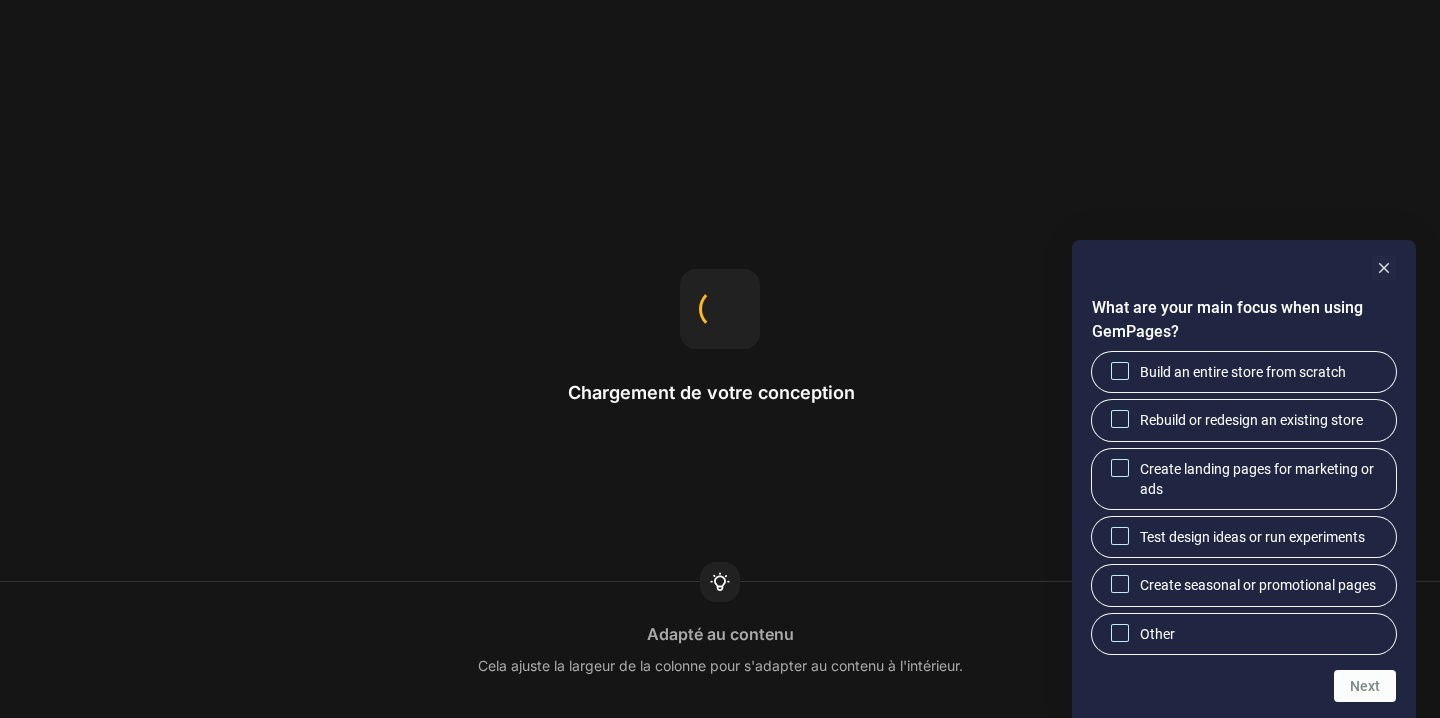 scroll, scrollTop: 0, scrollLeft: 0, axis: both 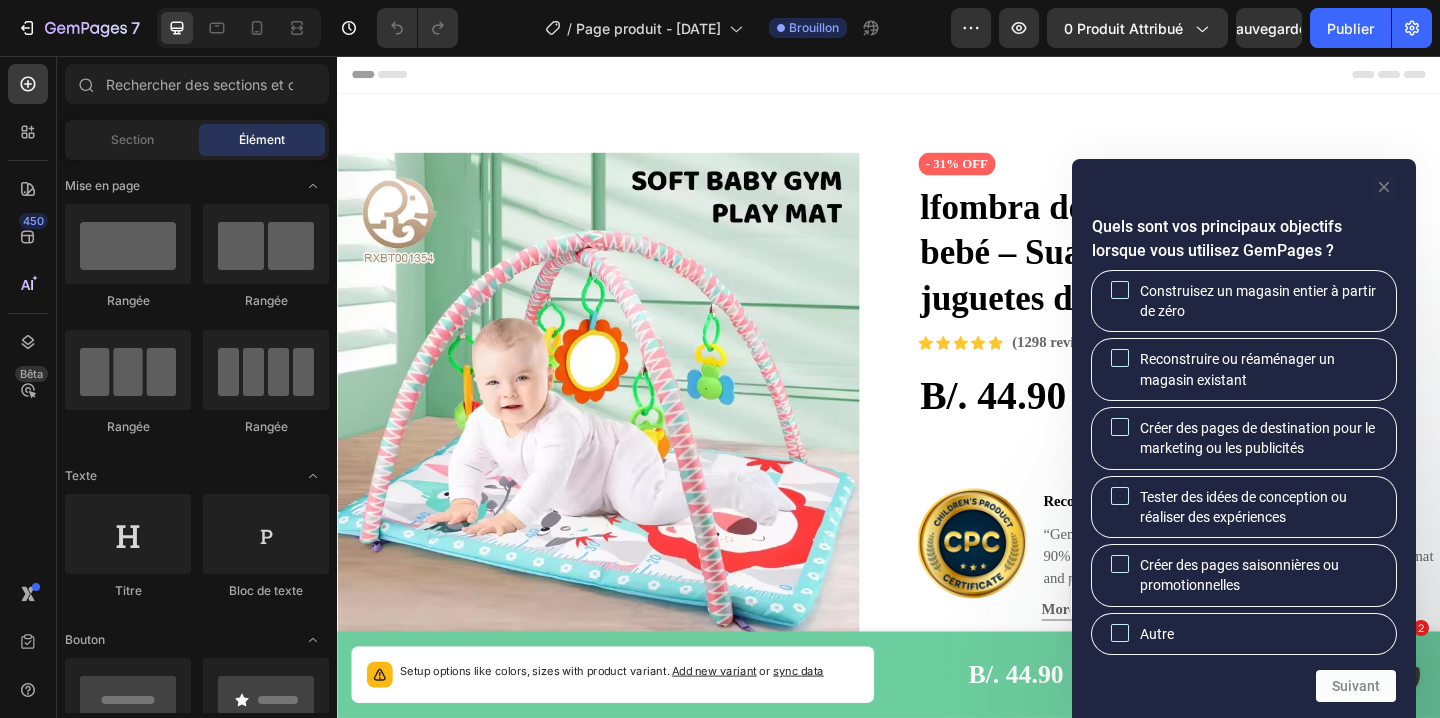 click 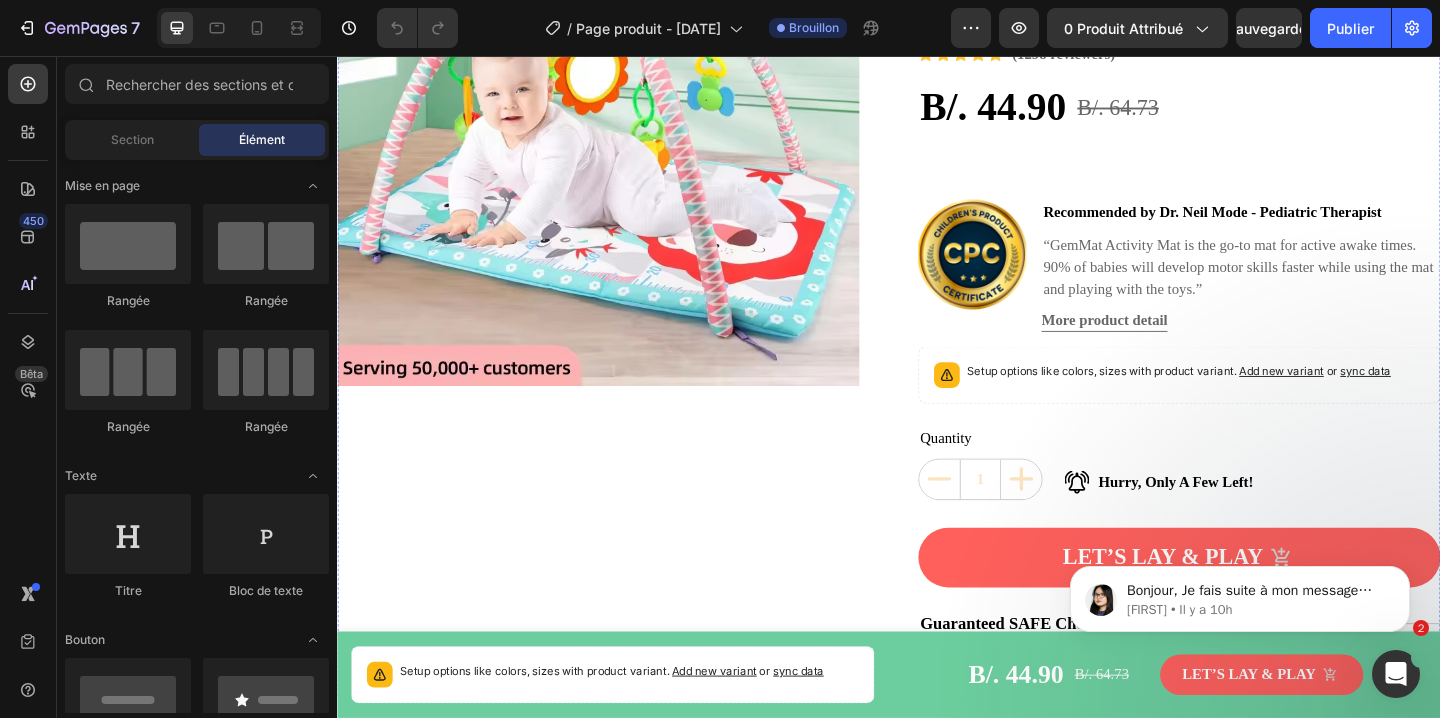 scroll, scrollTop: 234, scrollLeft: 0, axis: vertical 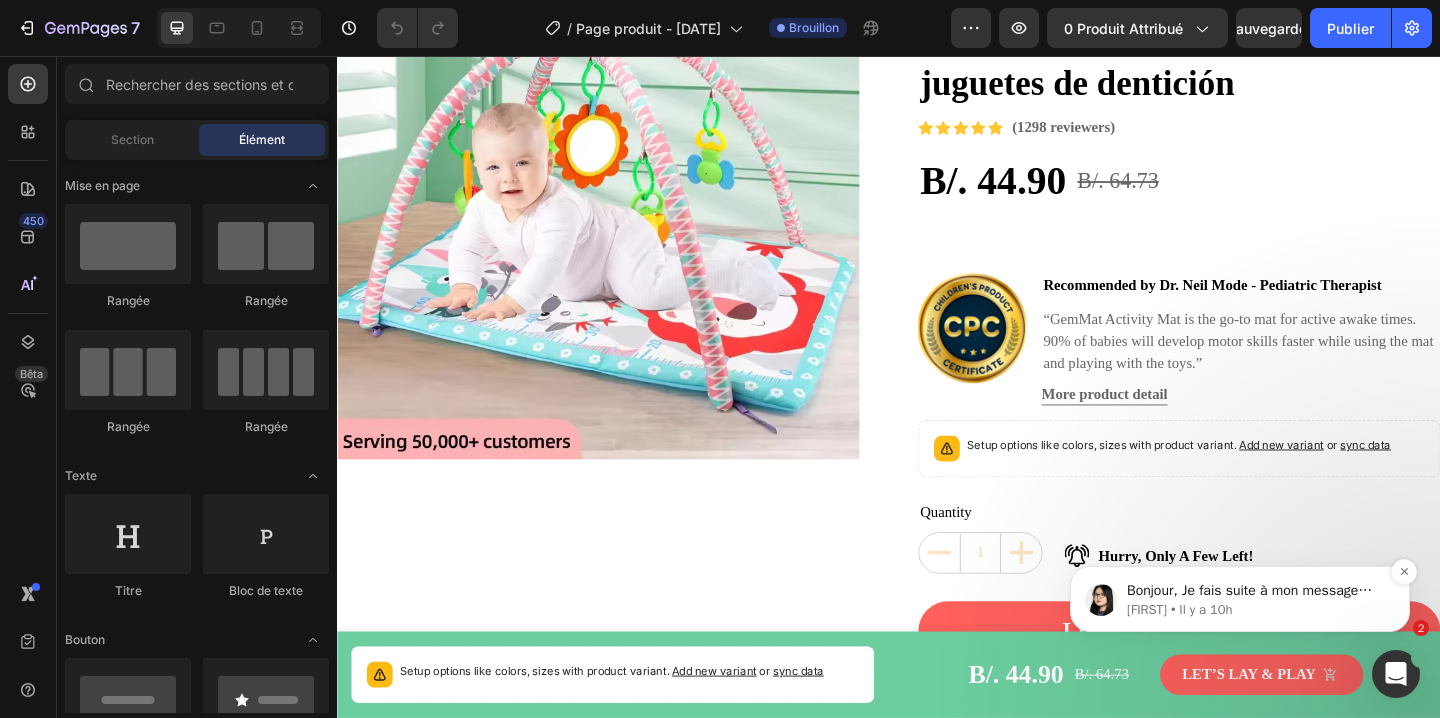click on "Bonjour, Je fais suite à mon message précédent - j'attends toujours vos informations. Une fois que je les aurai, je pourrai approfondir le problème. Si je n'ai pas de réponse, cette conversation sera fermée dans les prochaines 24 heures, mais vous pouvez toujours la rouvrir à tout moment." at bounding box center [1254, 660] 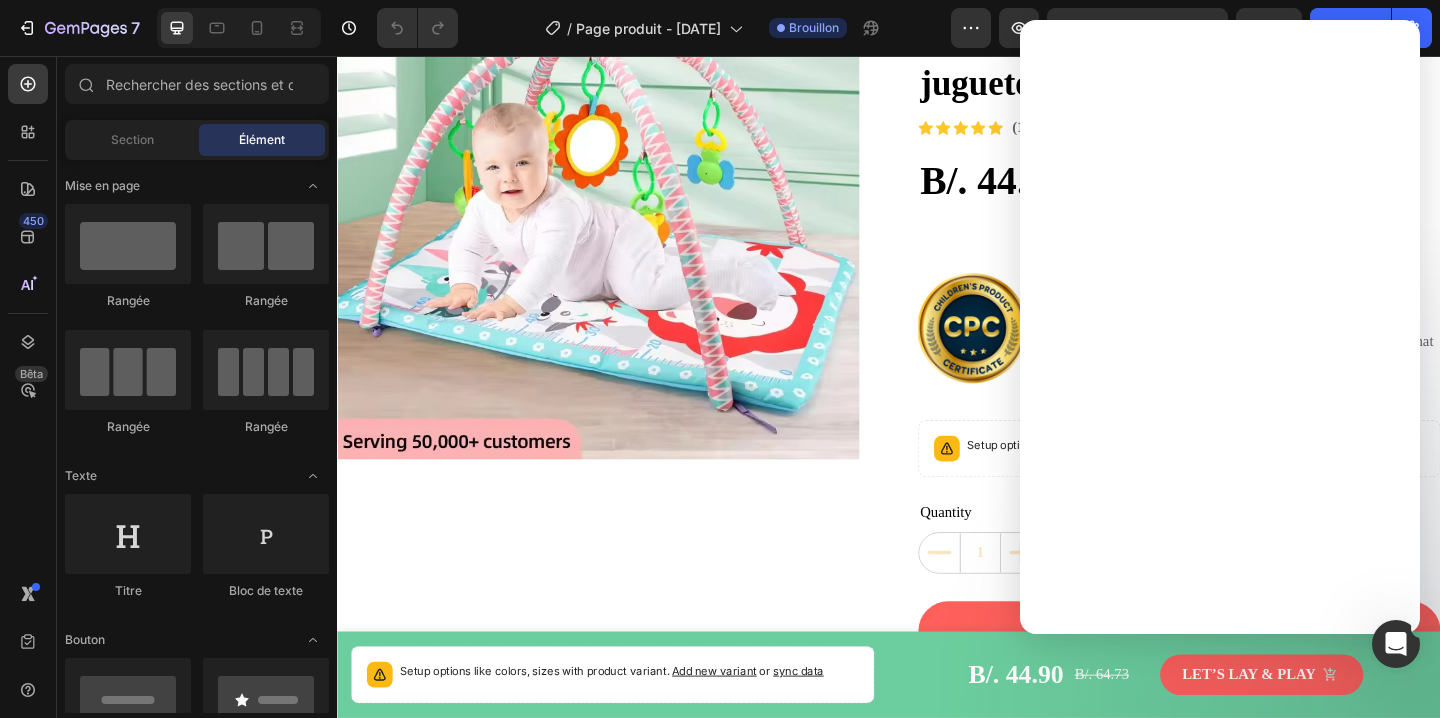 scroll, scrollTop: 0, scrollLeft: 0, axis: both 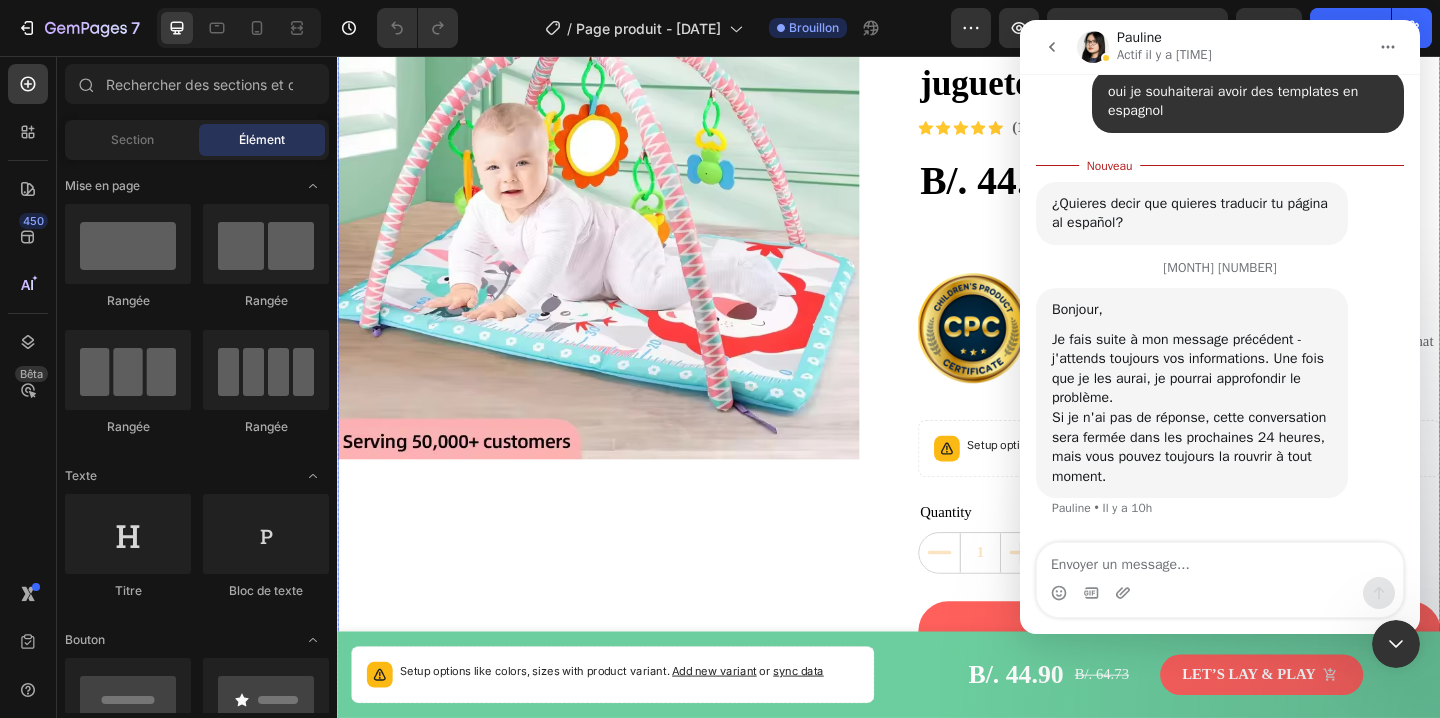 click on "Product Images" at bounding box center (621, 379) 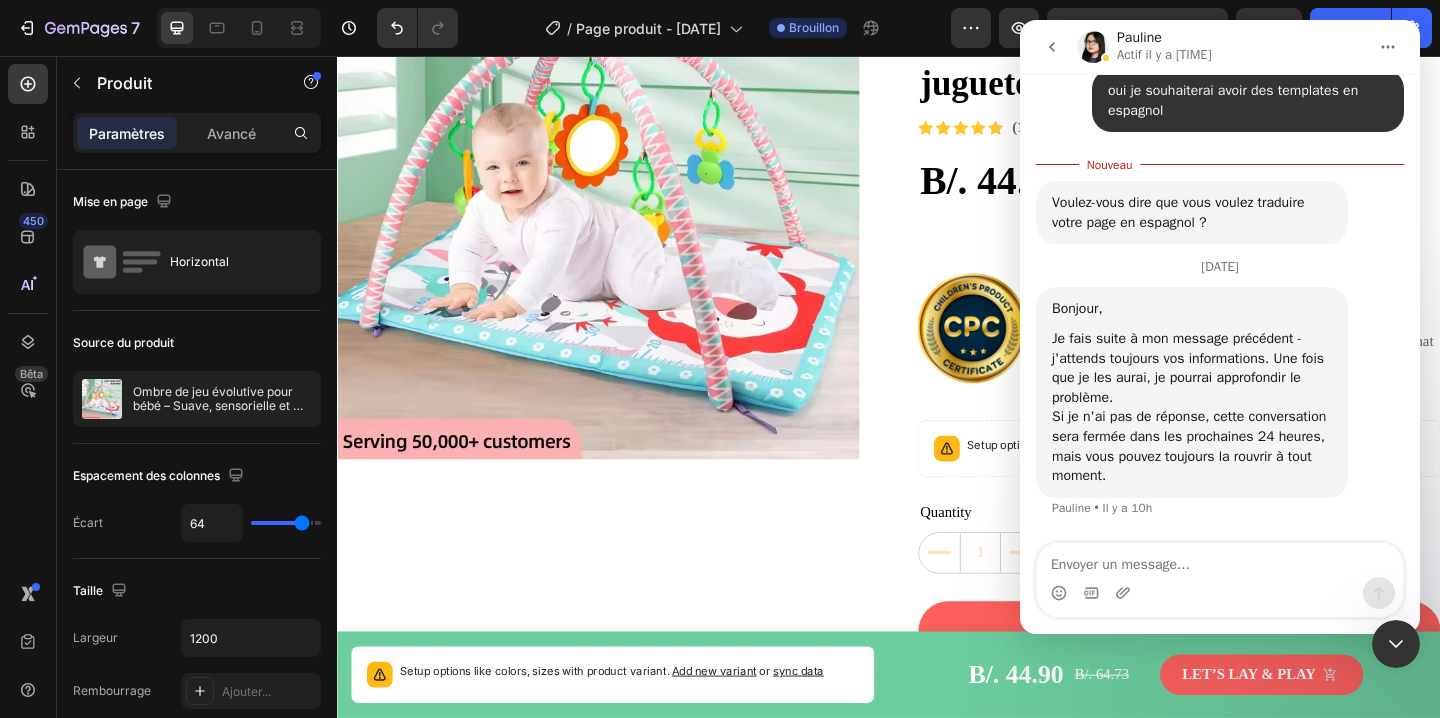 click 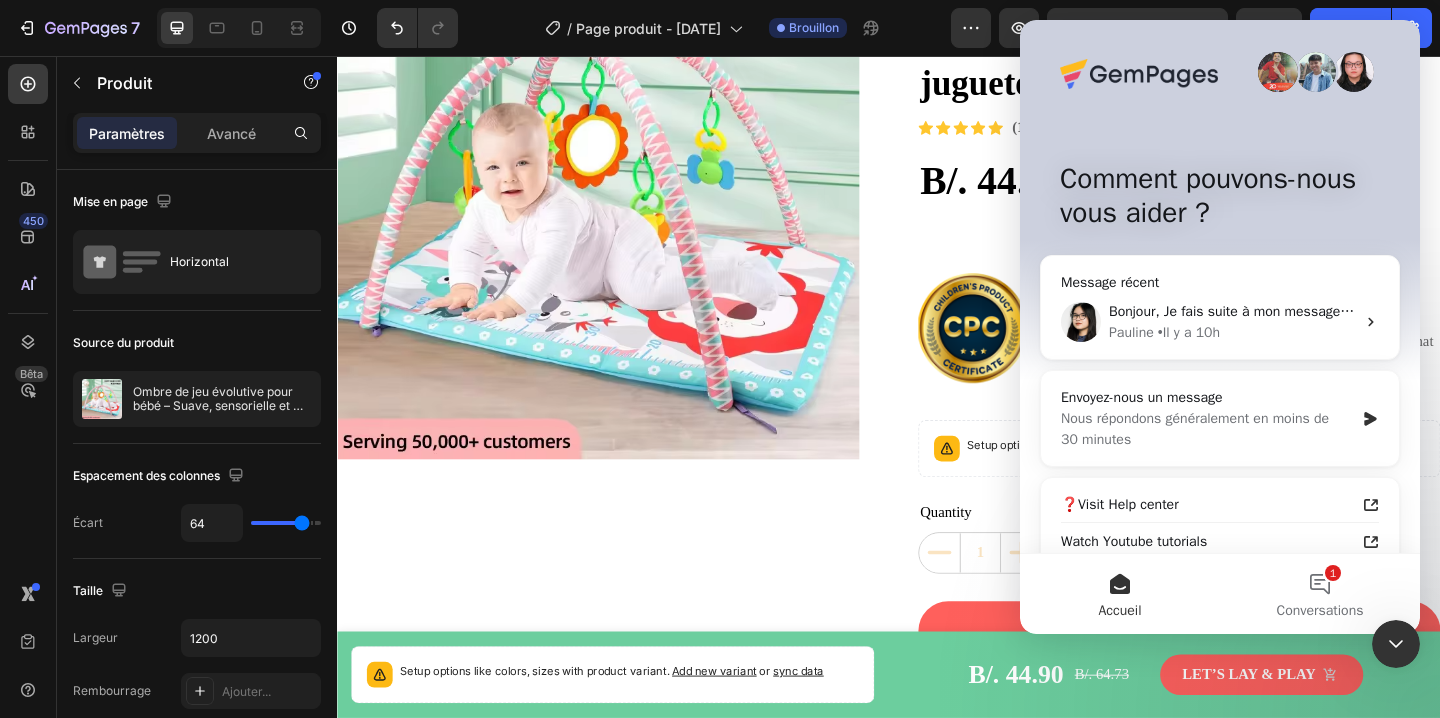 scroll, scrollTop: 0, scrollLeft: 0, axis: both 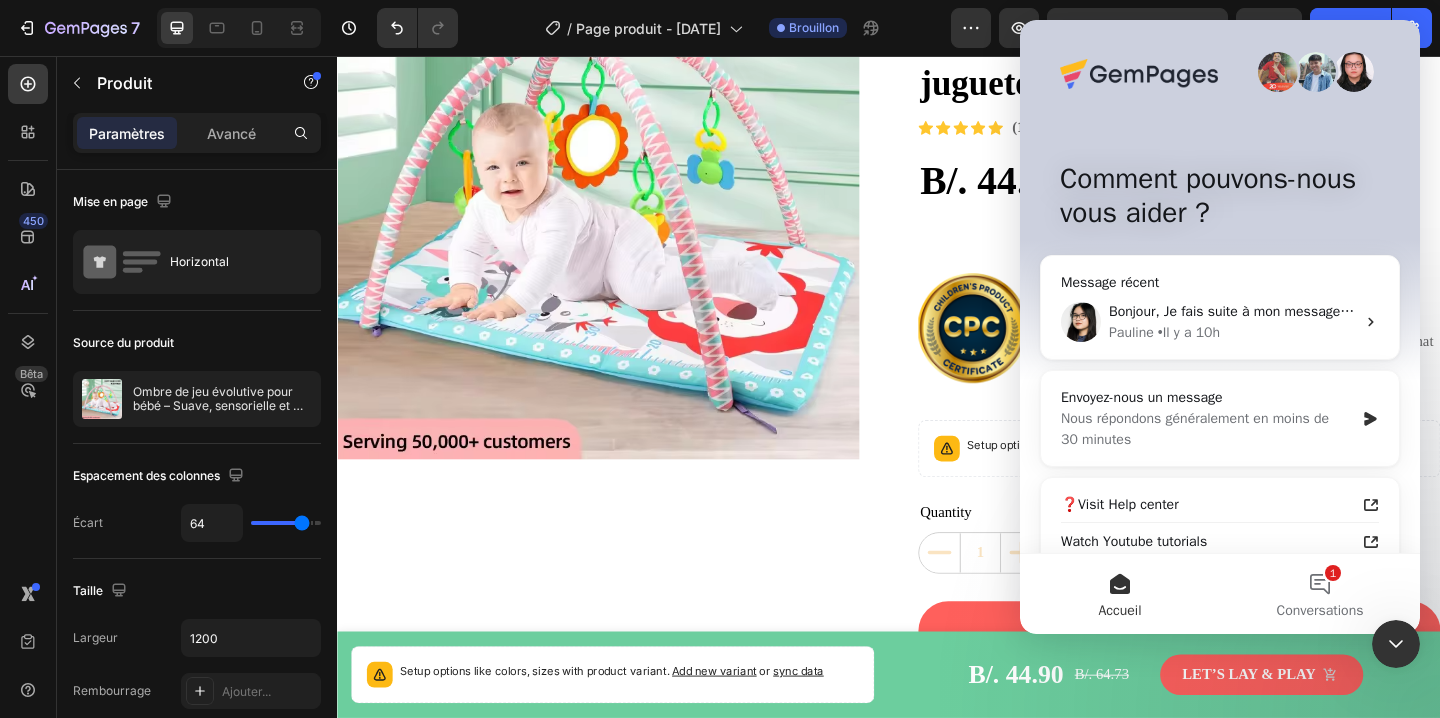 click 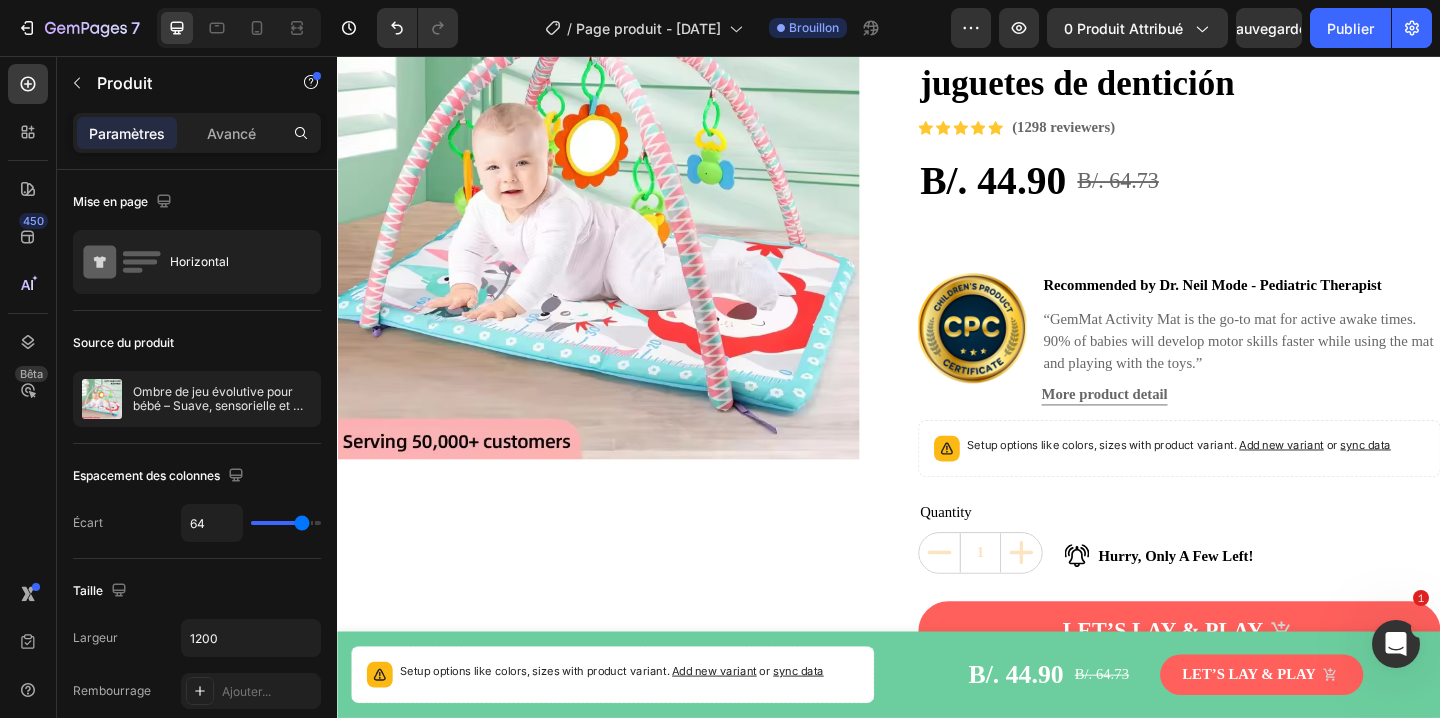 scroll, scrollTop: 0, scrollLeft: 0, axis: both 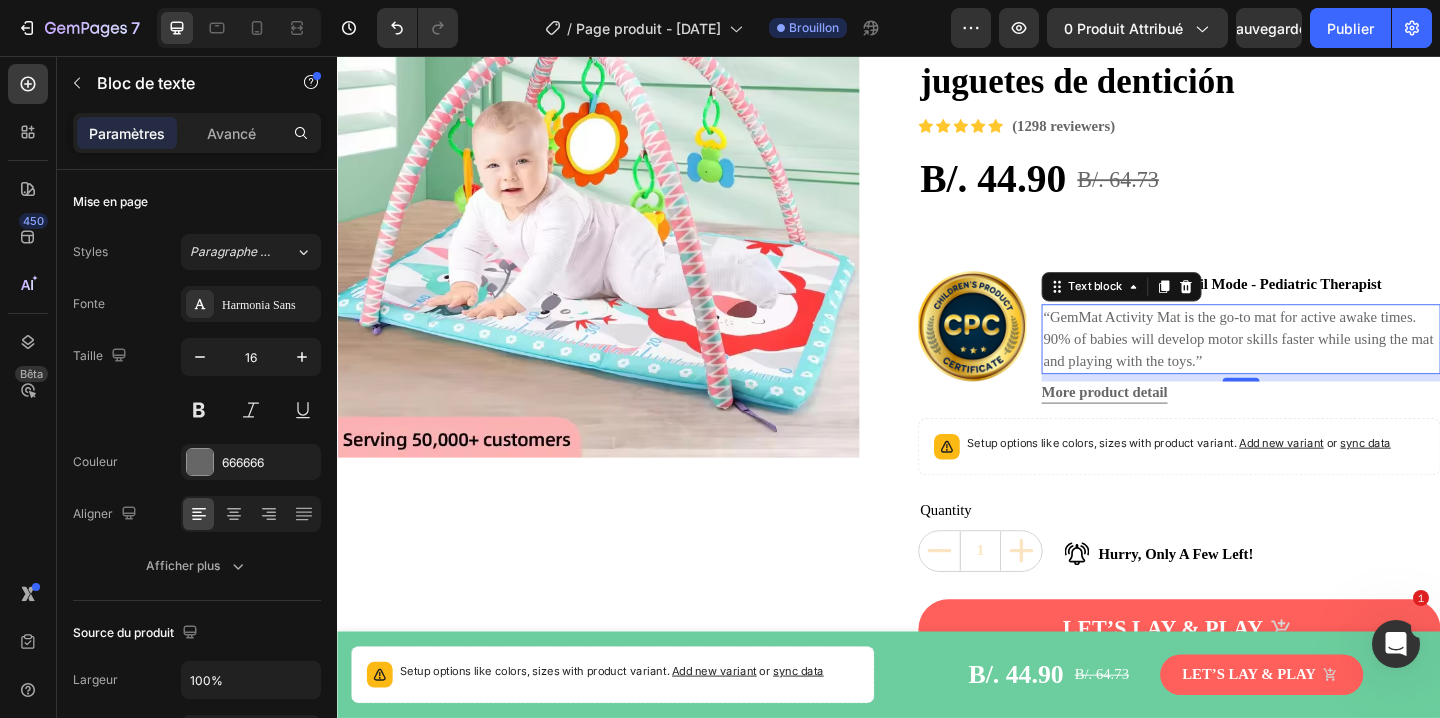 click on "“GemMat Activity Mat is the go-to mat for active awake times. 90% of babies will develop motor skills faster while using the mat and playing with the toys.”" at bounding box center (1320, 364) 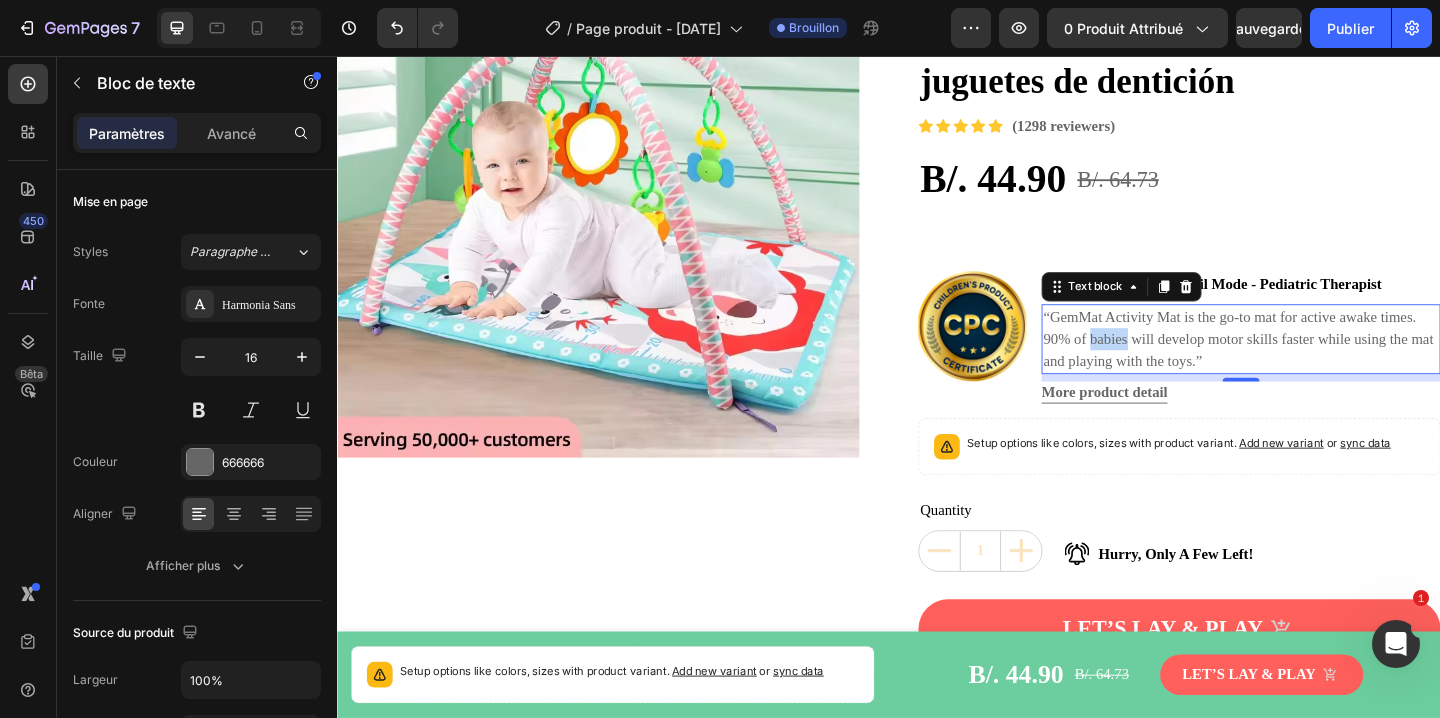 click on "“GemMat Activity Mat is the go-to mat for active awake times. 90% of babies will develop motor skills faster while using the mat and playing with the toys.”" at bounding box center [1320, 364] 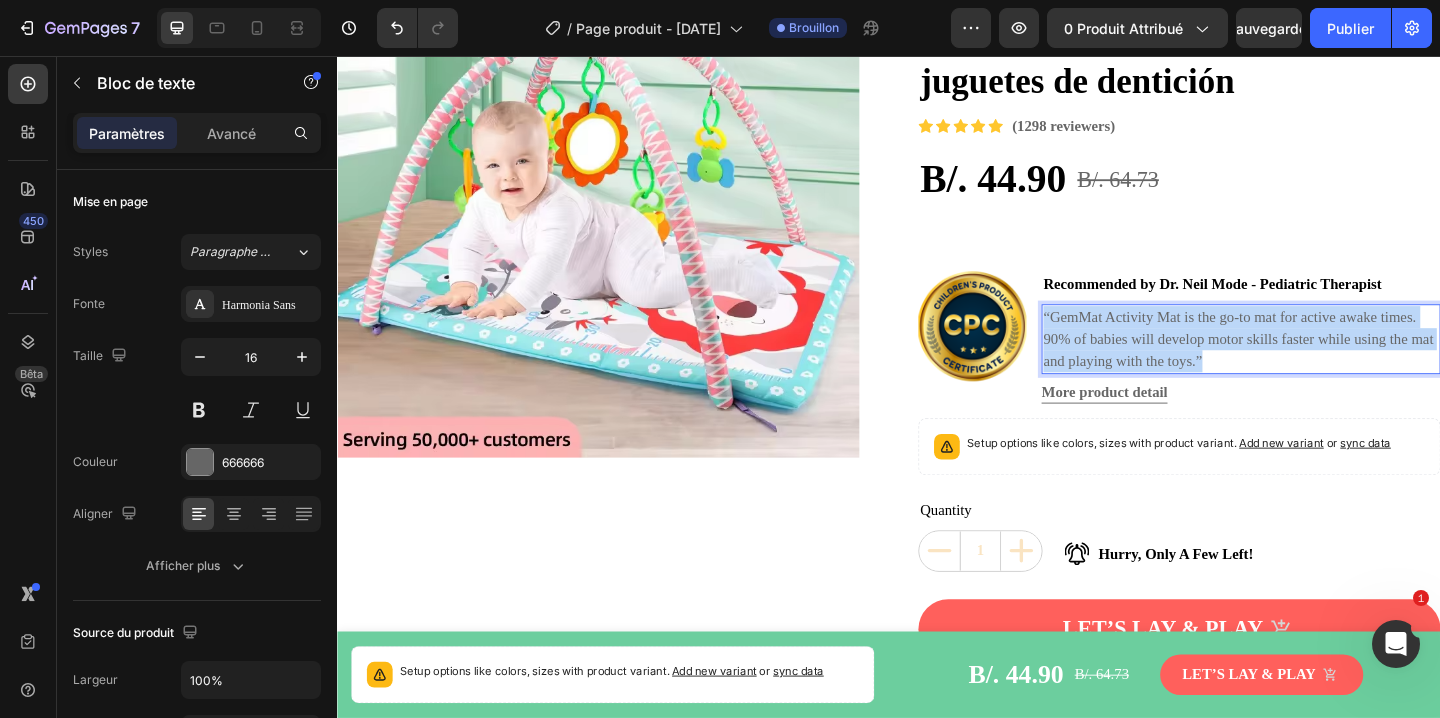 click on "“GemMat Activity Mat is the go-to mat for active awake times. 90% of babies will develop motor skills faster while using the mat and playing with the toys.”" at bounding box center (1320, 364) 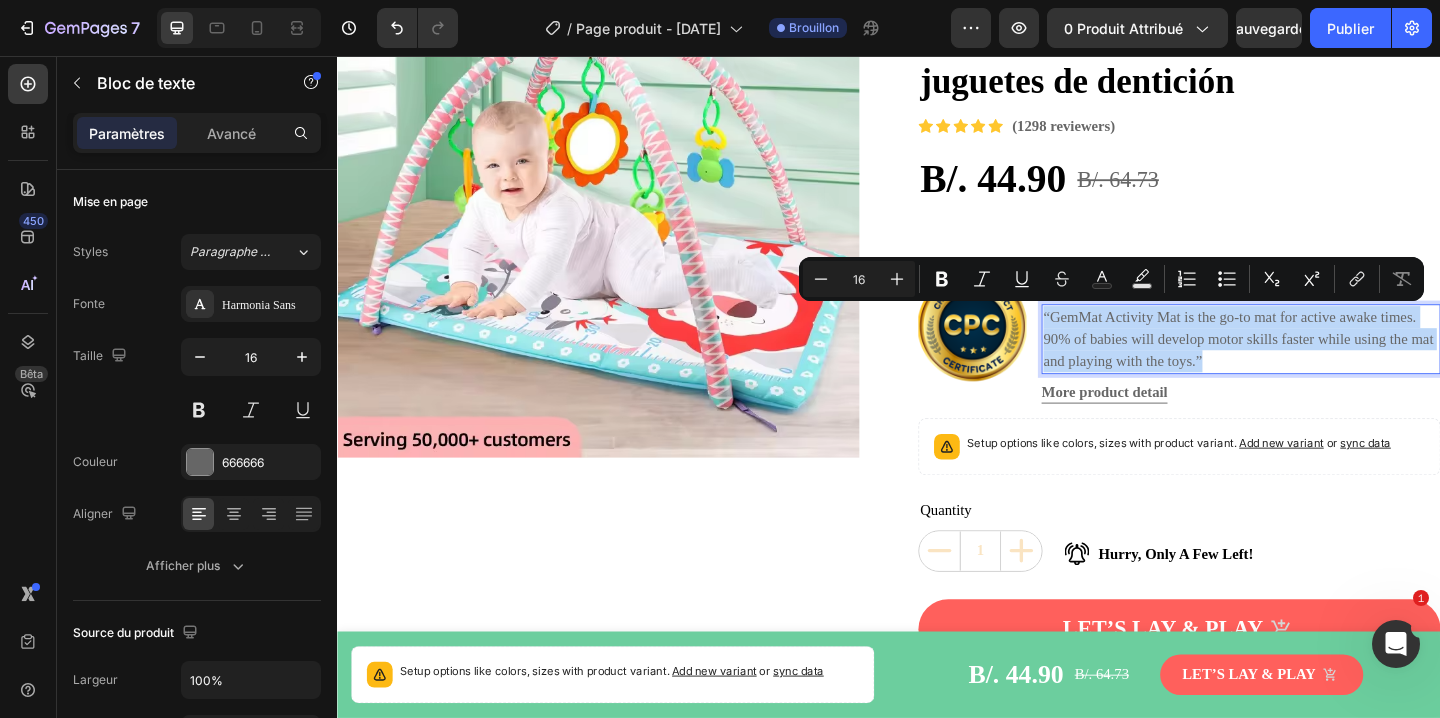 copy on "“GemMat Activity Mat is the go-to mat for active awake times. 90% of babies will develop motor skills faster while using the mat and playing with the toys.”" 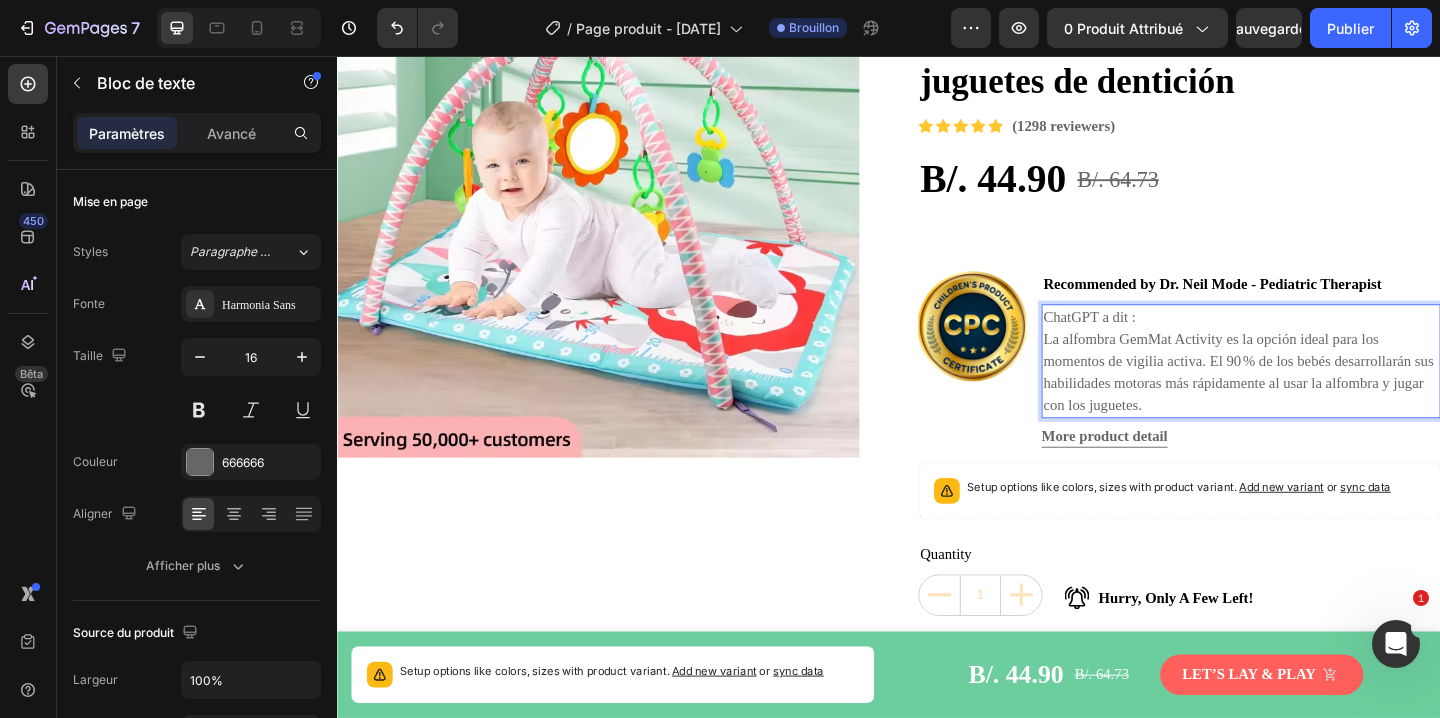 click on "ChatGPT a dit :" at bounding box center (1320, 340) 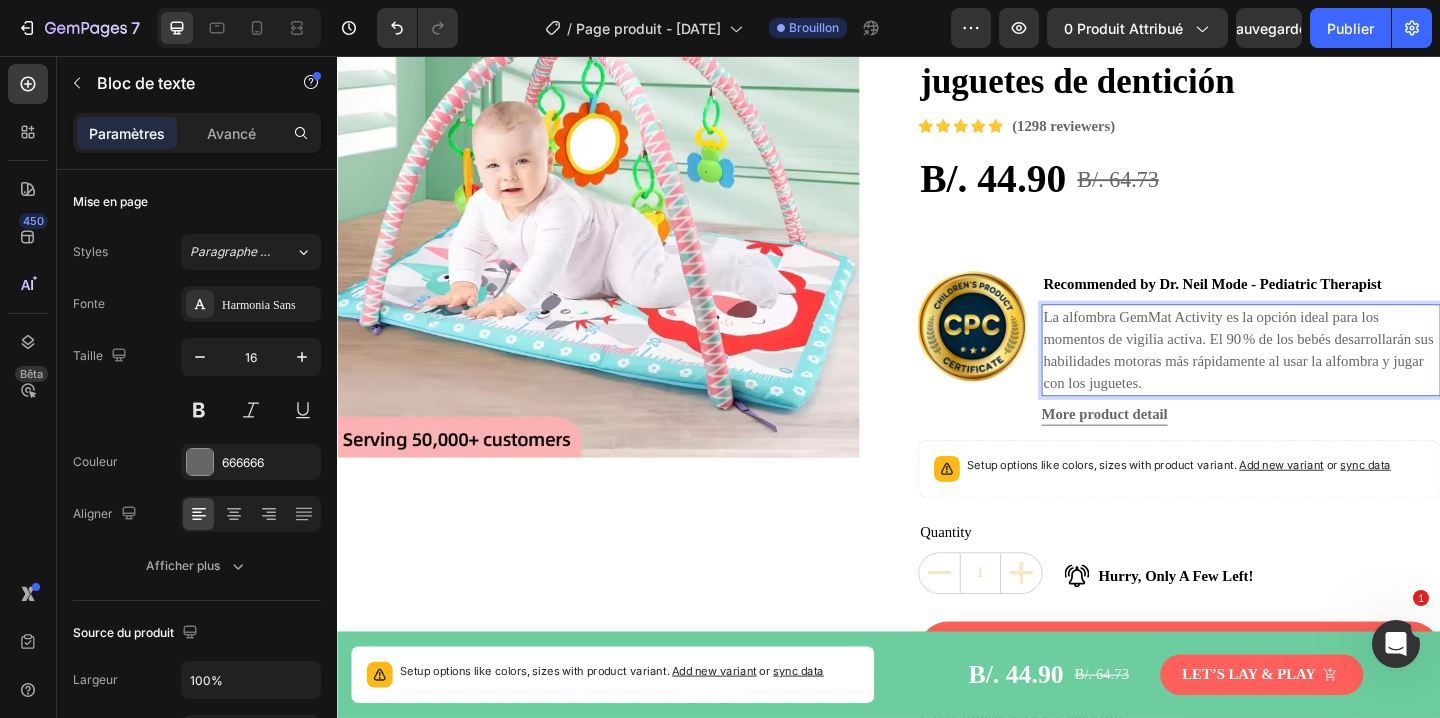 click on "La alfombra GemMat Activity es la opción ideal para los momentos de vigilia activa. El 90 % de los bebés desarrollarán sus habilidades motoras más rápidamente al usar la alfombra y jugar con los juguetes." at bounding box center [1320, 376] 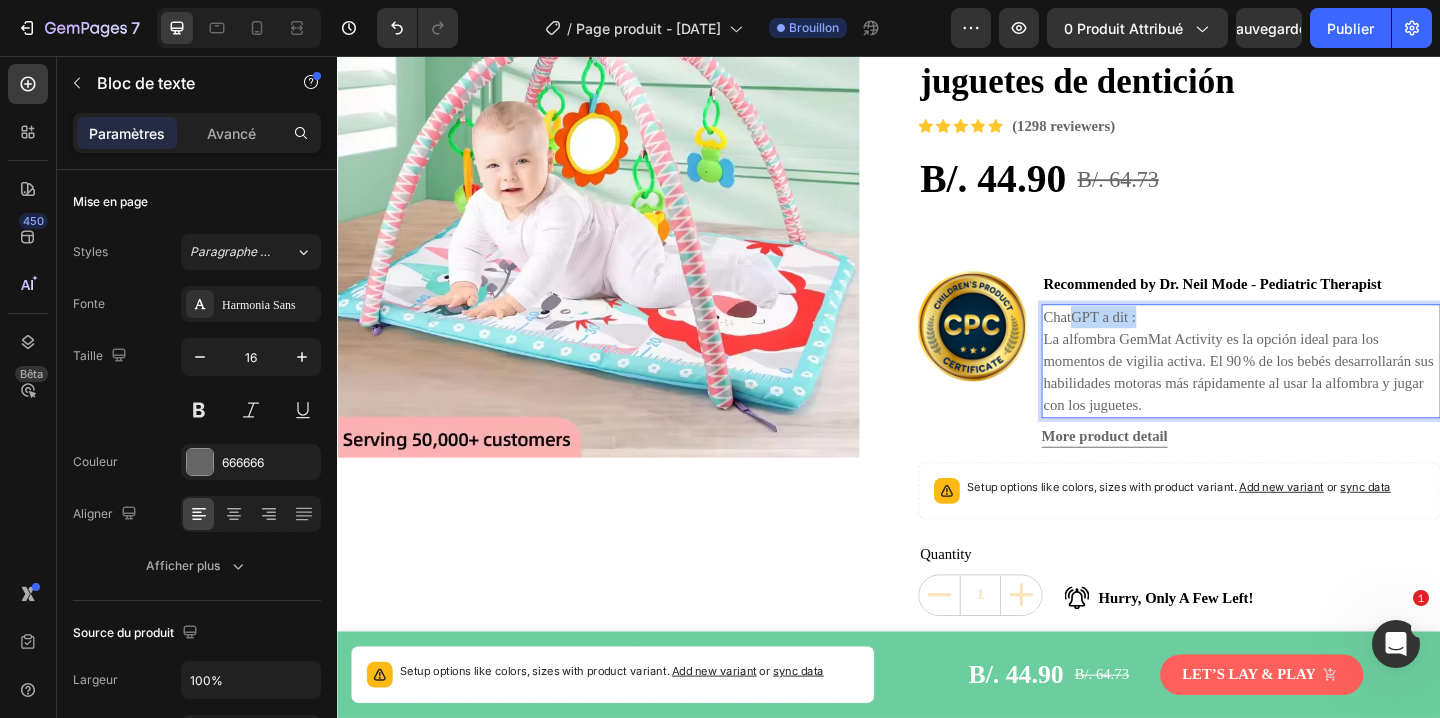 drag, startPoint x: 1215, startPoint y: 340, endPoint x: 1129, endPoint y: 341, distance: 86.00581 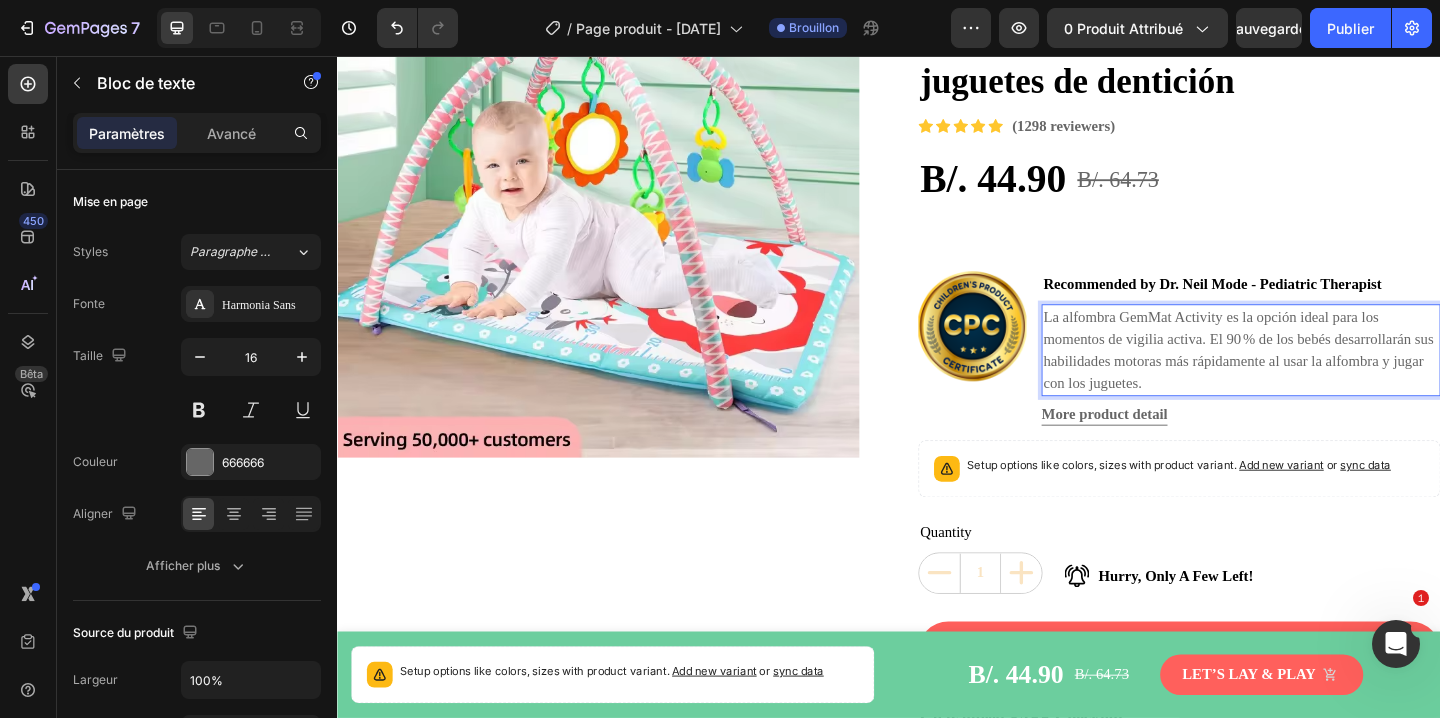click on "La alfombra GemMat Activity es la opción ideal para los momentos de vigilia activa. El 90 % de los bebés desarrollarán sus habilidades motoras más rápidamente al usar la alfombra y jugar con los juguetes." at bounding box center [1320, 376] 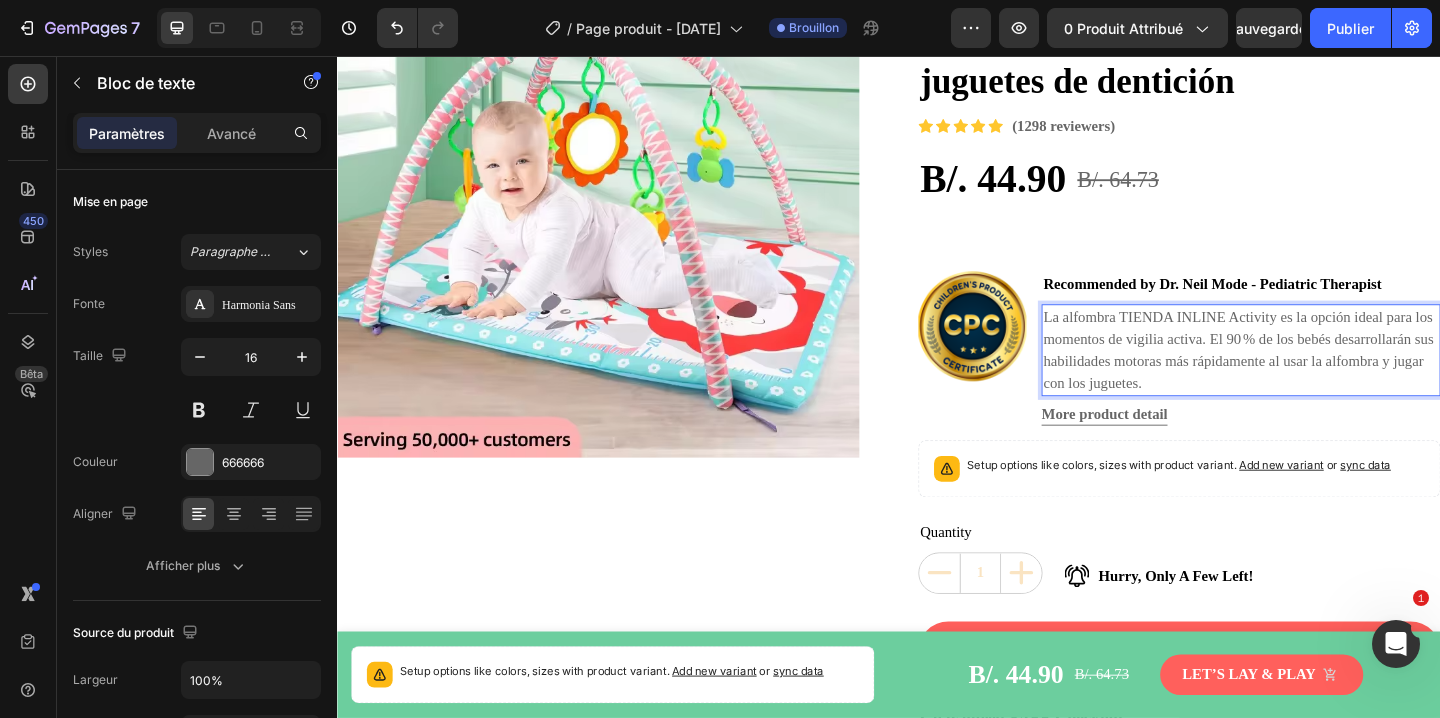 click on "La alfombra TIENDA INLINE Activity es la opción ideal para los momentos de vigilia activa. El 90 % de los bebés desarrollarán sus habilidades motoras más rápidamente al usar la alfombra y jugar con los juguetes." at bounding box center [1320, 376] 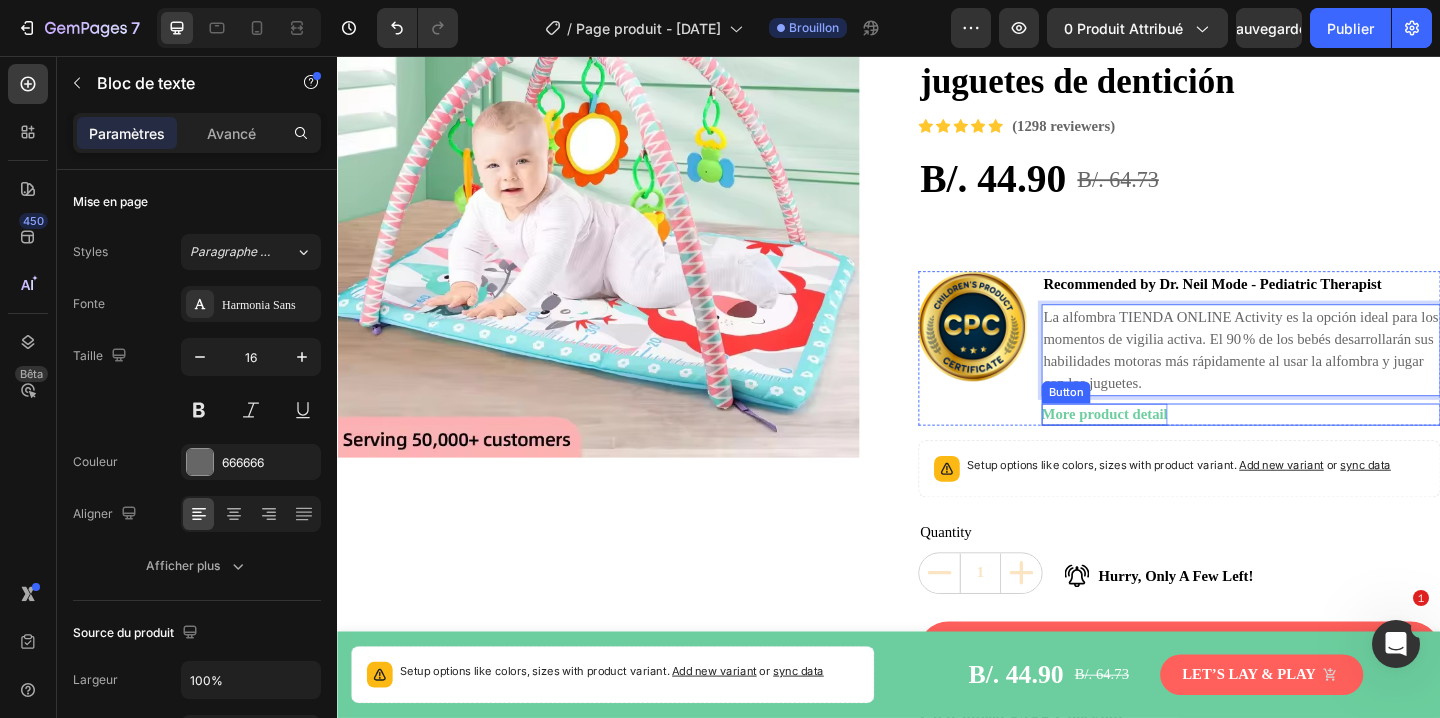 click on "More product detail" at bounding box center (1171, 446) 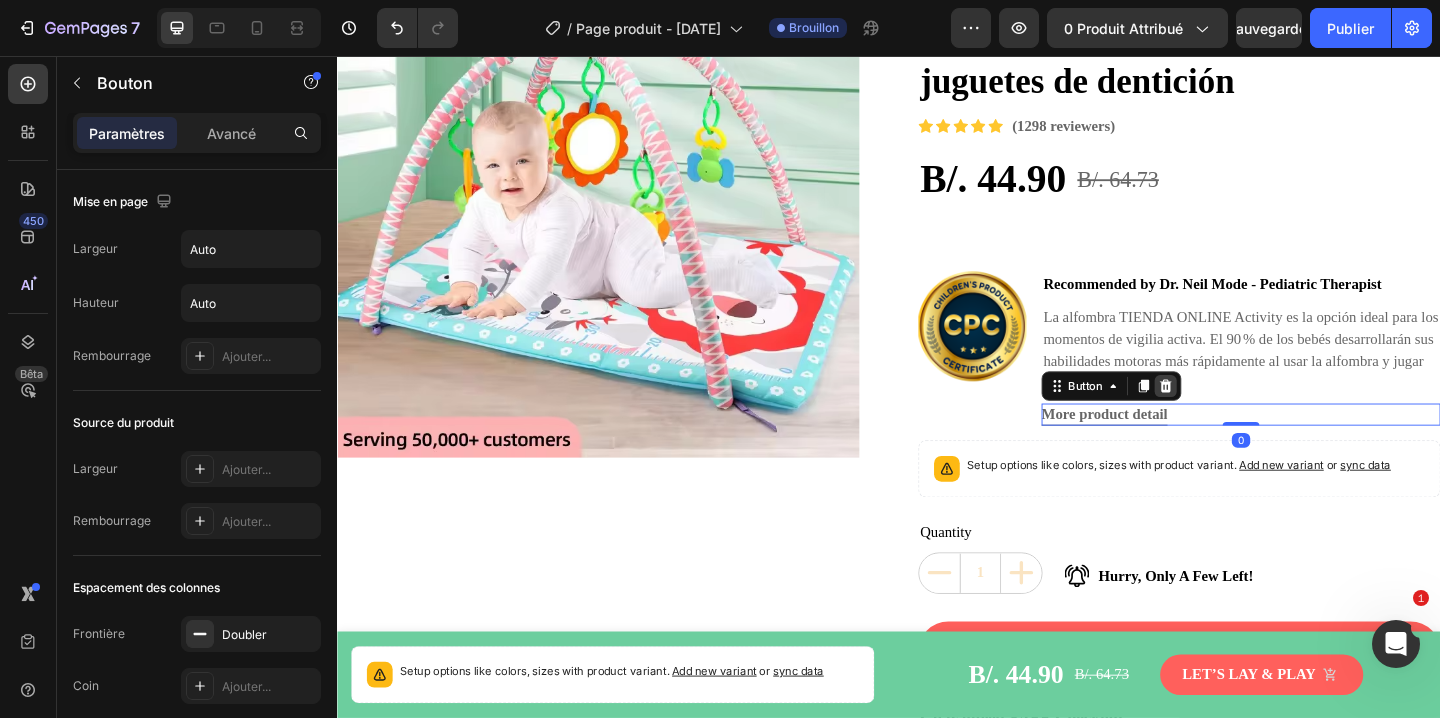 click 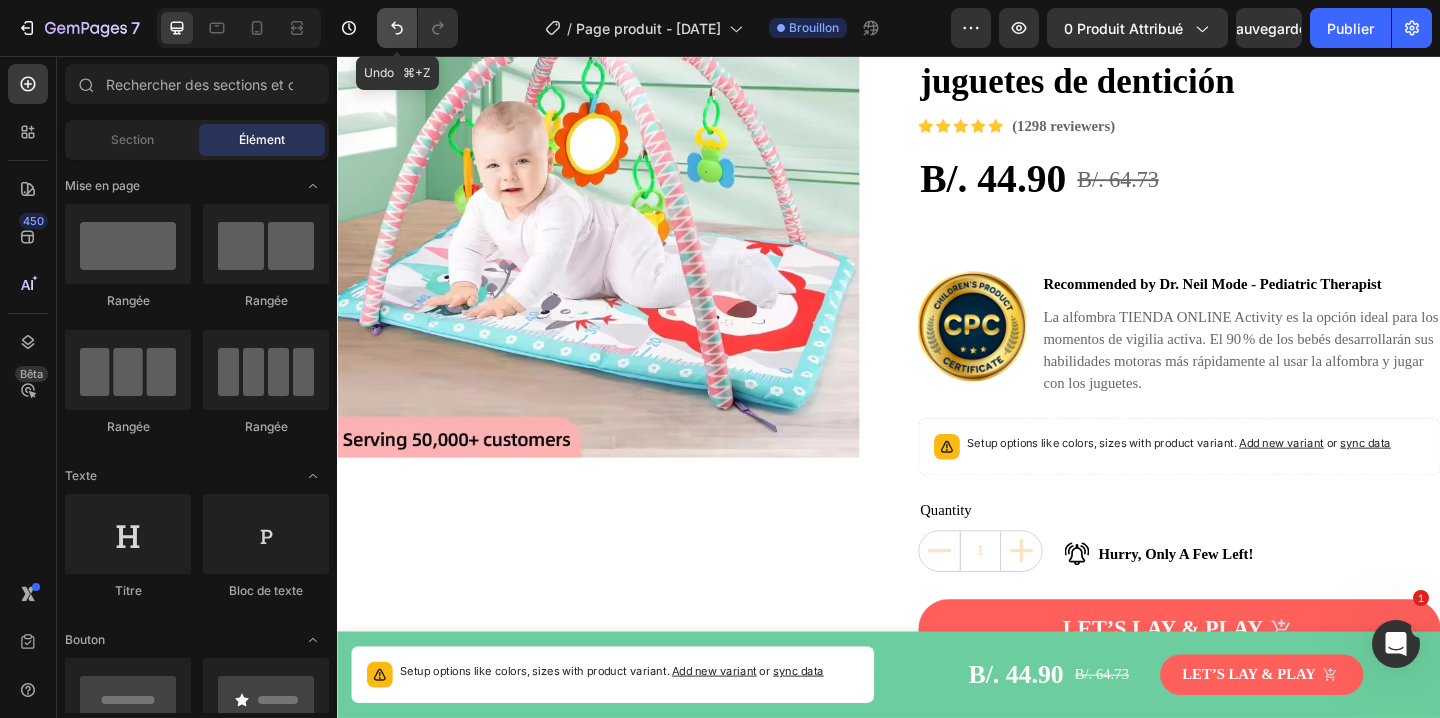 click 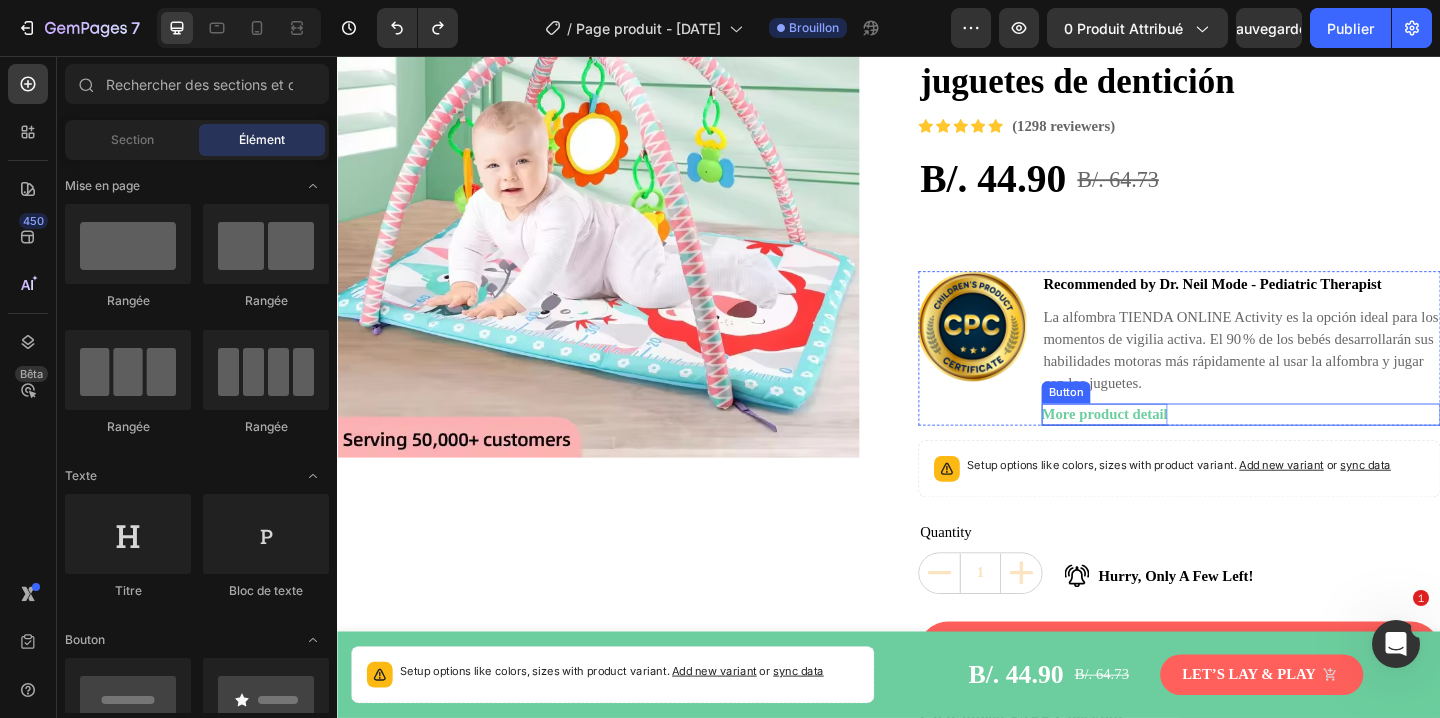 click on "More product detail" at bounding box center [1171, 446] 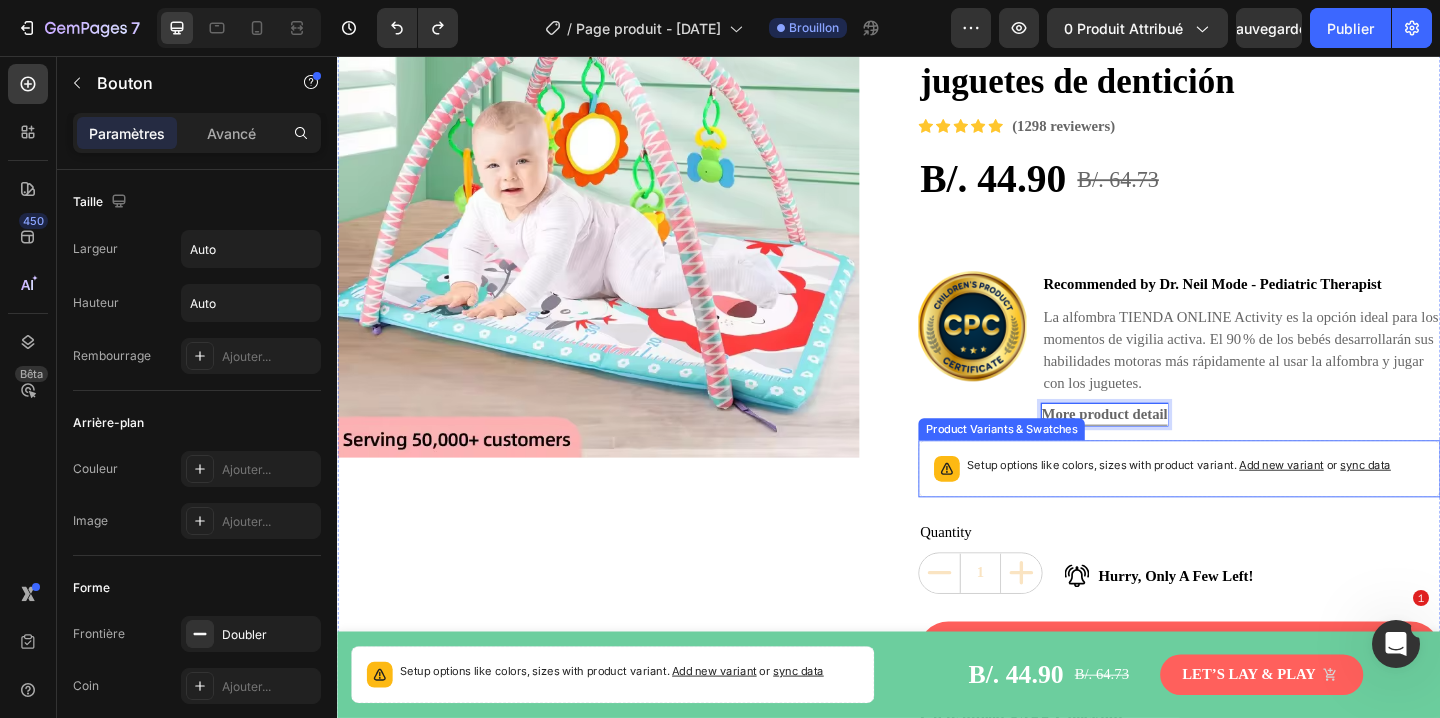 click on "Setup options like colors, sizes with product variant.       Add new variant   or   sync data" at bounding box center (1253, 505) 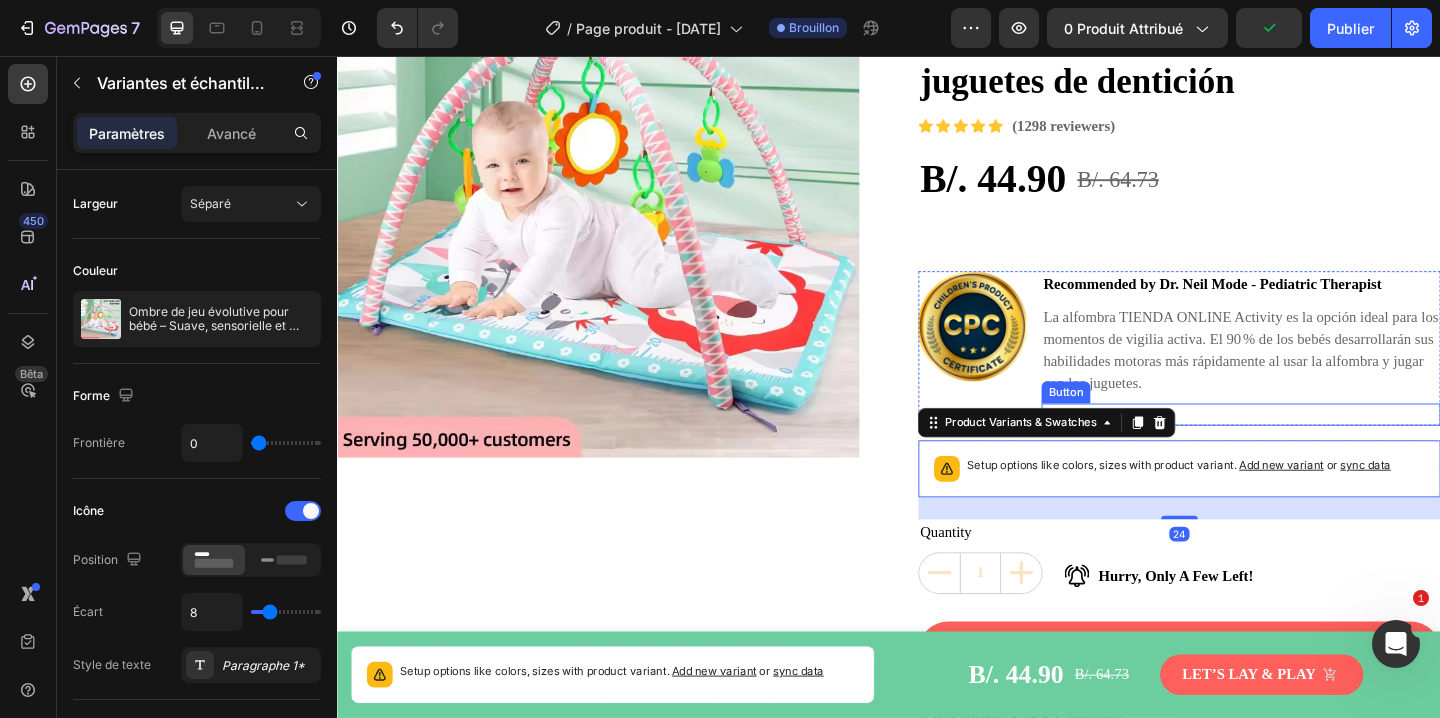 click on "Recommended by Dr. [LAST] - Pediatric Therapist Text block La alfombra TIENDA ONLINE Activity es la opción ideal para los momentos de vigilia activa. El 90 % de los bebés desarrollarán sus habilidades motoras más rápidamente al usar la alfombra y jugar con los juguetes. Text block More product detail Button" at bounding box center (1320, 374) 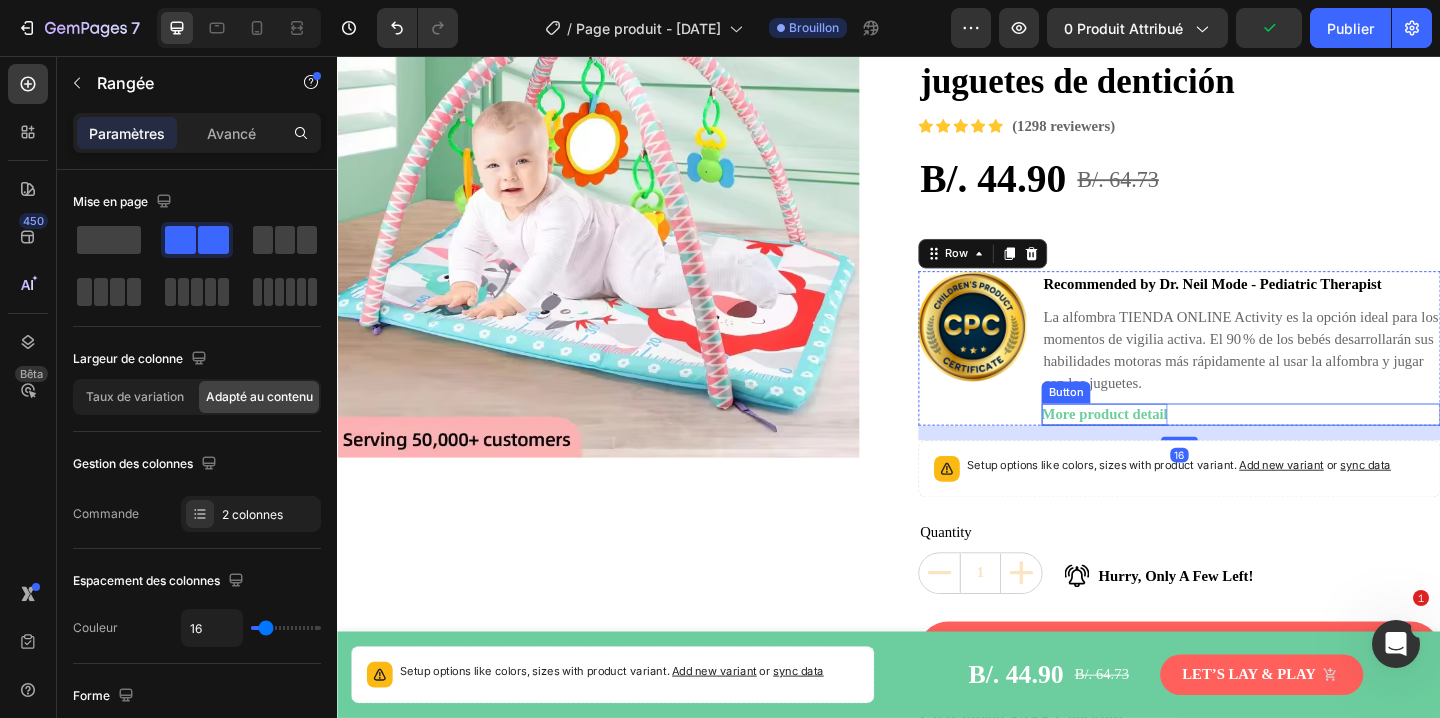 click on "More product detail" at bounding box center (1171, 446) 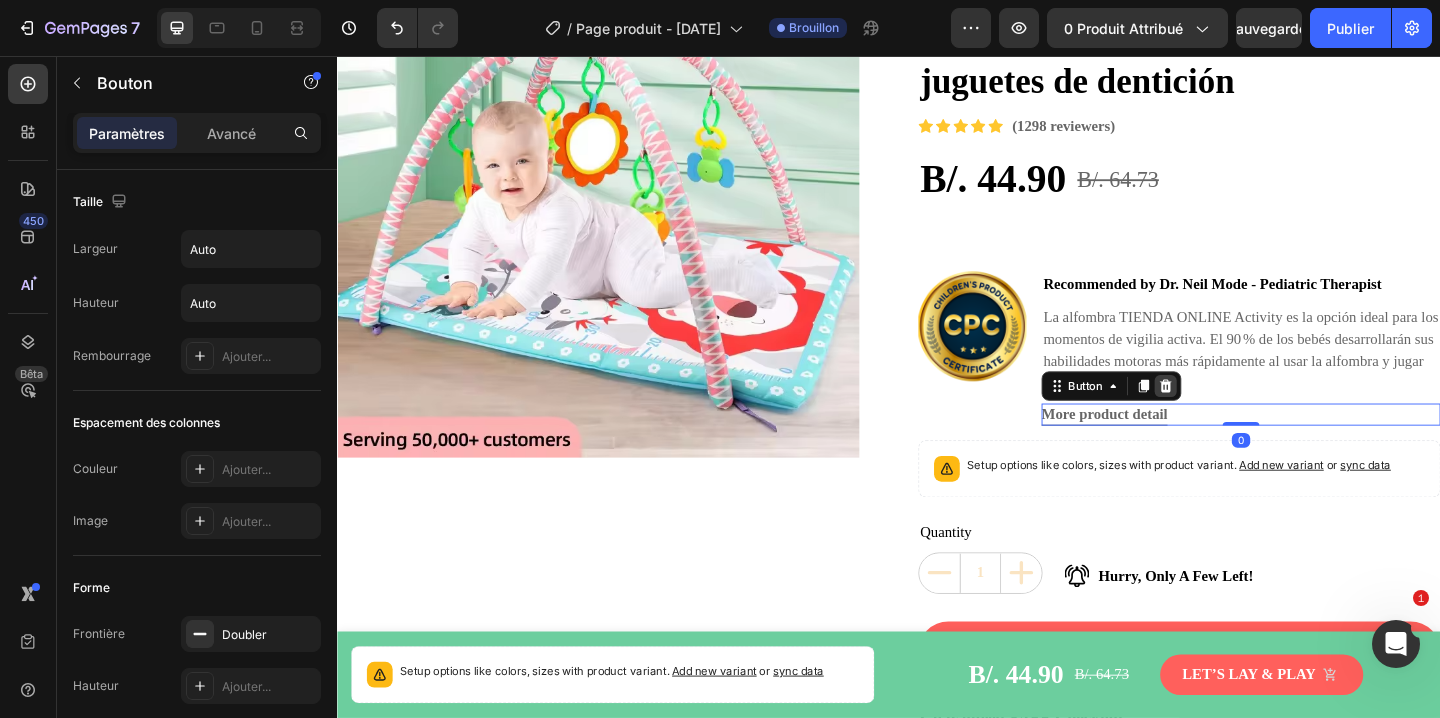 click at bounding box center (1238, 415) 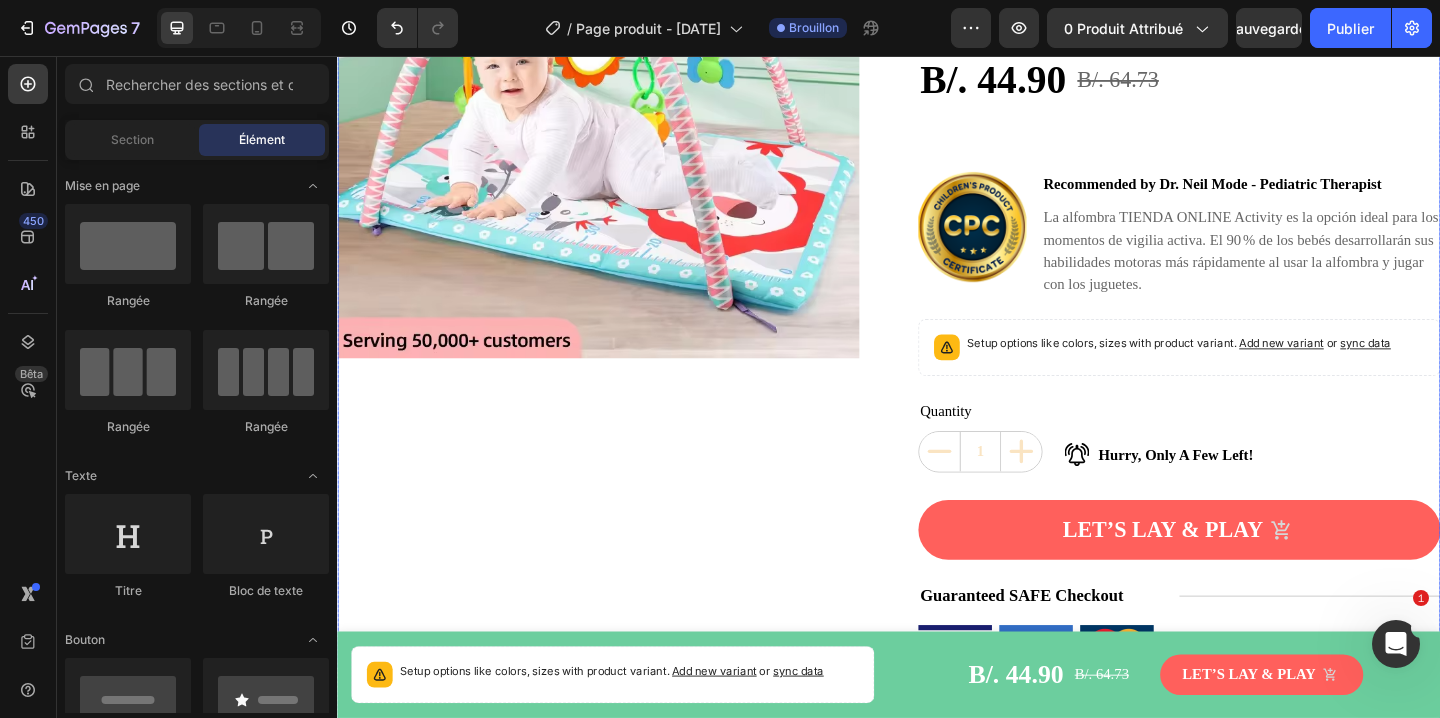 scroll, scrollTop: 346, scrollLeft: 0, axis: vertical 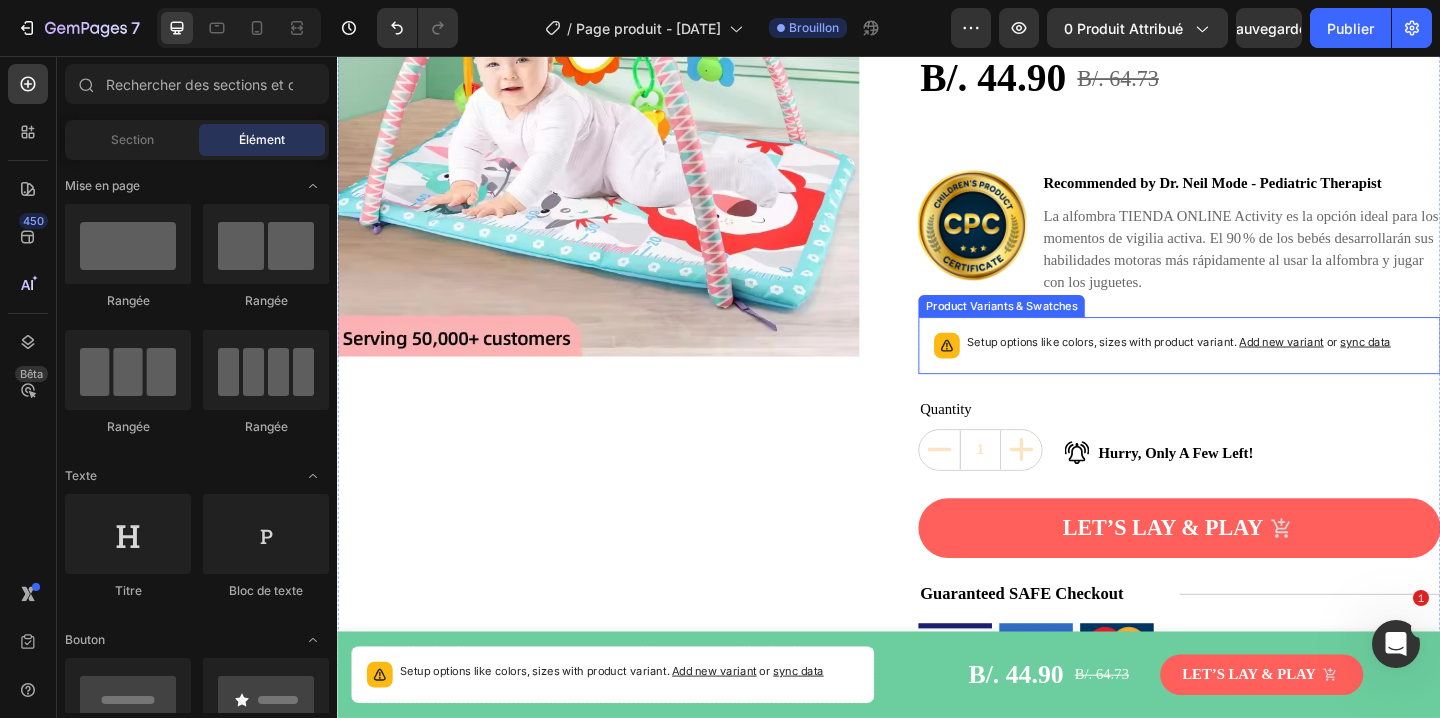 click on "Setup options like colors, sizes with product variant.       Add new variant   or   sync data" at bounding box center (1252, 367) 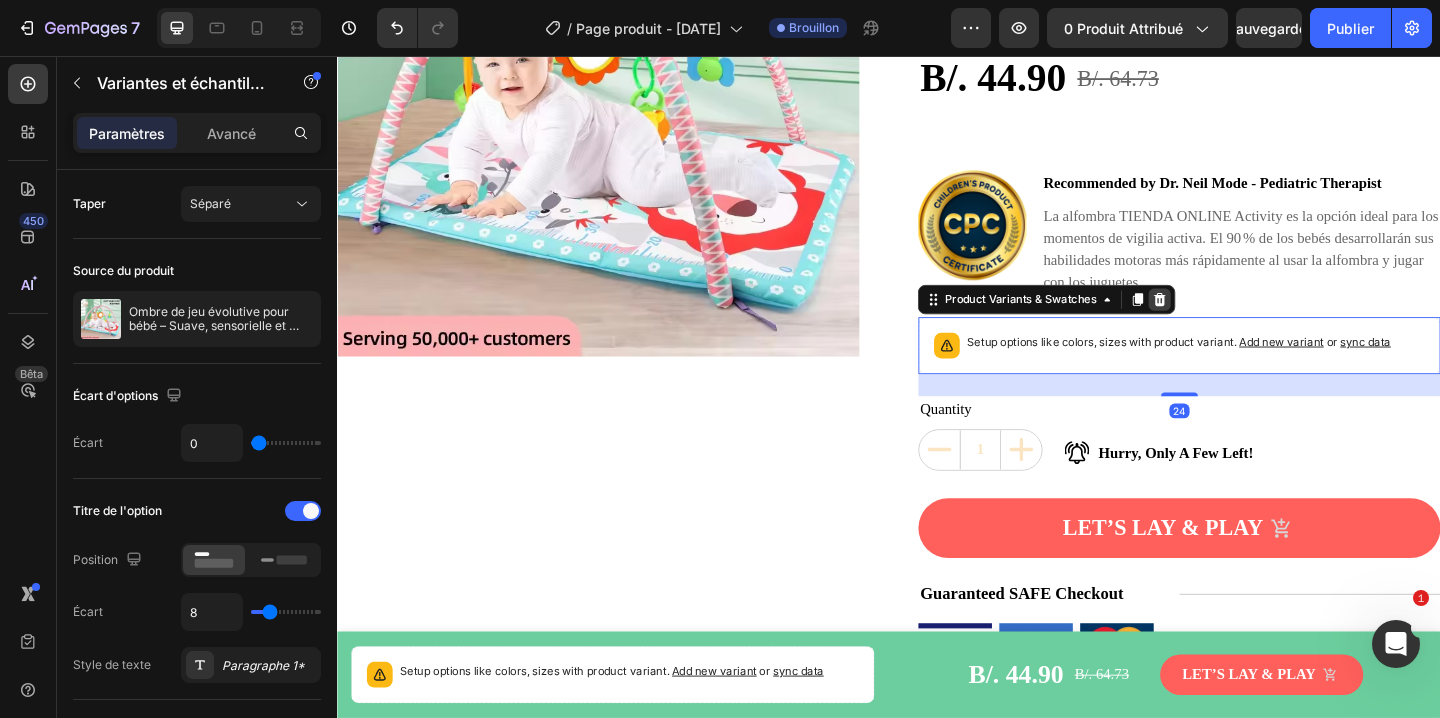click at bounding box center [1232, 321] 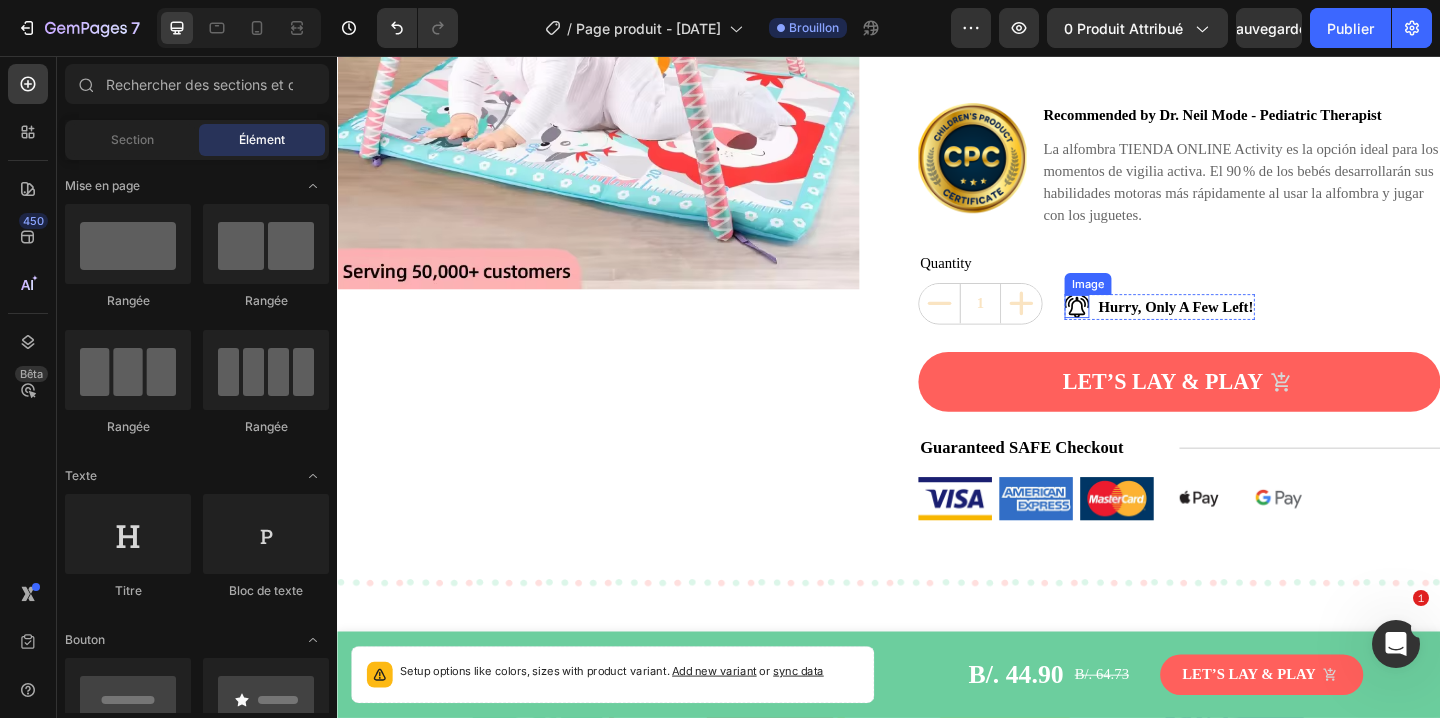 scroll, scrollTop: 426, scrollLeft: 0, axis: vertical 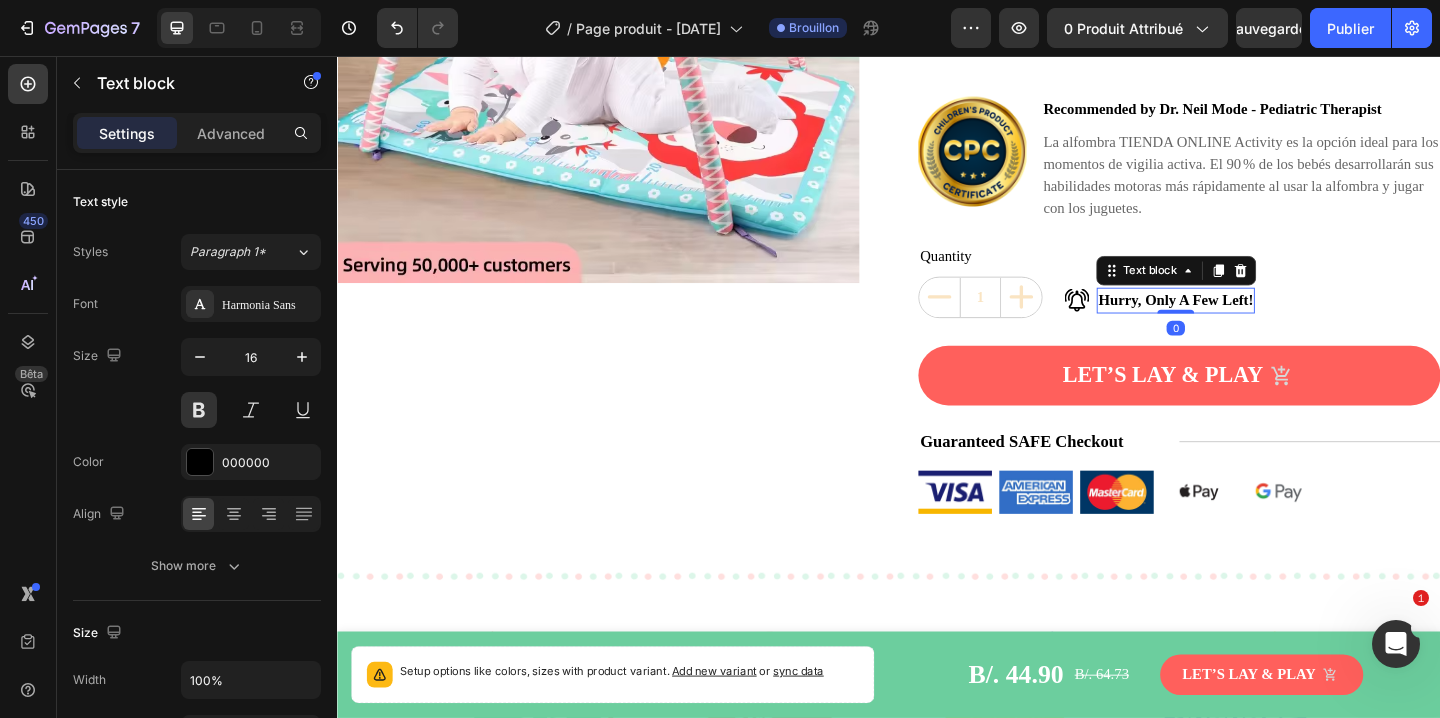 click on "Hurry, Only A Few Left!" at bounding box center (1249, 322) 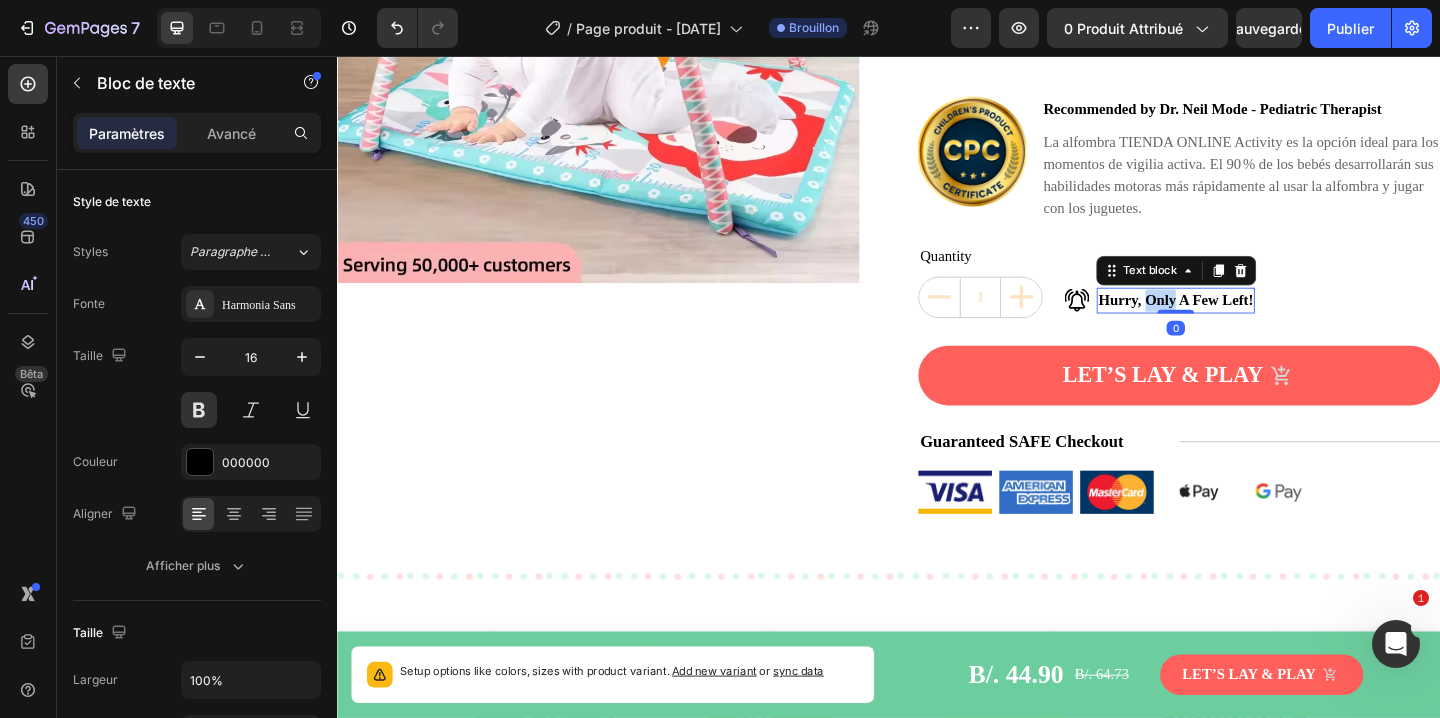 click on "Hurry, Only A Few Left!" at bounding box center (1249, 322) 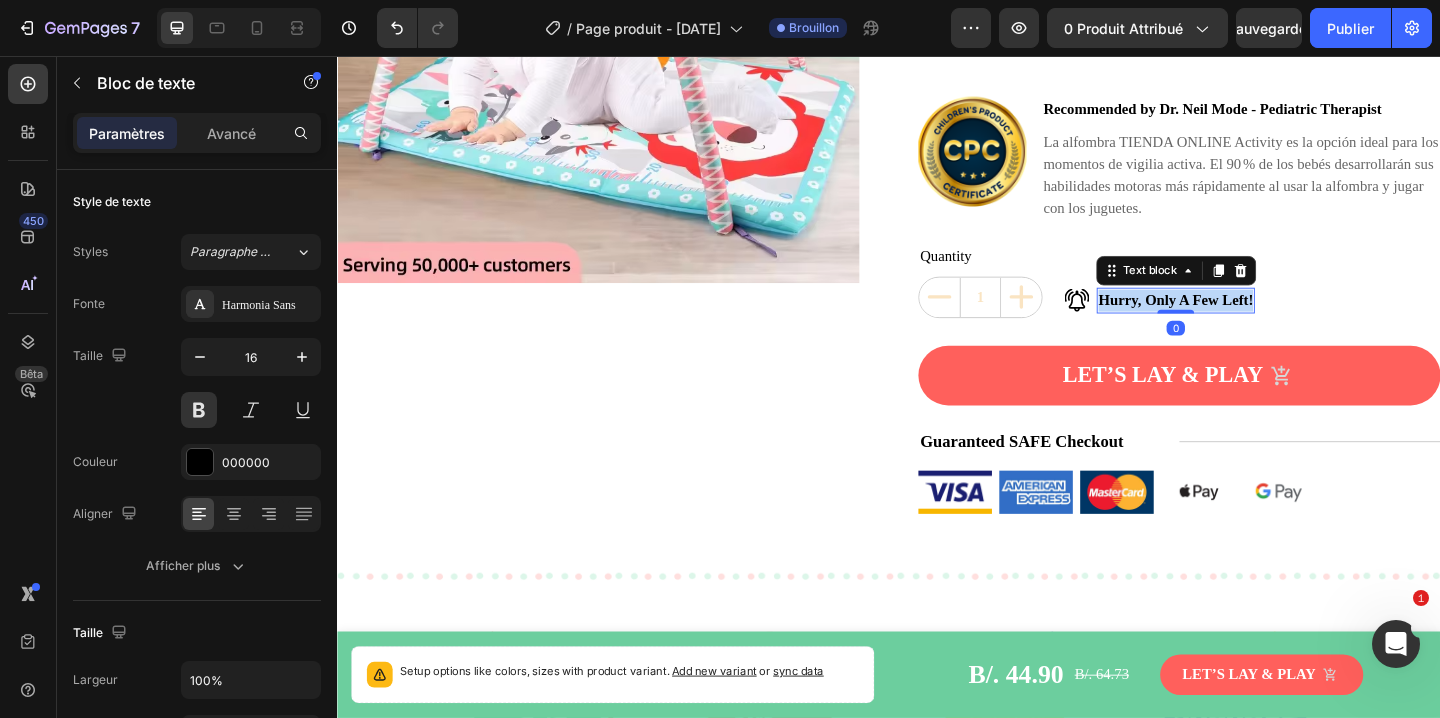 click on "Hurry, Only A Few Left!" at bounding box center (1249, 322) 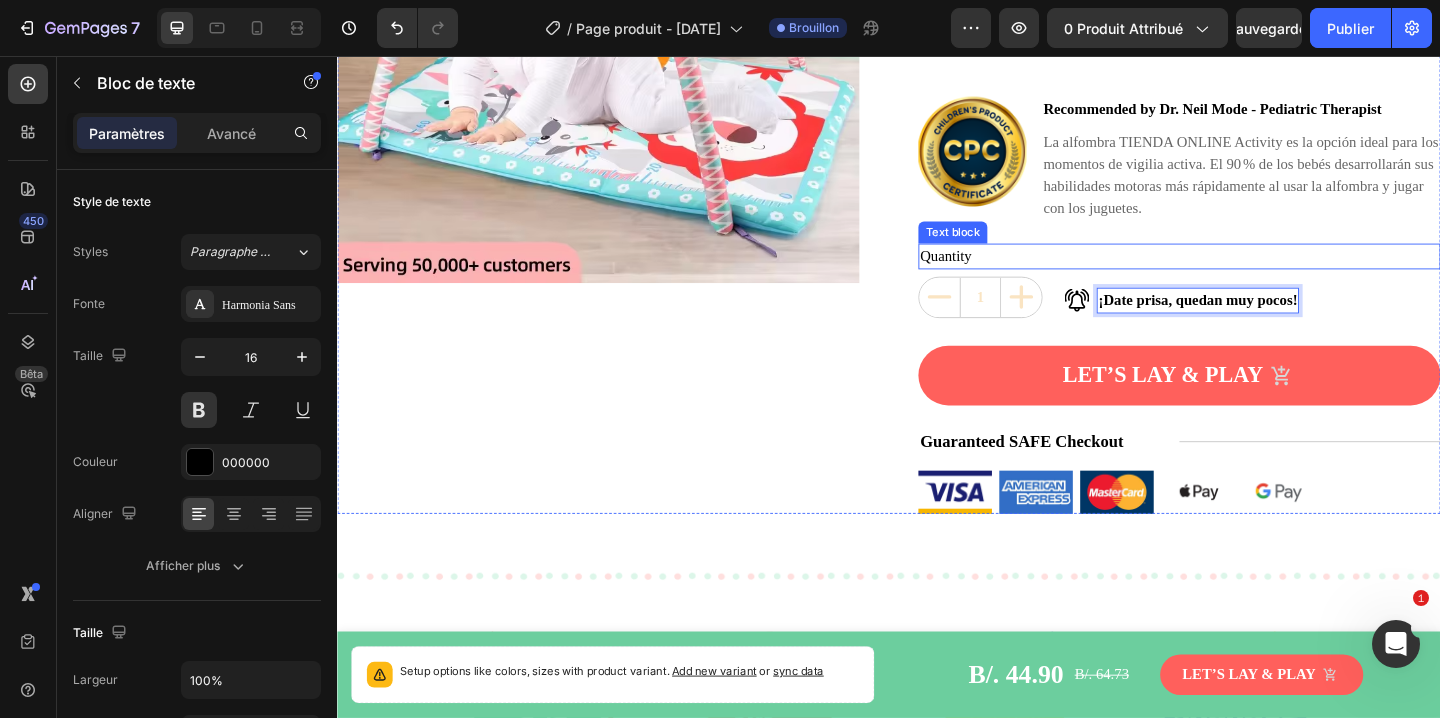 click on "Quantity" at bounding box center (1253, 274) 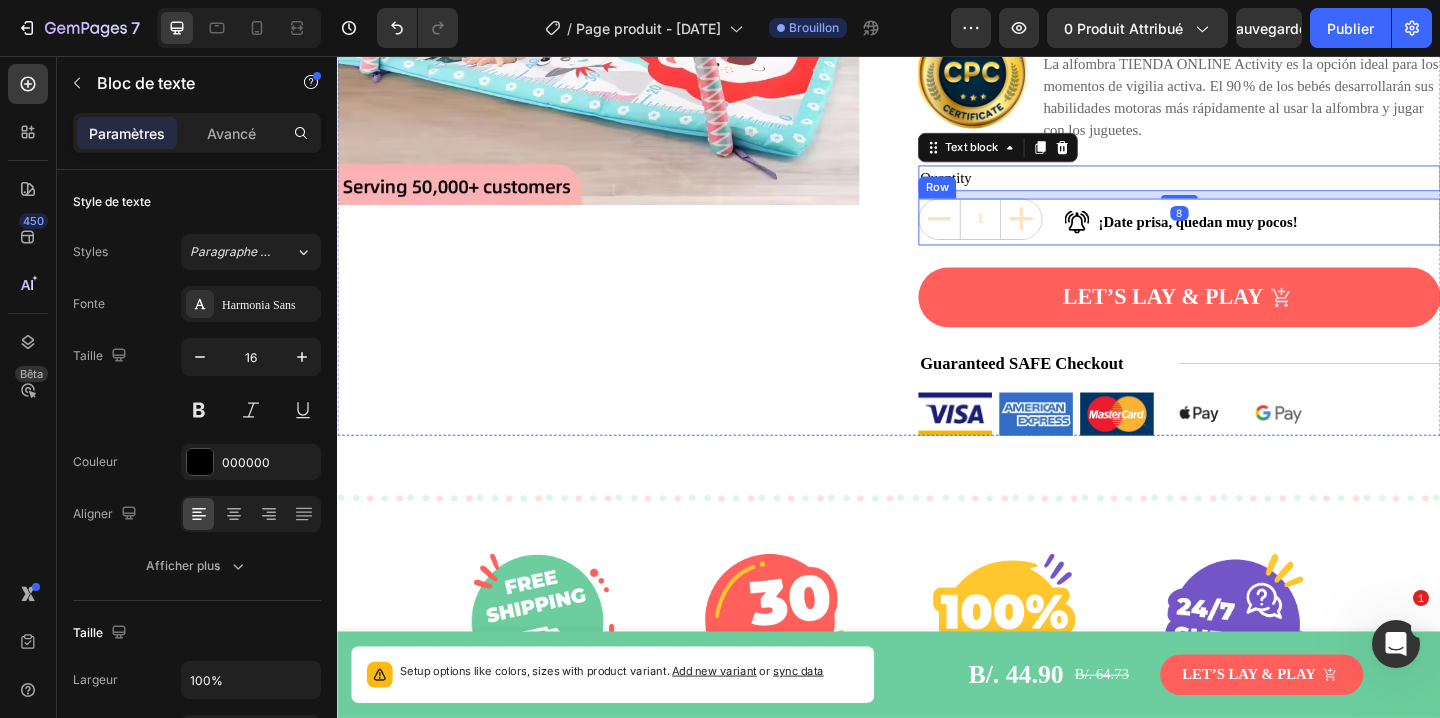 scroll, scrollTop: 529, scrollLeft: 0, axis: vertical 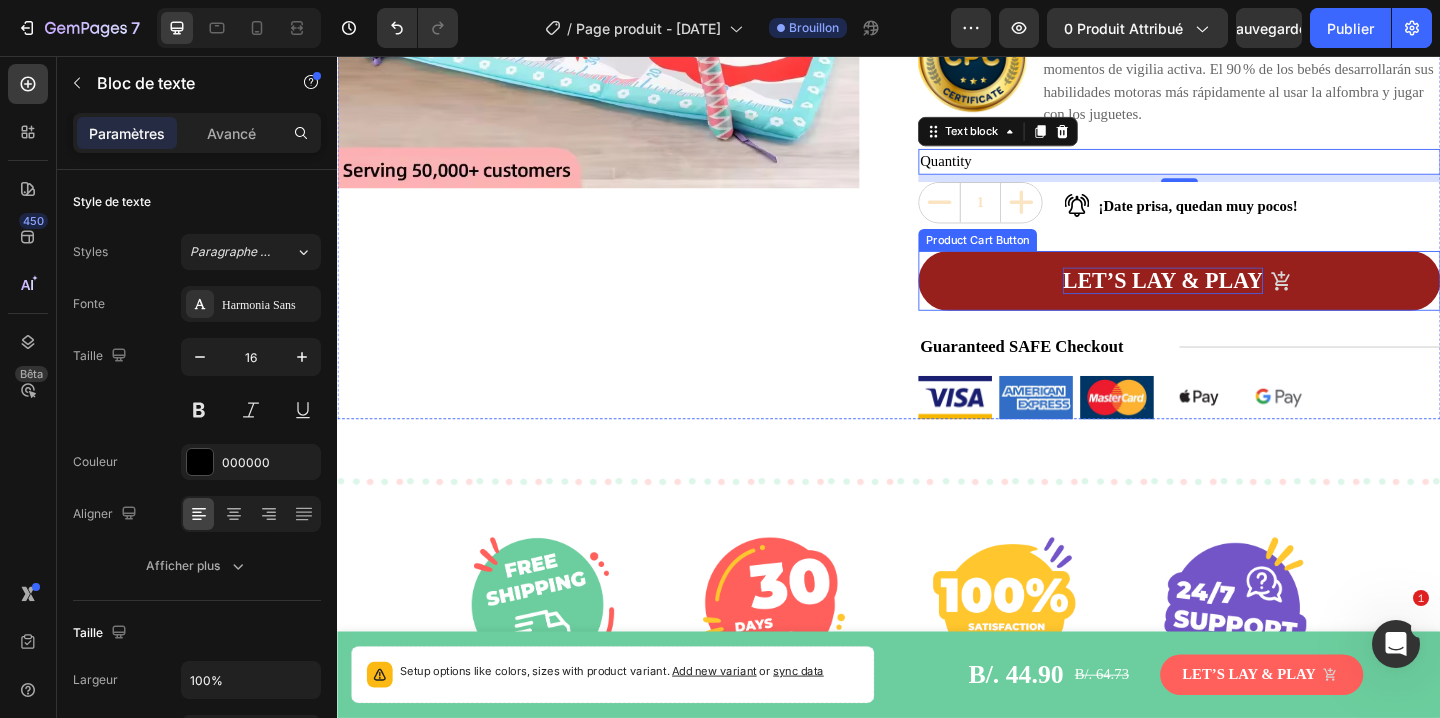 click on "Let’s lay & play" at bounding box center (1235, 300) 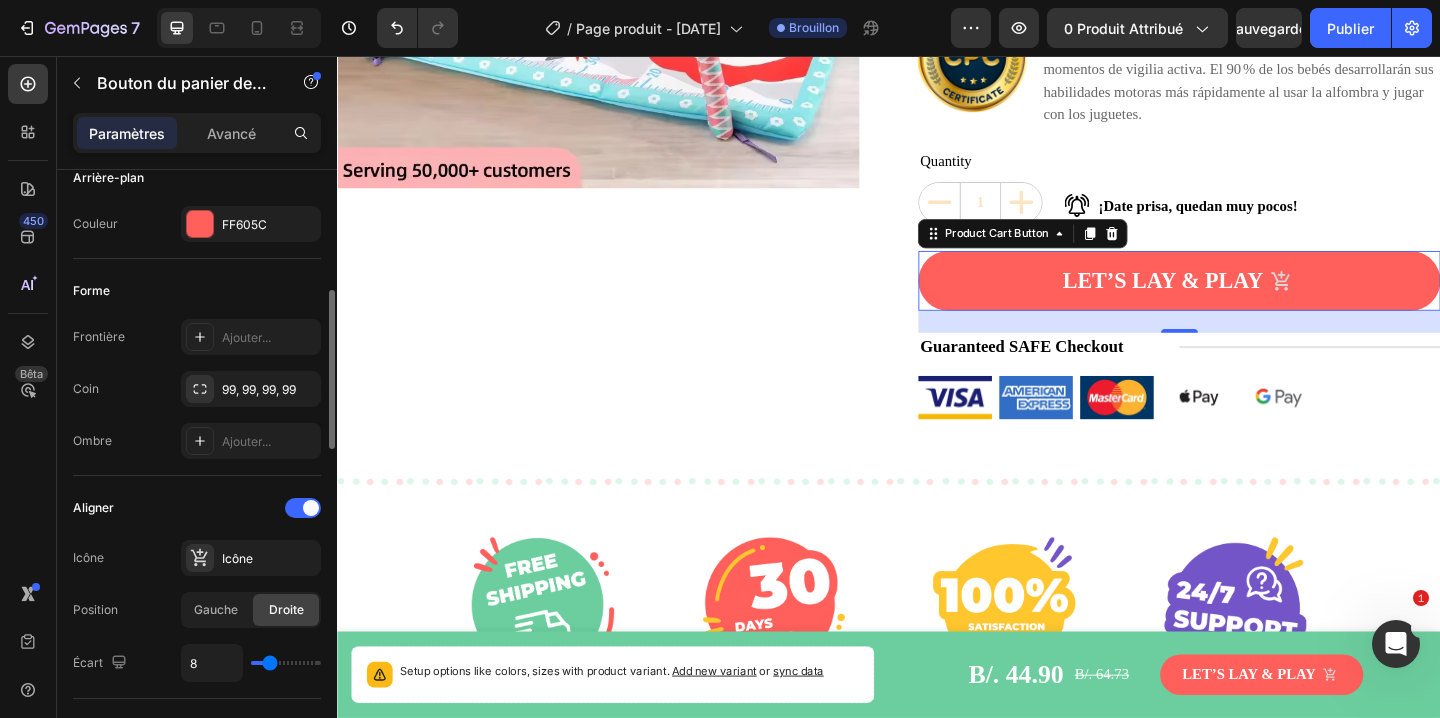 scroll, scrollTop: 553, scrollLeft: 0, axis: vertical 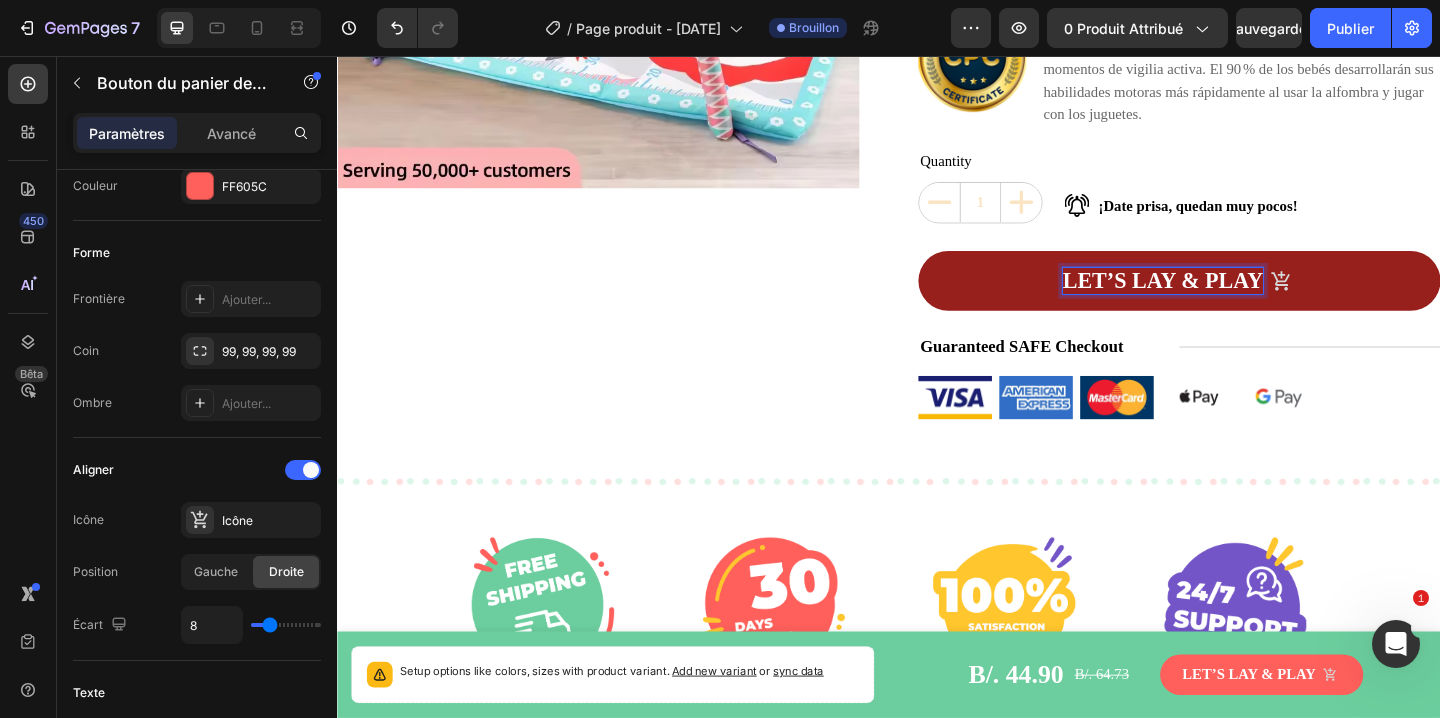 click on "Let’s lay & play" at bounding box center [1235, 300] 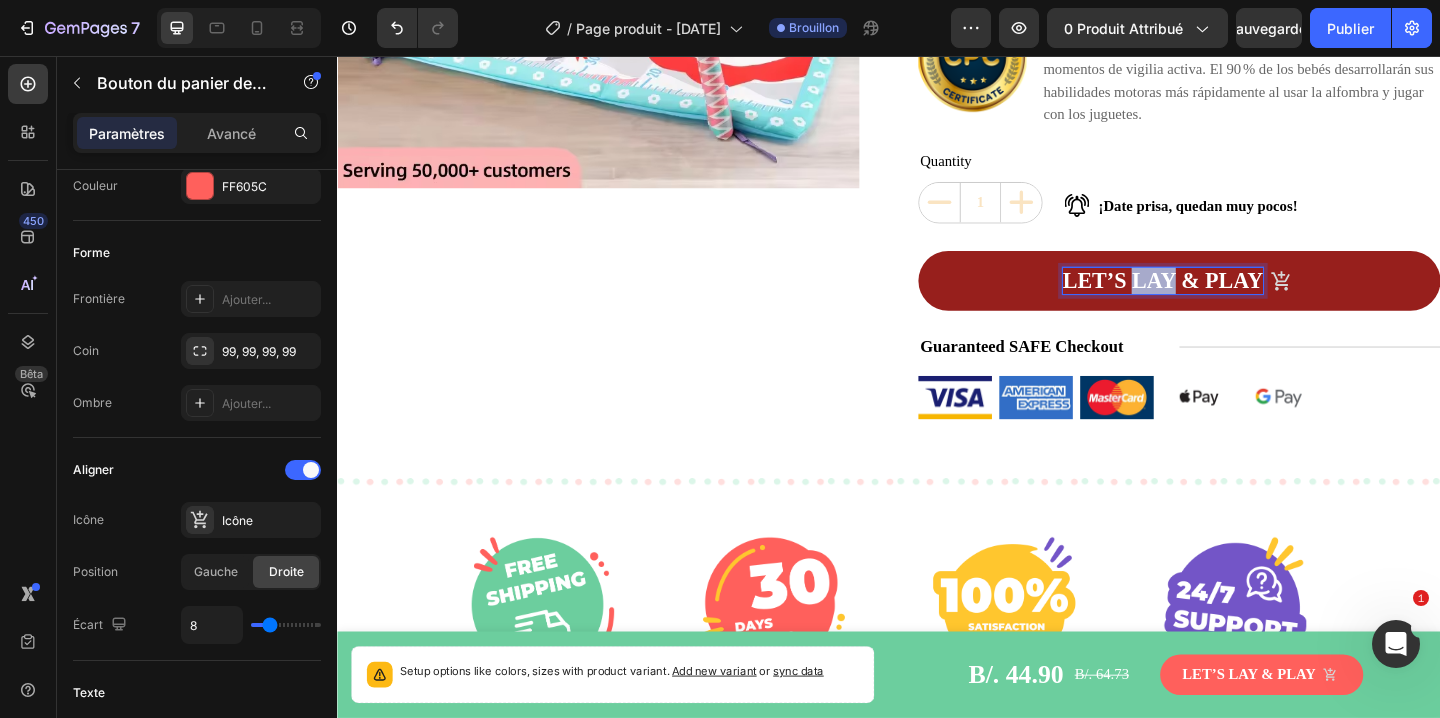 click on "Let’s lay & play" at bounding box center [1235, 300] 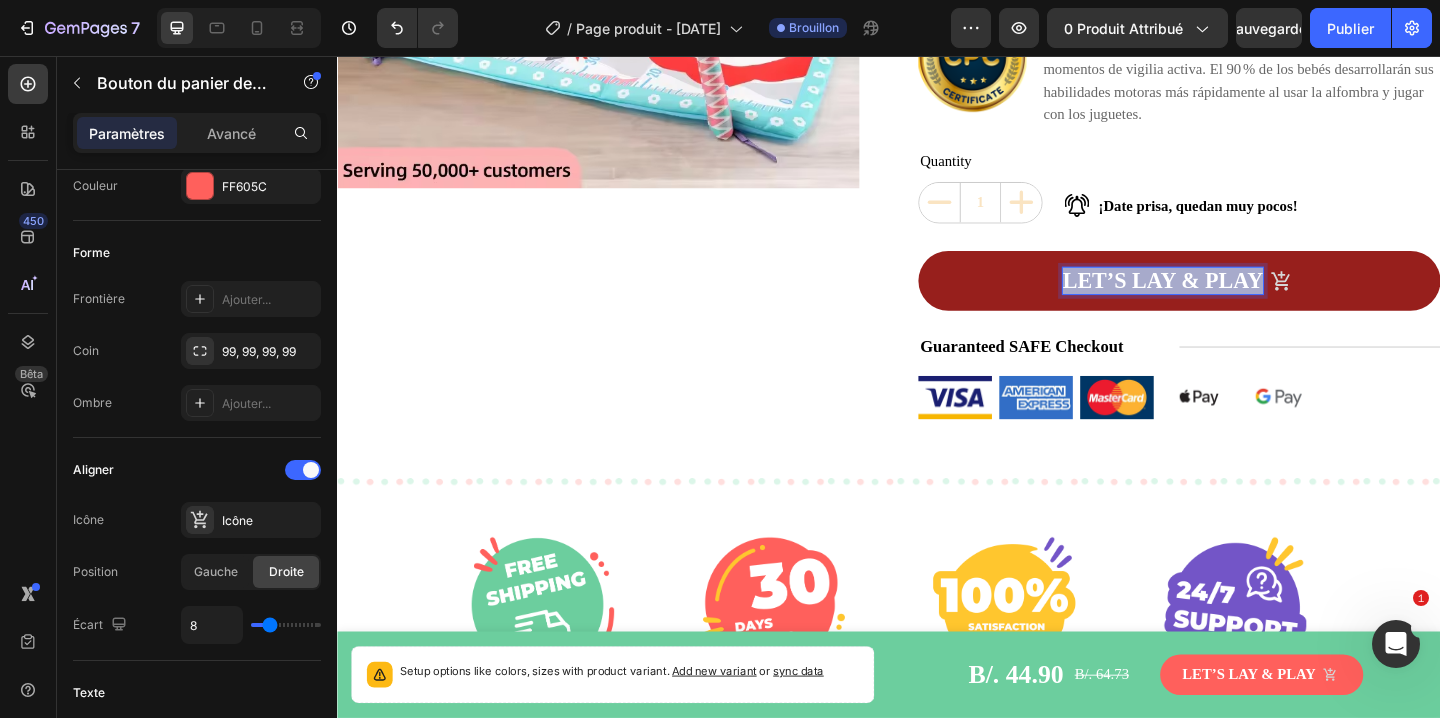 click on "Let’s lay & play" at bounding box center (1235, 300) 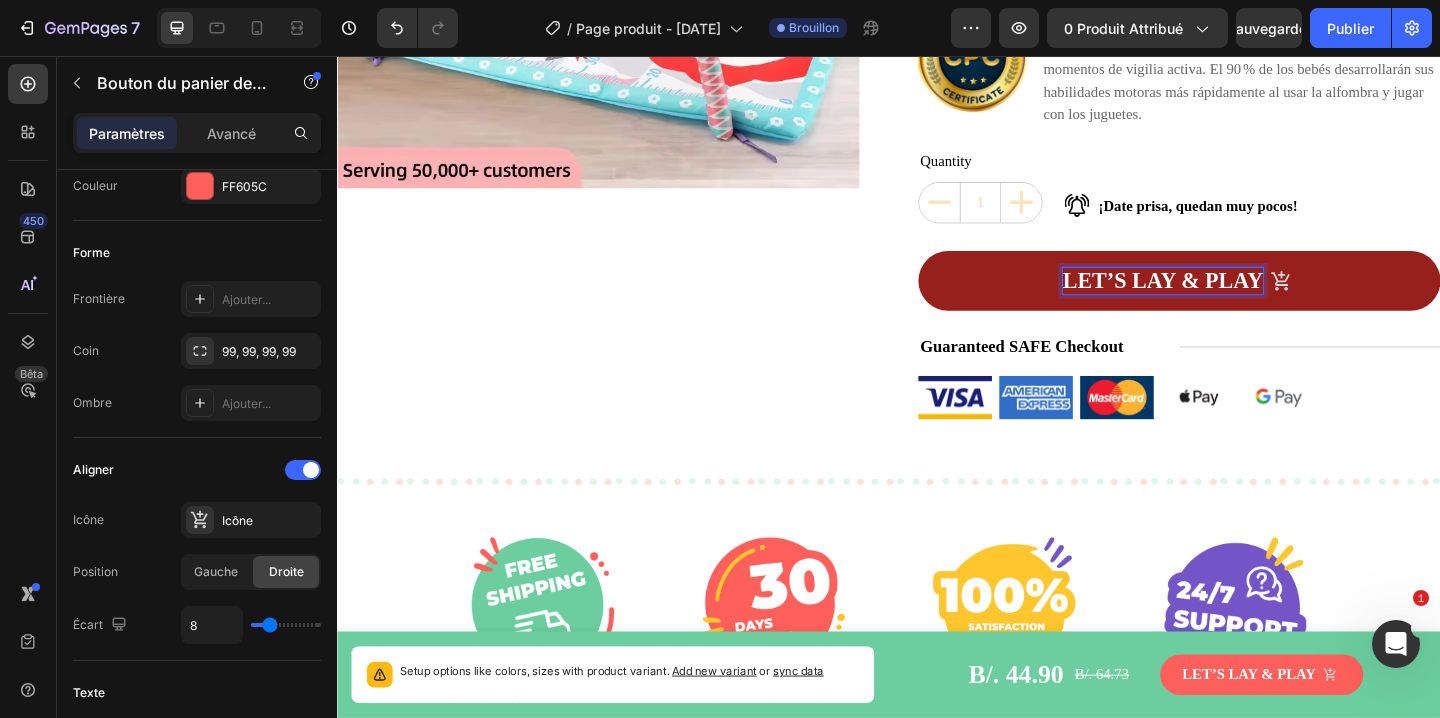 click on "Let’s lay & play" at bounding box center (1235, 300) 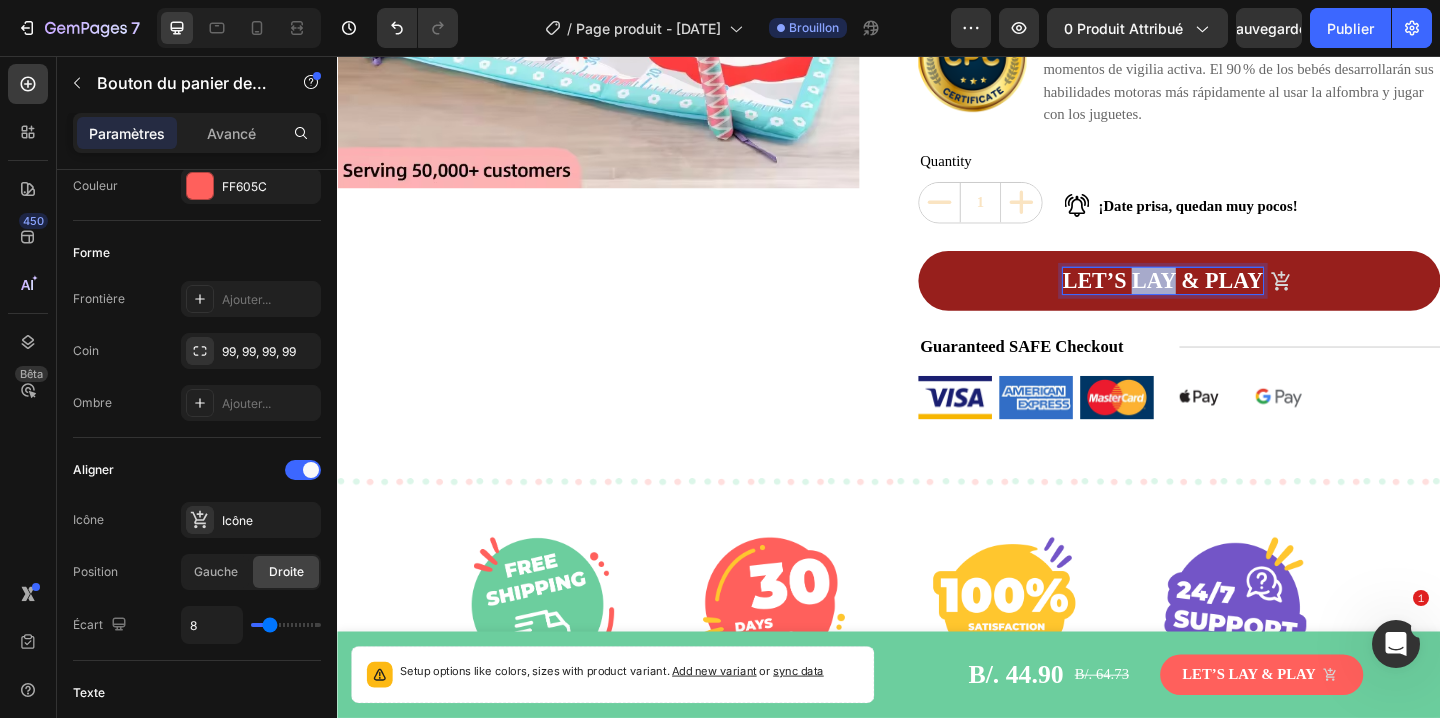 click on "Let’s lay & play" at bounding box center (1235, 300) 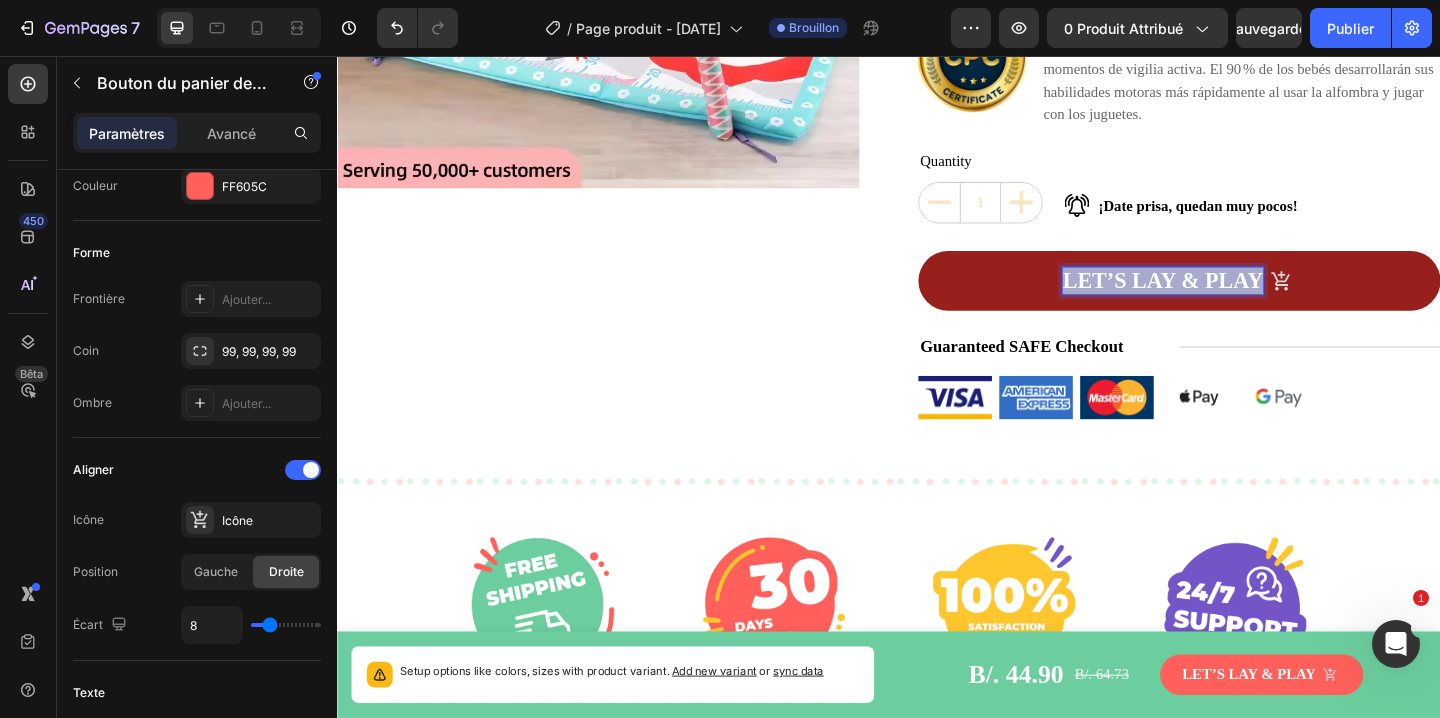 click on "Let’s lay & play" at bounding box center [1235, 300] 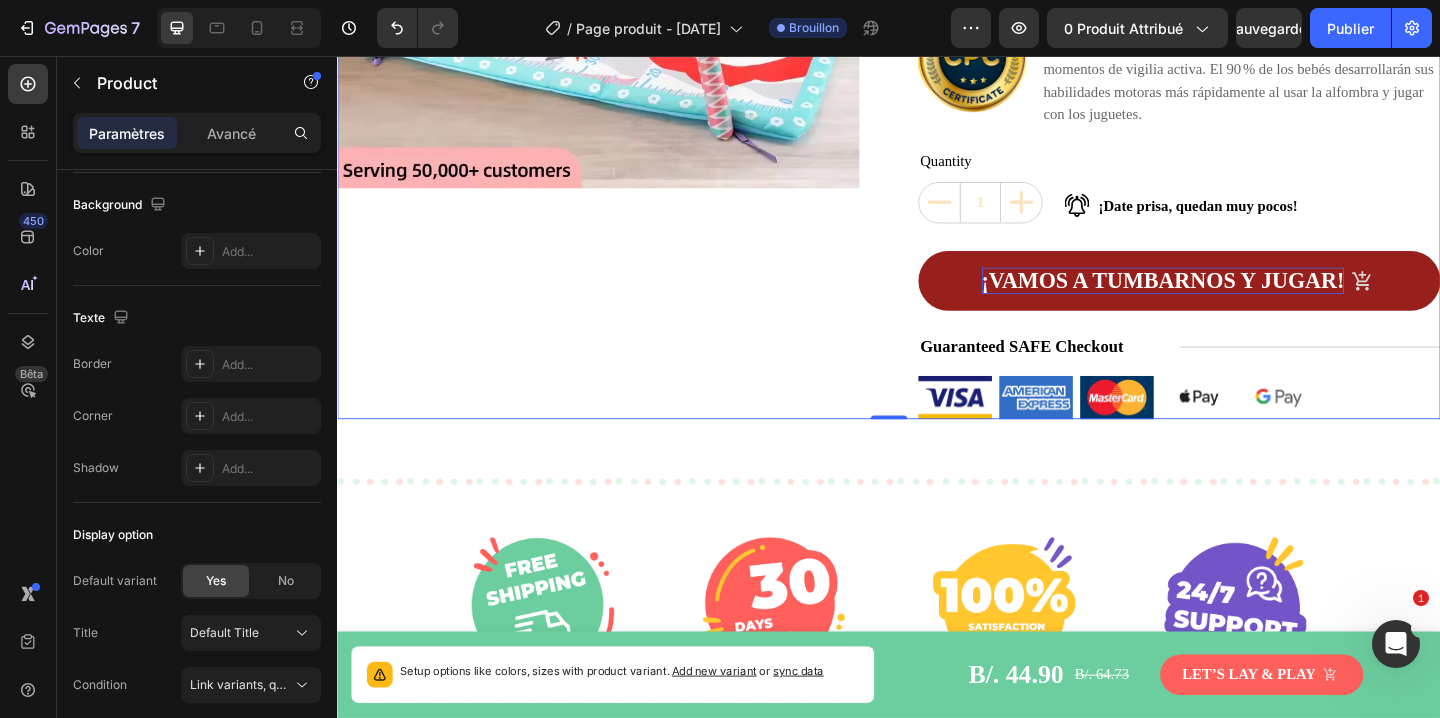 click on "Product Images" at bounding box center [621, 41] 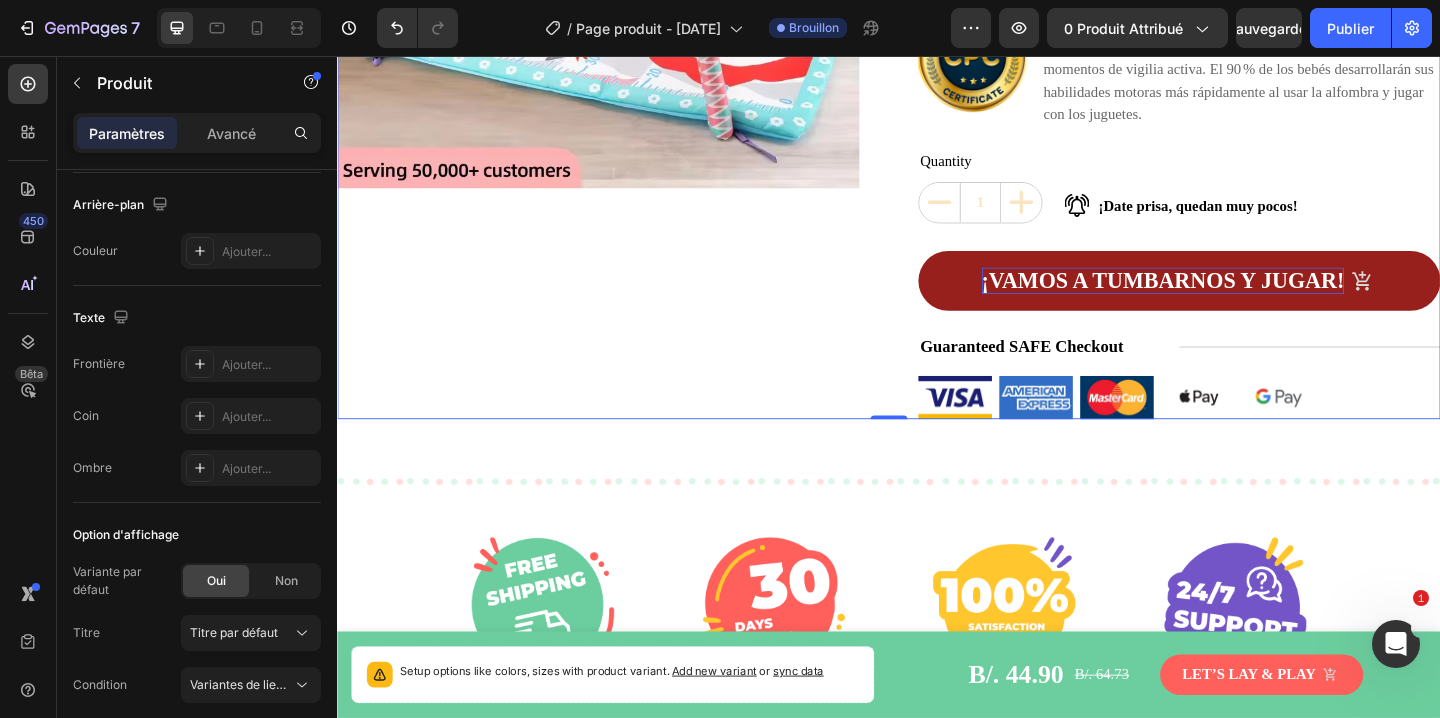 scroll, scrollTop: 0, scrollLeft: 0, axis: both 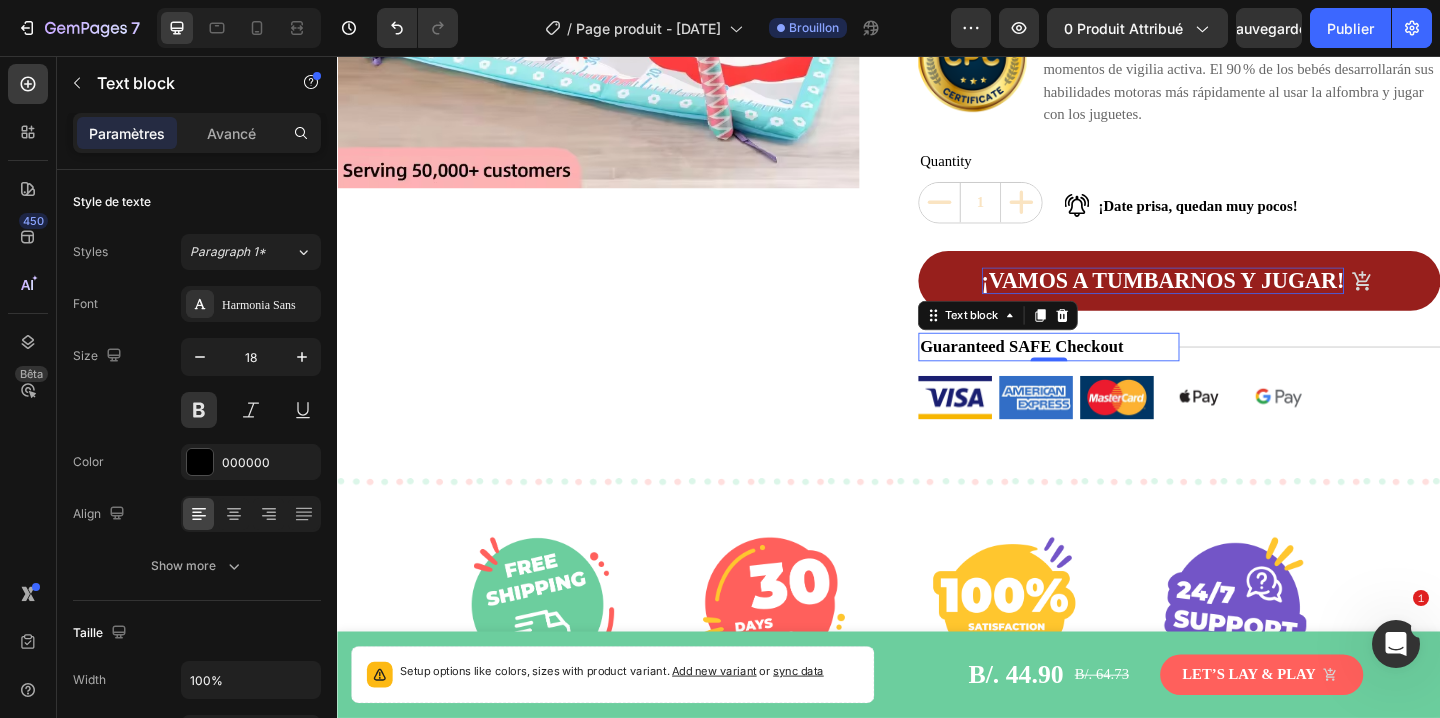 click on "Guaranteed SAFE Checkout" at bounding box center (1111, 372) 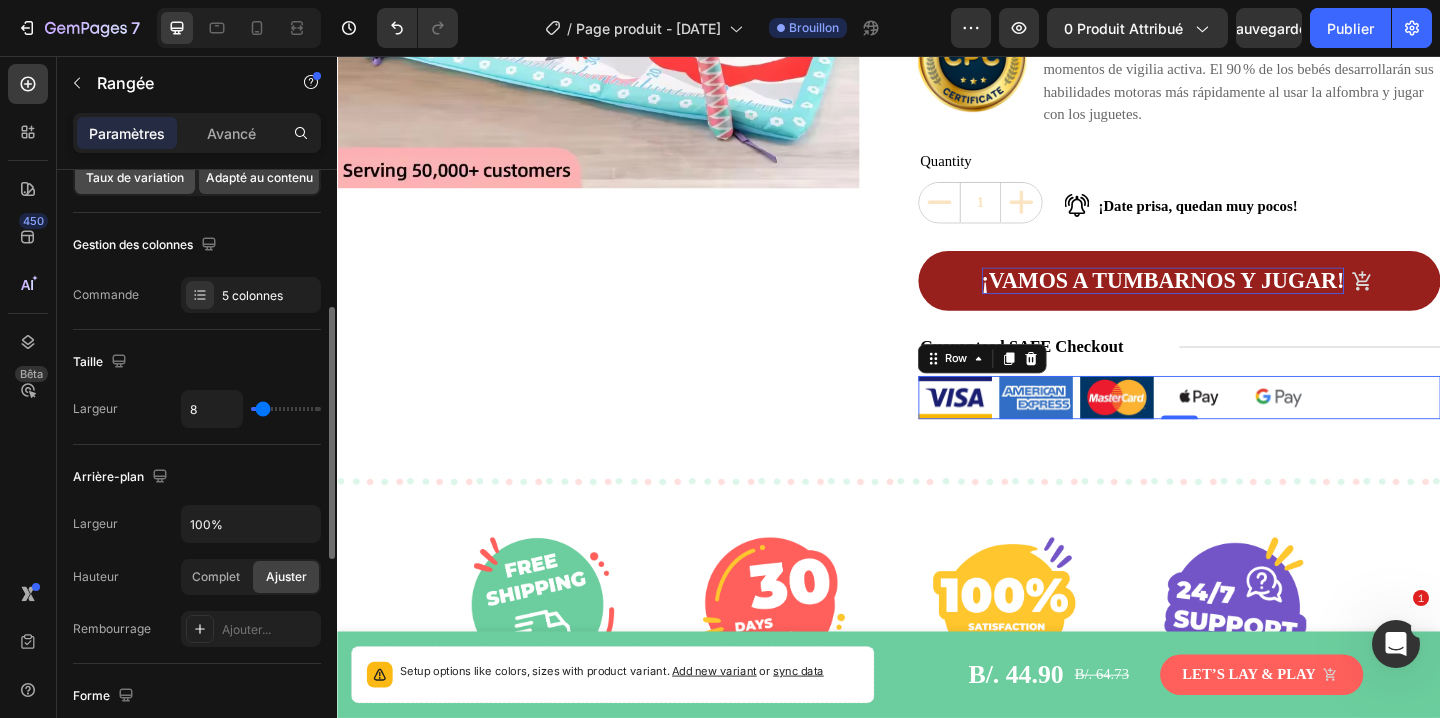 scroll, scrollTop: 251, scrollLeft: 0, axis: vertical 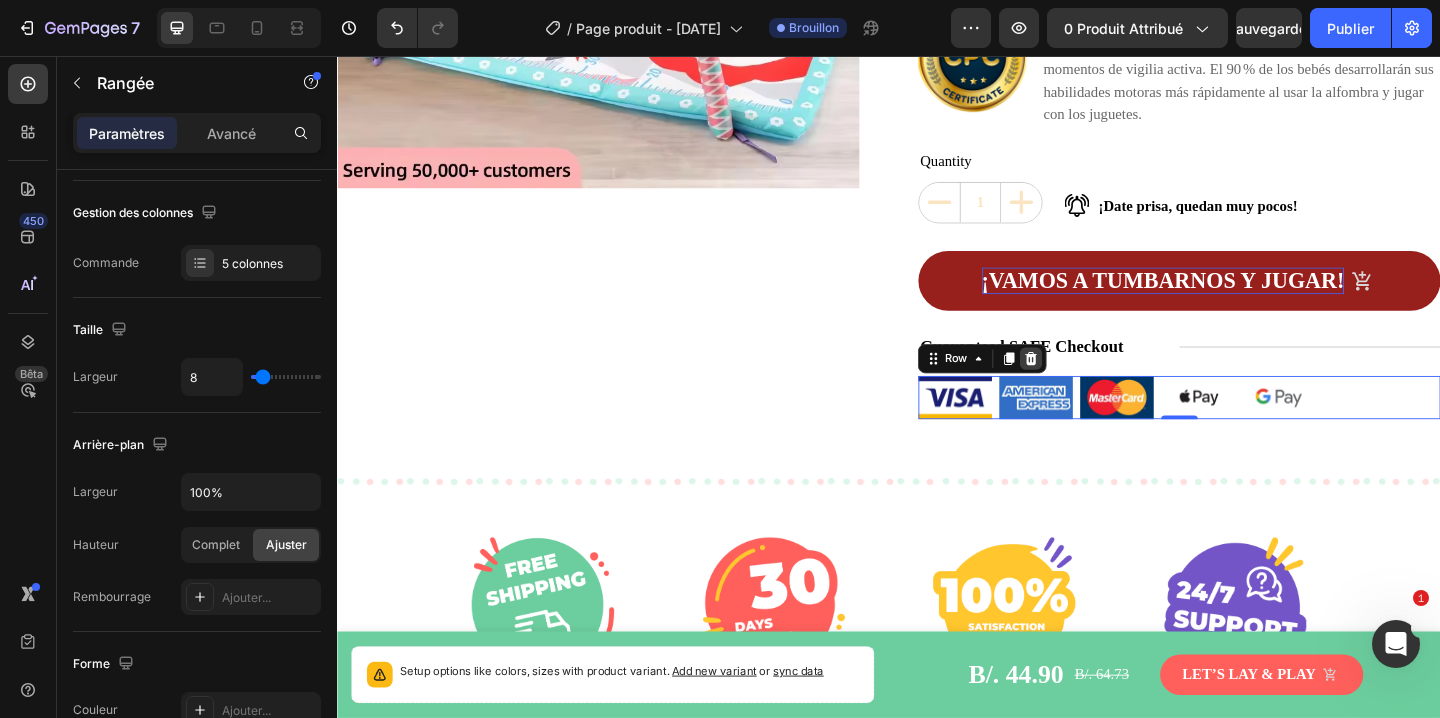 click 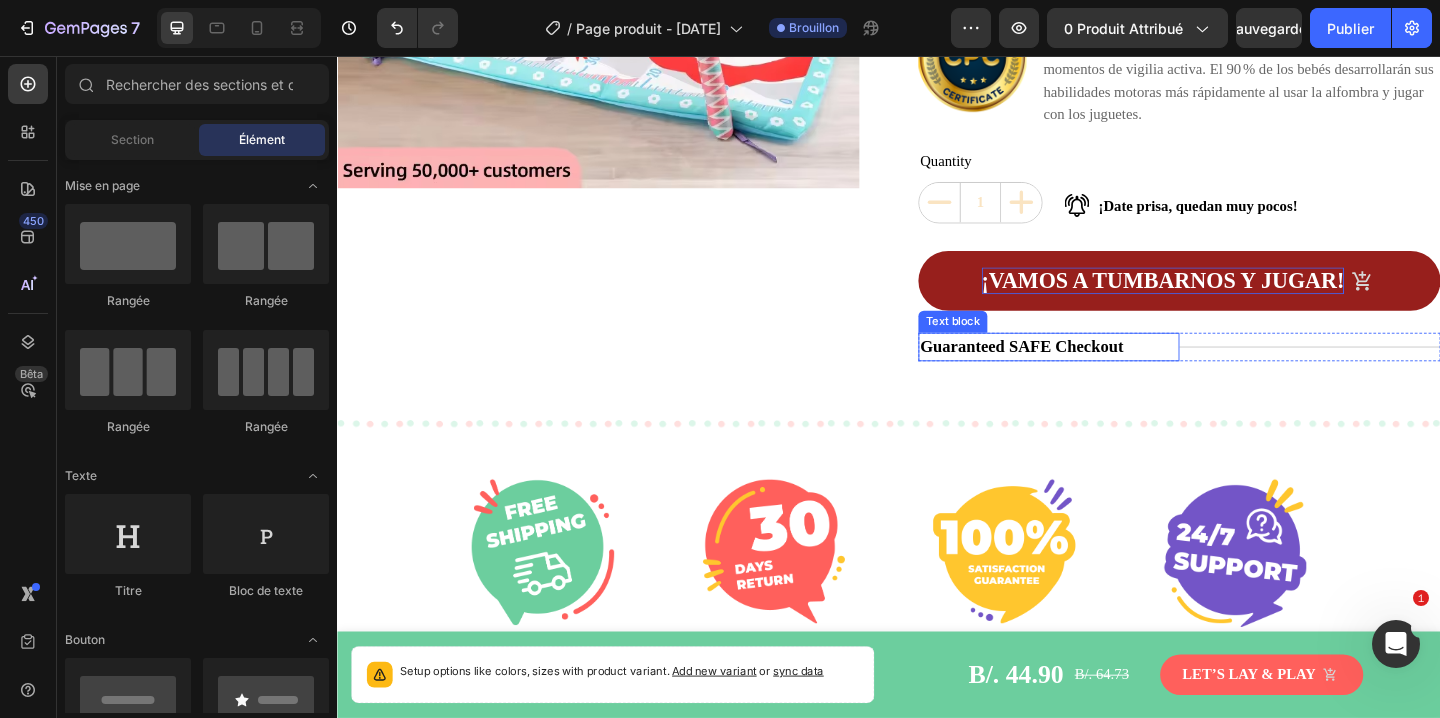 click on "Guaranteed SAFE Checkout" at bounding box center [1111, 372] 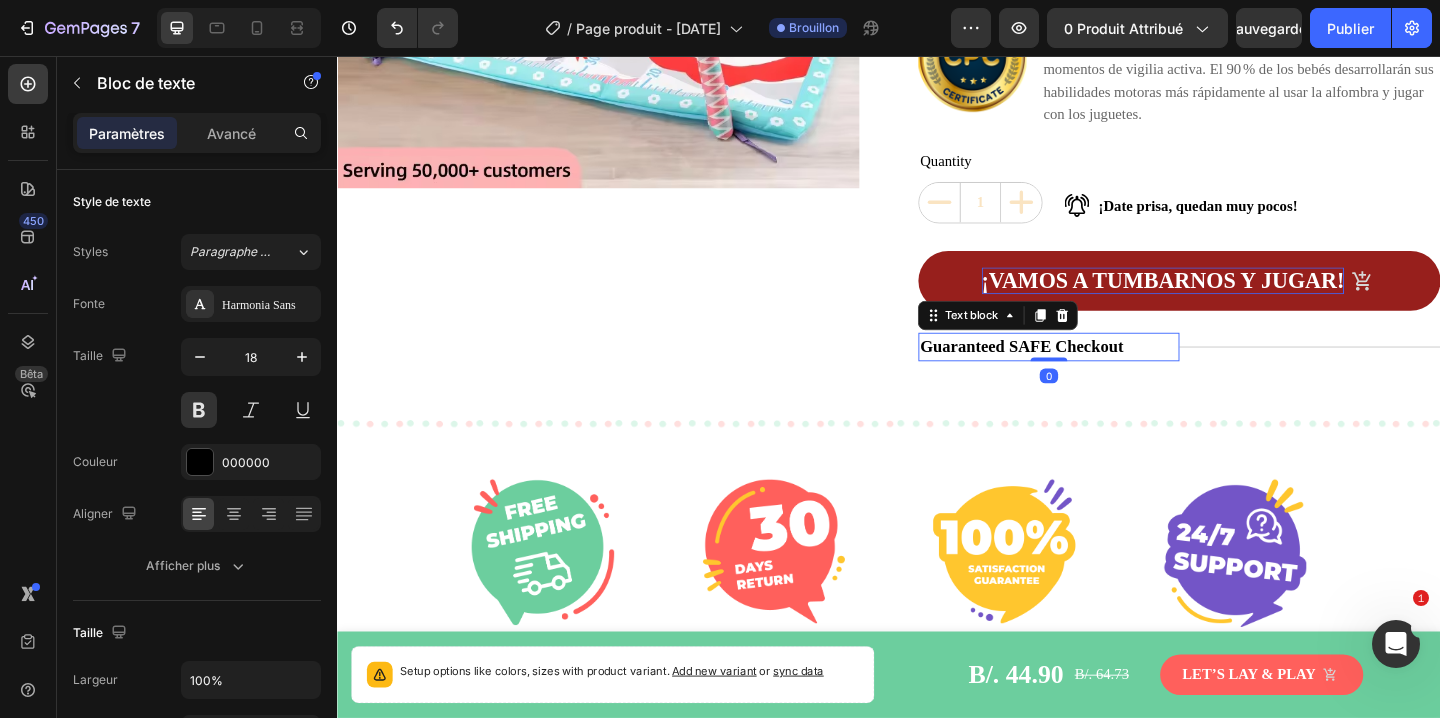 click on "Guaranteed SAFE Checkout" at bounding box center [1111, 372] 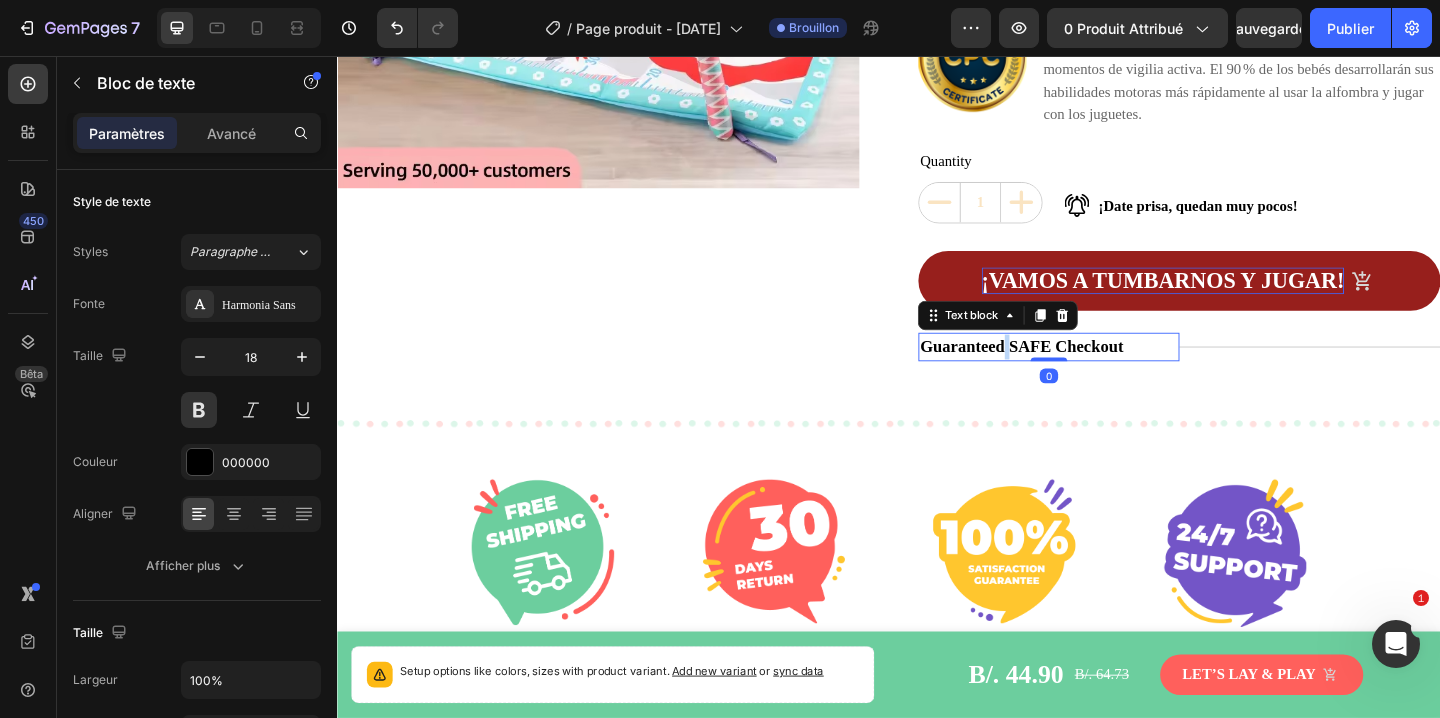 click on "Guaranteed SAFE Checkout" at bounding box center [1111, 372] 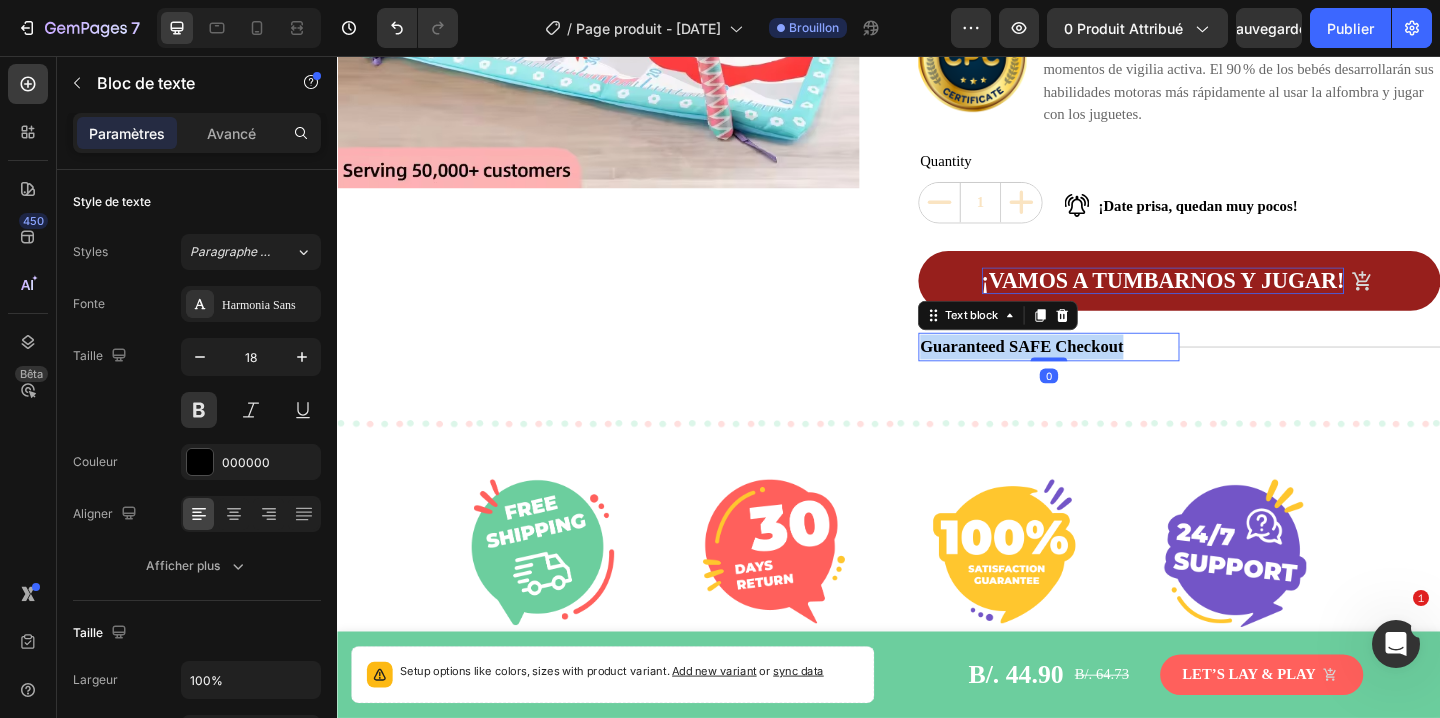click on "Guaranteed SAFE Checkout" at bounding box center [1111, 372] 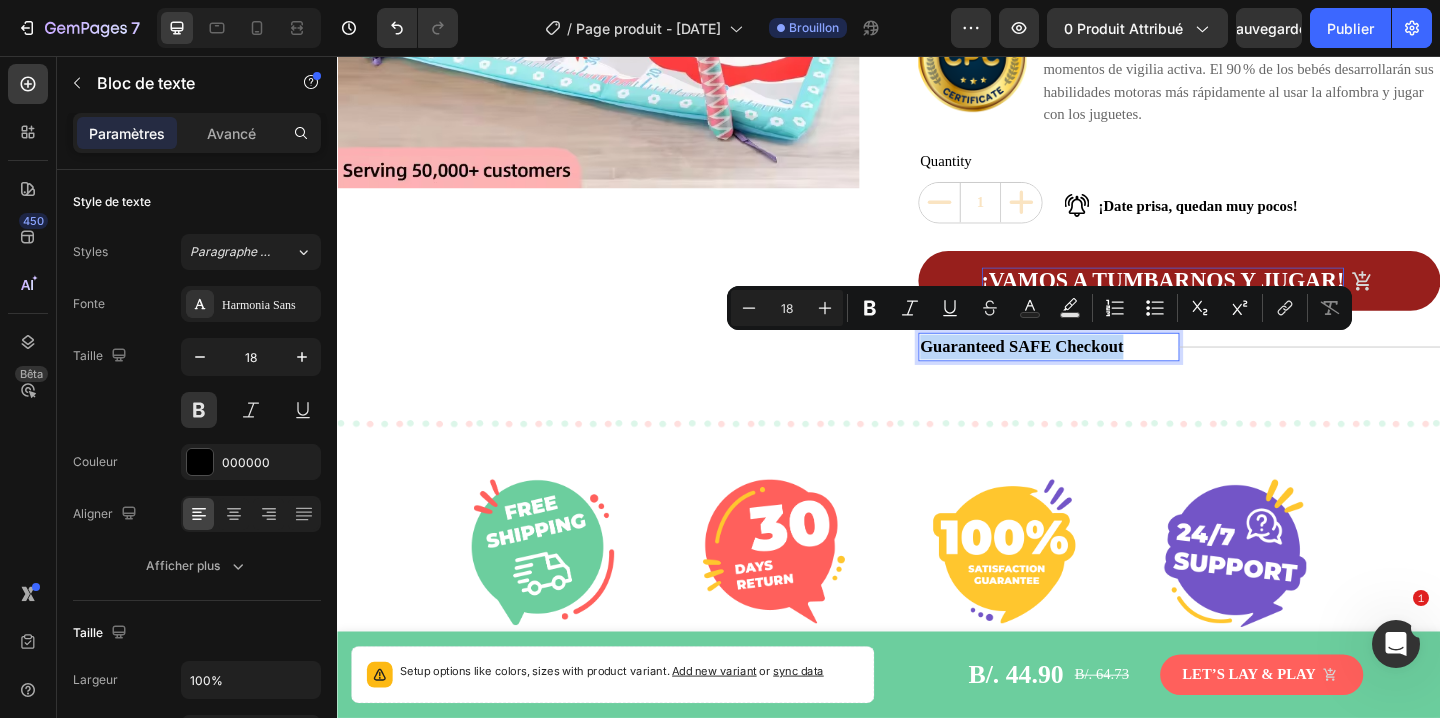 copy on "Guaranteed SAFE Checkout" 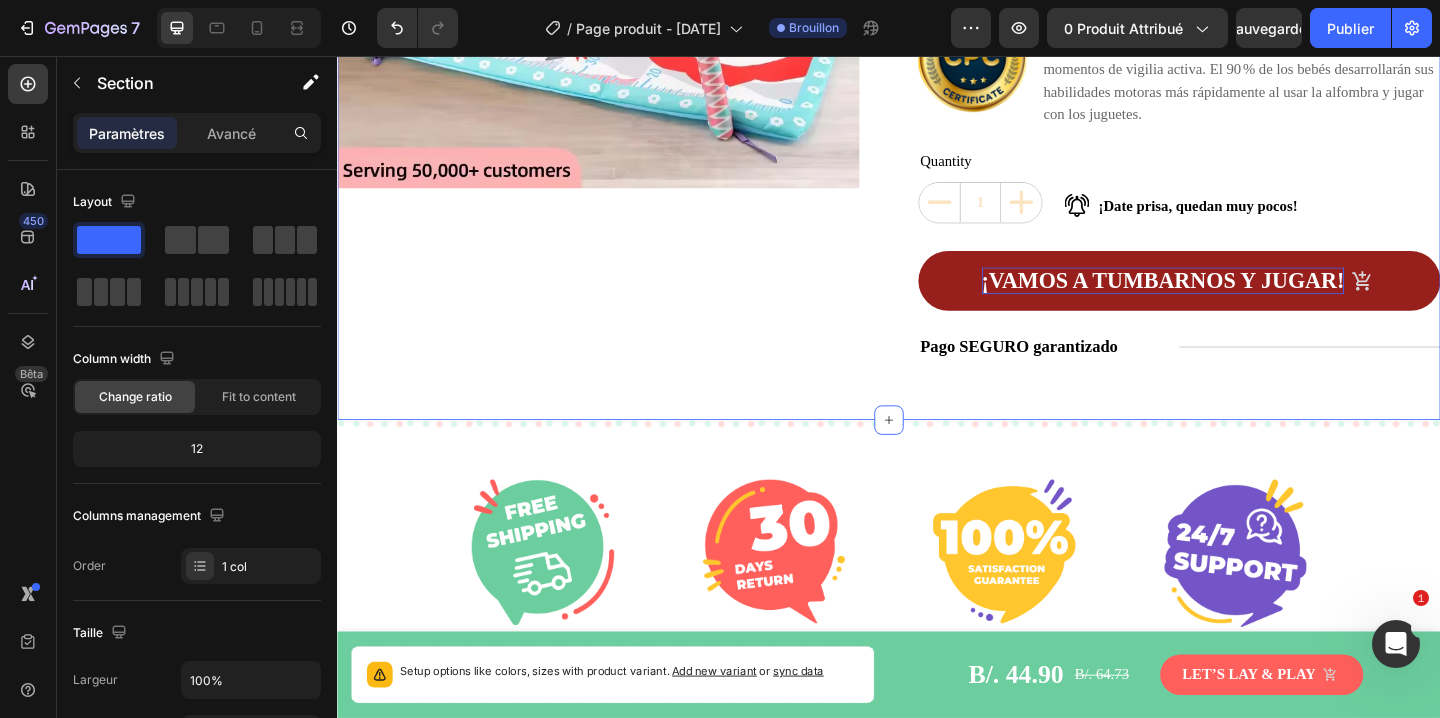 click on "Product Images - 31% off Product Badge lfombra de juego evolutiva para bebé – Suave, sensorial y con juguetes de dentición Product Title                Icon                Icon                Icon                Icon                Icon Icon List Hoz (1298 reviewers) Text block Row B/. 44.90 Product Price Product Price B/. 64.73 Product Price Product Price Row Image Recommended by Dr. Neil Mode - Pediatric Therapist Text block La alfombra TIENDA ONLINE Activity es la opción ideal para los momentos de vigilia activa. El 90 % de los bebés desarrollarán sus habilidades motoras más rápidamente al usar la alfombra y jugar con los juguetes. Text block Row Quantity Text block
1
Product Quantity Image ¡Date prisa, quedan muy pocos! Text block Row Row ¡Vamos a tumbarnos y jugar! Product Cart Button Pago SEGURO garantizado Text block                Title Line Row Product Section 2   You can create reusable sections Create Theme Section AI Content Write with GemAI Persuasive" at bounding box center (937, 10) 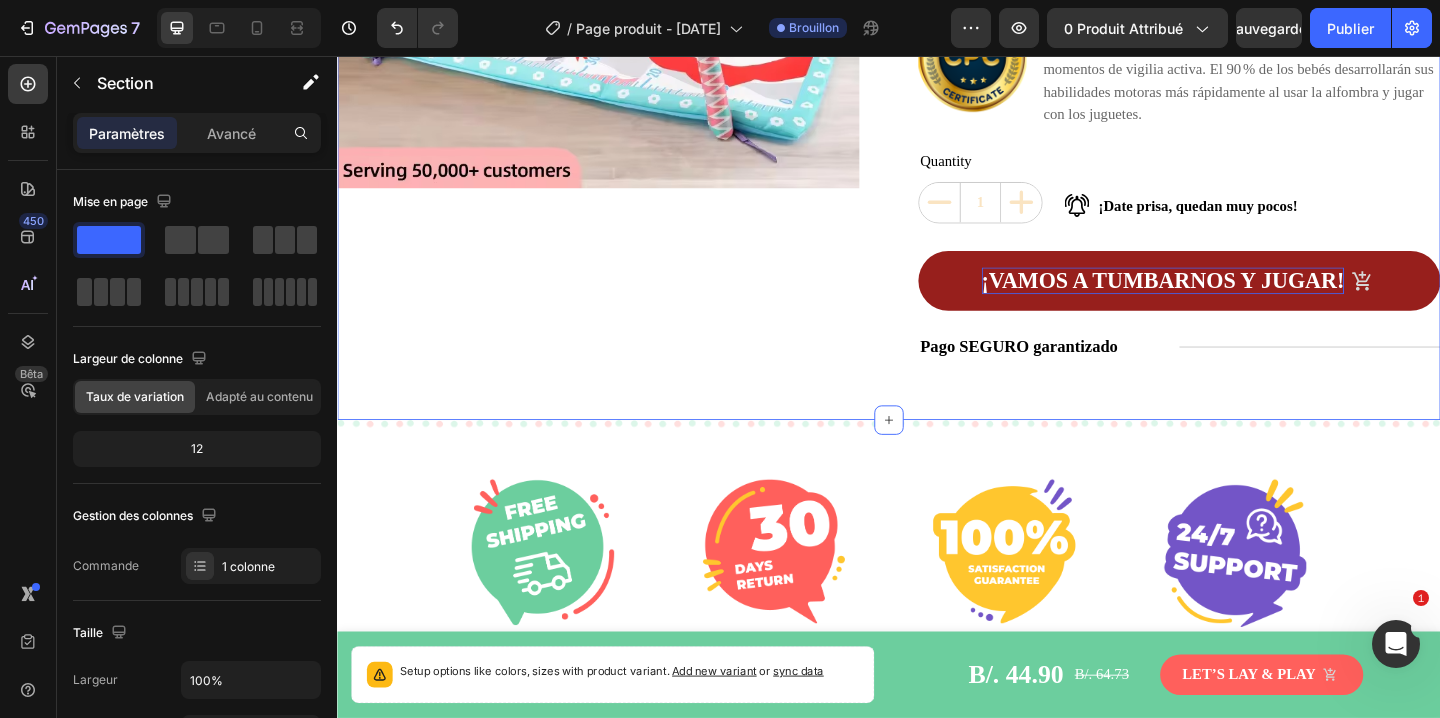 click on "Product Images - 31% off Product Badge lfombra de juego evolutiva para bebé – Suave, sensorial y con juguetes de dentición Product Title                Icon                Icon                Icon                Icon                Icon Icon List Hoz (1298 reviewers) Text block Row B/. 44.90 Product Price Product Price B/. 64.73 Product Price Product Price Row Image Recommended by Dr. Neil Mode - Pediatric Therapist Text block La alfombra TIENDA ONLINE Activity es la opción ideal para los momentos de vigilia activa. El 90 % de los bebés desarrollarán sus habilidades motoras más rápidamente al usar la alfombra y jugar con los juguetes. Text block Row Quantity Text block
1
Product Quantity Image ¡Date prisa, quedan muy pocos! Text block Row Row ¡Vamos a tumbarnos y jugar! Product Cart Button Pago SEGURO garantizado Text block                Title Line Row Product Section 2   You can create reusable sections Create Theme Section AI Content Write with GemAI Persuasive" at bounding box center [937, 10] 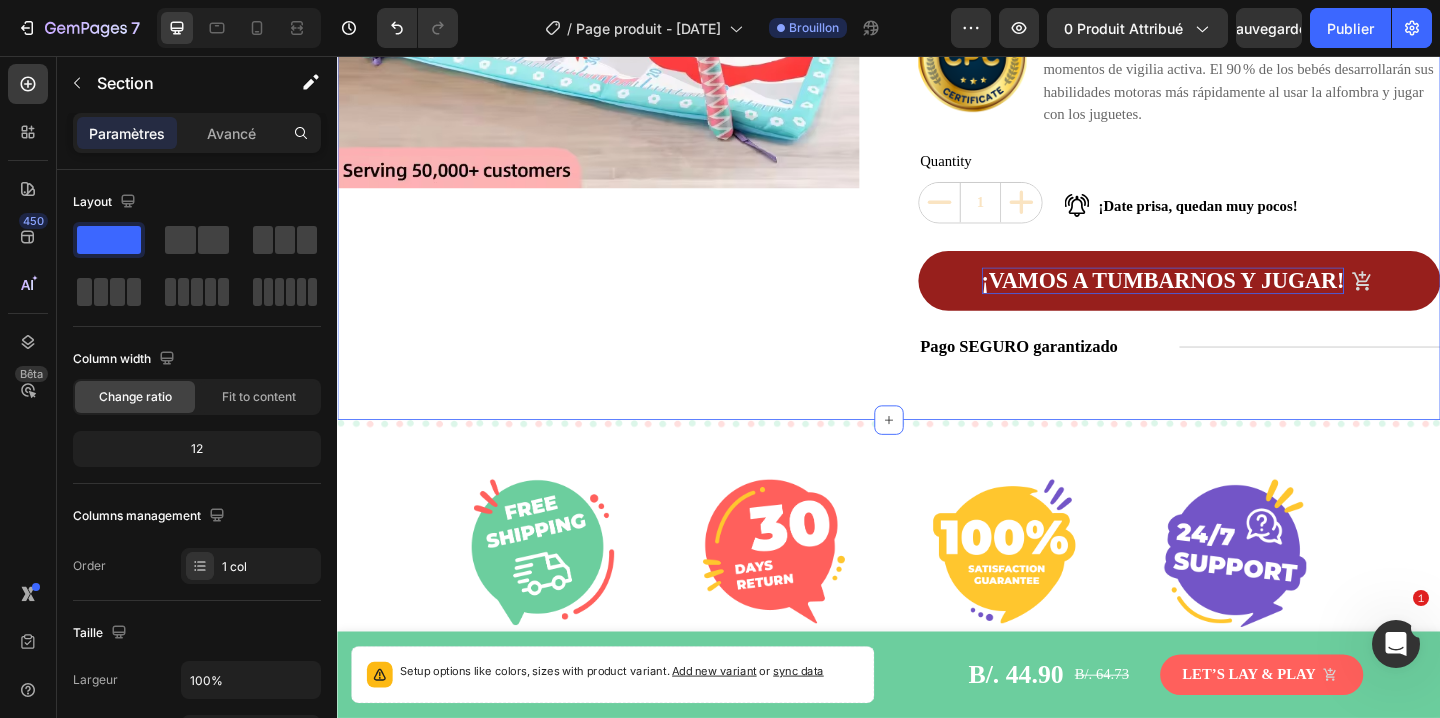click on "Product Images - 31% off Product Badge lfombra de juego evolutiva para bebé – Suave, sensorial y con juguetes de dentición Product Title                Icon                Icon                Icon                Icon                Icon Icon List Hoz (1298 reviewers) Text block Row B/. 44.90 Product Price Product Price B/. 64.73 Product Price Product Price Row Image Recommended by Dr. Neil Mode - Pediatric Therapist Text block La alfombra TIENDA ONLINE Activity es la opción ideal para los momentos de vigilia activa. El 90 % de los bebés desarrollarán sus habilidades motoras más rápidamente al usar la alfombra y jugar con los juguetes. Text block Row Quantity Text block
1
Product Quantity Image ¡Date prisa, quedan muy pocos! Text block Row Row ¡Vamos a tumbarnos y jugar! Product Cart Button Pago SEGURO garantizado Text block                Title Line Row Product Section 2   You can create reusable sections Create Theme Section AI Content Write with GemAI Persuasive" at bounding box center (937, 10) 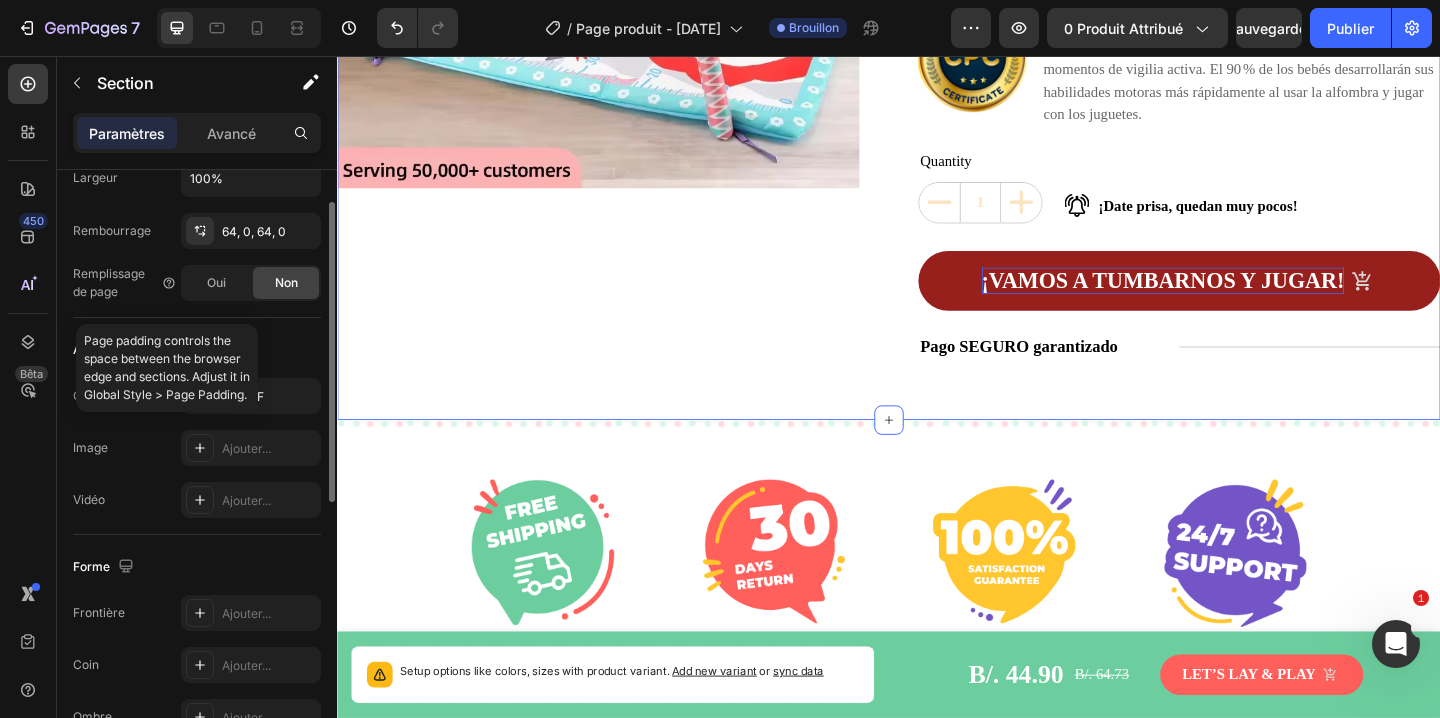 scroll, scrollTop: 357, scrollLeft: 0, axis: vertical 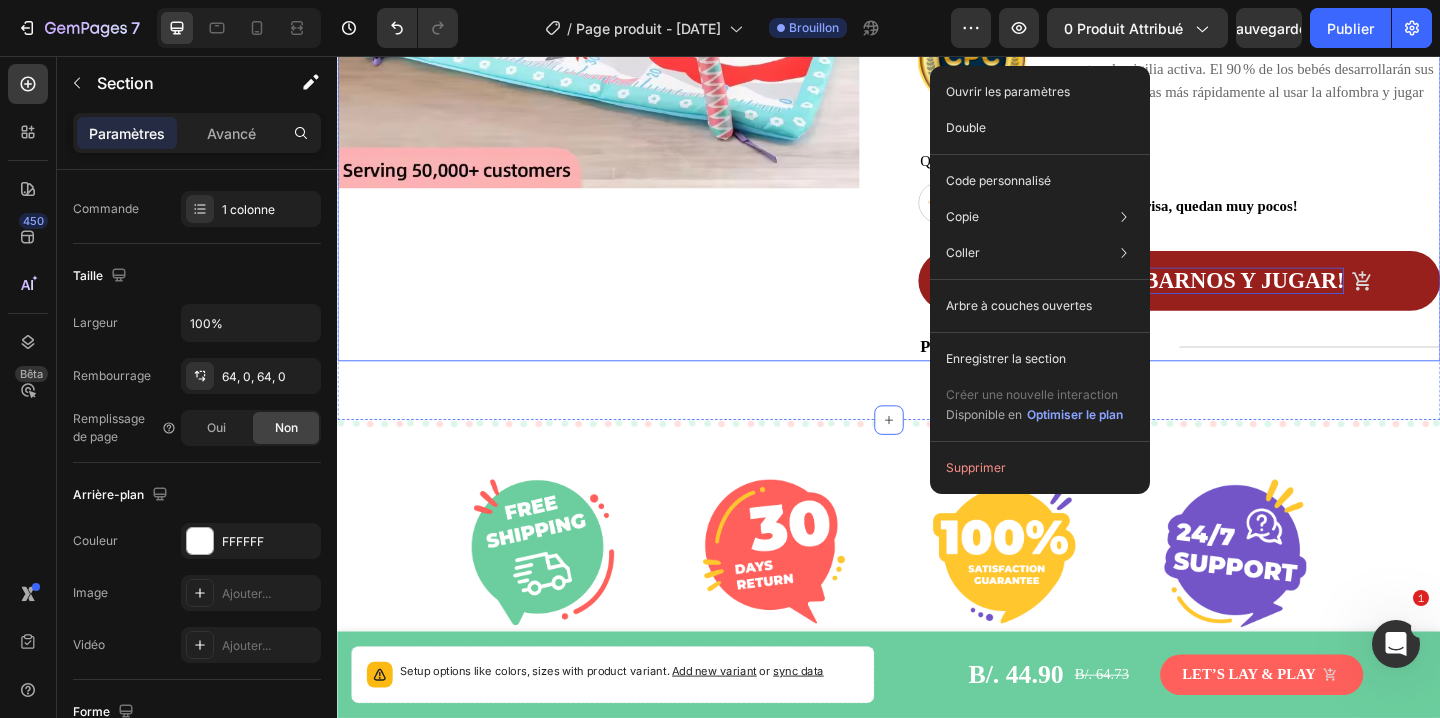click on "Product Images" at bounding box center (621, 10) 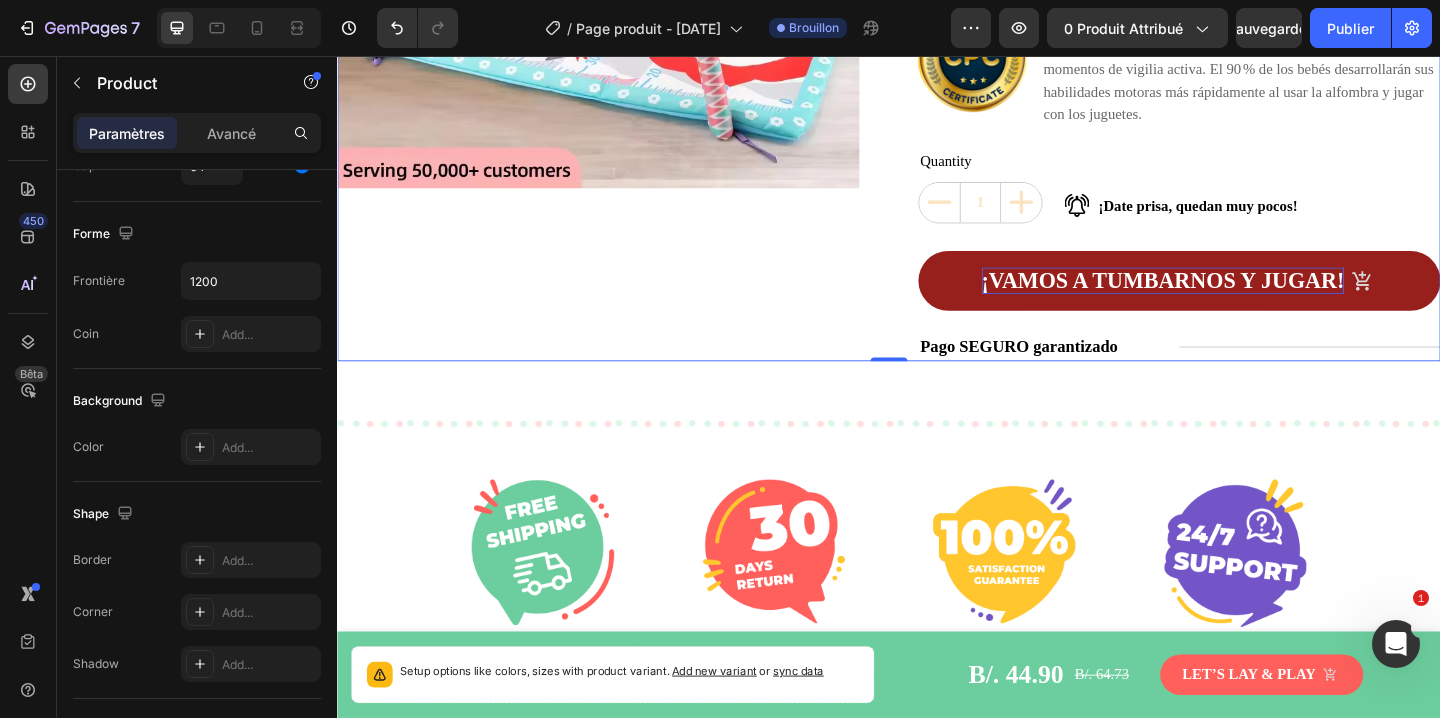 scroll, scrollTop: 0, scrollLeft: 0, axis: both 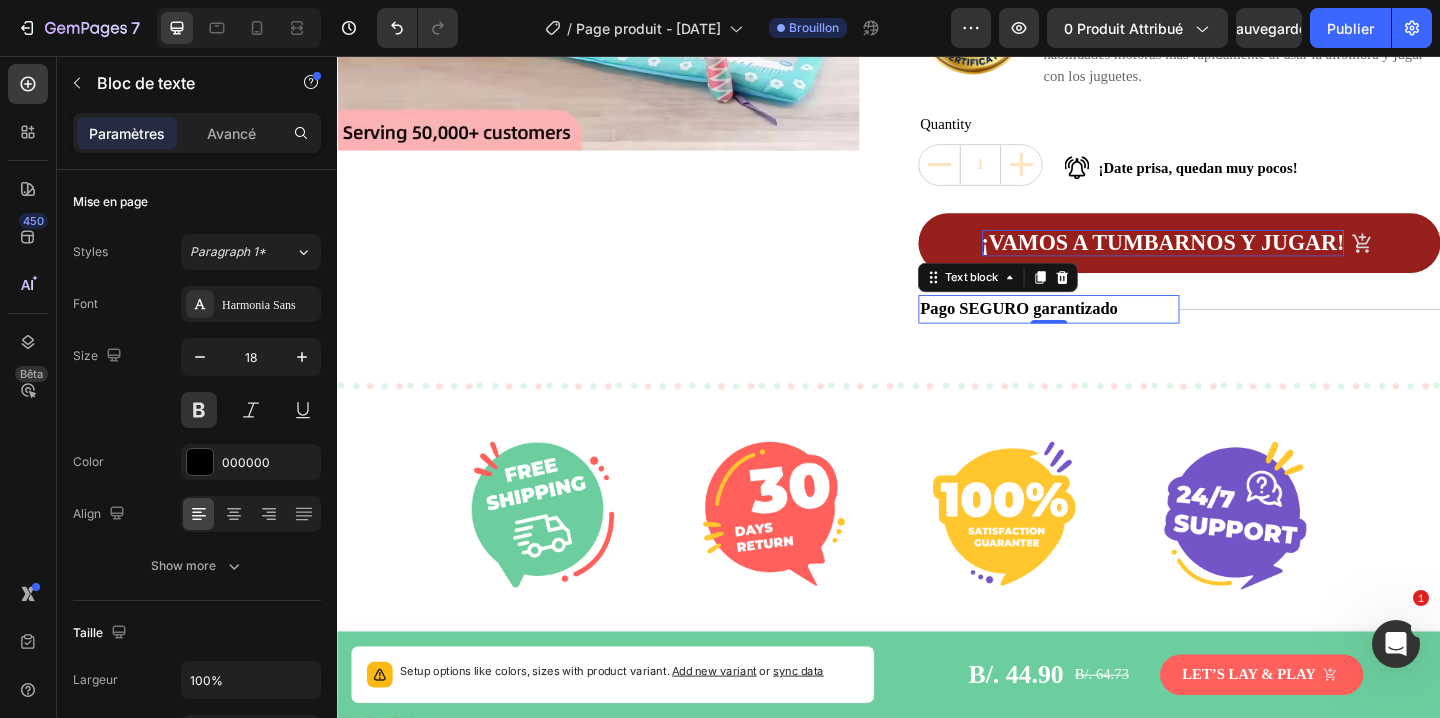 click on "Pago SEGURO garantizado" at bounding box center (1111, 331) 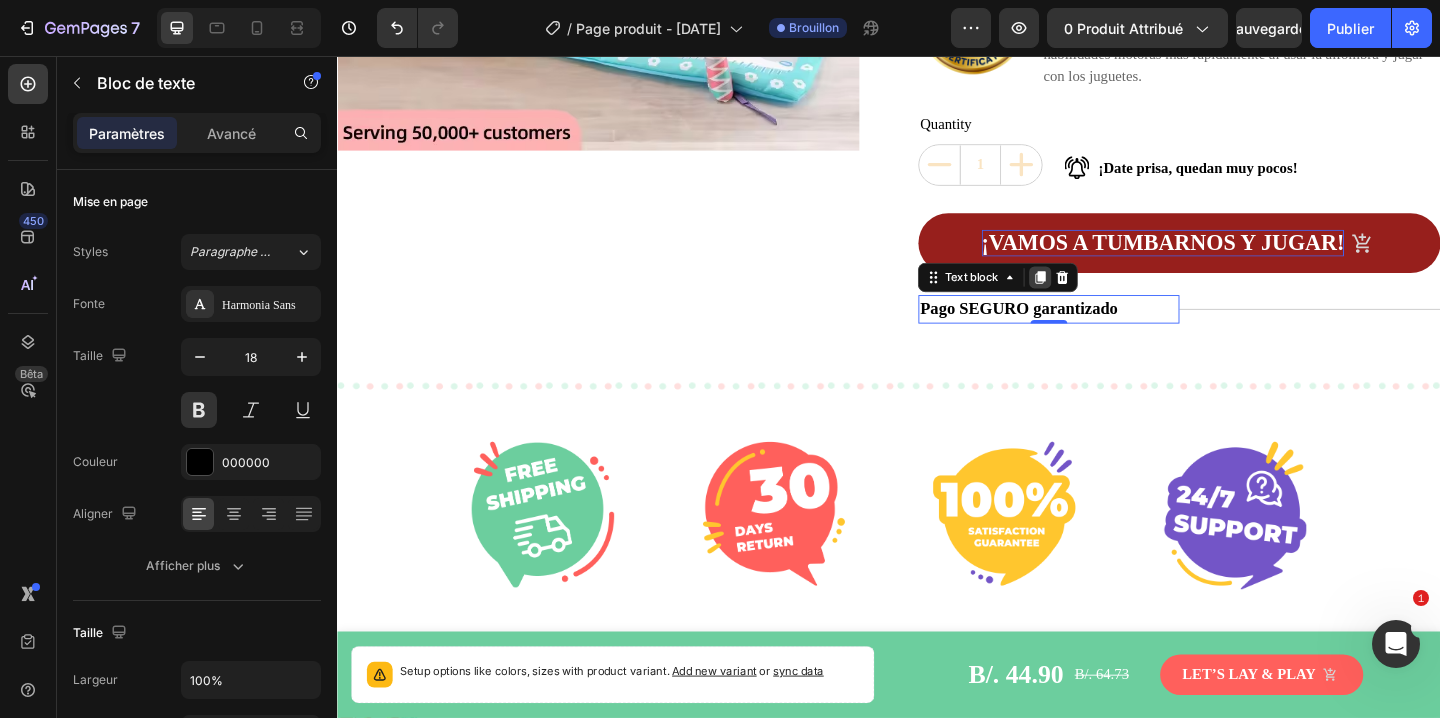 click 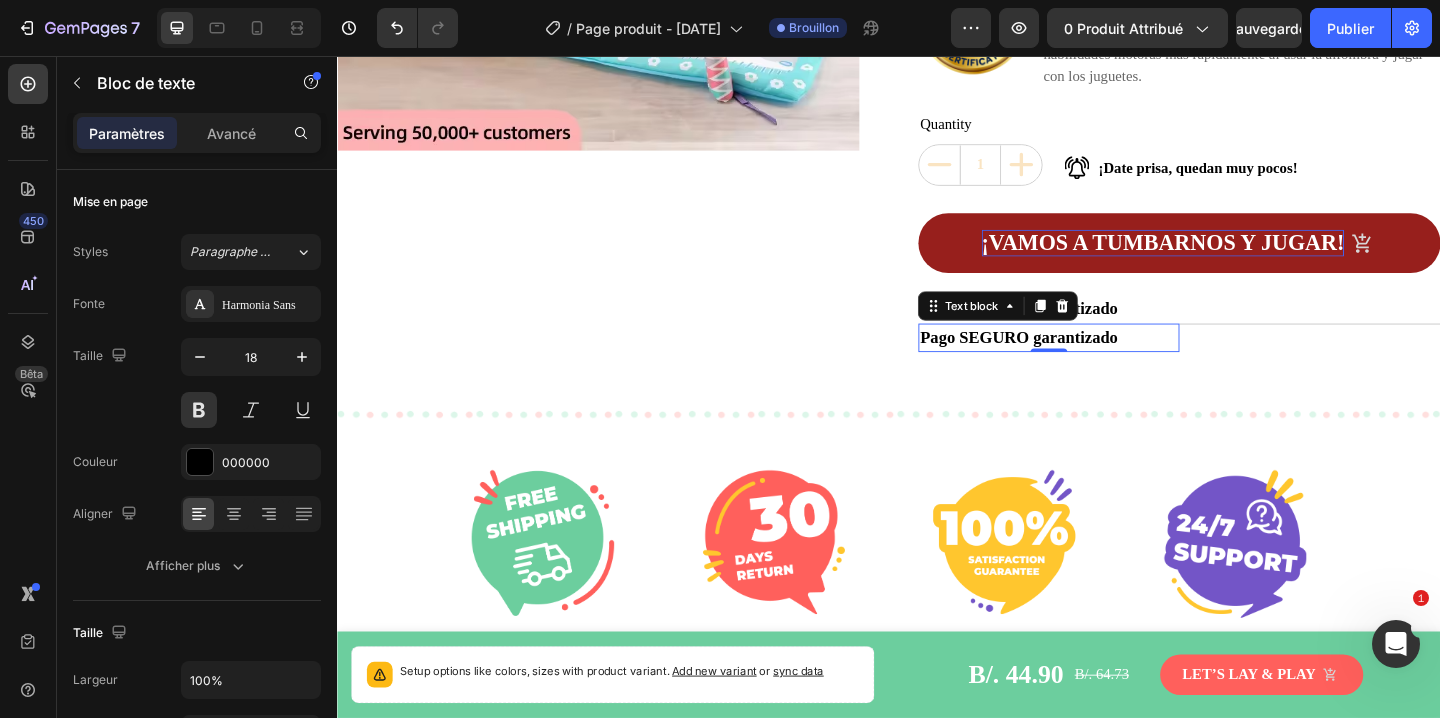 click on "Pago SEGURO garantizado" at bounding box center (1111, 362) 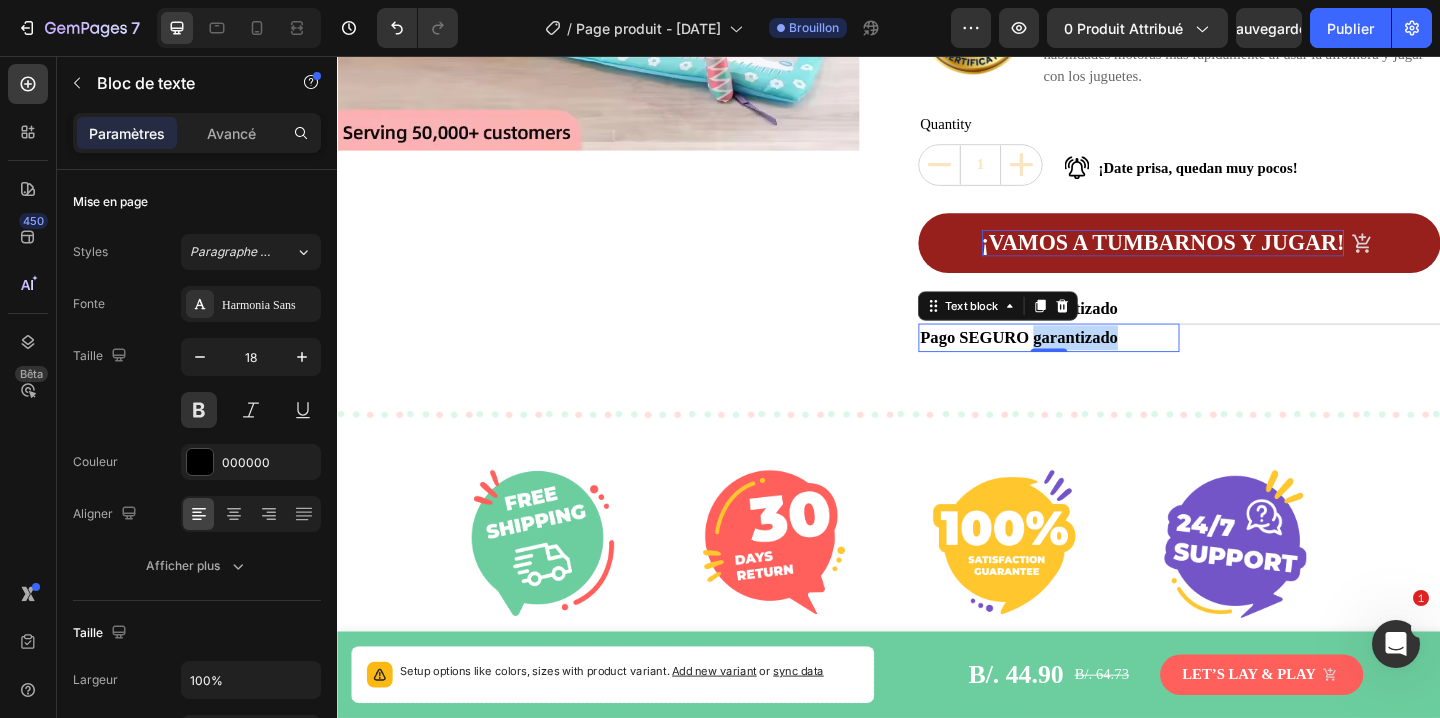 click on "Pago SEGURO garantizado" at bounding box center [1111, 362] 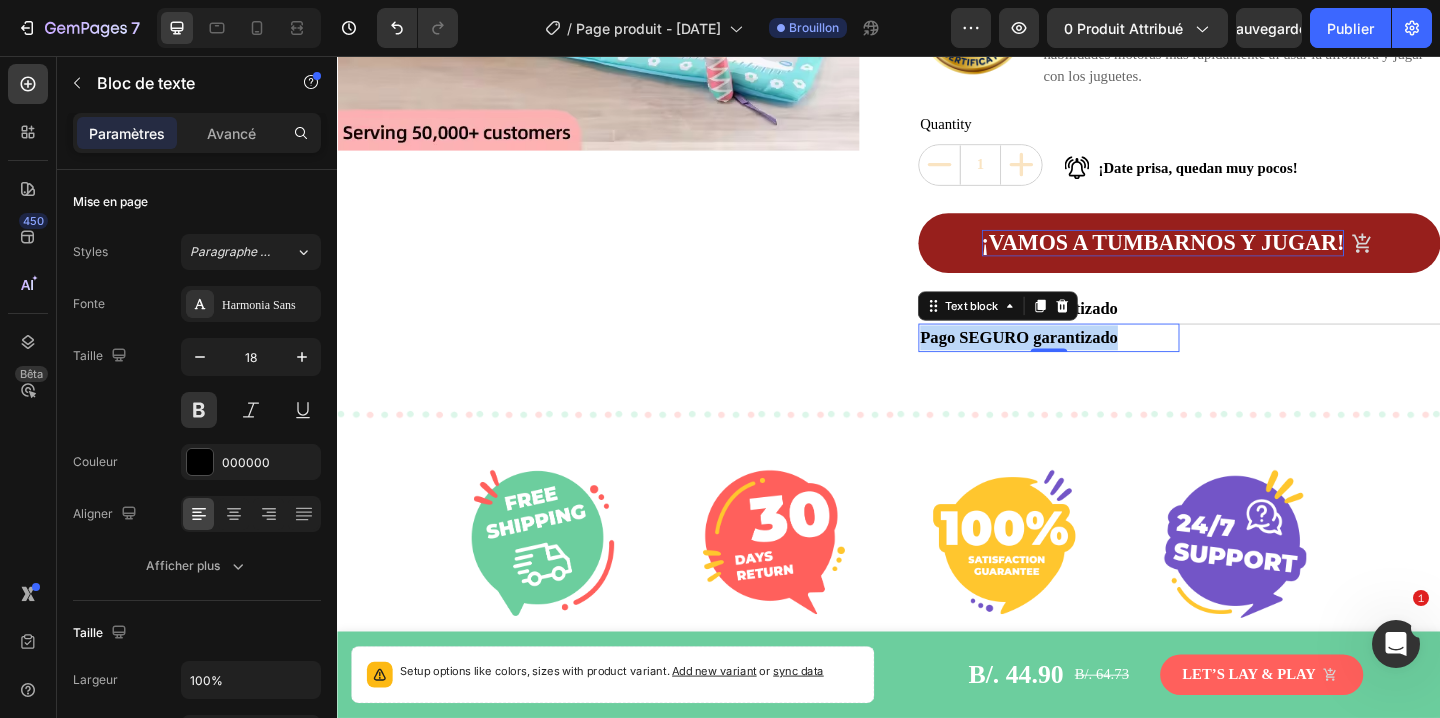 click on "Pago SEGURO garantizado" at bounding box center (1111, 362) 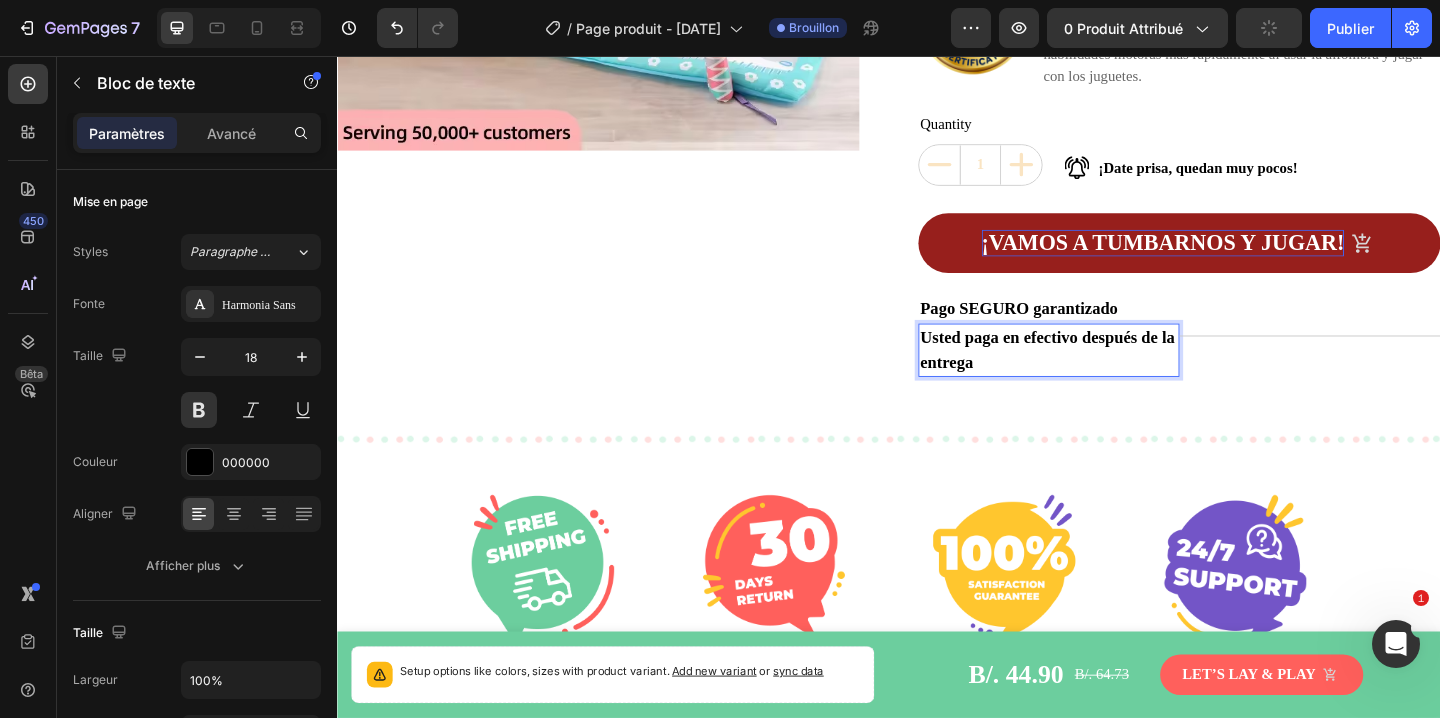 click on "Usted paga en efectivo después de la entrega" at bounding box center (1111, 376) 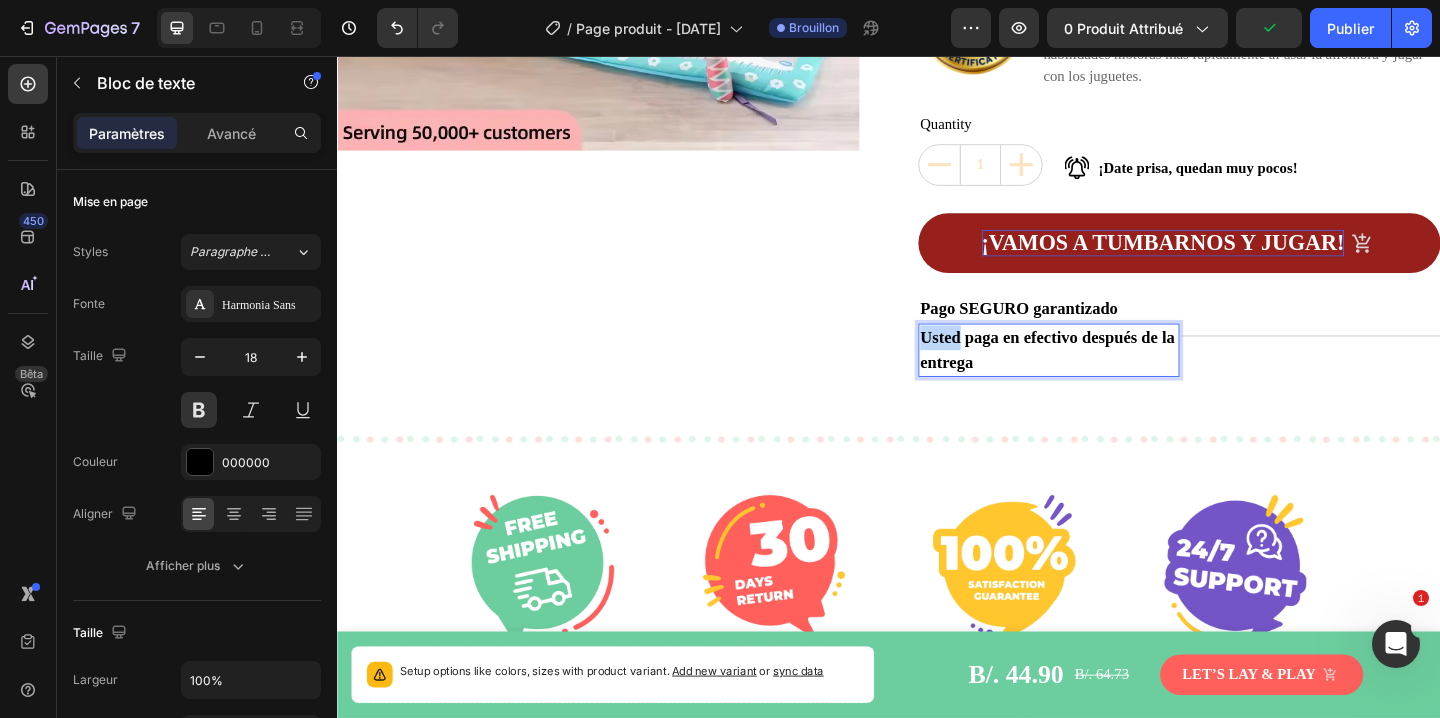 click on "Usted paga en efectivo después de la entrega" at bounding box center [1111, 376] 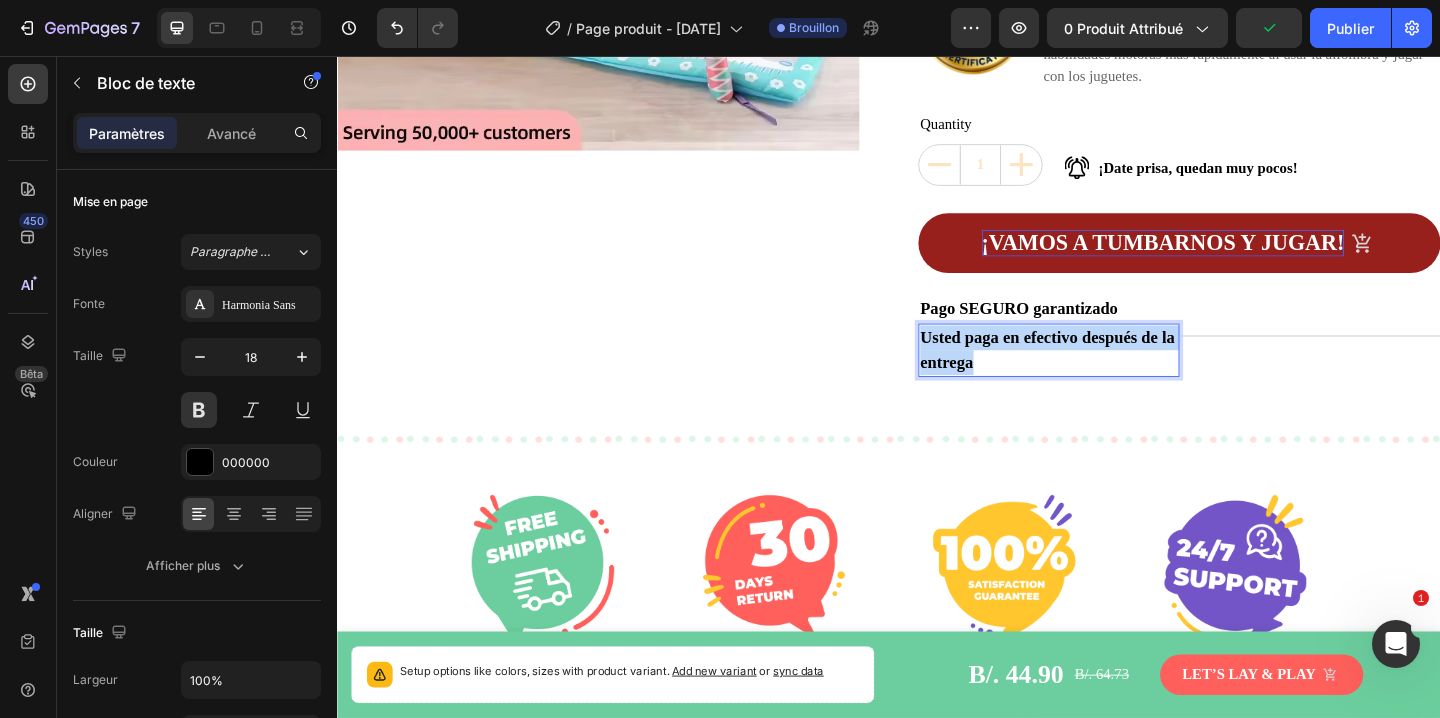 click on "Usted paga en efectivo después de la entrega" at bounding box center (1111, 376) 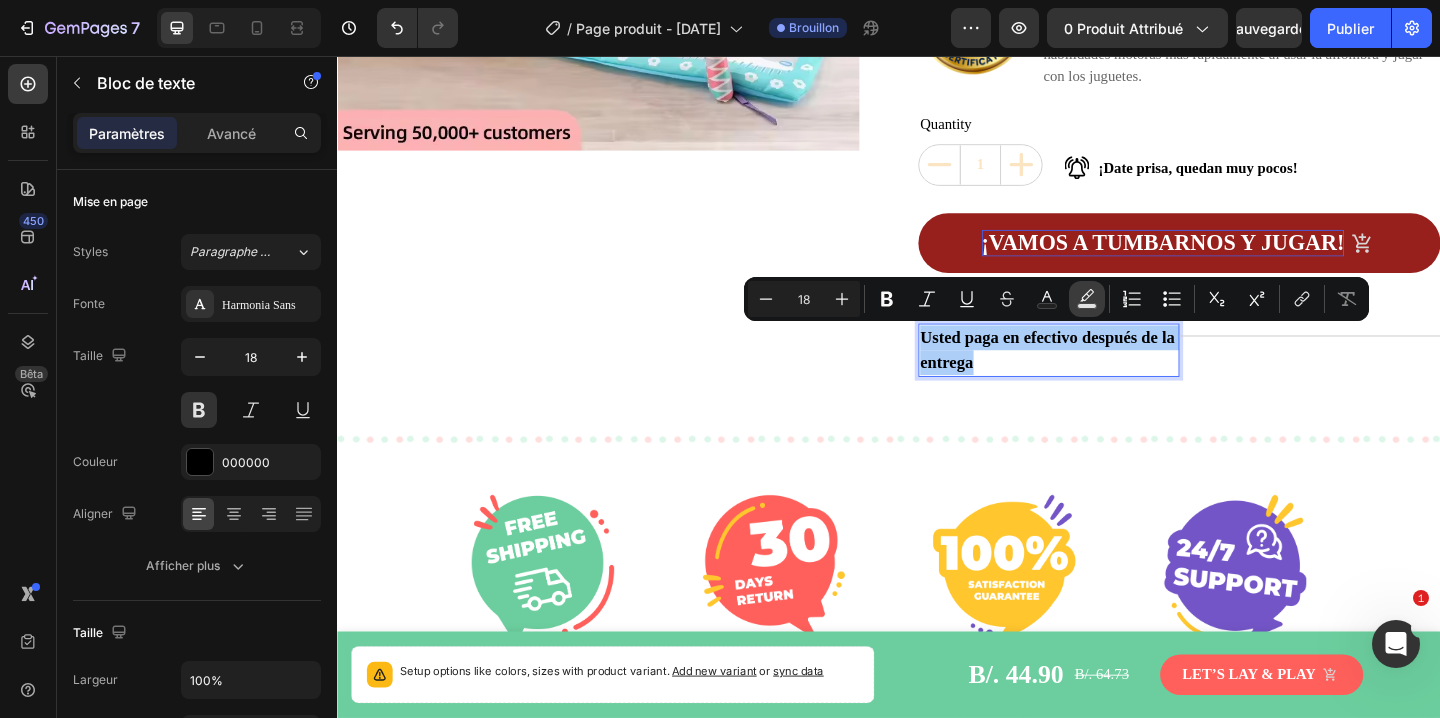 click 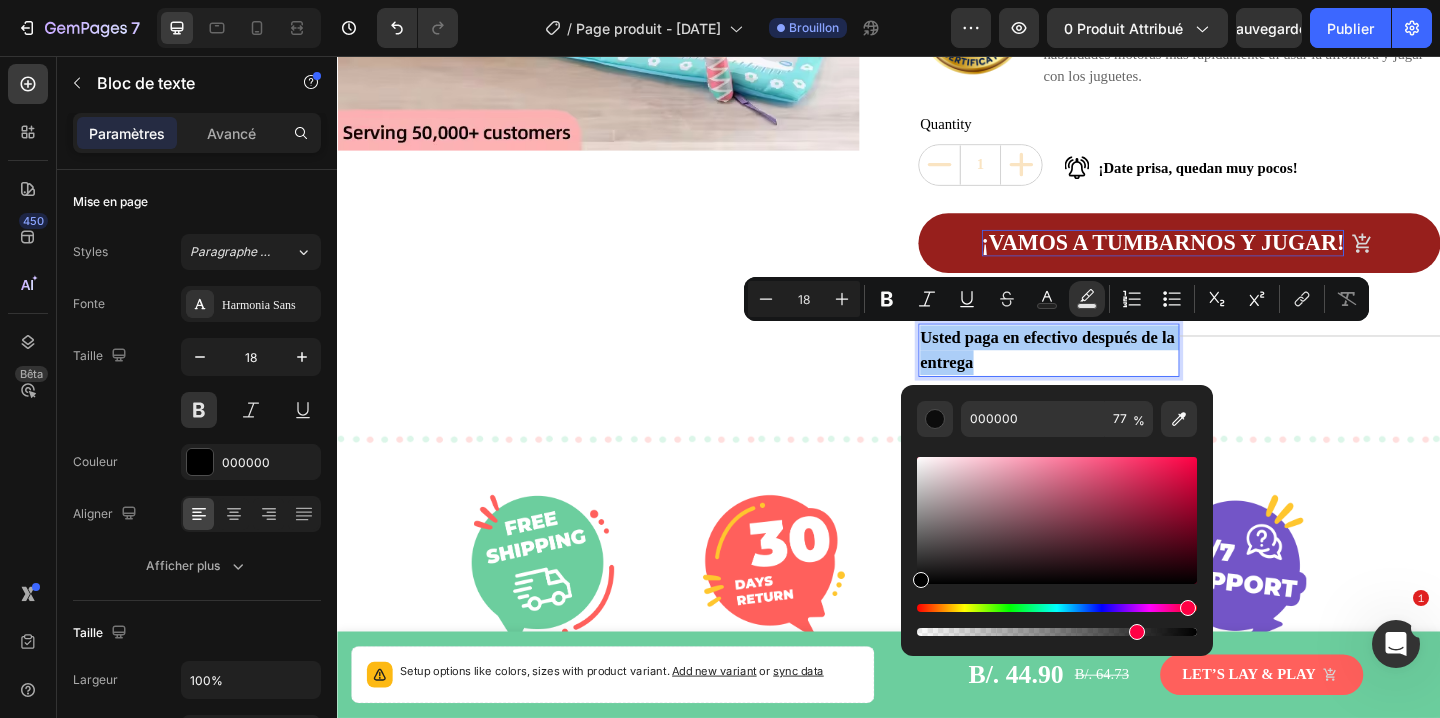 click at bounding box center (1057, 608) 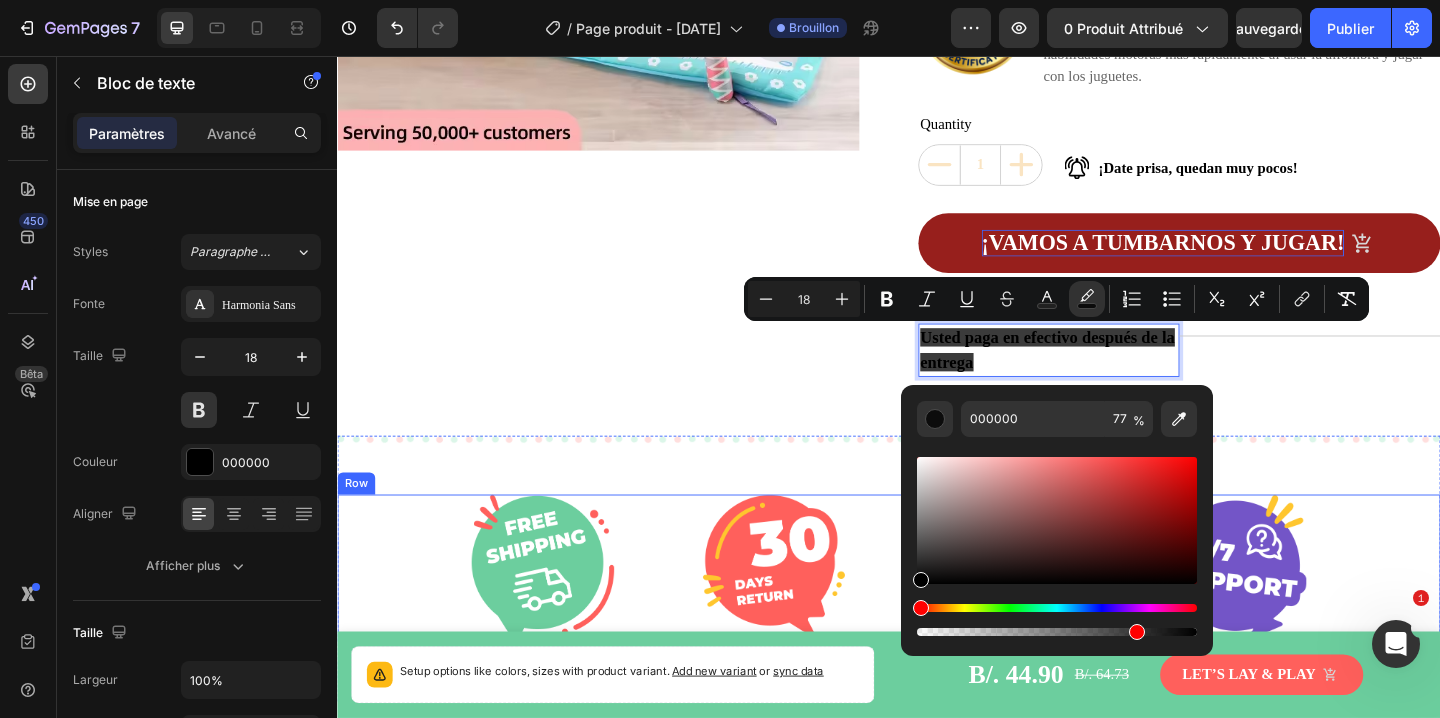 drag, startPoint x: 1262, startPoint y: 669, endPoint x: 936, endPoint y: 652, distance: 326.44296 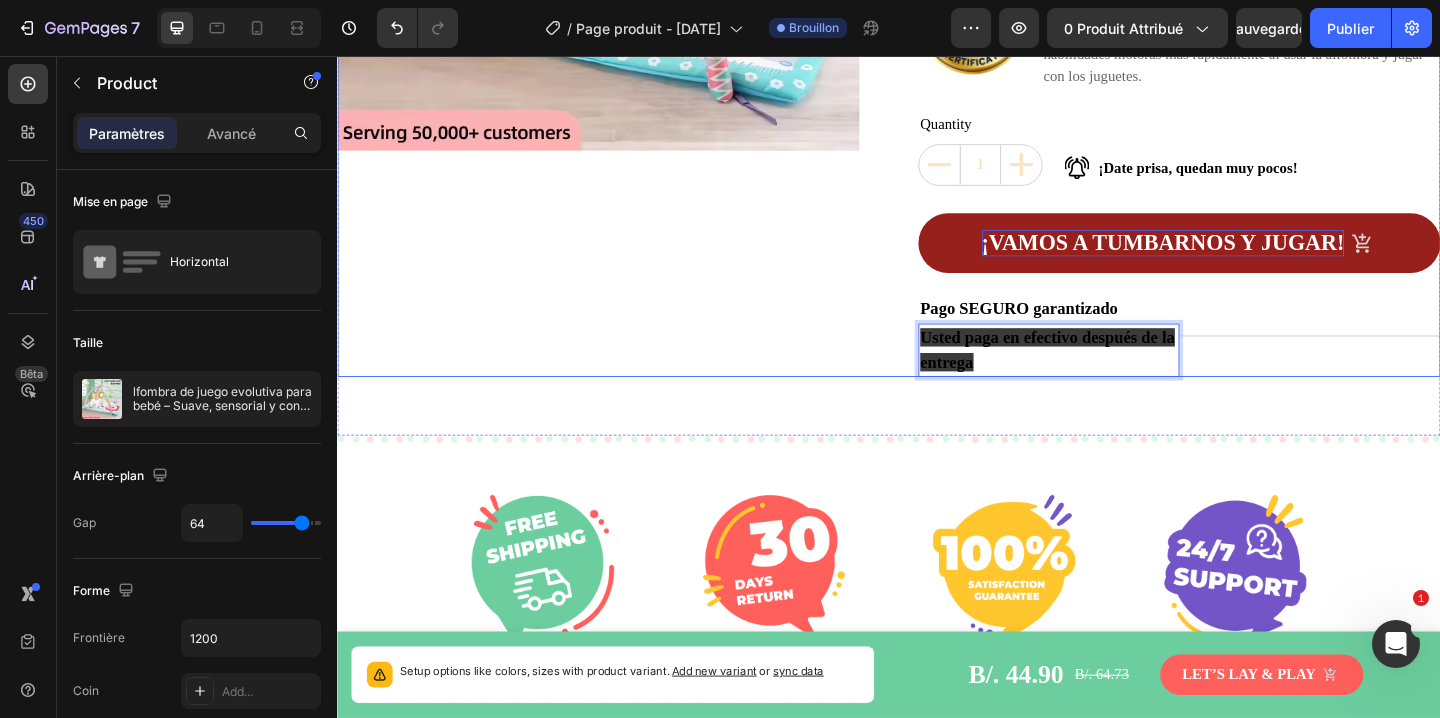 click on "Product Images" at bounding box center (621, -2) 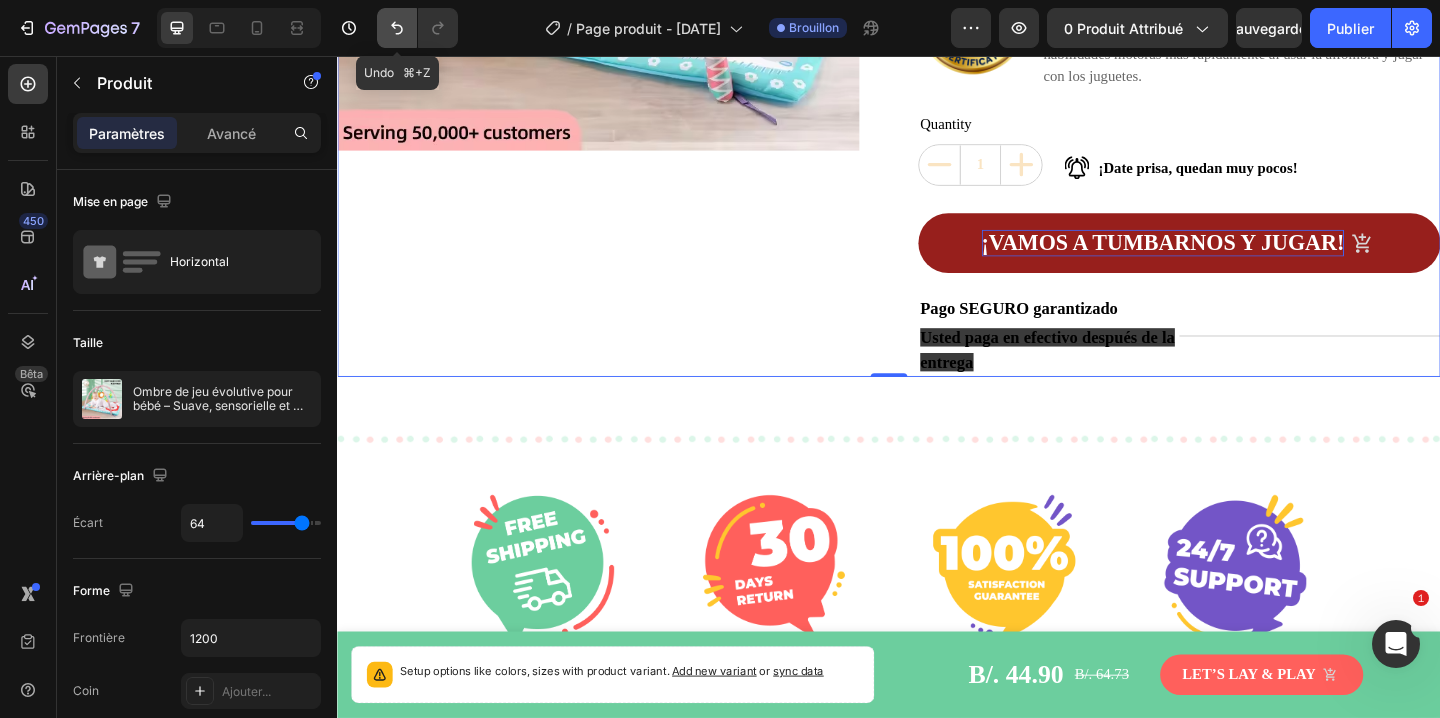 click 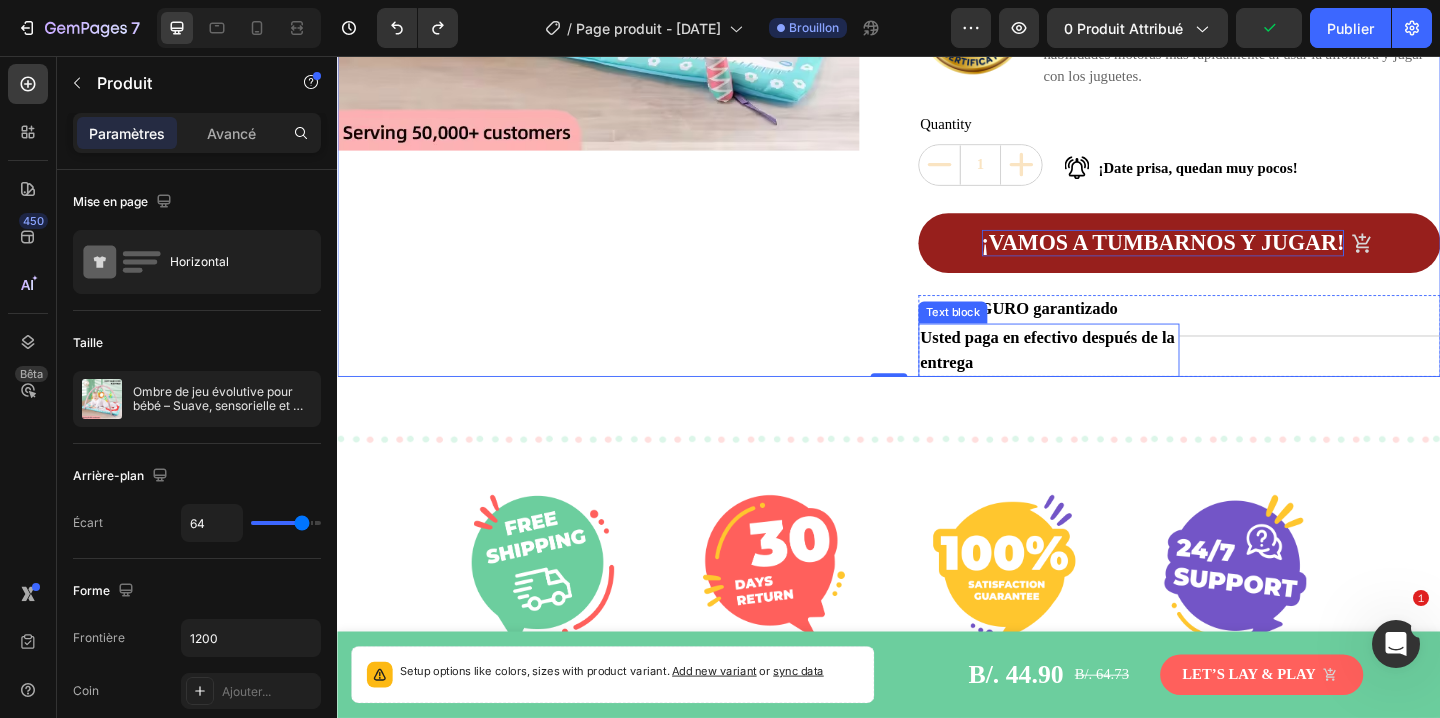 click on "Usted paga en efectivo después de la entrega" at bounding box center [1111, 376] 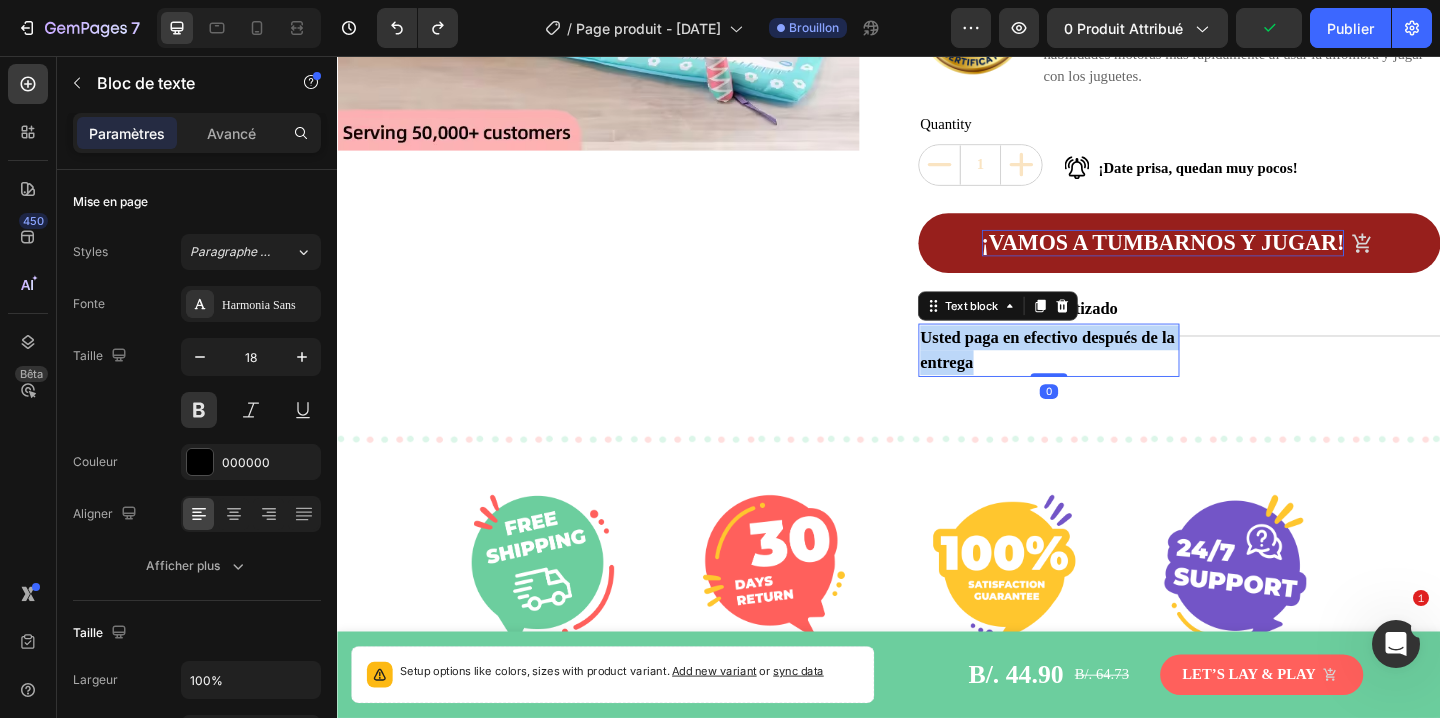 click on "Usted paga en efectivo después de la entrega" at bounding box center [1111, 376] 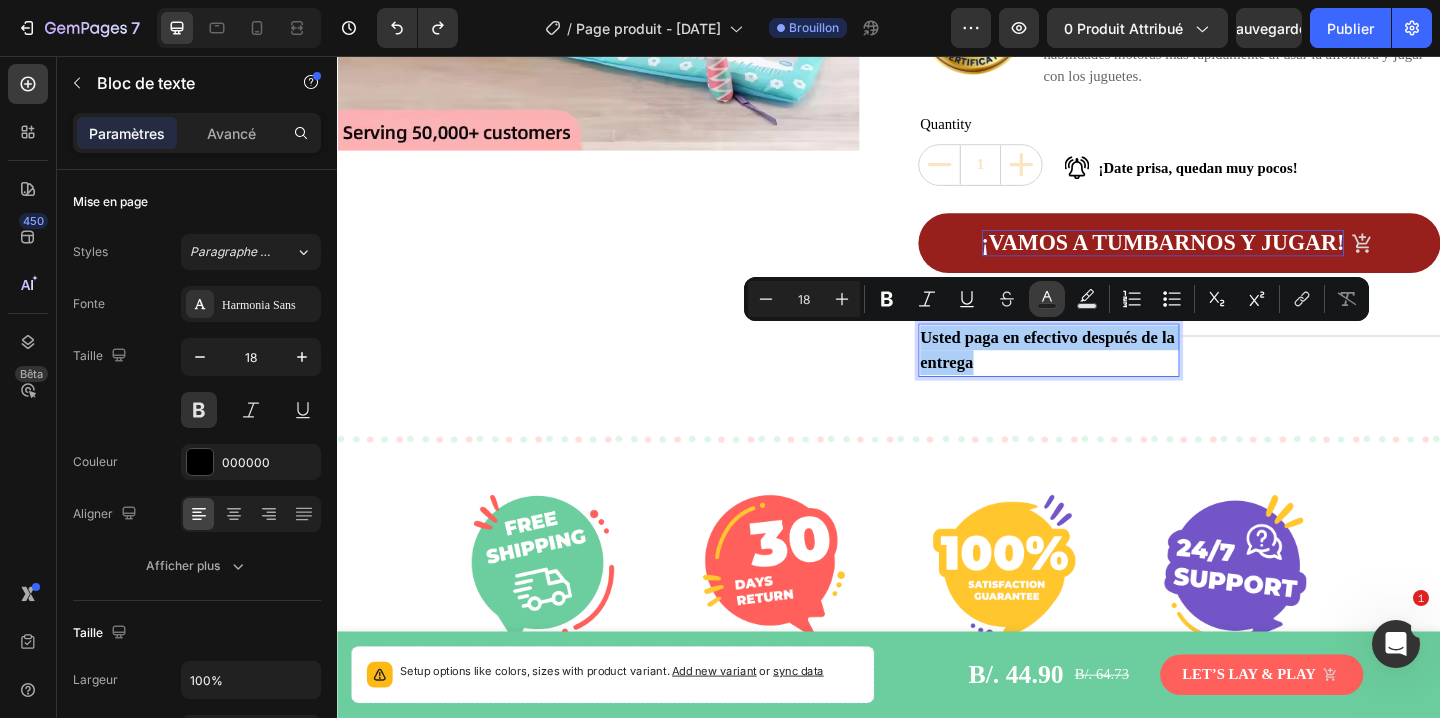 click on "Couleur du texte" at bounding box center [1047, 299] 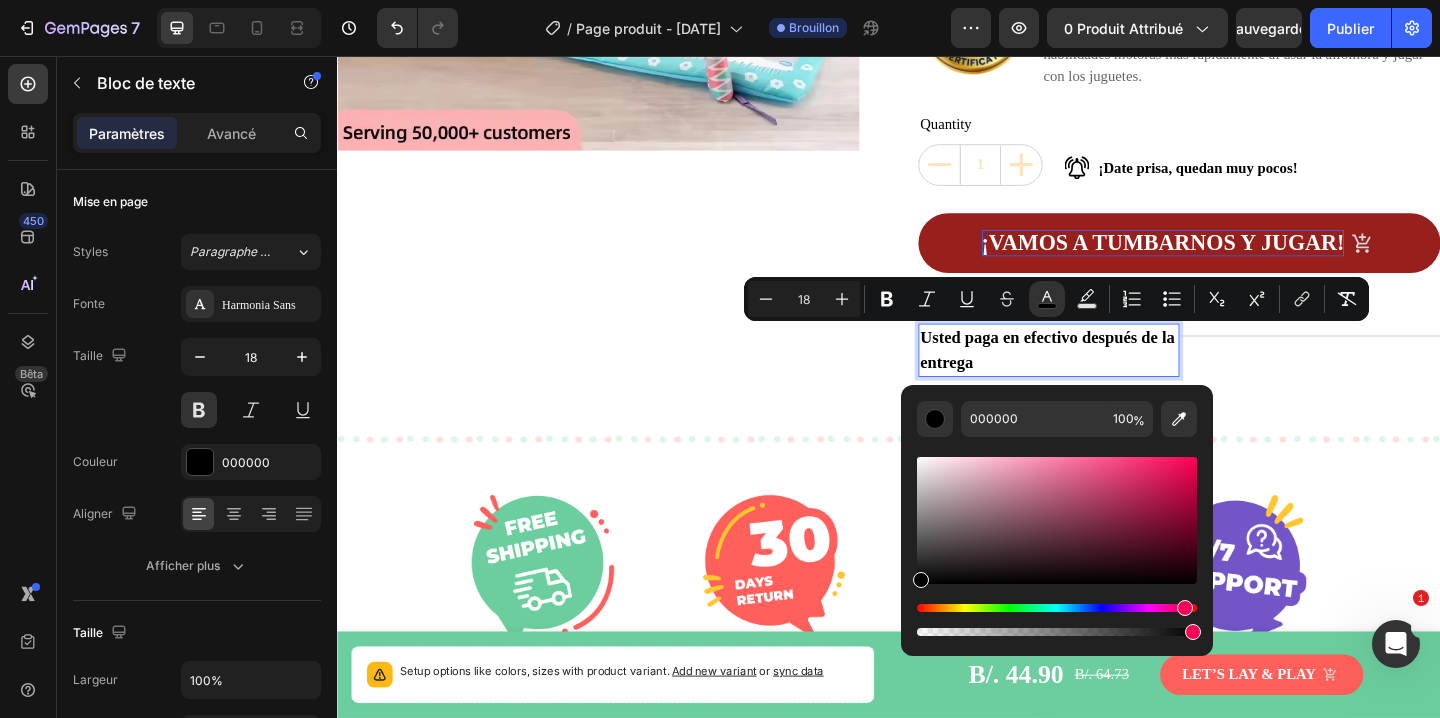 drag, startPoint x: 920, startPoint y: 609, endPoint x: 1182, endPoint y: 585, distance: 263.09695 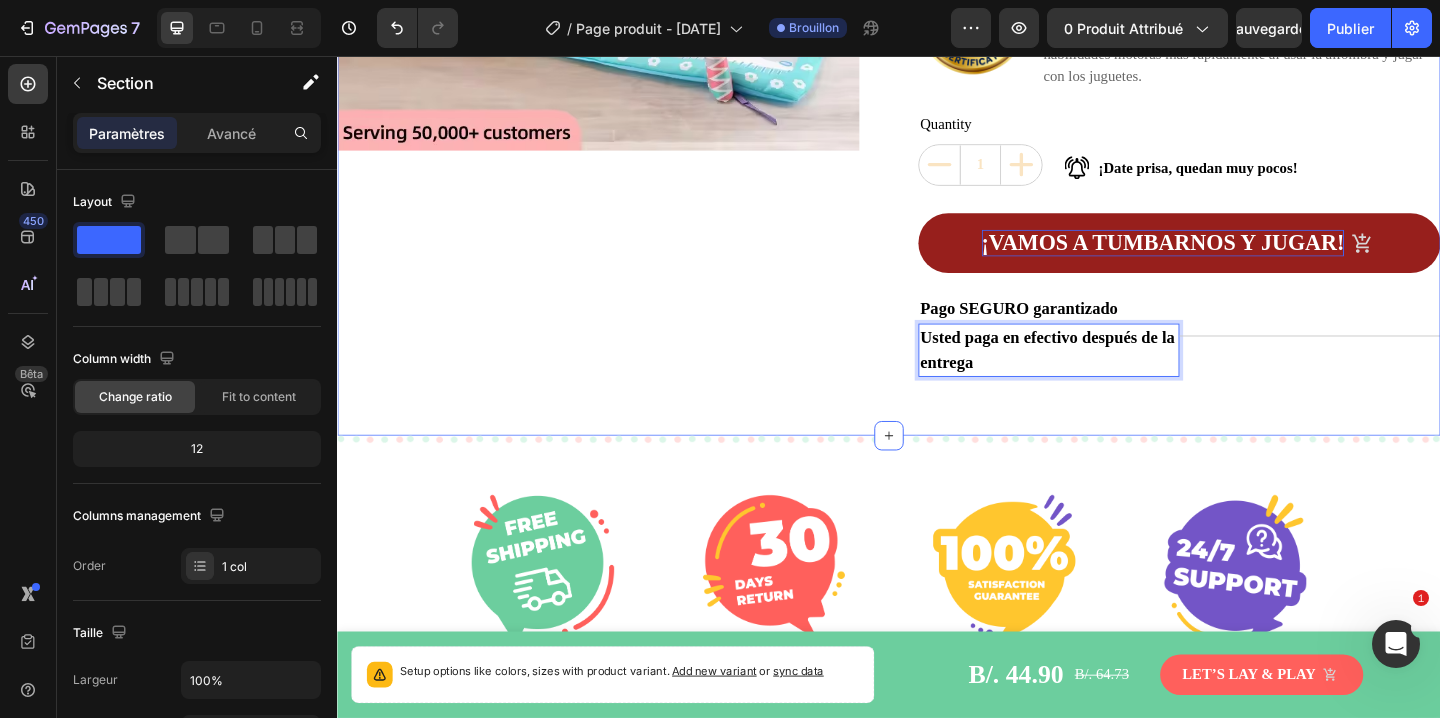 click on "Product Images - 31% off Product Badge lfombra de juego evolutiva para bebé – Suave, sensorial y con juguetes de dentición Product Title                Icon                Icon                Icon                Icon                Icon Icon List Hoz (1298 reviewers) Text block Row B/. 44.90 Product Price Product Price B/. 64.73 Product Price Product Price Row Image Recommended by Dr. Neil Mode - Pediatric Therapist Text block La alfombra TIENDA ONLINE Activity es la opción ideal para los momentos de vigilia activa. El 90 % de los bebés desarrollarán sus habilidades motoras más rápidamente al usar la alfombra y jugar con los juguetes. Text block Row Quantity Text block
1
Product Quantity Image ¡Date prisa, quedan muy pocos! Text block Row Row ¡Vamos a tumbarnos y jugar! Product Cart Button Pago SEGURO garantizado Text block Usted paga en efectivo después de la entrega Text block   0                Title Line Row Product Section 2" at bounding box center (937, -2) 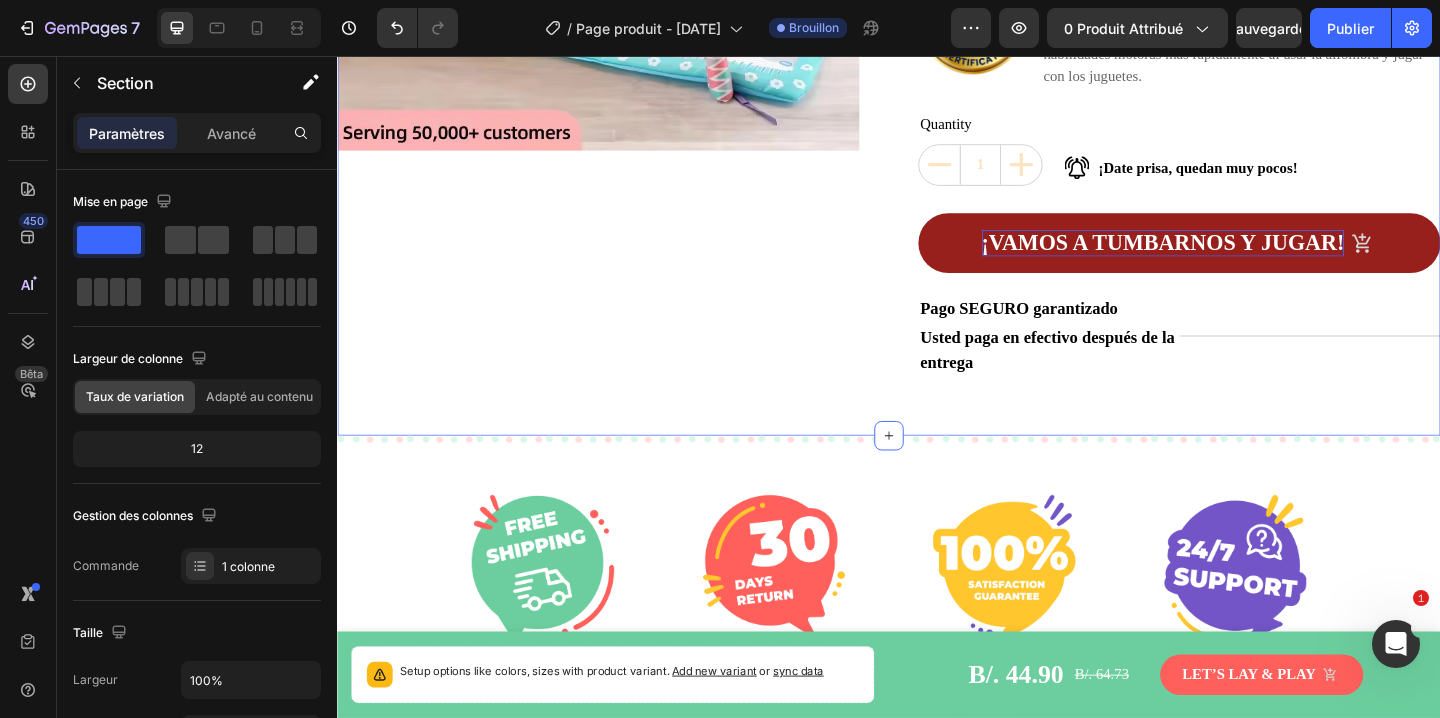 click on "Product Images - 31% off Product Badge lfombra de juego evolutiva para bebé – Suave, sensorial y con juguetes de dentición Product Title                Icon                Icon                Icon                Icon                Icon Icon List Hoz (1298 reviewers) Text block Row B/. 44.90 Product Price Product Price B/. 64.73 Product Price Product Price Row Image Recommended by Dr. [LAST] - Pediatric Therapist Text block La alfombra TIENDA ONLINE Activity es la opción ideal para los momentos de vigilia activa. El 90 % de los bebés desarrollarán sus habilidades motoras más rápidamente al usar la alfombra y jugar con los juguetes. Text block Row Quantity Text block
1
Product Quantity Image ¡Date prisa, quedan muy pocos! Text block Row Row ¡Vamos a tumbarnos y jugar! Product Cart Button Pago SEGURO garantizado Text block Usted paga en efectivo después de la entrega Text block                Title Line Row Product Section 2   You can create reusable sections" at bounding box center [937, -2] 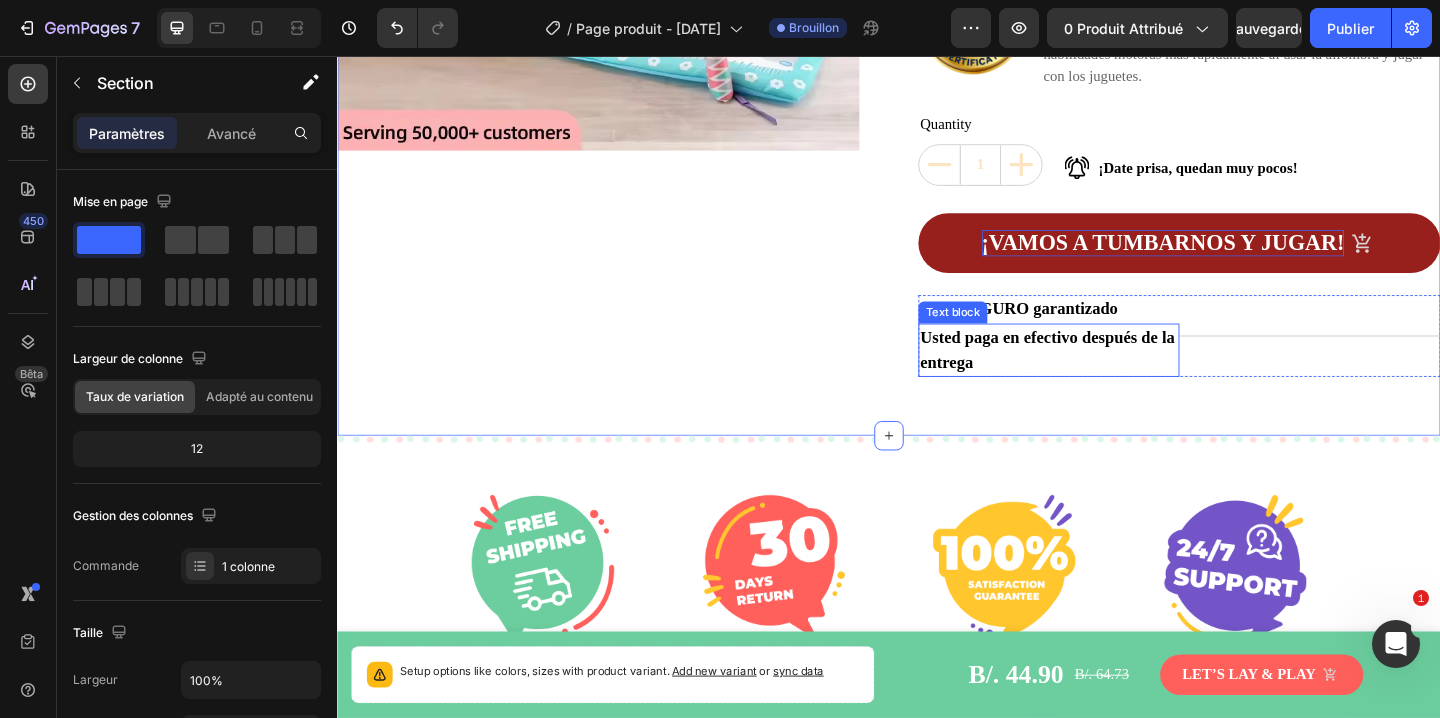 click on "Usted paga en efectivo después de la entrega" at bounding box center (1111, 376) 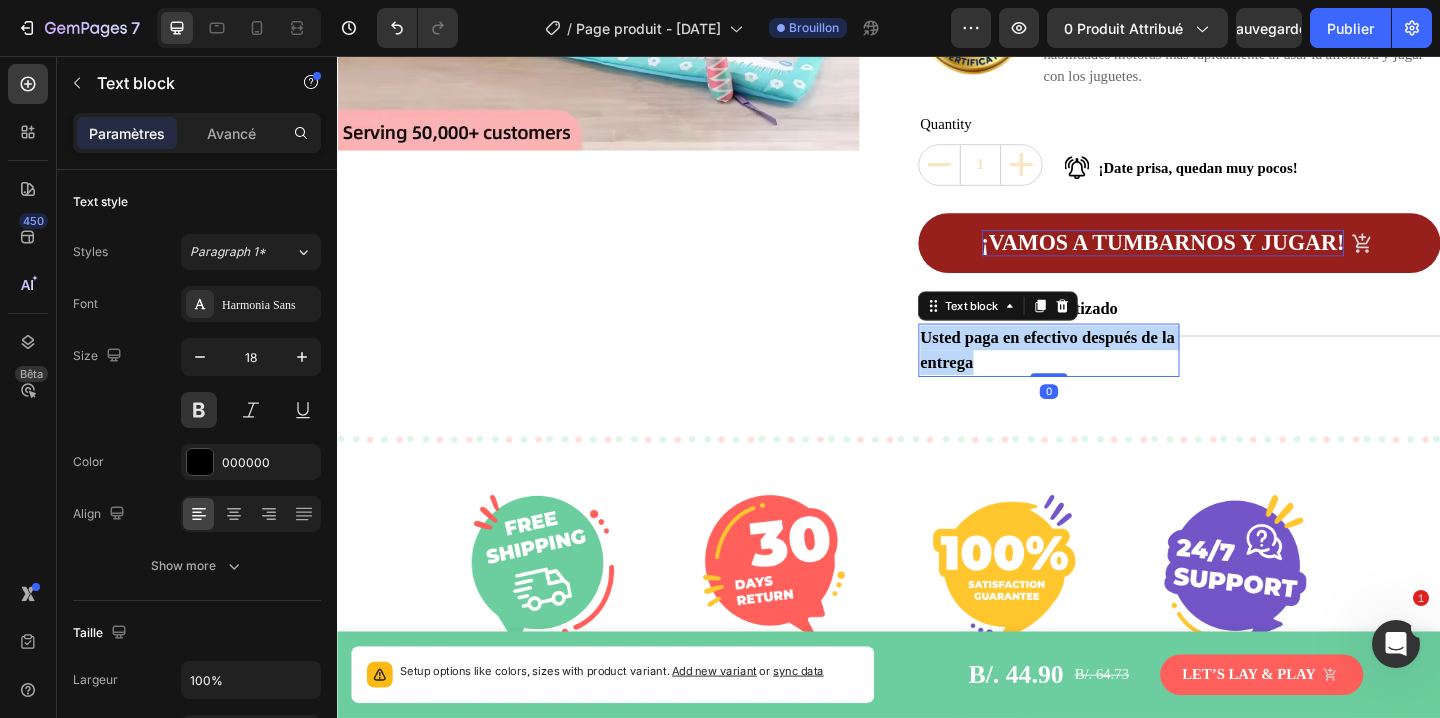 click on "Usted paga en efectivo después de la entrega" at bounding box center [1111, 376] 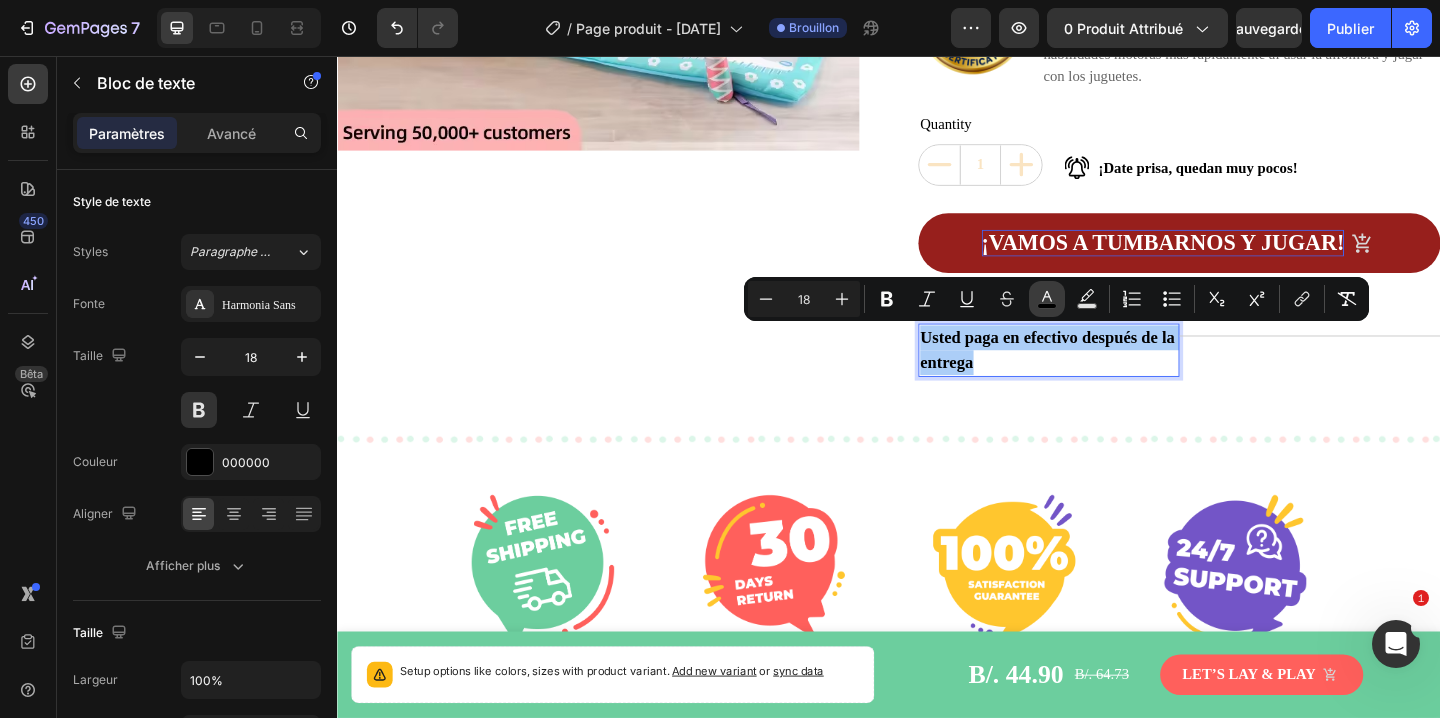click 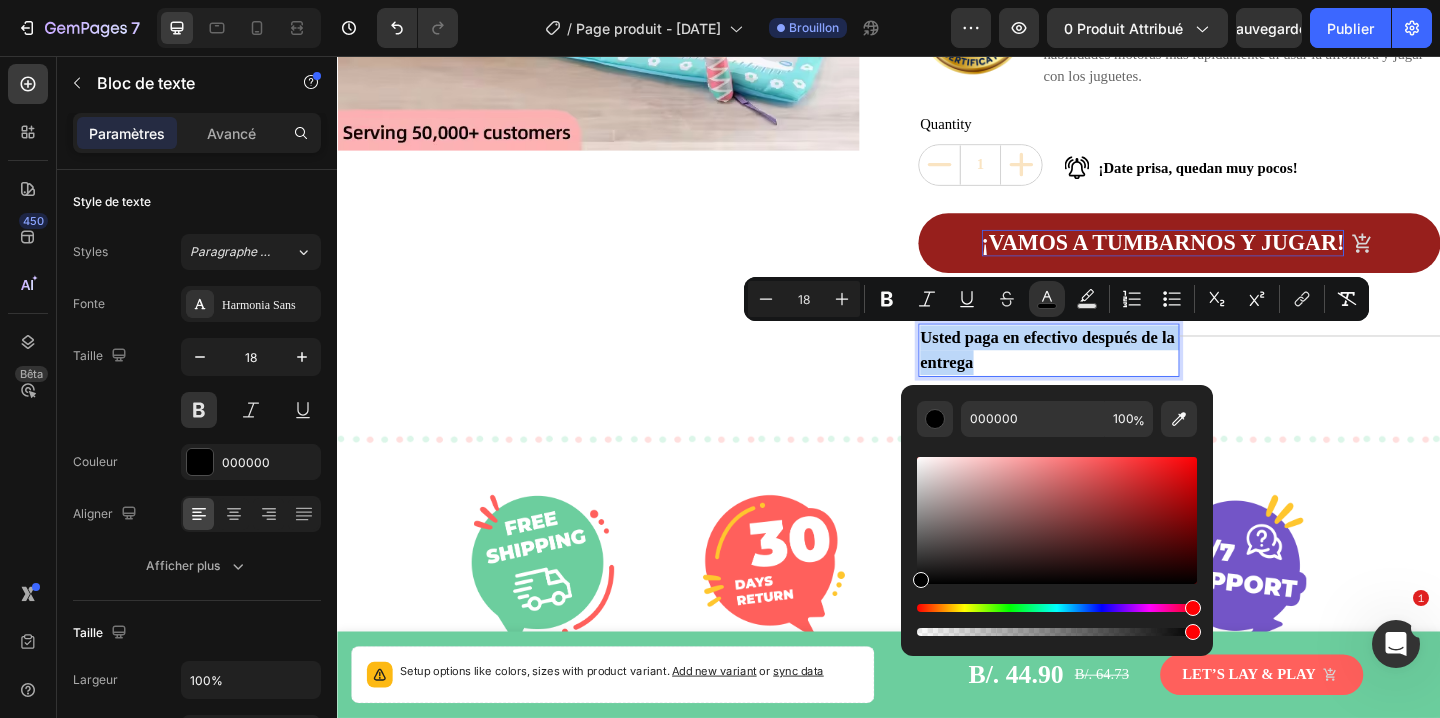 drag, startPoint x: 1184, startPoint y: 612, endPoint x: 1203, endPoint y: 601, distance: 21.954498 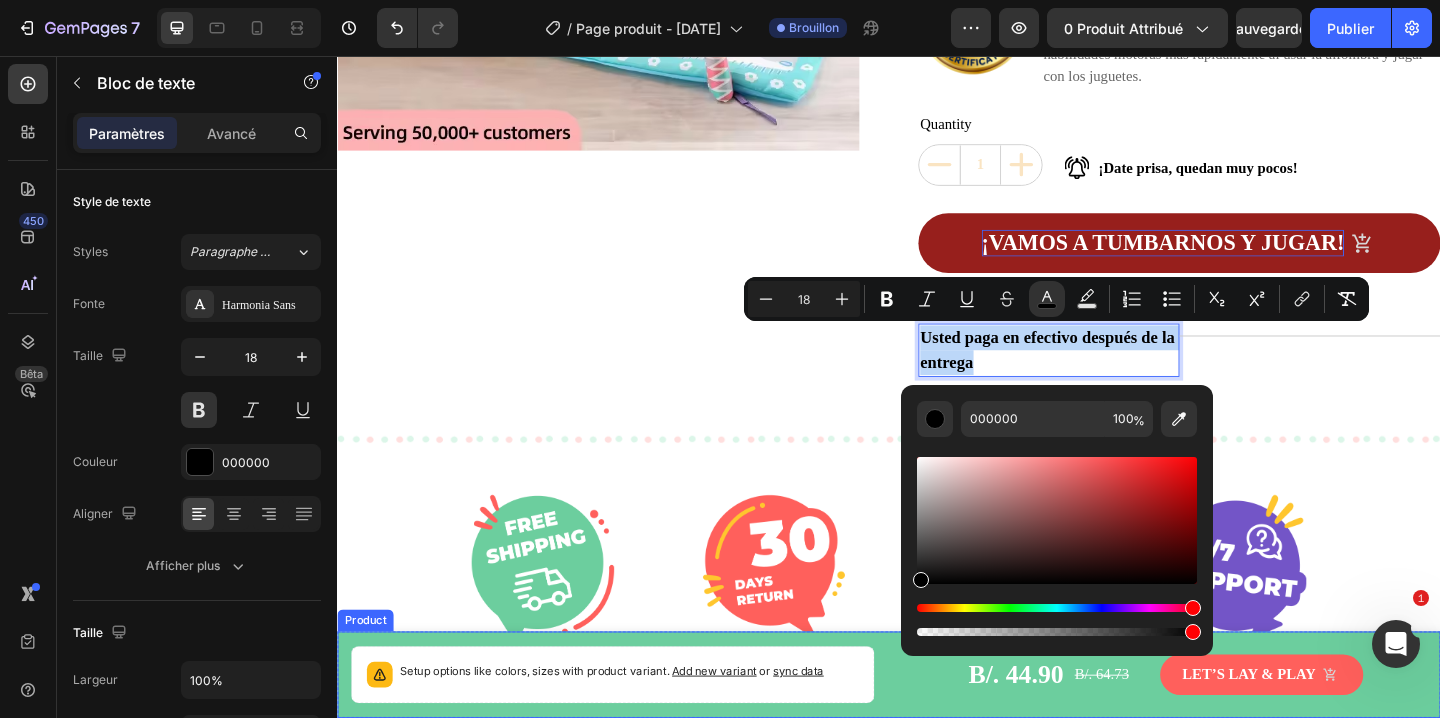 drag, startPoint x: 1529, startPoint y: 686, endPoint x: 1380, endPoint y: 702, distance: 149.8566 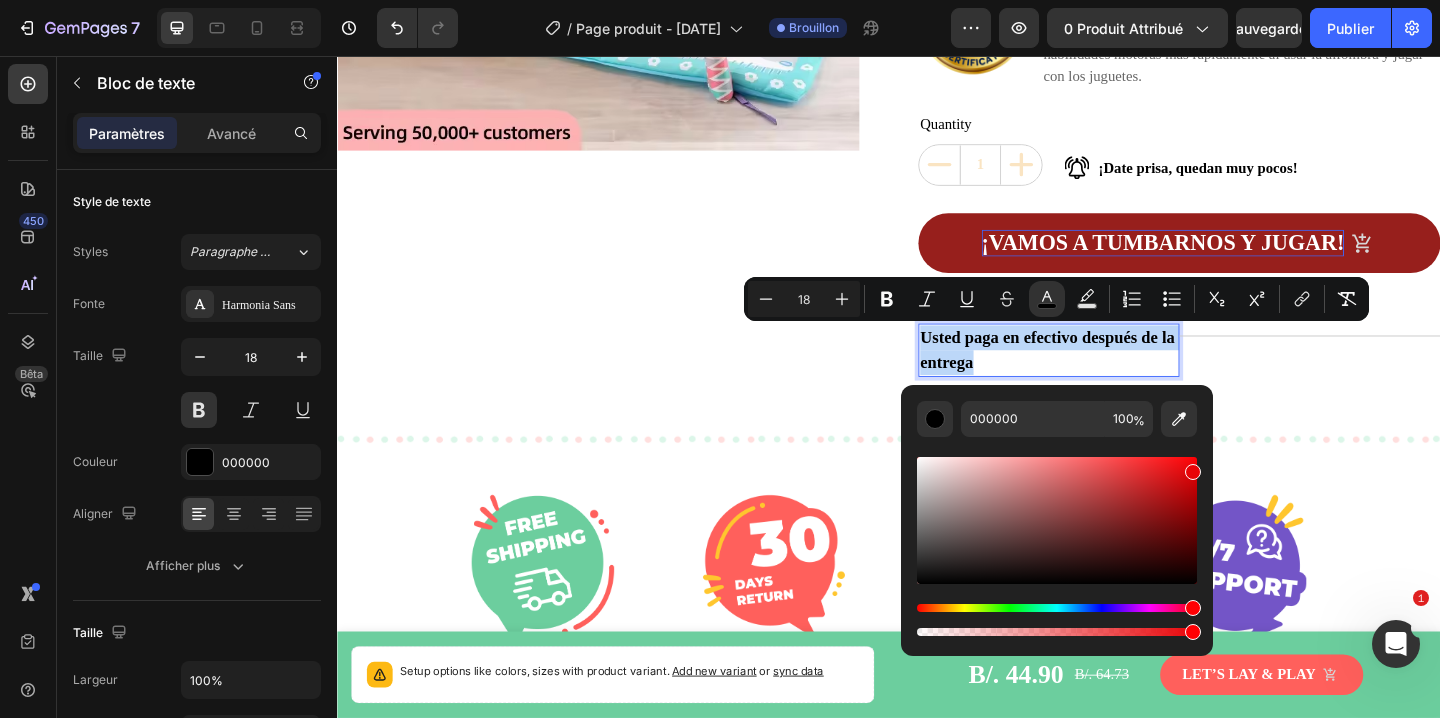 drag, startPoint x: 918, startPoint y: 580, endPoint x: 1191, endPoint y: 466, distance: 295.84625 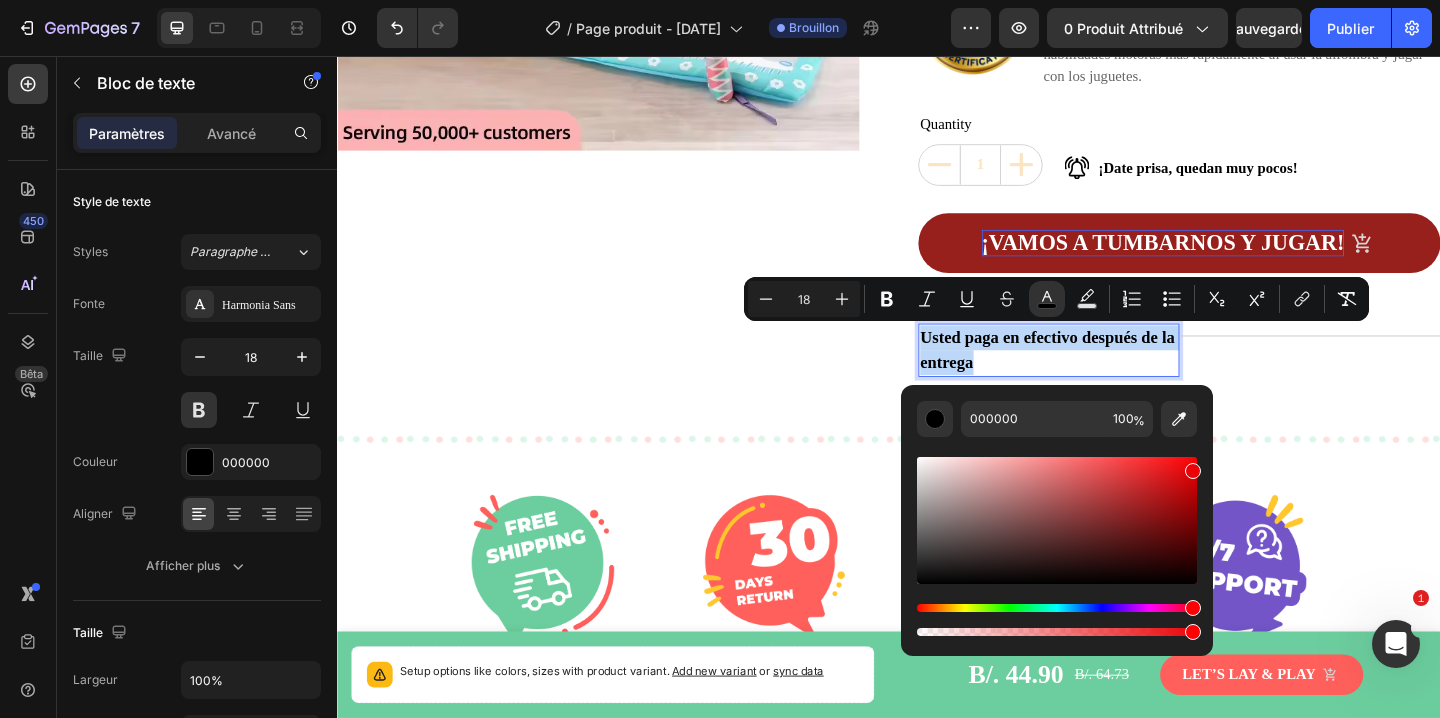 type on "EA0408" 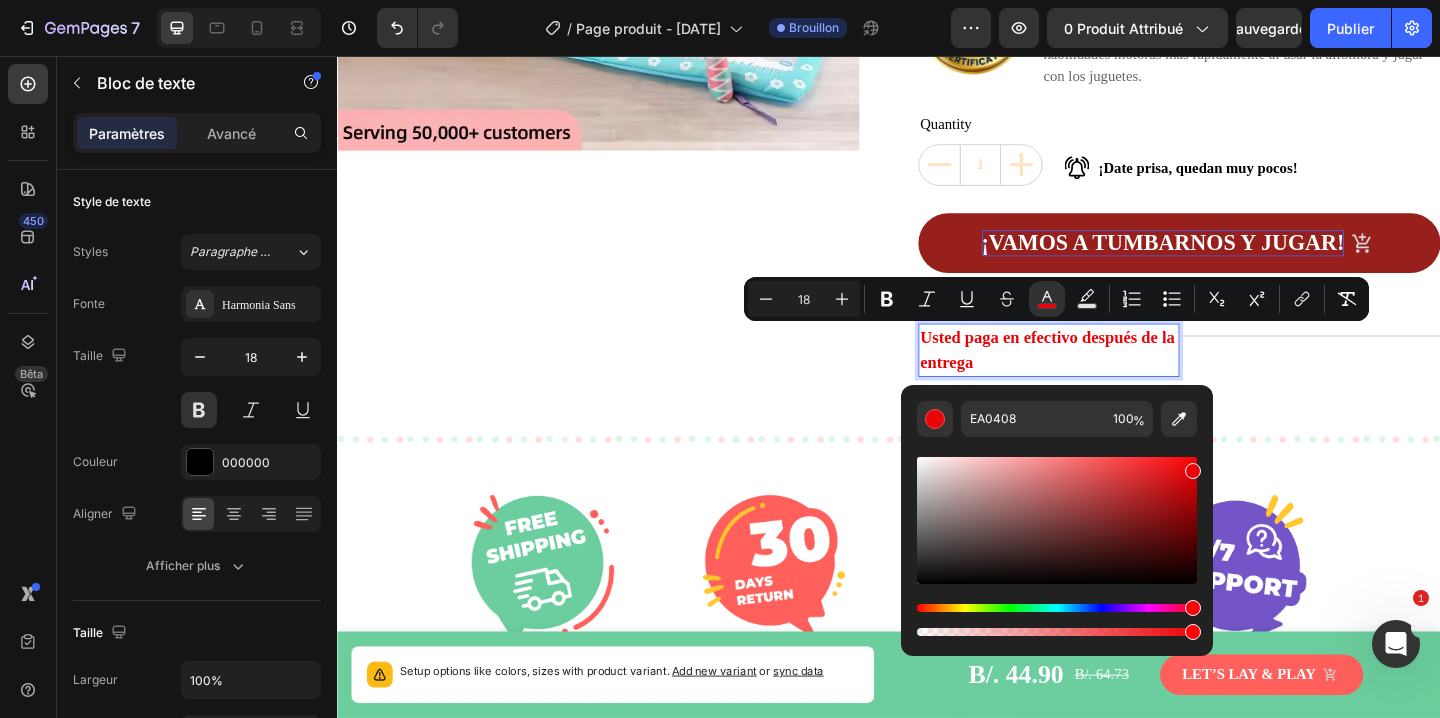 click at bounding box center [1193, 471] 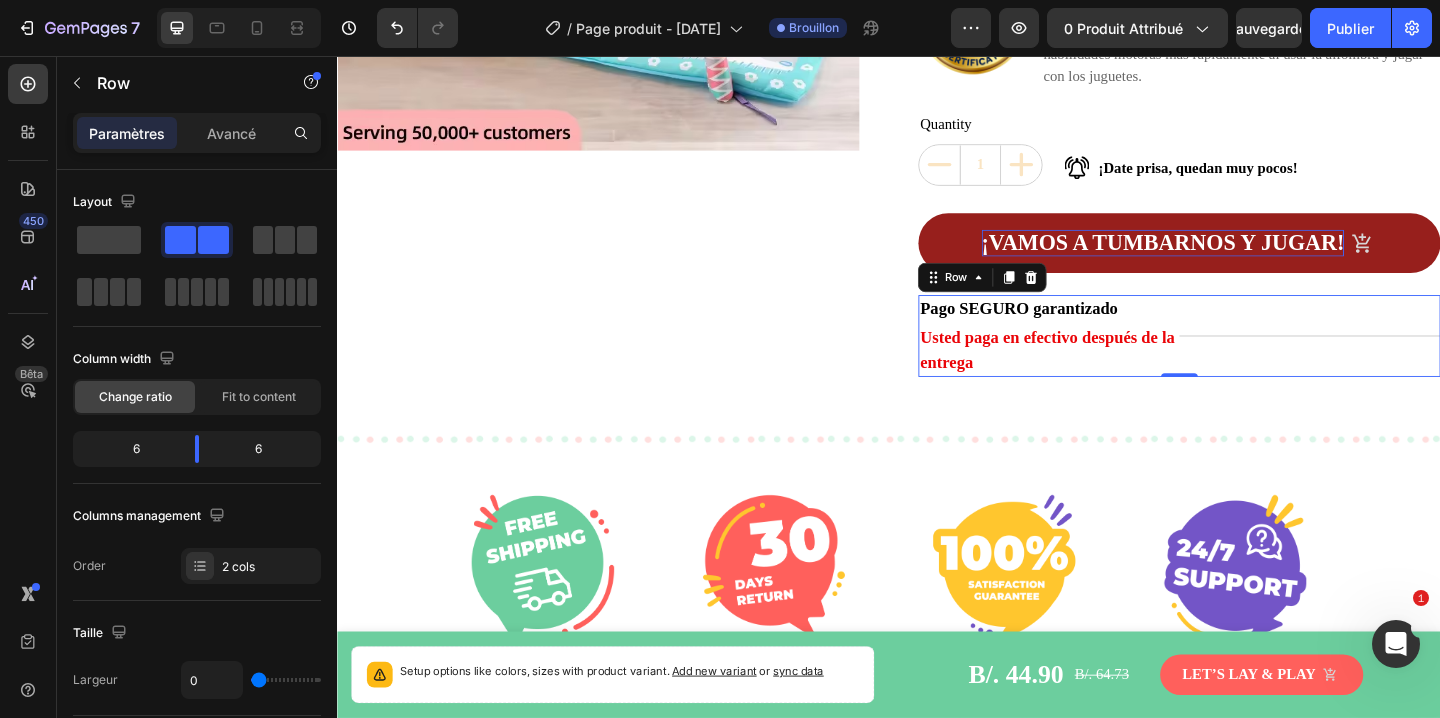 click on "Title Line" at bounding box center (1395, 360) 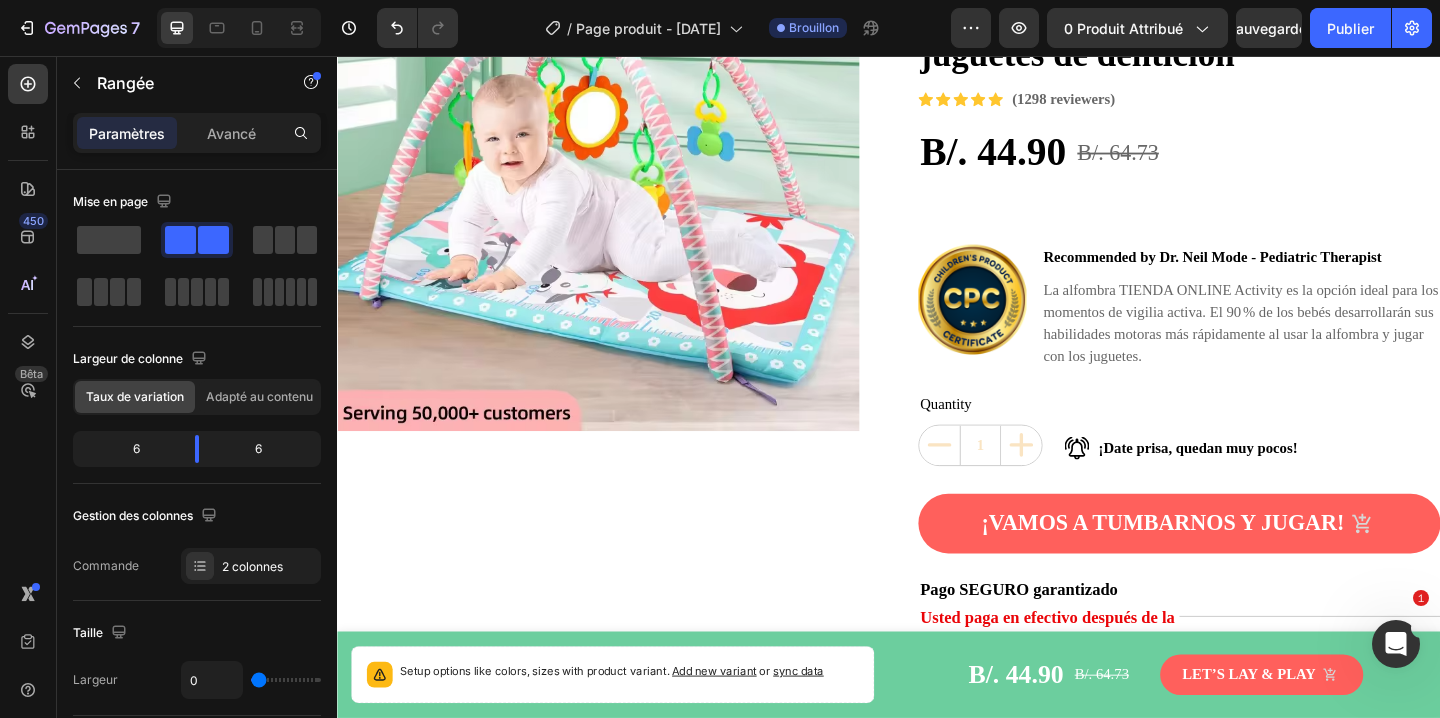 scroll, scrollTop: 287, scrollLeft: 0, axis: vertical 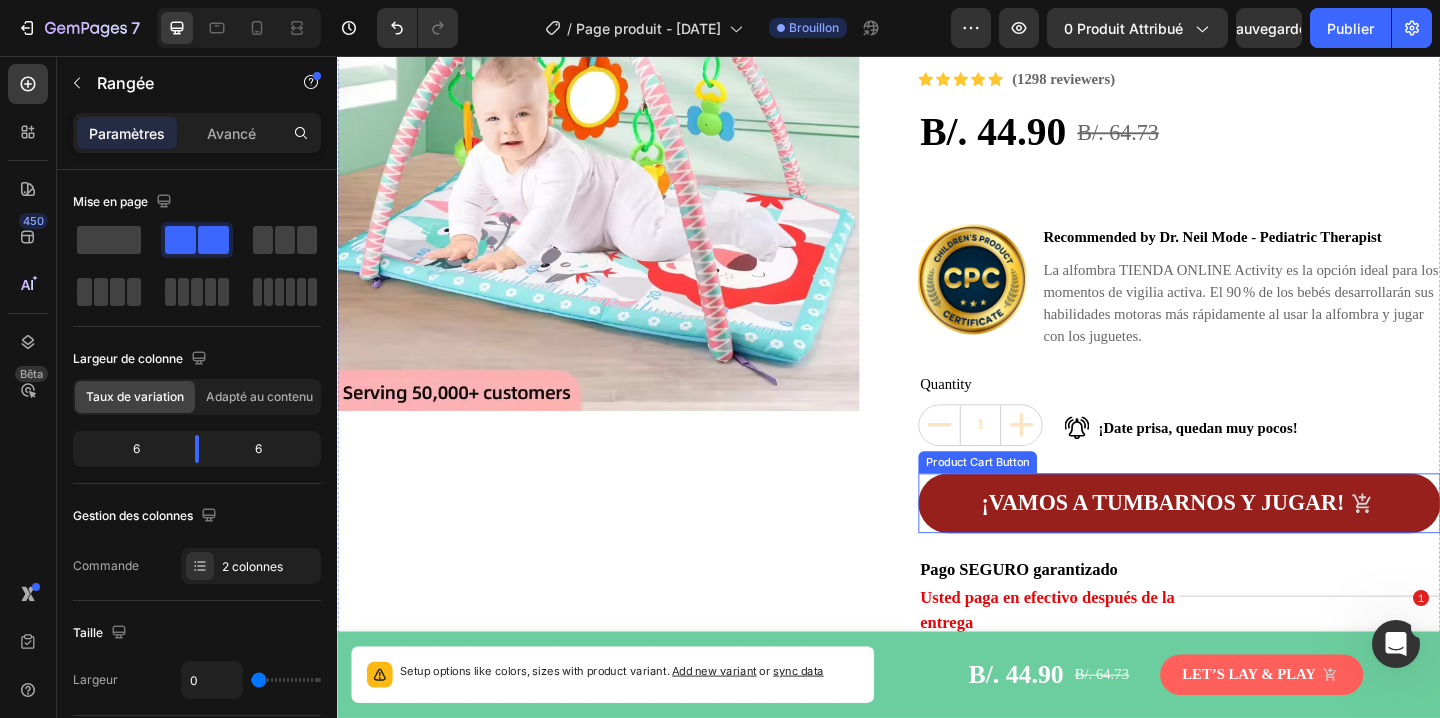 click on "¡Vamos a tumbarnos y jugar!" at bounding box center [1253, 542] 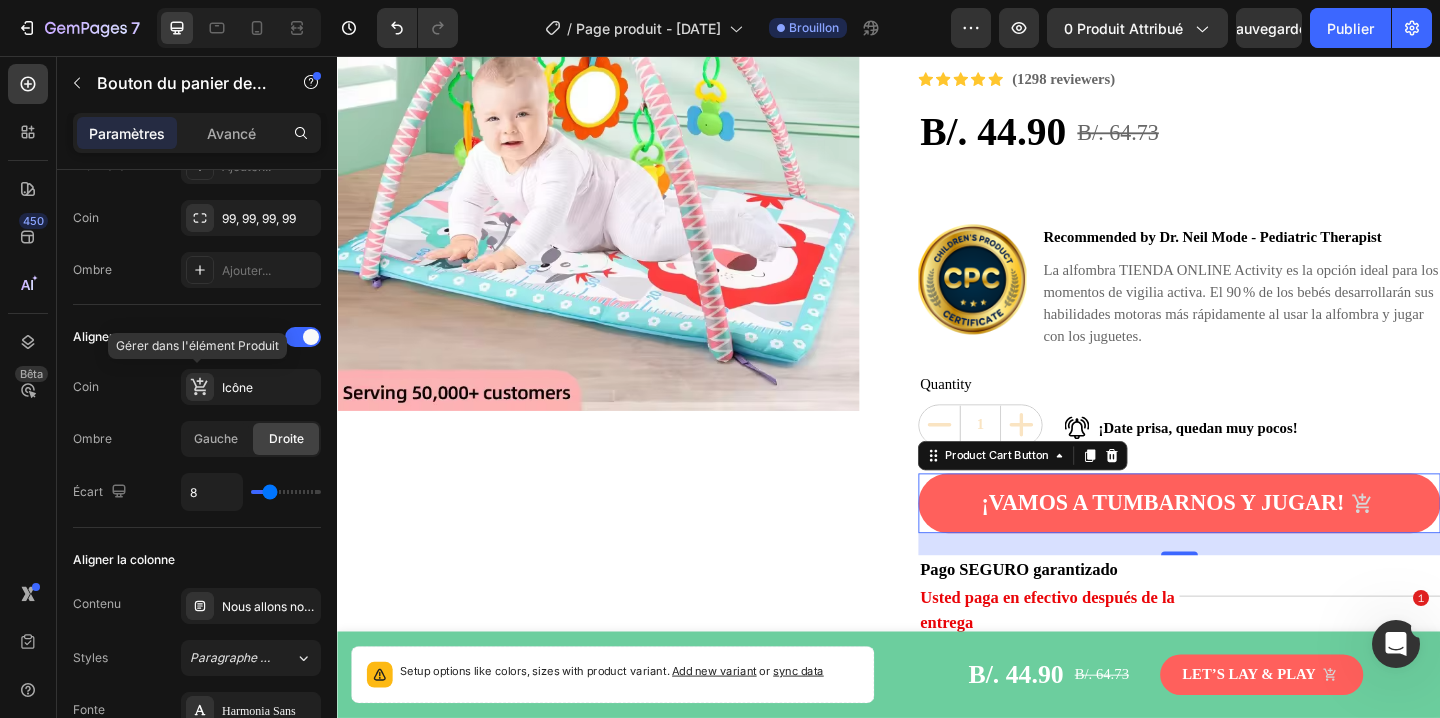 scroll, scrollTop: 0, scrollLeft: 0, axis: both 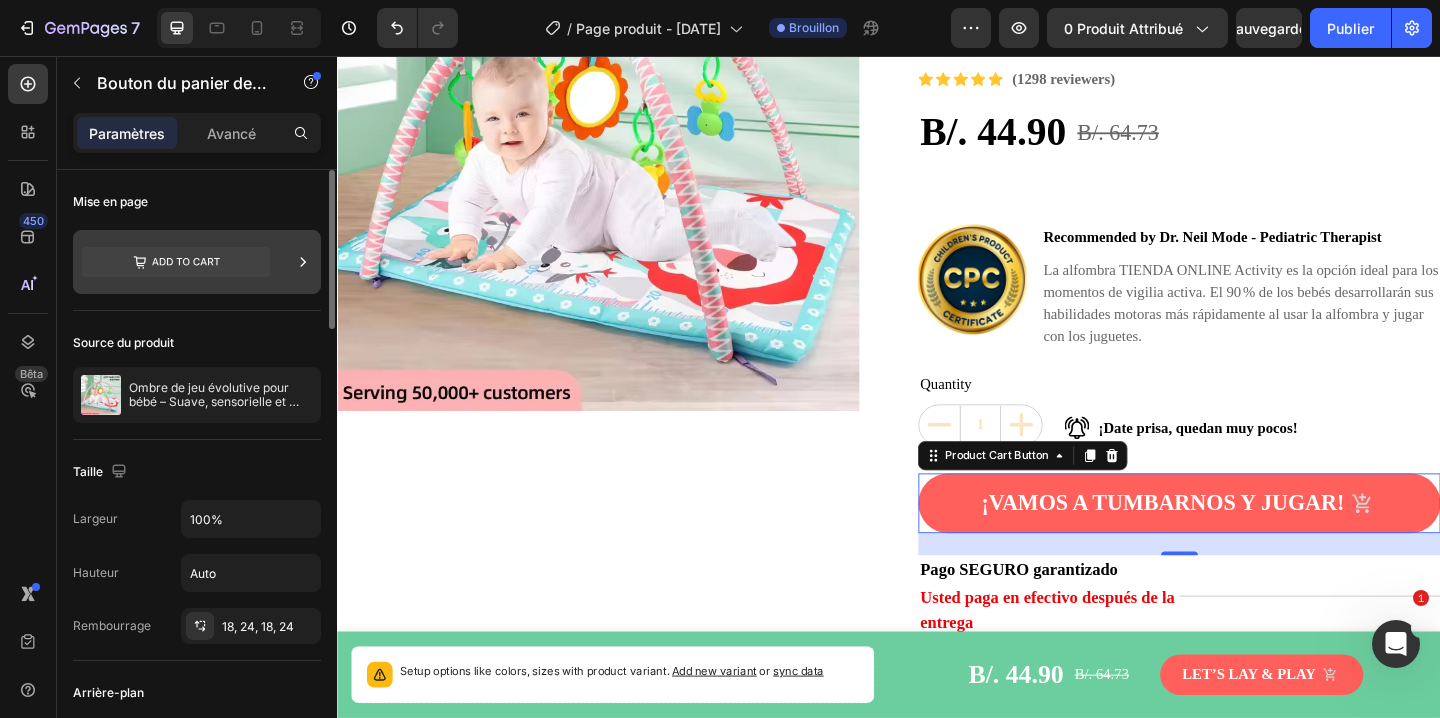 click 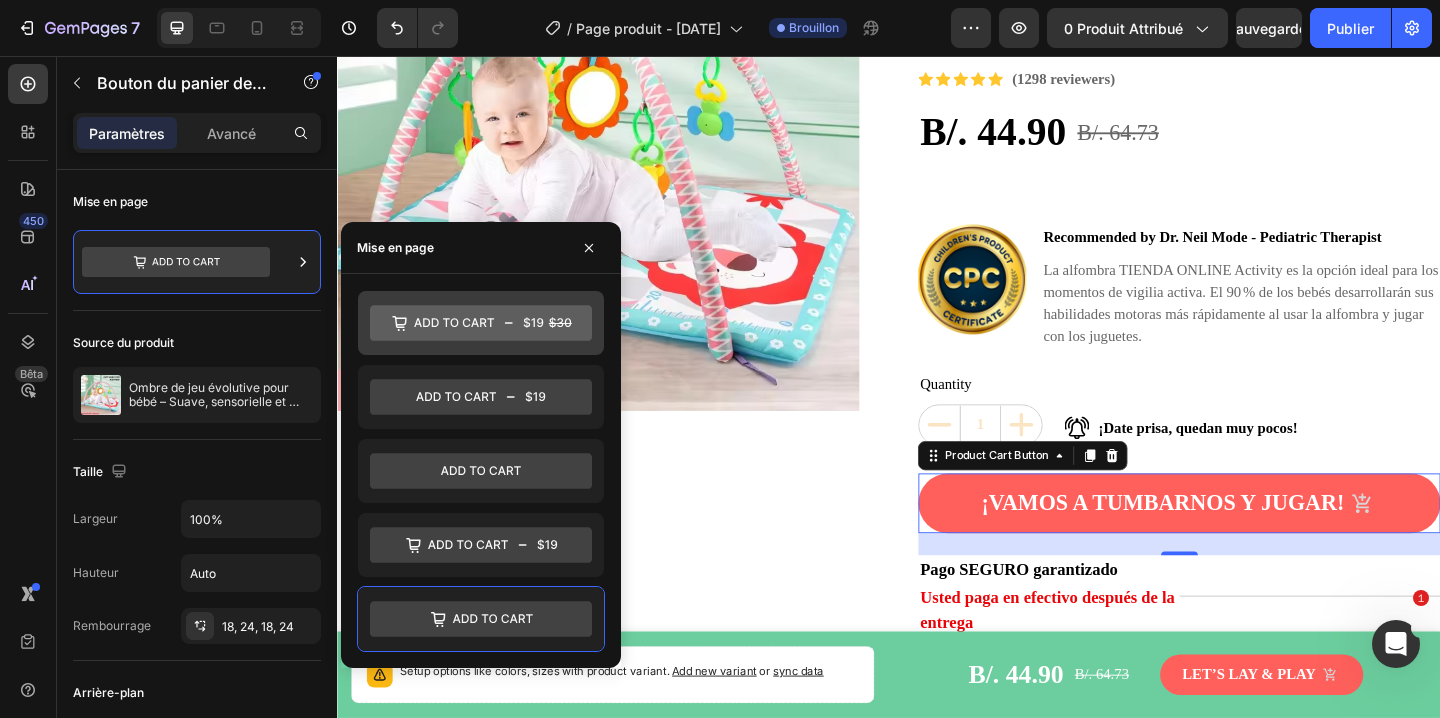 click 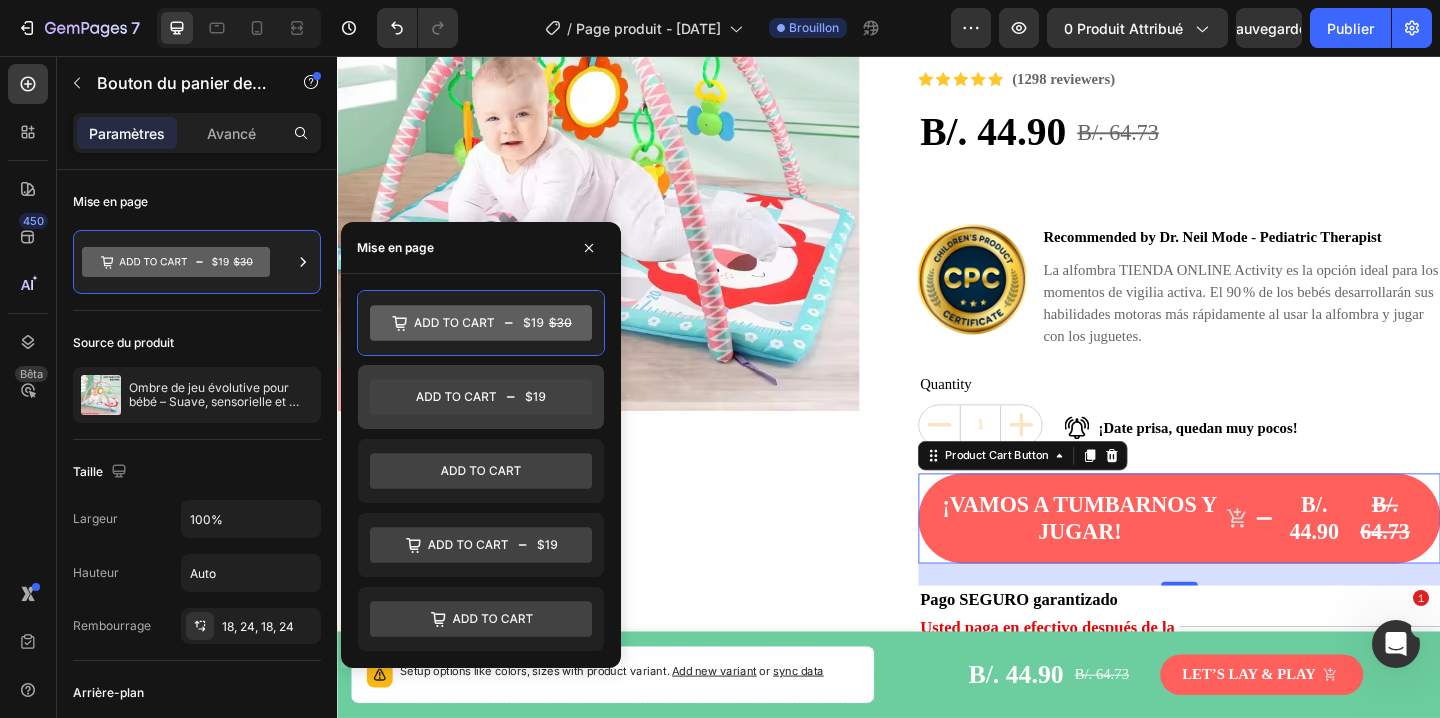 click 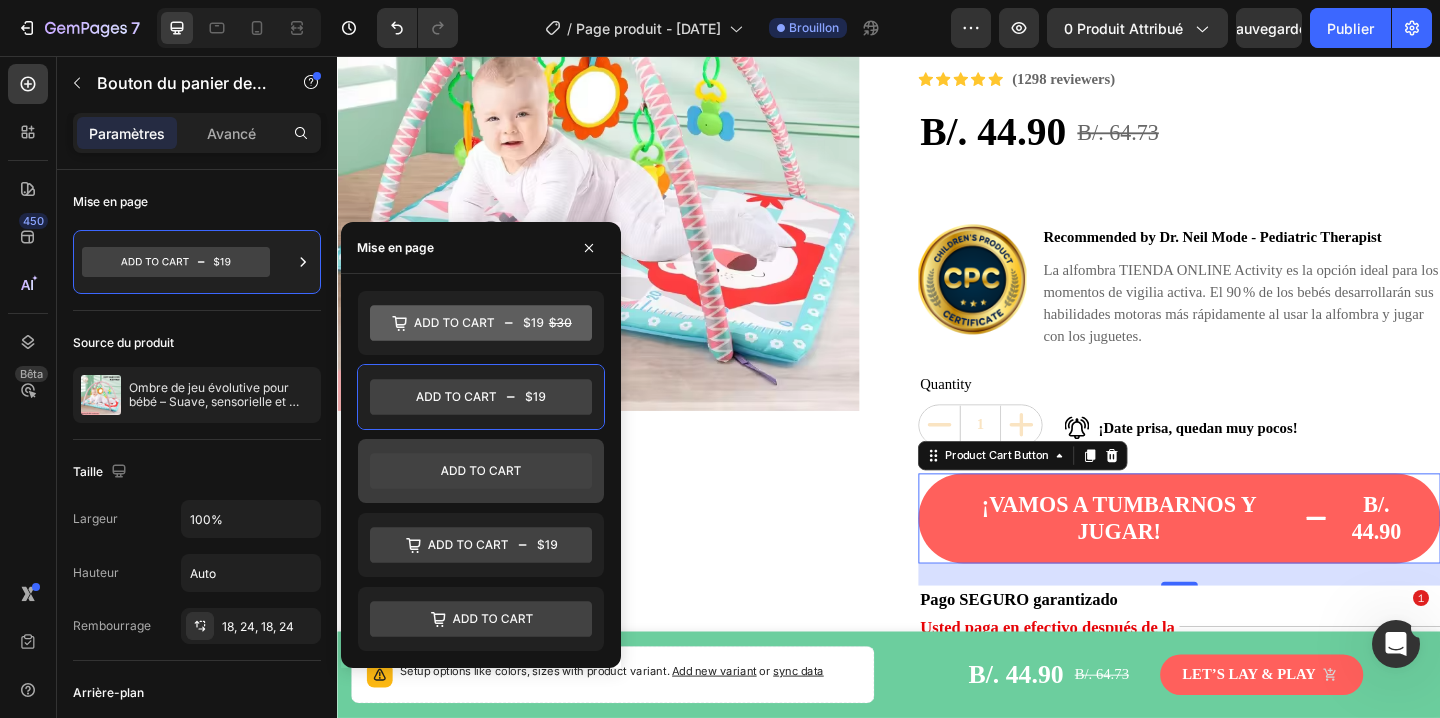 click 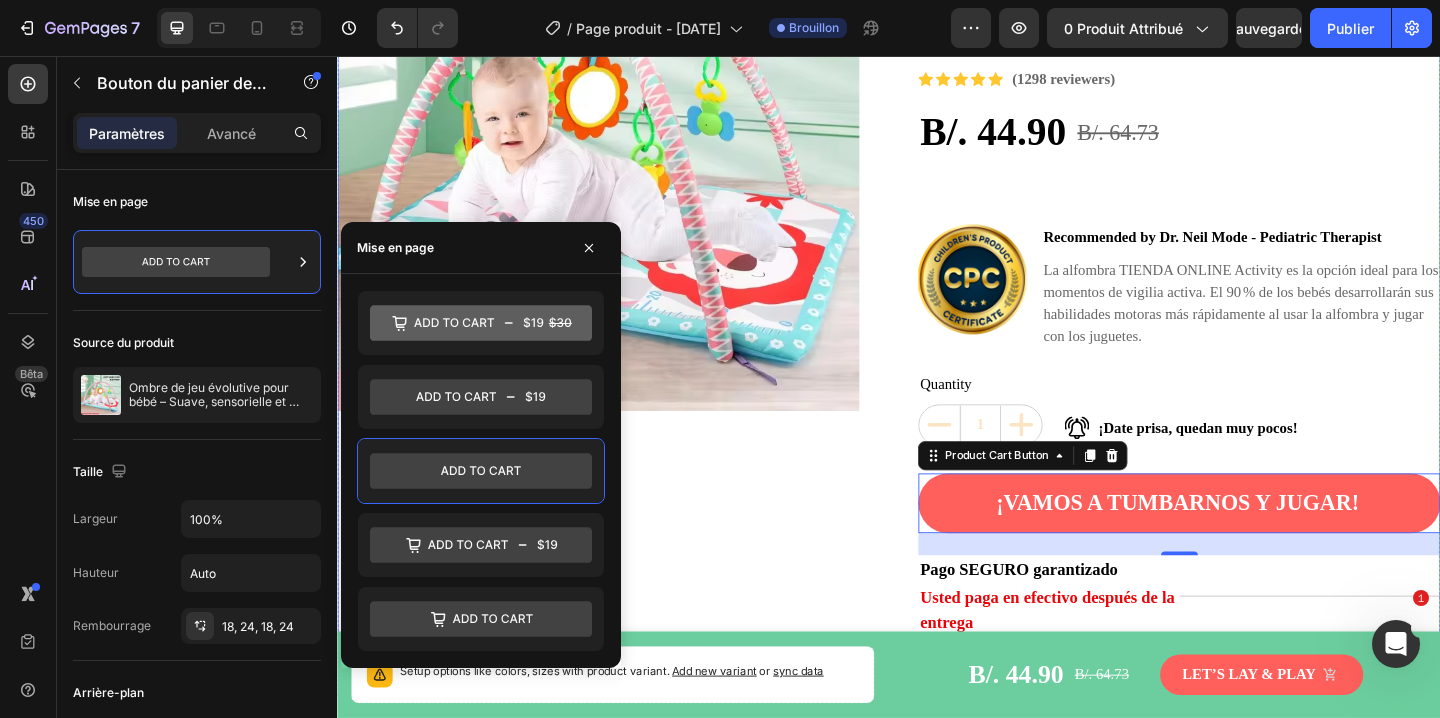 click on "Product Images - 31% off Product Badge lfombra de juego evolutiva para bebé – Suave, sensorial y con juguetes de dentición Product Title                Icon                Icon                Icon                Icon                Icon Icon List Hoz (1298 reviewers) Text block Row B/. 44.90 Product Price Product Price B/. 64.73 Product Price Product Price Row Image Recommended by Dr. Neil Mode - Pediatric Therapist Text block La alfombra TIENDA ONLINE Activity es la opción ideal para los momentos de vigilia activa. El 90 % de los bebés desarrollarán sus habilidades motoras más rápidamente al usar la alfombra y jugar con los juguetes. Text block Row Quantity Text block
1
Product Quantity Image ¡Date prisa, quedan muy pocos! Text block Row Row ¡Vamos a tumbarnos y jugar!       Product Cart Button   24 Pago SEGURO garantizado Text block Usted paga en efectivo después de la entrega Text block                Title Line Row Product" at bounding box center [937, 281] 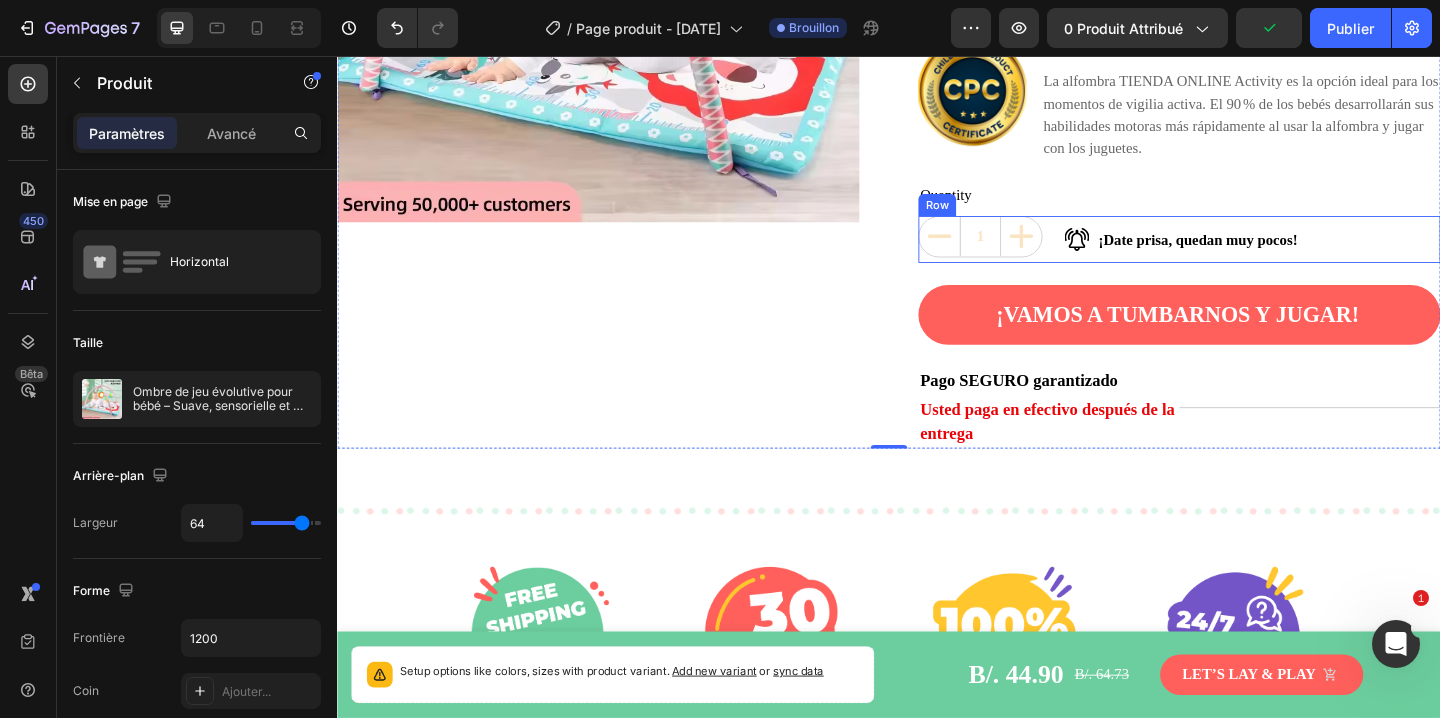 scroll, scrollTop: 493, scrollLeft: 0, axis: vertical 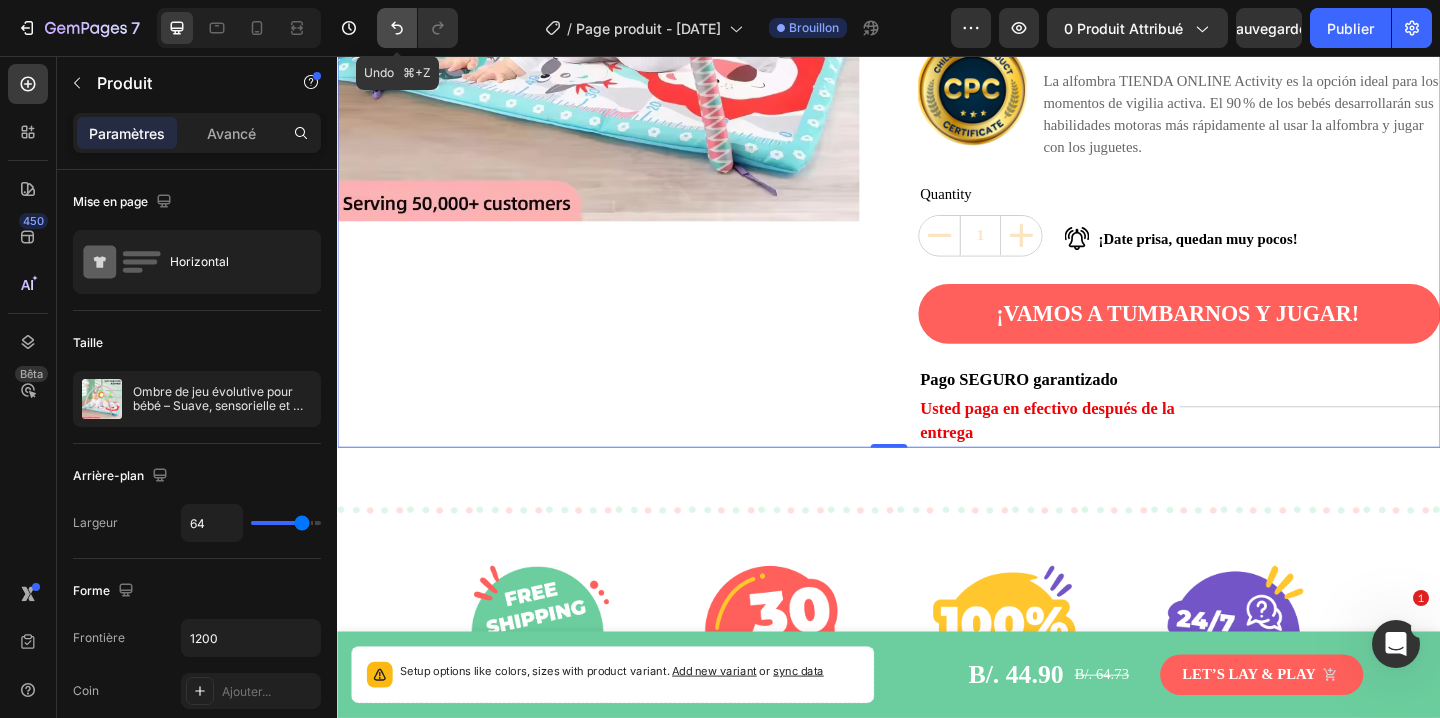 click 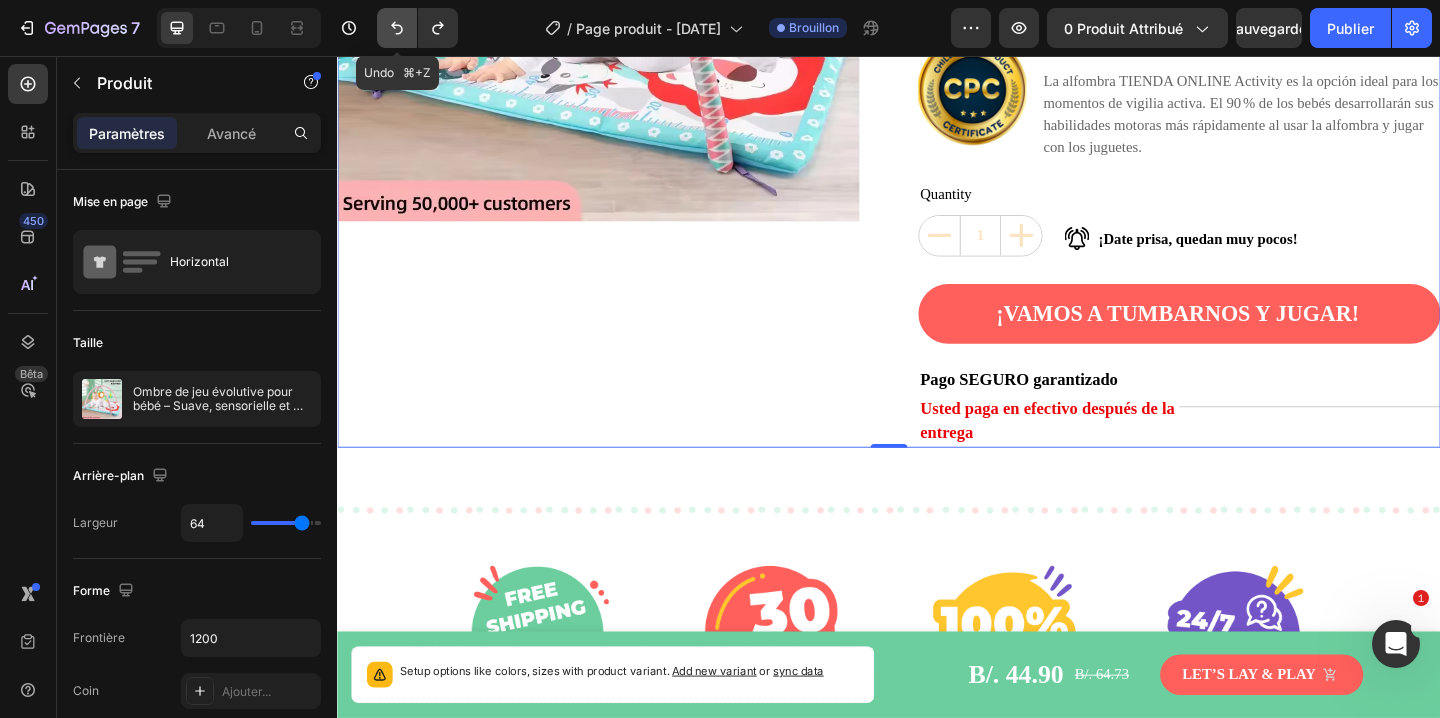 click 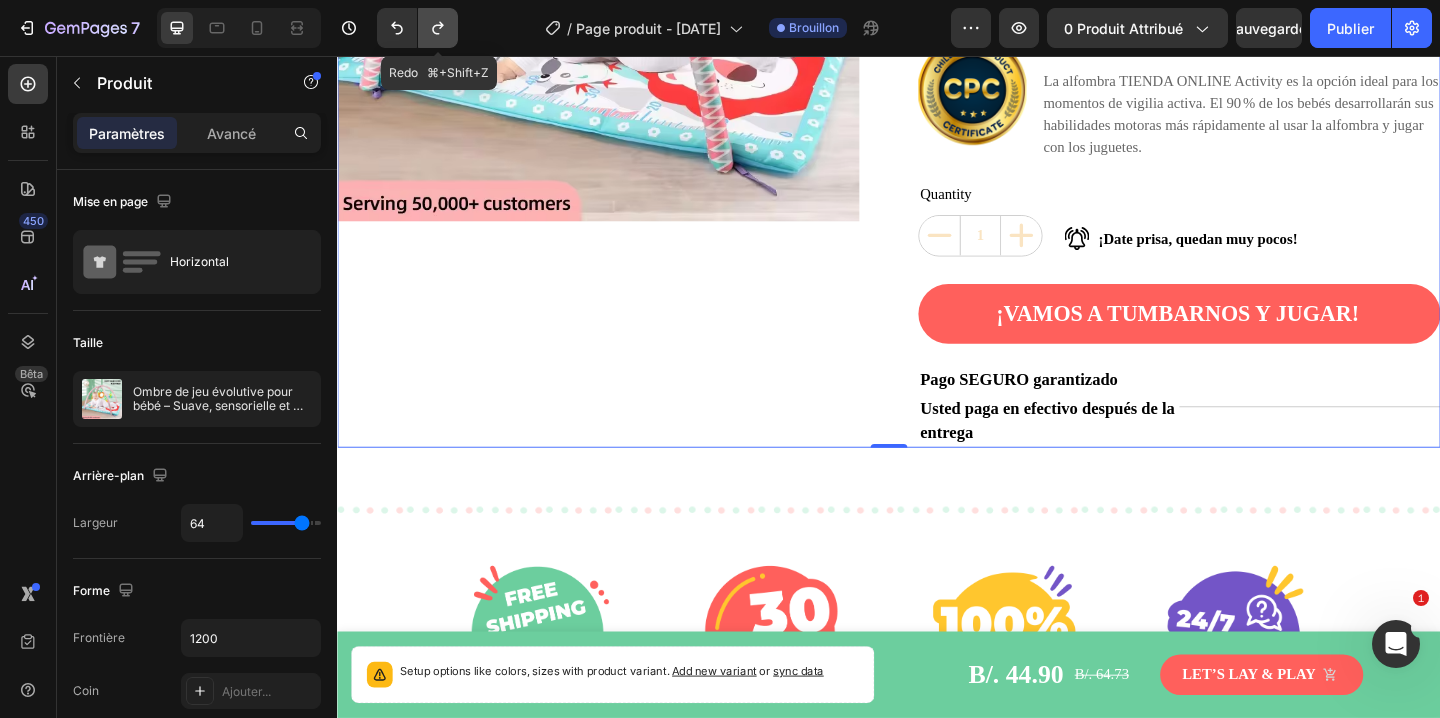 click 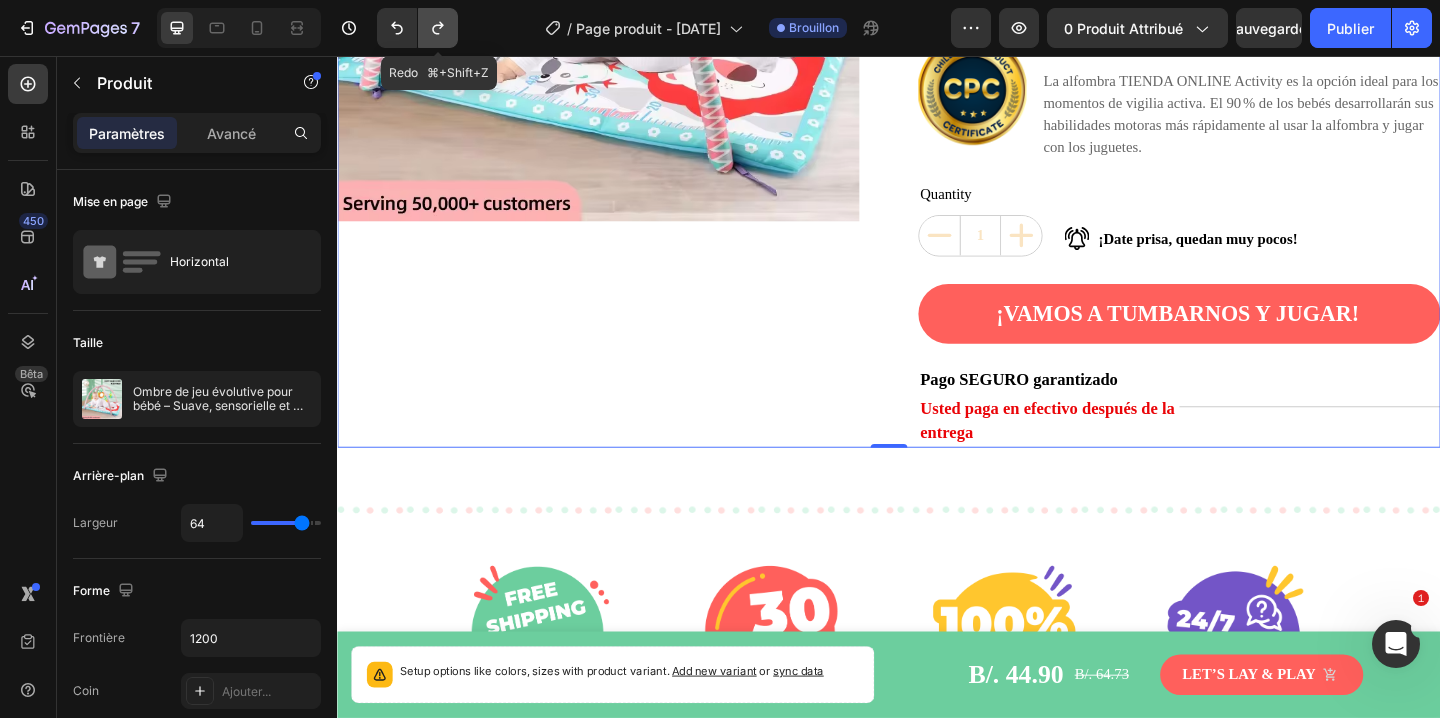 click 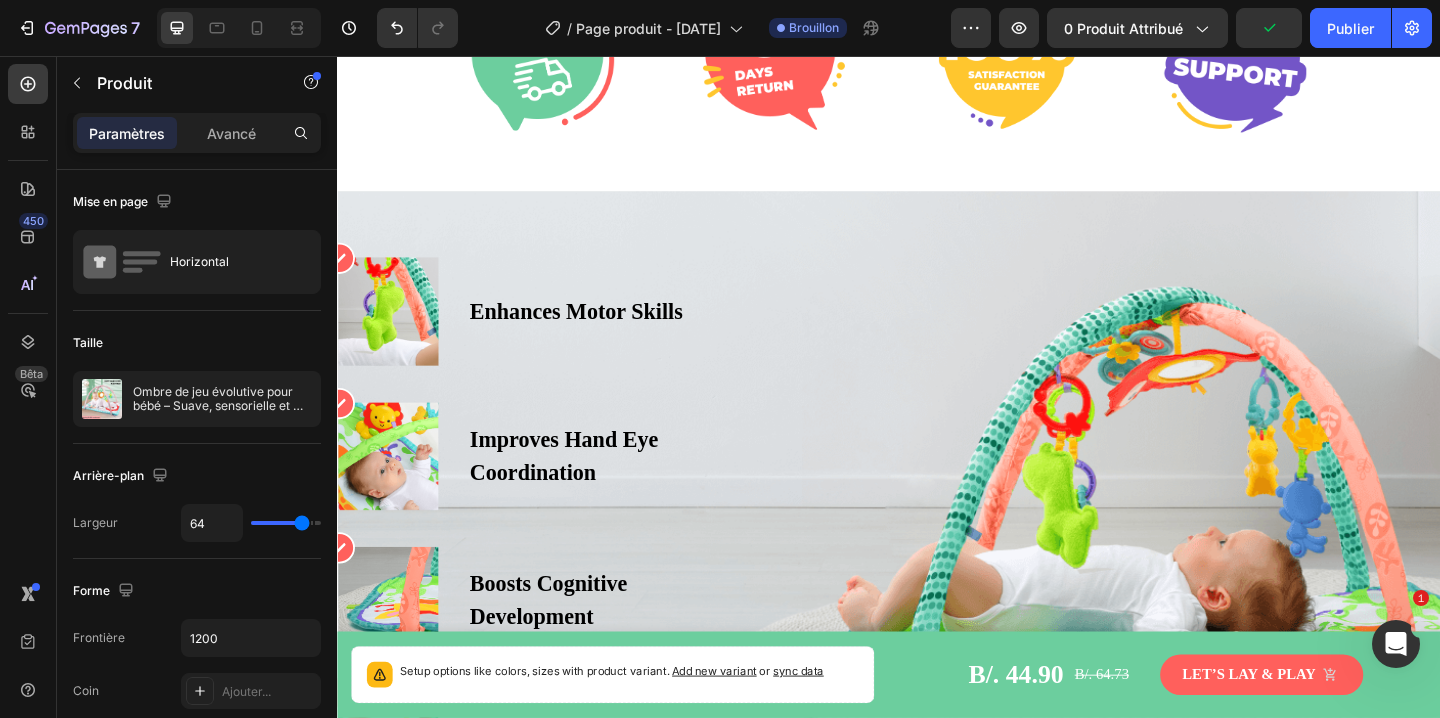 scroll, scrollTop: 1173, scrollLeft: 0, axis: vertical 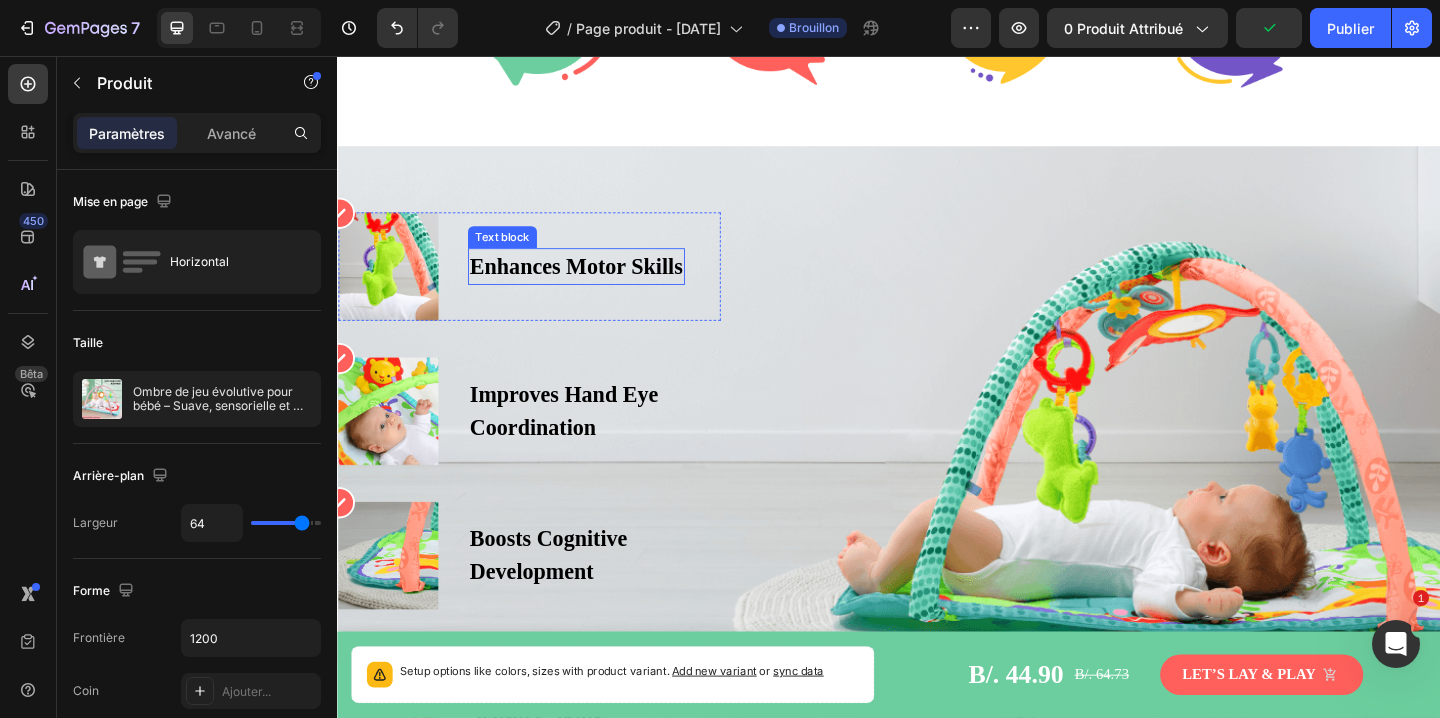 click on "Enhances Motor Skills" at bounding box center (597, 285) 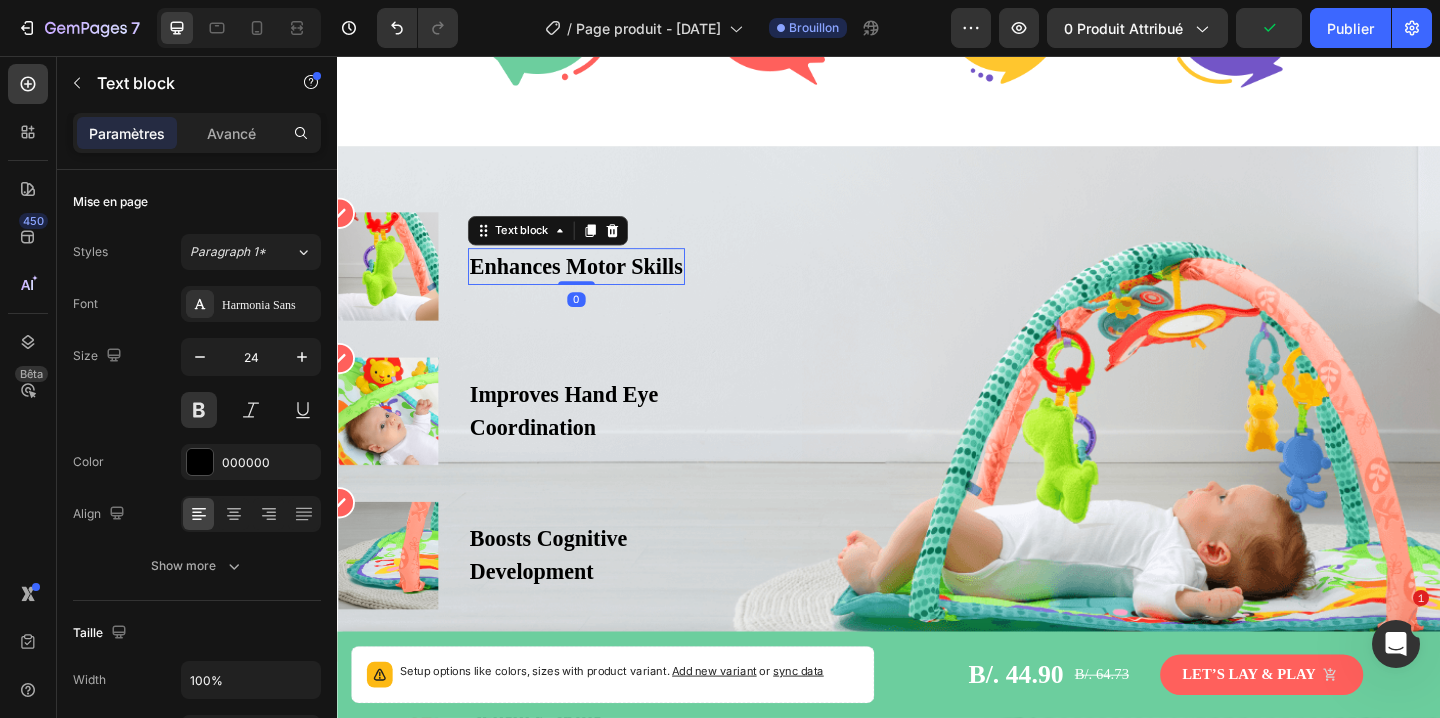 click on "Enhances Motor Skills" at bounding box center (597, 285) 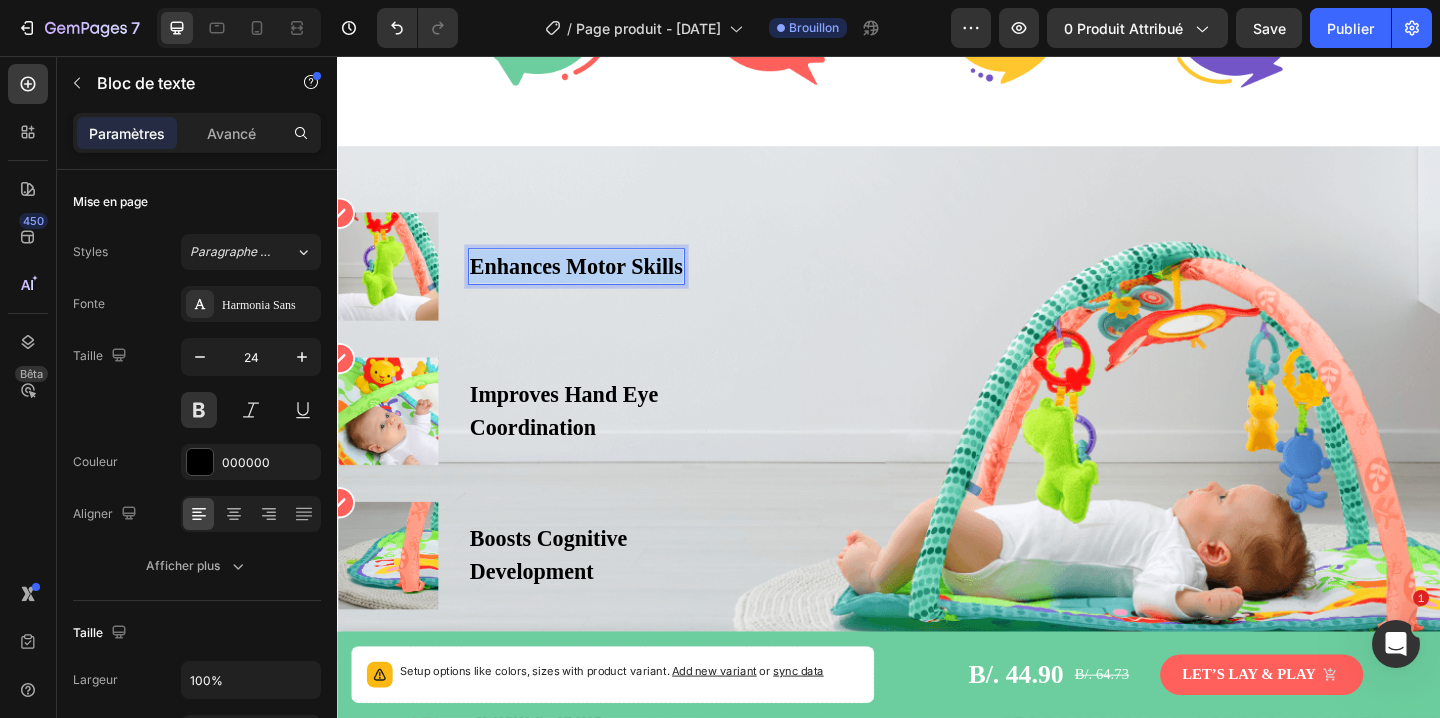 click on "Enhances Motor Skills" at bounding box center (597, 285) 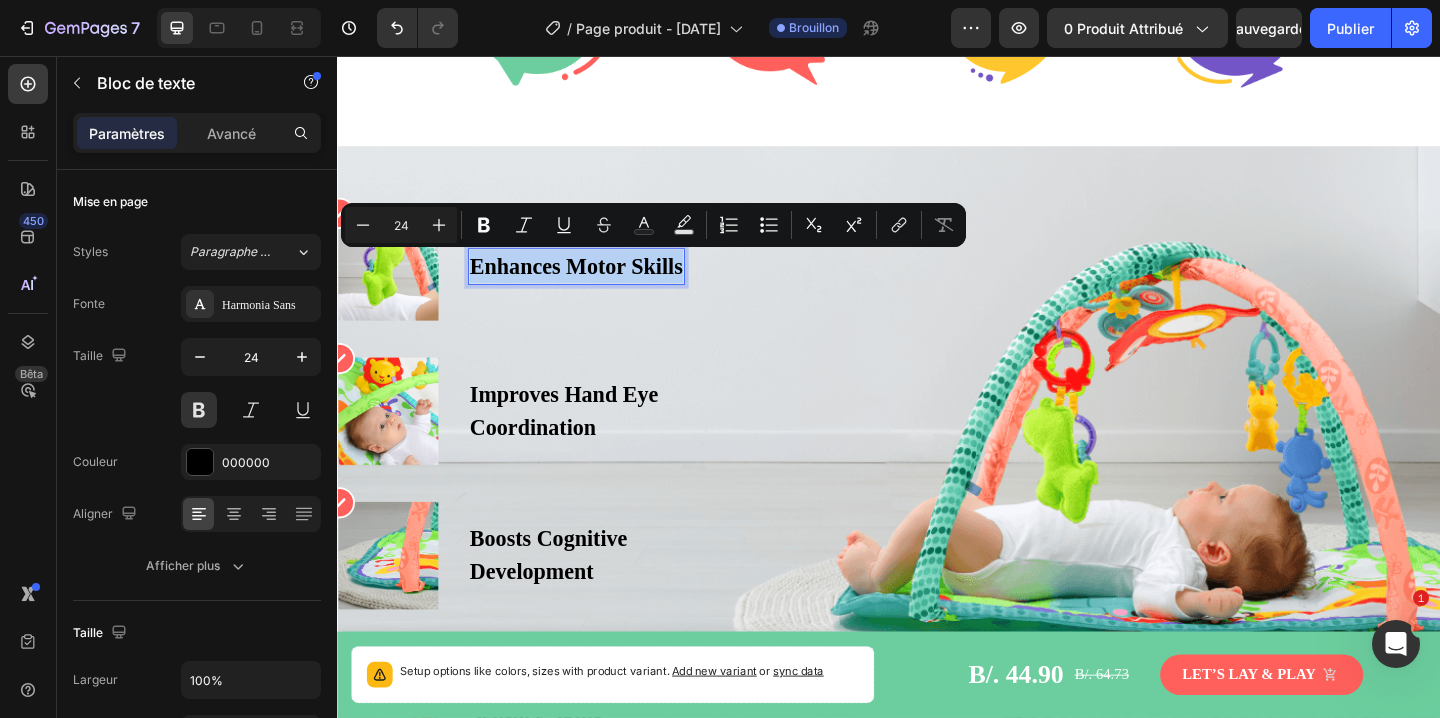 copy on "Enhances Motor Skills" 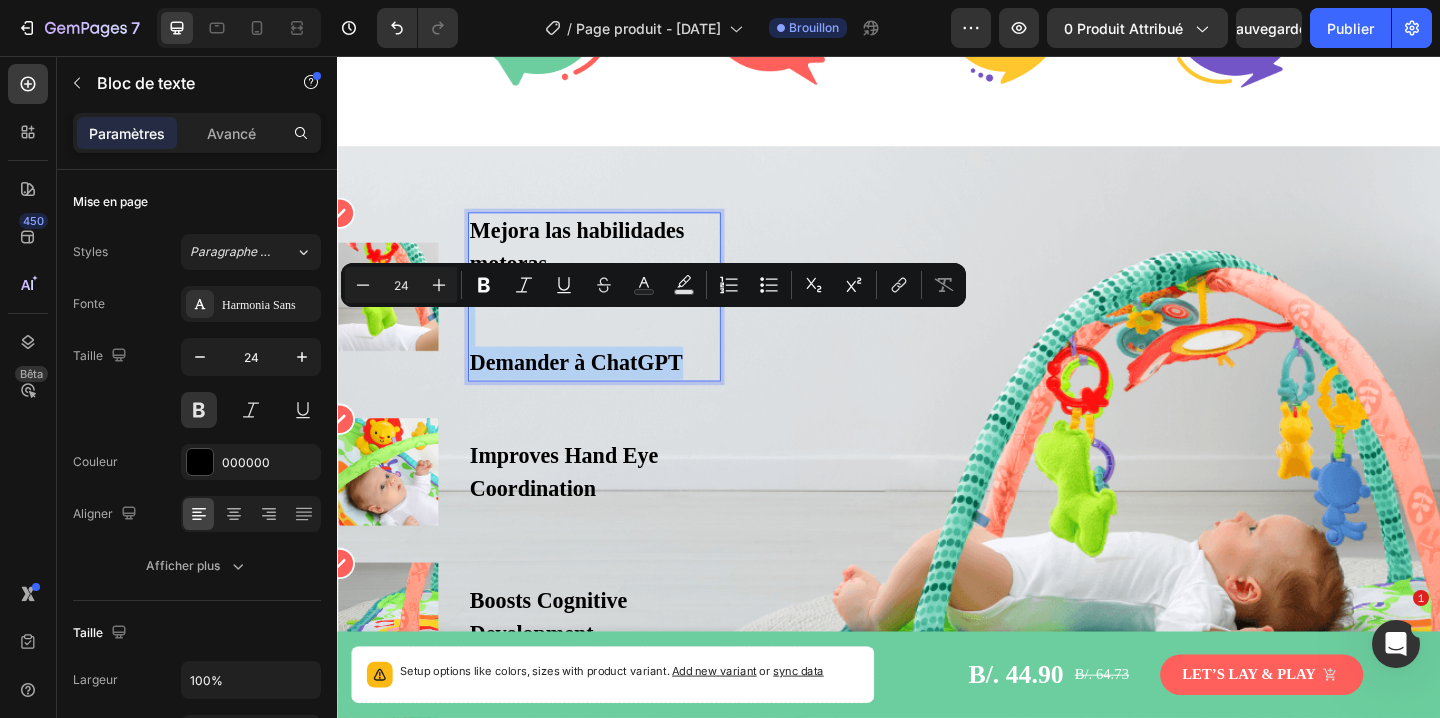 drag, startPoint x: 713, startPoint y: 384, endPoint x: 505, endPoint y: 318, distance: 218.22008 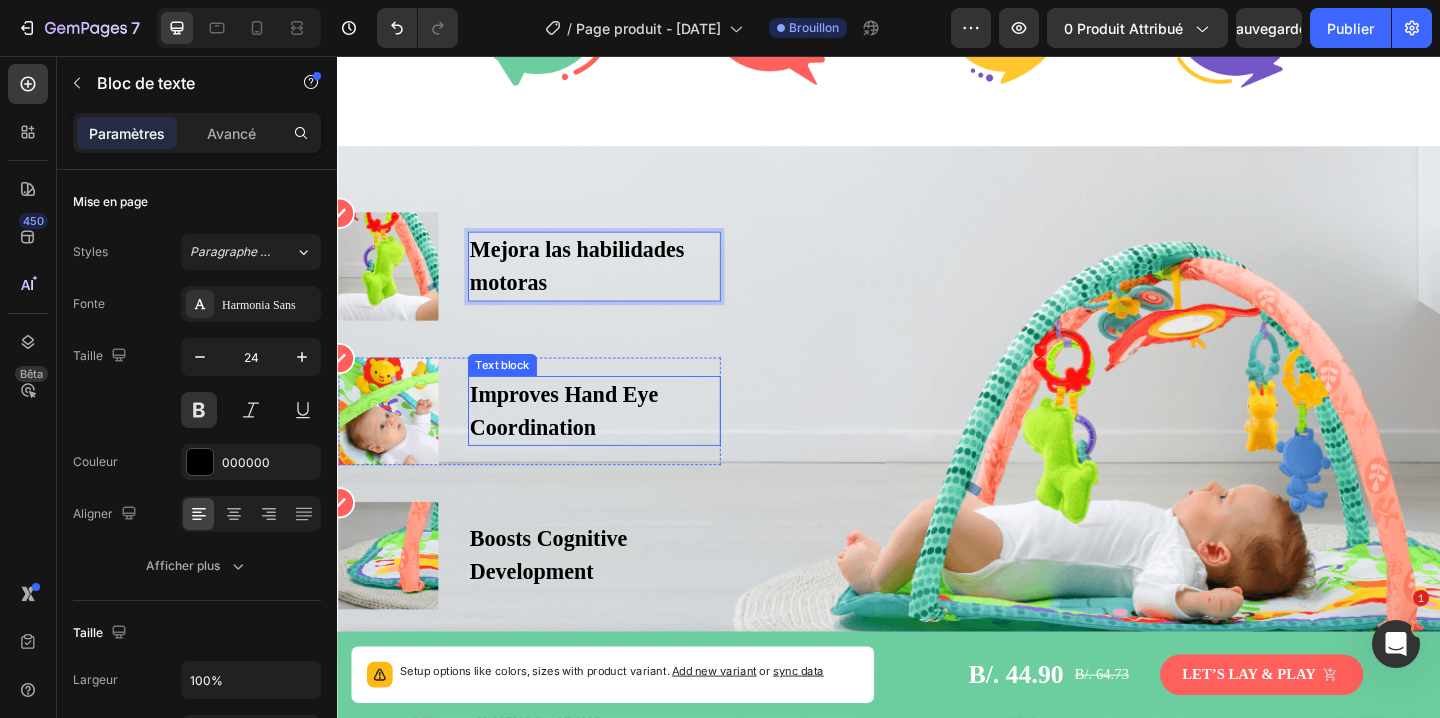 click on "Improves Hand Eye Coordination" at bounding box center (616, 442) 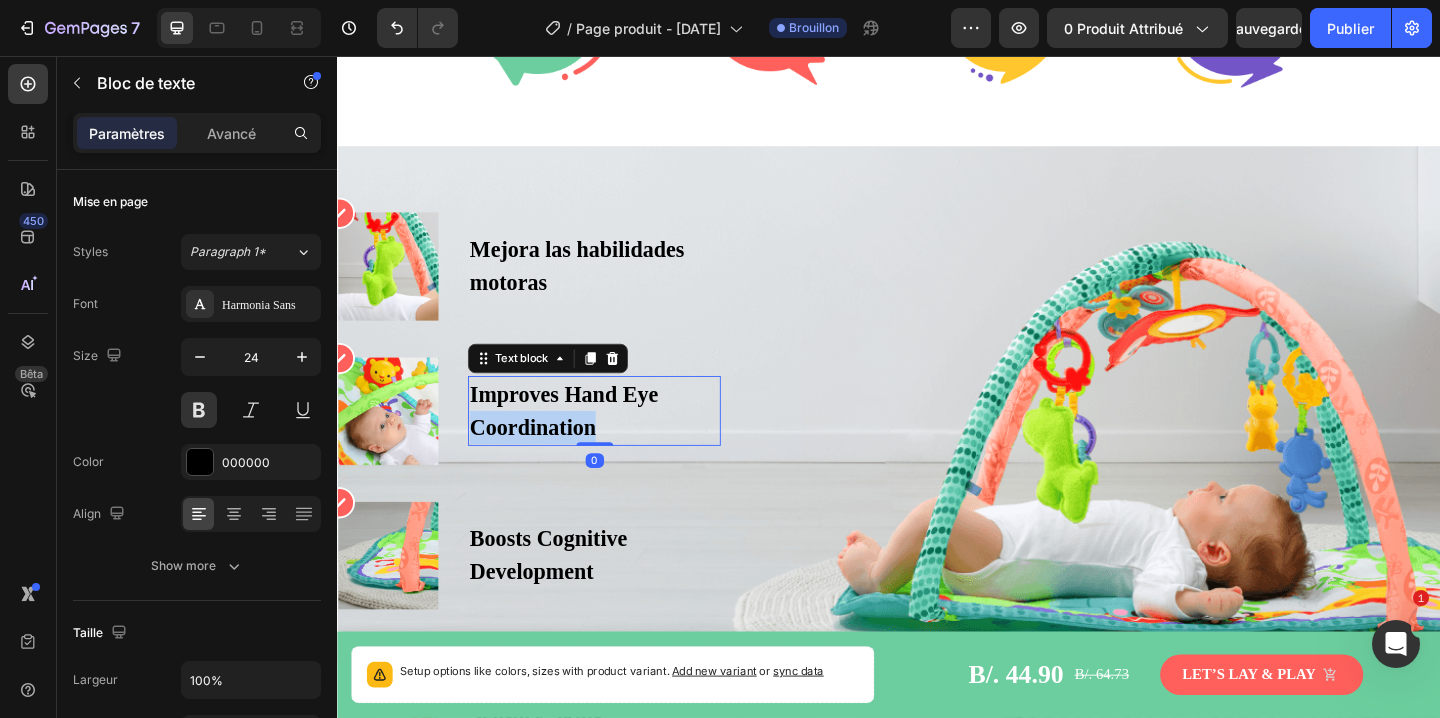 click on "Improves Hand Eye Coordination" at bounding box center (616, 442) 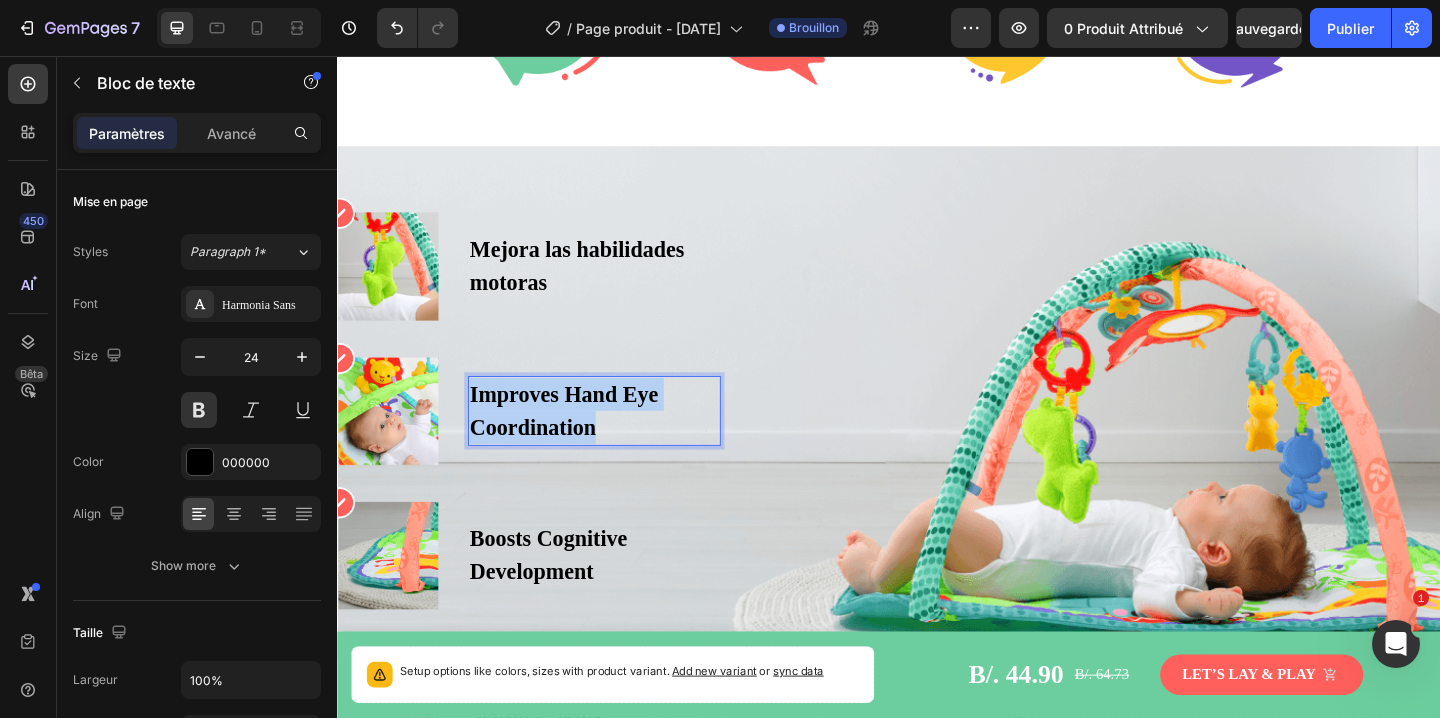 click on "Improves Hand Eye Coordination" at bounding box center (616, 442) 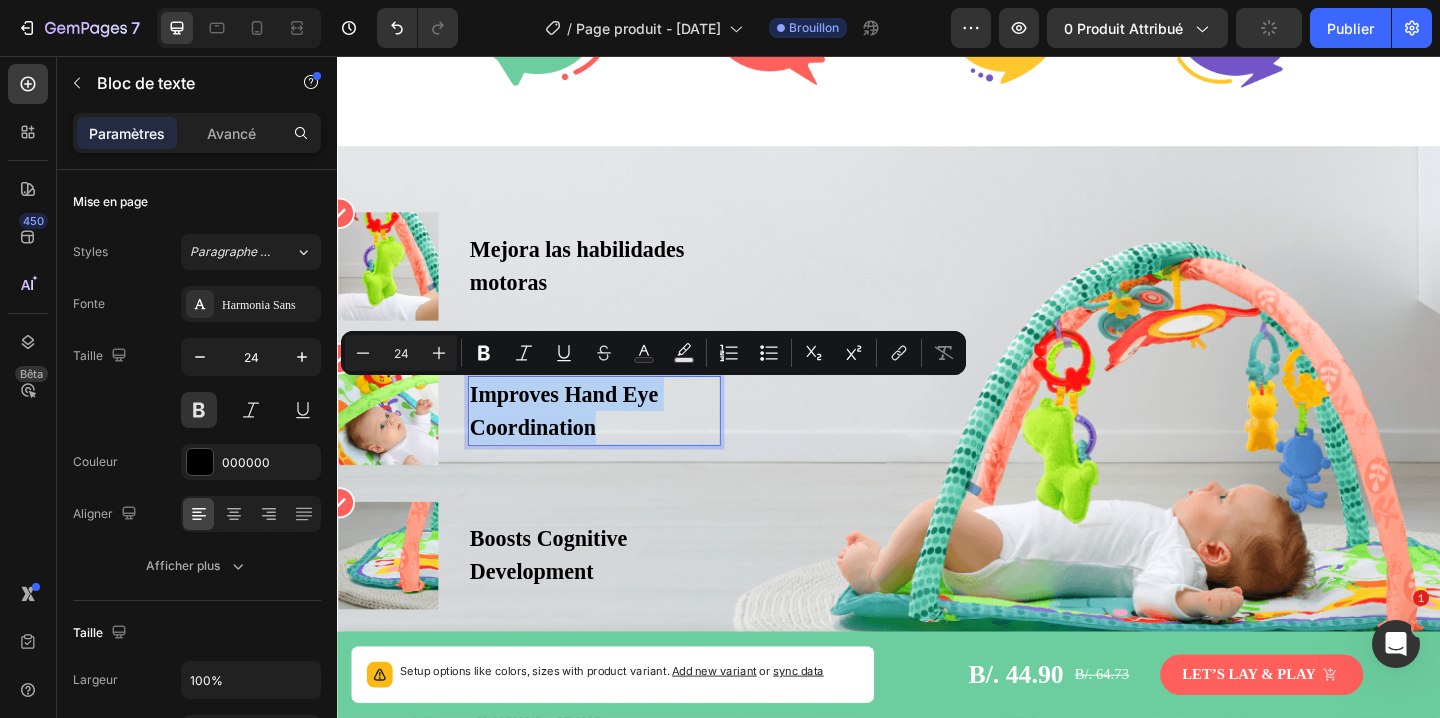 copy on "Improves Hand Eye Coordination" 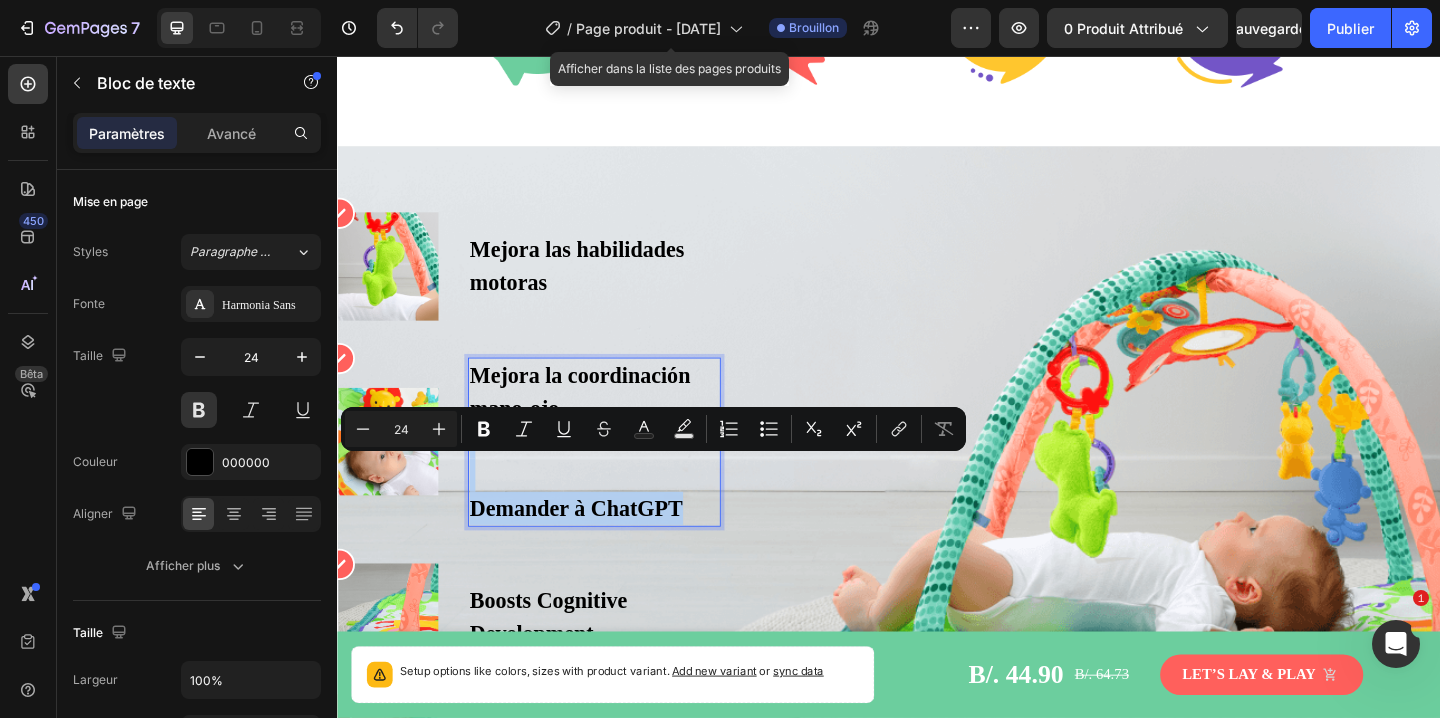 drag, startPoint x: 725, startPoint y: 544, endPoint x: 548, endPoint y: 474, distance: 190.33917 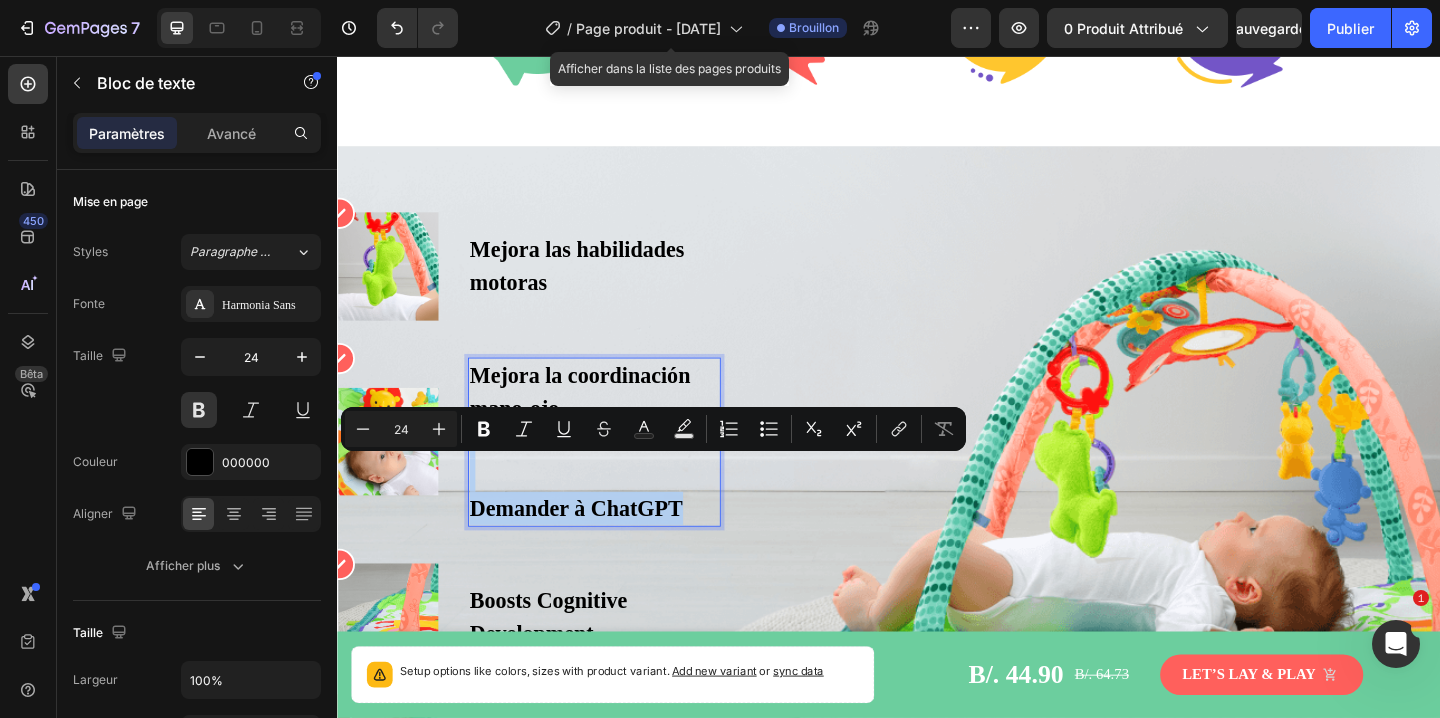 click on "Mejora la coordinación mano-ojo Demander à ChatGPT" at bounding box center [616, 476] 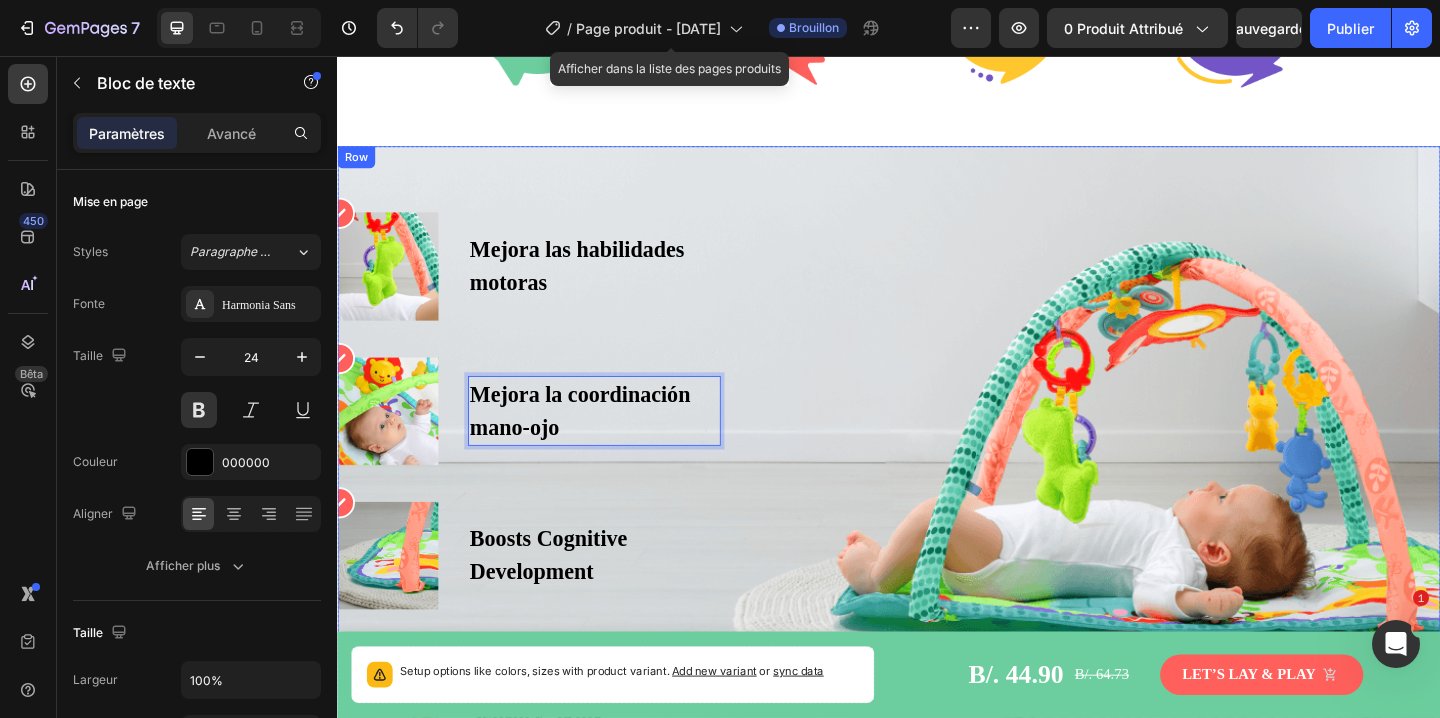 click on "Icon Image Mejora las habilidades motoras Text block Row
Icon Image Mejora la coordinación mano-ojo Text block   0 Row
Icon Image Boosts Cognitive Development Text block Row
Icon Image Develops Visual and Sensory Skills Text block Row" at bounding box center [937, 520] 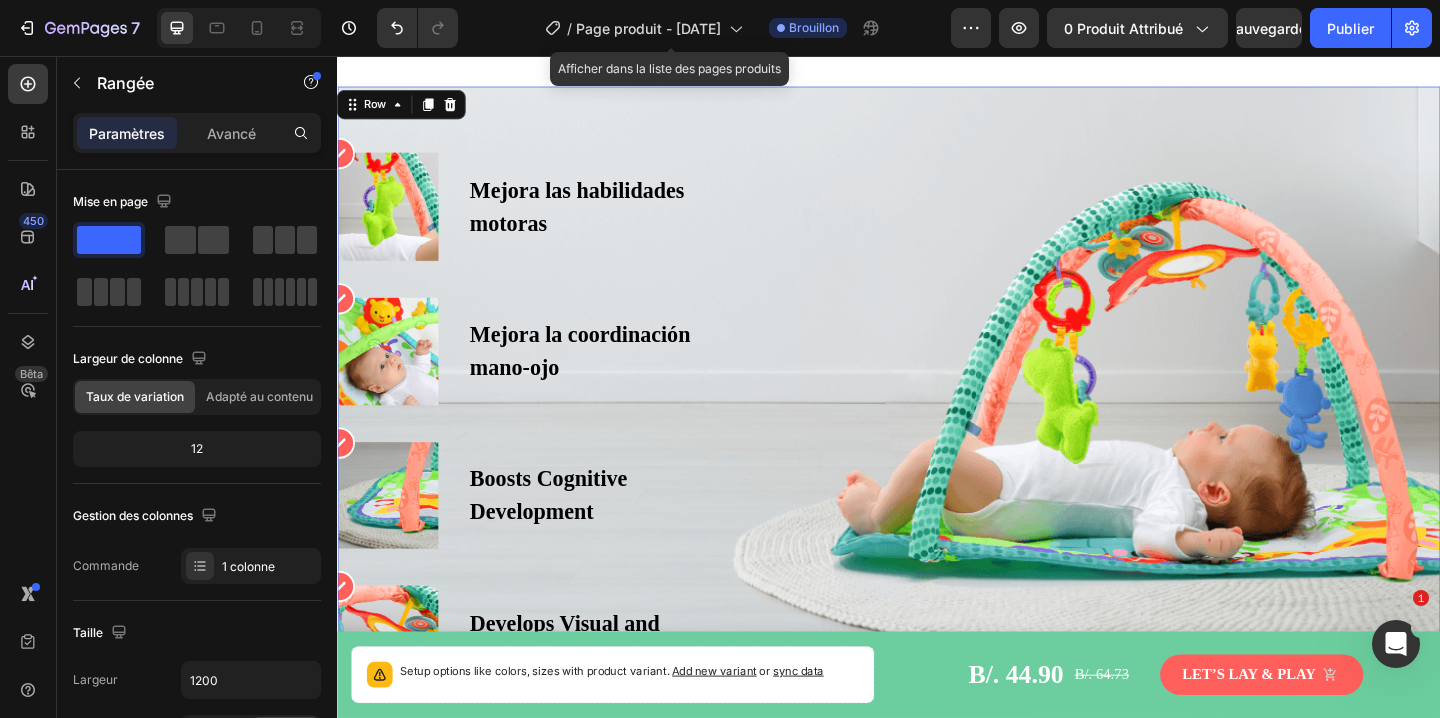 scroll, scrollTop: 1492, scrollLeft: 0, axis: vertical 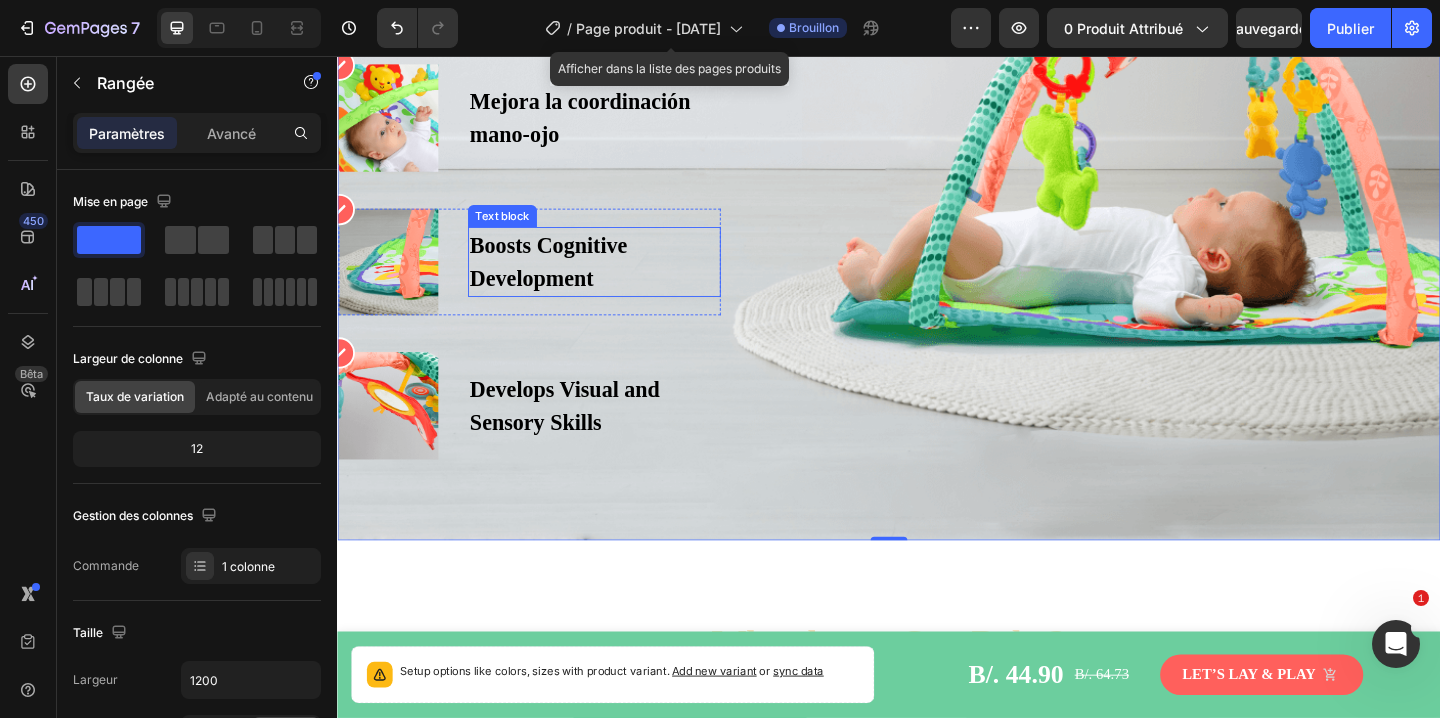 click on "Boosts Cognitive Development" at bounding box center [616, 280] 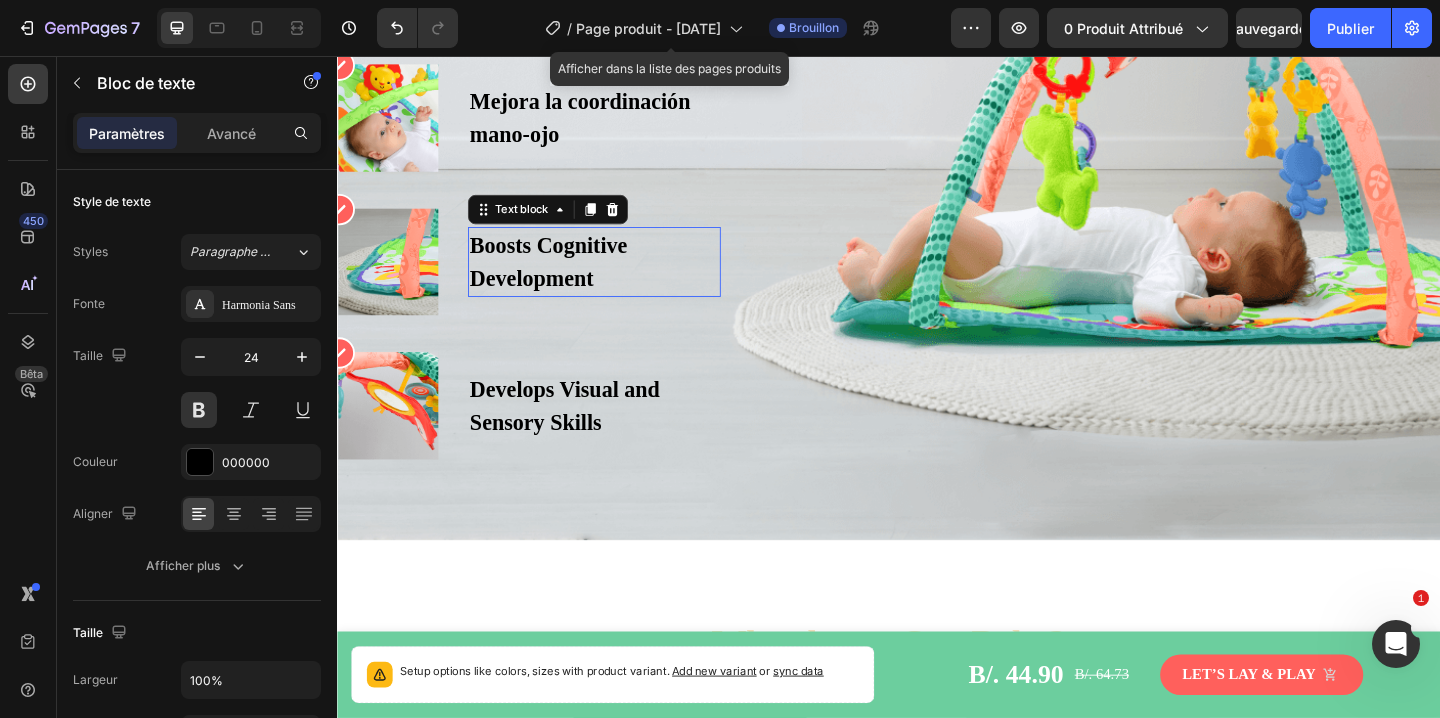 click on "Boosts Cognitive Development" at bounding box center [616, 280] 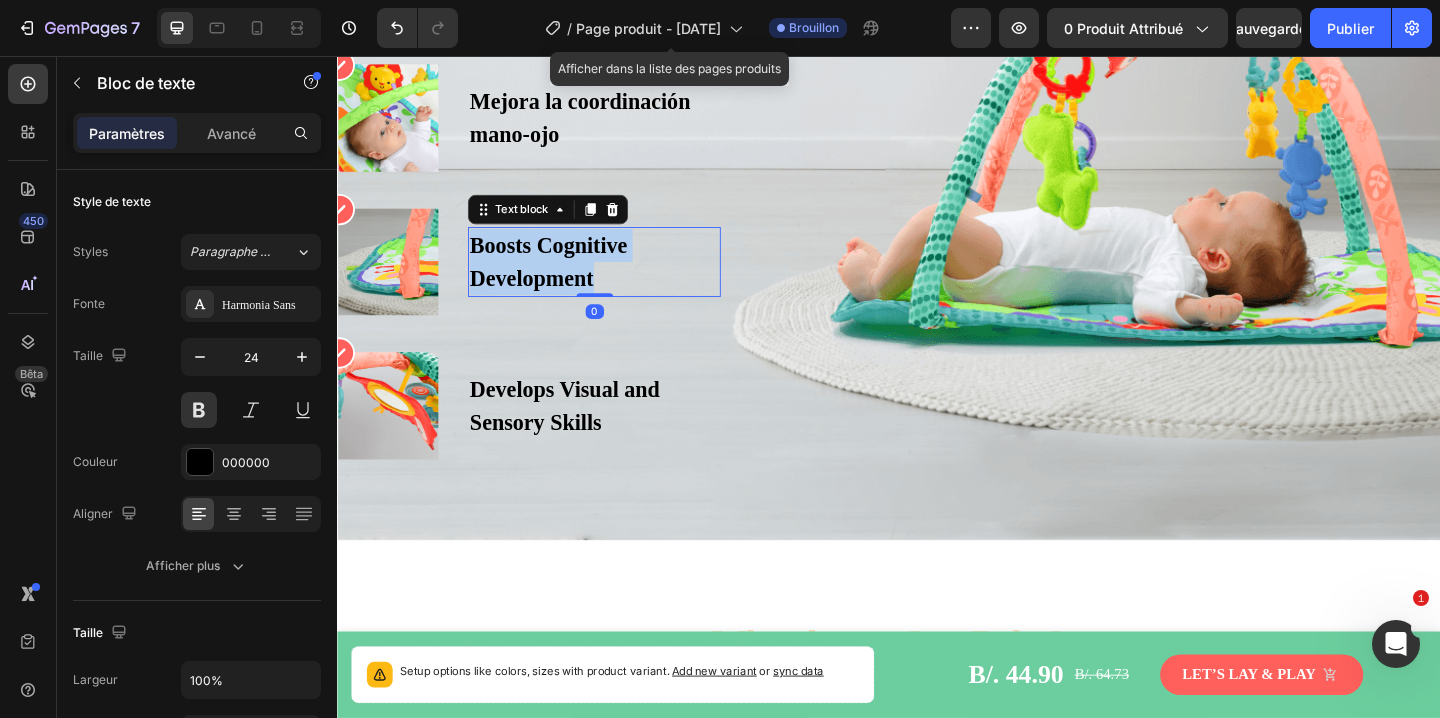 click on "Boosts Cognitive Development" at bounding box center [616, 280] 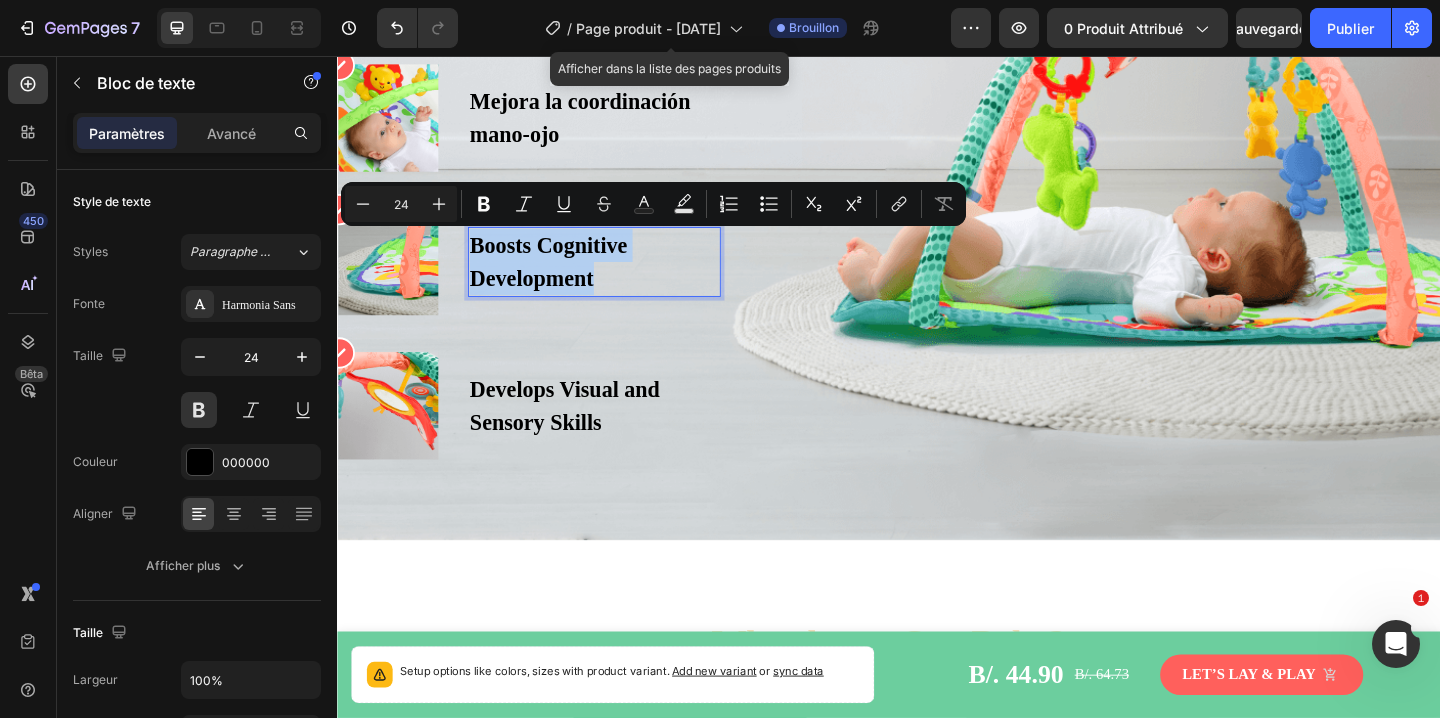 copy on "Boosts Cognitive Development" 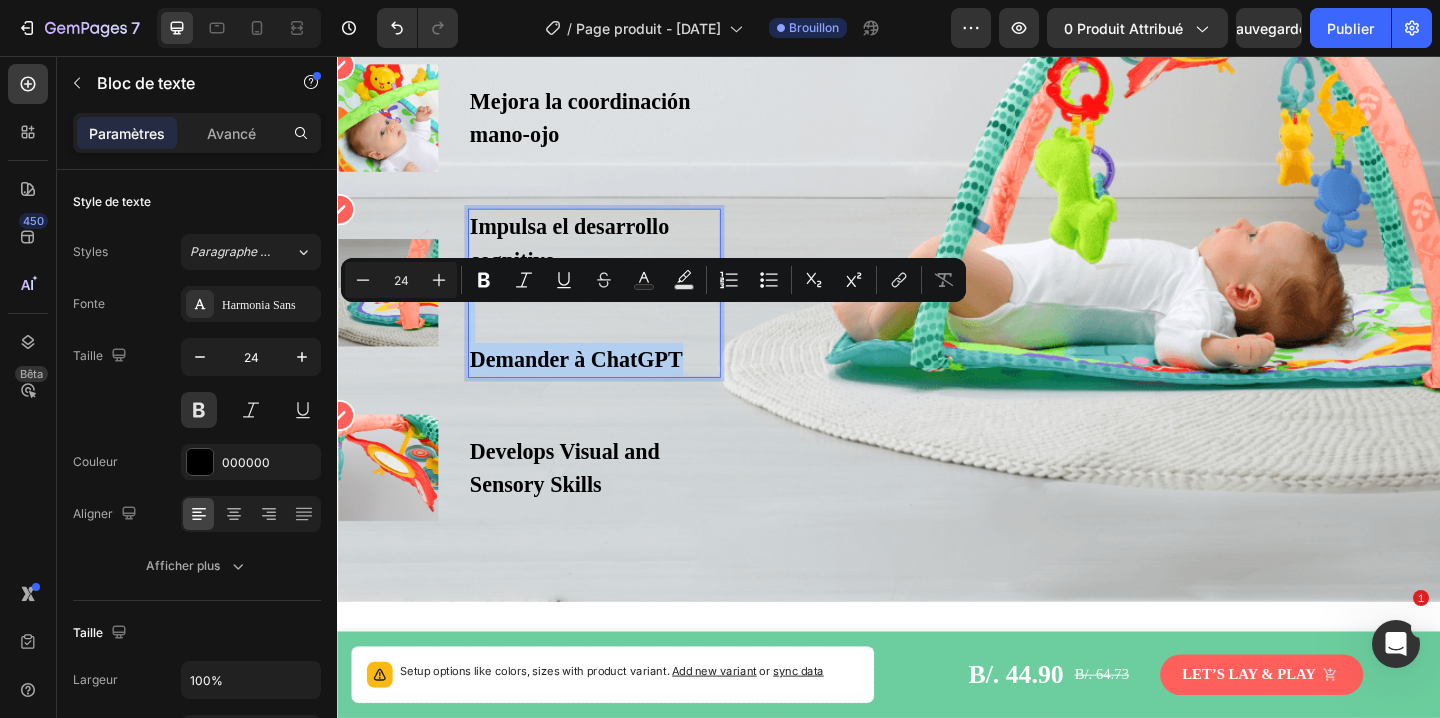 drag, startPoint x: 725, startPoint y: 373, endPoint x: 534, endPoint y: 311, distance: 200.81085 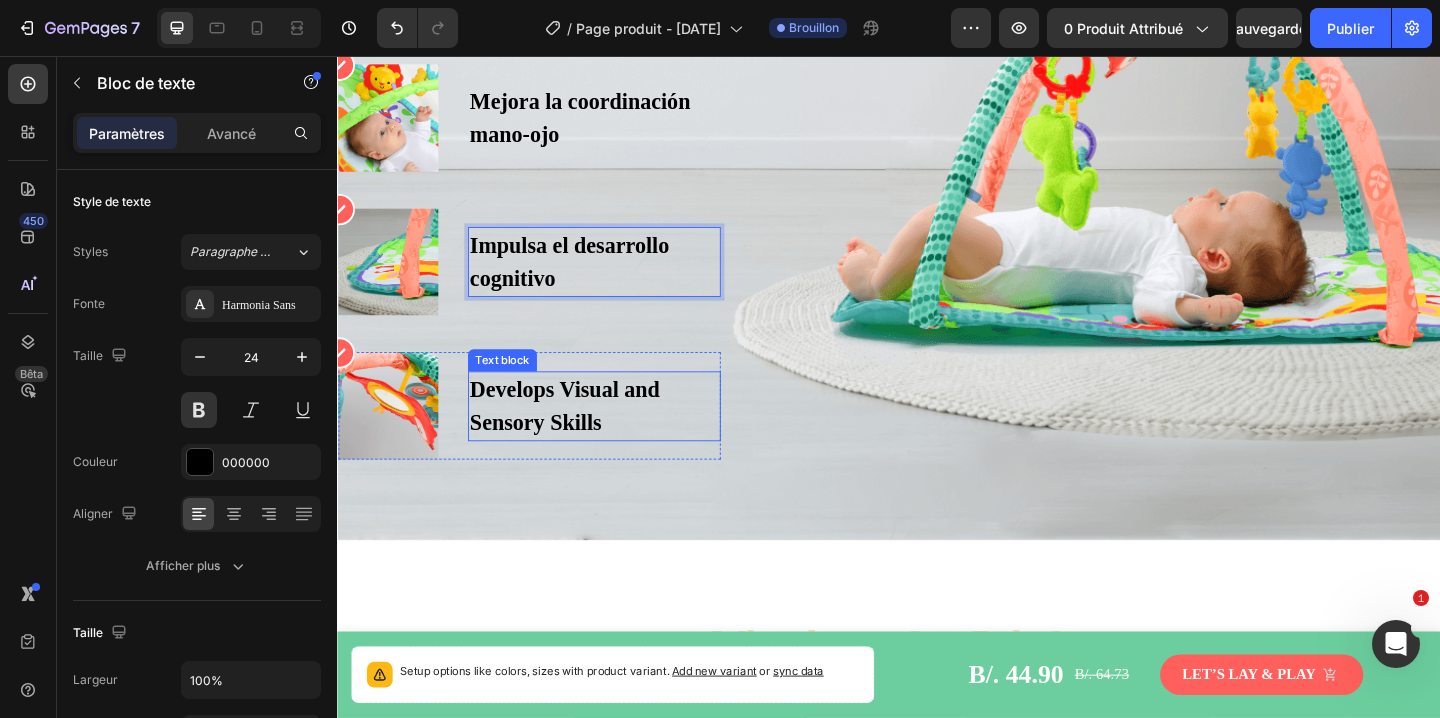 click on "Develops Visual and Sensory Skills" at bounding box center (616, 437) 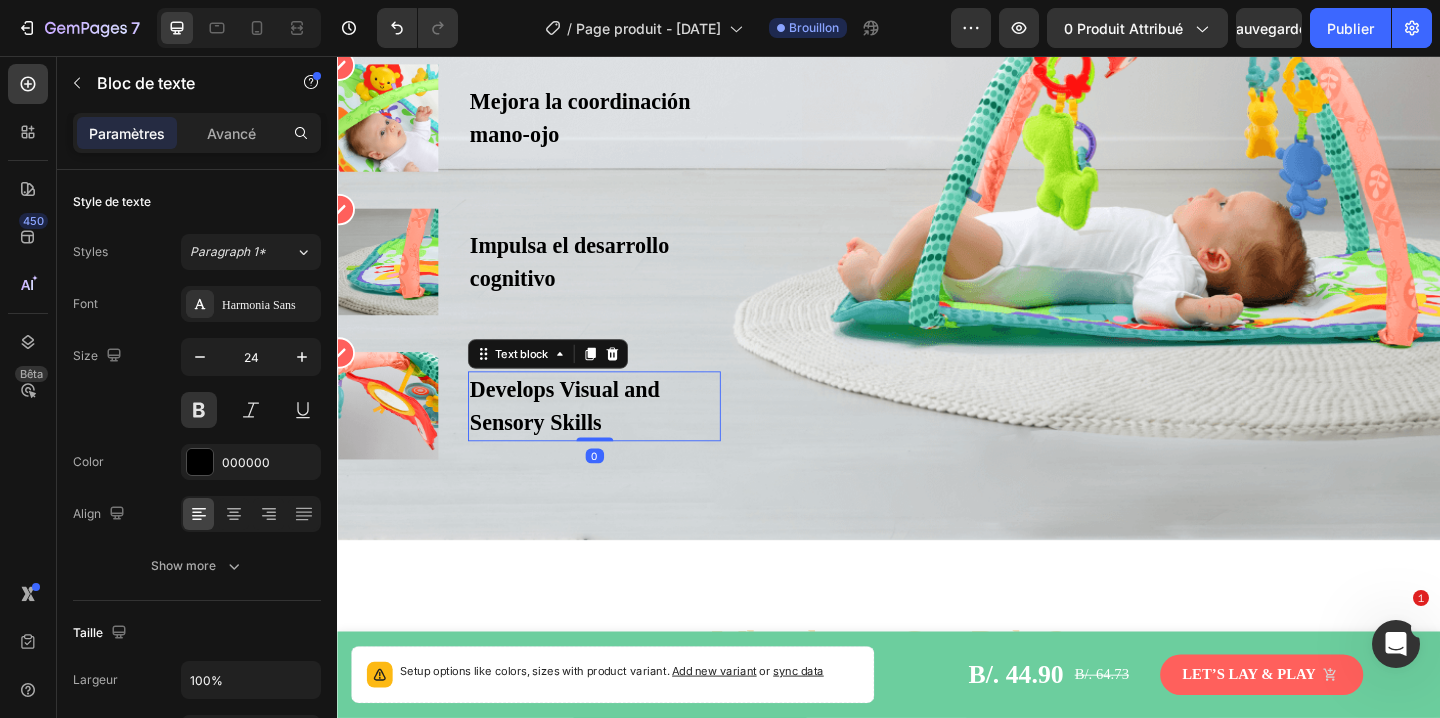 click on "Develops Visual and Sensory Skills" at bounding box center (616, 437) 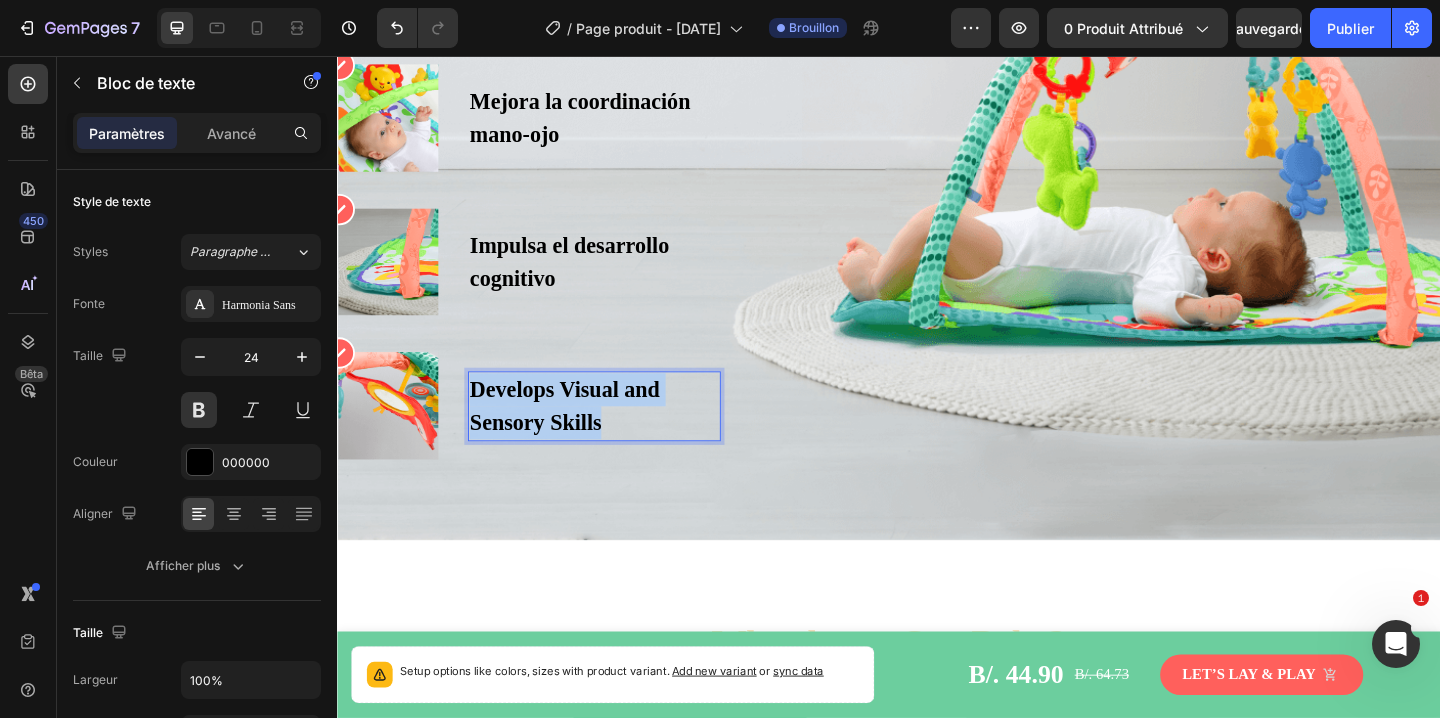 click on "Develops Visual and Sensory Skills" at bounding box center [616, 437] 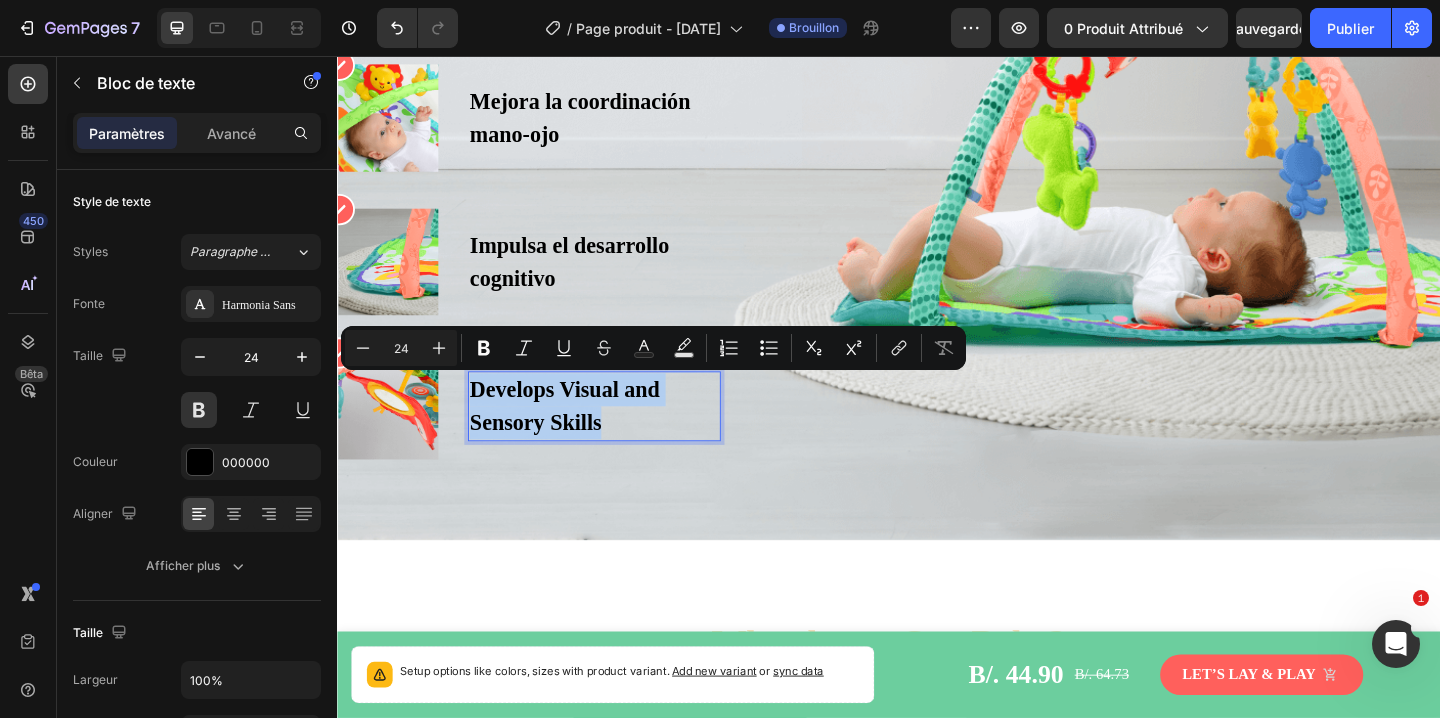 copy on "Develops Visual and Sensory Skills" 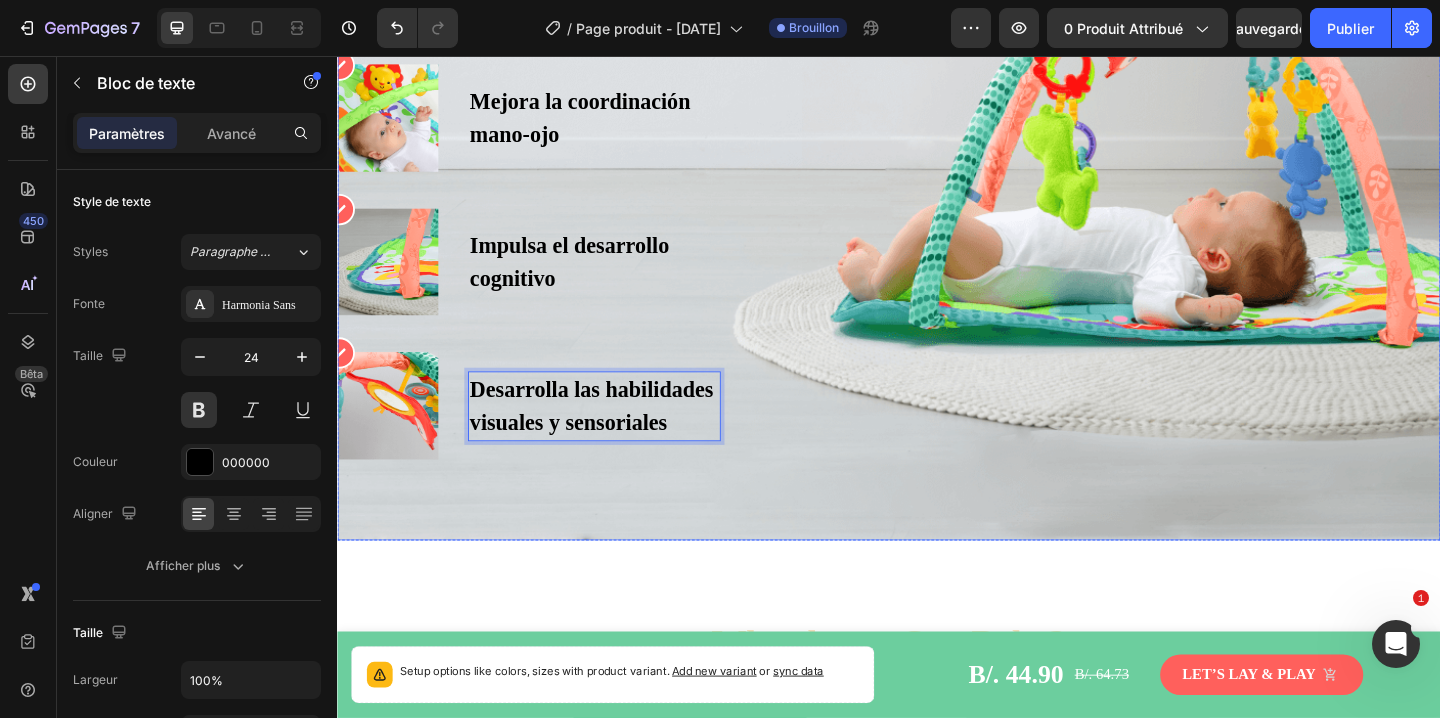 click on "Icon Image Mejora la coordinación mano-ojo Text block Row
Icon Image Impulsa el desarrollo cognitivo Text block Row
Icon Image Desarrolla las habilidades visuales y sensoriales Text block   0 Row Row" at bounding box center (937, 209) 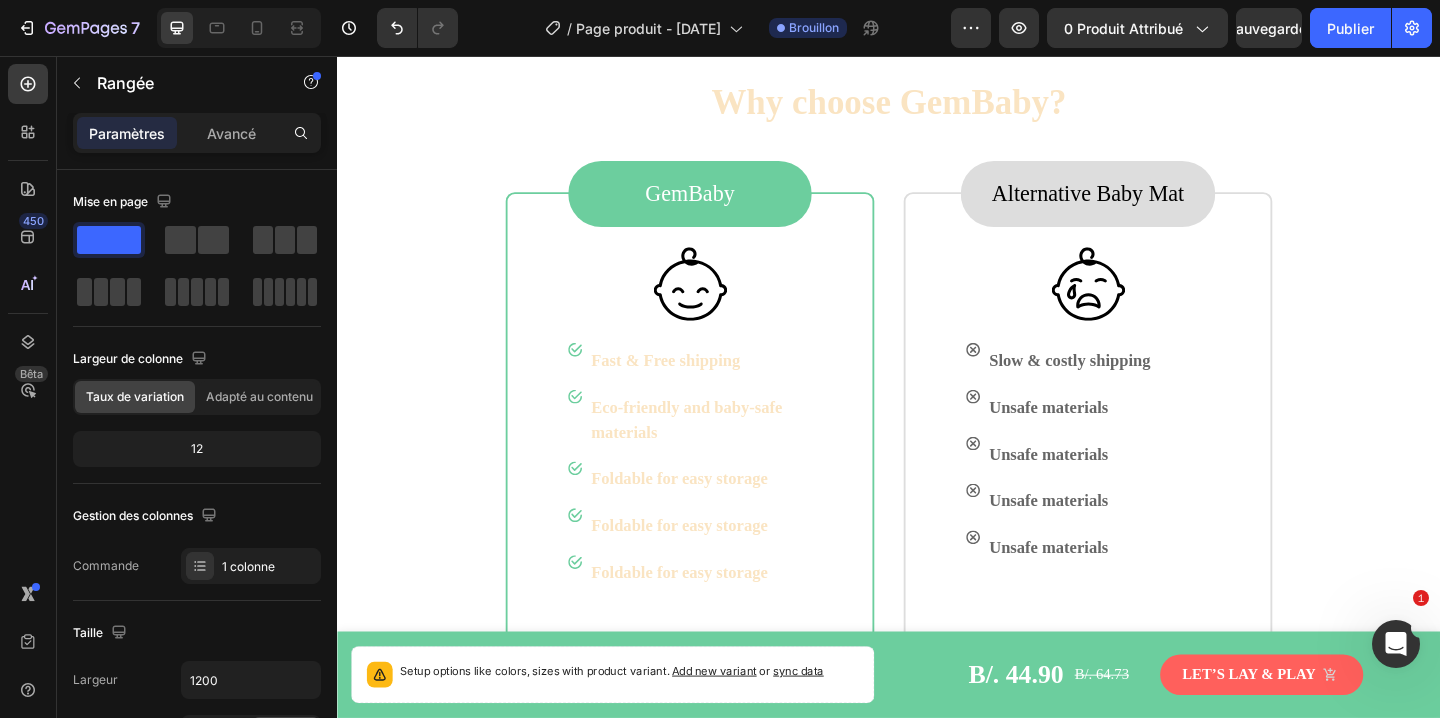 scroll, scrollTop: 2126, scrollLeft: 0, axis: vertical 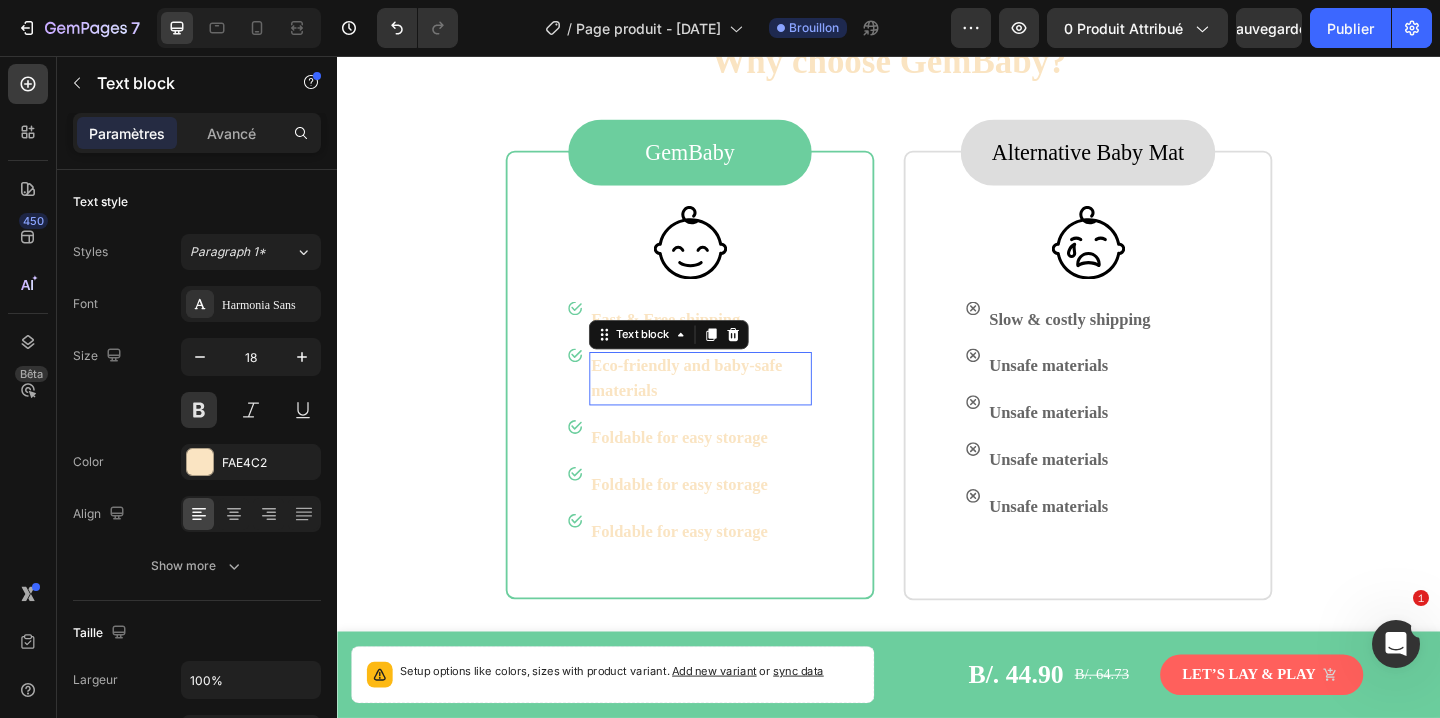 click on "Eco-friendly and baby-safe materials" at bounding box center [732, 407] 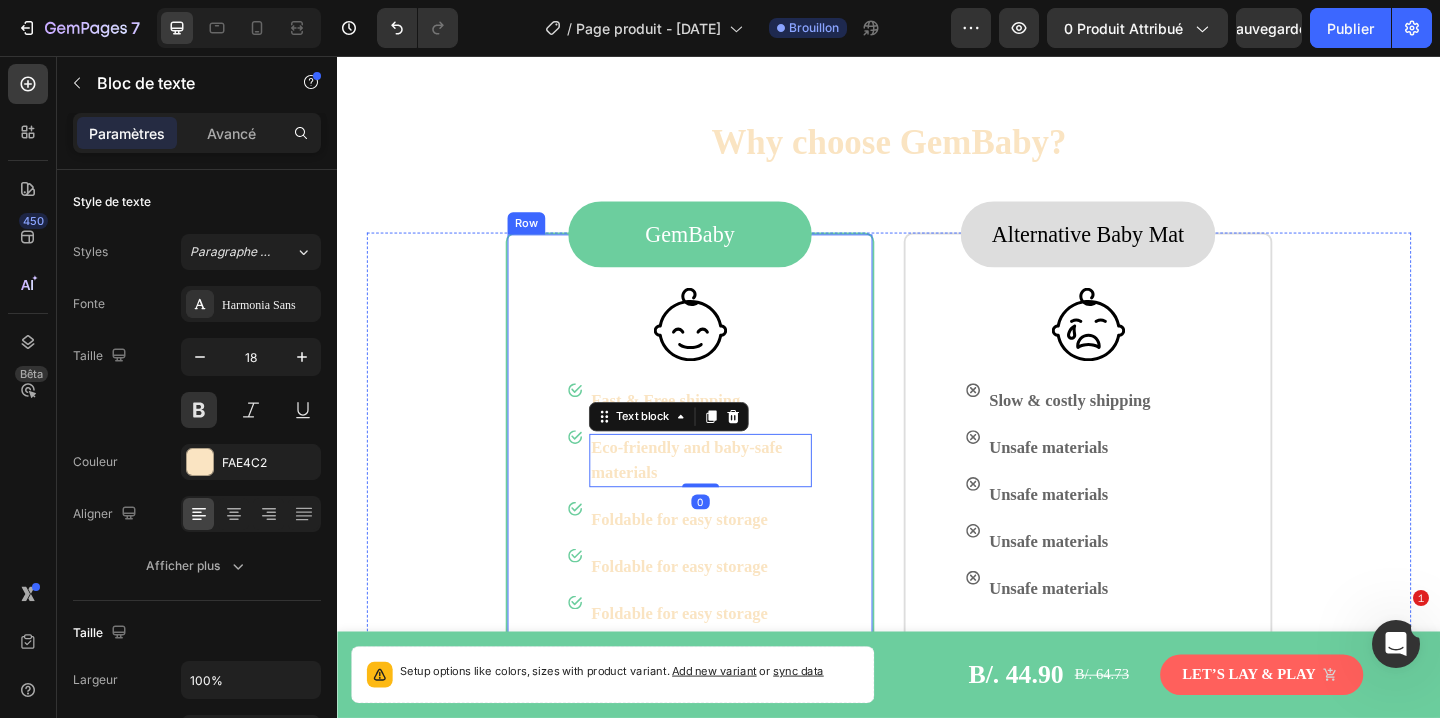 scroll, scrollTop: 1946, scrollLeft: 0, axis: vertical 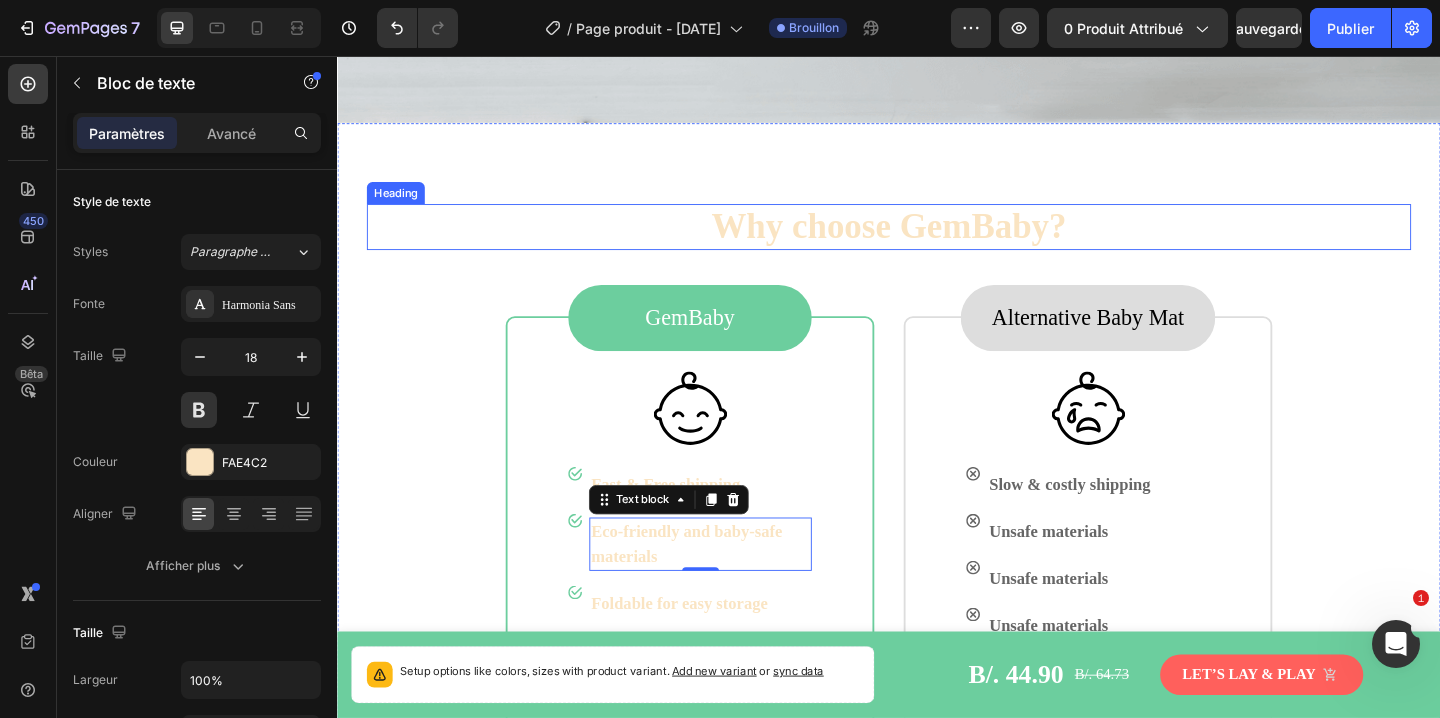 click on "Why choose GemBaby?" at bounding box center (937, 242) 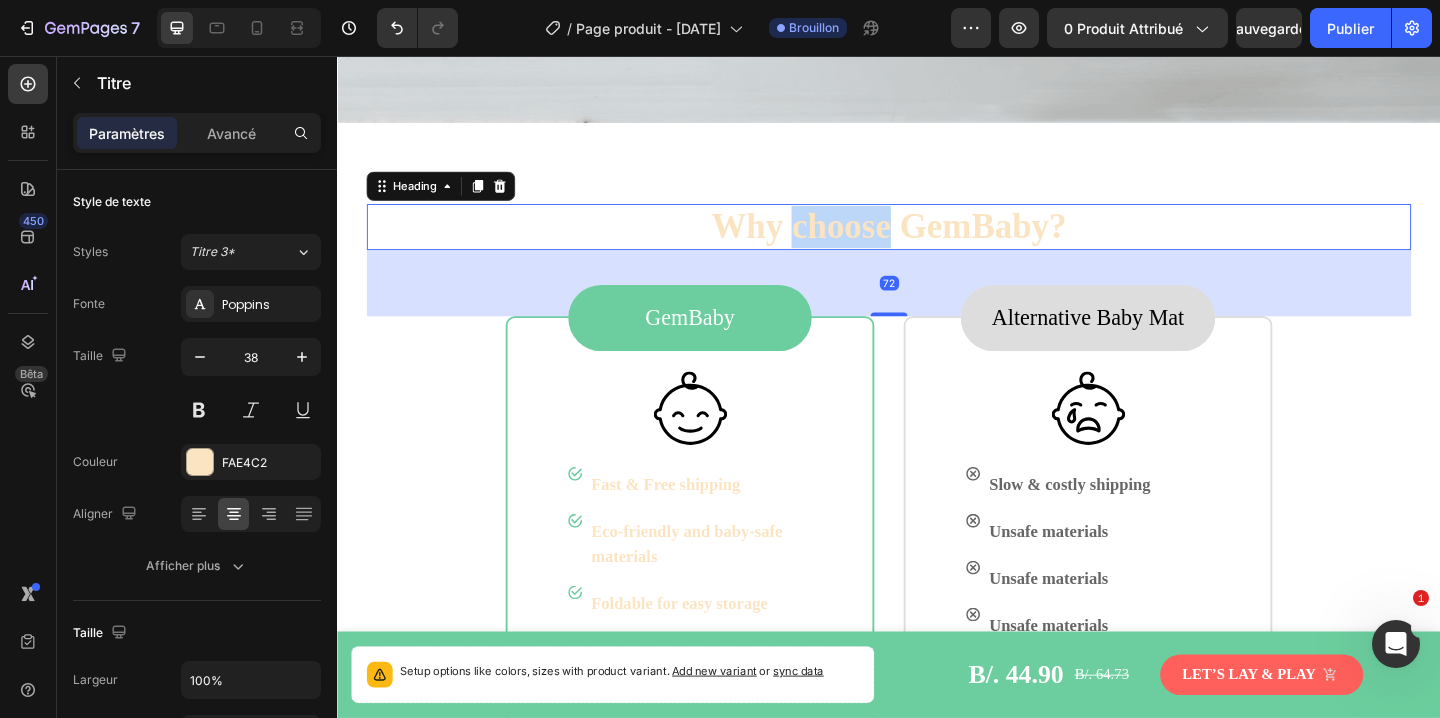click on "Why choose GemBaby?" at bounding box center [937, 242] 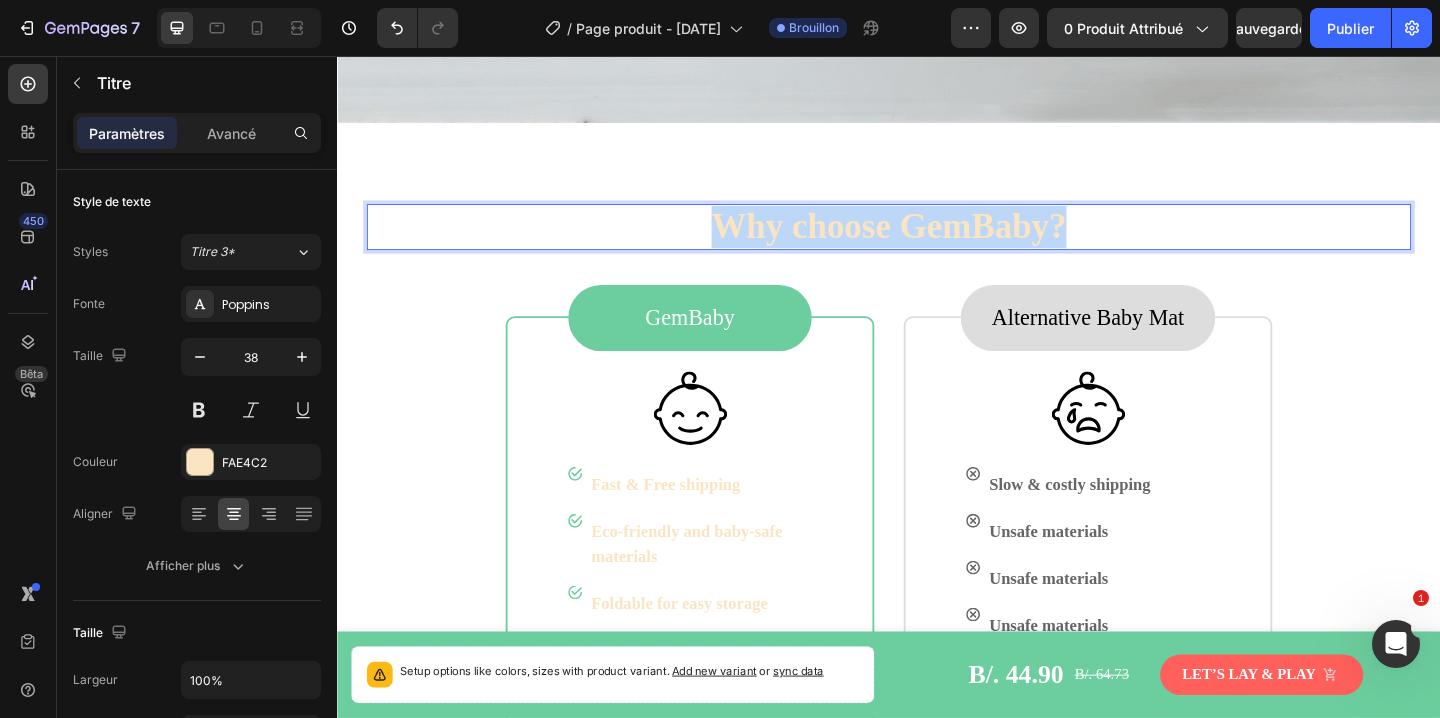 click on "Why choose GemBaby?" at bounding box center [937, 242] 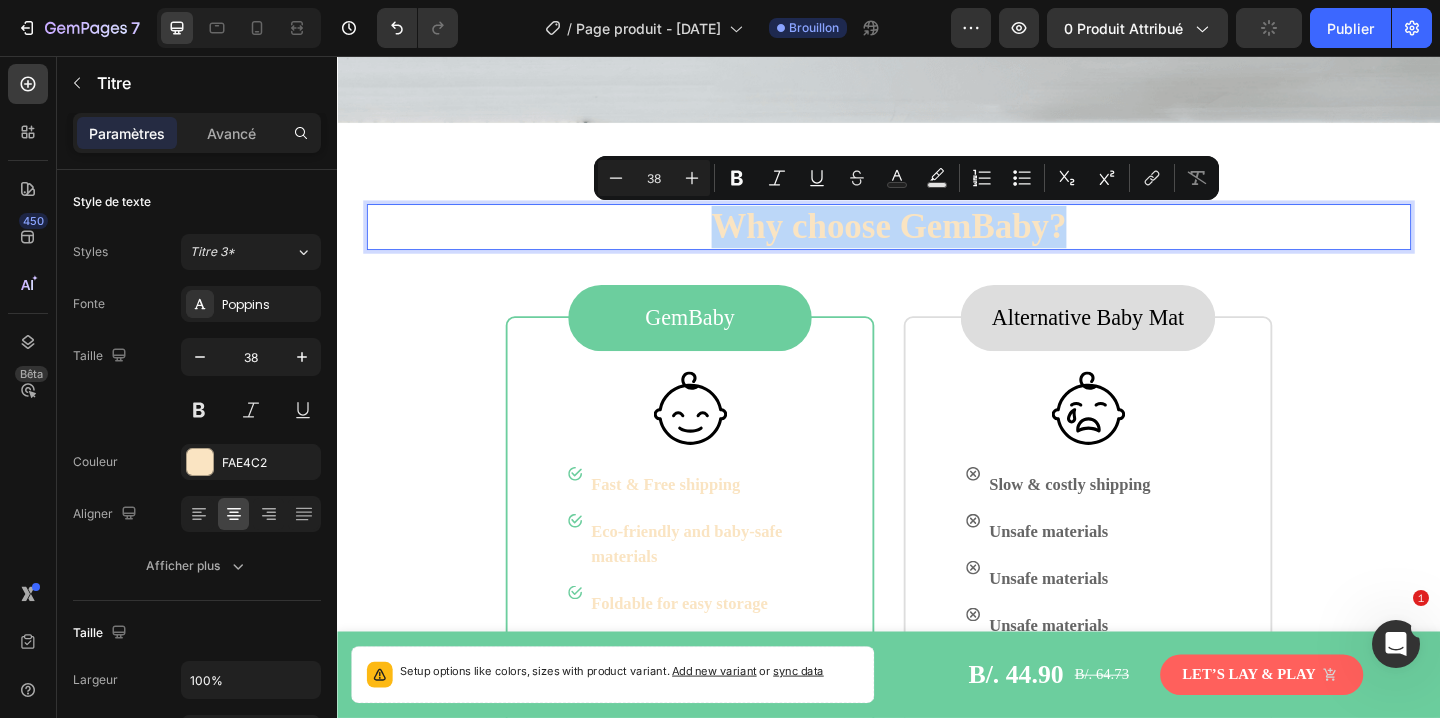 copy on "Why choose GemBaby?" 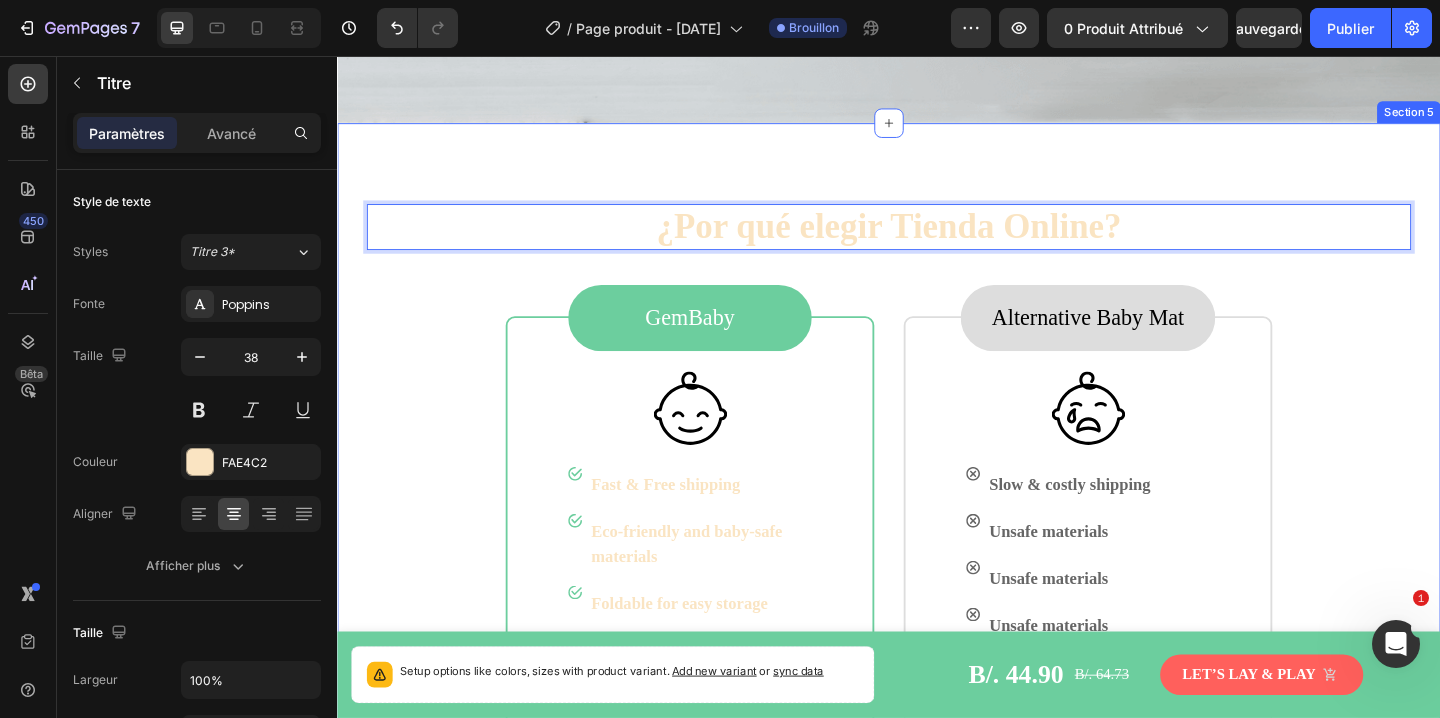 scroll, scrollTop: 2016, scrollLeft: 0, axis: vertical 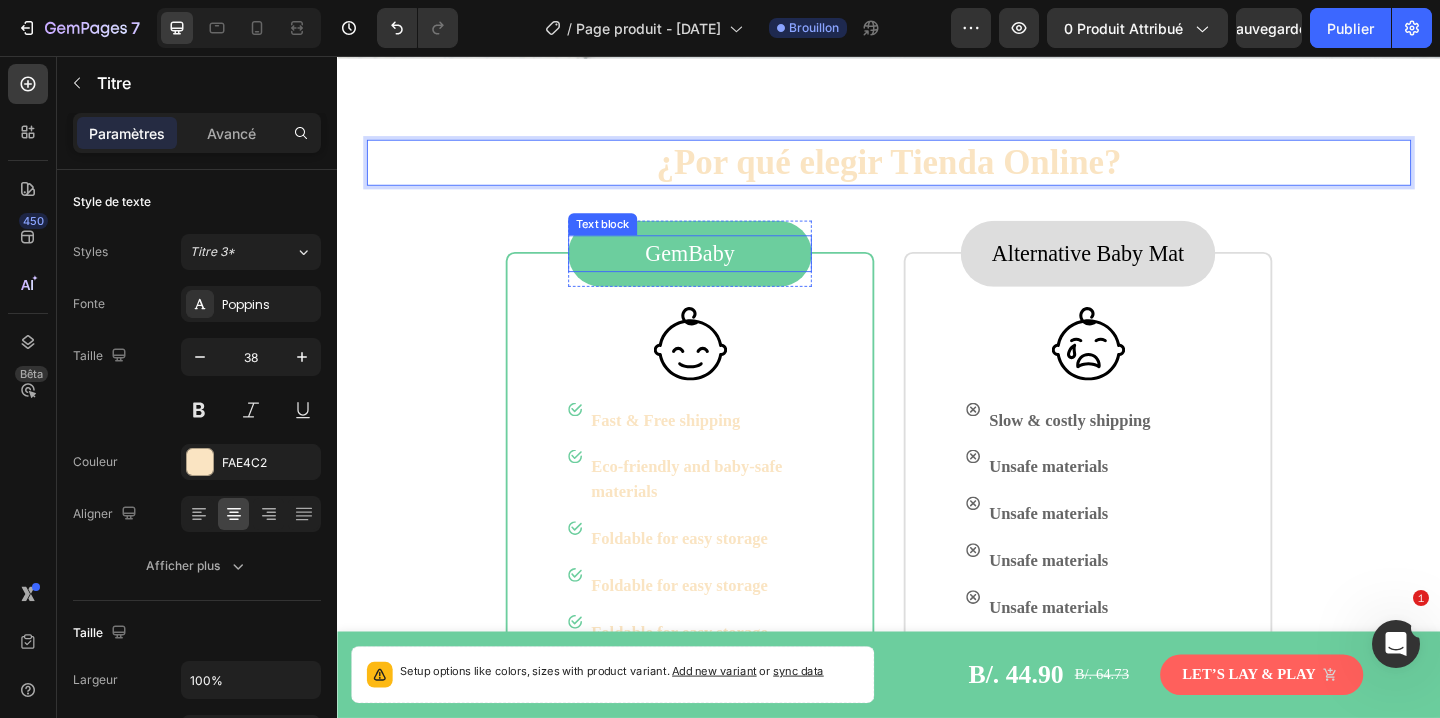 click on "GemBaby" at bounding box center (720, 271) 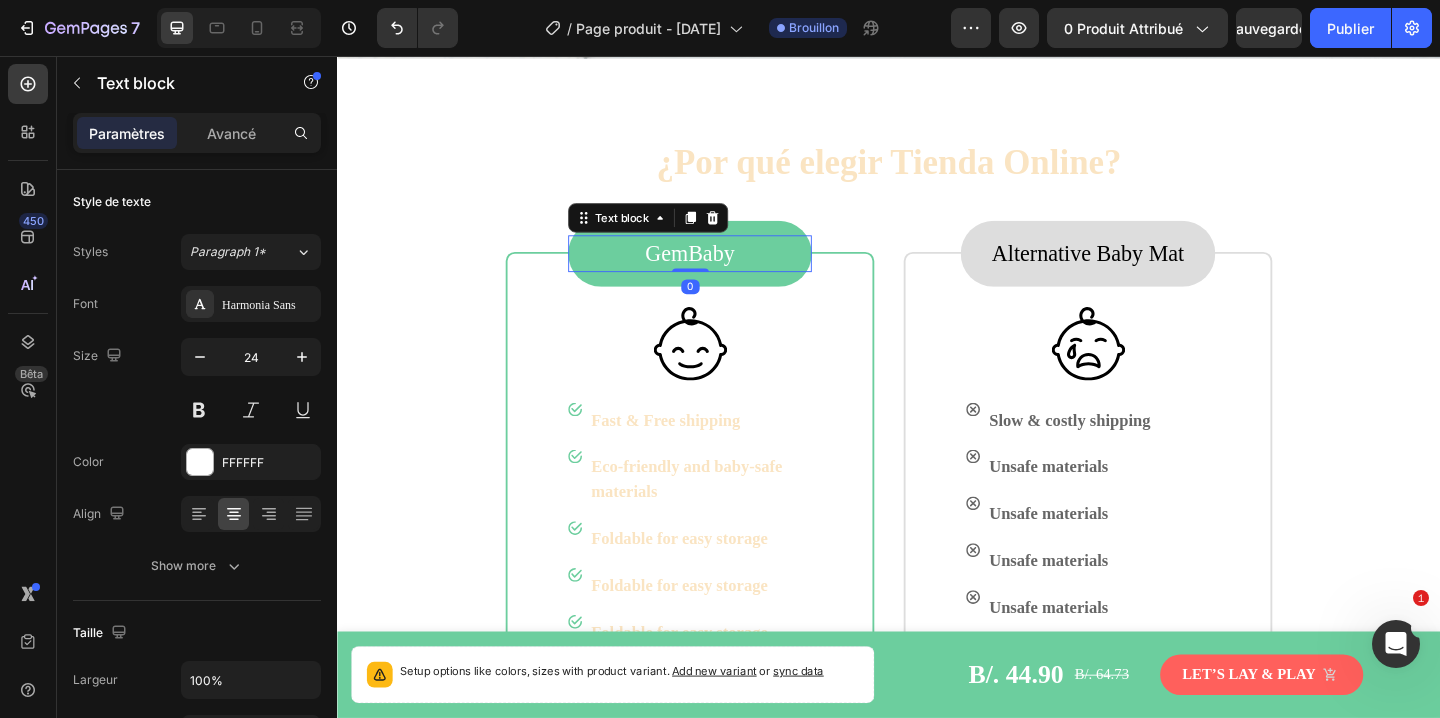 click on "GemBaby" at bounding box center (720, 271) 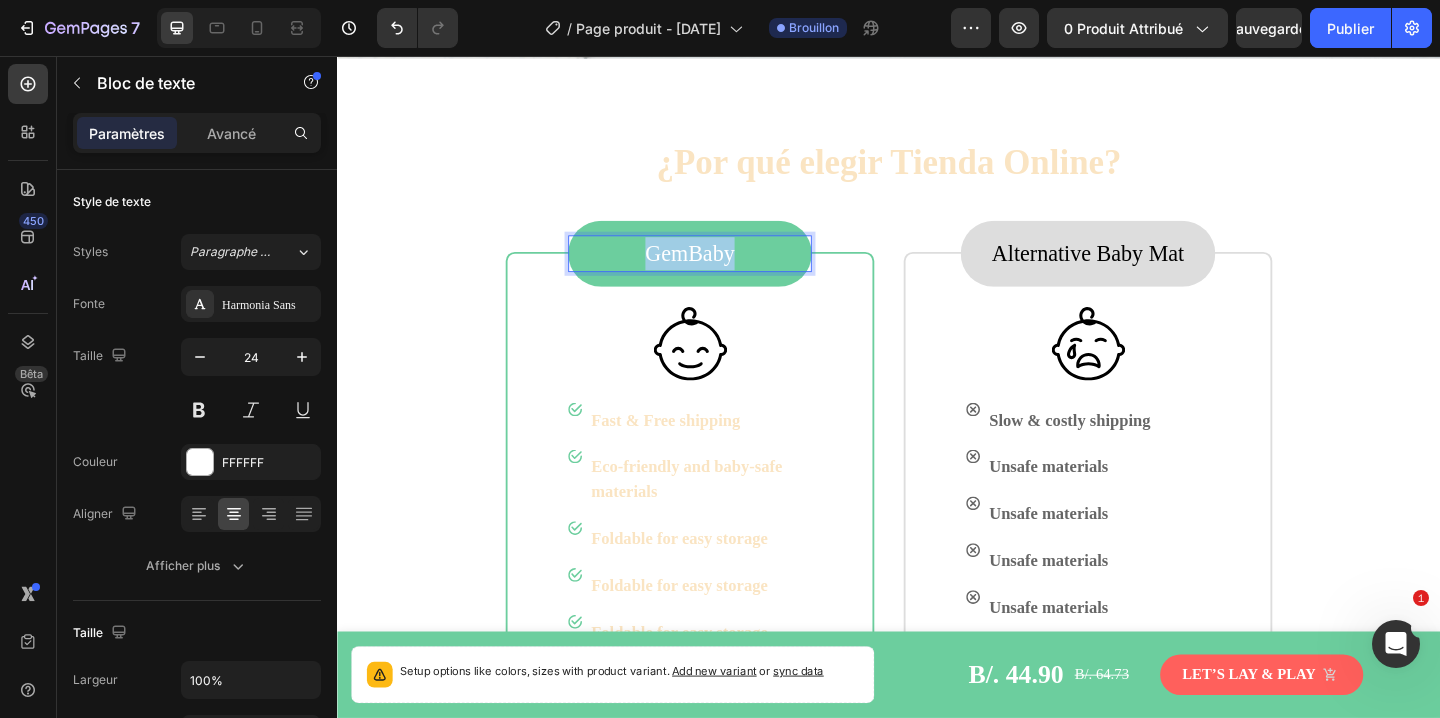 click on "GemBaby" at bounding box center [720, 271] 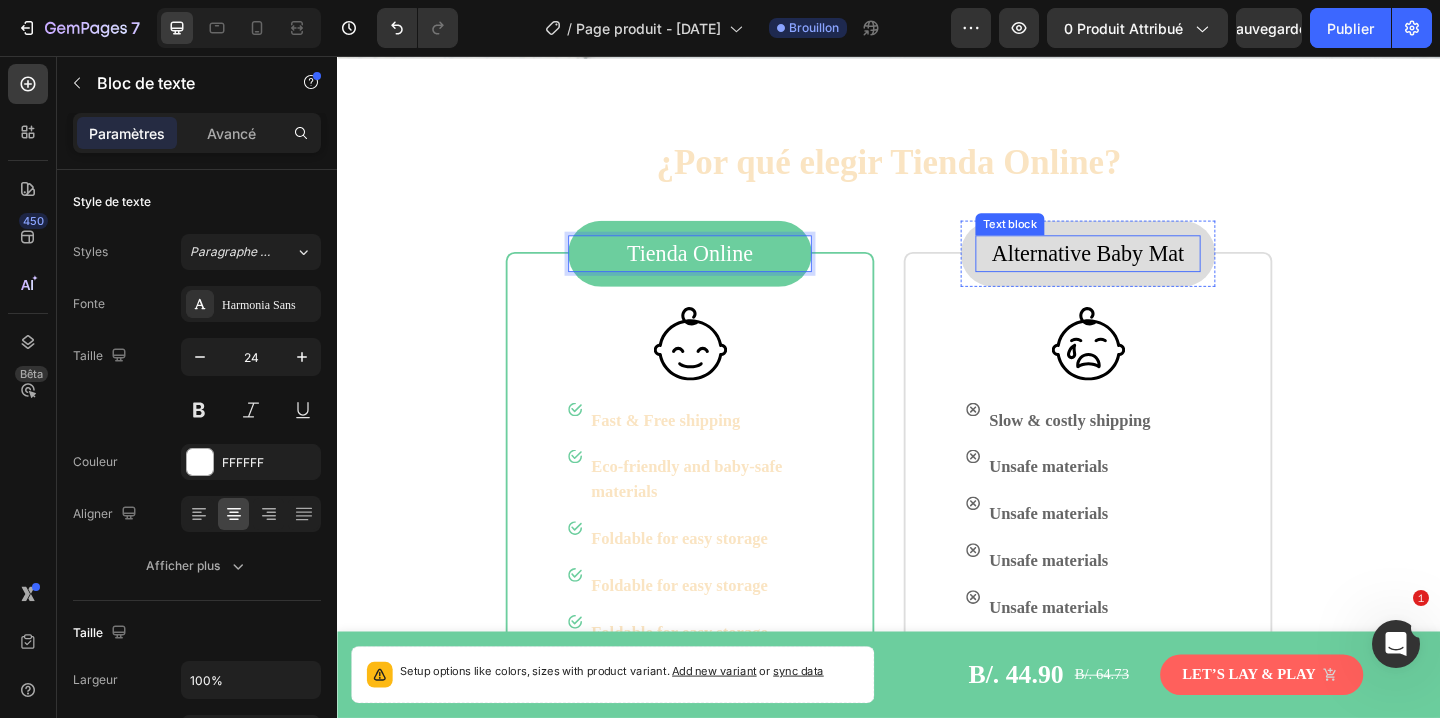 click on "Alternative Baby Mat" at bounding box center (1153, 271) 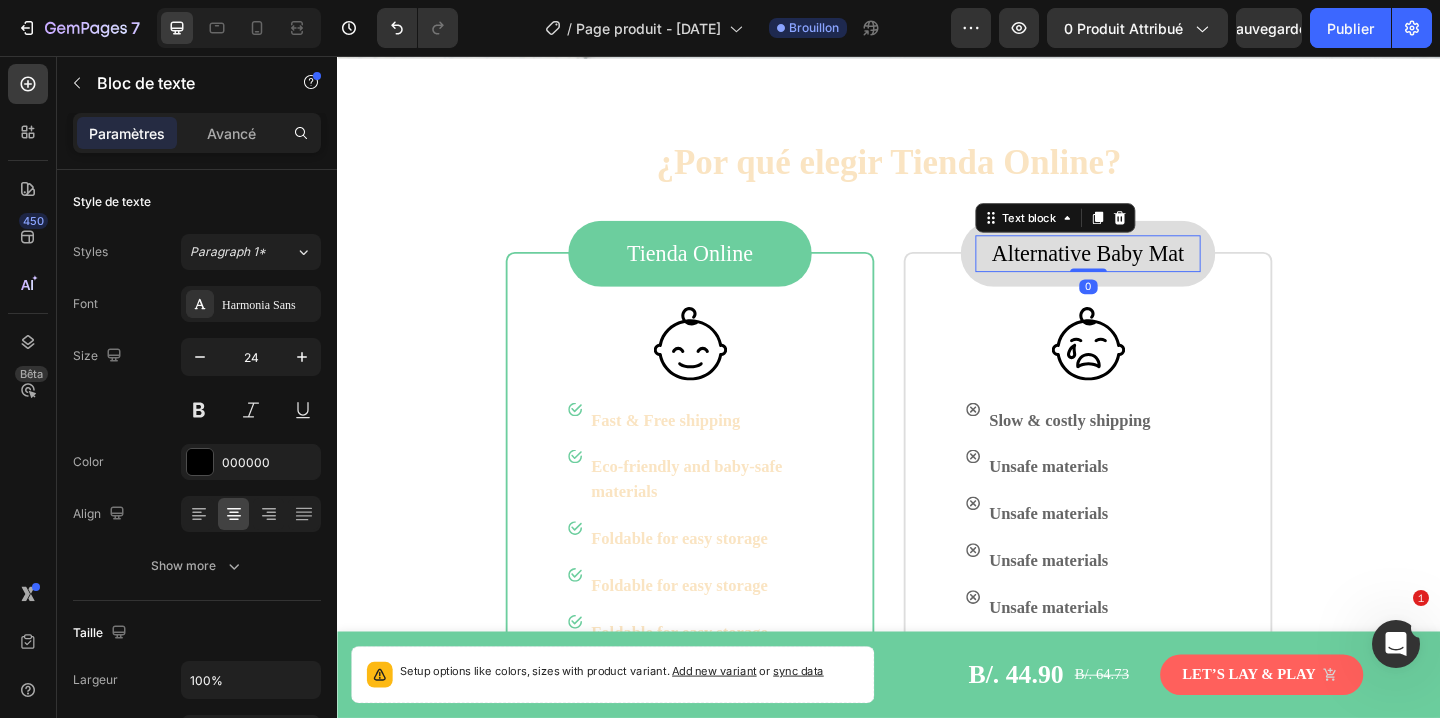 click at bounding box center [1154, 289] 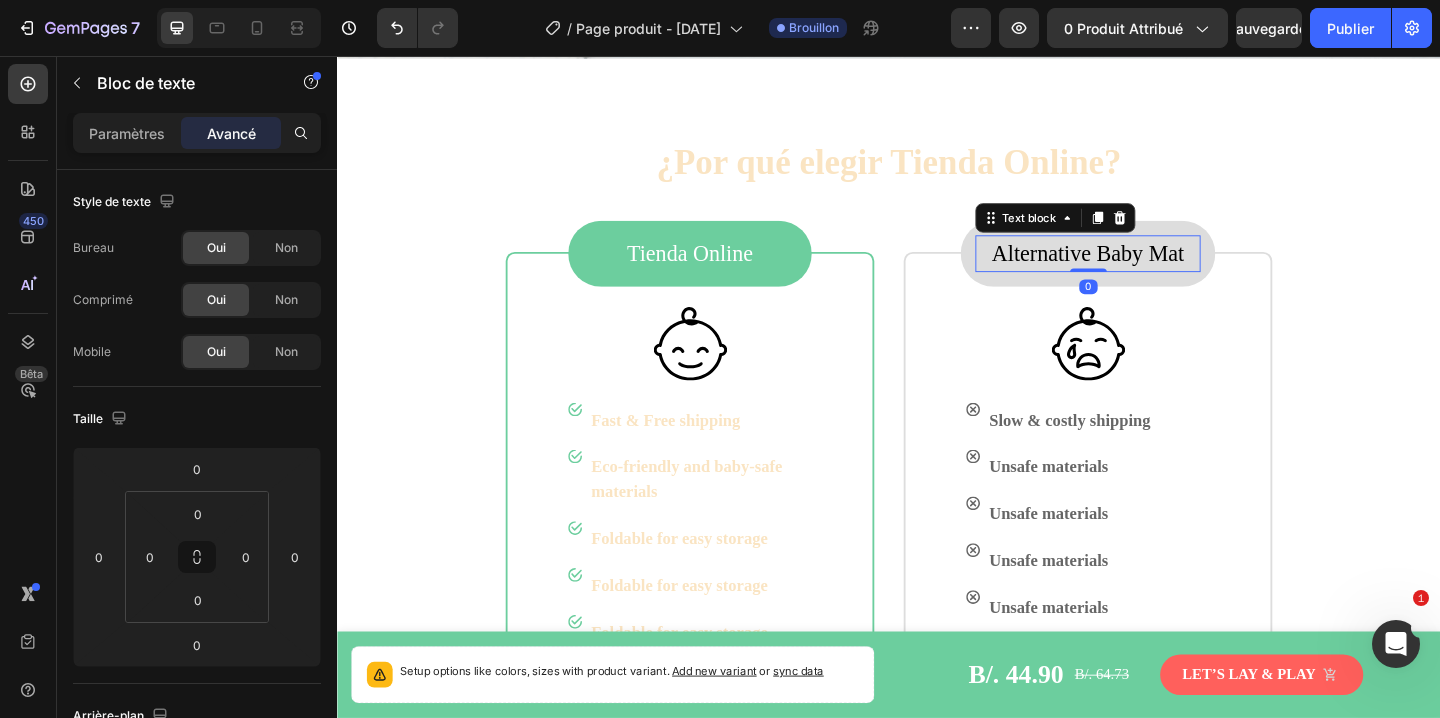 click on "Alternative Baby Mat" at bounding box center [1153, 271] 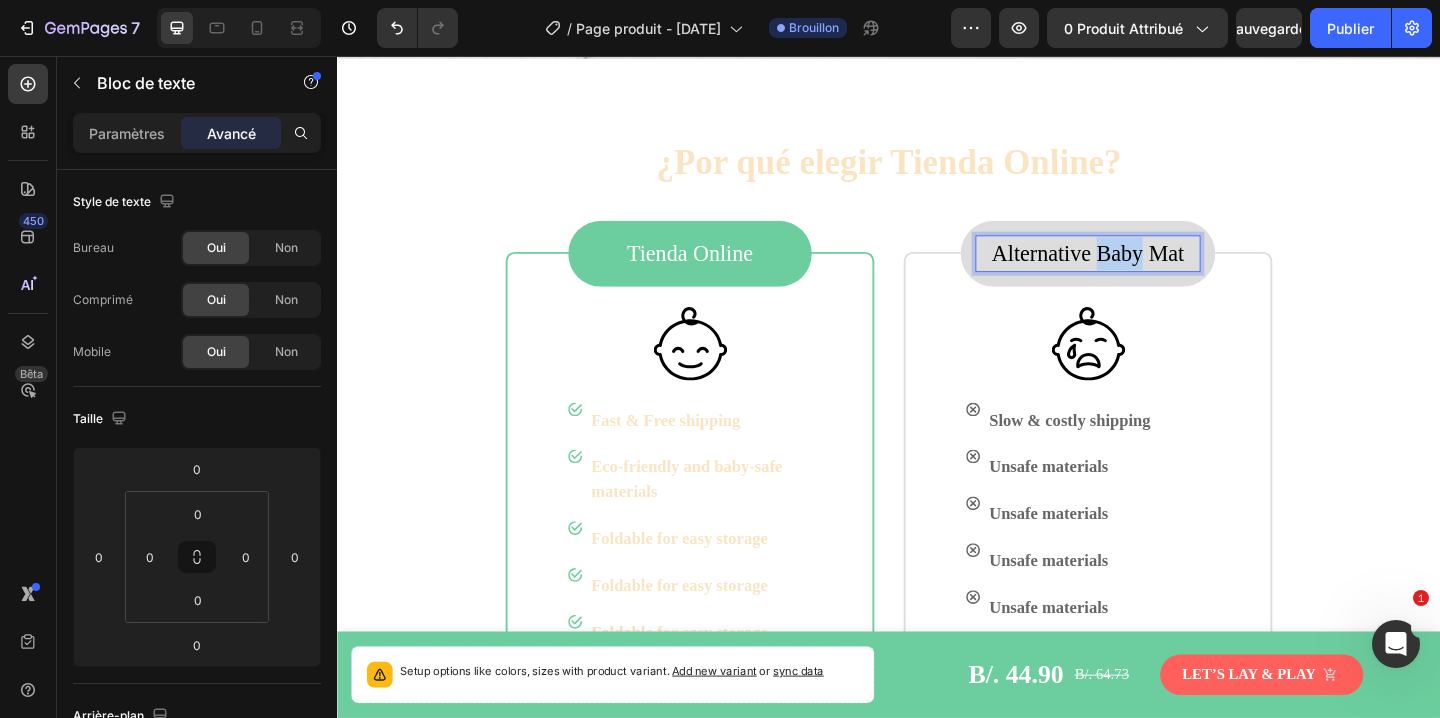 click on "Alternative Baby Mat" at bounding box center [1153, 271] 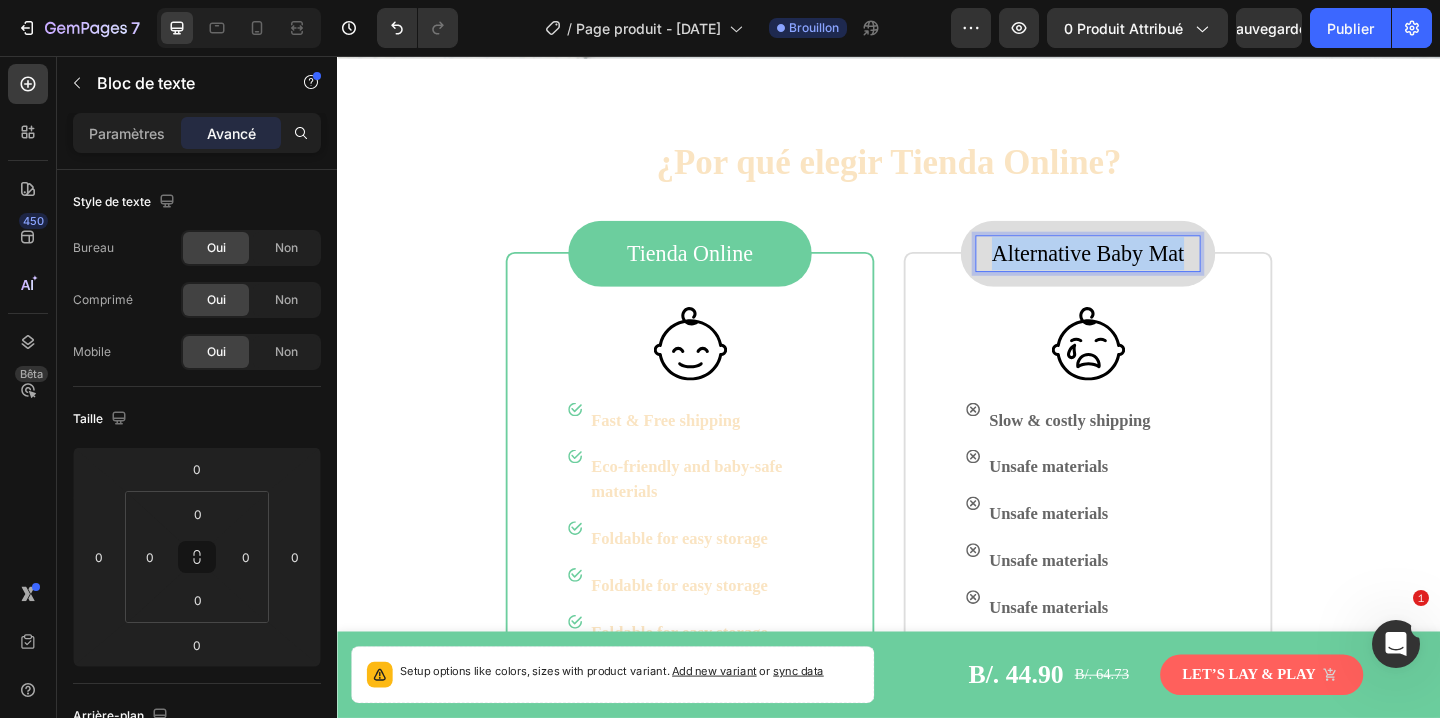 click on "Alternative Baby Mat" at bounding box center [1153, 271] 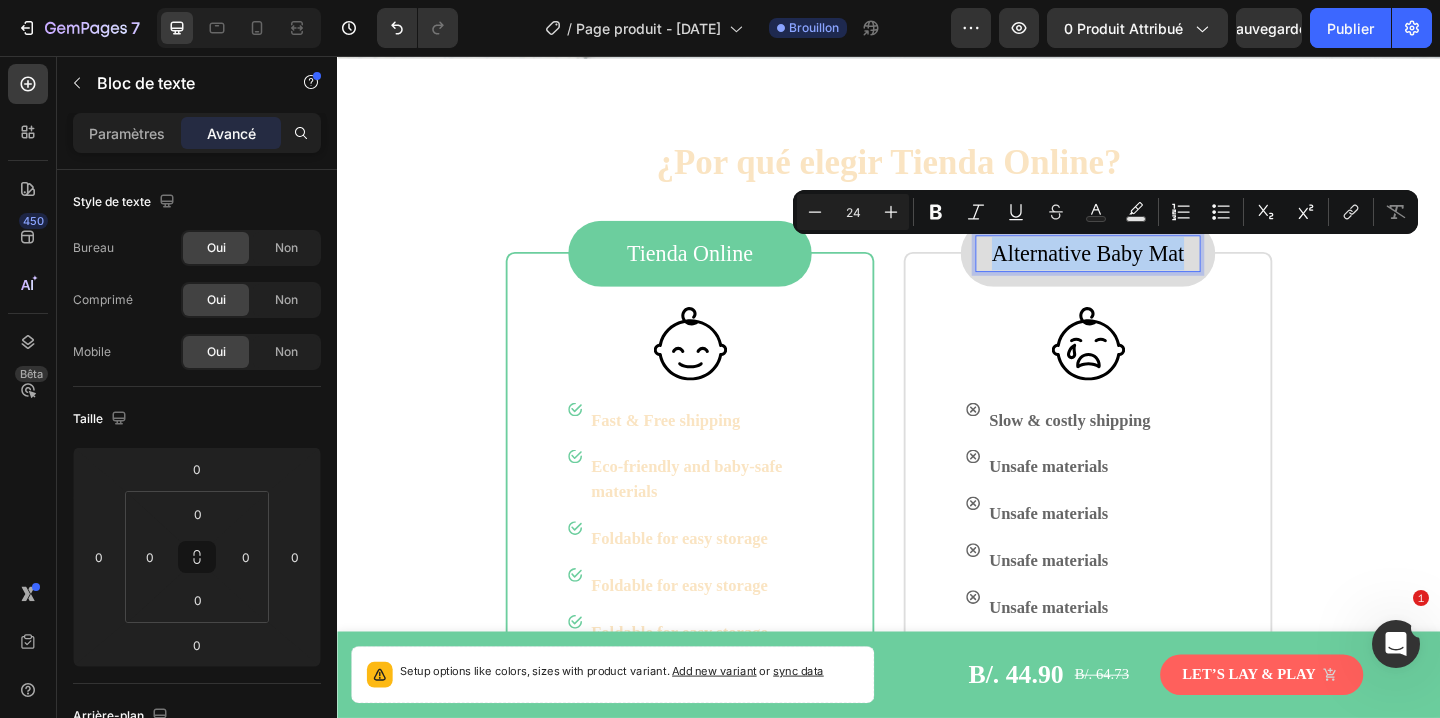 copy on "Alternative Baby Mat" 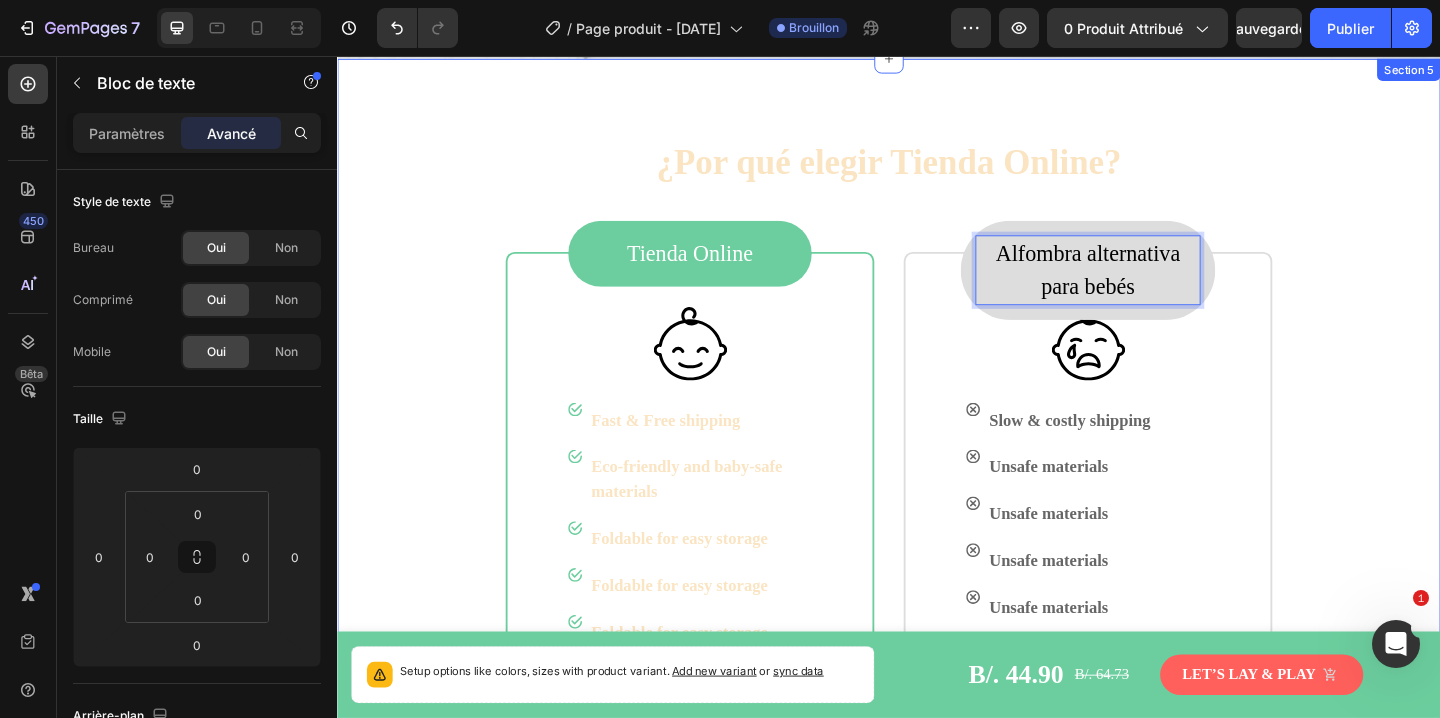 click on "Tienda Online Text block Row Image Image Fast & Free shipping Text block Row Image Eco-friendly and baby-safe materials Text block Row Image Foldable for easy storage Text block Row Image Foldable for easy storage Text block Row Image Foldable for easy storage Text block Row Row Alfombra alternativa para bebés Text block   0 Row Image Image Slow & costly shipping Text block Row Image Unsafe materials Text block Row Image Unsafe materials Text block Row Image Unsafe materials Text block Row Image Unsafe materials Text block Row Row Row Row" at bounding box center (937, 452) 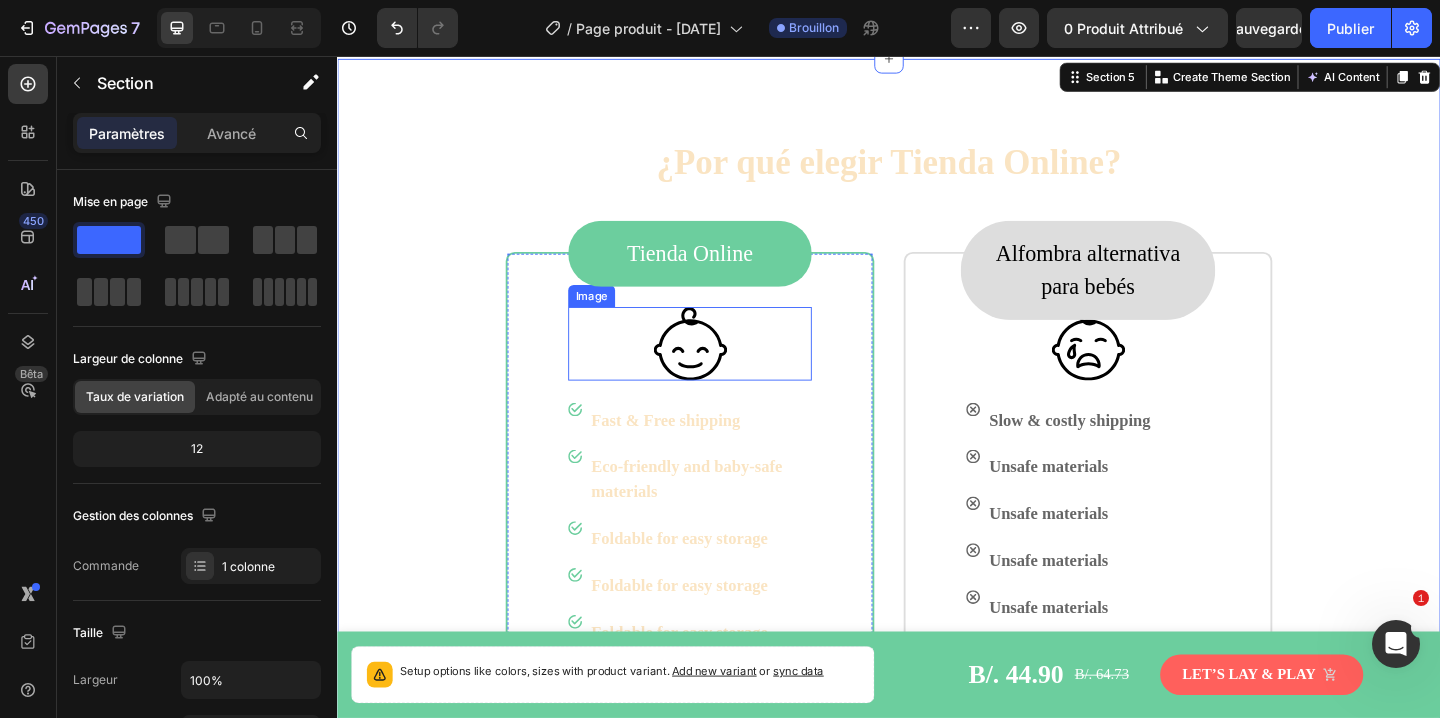scroll, scrollTop: 2165, scrollLeft: 0, axis: vertical 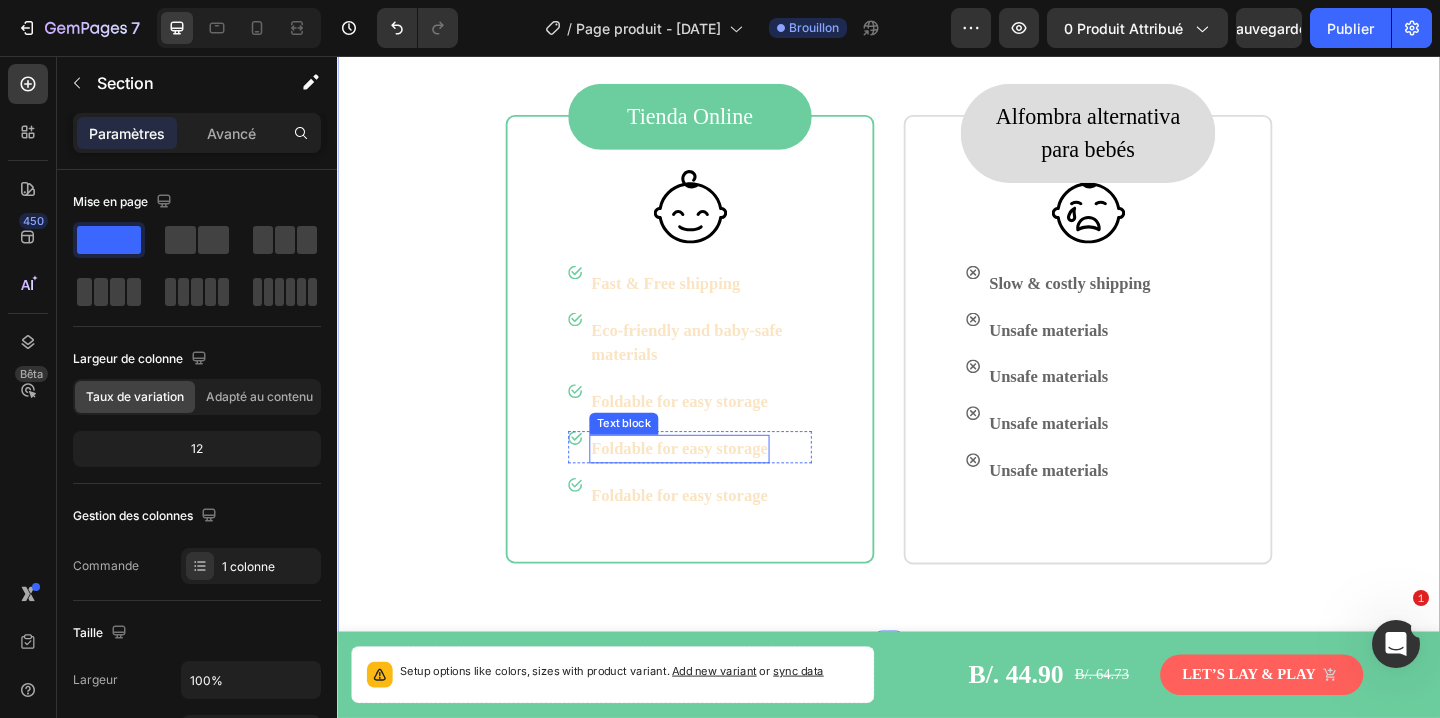 click on "Foldable for easy storage" at bounding box center (709, 483) 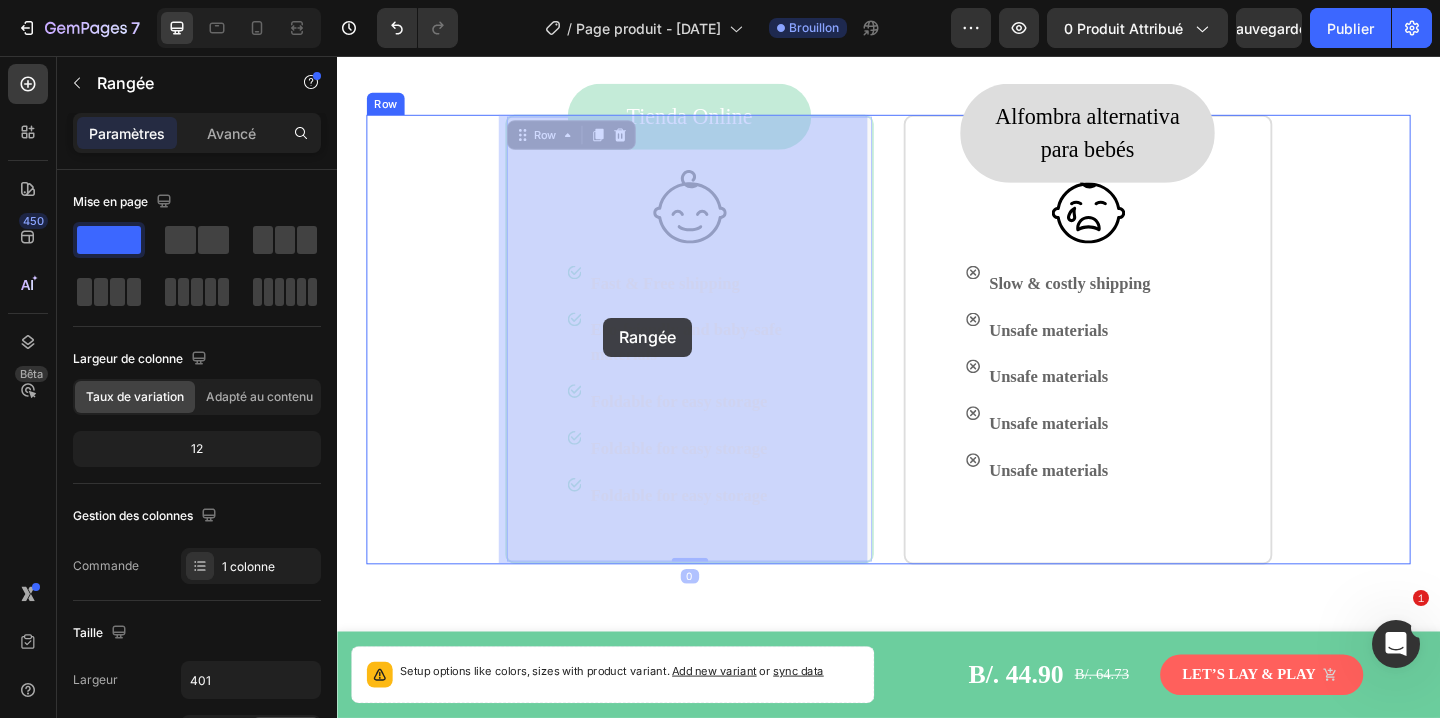 drag, startPoint x: 560, startPoint y: 293, endPoint x: 625, endPoint y: 341, distance: 80.80223 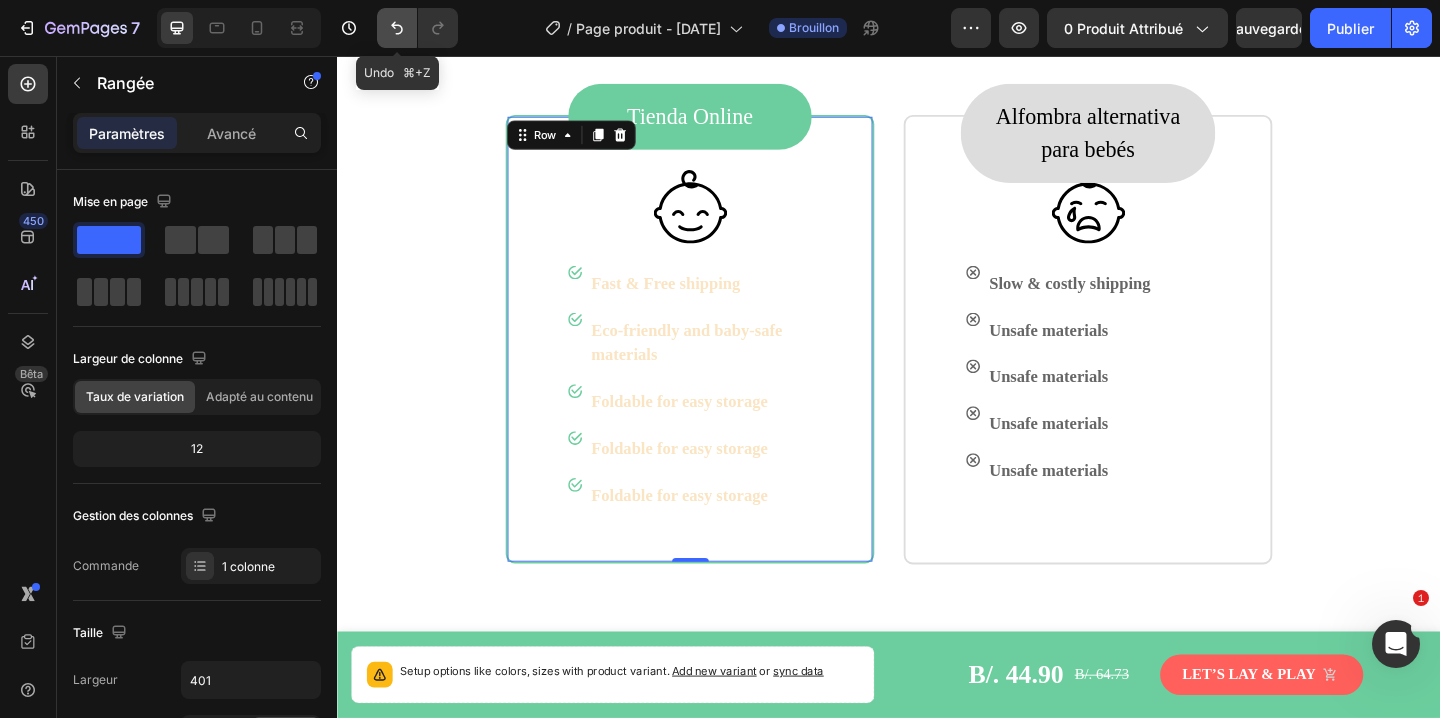 click 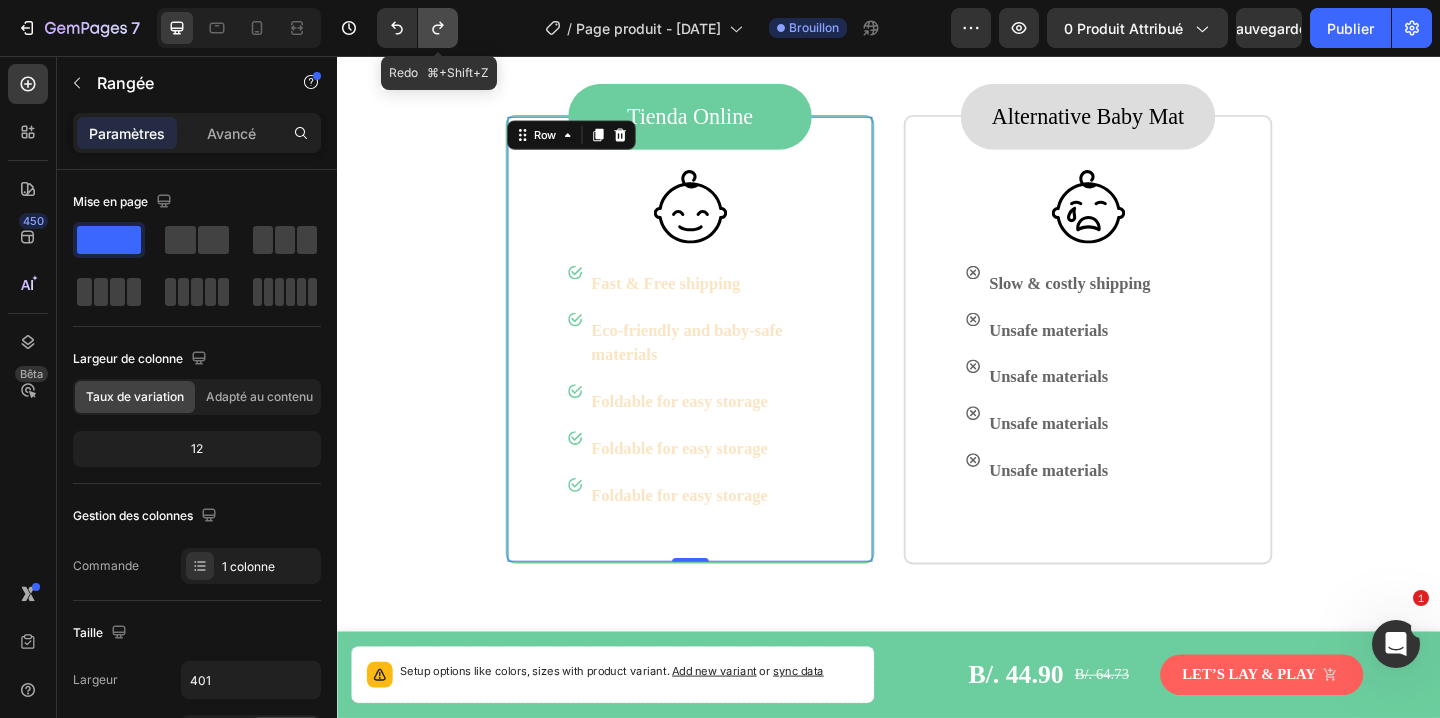 click 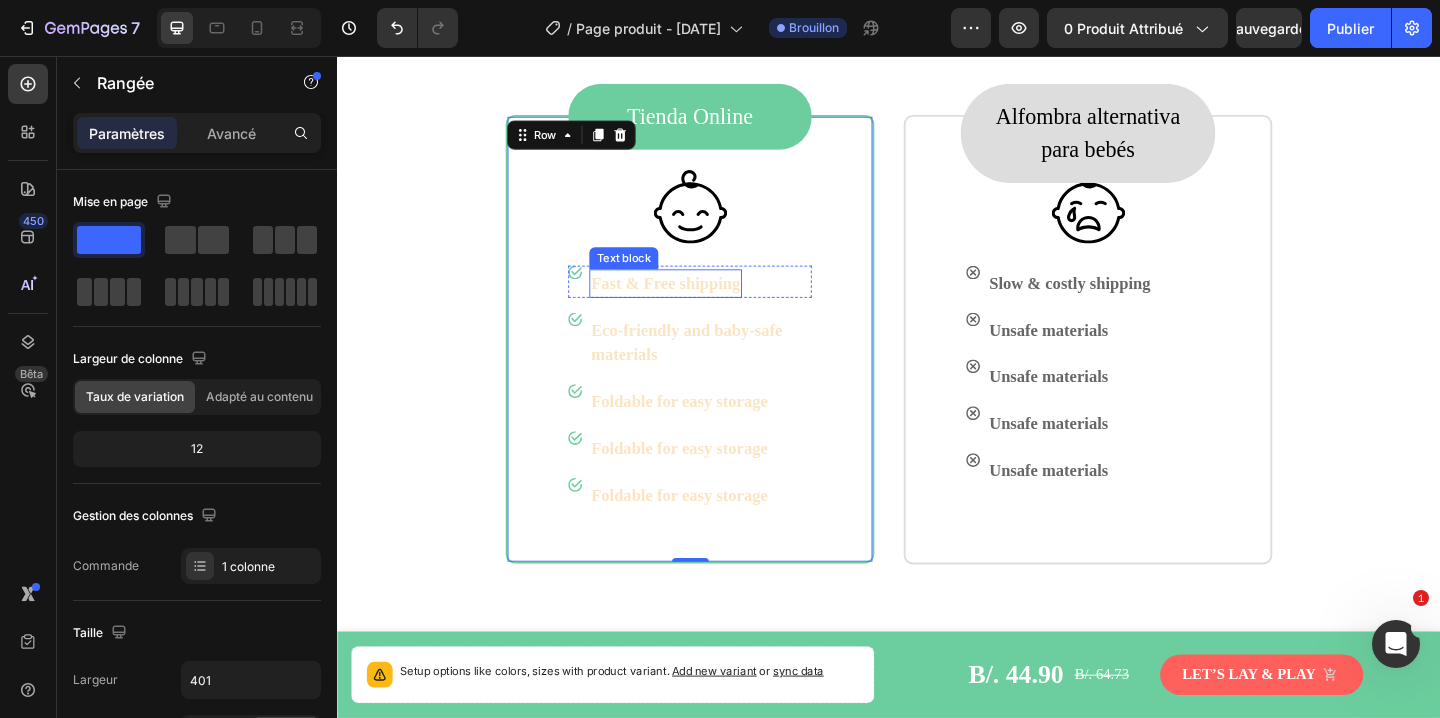 click on "Fast & Free shipping" at bounding box center (694, 303) 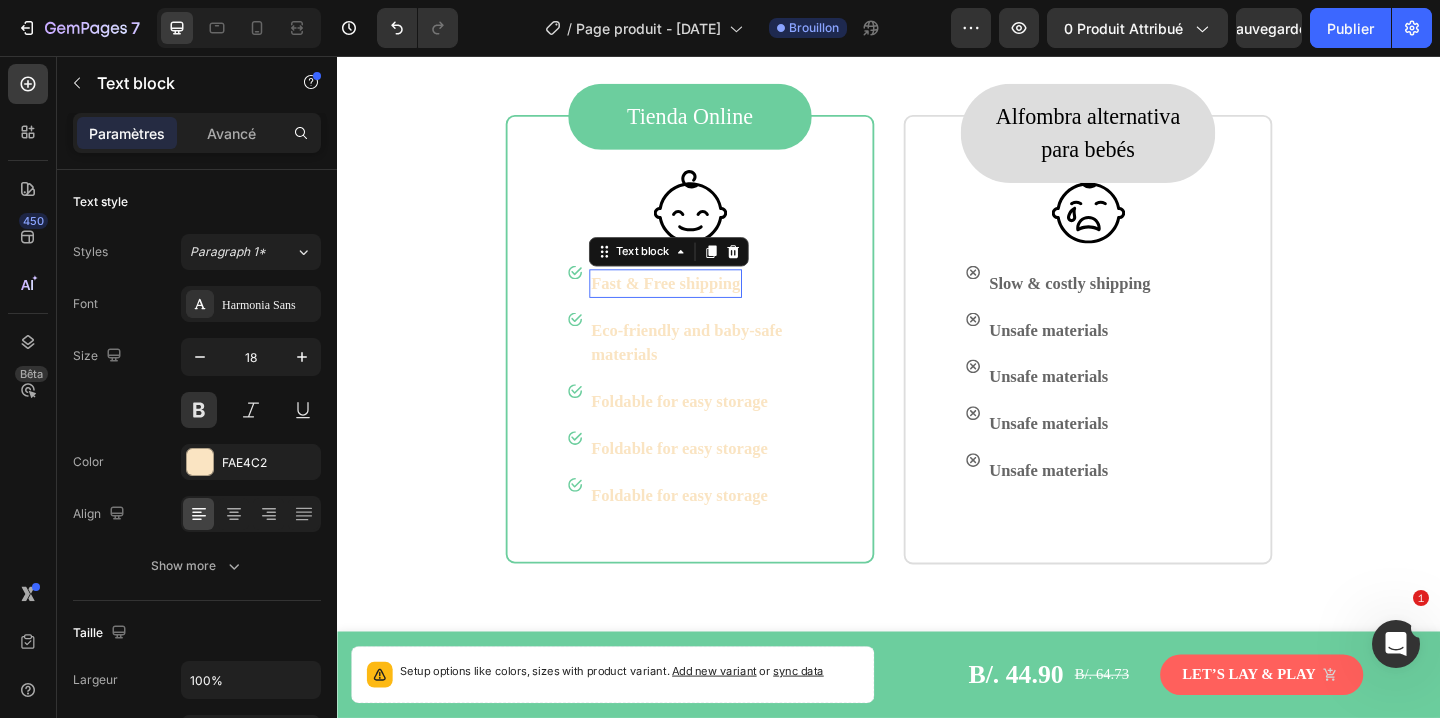 click on "Fast & Free shipping" at bounding box center (694, 303) 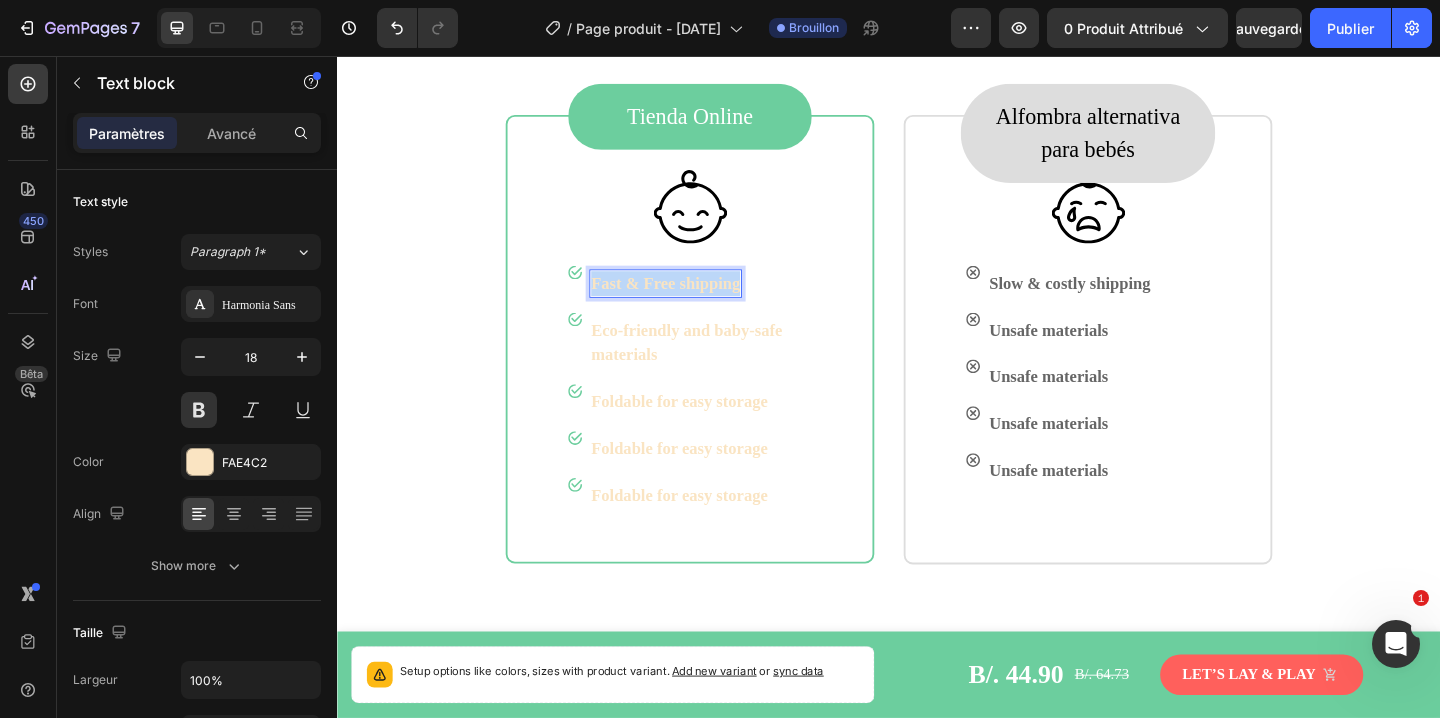 click on "Fast & Free shipping" at bounding box center (694, 303) 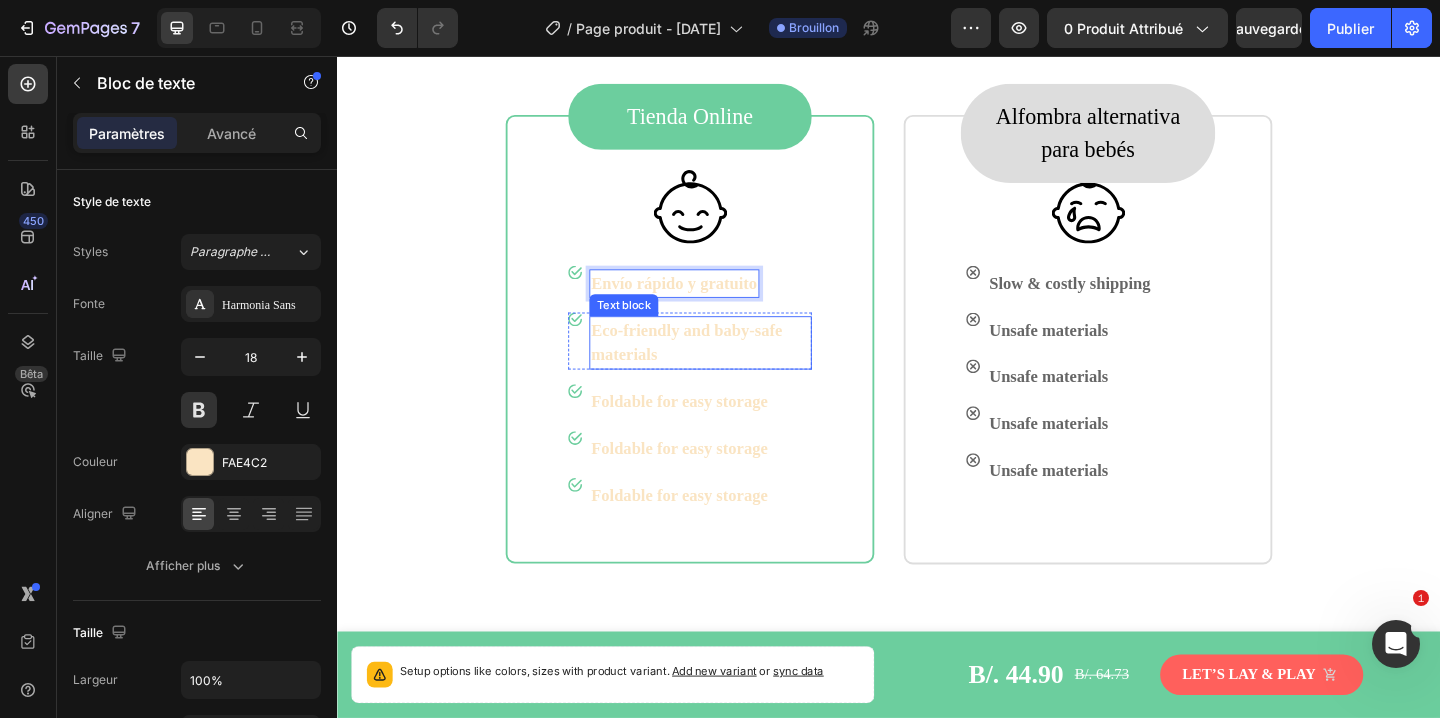 click on "Eco-friendly and baby-safe materials" at bounding box center [732, 368] 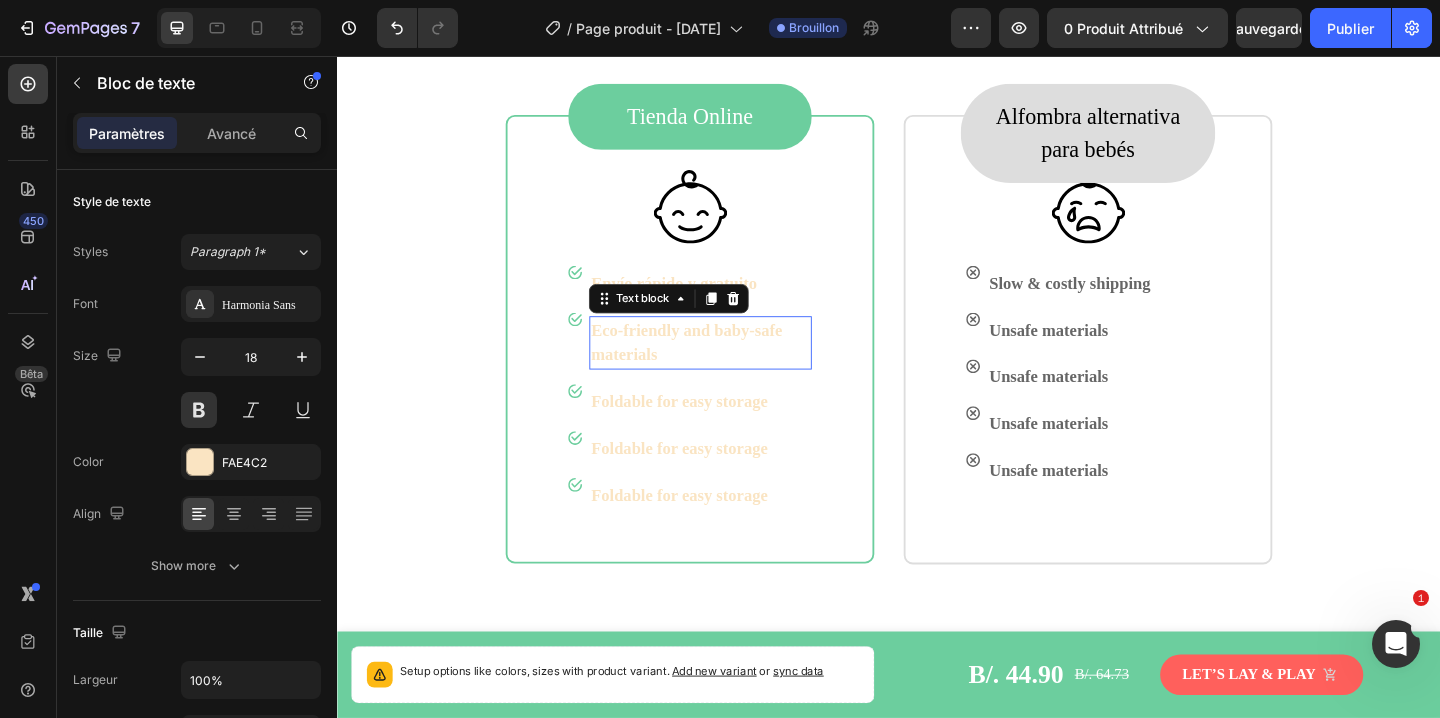 click on "Eco-friendly and baby-safe materials" at bounding box center (732, 368) 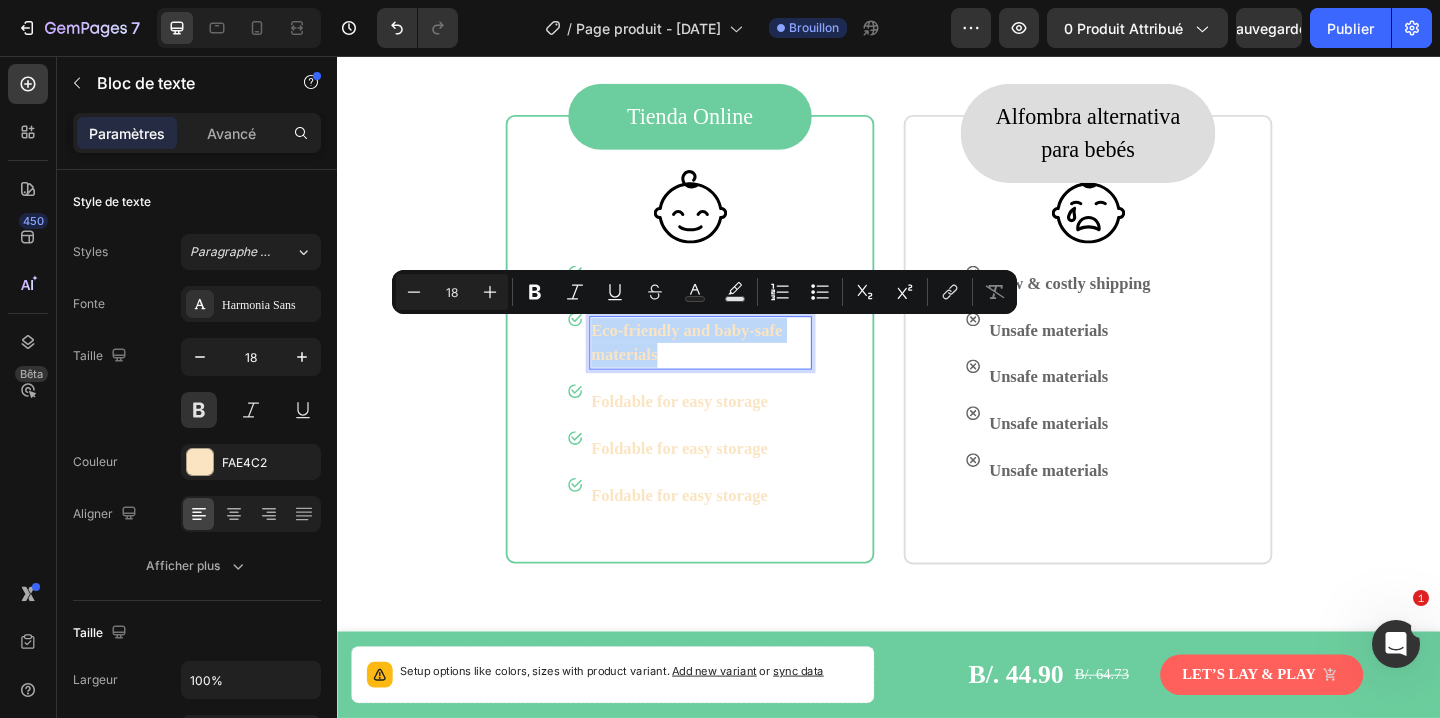 copy on "Eco-friendly and baby-safe materials" 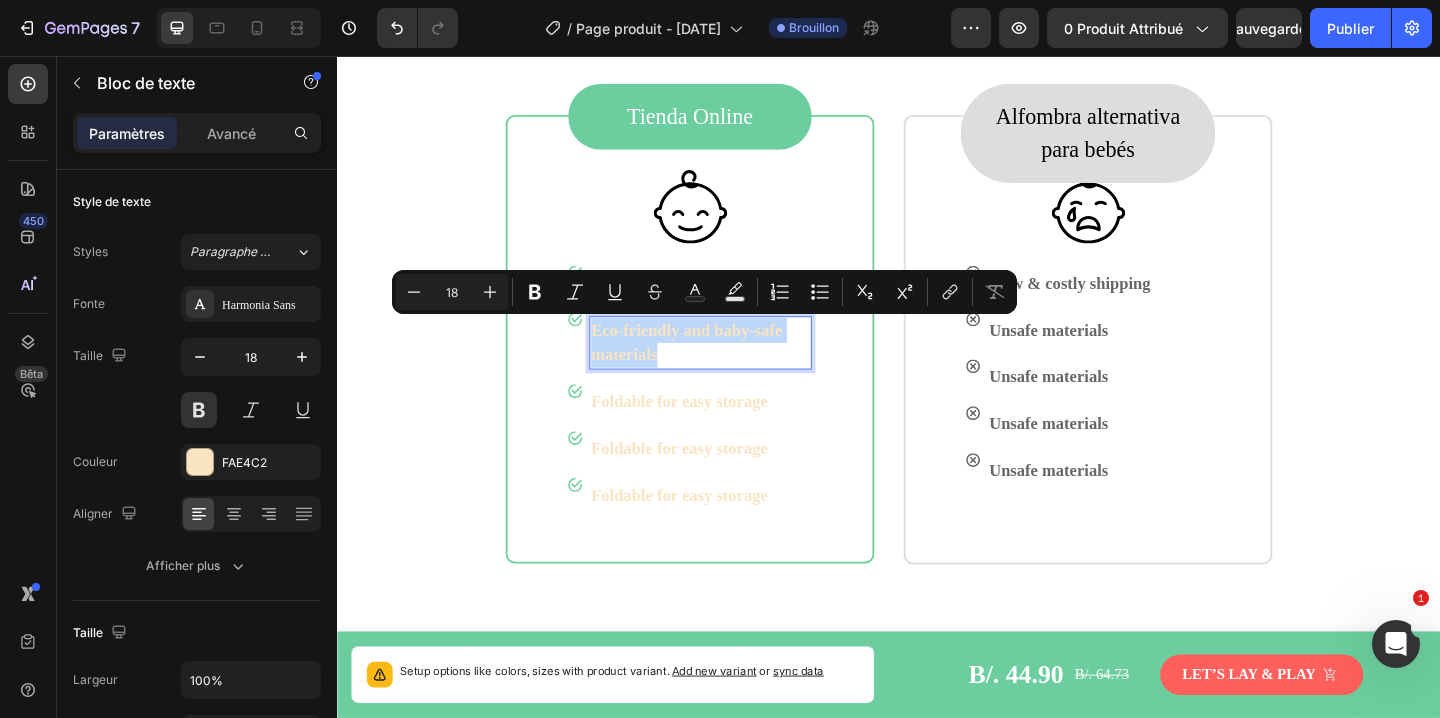 copy on "Eco-friendly and baby-safe materials" 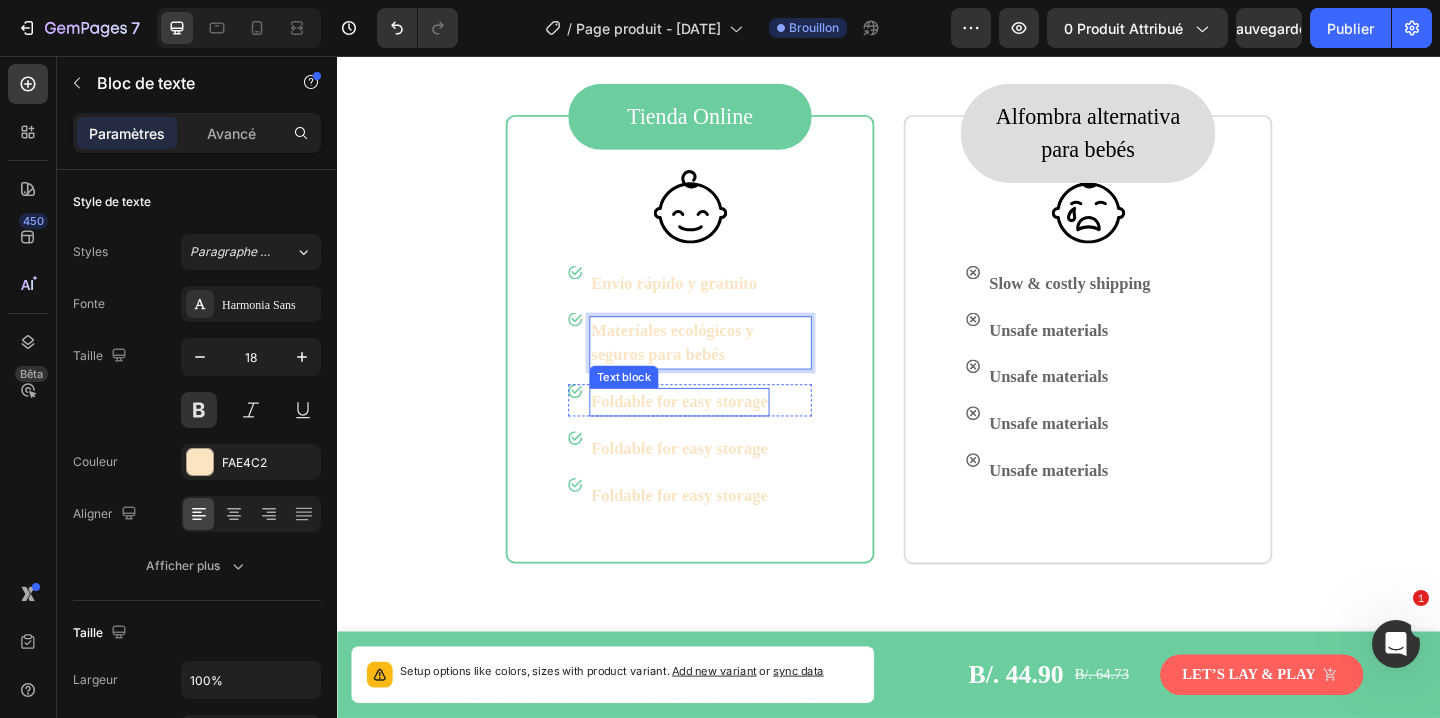click on "Foldable for easy storage" at bounding box center [709, 432] 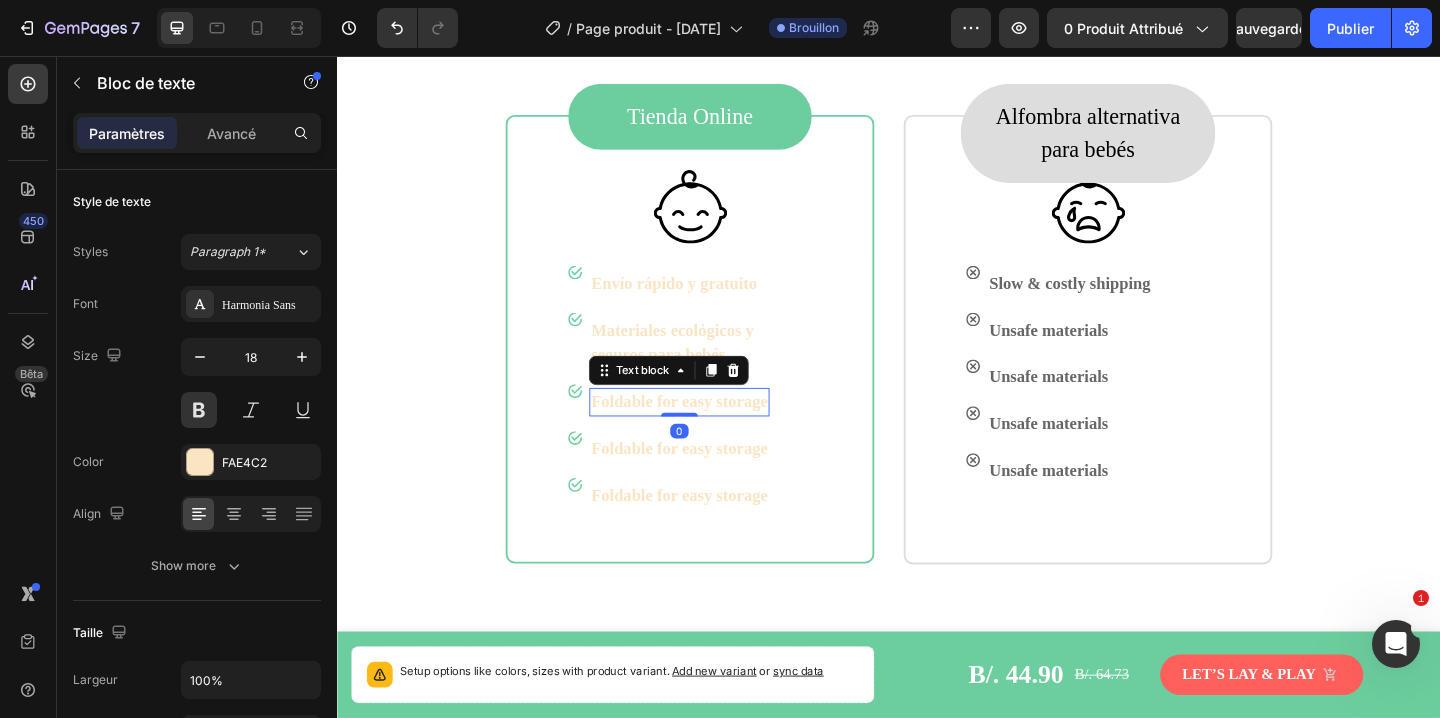 click on "Foldable for easy storage" at bounding box center (709, 432) 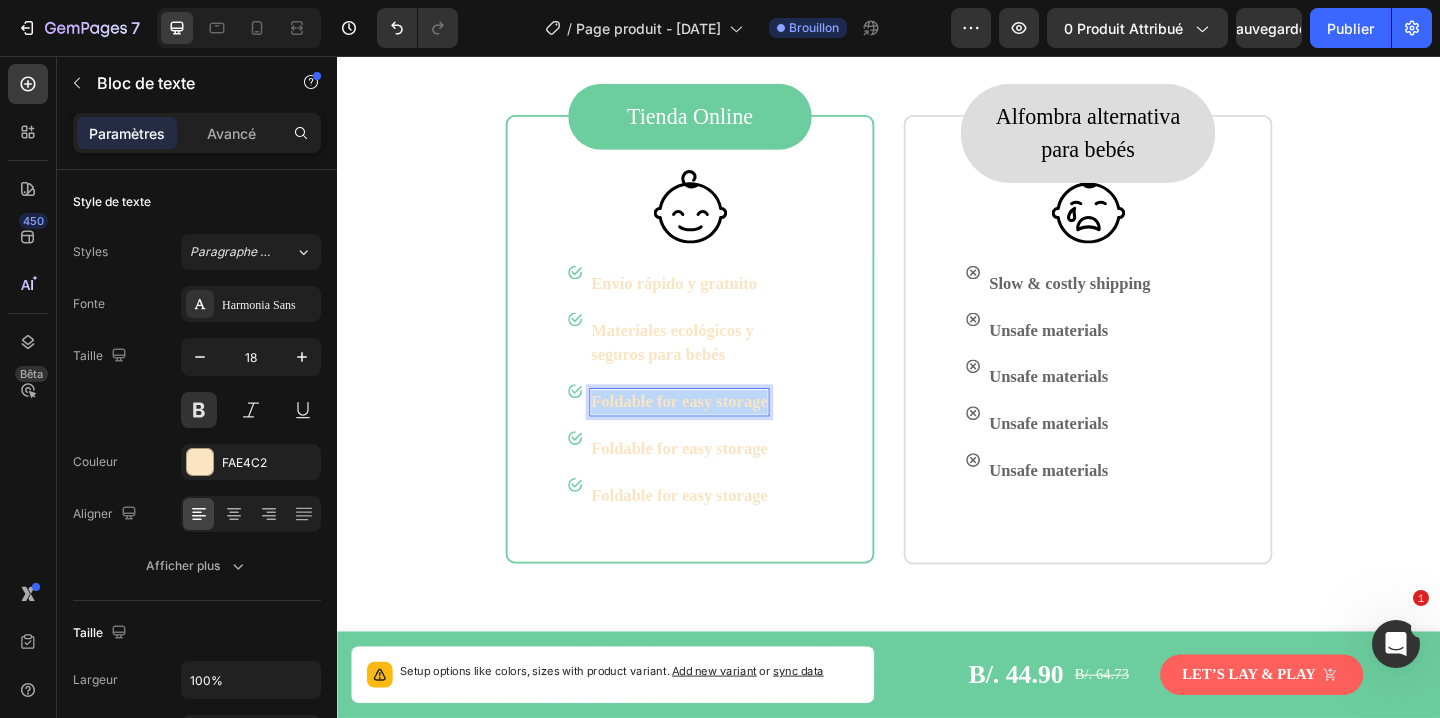 click on "Foldable for easy storage" at bounding box center (709, 432) 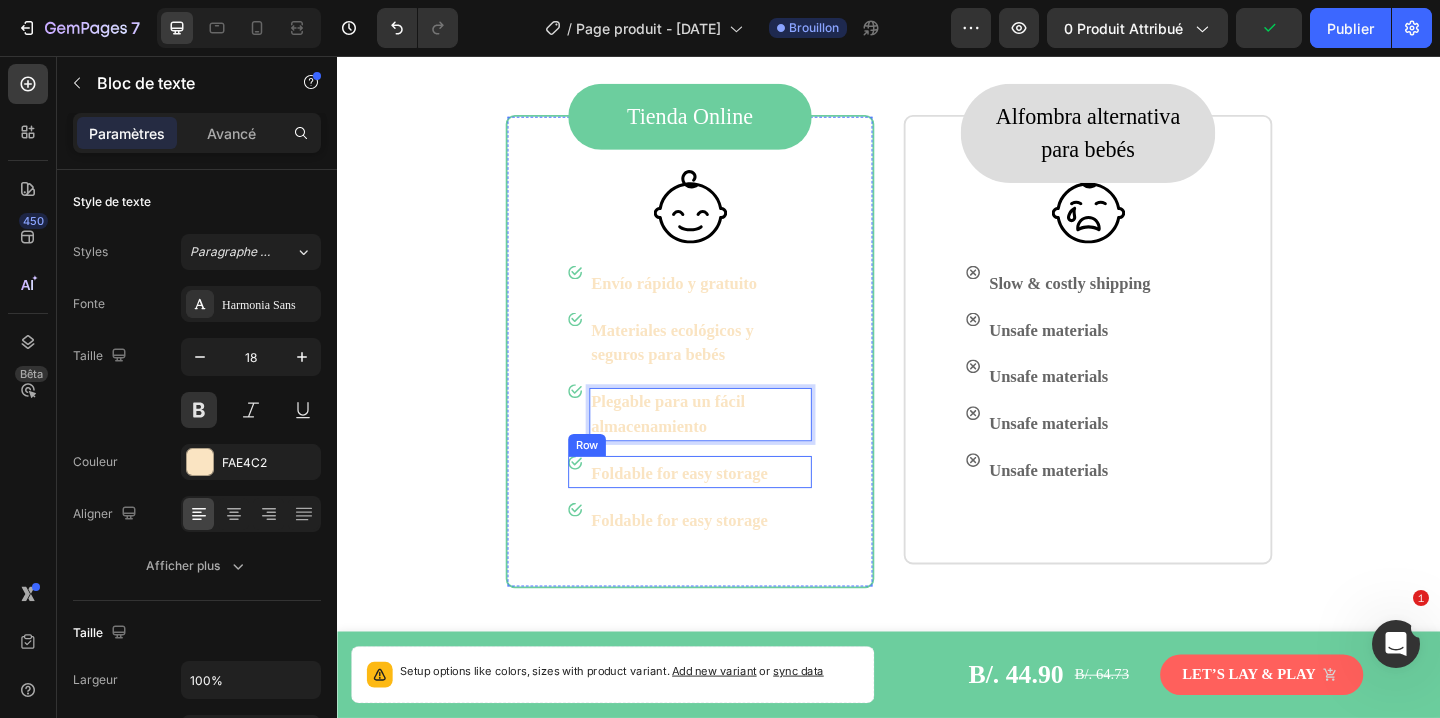 click on "Foldable for easy storage" at bounding box center [709, 510] 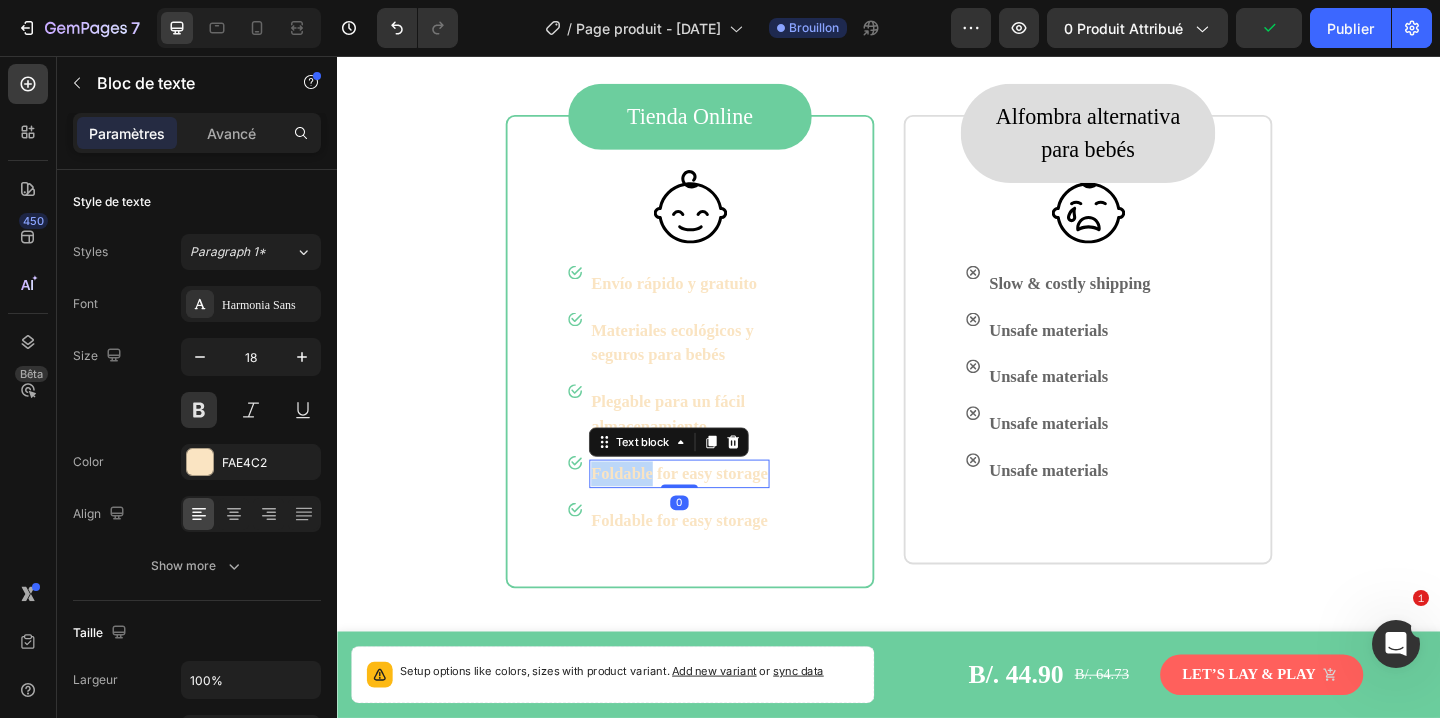 click on "Foldable for easy storage" at bounding box center (709, 510) 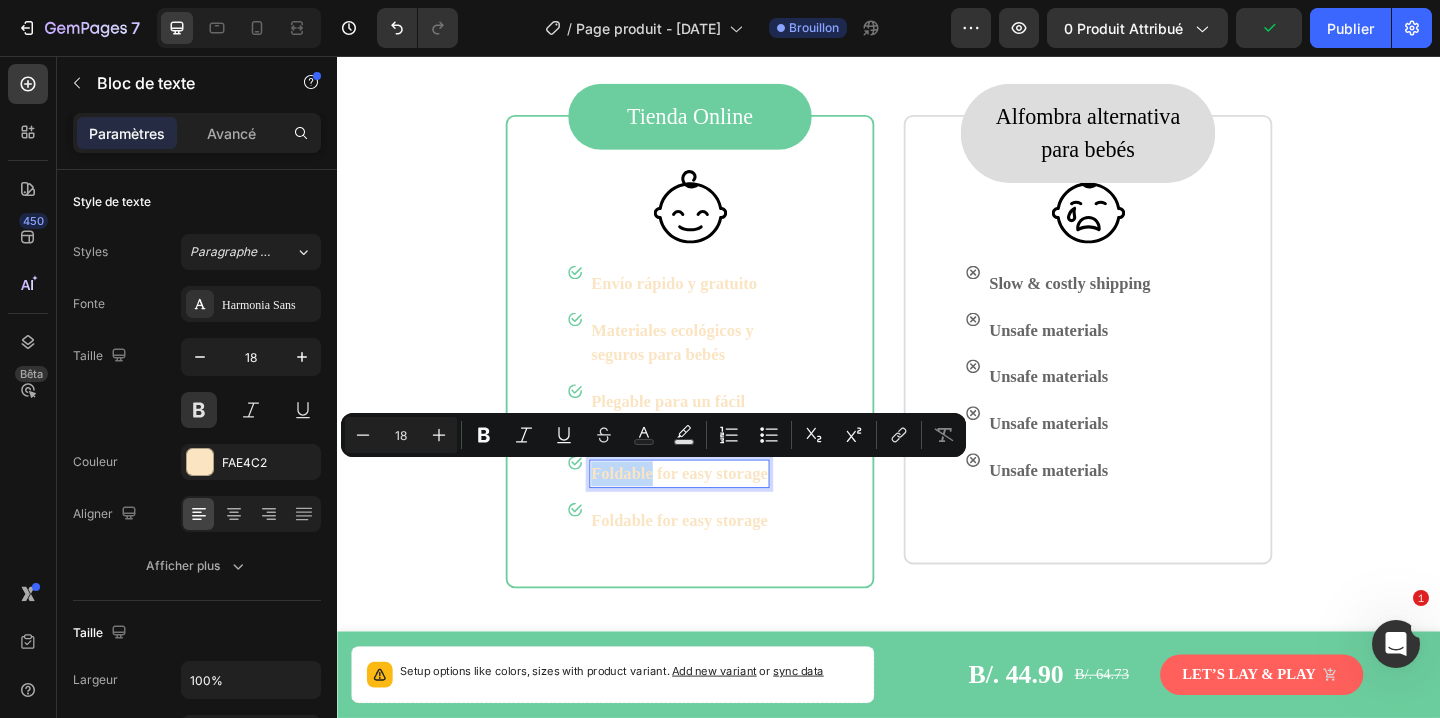 click on "Foldable for easy storage" at bounding box center (709, 510) 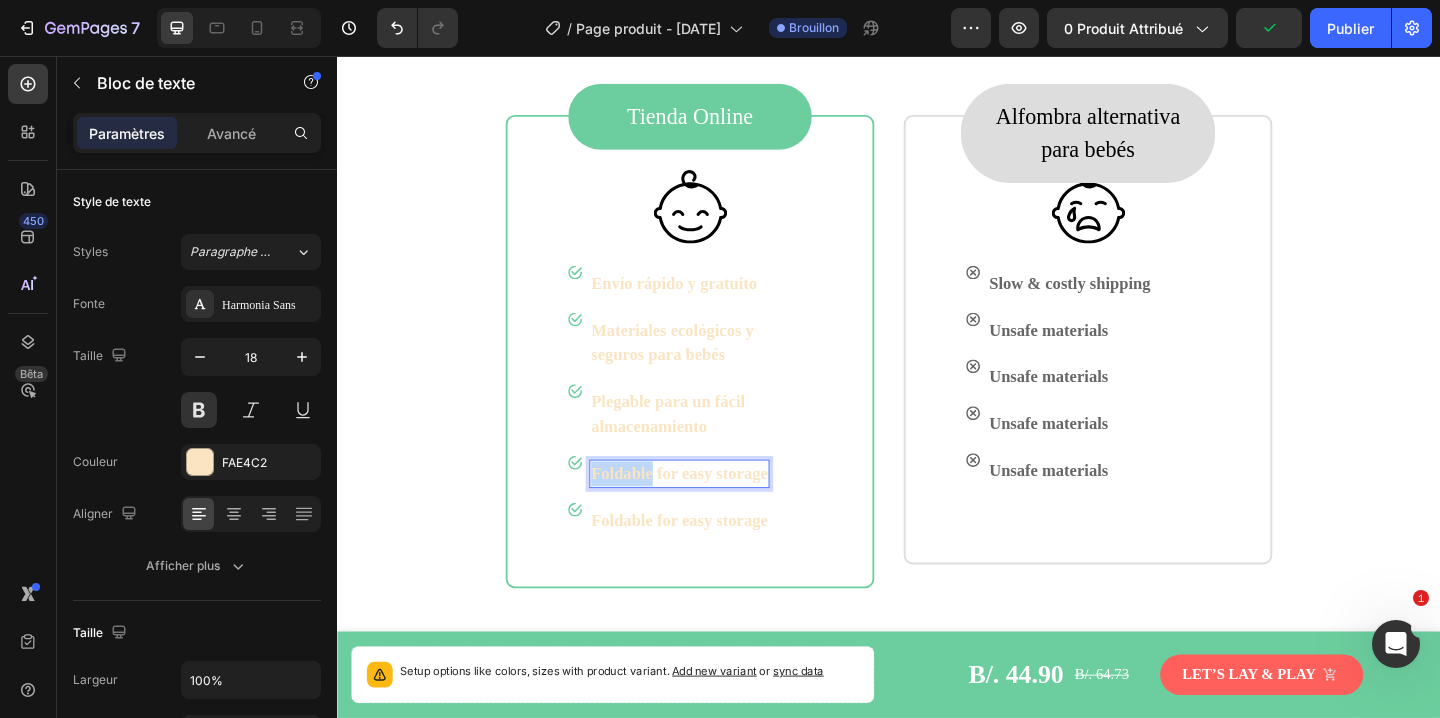 click on "Foldable for easy storage" at bounding box center [709, 510] 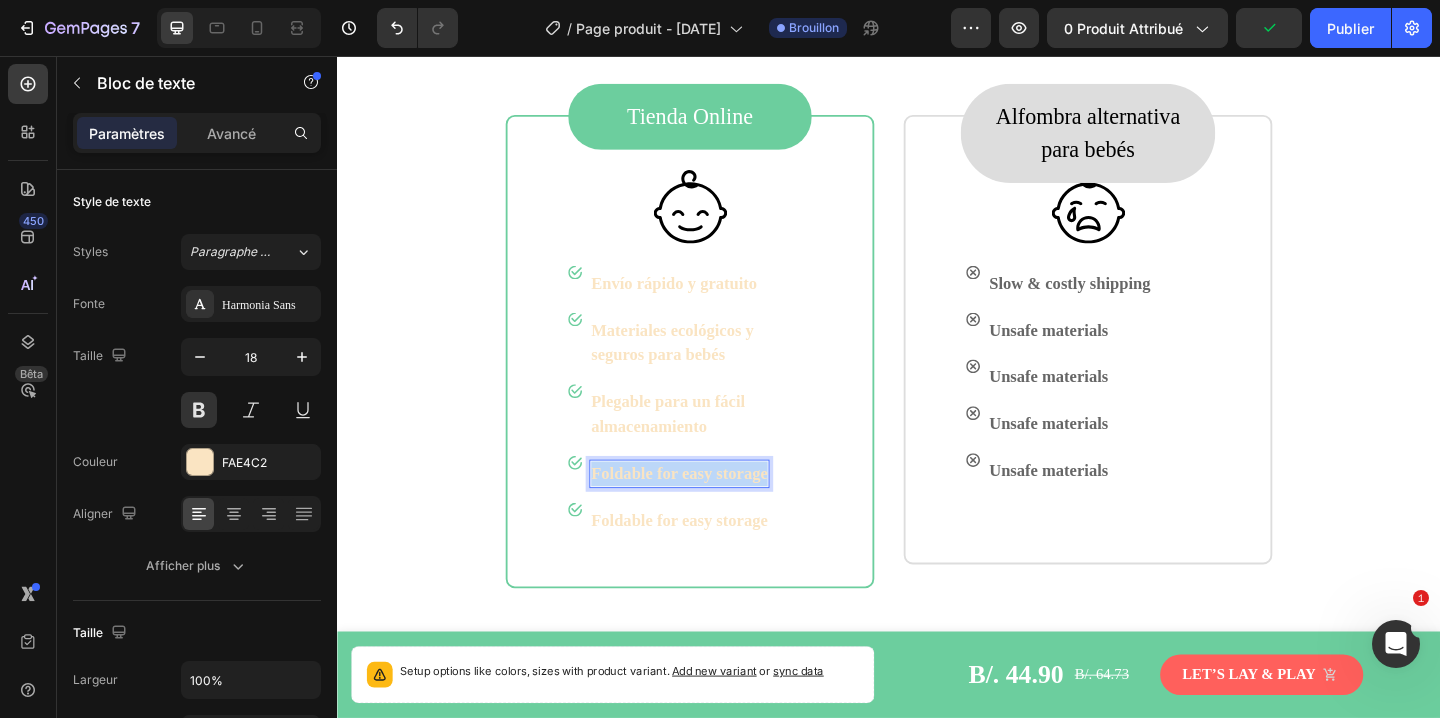 click on "Foldable for easy storage" at bounding box center (709, 510) 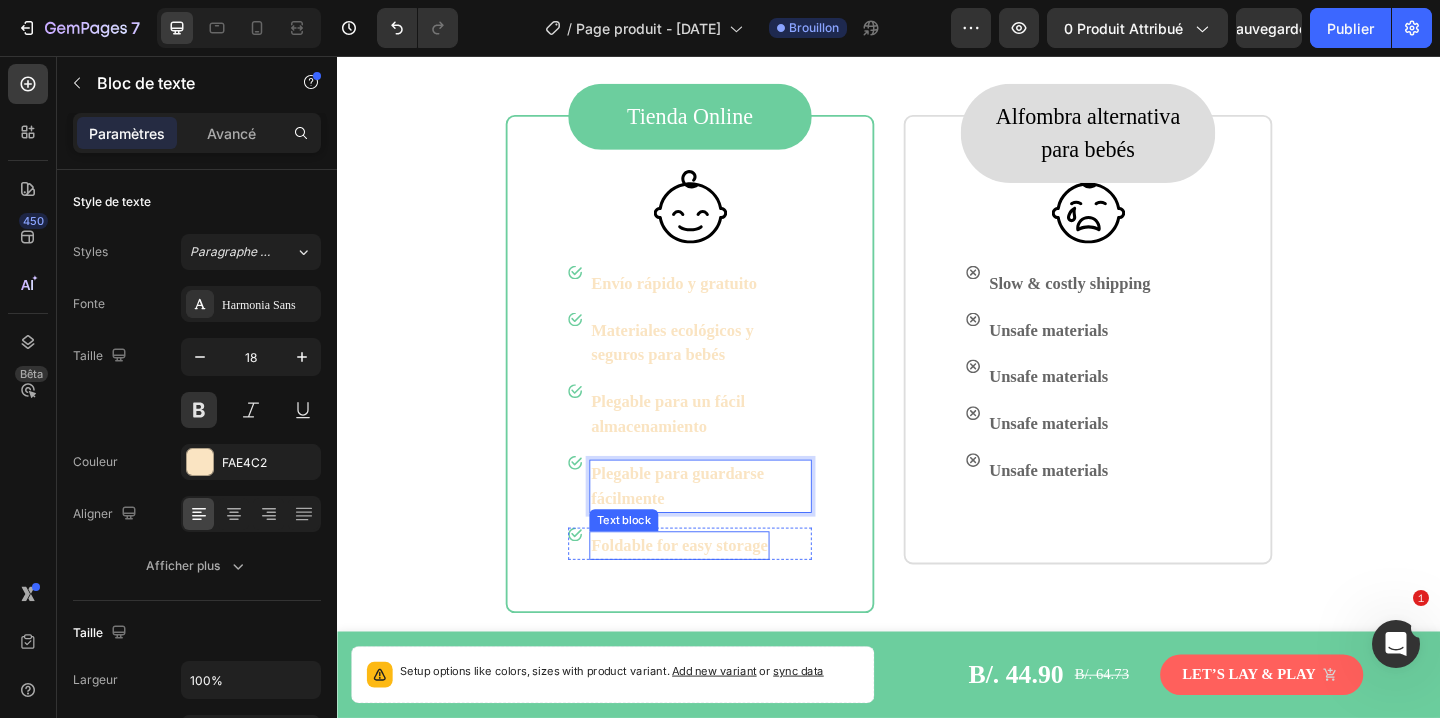 click on "Foldable for easy storage" at bounding box center [709, 588] 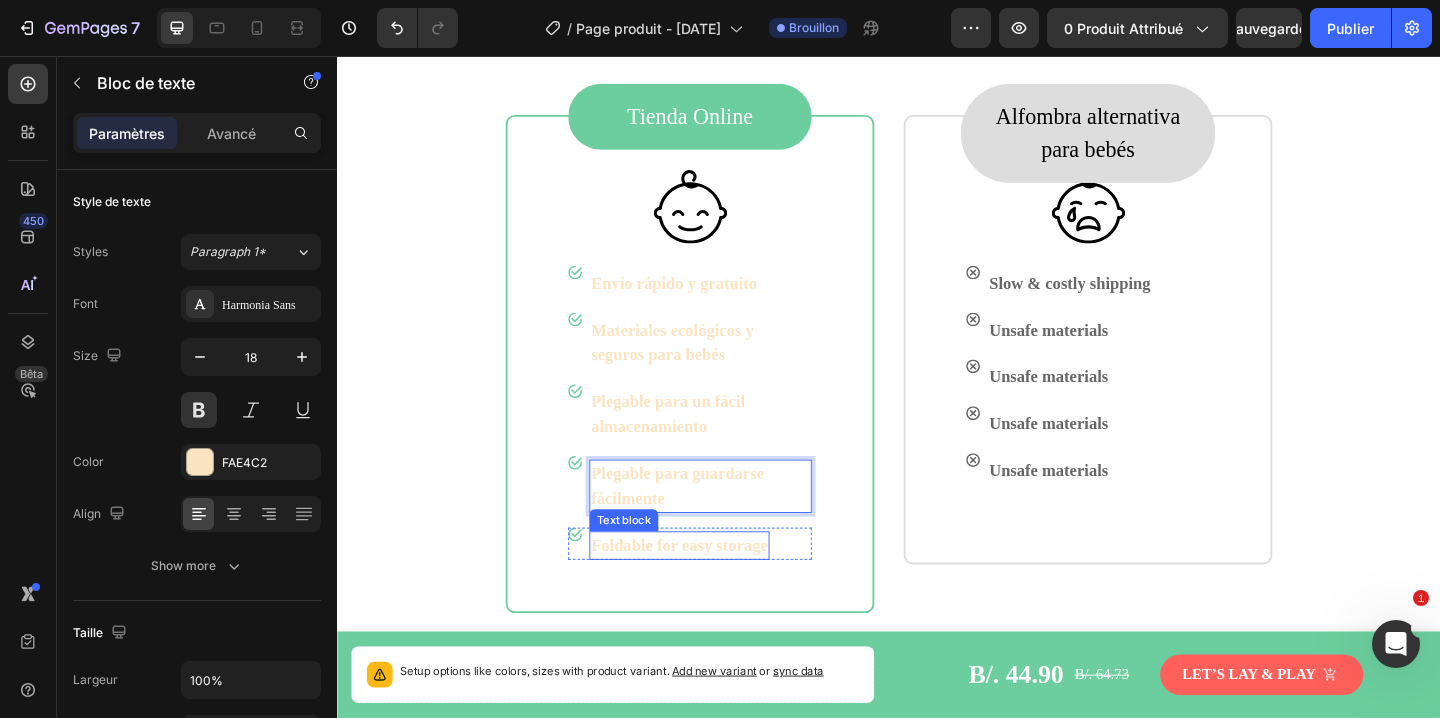 click on "Foldable for easy storage" at bounding box center (709, 588) 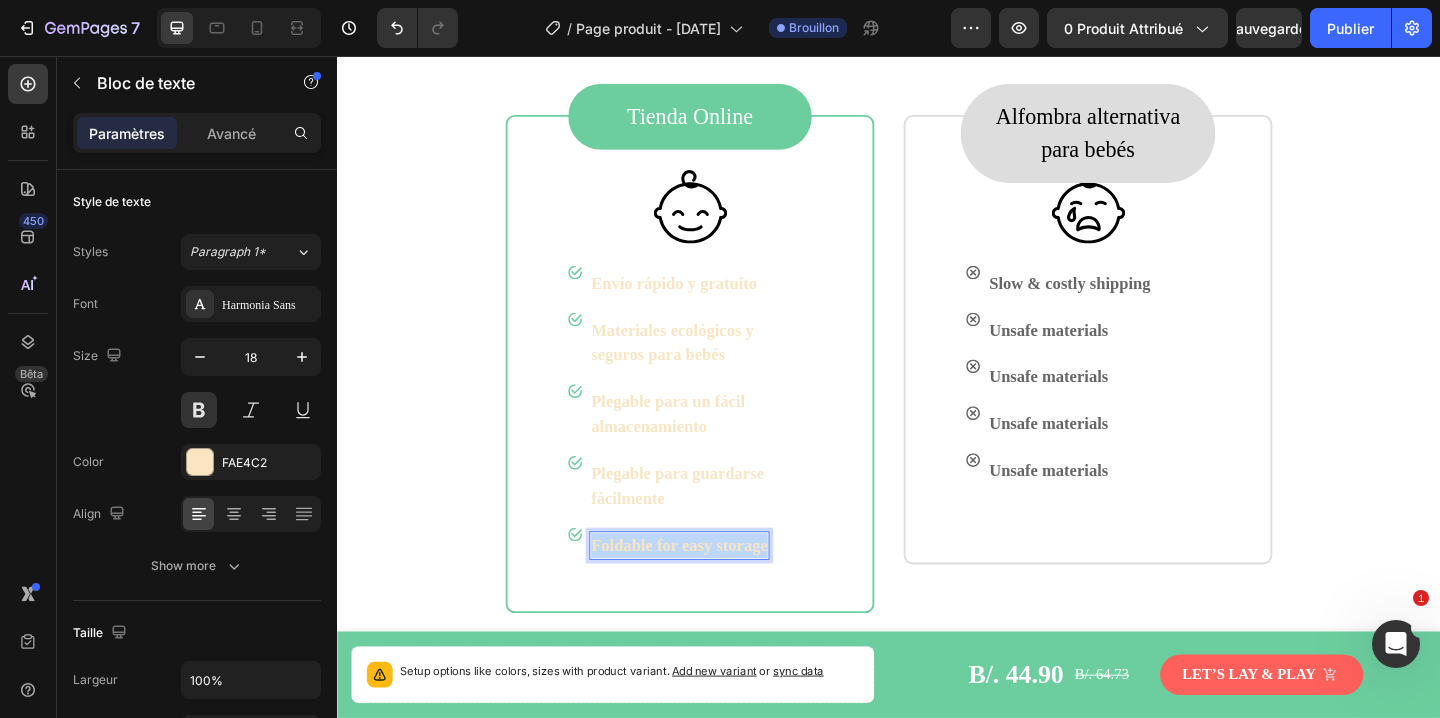 click on "Foldable for easy storage" at bounding box center [709, 588] 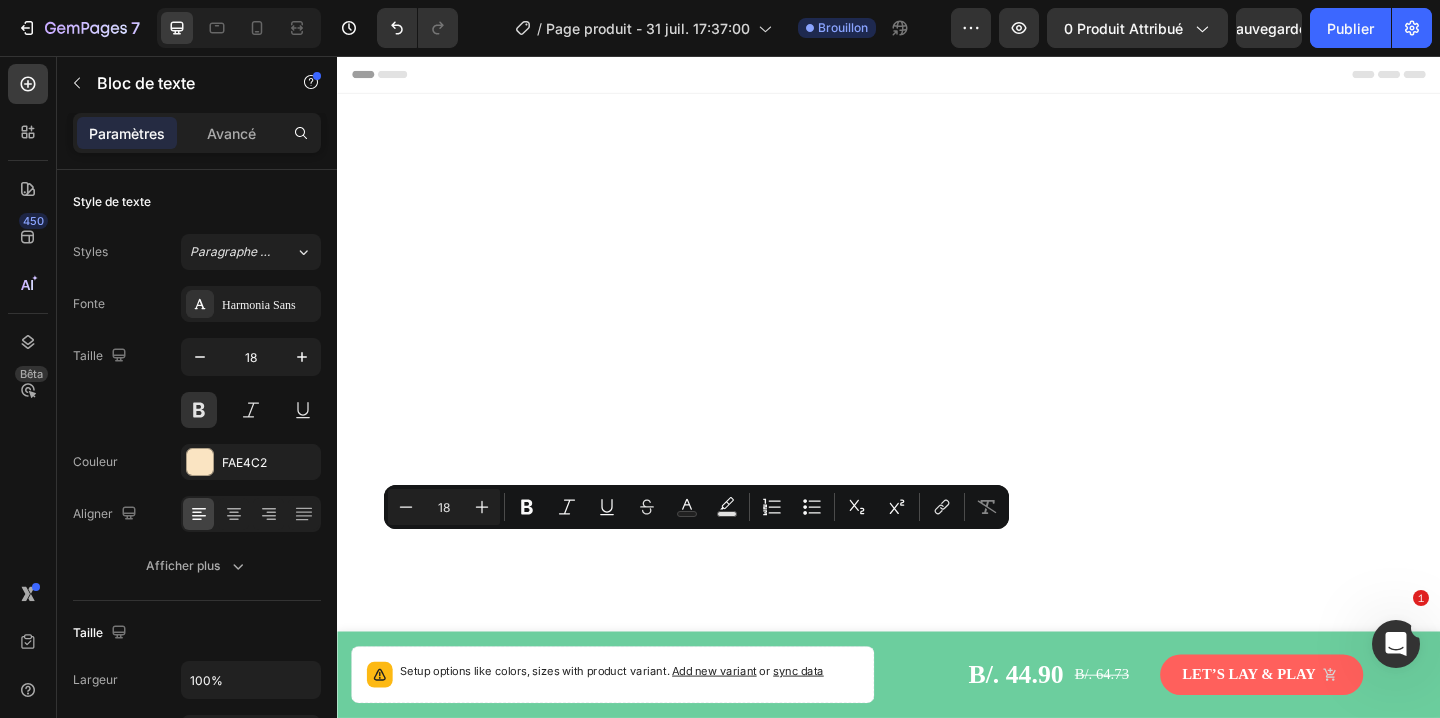 scroll, scrollTop: 0, scrollLeft: 0, axis: both 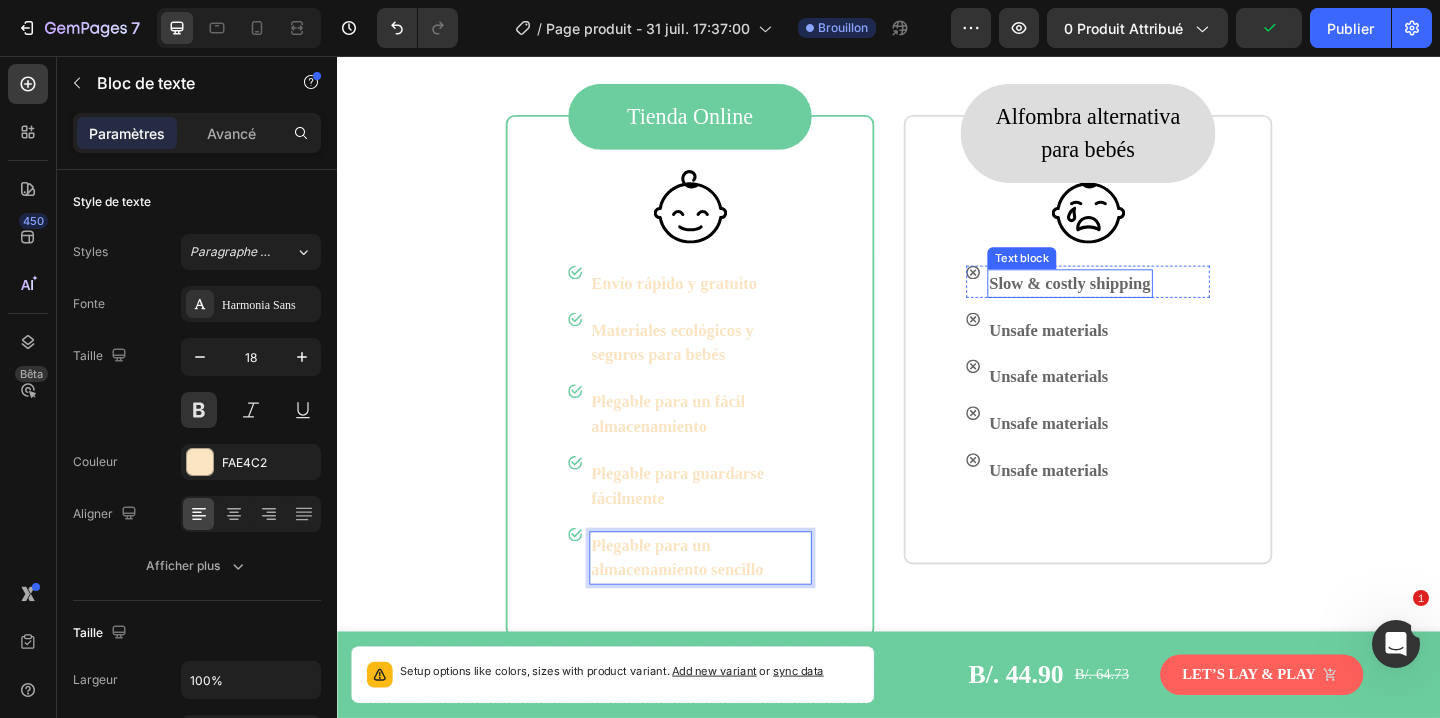 click on "Slow & costly shipping" at bounding box center (1134, 303) 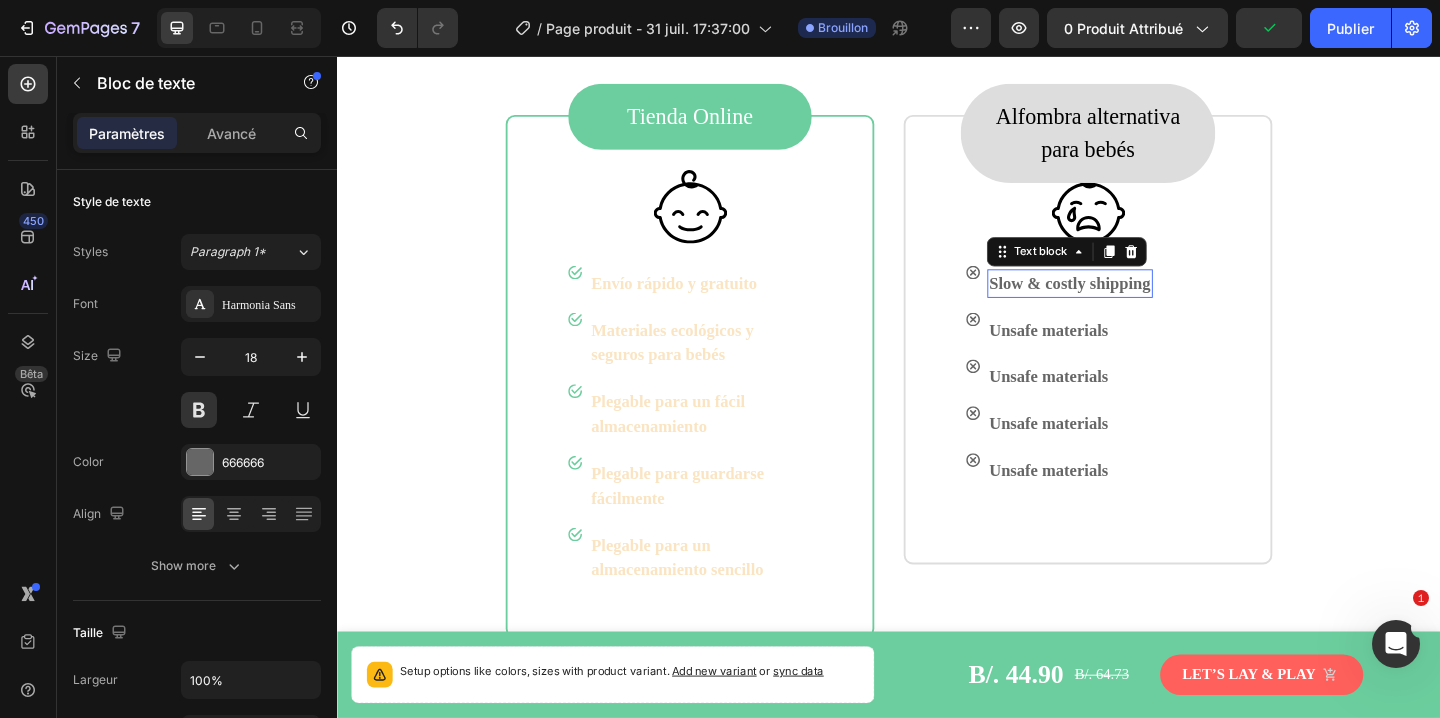 click on "Slow & costly shipping" at bounding box center (1134, 303) 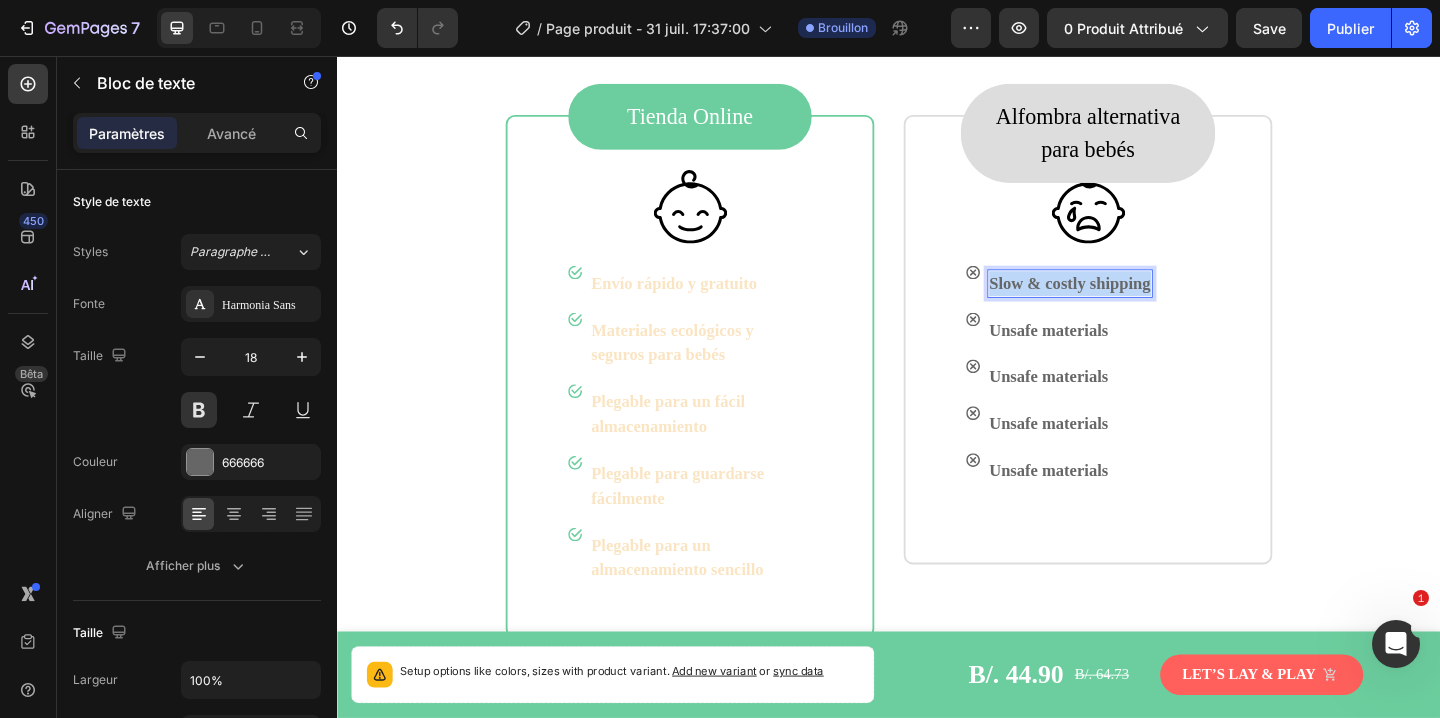 click on "Slow & costly shipping" at bounding box center [1134, 303] 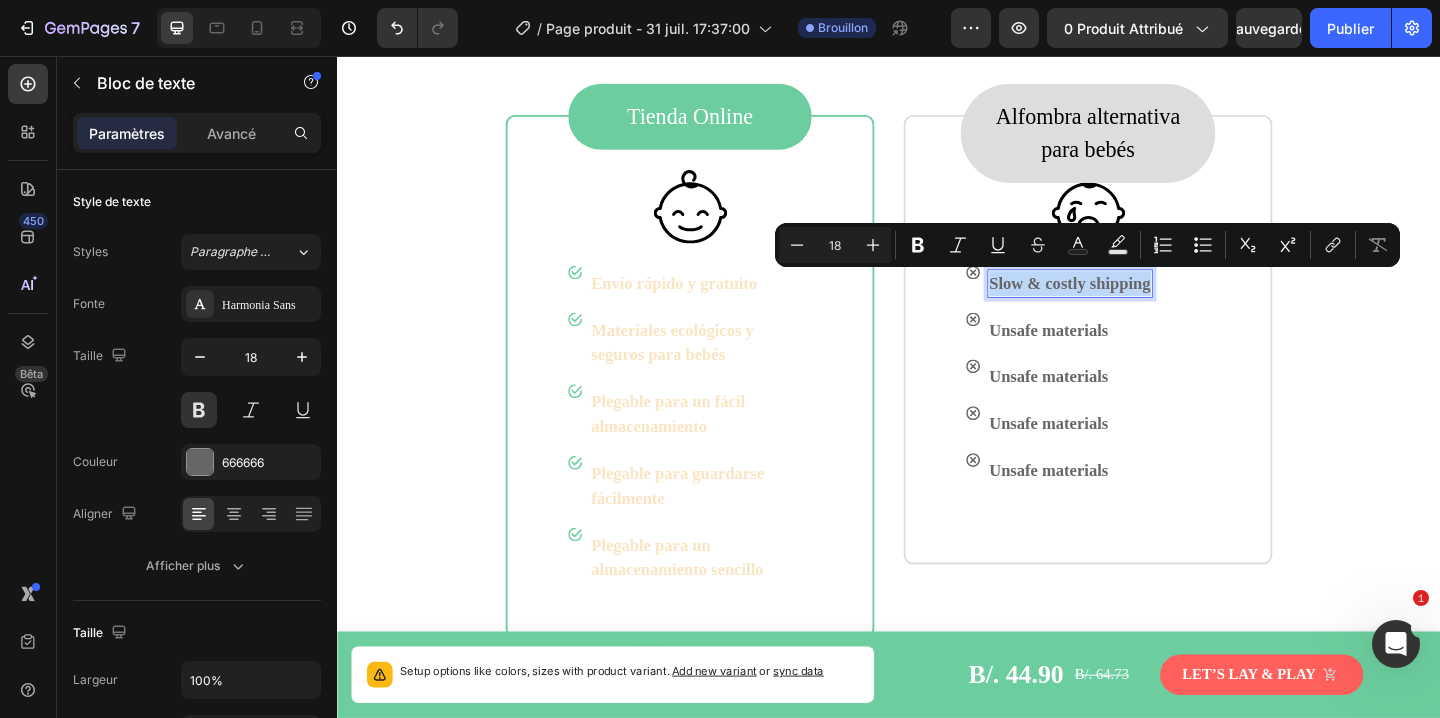 copy on "Slow & costly shipping" 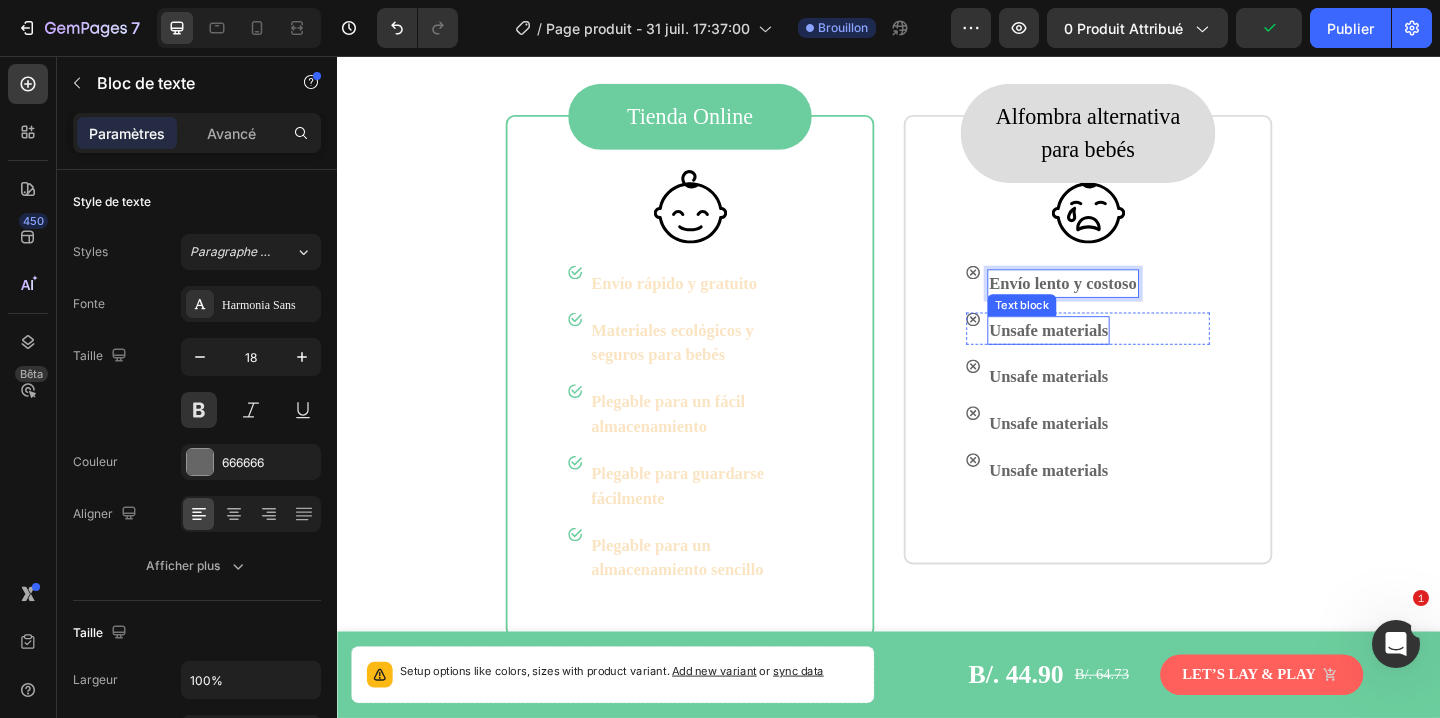 click on "Unsafe materials" at bounding box center (1110, 354) 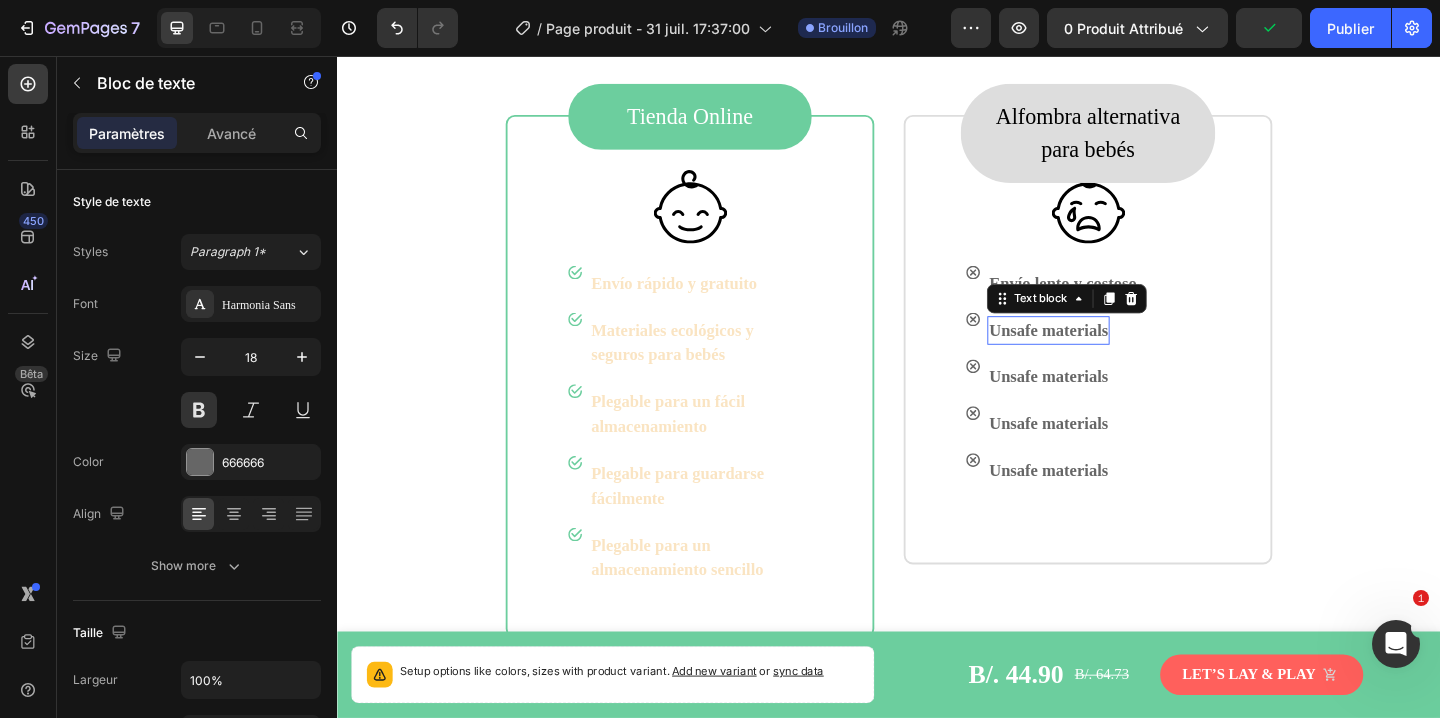click on "Unsafe materials" at bounding box center (1110, 354) 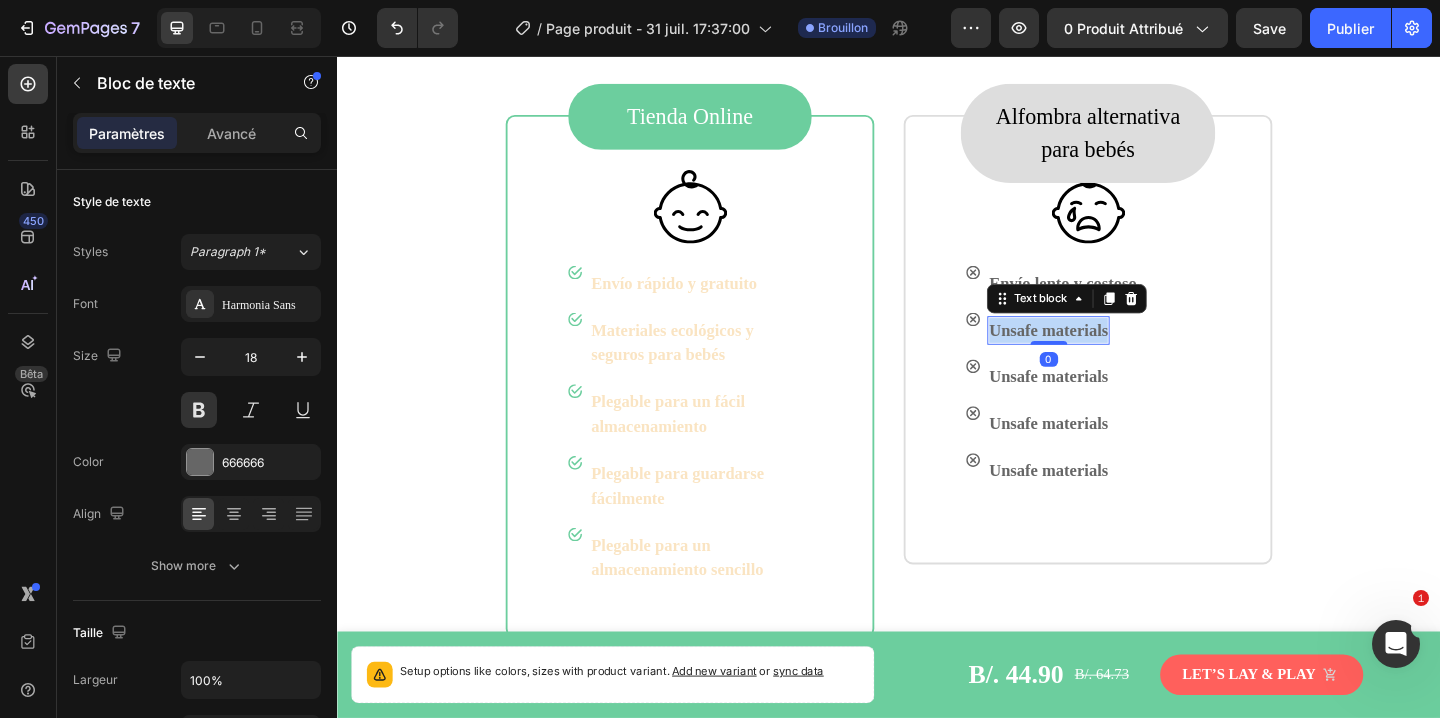 click on "Unsafe materials" at bounding box center (1110, 354) 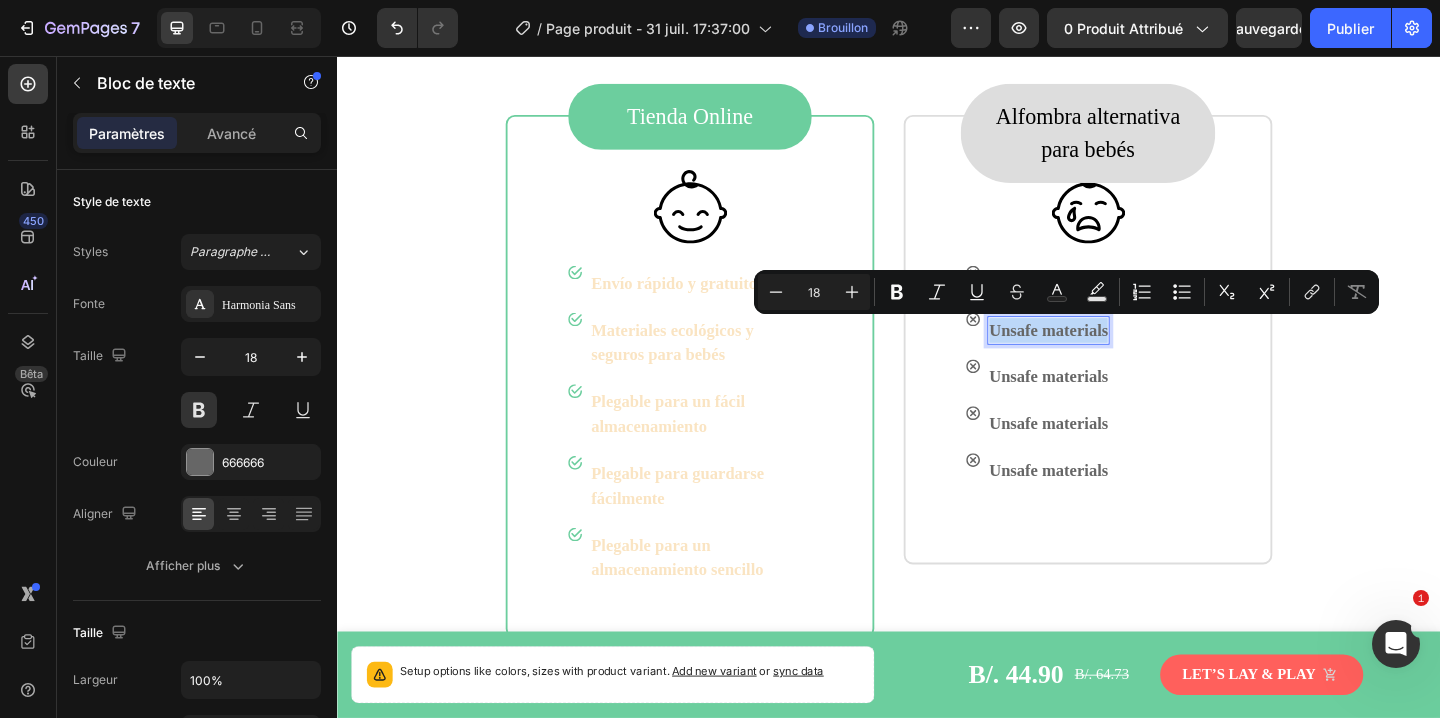 copy on "Unsafe materials" 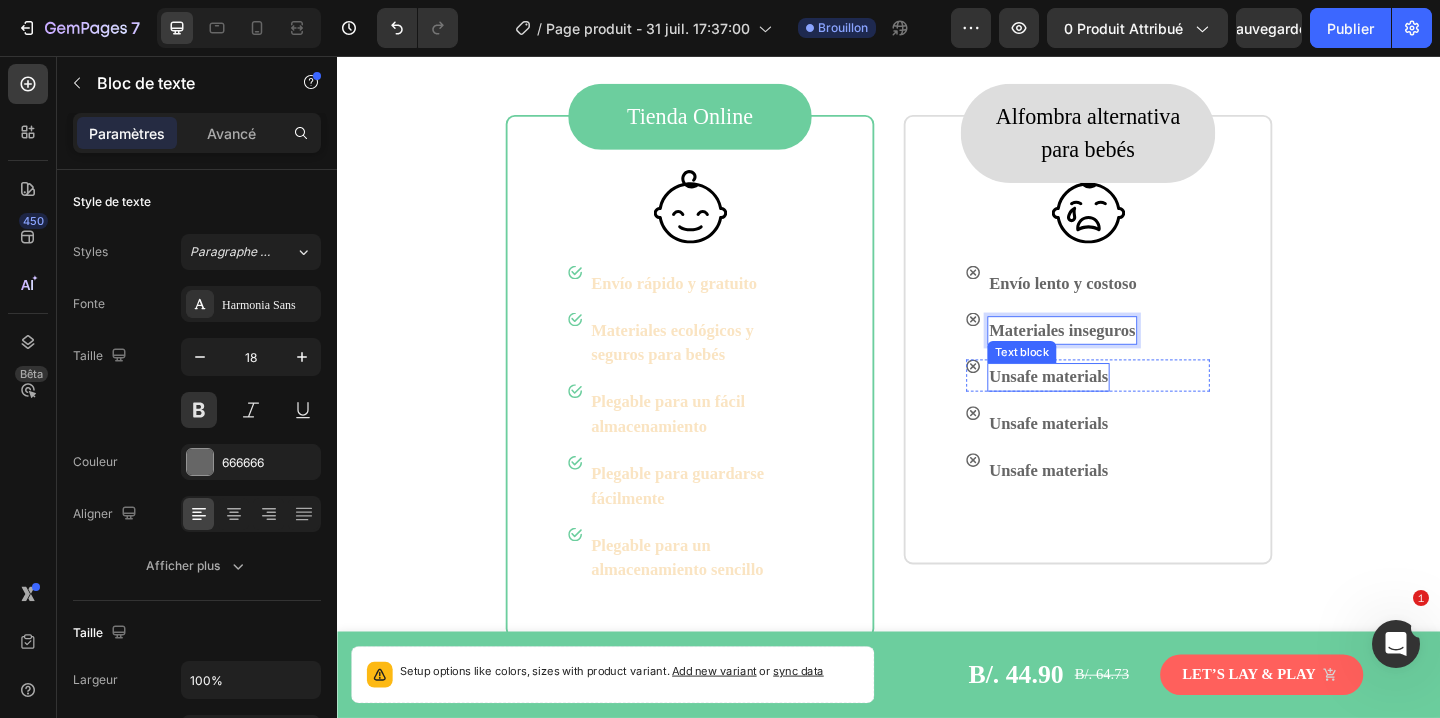 click on "Unsafe materials" at bounding box center (1110, 405) 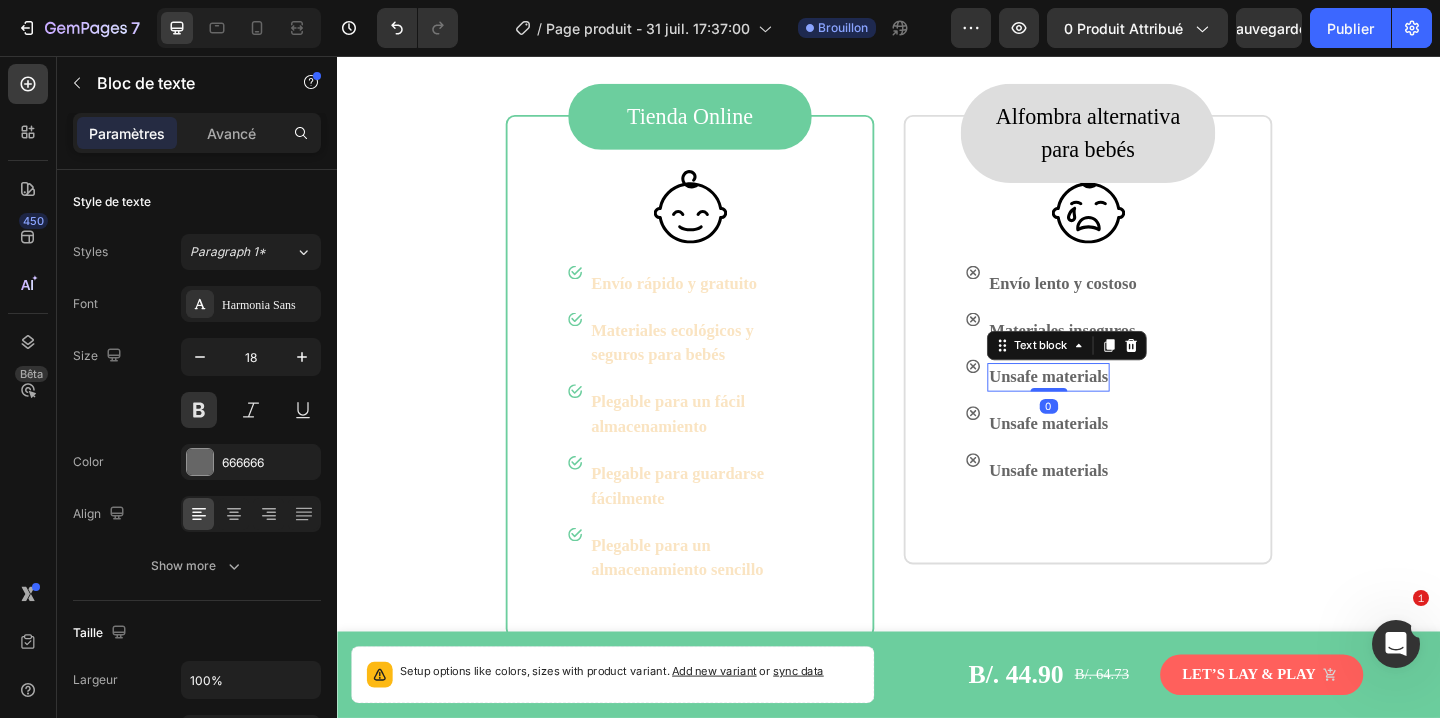 click on "Unsafe materials" at bounding box center (1110, 405) 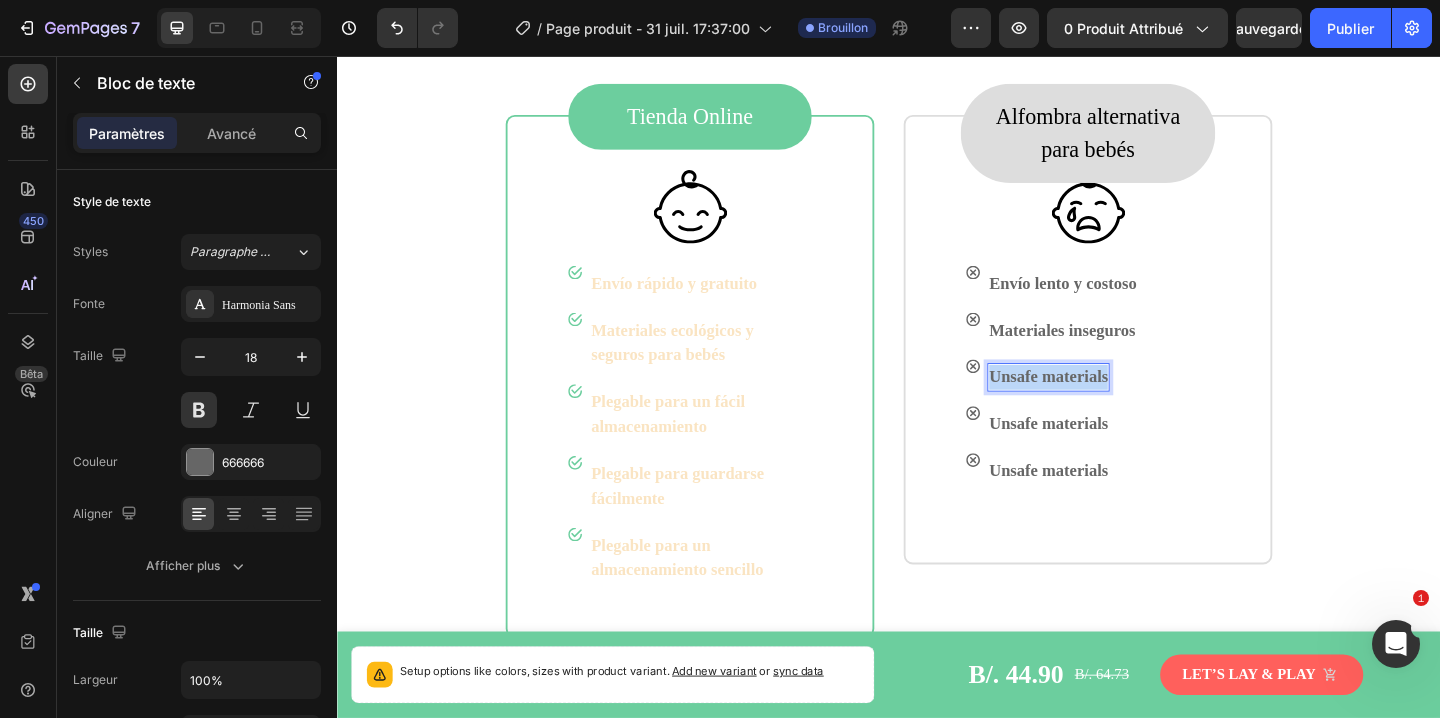 click on "Unsafe materials" at bounding box center [1110, 405] 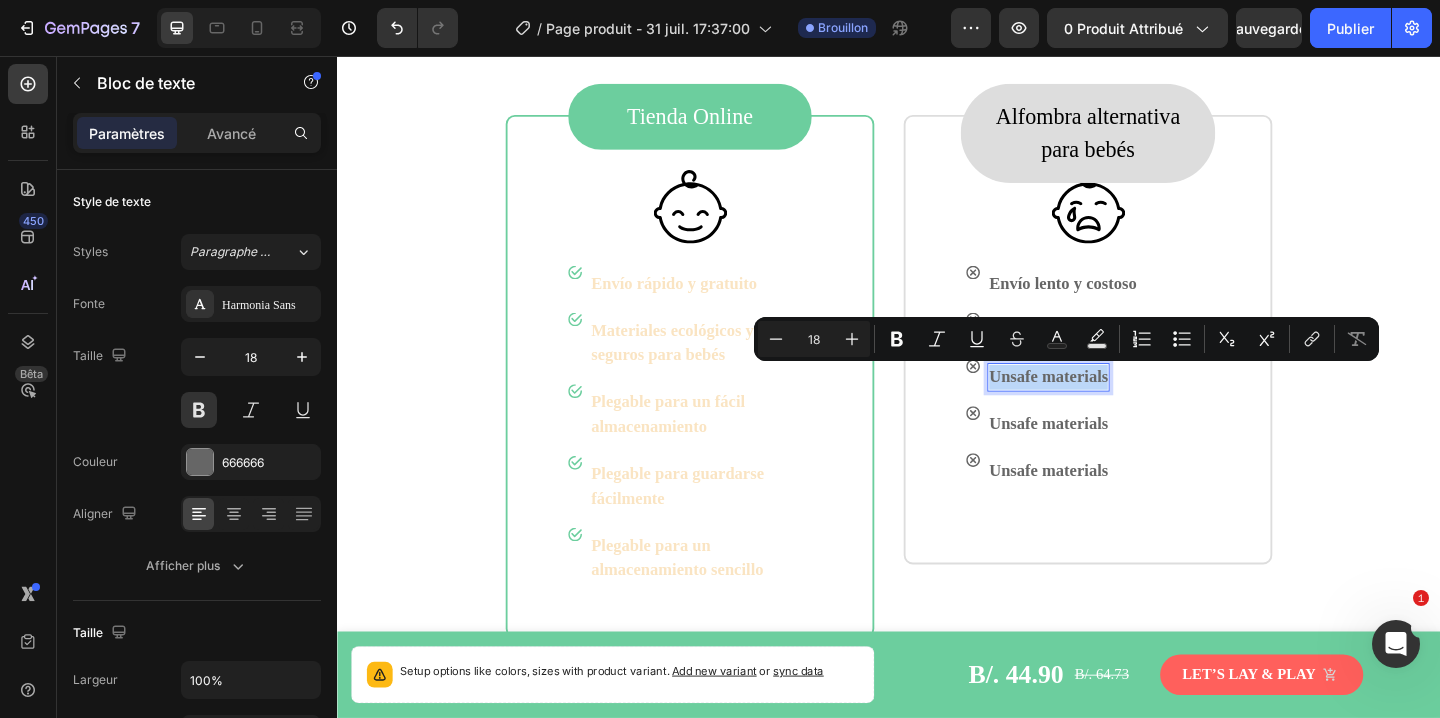 copy on "Unsafe materials" 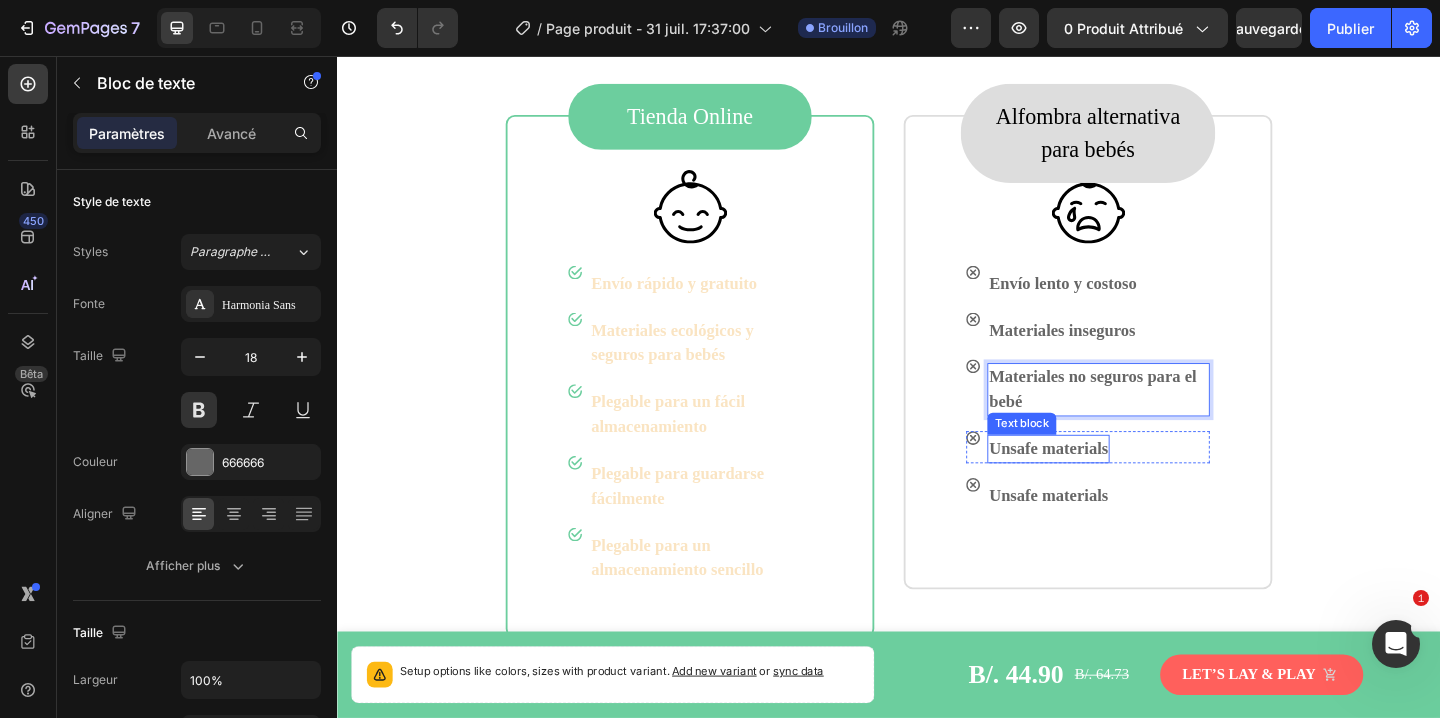 click on "Unsafe materials" at bounding box center [1110, 483] 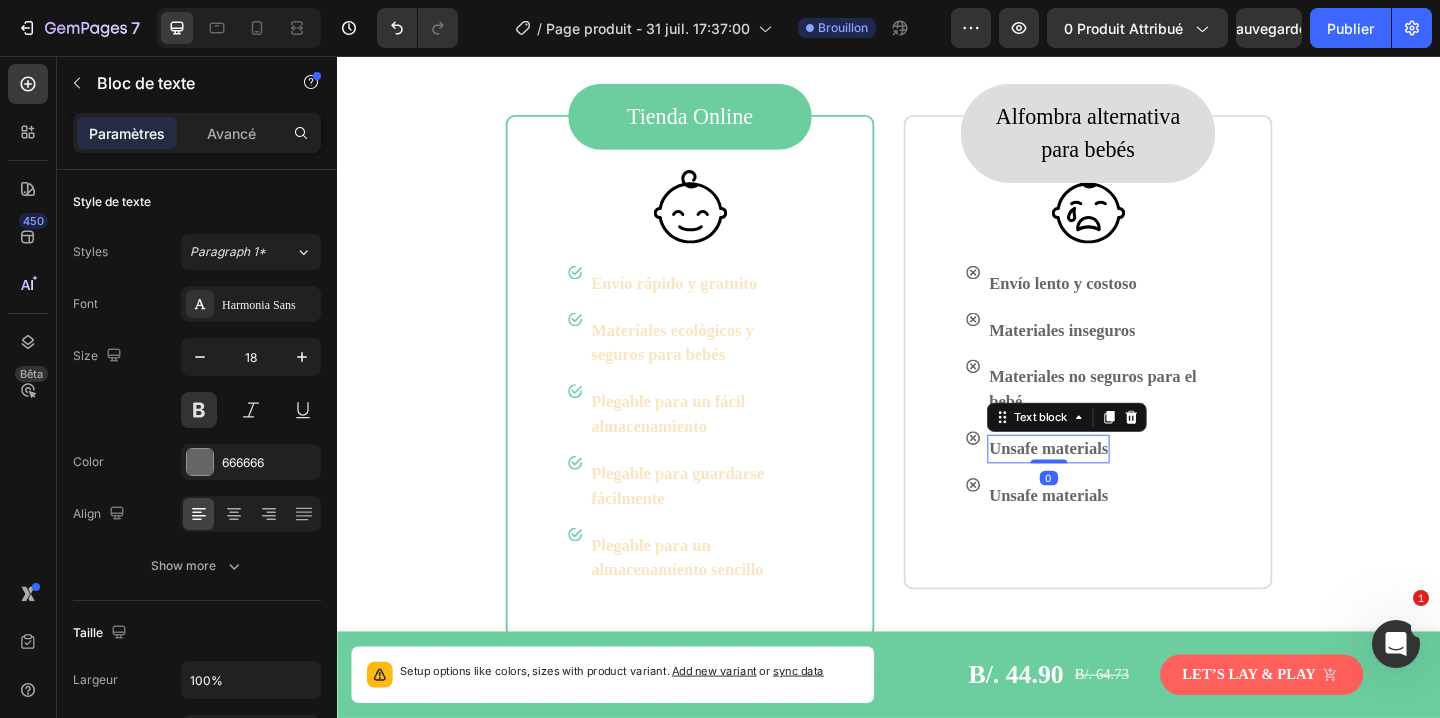 click on "Unsafe materials" at bounding box center (1110, 483) 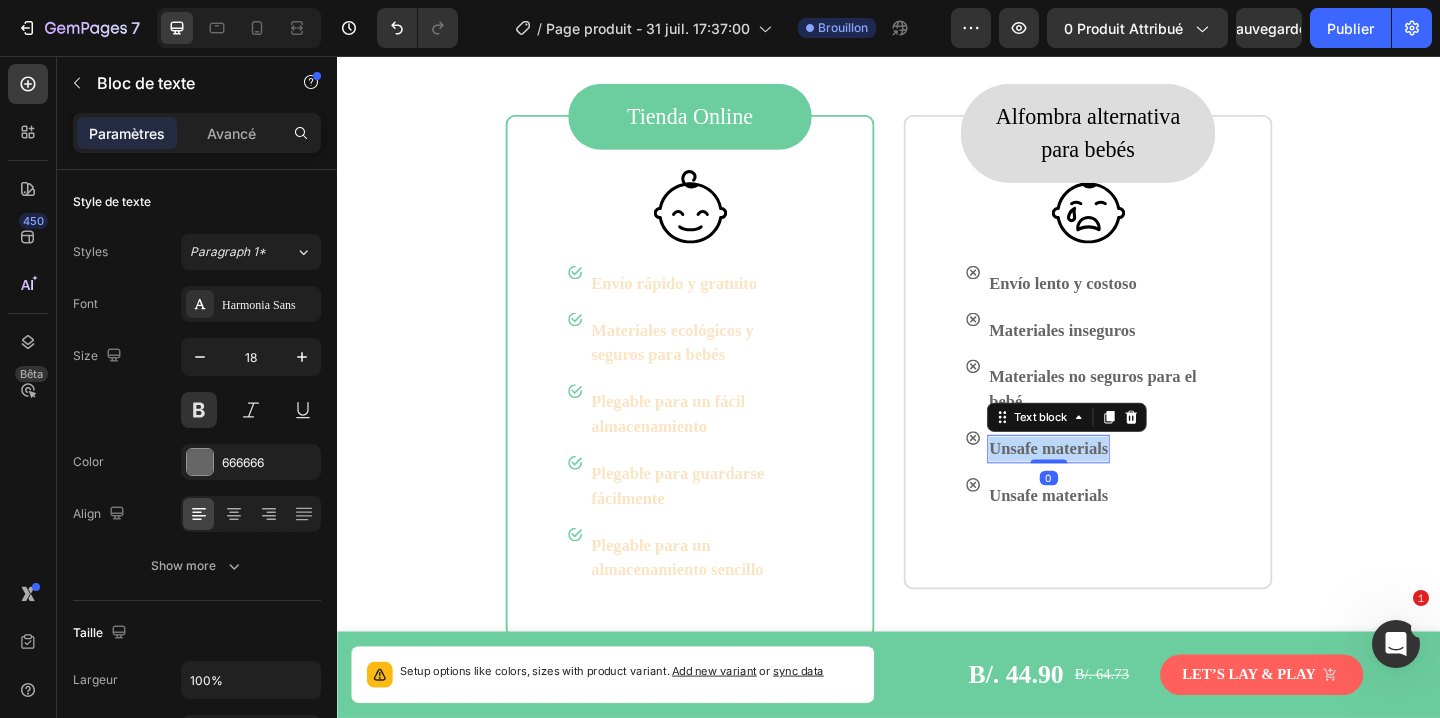 click on "Unsafe materials" at bounding box center (1110, 483) 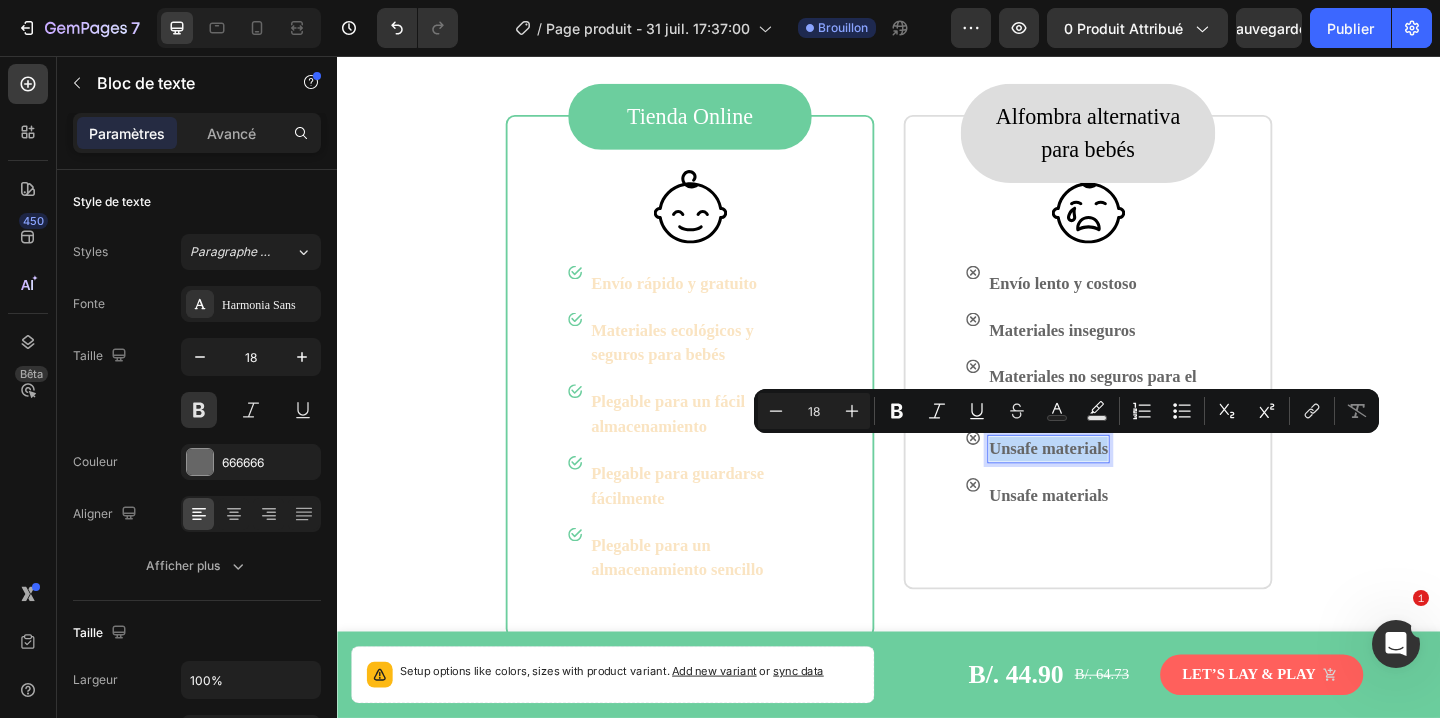 copy on "Unsafe materials" 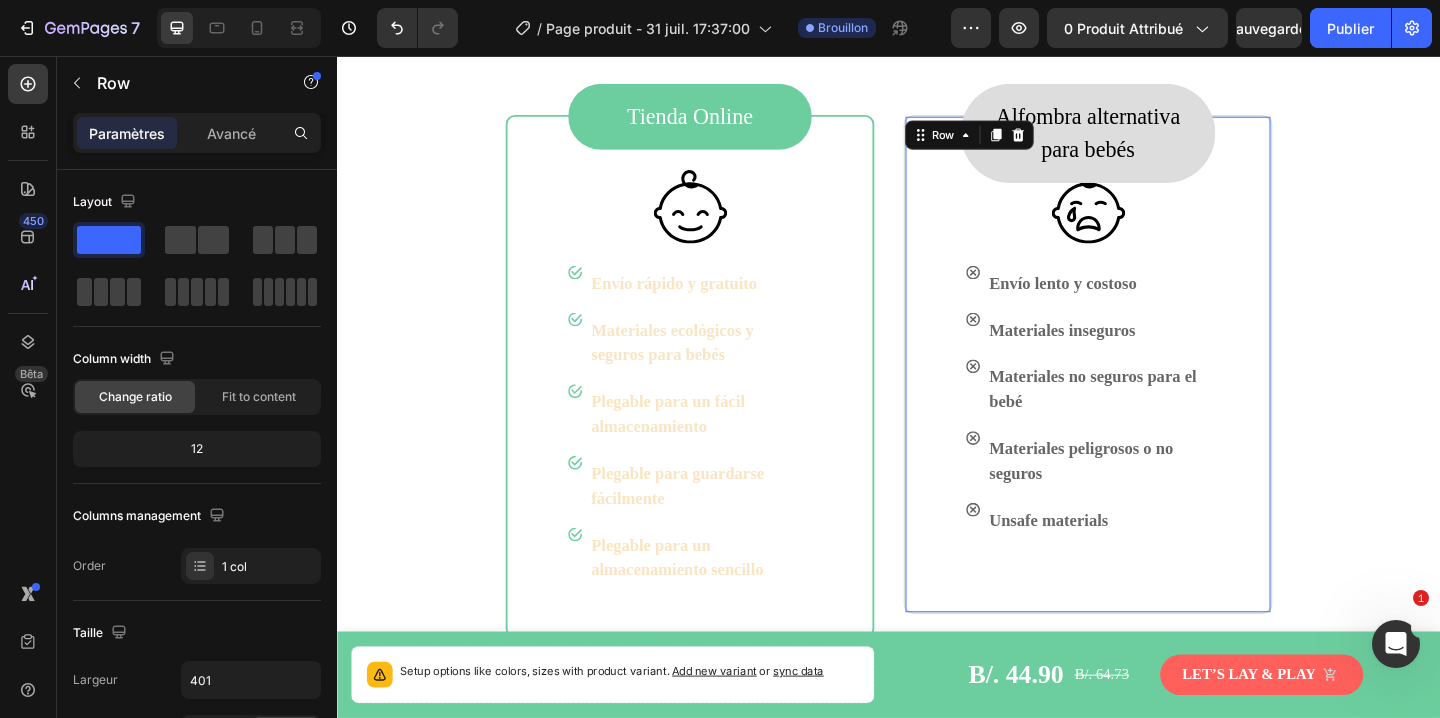 click on "Alfombra alternativa para bebés Text block Row Image Image Envío lento y costoso Text block Row Image Materiales inseguros Text block Row Image Materiales no seguros para el bebé Text block Row Image Materiales peligrosos o no seguros Text block Row Image Unsafe materials Text block Row Row Row   0" at bounding box center [1153, 391] 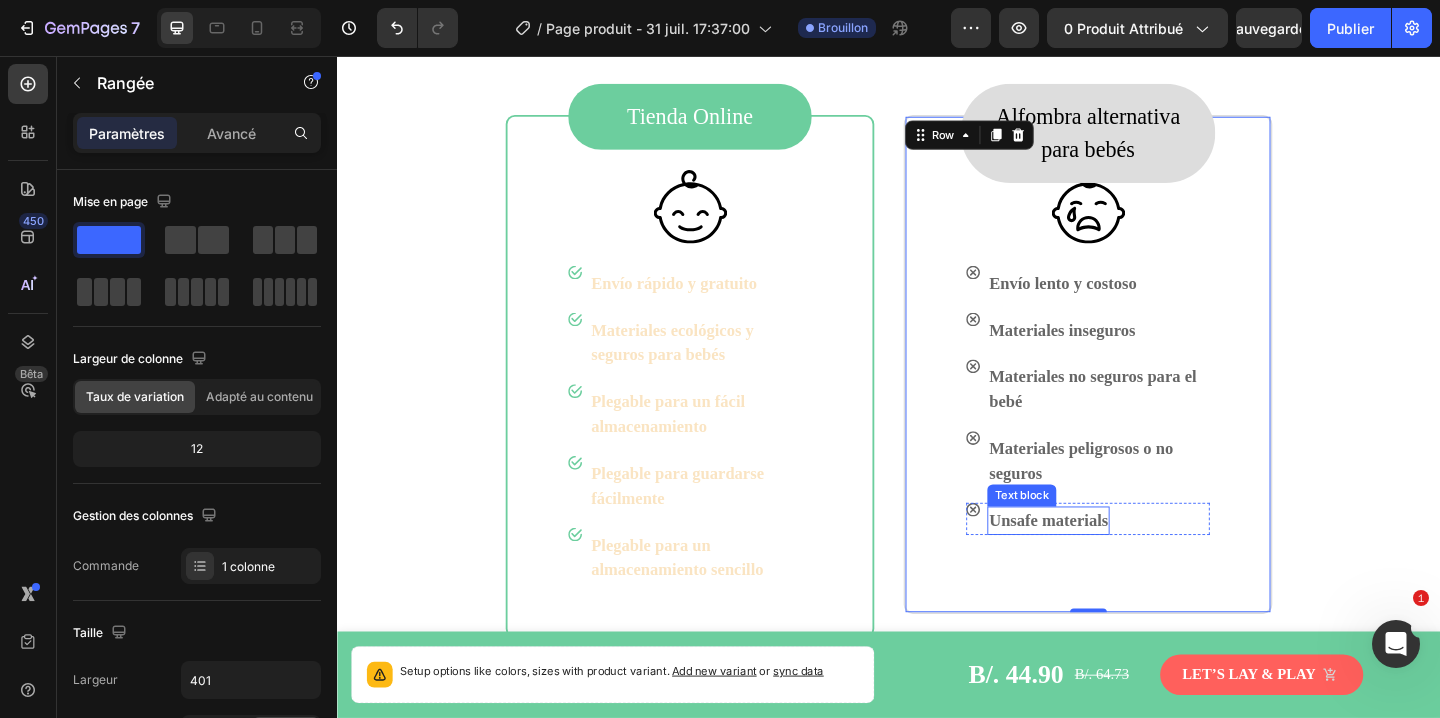 click on "Unsafe materials" at bounding box center (1110, 561) 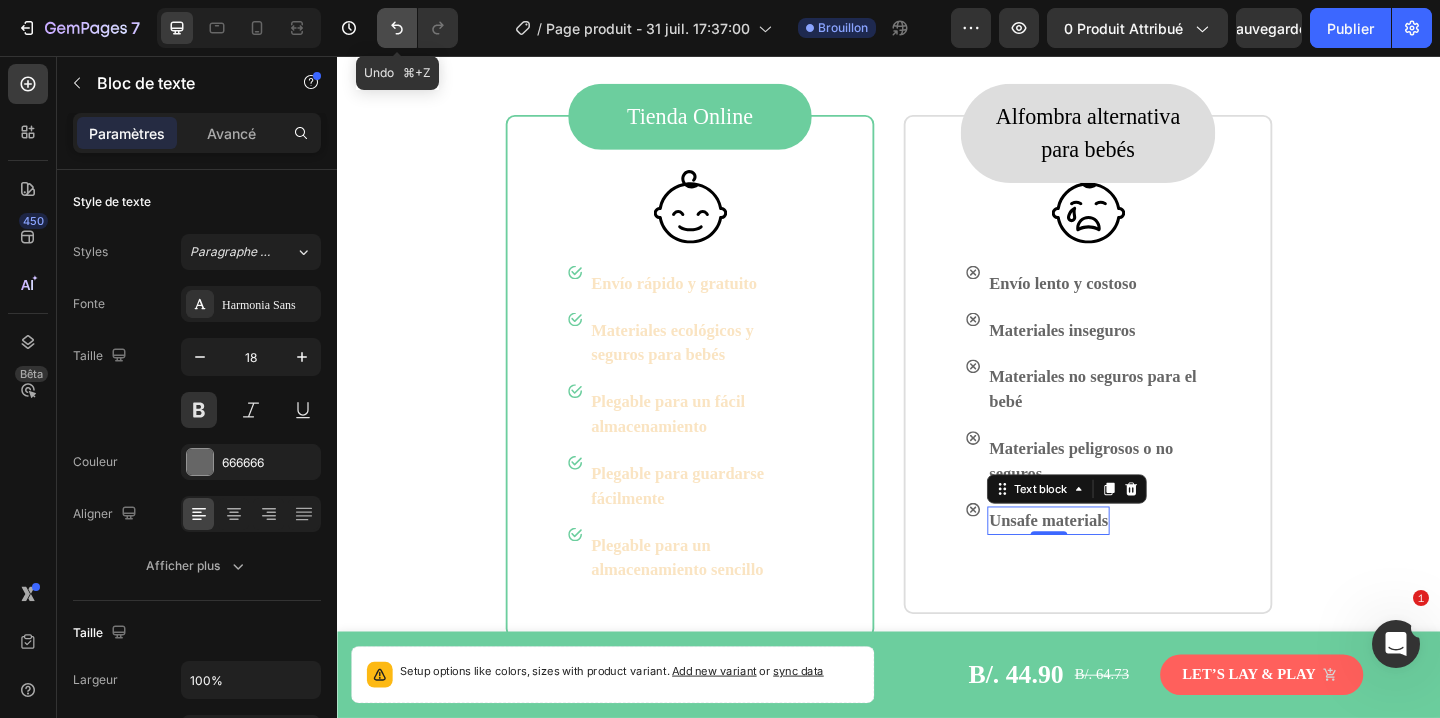 click 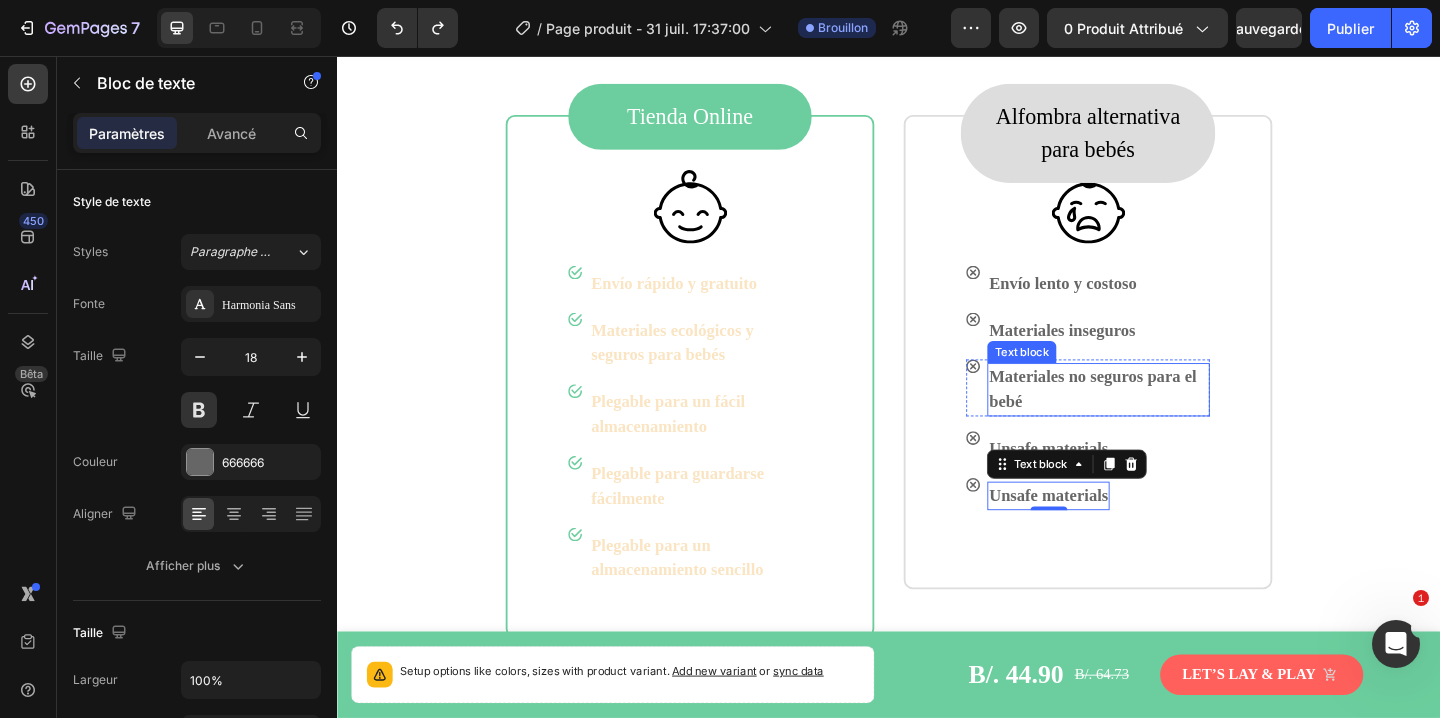 click on "Materiales no seguros para el bebé" at bounding box center [1165, 419] 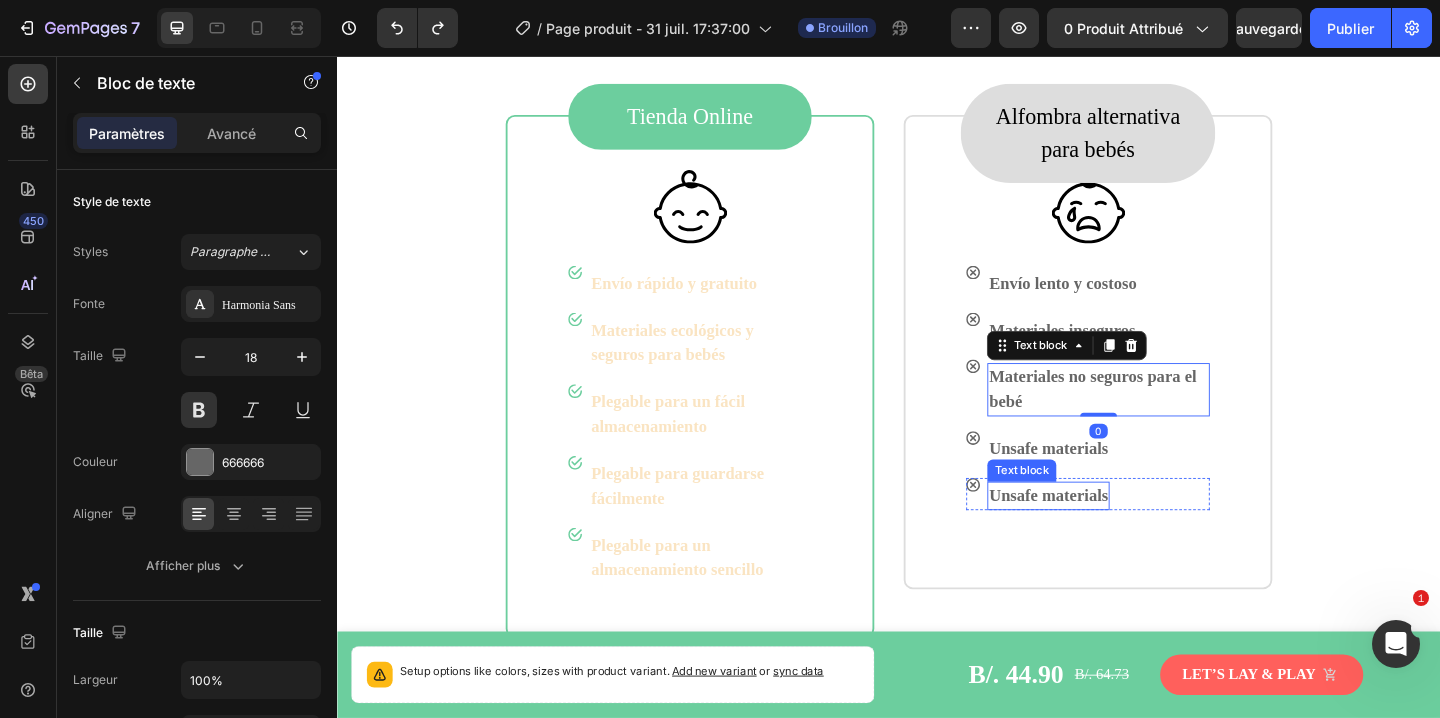 click on "Unsafe materials" at bounding box center (1110, 534) 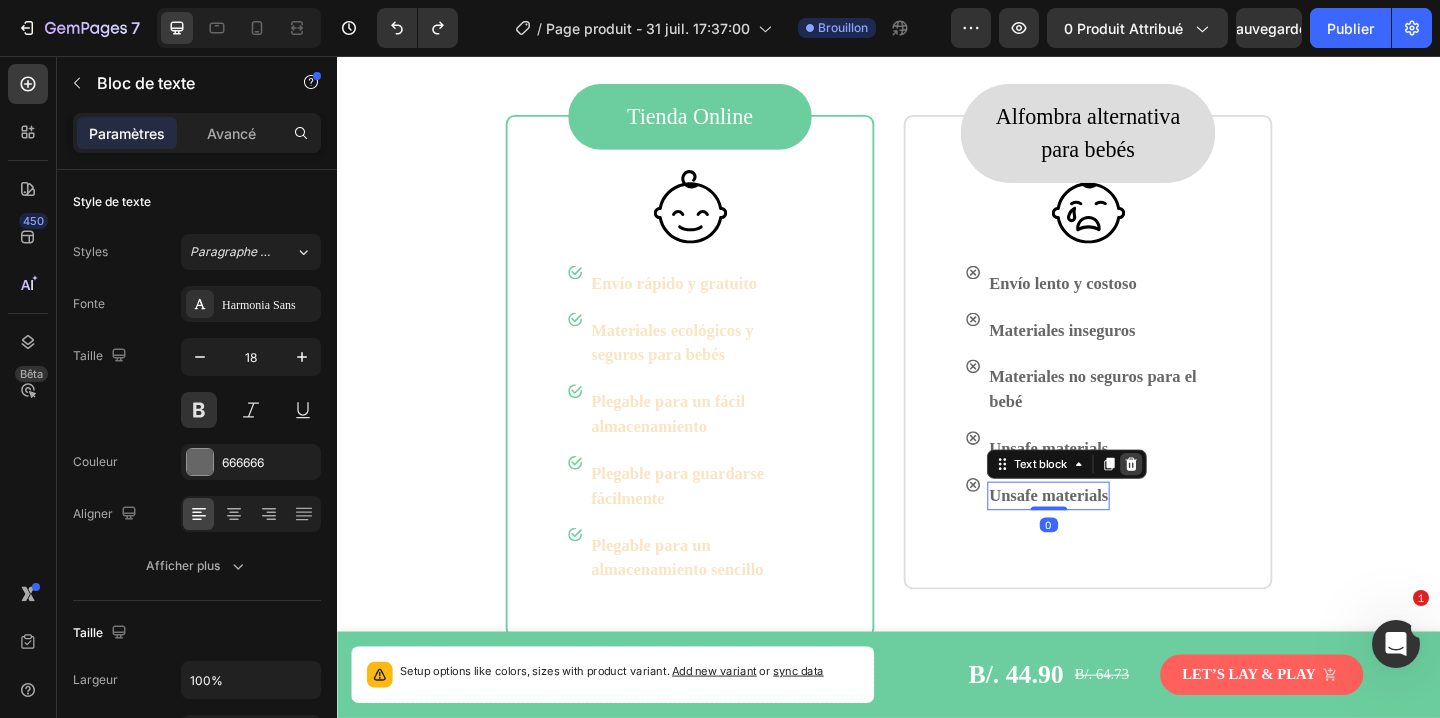 click 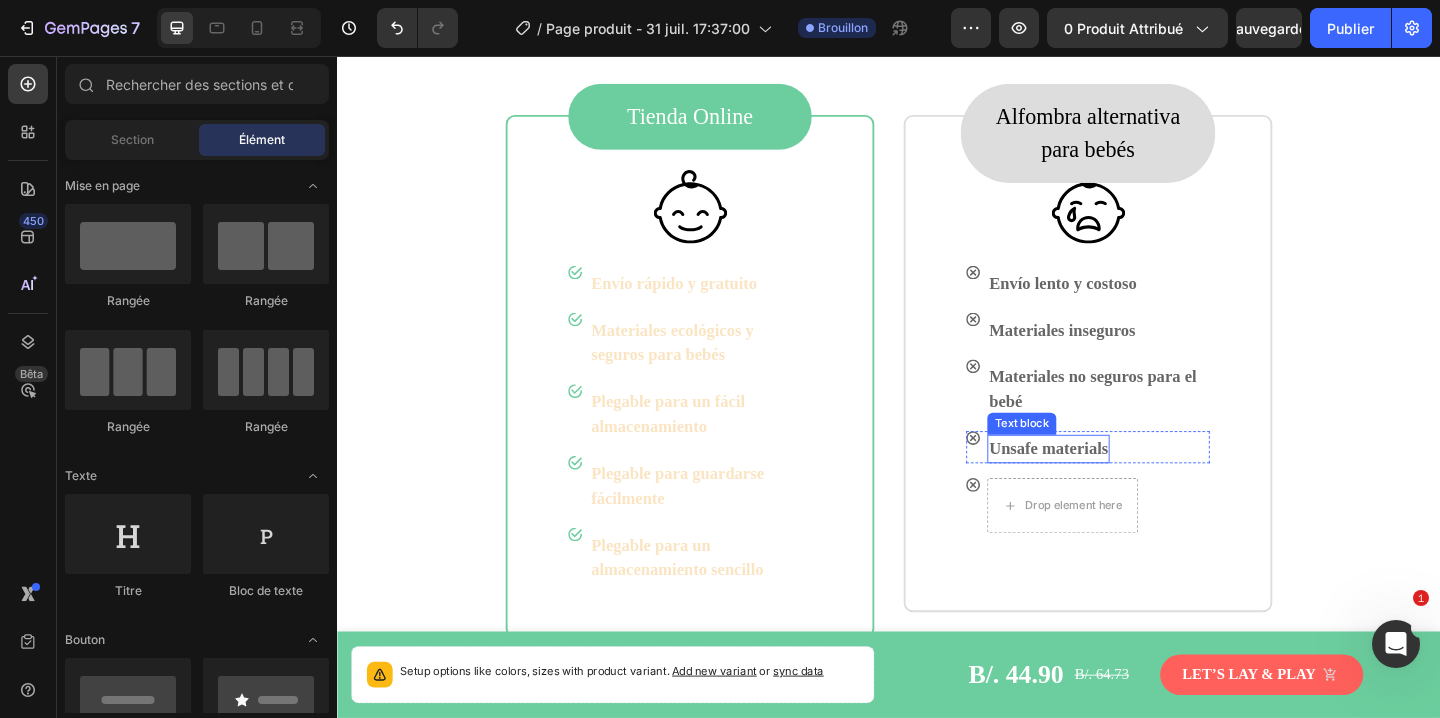 click on "Unsafe materials" at bounding box center (1110, 483) 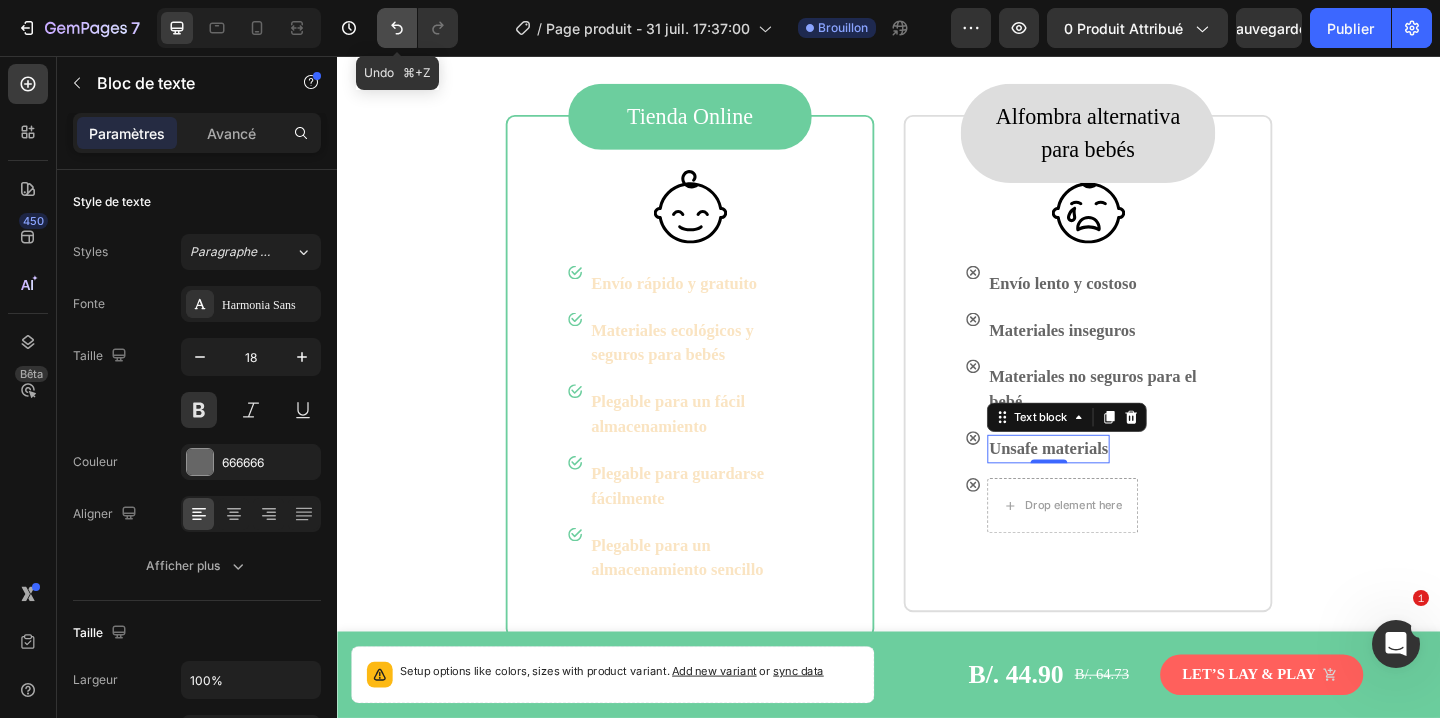 click 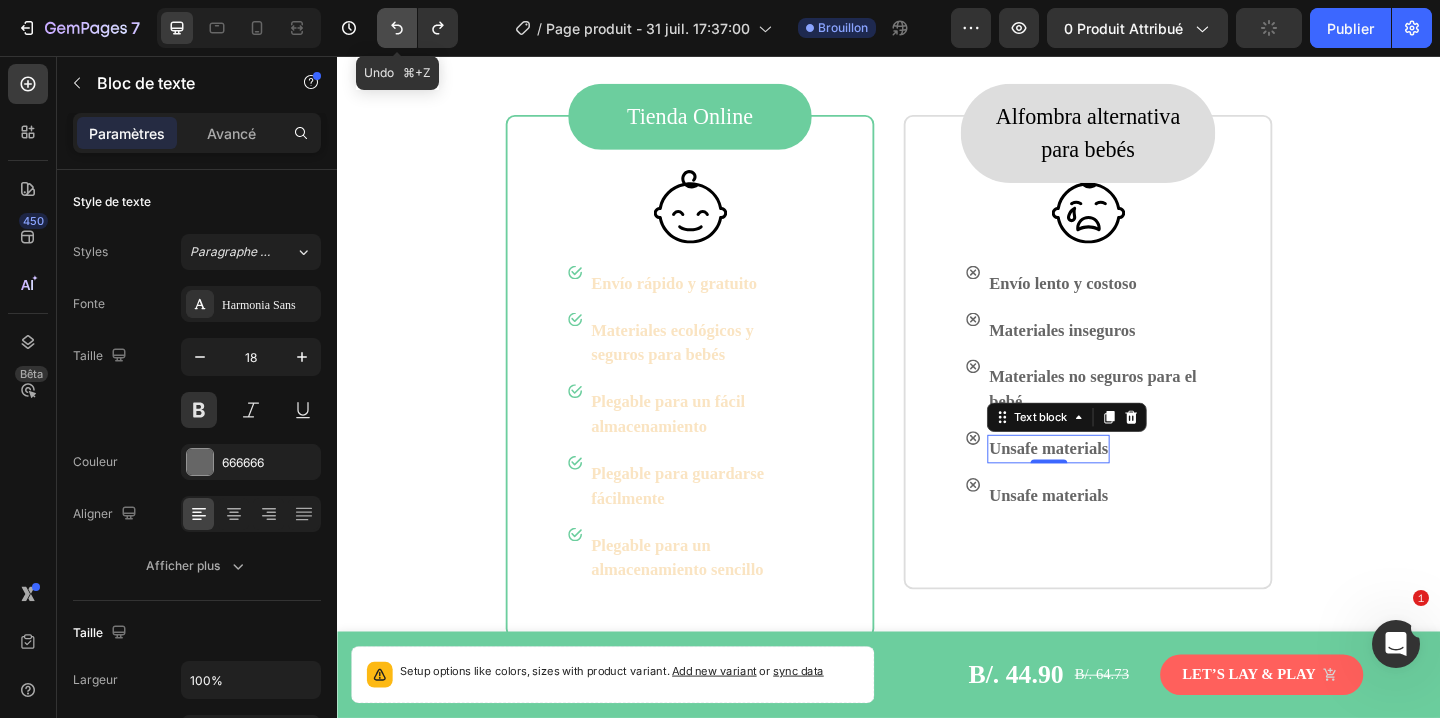 click 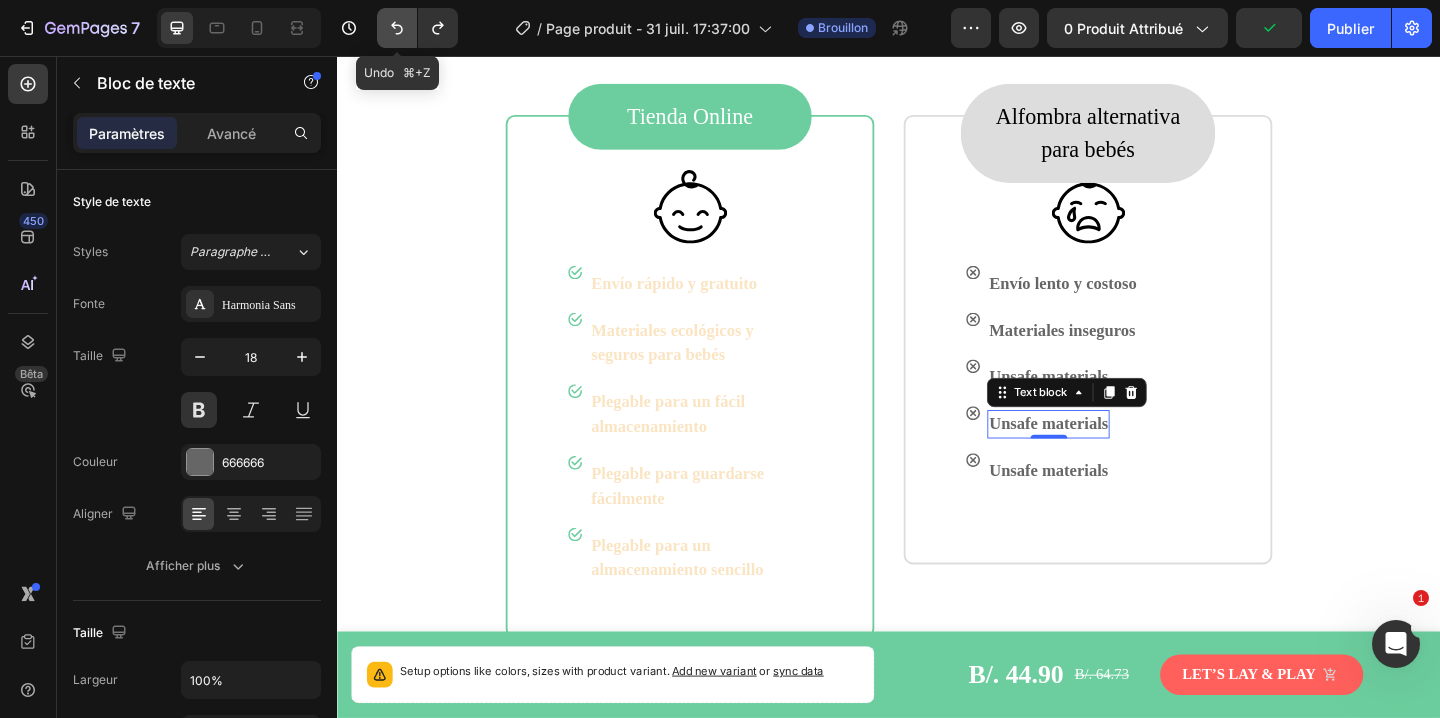 click 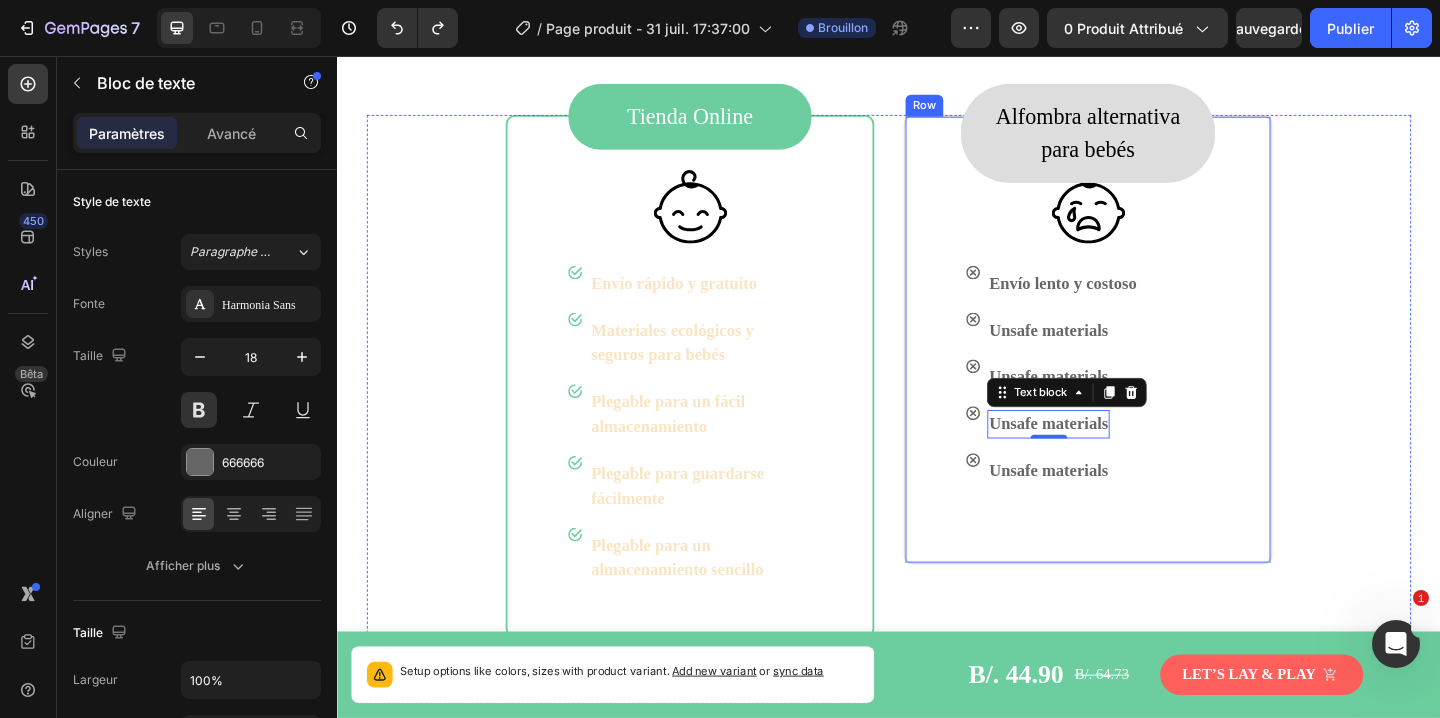 click on "Alfombra alternativa para bebés Text block Row Image Image Envío lento y costoso Text block Row Image Unsafe materials Text block Row Image Unsafe materials Text block Row Image Unsafe materials Text block   0 Row Image Unsafe materials Text block Row Row Row" at bounding box center (1153, 364) 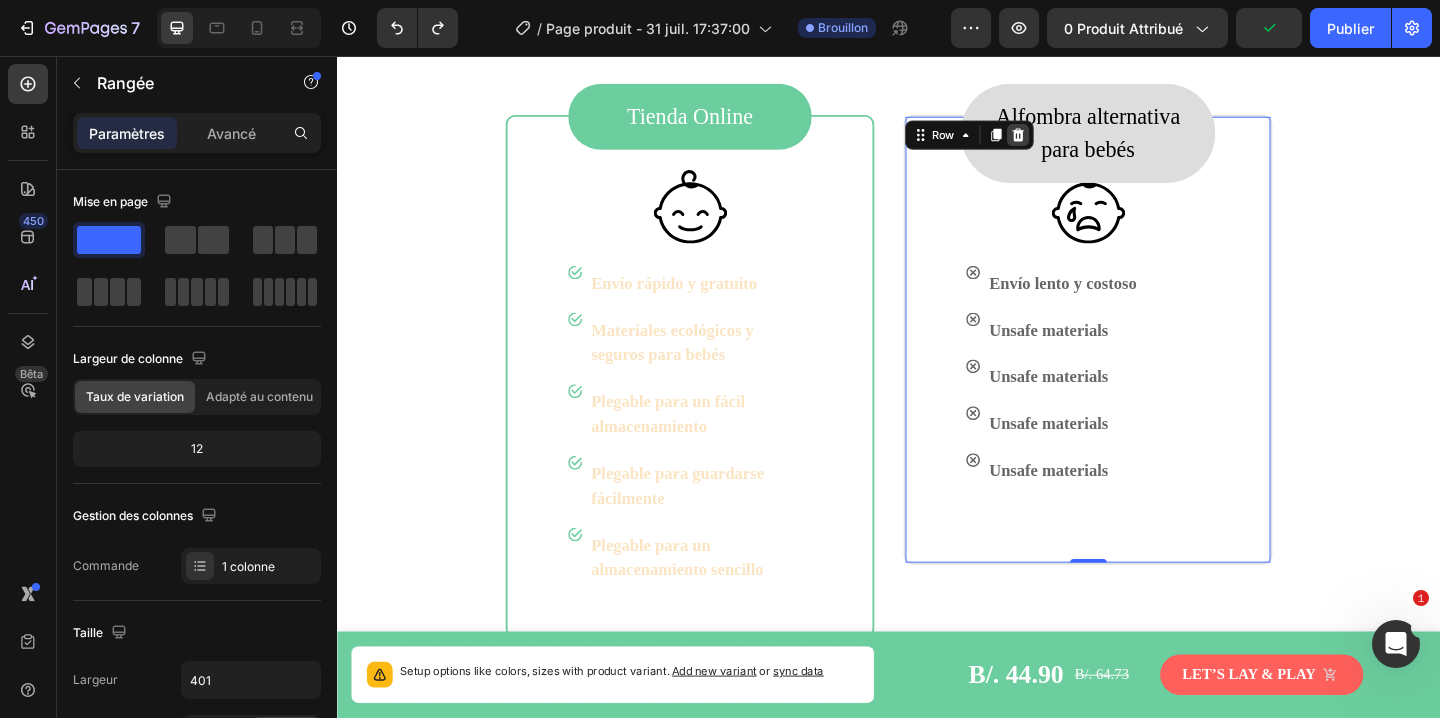 click 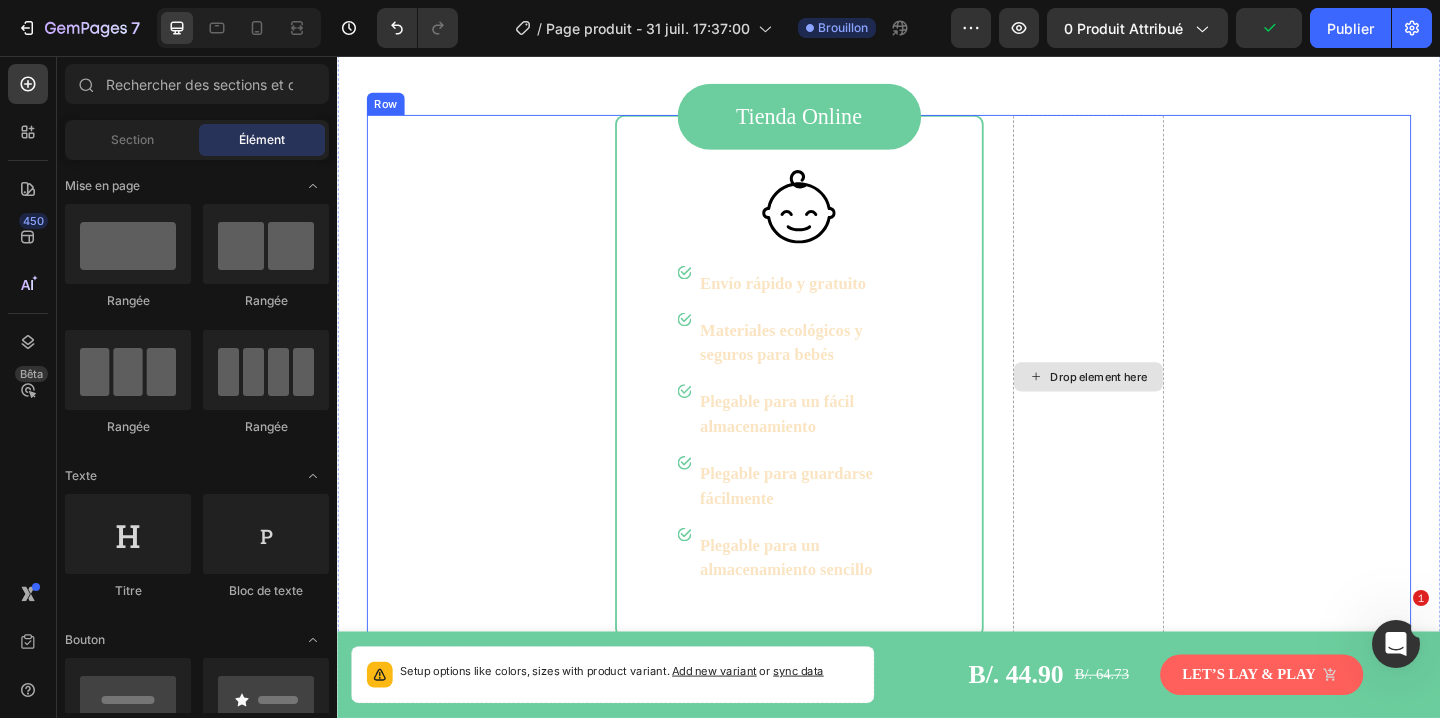 click on "Drop element here" at bounding box center (1154, 404) 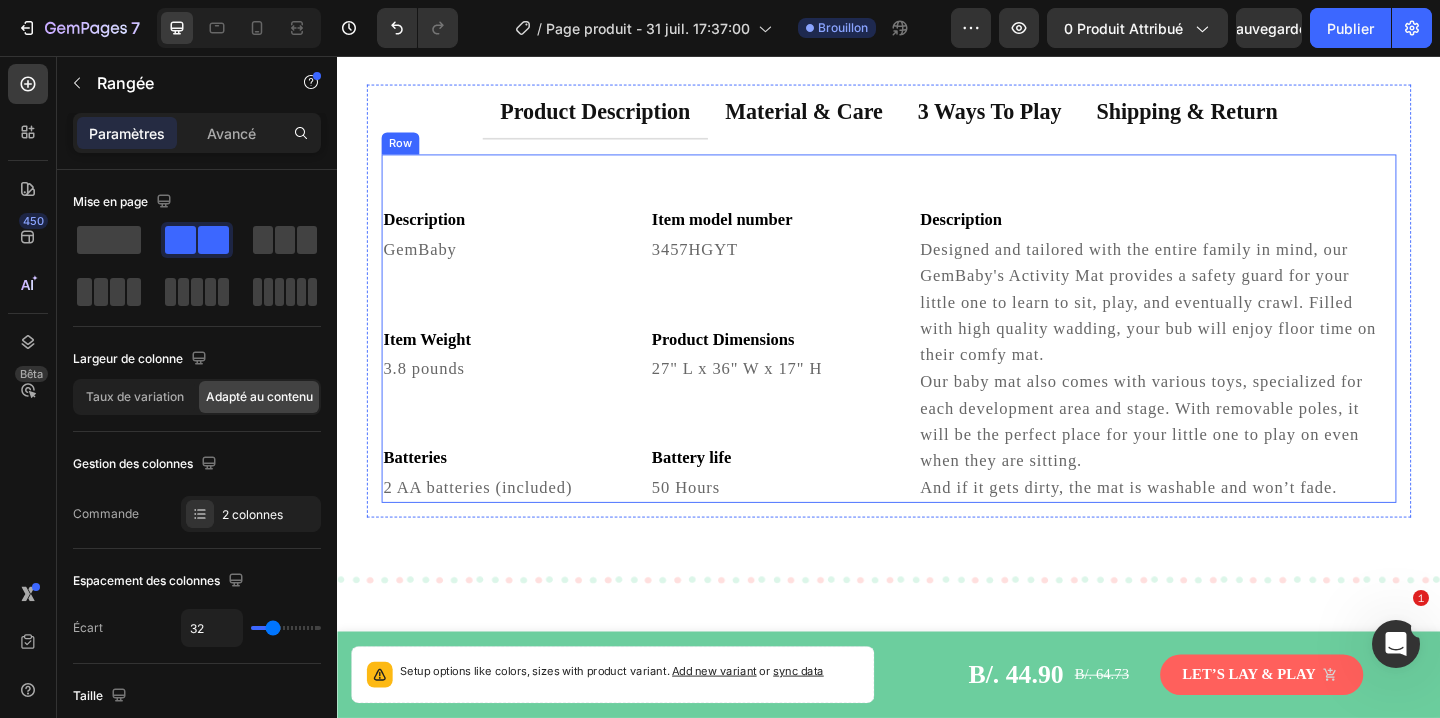 scroll, scrollTop: 2921, scrollLeft: 0, axis: vertical 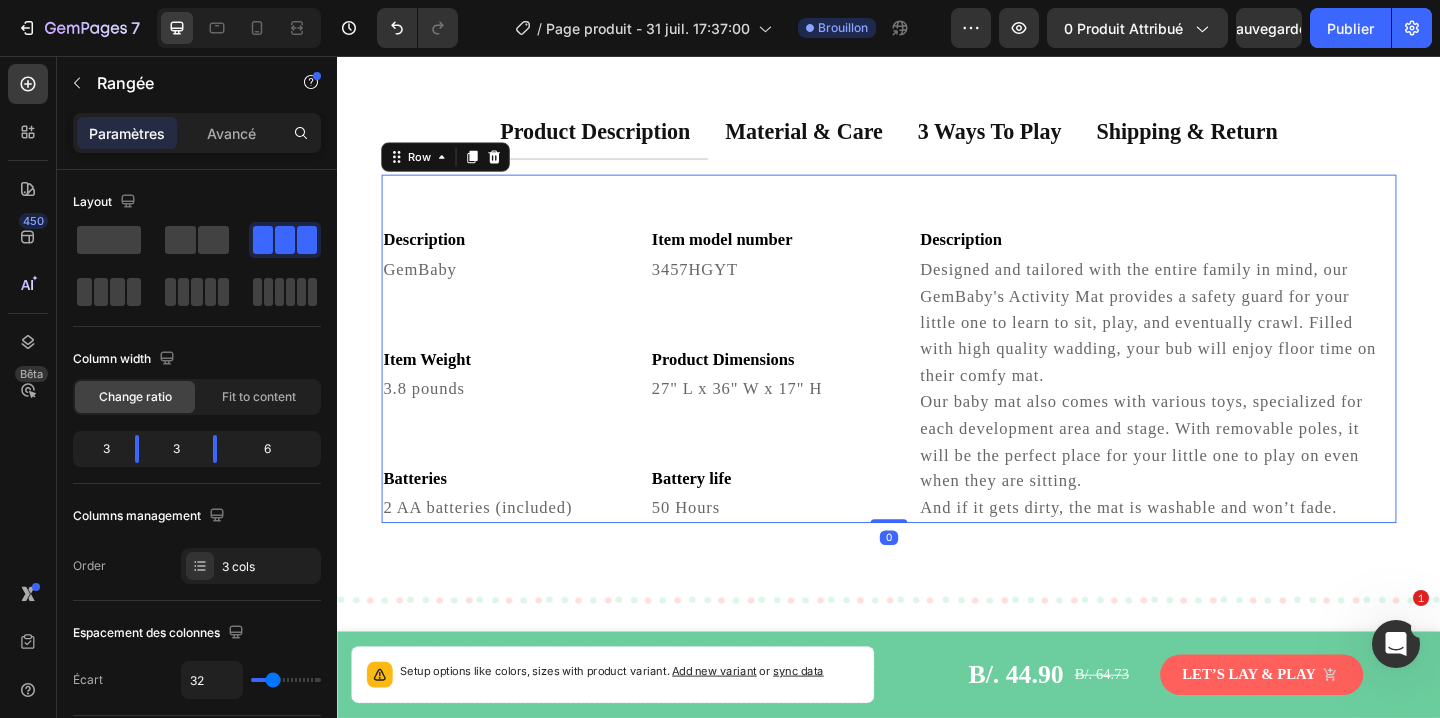 click on "Description Text block GemBaby Text block Row Item Weight Text block 3.8 pounds Text block Row Batteries Text block 2 AA batteries (included) Text block Row Item model number Text block 3457HGYT Text block Row Product Dimensions Text block 27" L x 36" W x 17" H Text block Row Battery life Text block 50 Hours Text block Row Description Text block Designed and tailored with the entire family in mind, our GemBaby's Activity Mat provides a safety guard for your little one to learn to sit, play, and eventually crawl. Filled with high quality wadding, your bub will enjoy floor time on their comfy mat. Our baby mat also comes with various toys, specialized for each development area and stage. With removable poles, it will be the perfect place for your little one to play on even when they are sitting. And if it gets dirty, the mat is washable and won’t fade.  Text block Row   0" at bounding box center [937, 374] 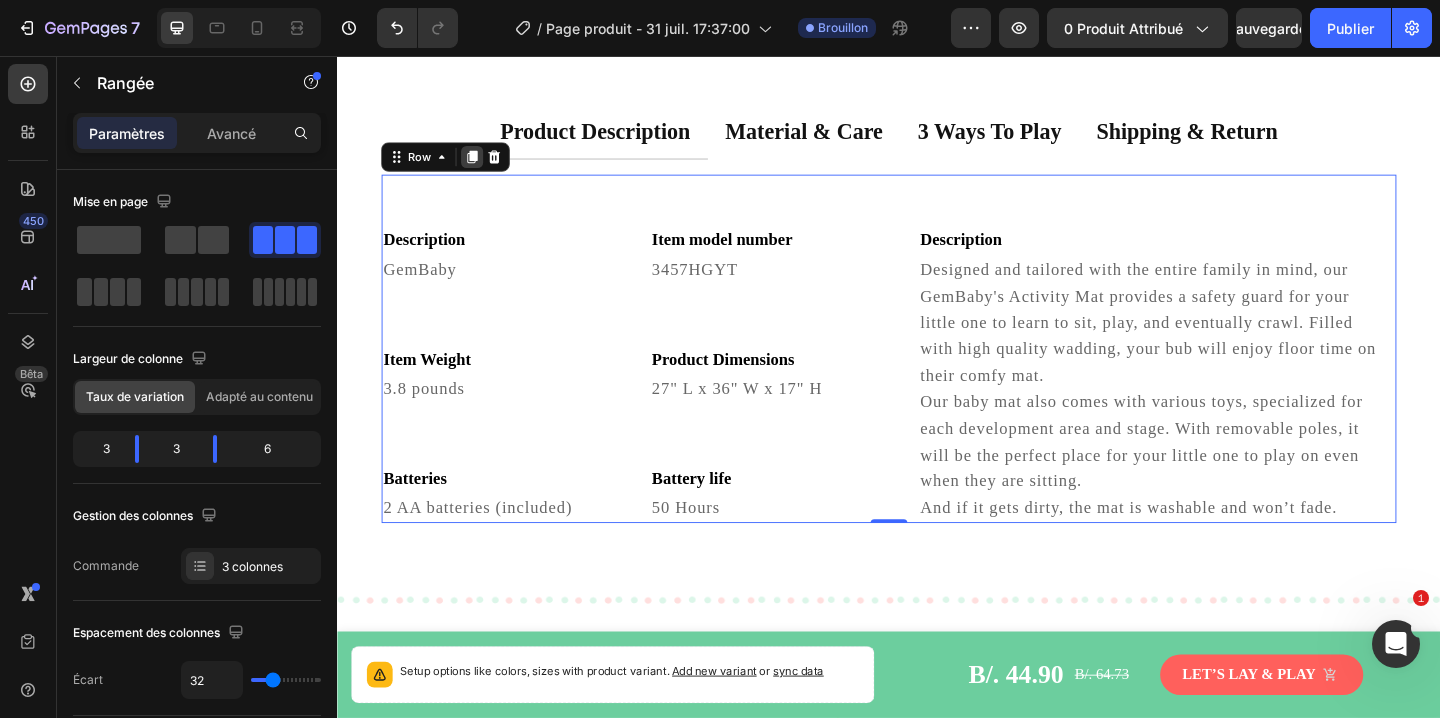 drag, startPoint x: 482, startPoint y: 165, endPoint x: 901, endPoint y: 57, distance: 432.69504 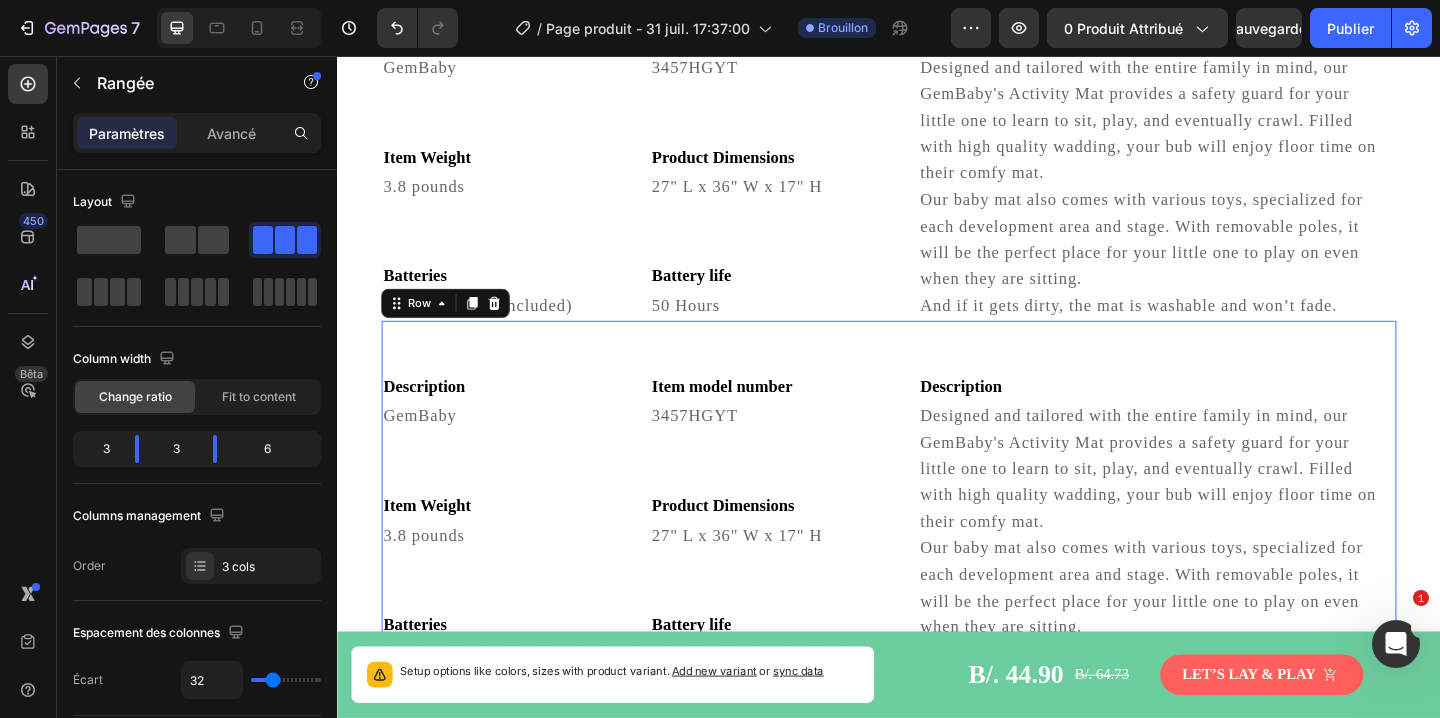 scroll, scrollTop: 3359, scrollLeft: 0, axis: vertical 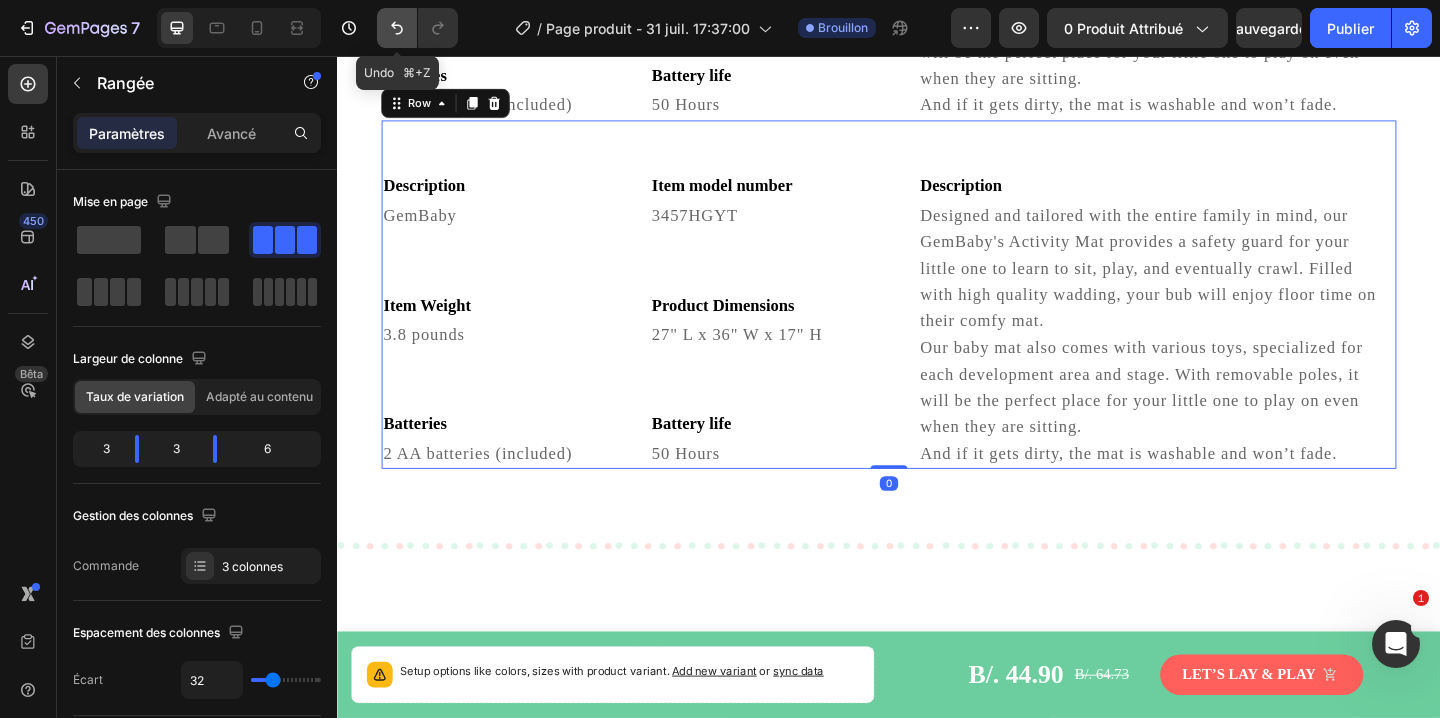 click 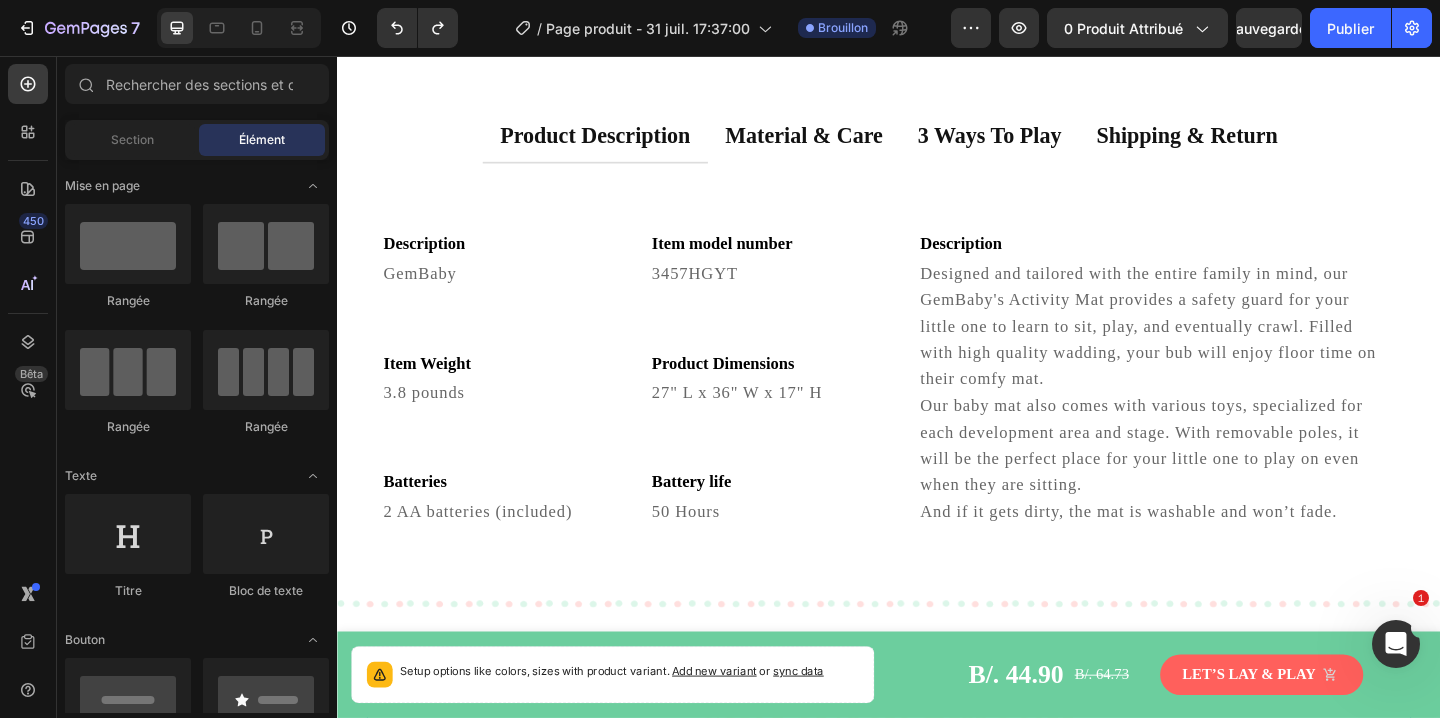 scroll, scrollTop: 2915, scrollLeft: 0, axis: vertical 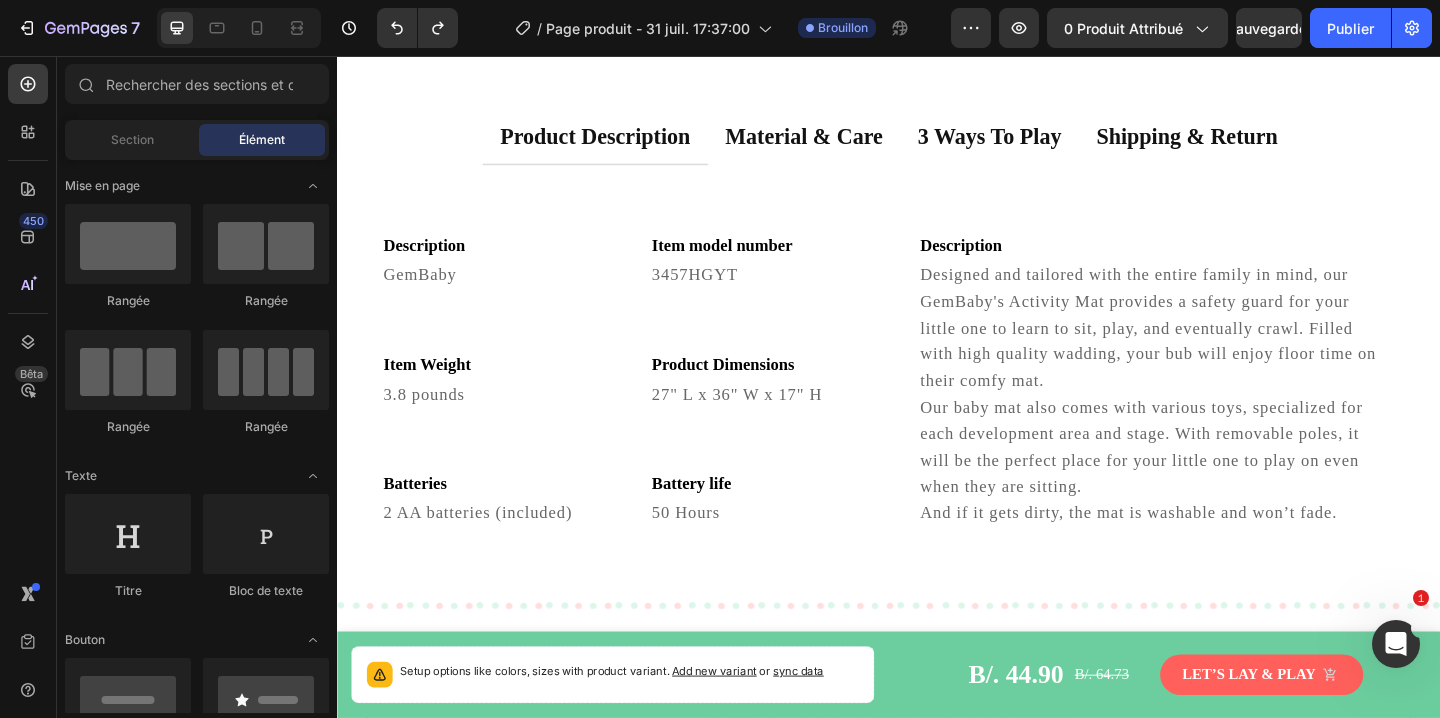 click on "Description Text block GemBaby Text block Row Item Weight Text block 3.8 pounds Text block Row Batteries Text block 2 AA batteries (included) Text block Row" at bounding box center [515, 408] 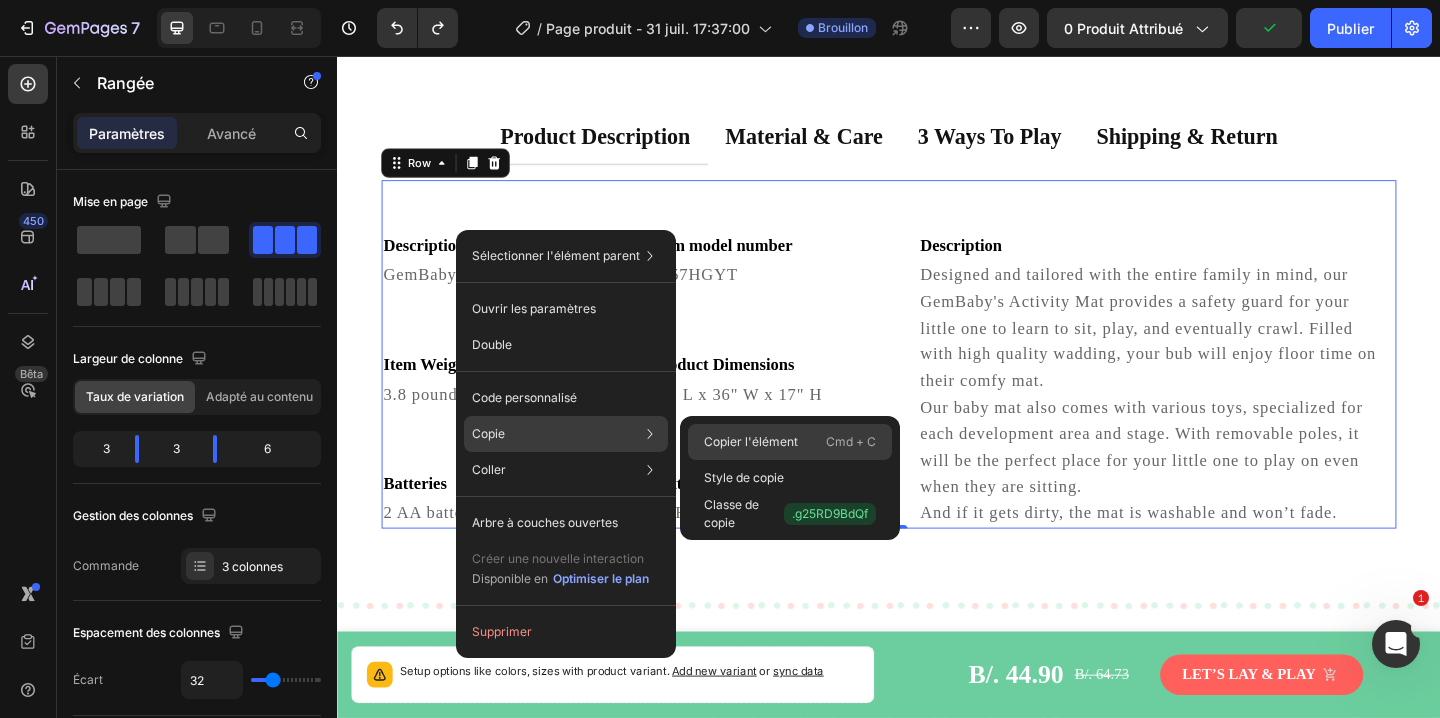 click on "Copier l'élément" at bounding box center (751, 441) 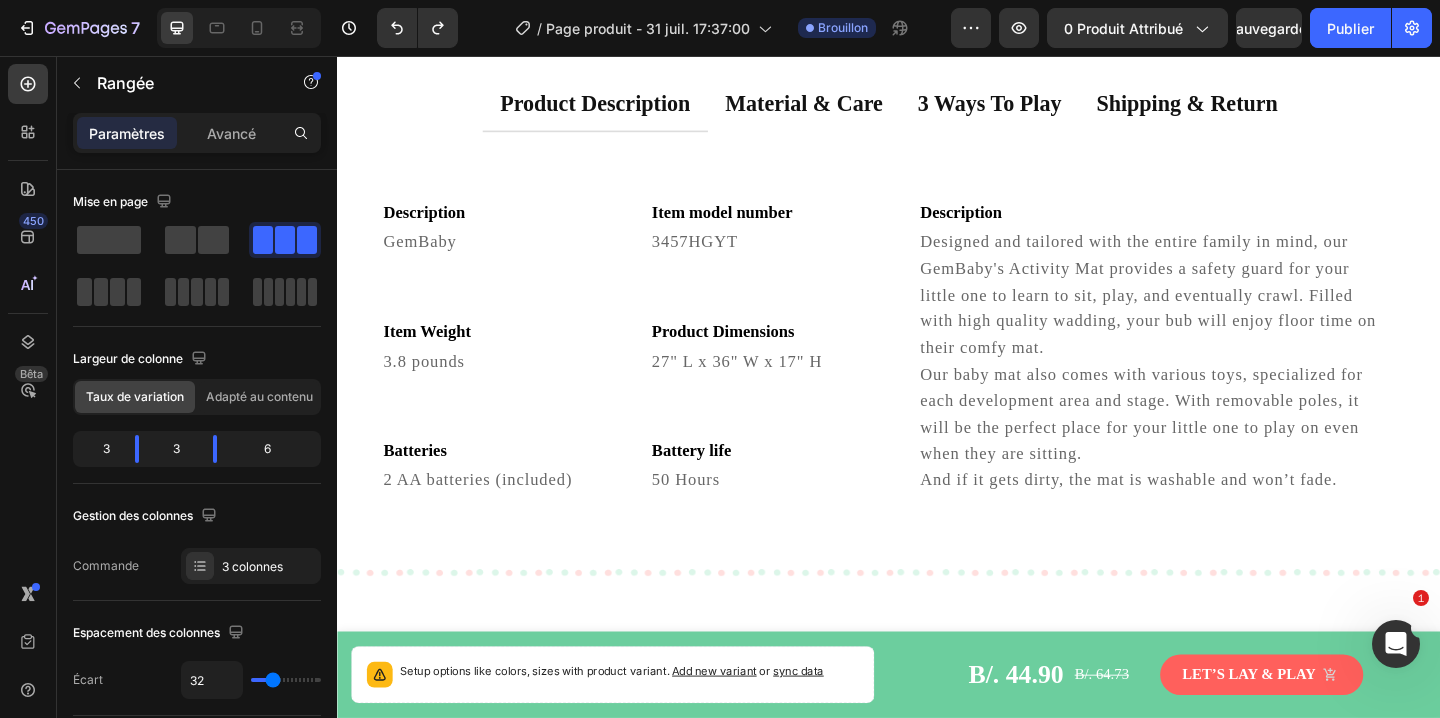 scroll, scrollTop: 2955, scrollLeft: 0, axis: vertical 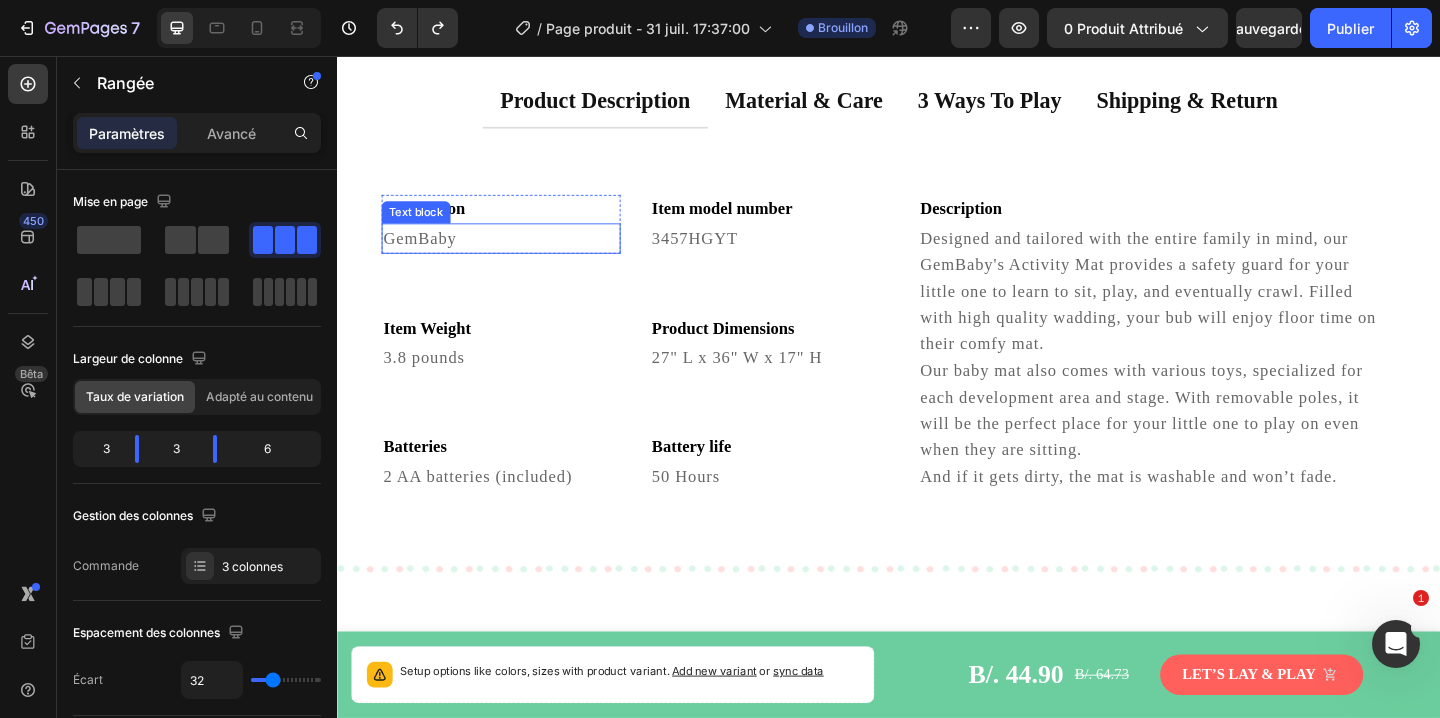 click on "GemBaby" at bounding box center (515, 254) 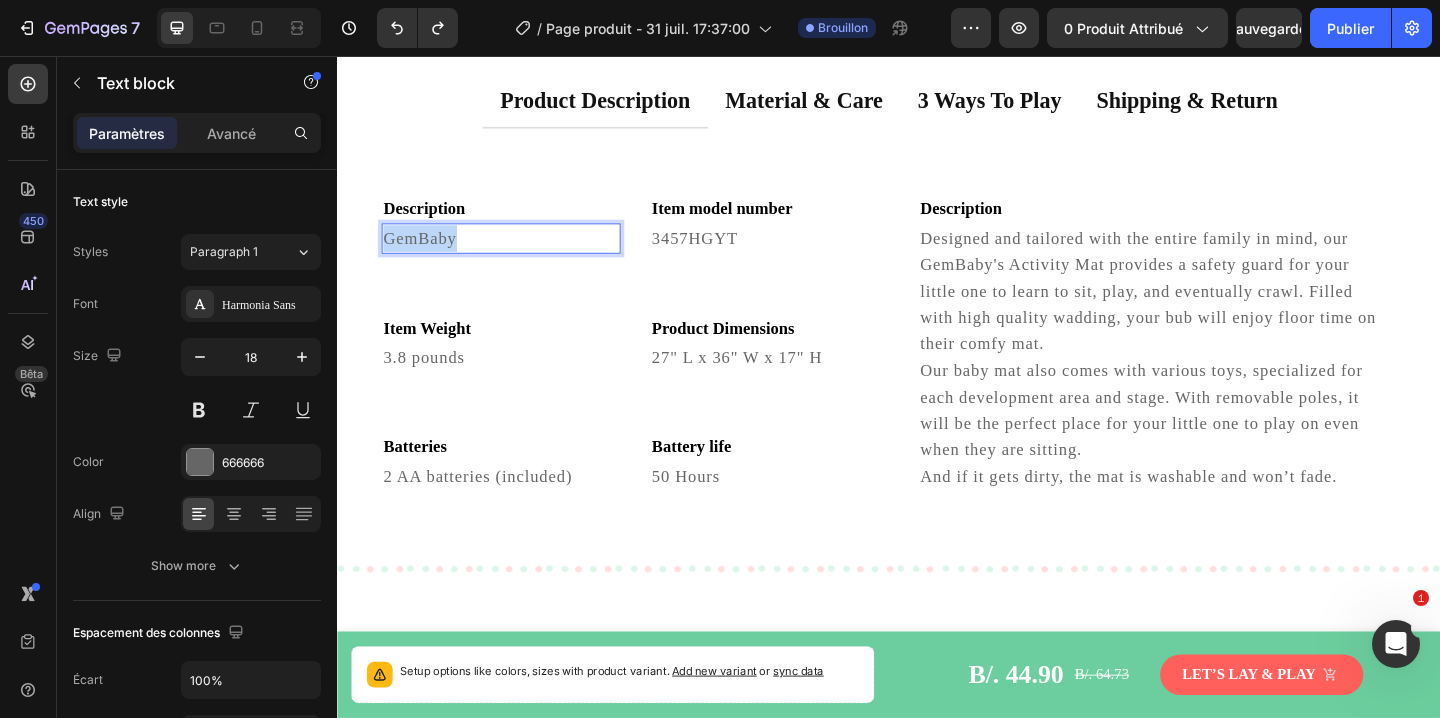 click on "GemBaby" at bounding box center (515, 254) 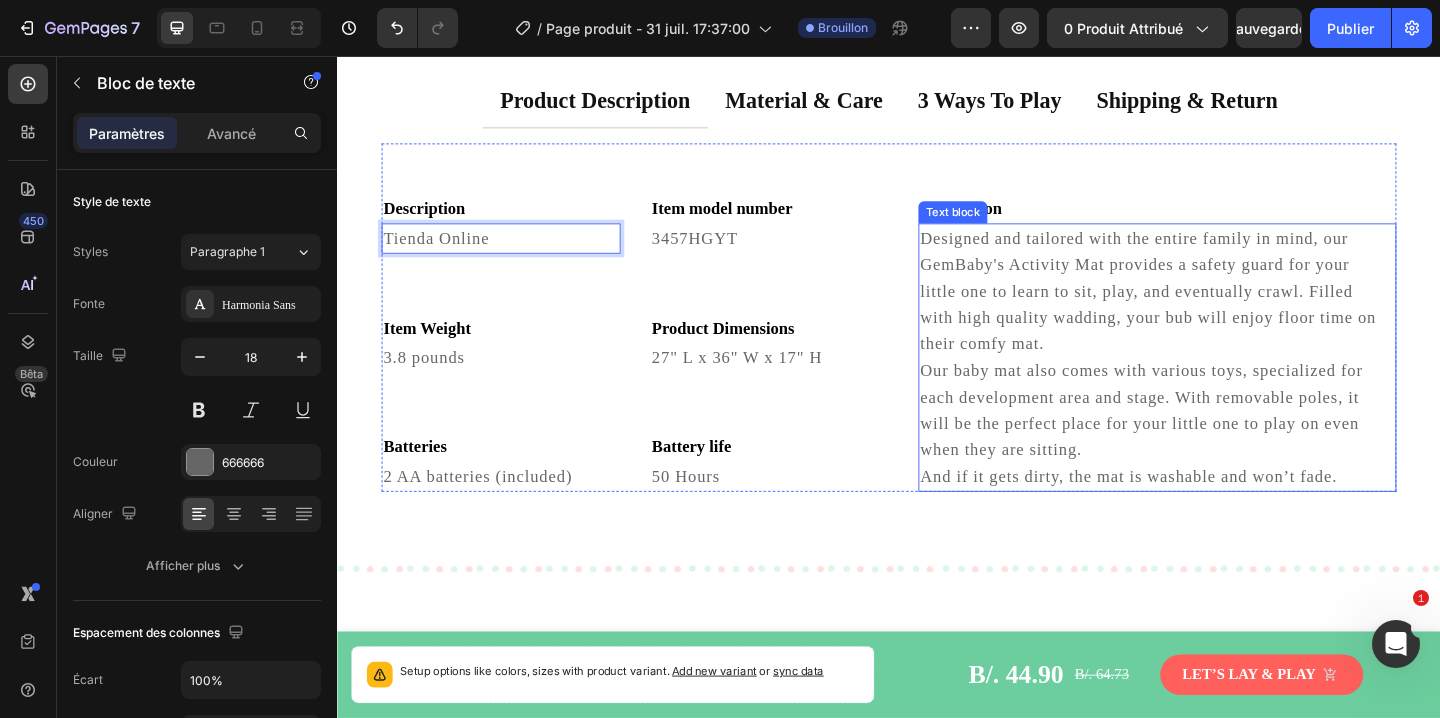 click on "Designed and tailored with the entire family in mind, our GemBaby's Activity Mat provides a safety guard for your little one to learn to sit, play, and eventually crawl. Filled with high quality wadding, your bub will enjoy floor time on their comfy mat. Our baby mat also comes with various toys, specialized for each development area and stage. With removable poles, it will be the perfect place for your little one to play on even when they are sitting. And if it gets dirty, the mat is washable and won’t fade." at bounding box center [1229, 384] 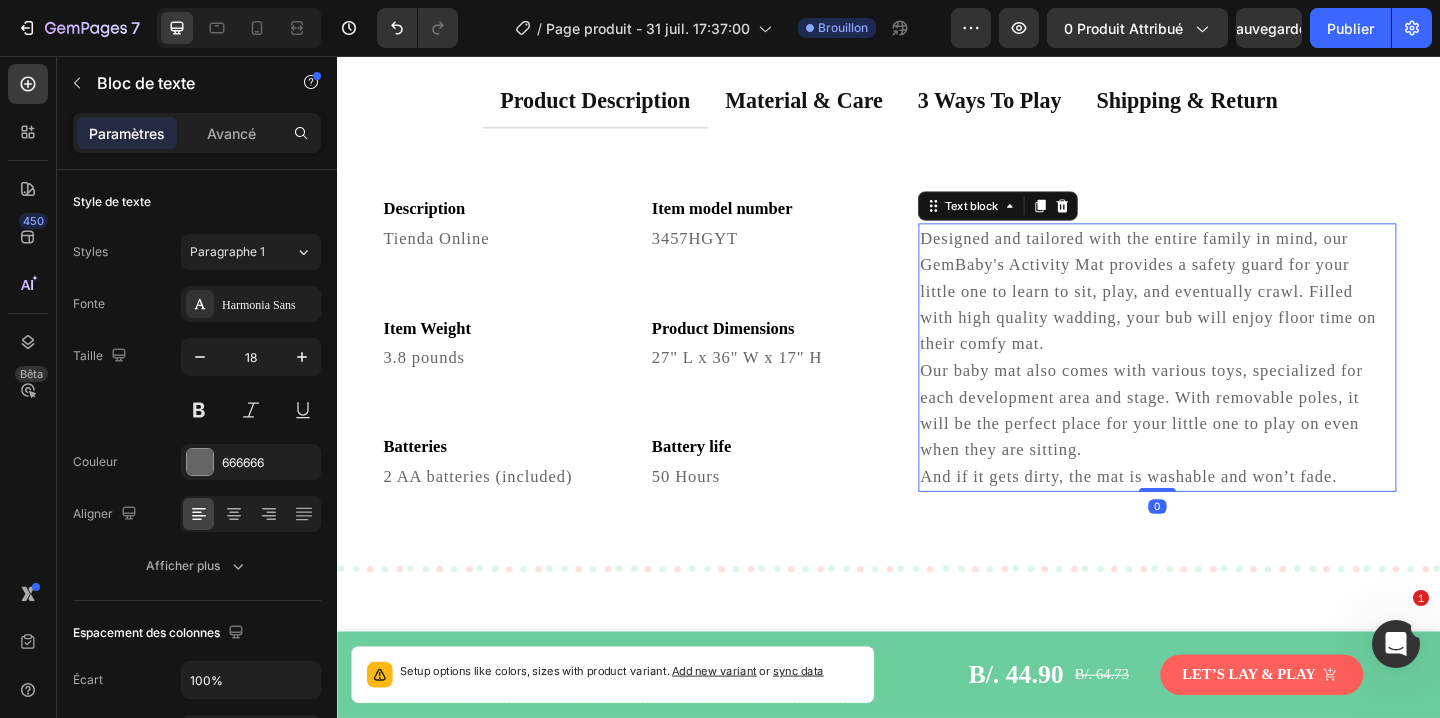 click on "Designed and tailored with the entire family in mind, our GemBaby's Activity Mat provides a safety guard for your little one to learn to sit, play, and eventually crawl. Filled with high quality wadding, your bub will enjoy floor time on their comfy mat. Our baby mat also comes with various toys, specialized for each development area and stage. With removable poles, it will be the perfect place for your little one to play on even when they are sitting. And if it gets dirty, the mat is washable and won’t fade." at bounding box center [1229, 384] 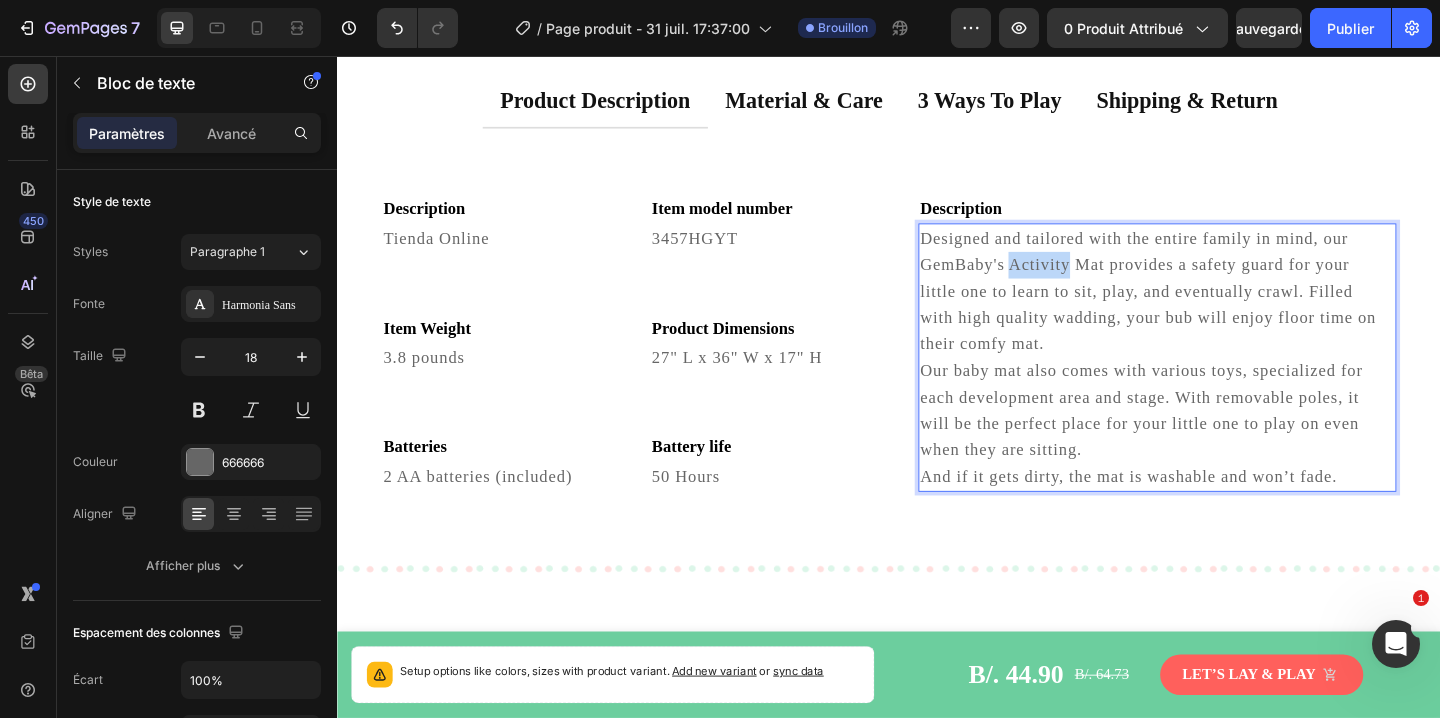 click on "Designed and tailored with the entire family in mind, our GemBaby's Activity Mat provides a safety guard for your little one to learn to sit, play, and eventually crawl. Filled with high quality wadding, your bub will enjoy floor time on their comfy mat. Our baby mat also comes with various toys, specialized for each development area and stage. With removable poles, it will be the perfect place for your little one to play on even when they are sitting. And if it gets dirty, the mat is washable and won’t fade." at bounding box center [1229, 384] 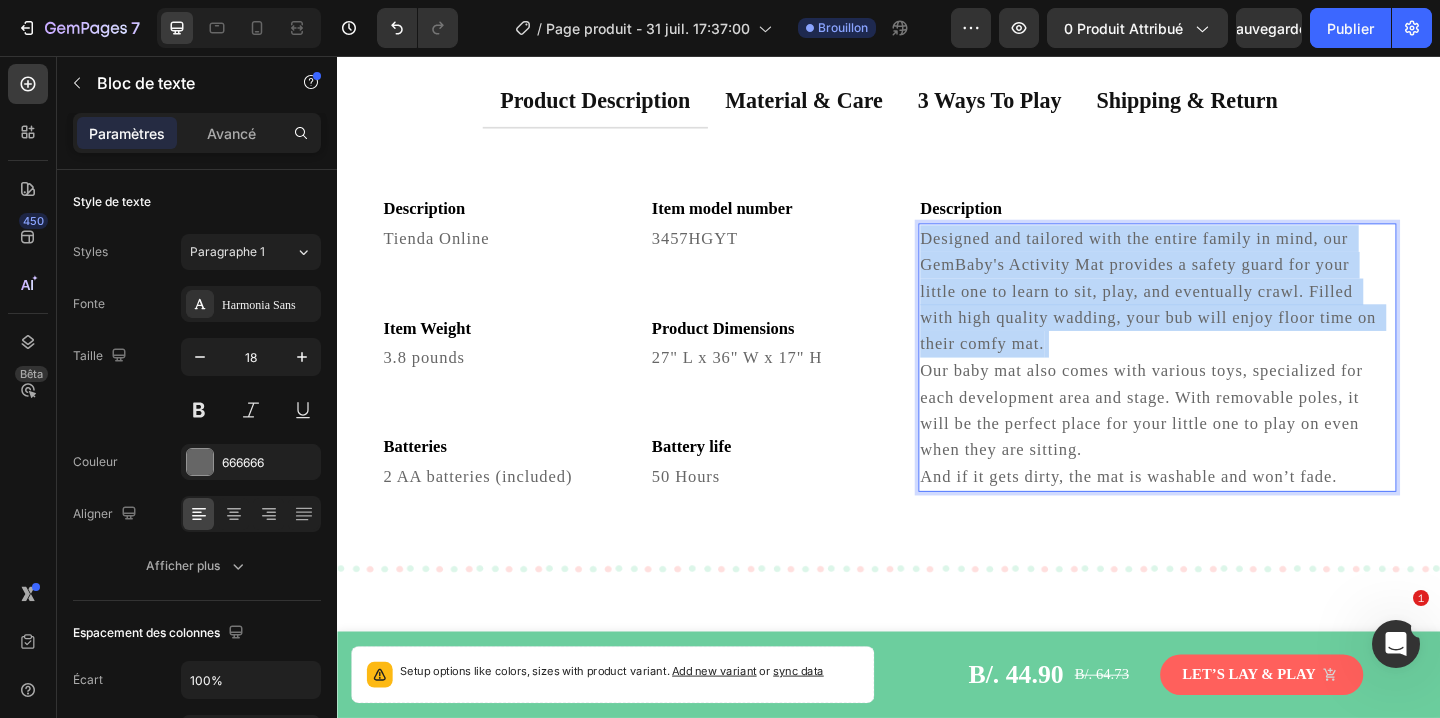 click on "Designed and tailored with the entire family in mind, our GemBaby's Activity Mat provides a safety guard for your little one to learn to sit, play, and eventually crawl. Filled with high quality wadding, your bub will enjoy floor time on their comfy mat. Our baby mat also comes with various toys, specialized for each development area and stage. With removable poles, it will be the perfect place for your little one to play on even when they are sitting. And if it gets dirty, the mat is washable and won’t fade." at bounding box center (1229, 384) 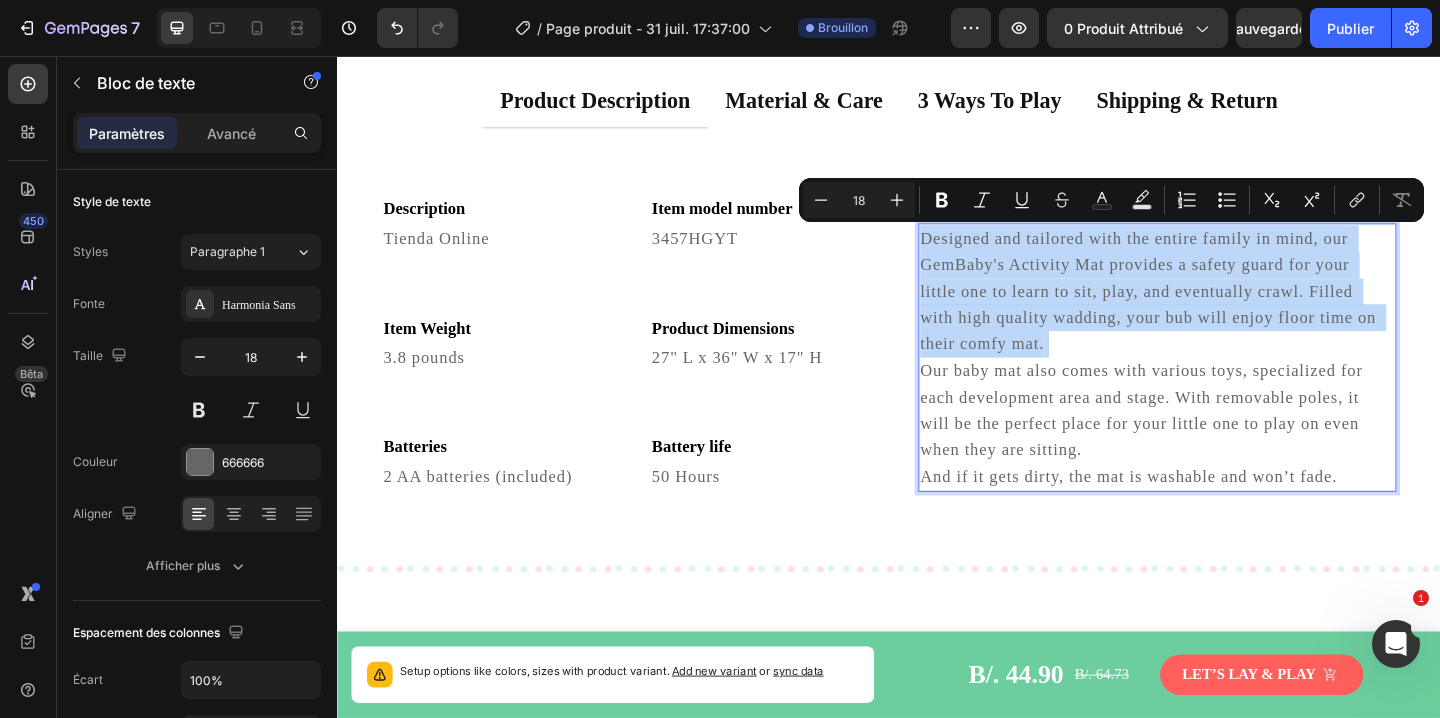 click on "Designed and tailored with the entire family in mind, our GemBaby's Activity Mat provides a safety guard for your little one to learn to sit, play, and eventually crawl. Filled with high quality wadding, your bub will enjoy floor time on their comfy mat. Our baby mat also comes with various toys, specialized for each development area and stage. With removable poles, it will be the perfect place for your little one to play on even when they are sitting. And if it gets dirty, the mat is washable and won’t fade." at bounding box center (1229, 384) 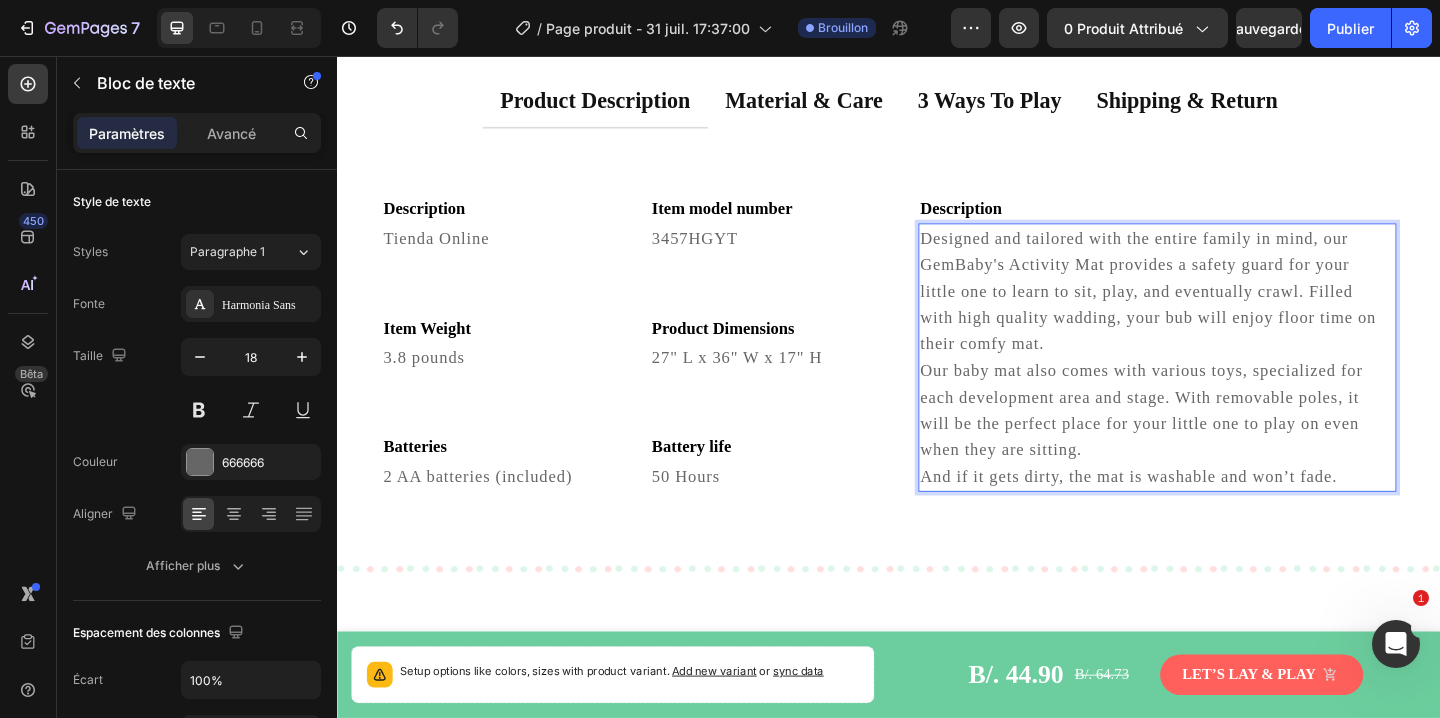 click on "Designed and tailored with the entire family in mind, our GemBaby's Activity Mat provides a safety guard for your little one to learn to sit, play, and eventually crawl. Filled with high quality wadding, your bub will enjoy floor time on their comfy mat. Our baby mat also comes with various toys, specialized for each development area and stage. With removable poles, it will be the perfect place for your little one to play on even when they are sitting. And if it gets dirty, the mat is washable and won’t fade." at bounding box center (1229, 384) 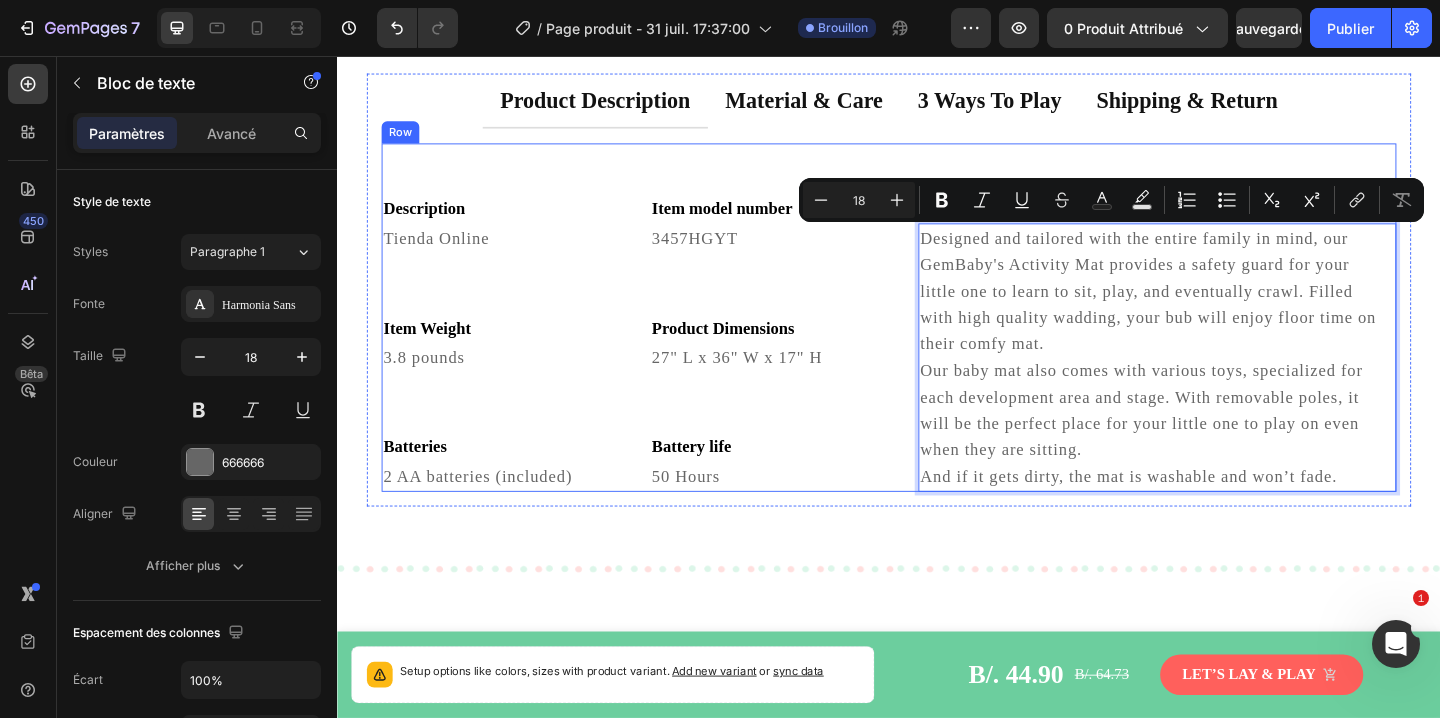 drag, startPoint x: 1441, startPoint y: 514, endPoint x: 955, endPoint y: 258, distance: 549.3014 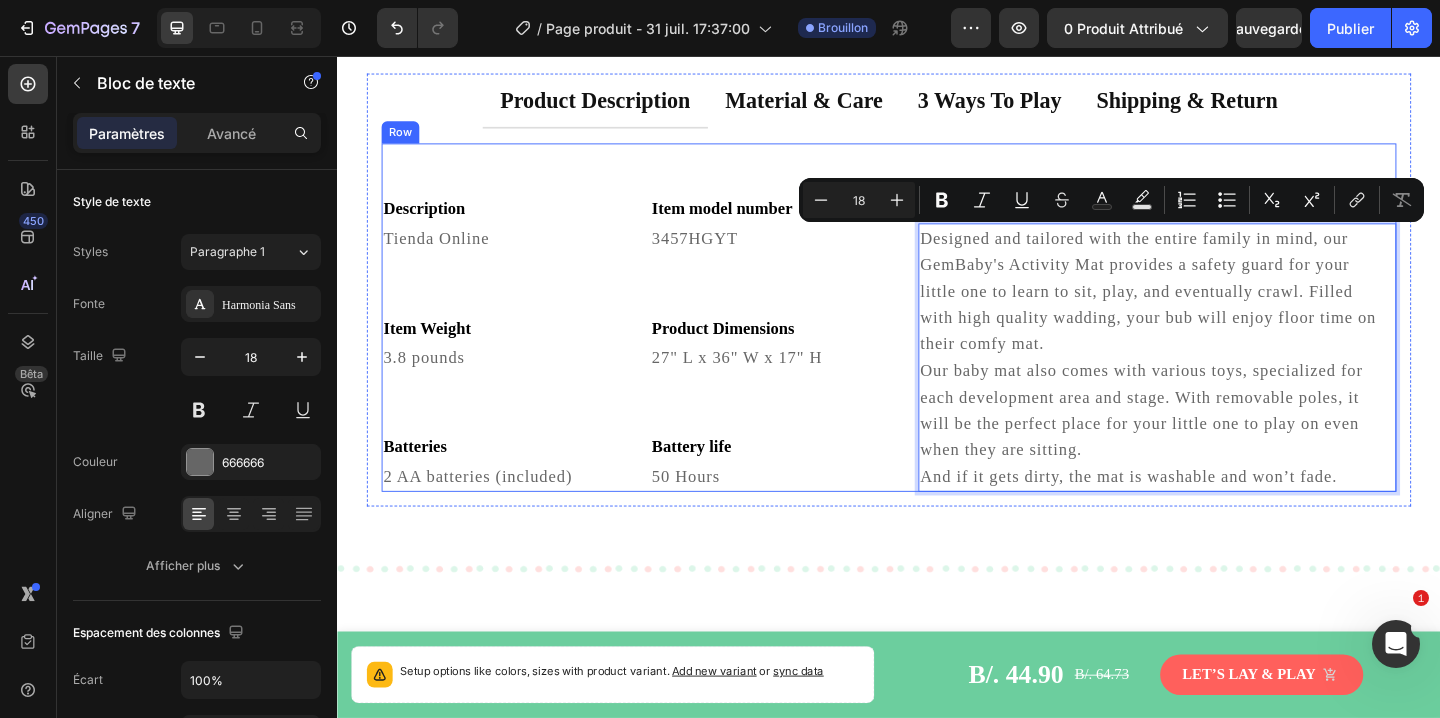 copy on "Designed and tailored with the entire family in mind, our GemBaby's Activity Mat provides a safety guard for your little one to learn to sit, play, and eventually crawl. Filled with high quality wadding, your bub will enjoy floor time on their comfy mat. Our baby mat also comes with various toys, specialized for each development area and stage. With removable poles, it will be the perfect place for your little one to play on even when they are sitting. And if it gets dirty, the mat is washable and won’t fade." 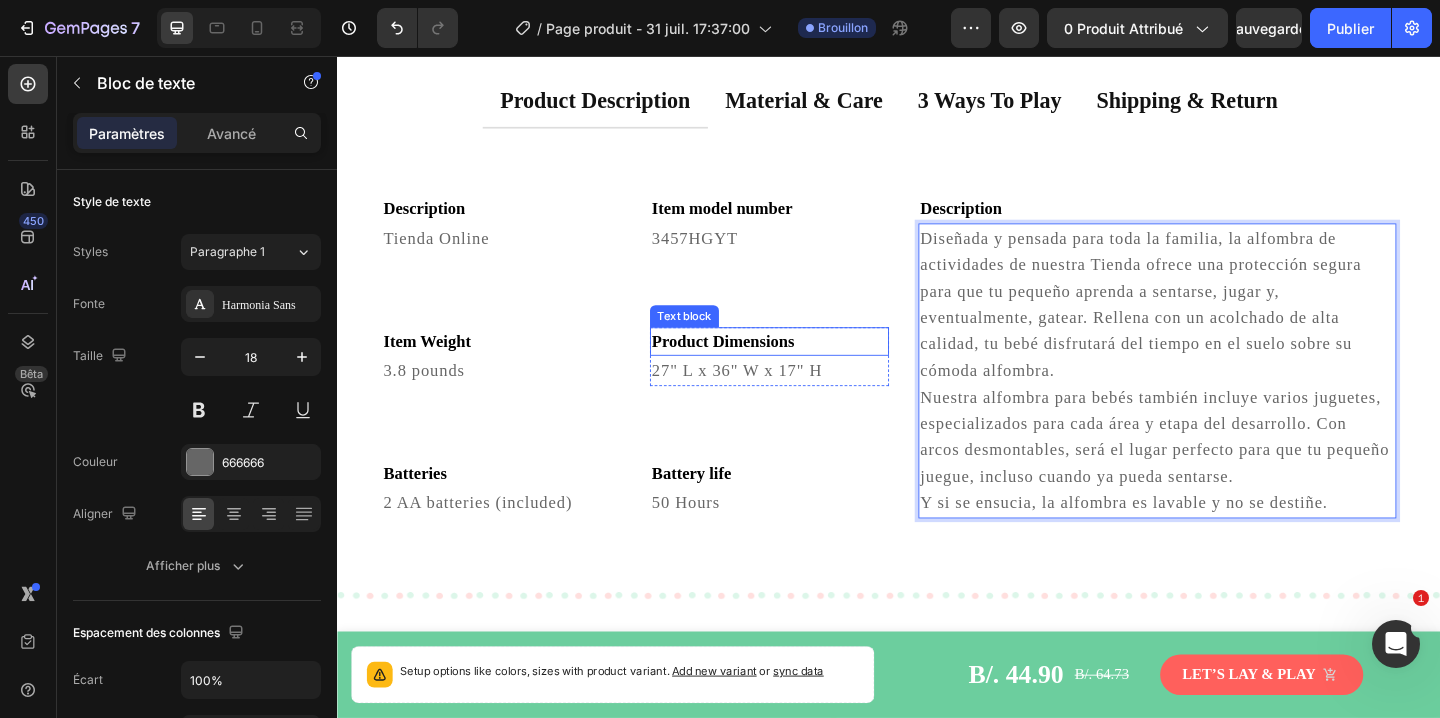 click on "Product Dimensions" at bounding box center [807, 366] 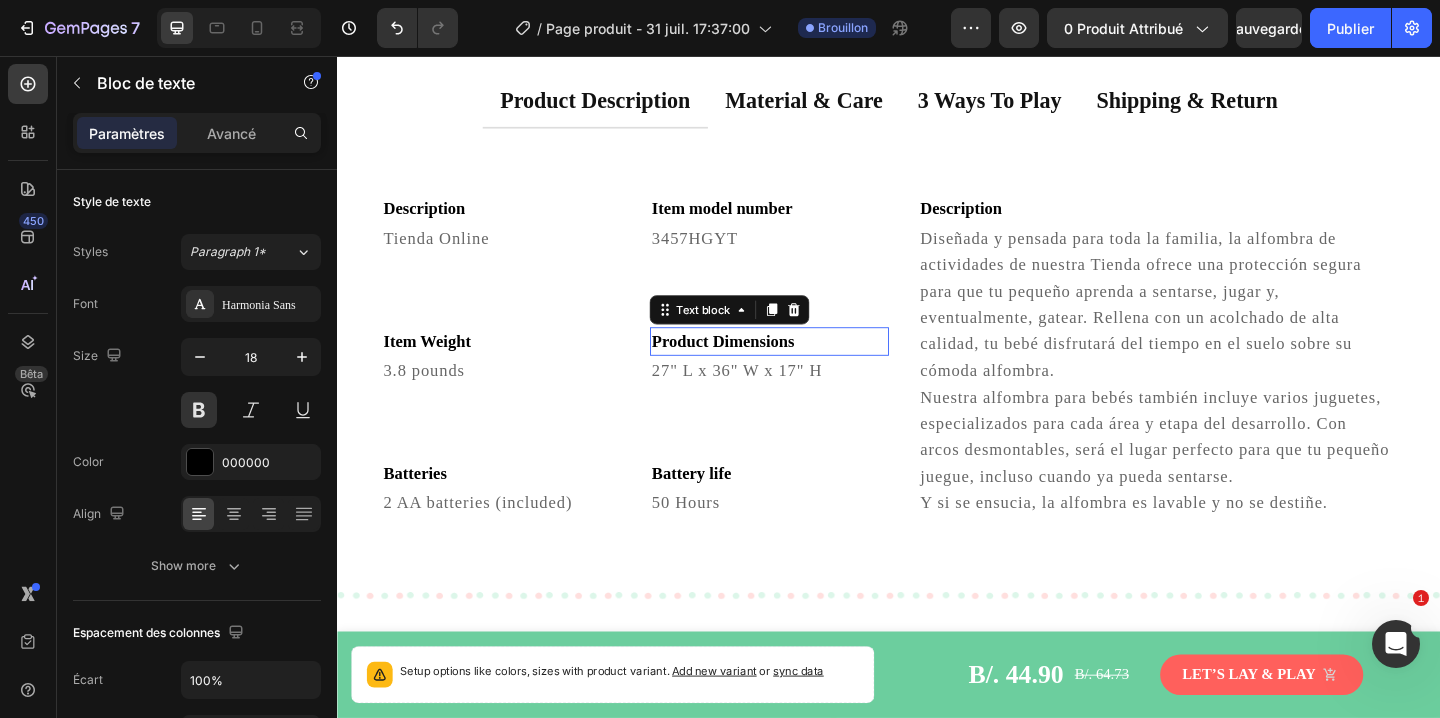 click on "Product Dimensions" at bounding box center [807, 366] 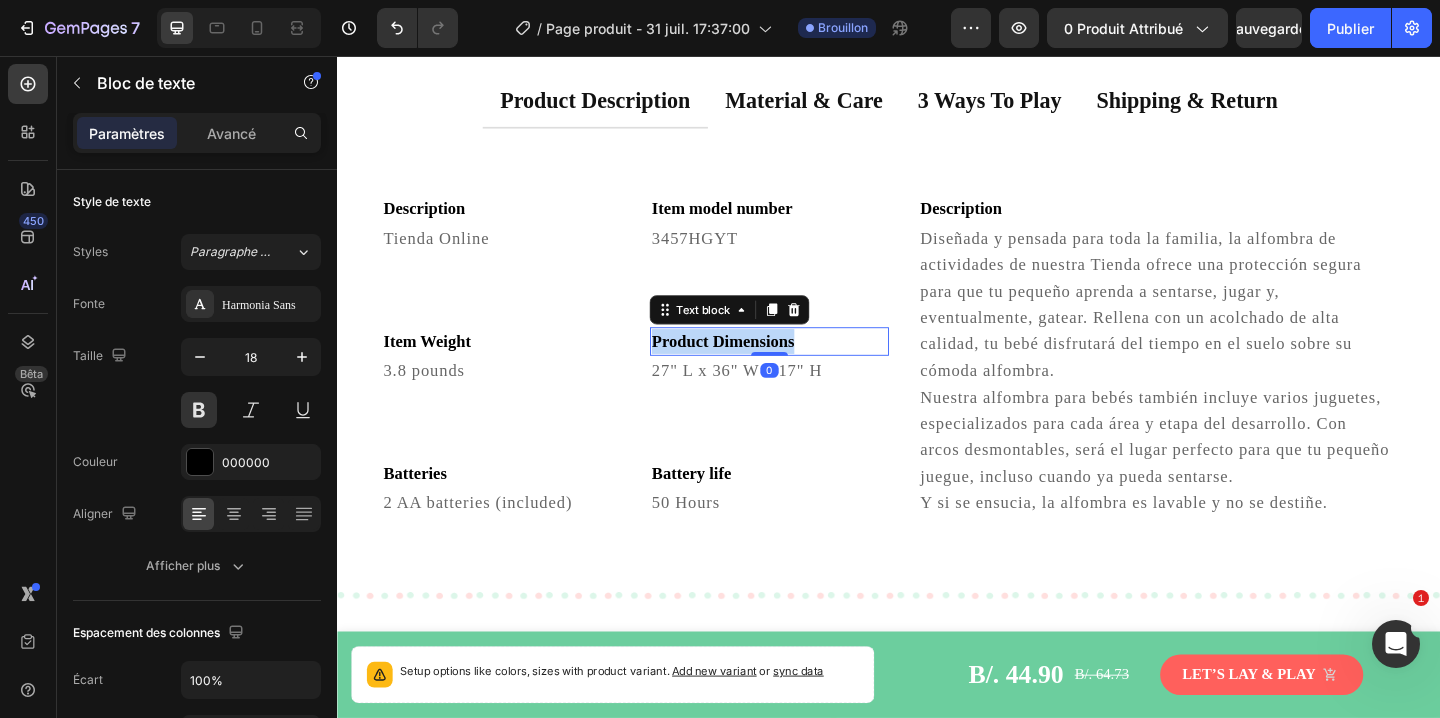 click on "Product Dimensions" at bounding box center [807, 366] 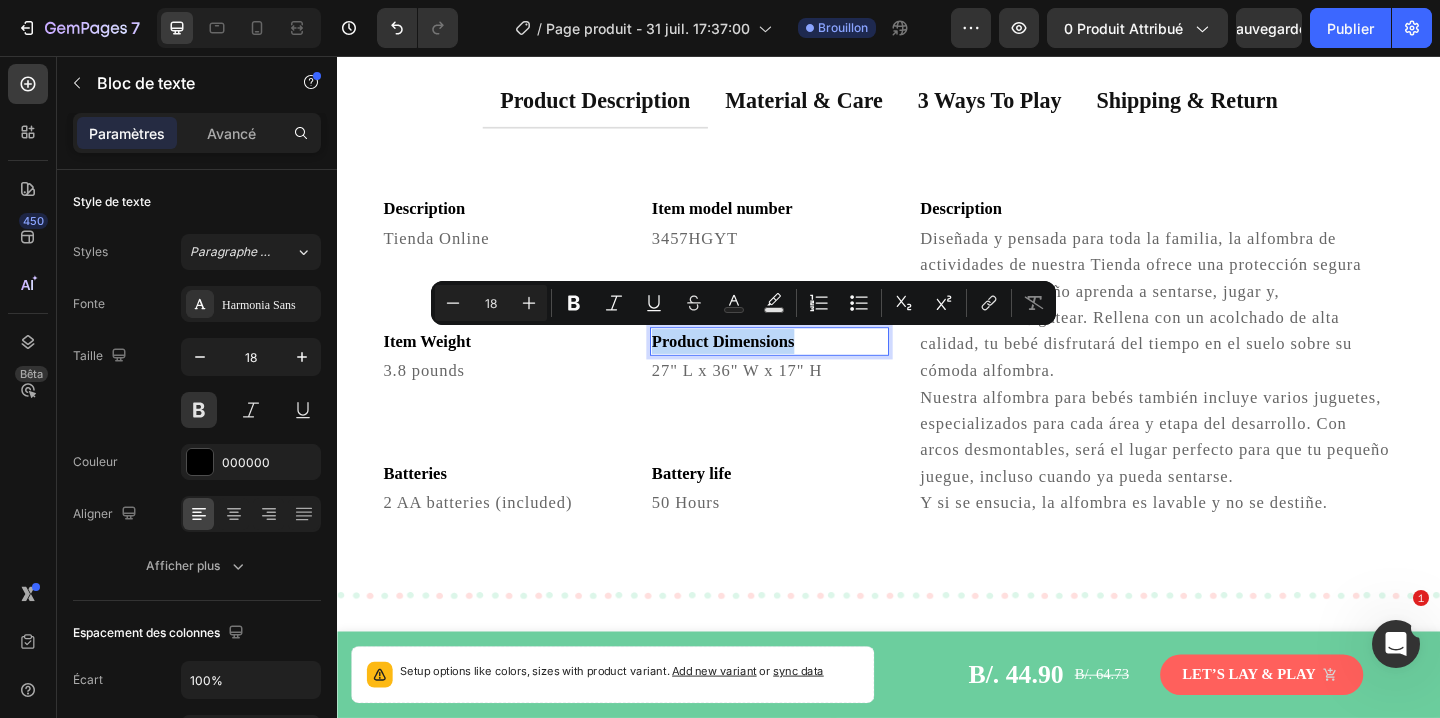 copy on "Product Dimensions" 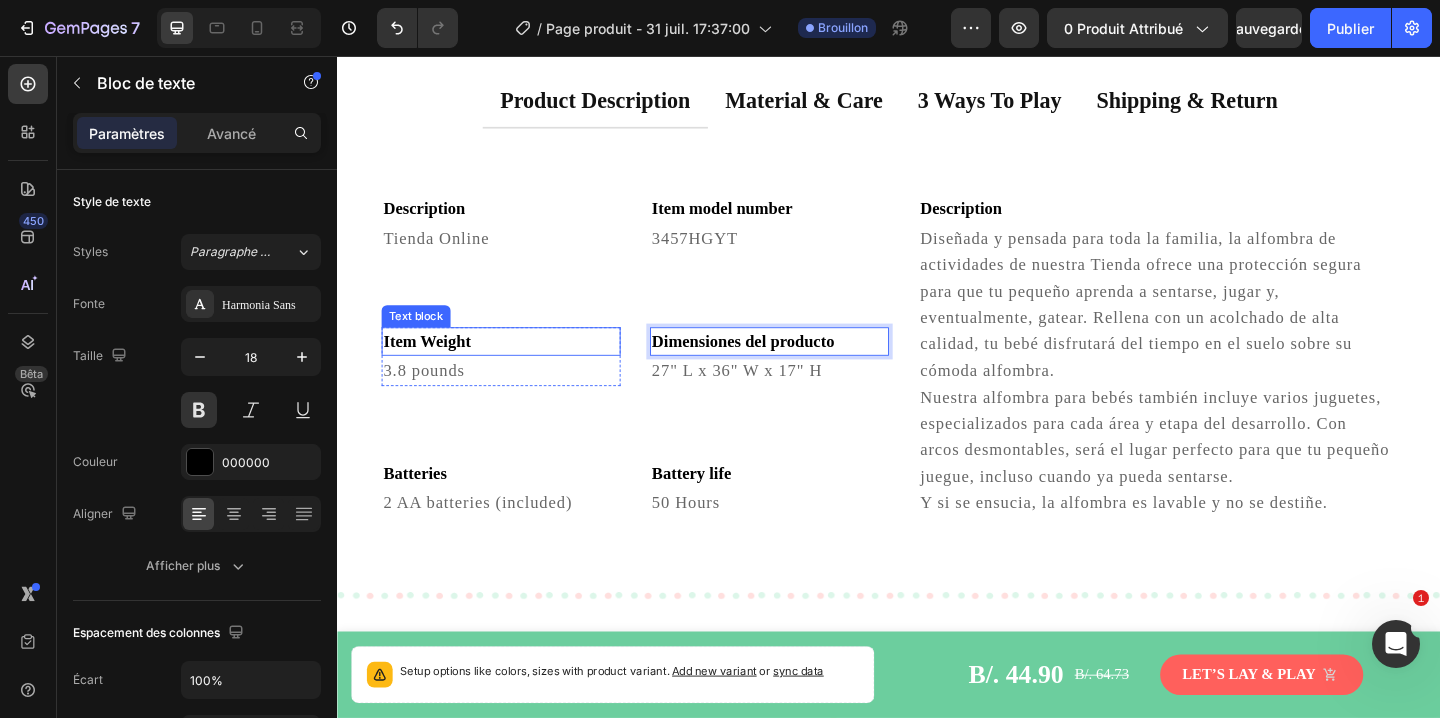 click on "Item Weight" at bounding box center [515, 366] 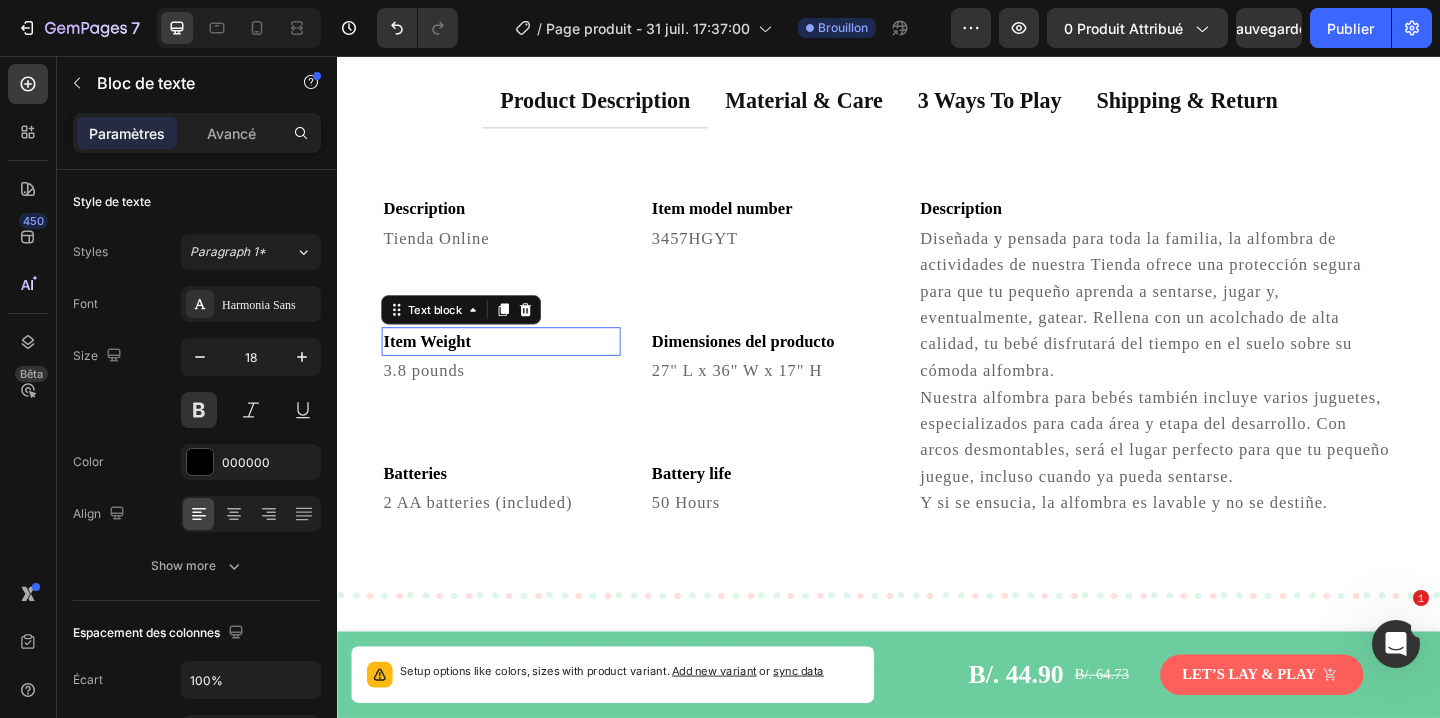 click on "Item Weight" at bounding box center [515, 366] 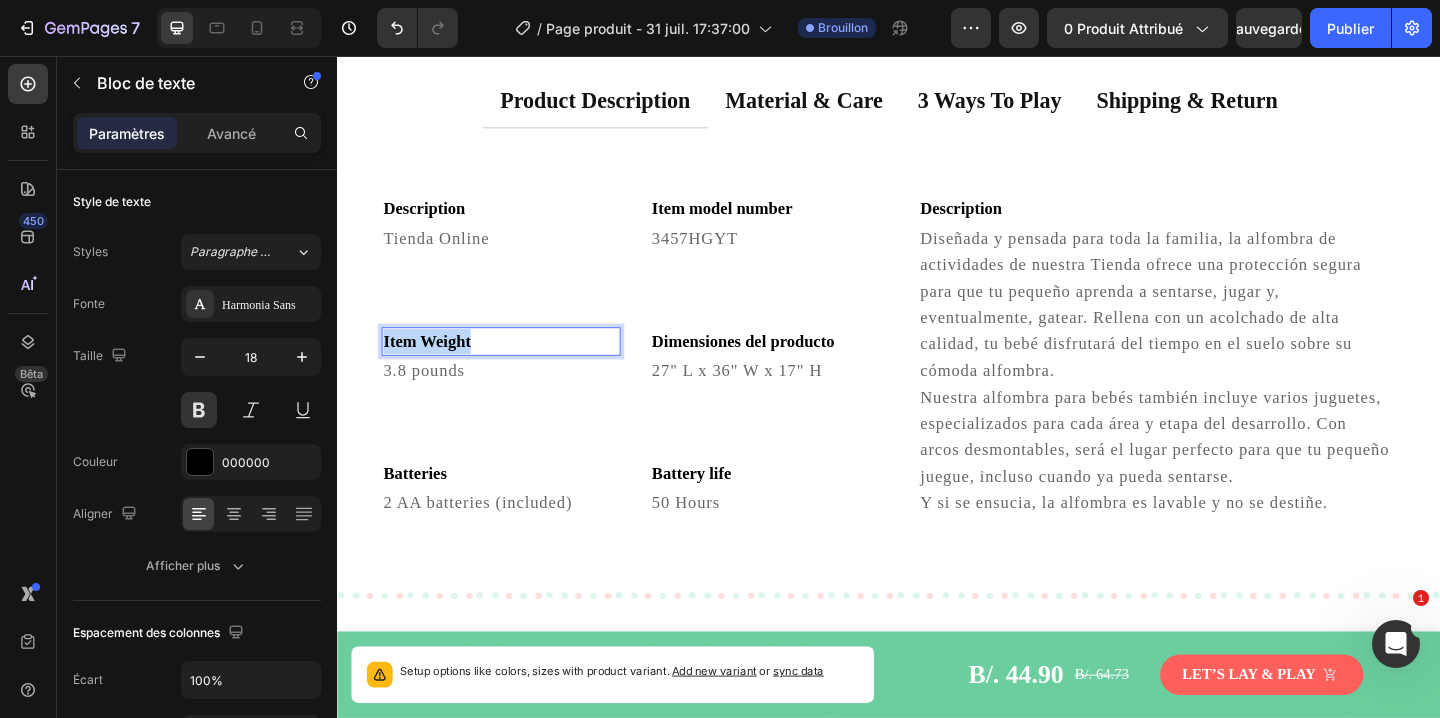 click on "Item Weight" at bounding box center (515, 366) 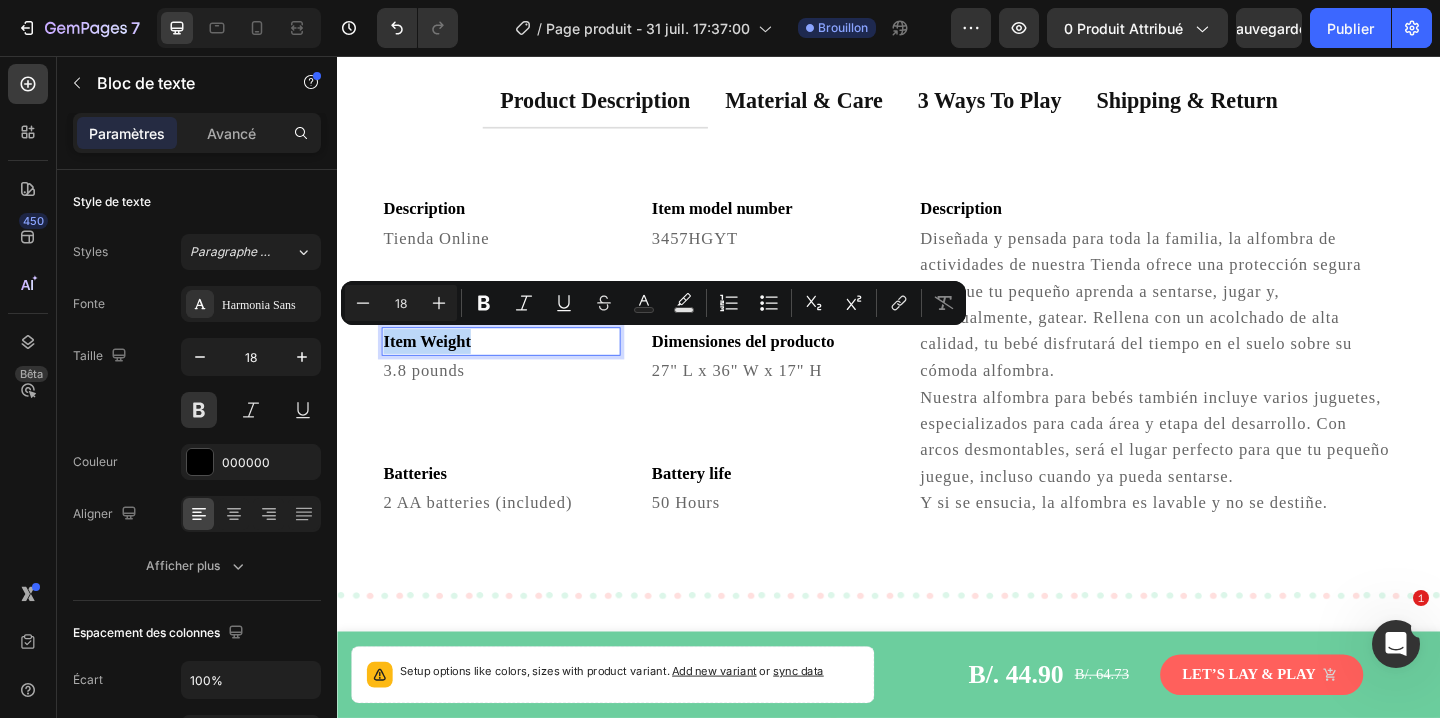 copy on "Item Weight" 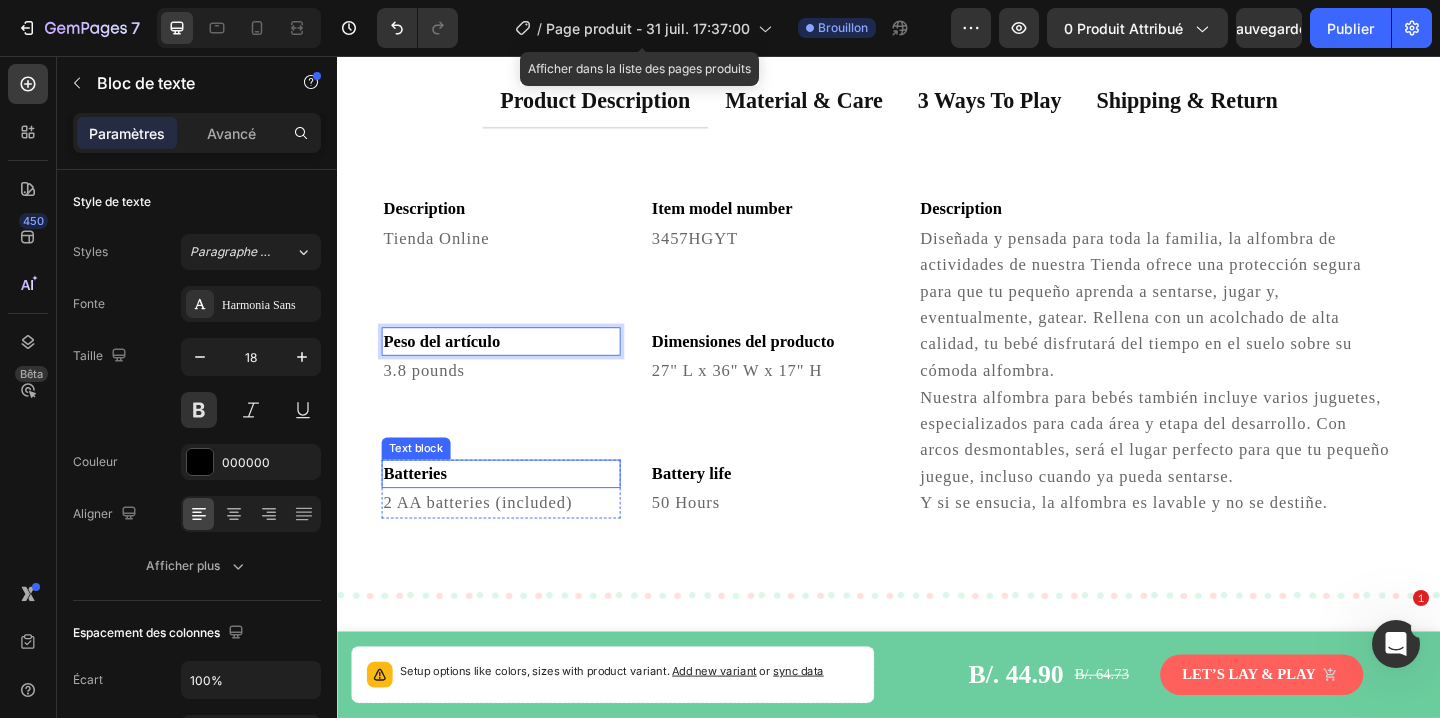 click on "Batteries" at bounding box center (515, 510) 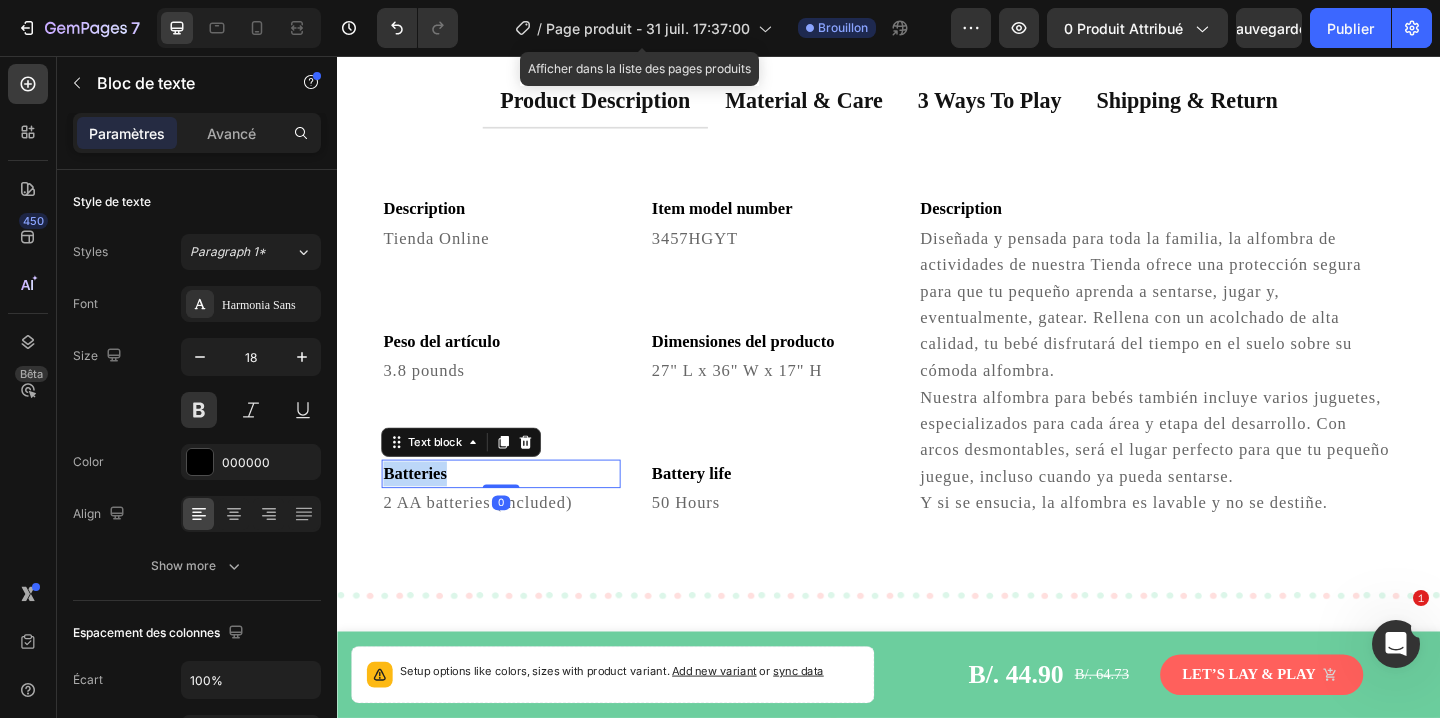 click on "Batteries" at bounding box center (515, 510) 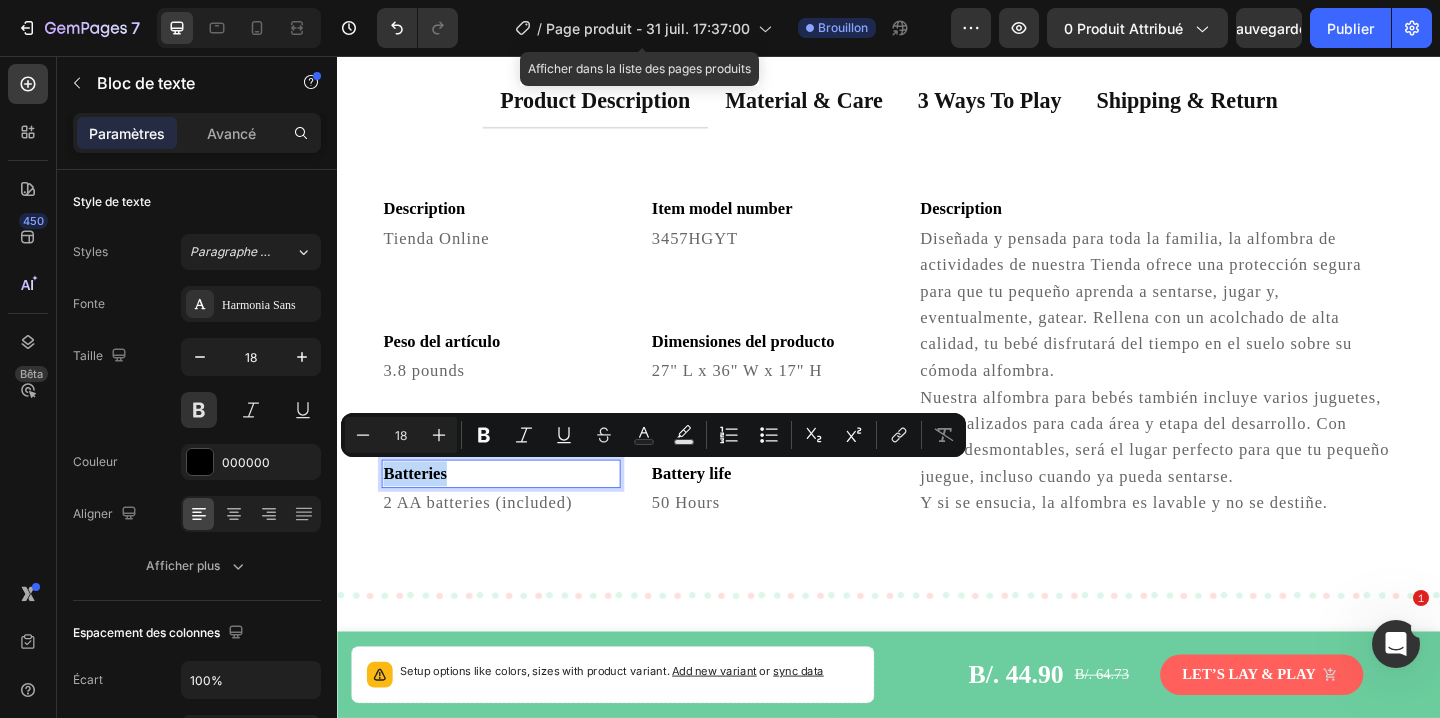 copy on "Batteries" 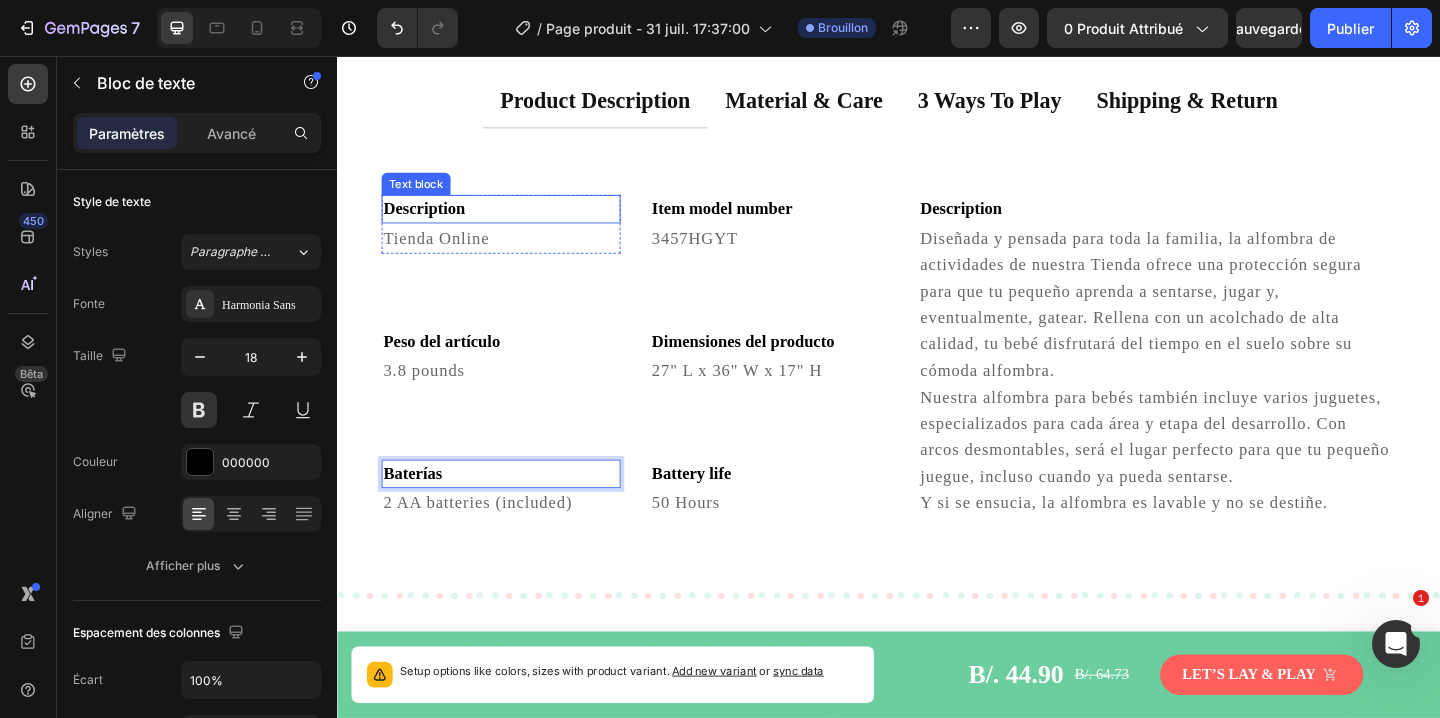 click on "Description" at bounding box center [515, 222] 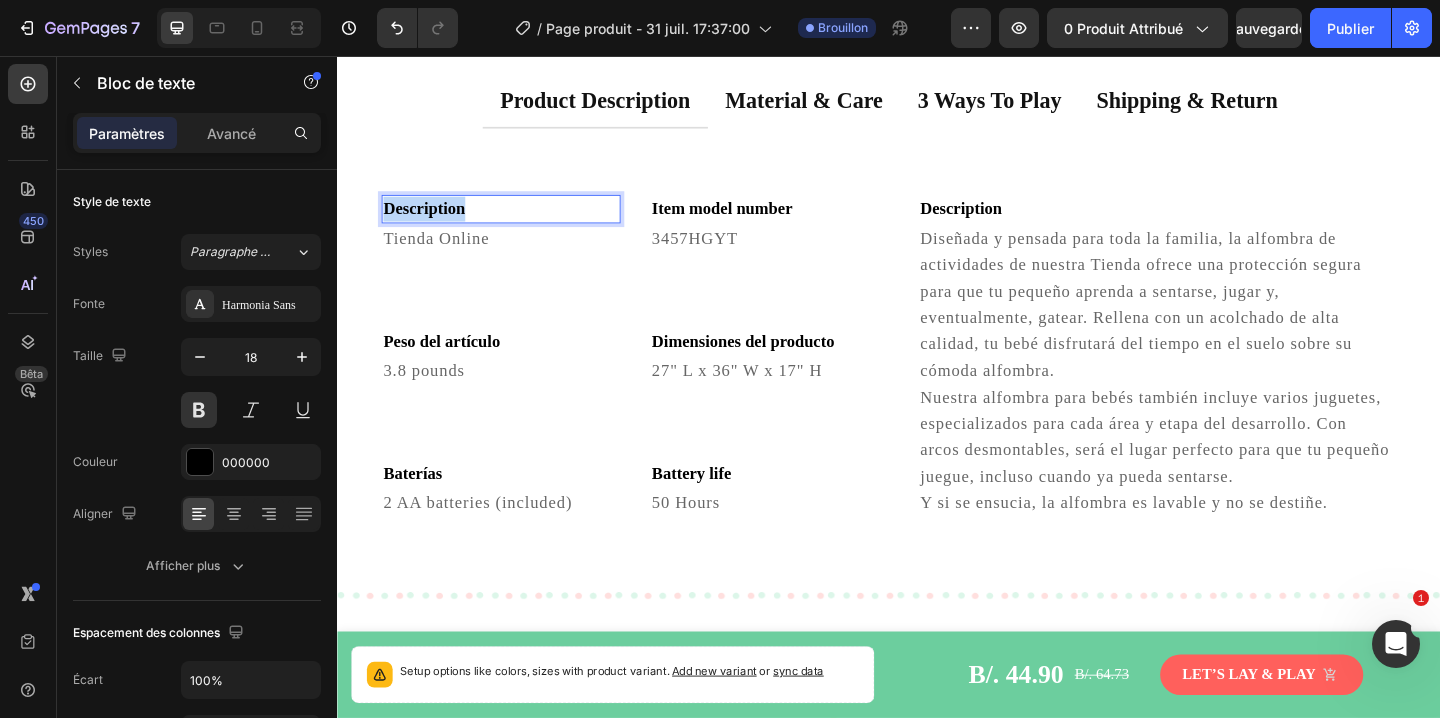 click on "Description" at bounding box center (515, 222) 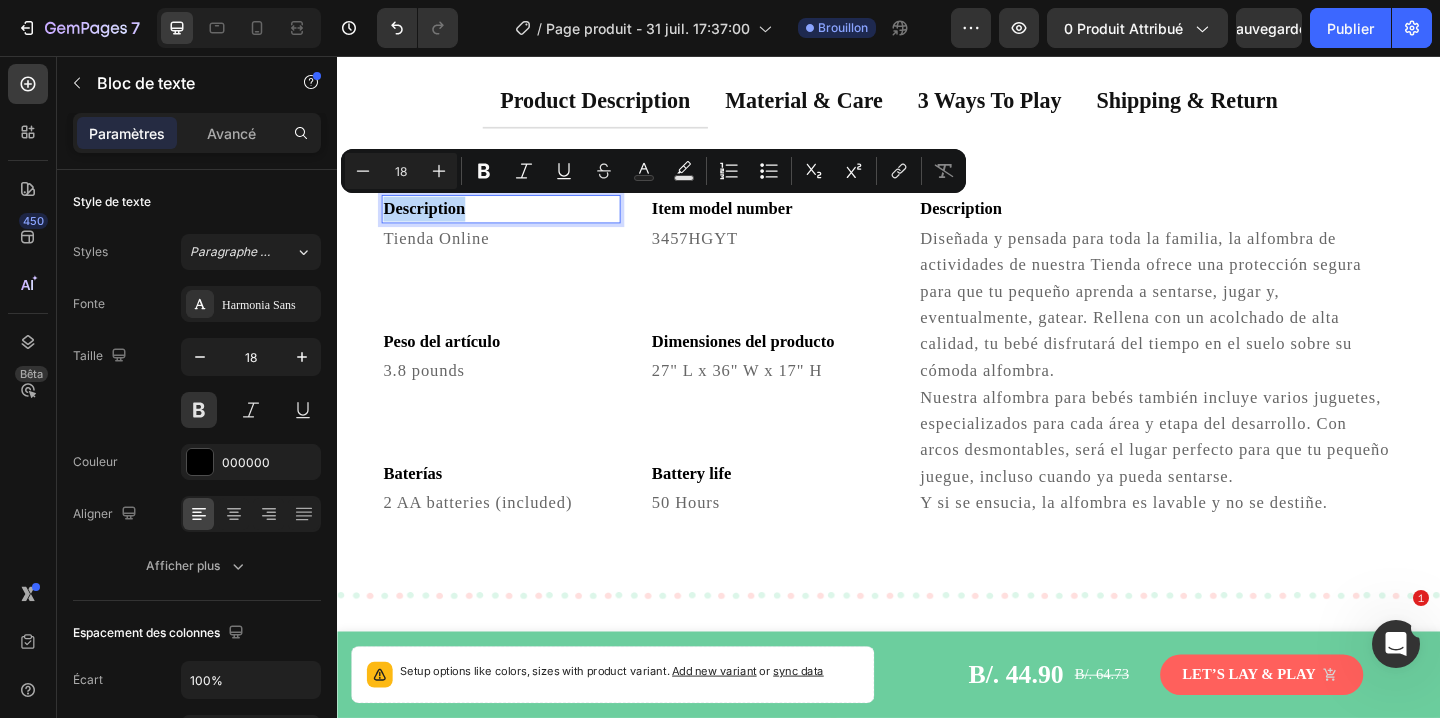 copy on "Description" 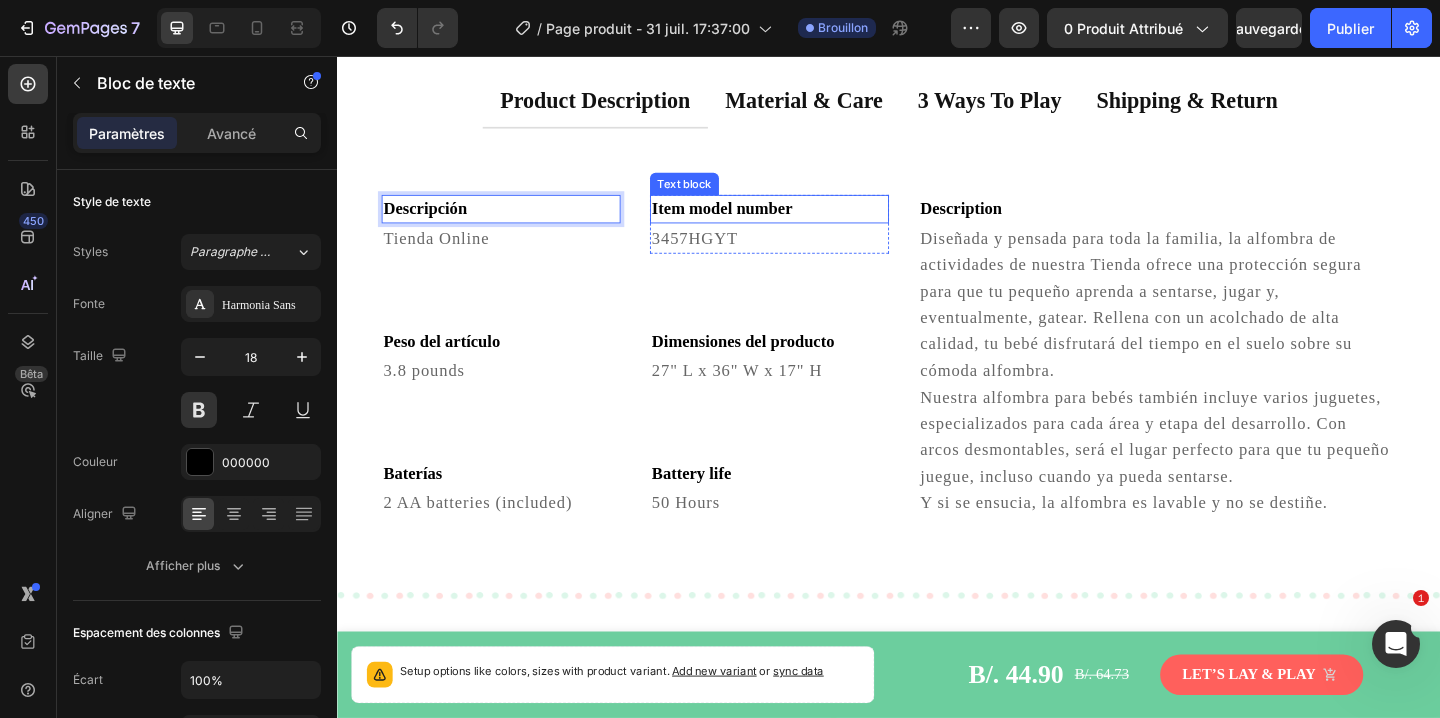 click on "Item model number" at bounding box center (807, 222) 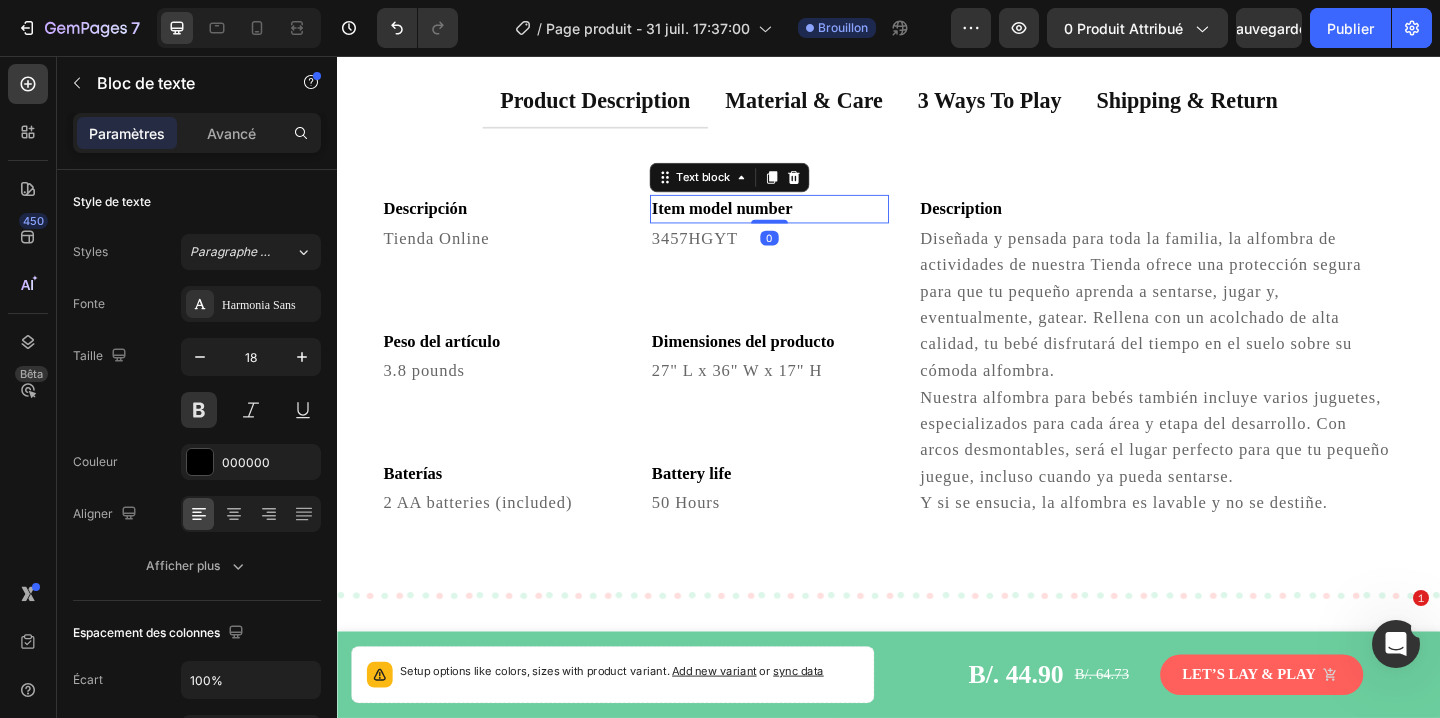 click on "Item model number" at bounding box center [807, 222] 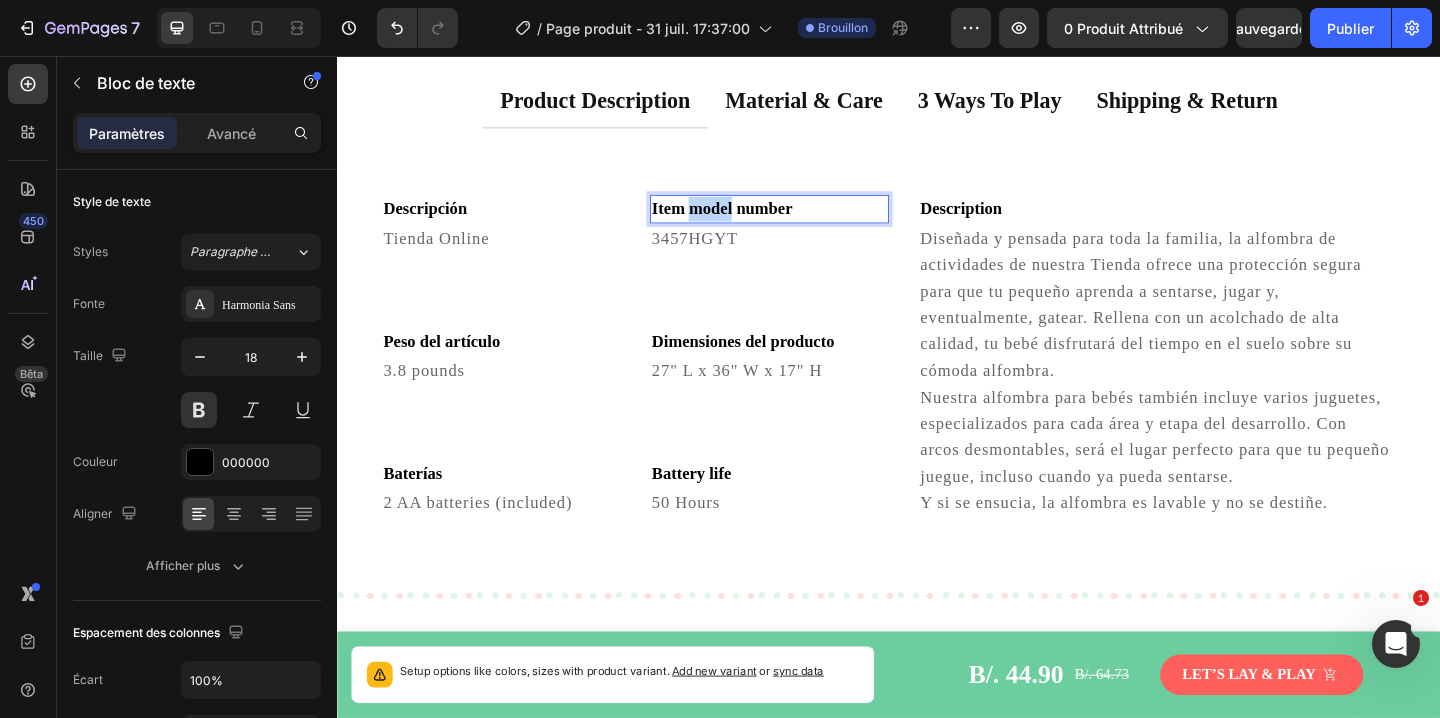 click on "Item model number" at bounding box center [807, 222] 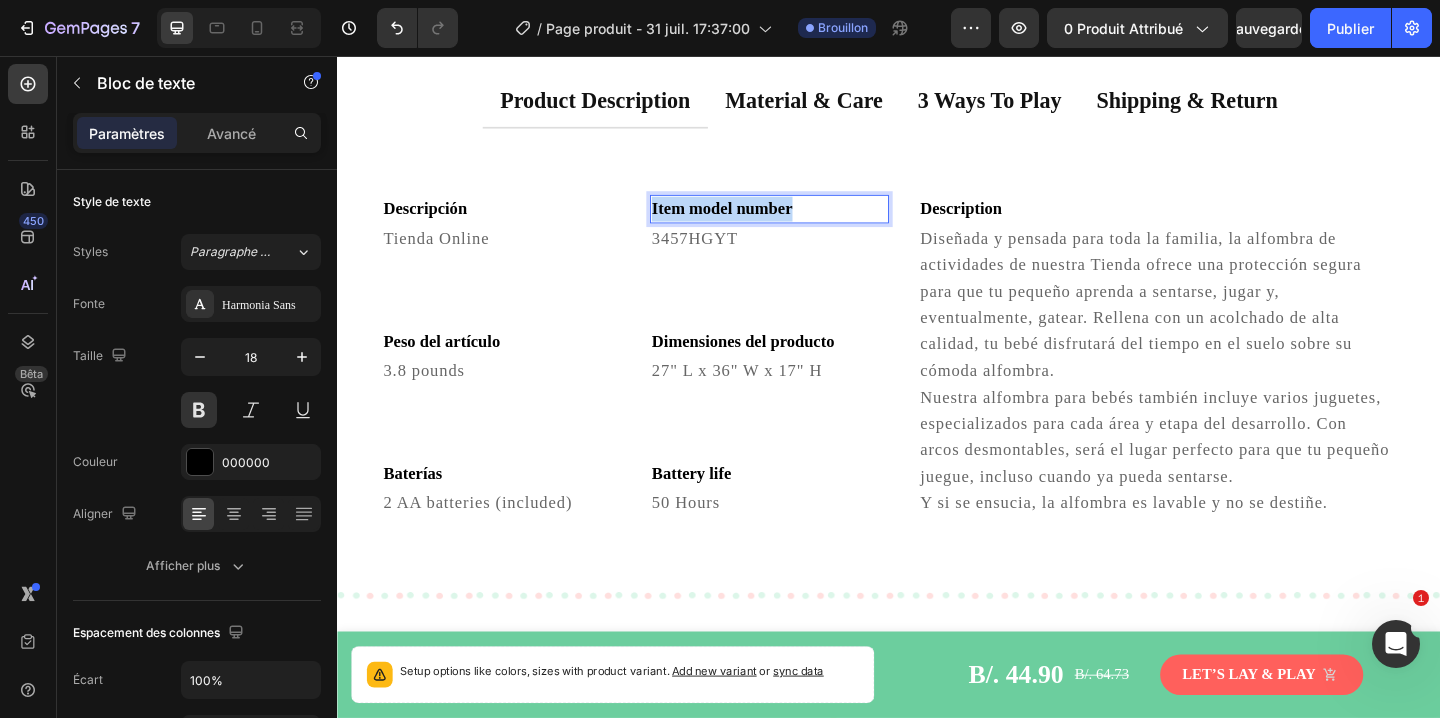 click on "Item model number" at bounding box center [807, 222] 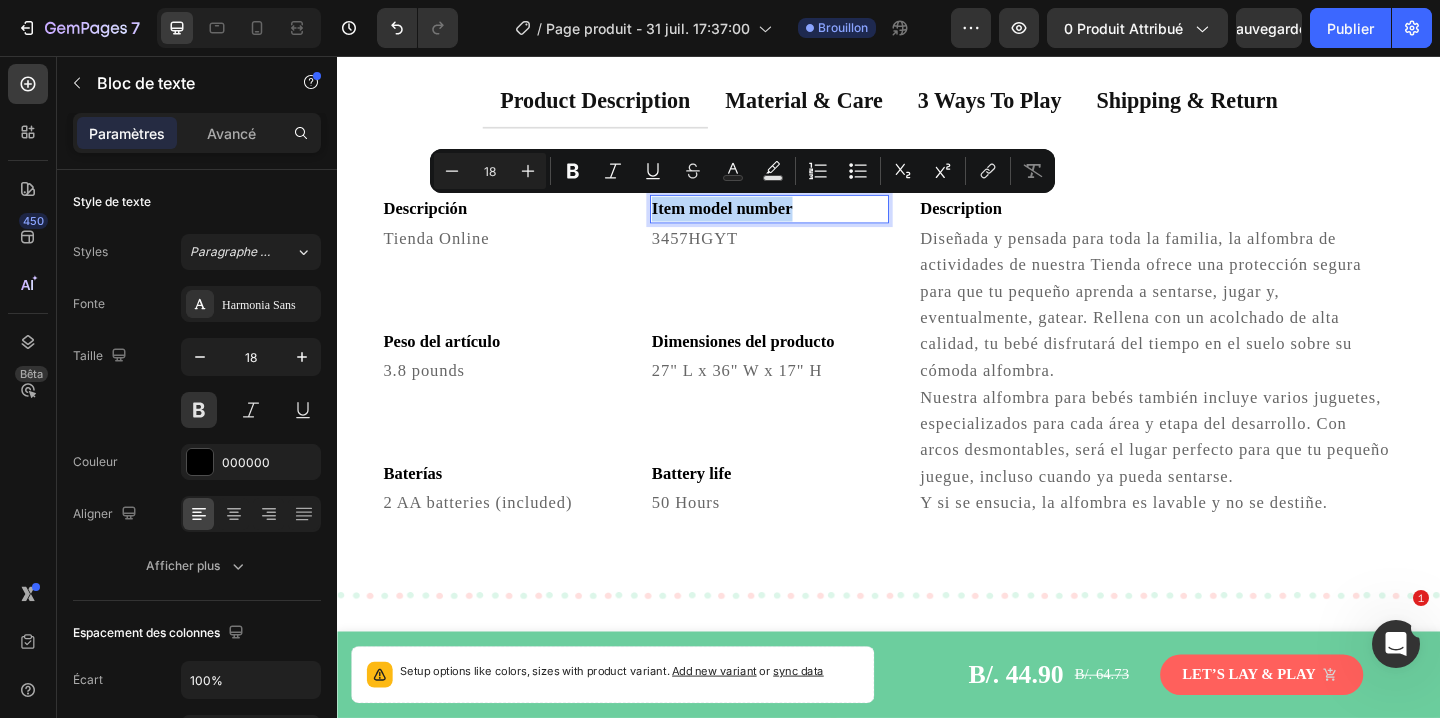 copy on "Item model number" 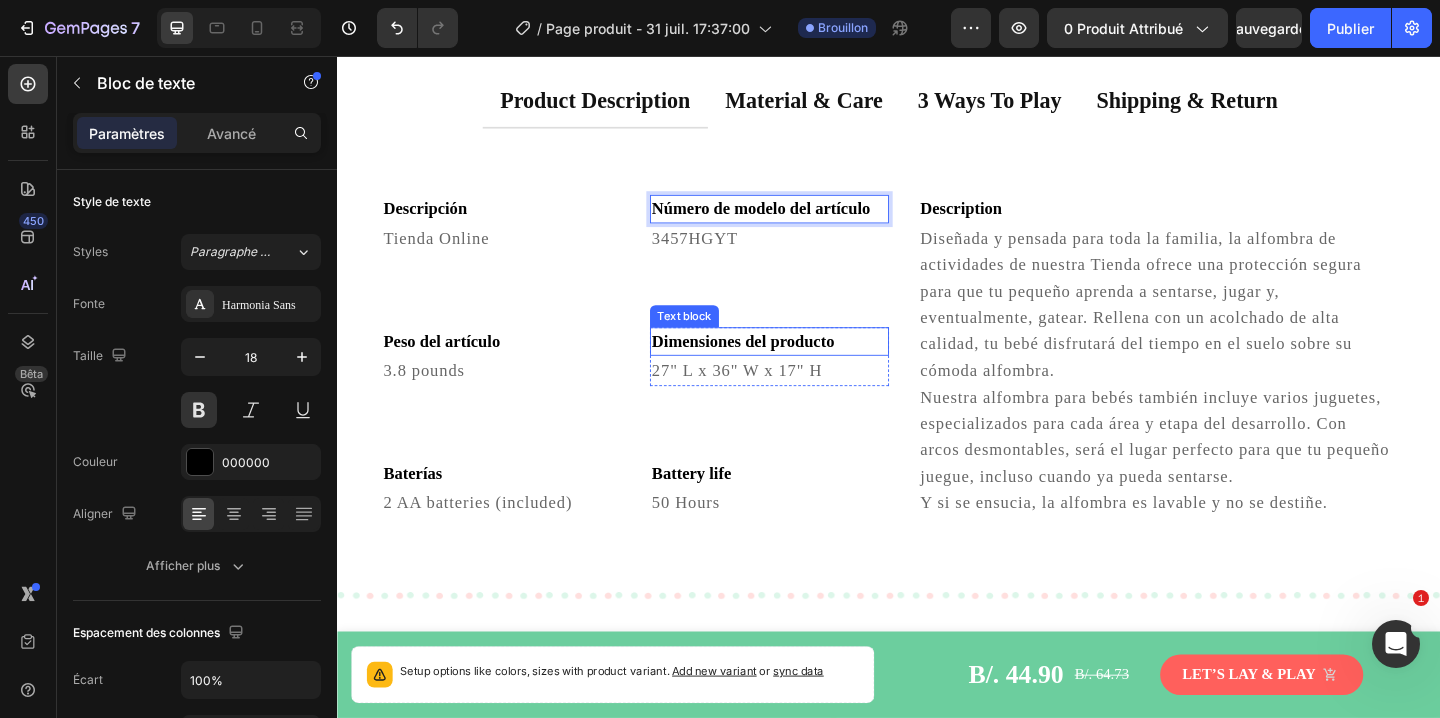 click on "Dimensiones del producto" at bounding box center [807, 366] 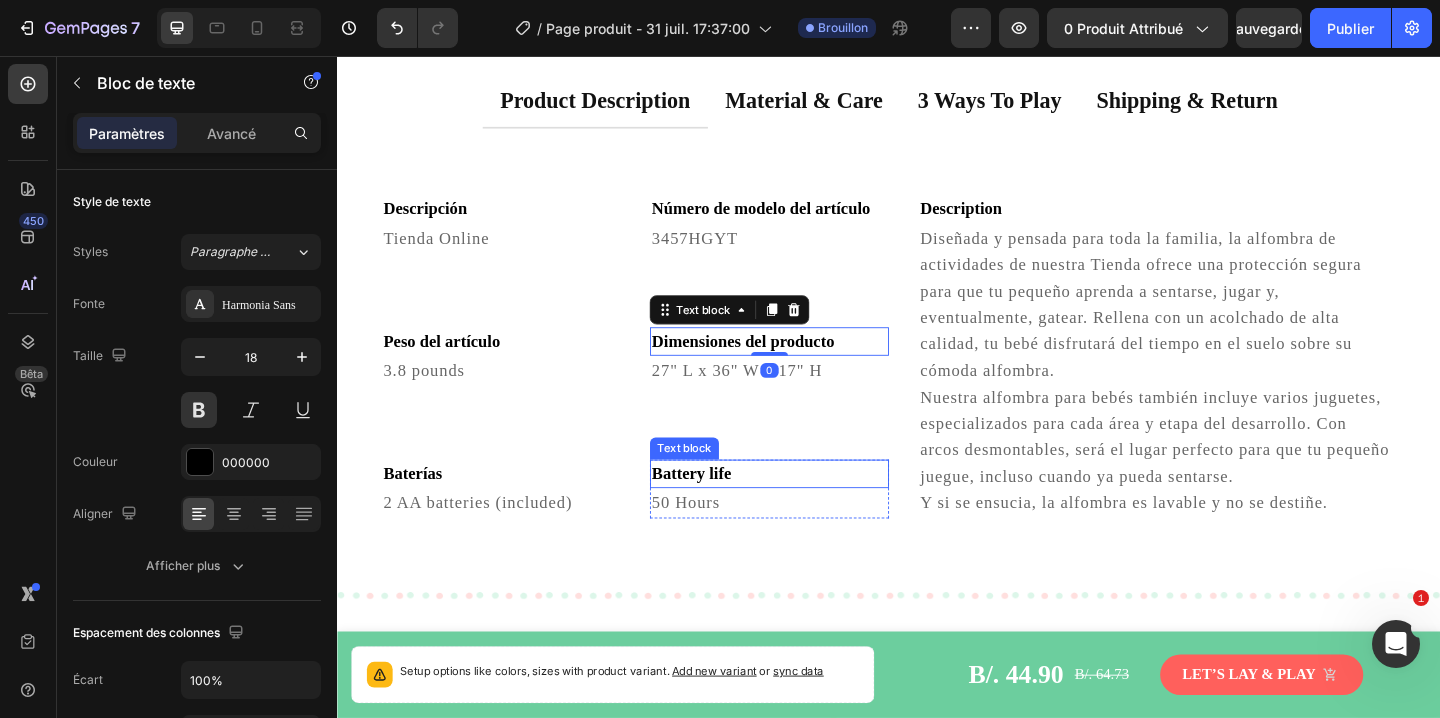 click on "Battery life" at bounding box center [807, 510] 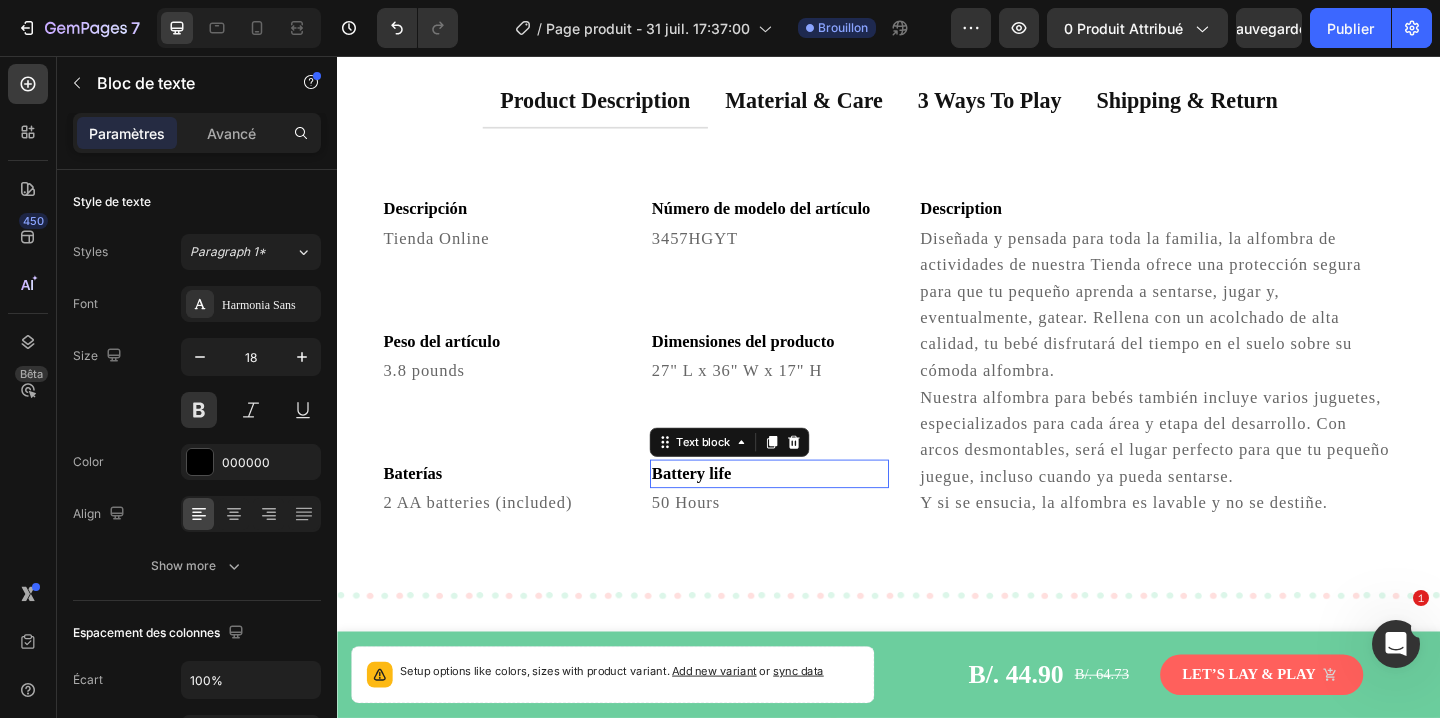 click on "Battery life" at bounding box center (807, 510) 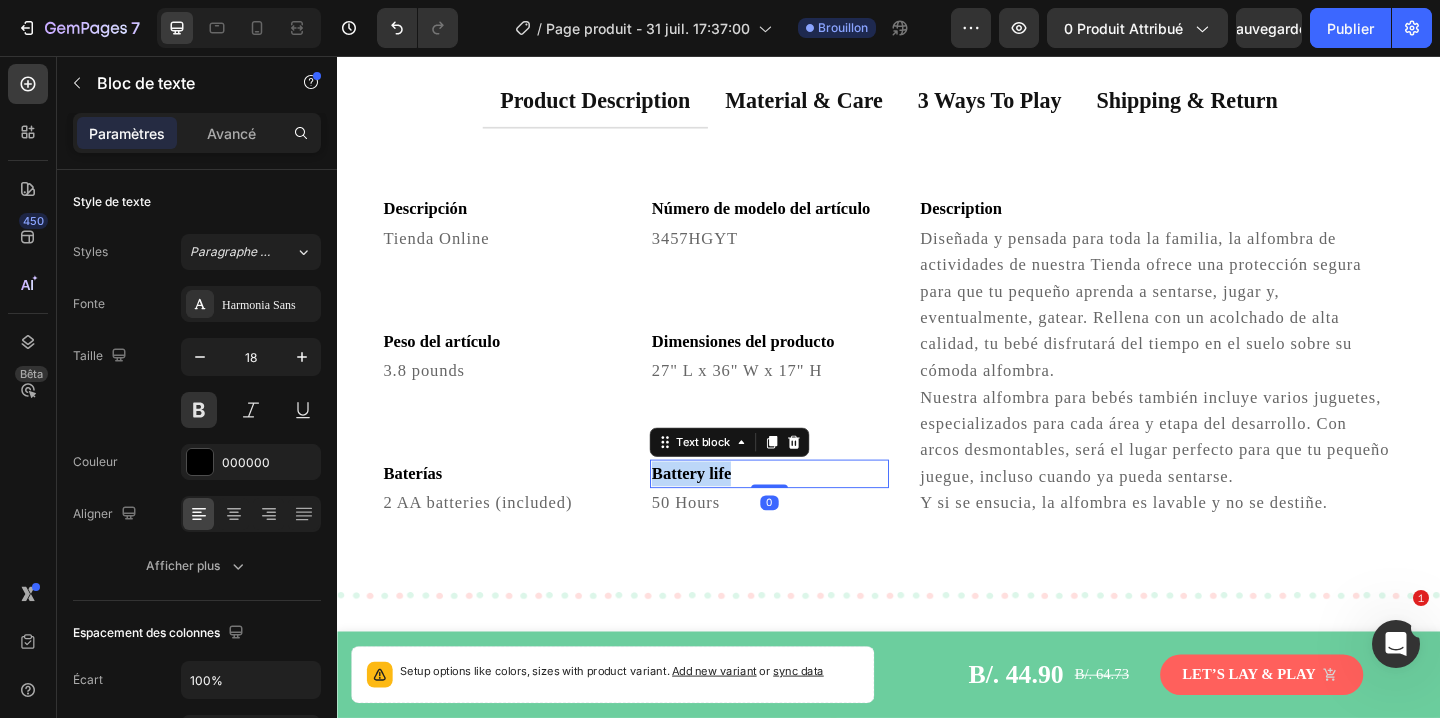 click on "Battery life" at bounding box center [807, 510] 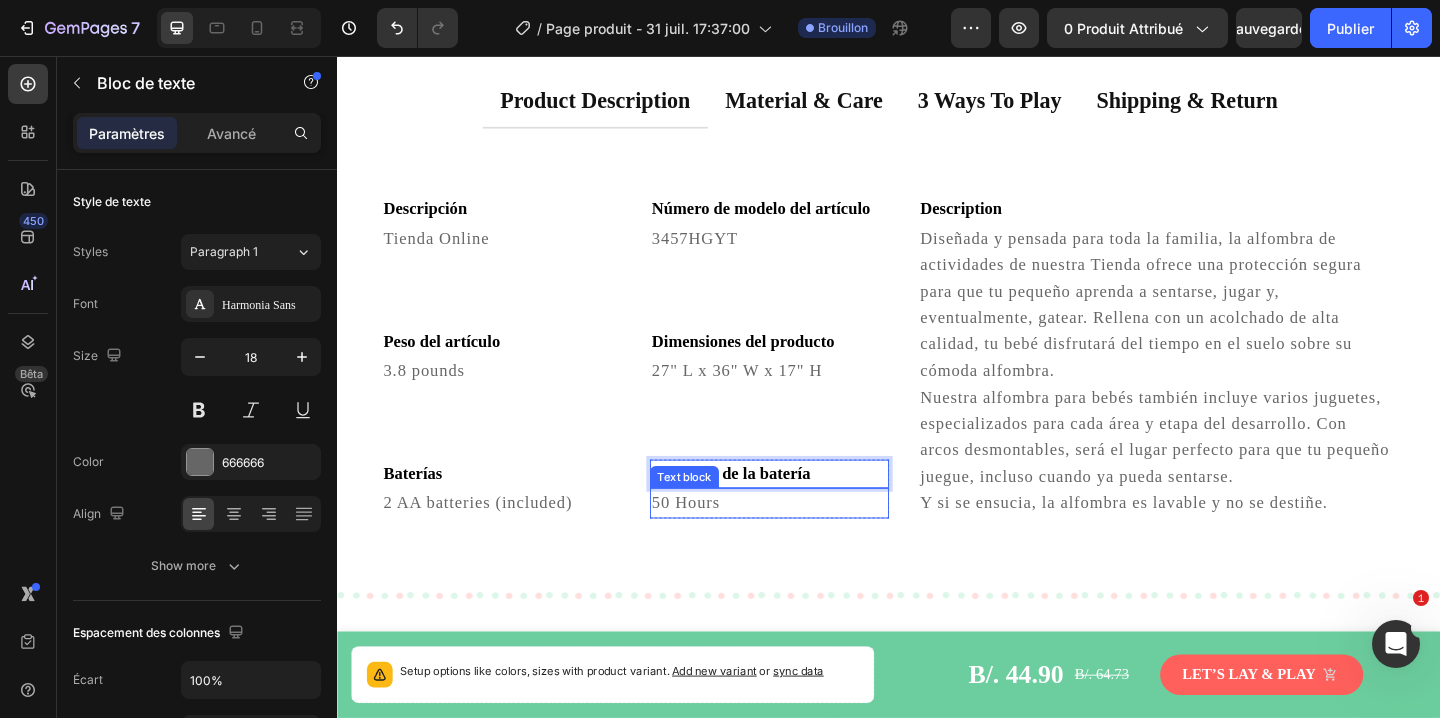 click on "50 Hours" at bounding box center (807, 542) 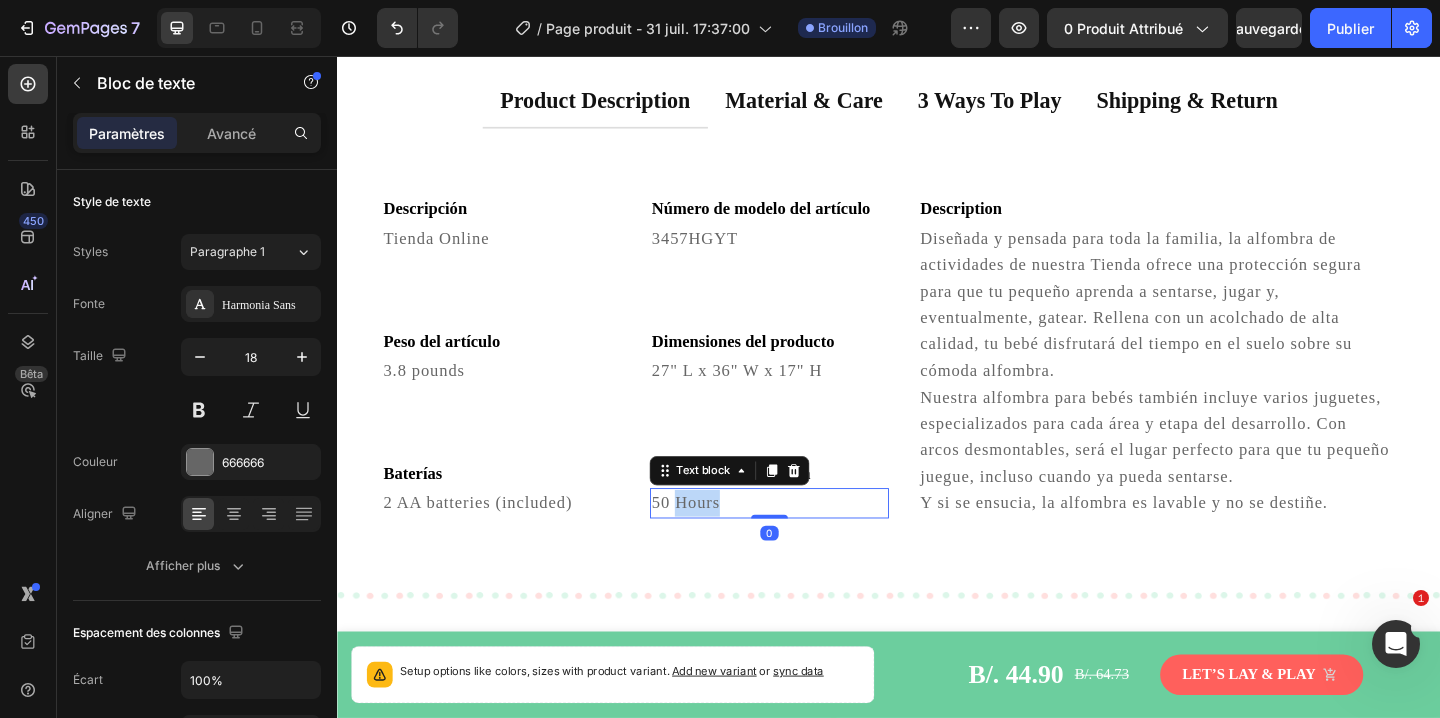 click on "50 Hours" at bounding box center [807, 542] 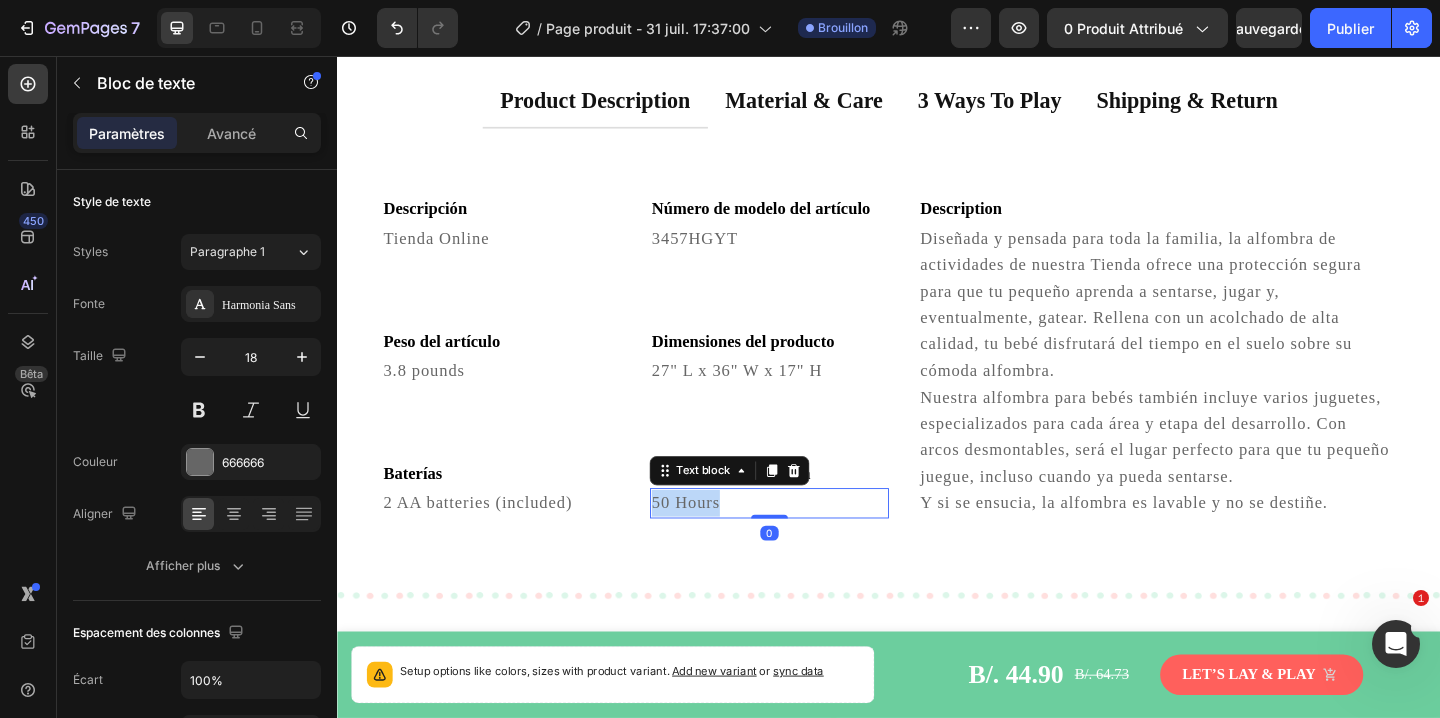 click on "50 Hours" at bounding box center [807, 542] 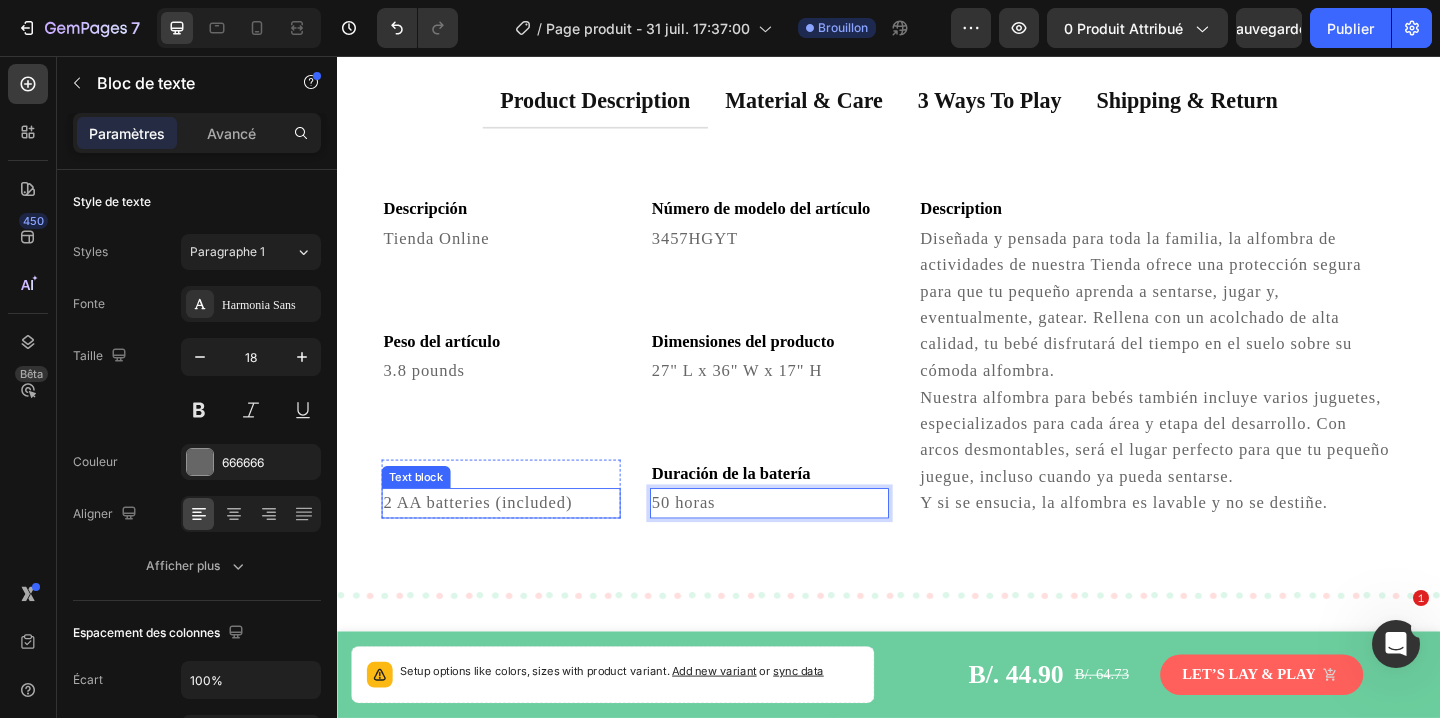 click on "2 AA batteries (included)" at bounding box center [515, 542] 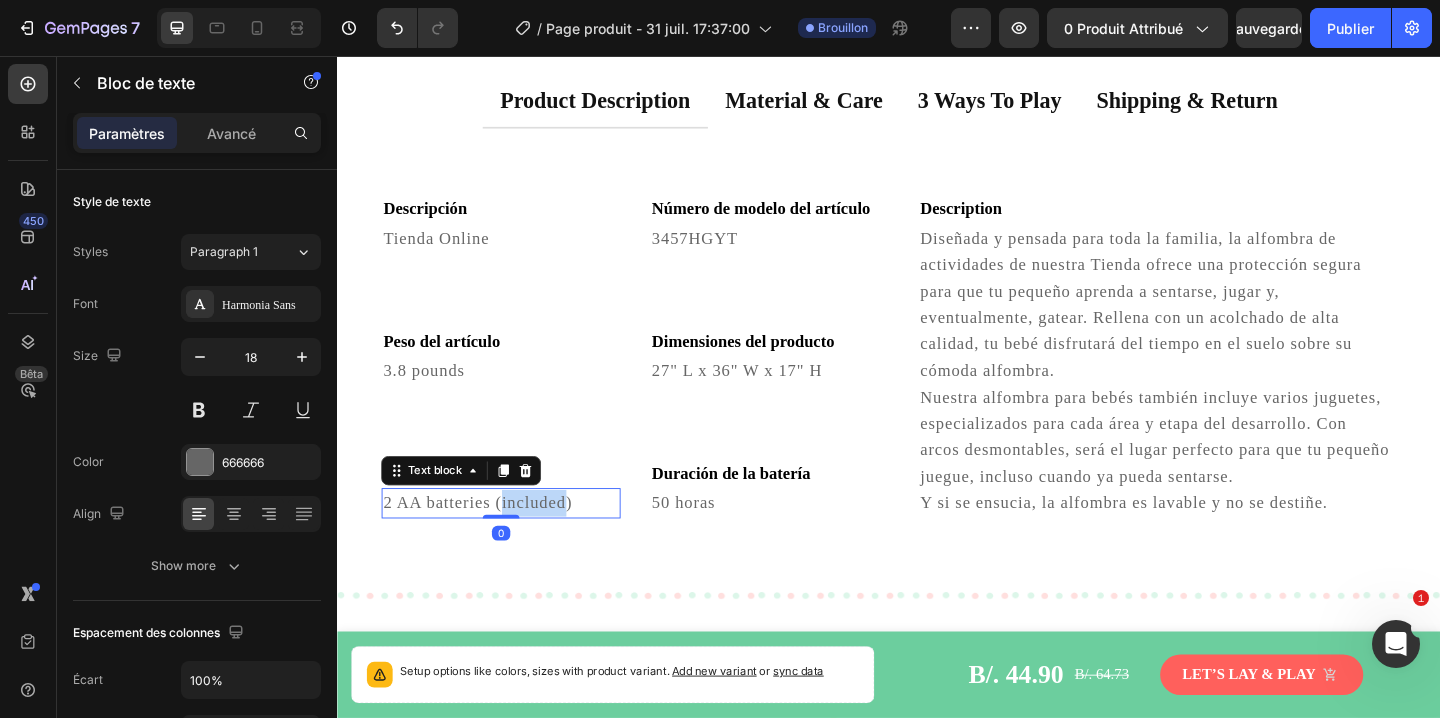 click on "2 AA batteries (included)" at bounding box center [515, 542] 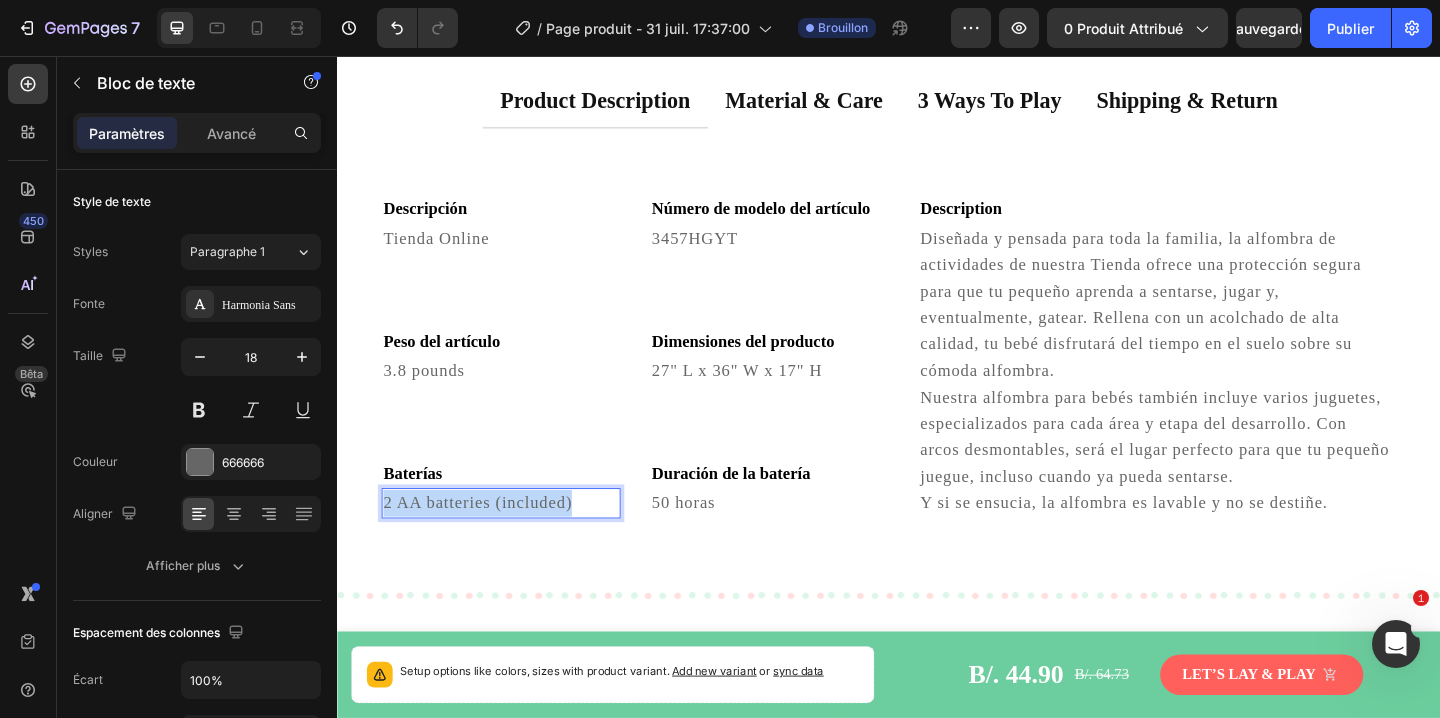 click on "2 AA batteries (included)" at bounding box center [515, 542] 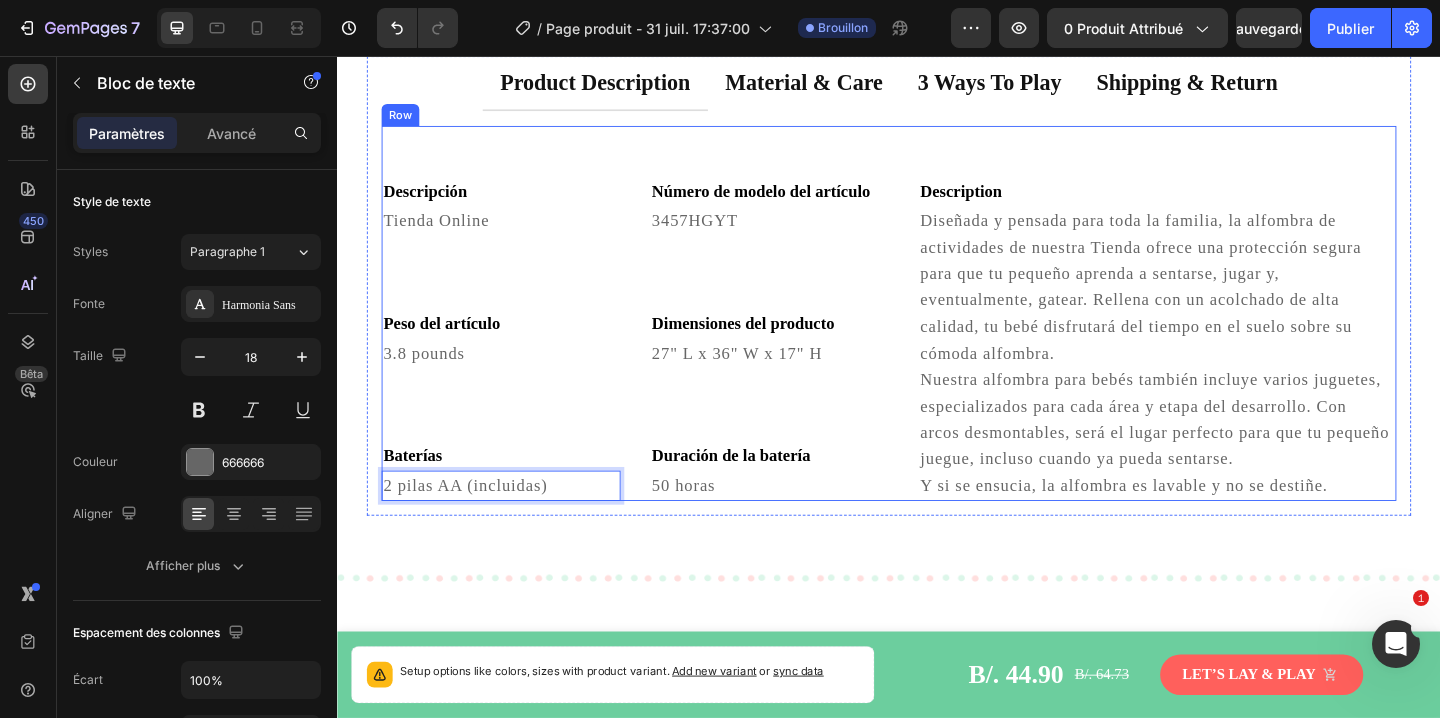 scroll, scrollTop: 2979, scrollLeft: 0, axis: vertical 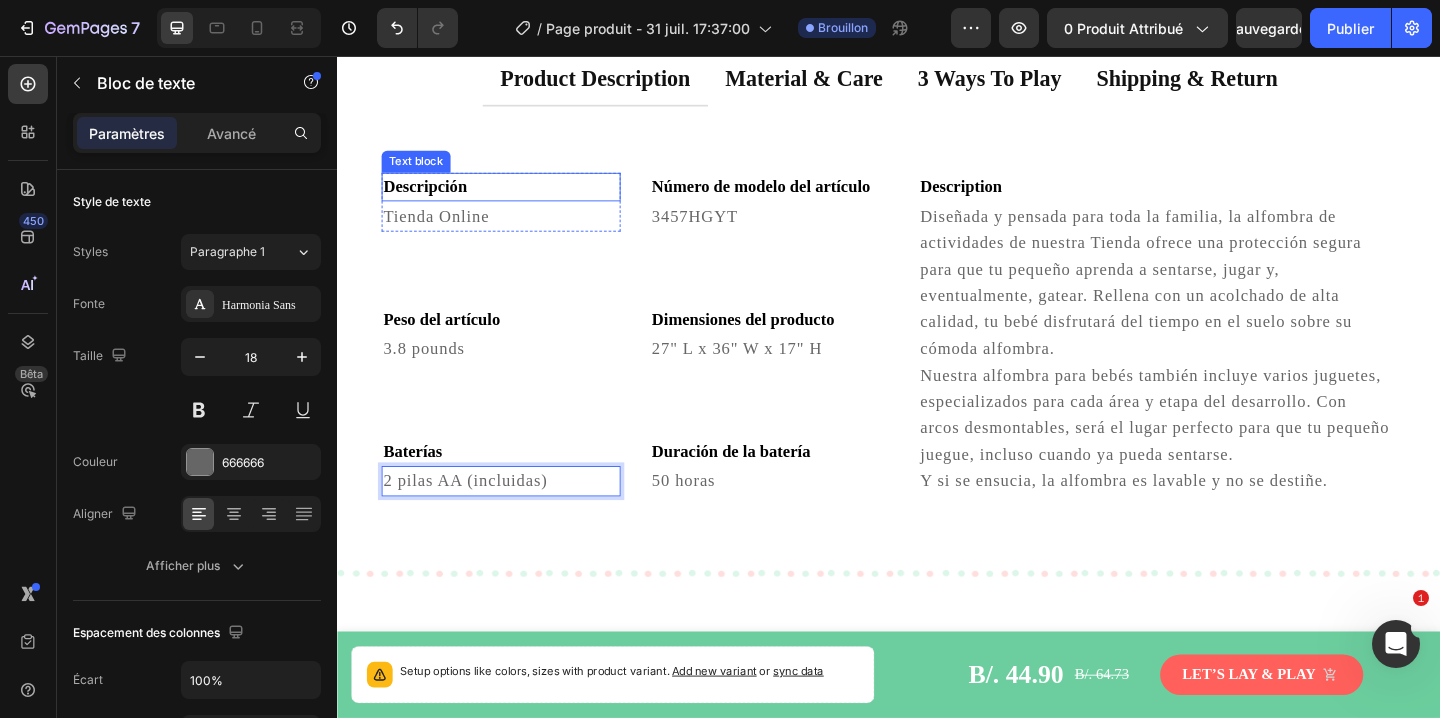 click on "Descripción" at bounding box center (515, 198) 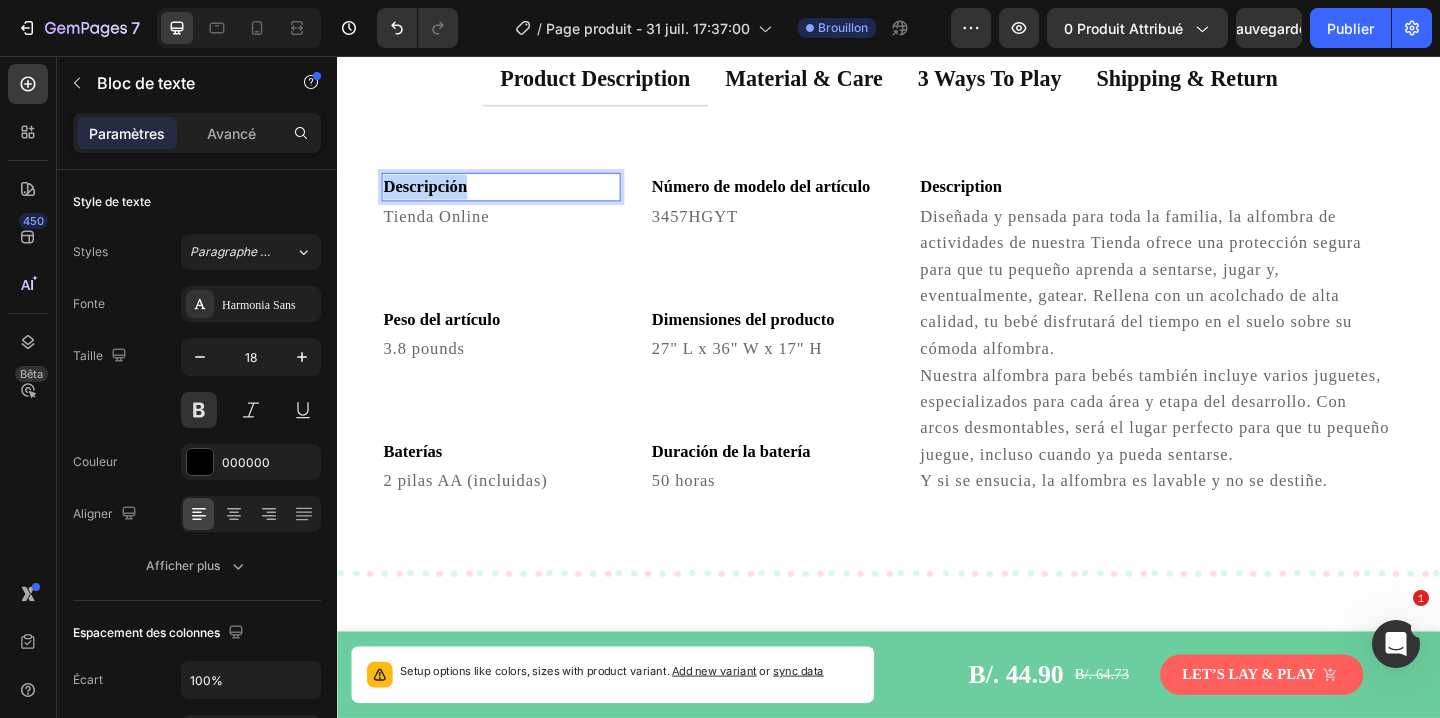 click on "Descripción" at bounding box center (515, 198) 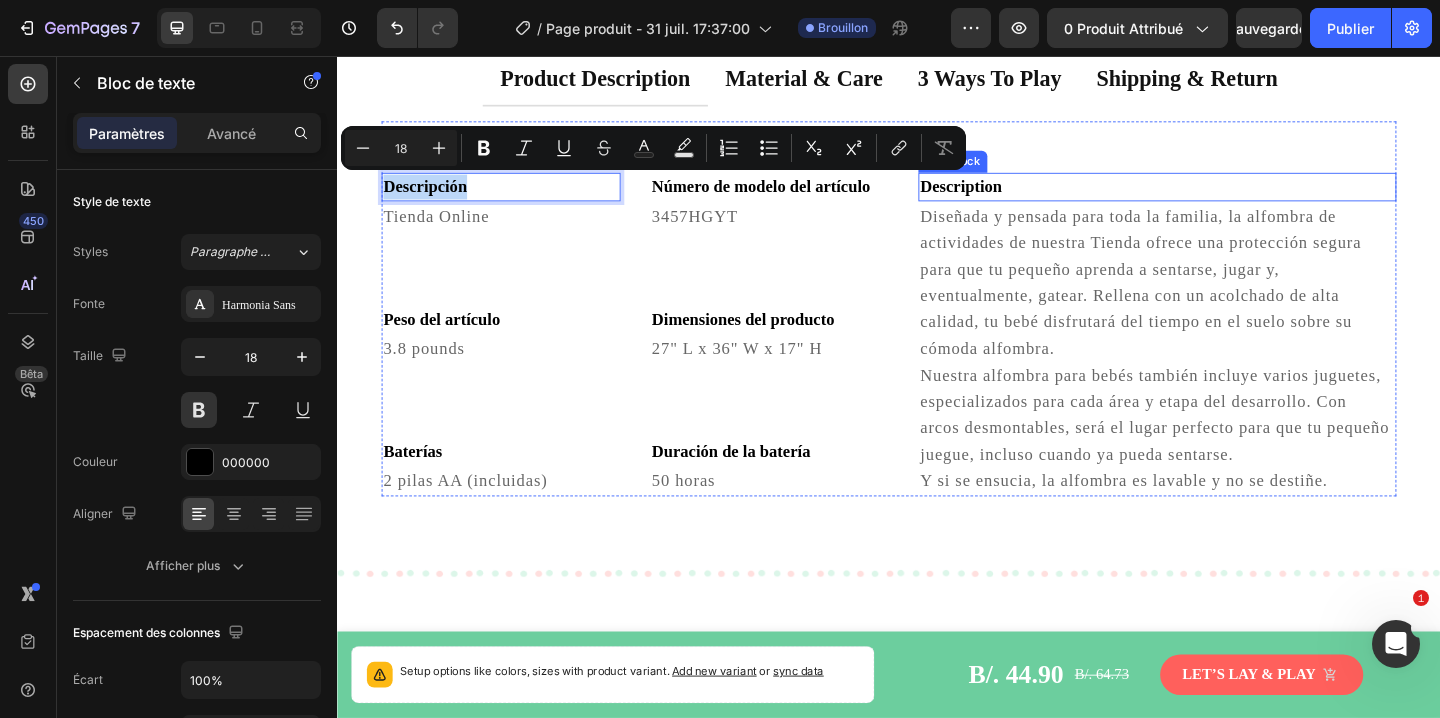 click on "Description" at bounding box center [1229, 198] 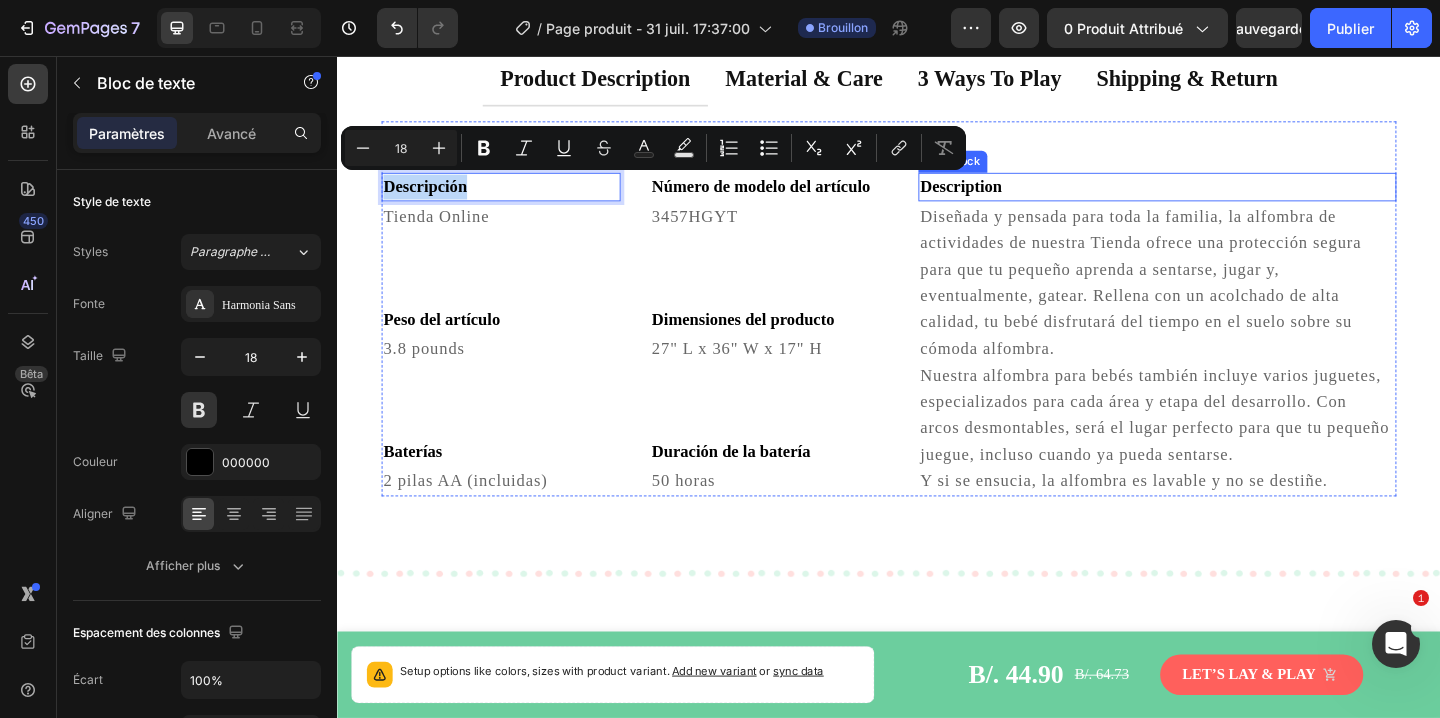 click on "Description" at bounding box center [1229, 198] 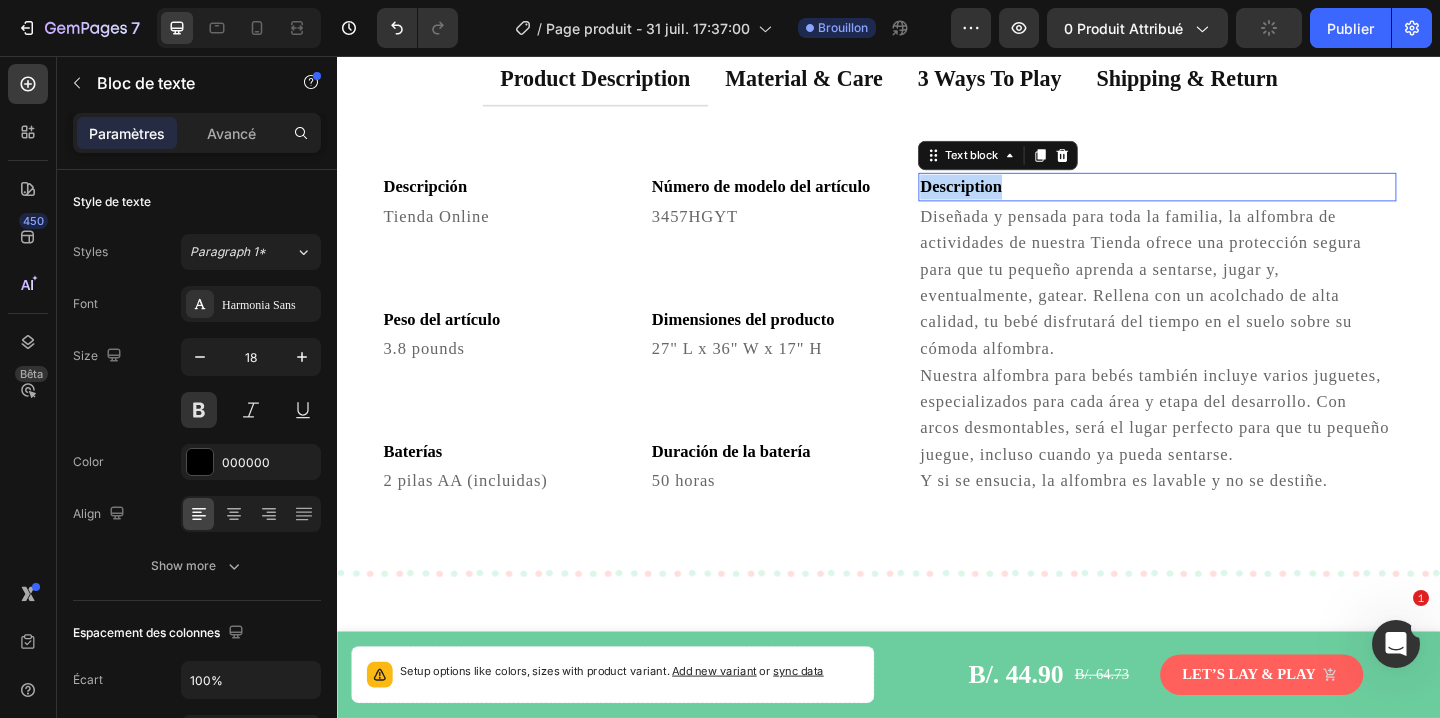 click on "Description" at bounding box center [1229, 198] 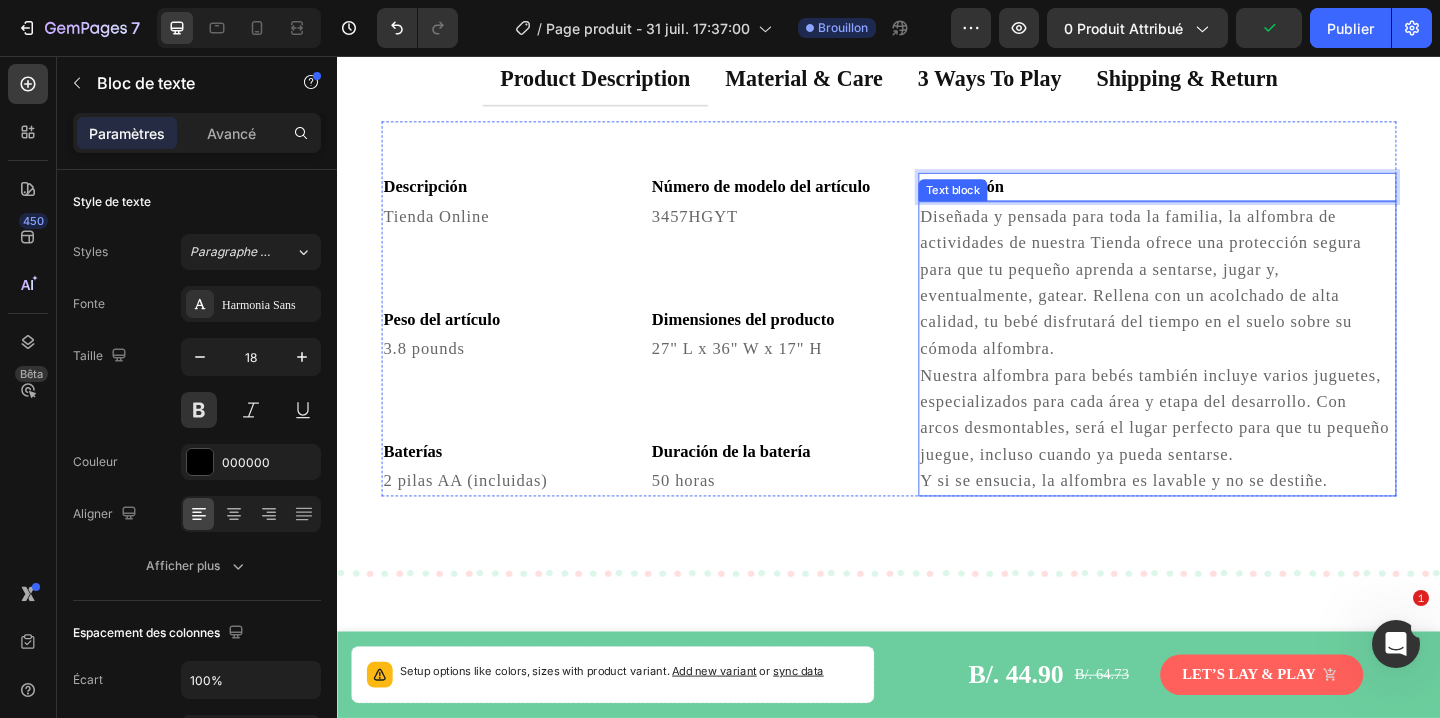 click on "Diseñada y pensada para toda la familia, la alfombra de actividades de nuestra Tienda ofrece una protección segura para que tu pequeño aprenda a sentarse, jugar y, eventualmente, gatear. Rellena con un acolchado de alta calidad, tu bebé disfrutará del tiempo en el suelo sobre su cómoda alfombra." at bounding box center (1229, 302) 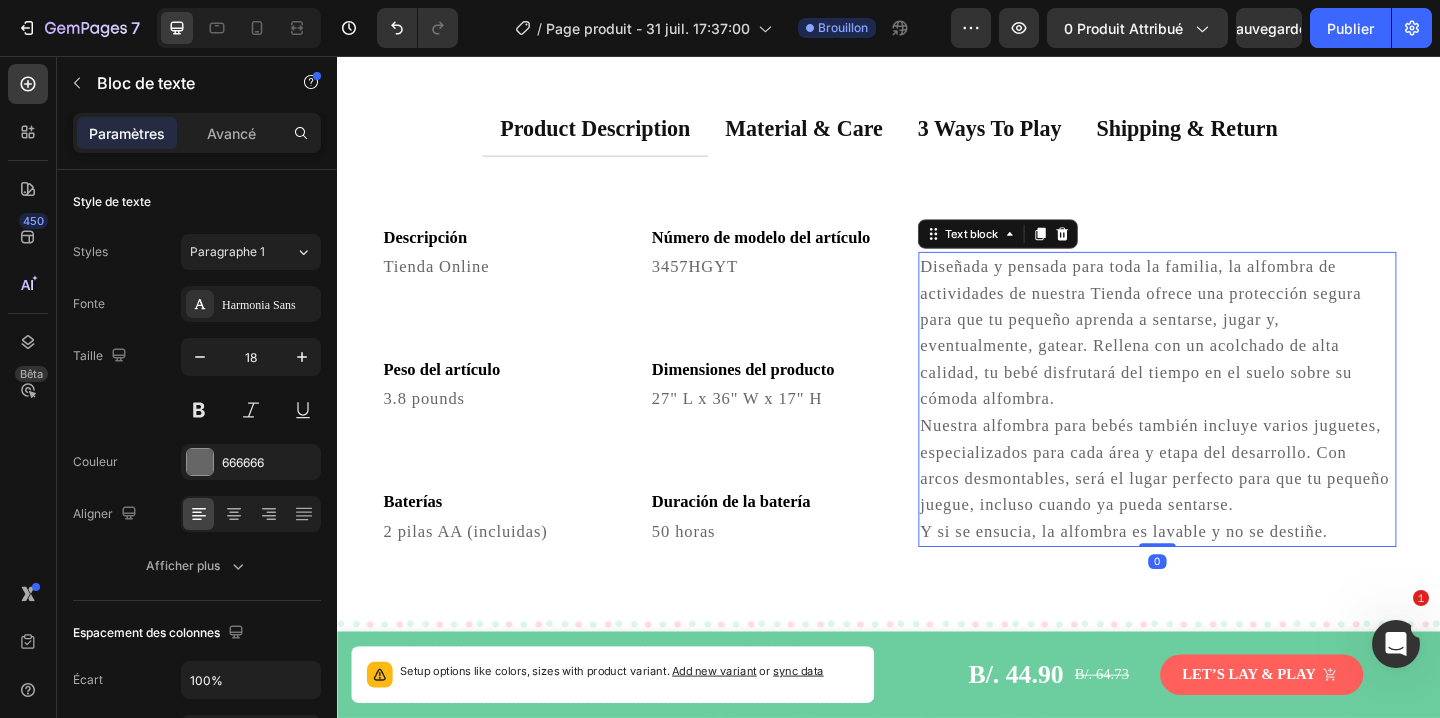 scroll, scrollTop: 2907, scrollLeft: 0, axis: vertical 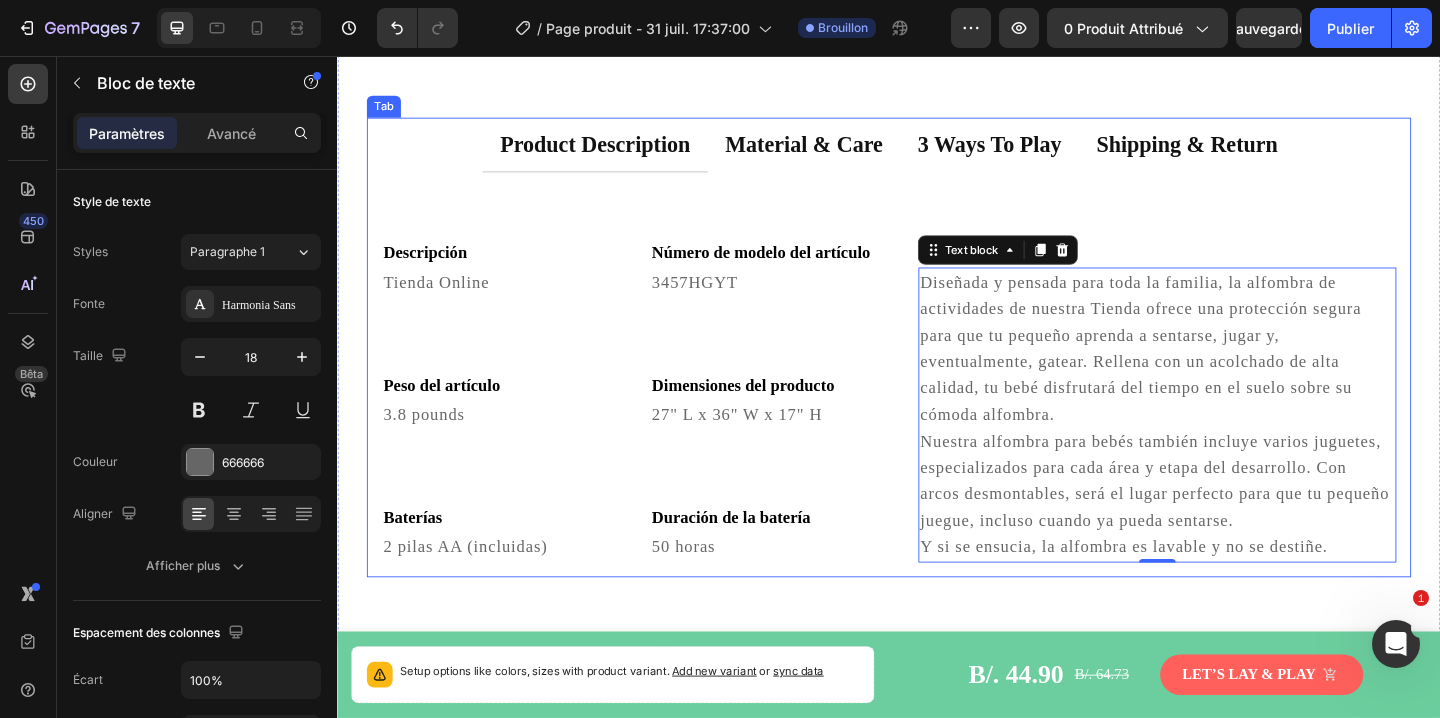 click on "product description" at bounding box center (617, 152) 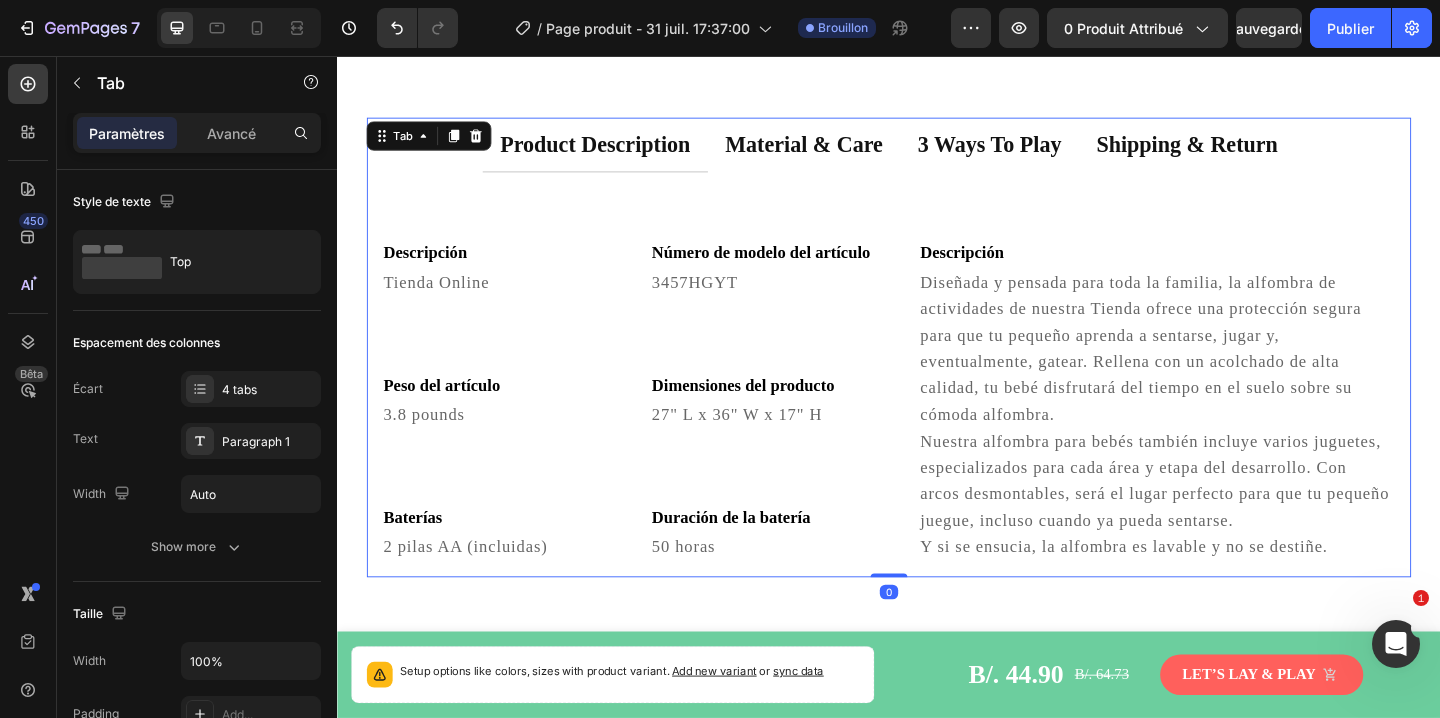 click on "product description" at bounding box center [617, 152] 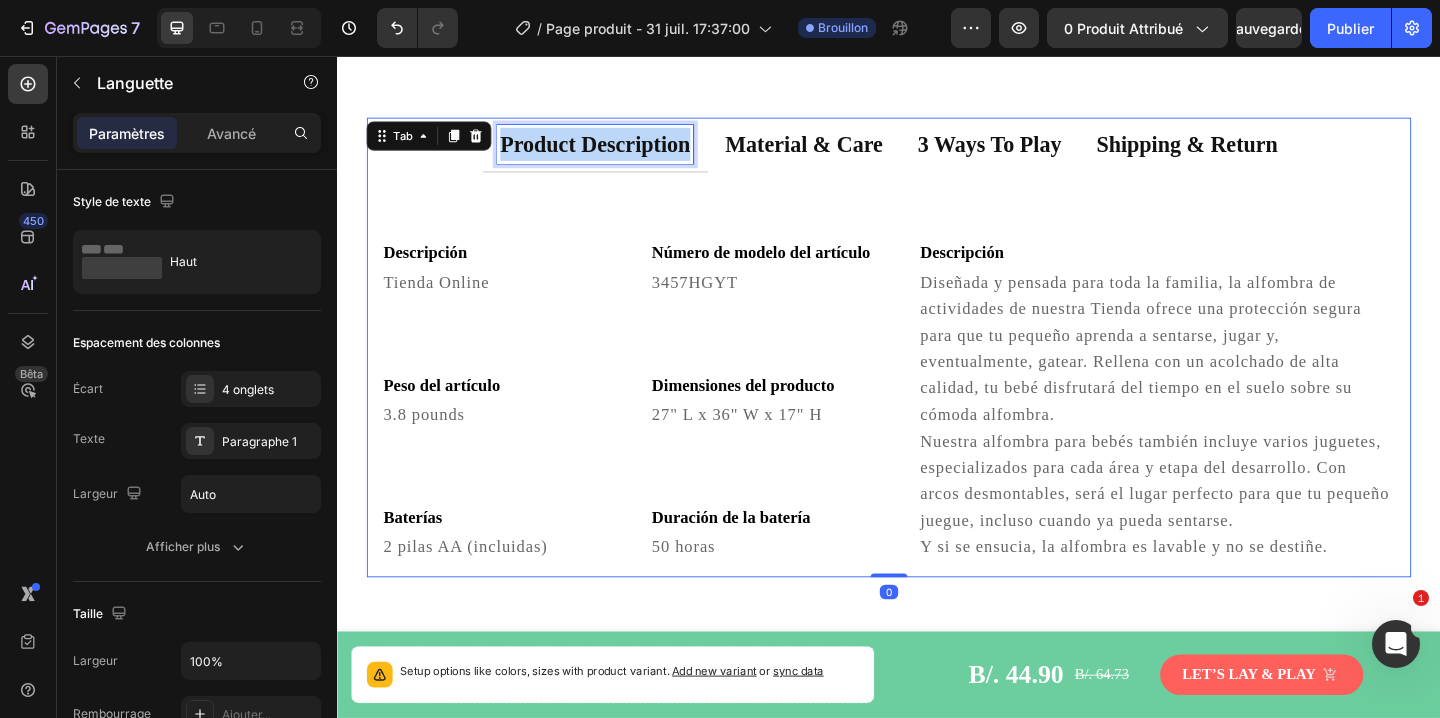 click on "product description" at bounding box center (617, 152) 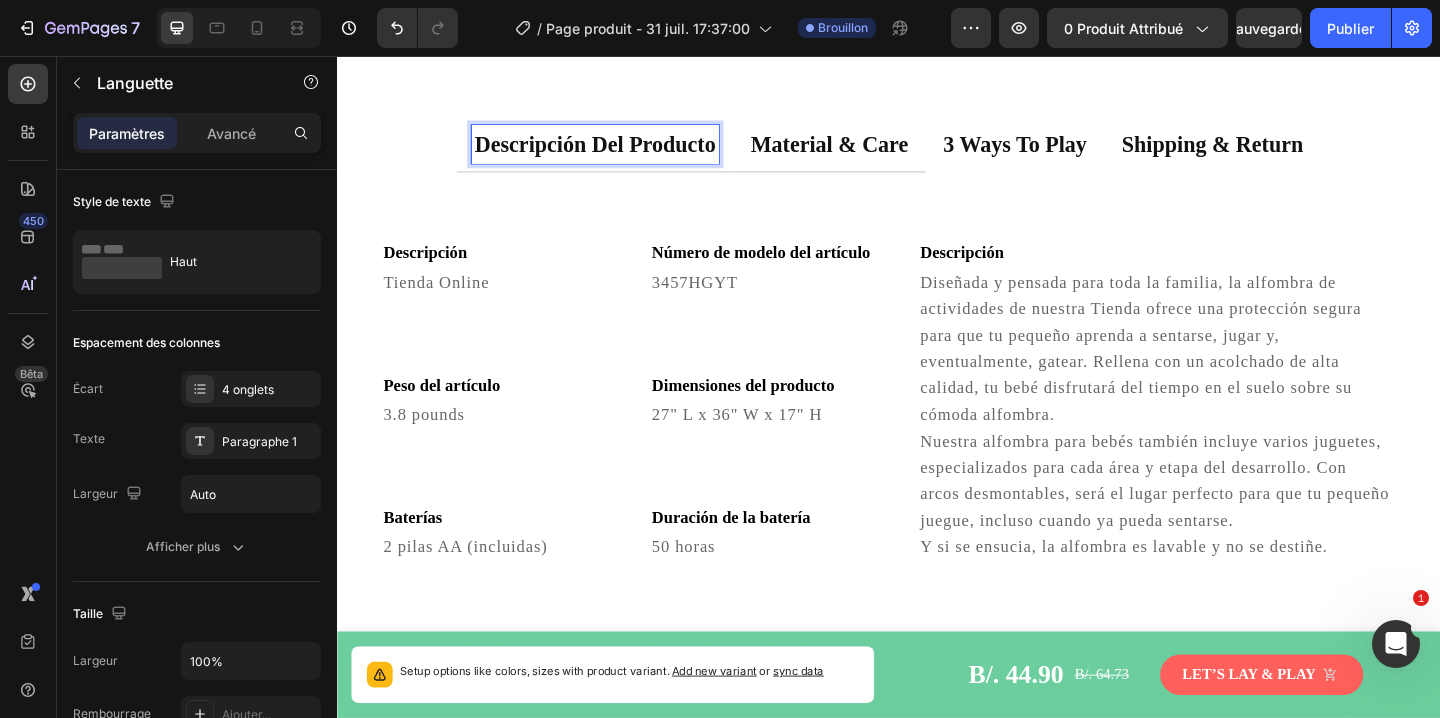 click on "material & care" at bounding box center (872, 152) 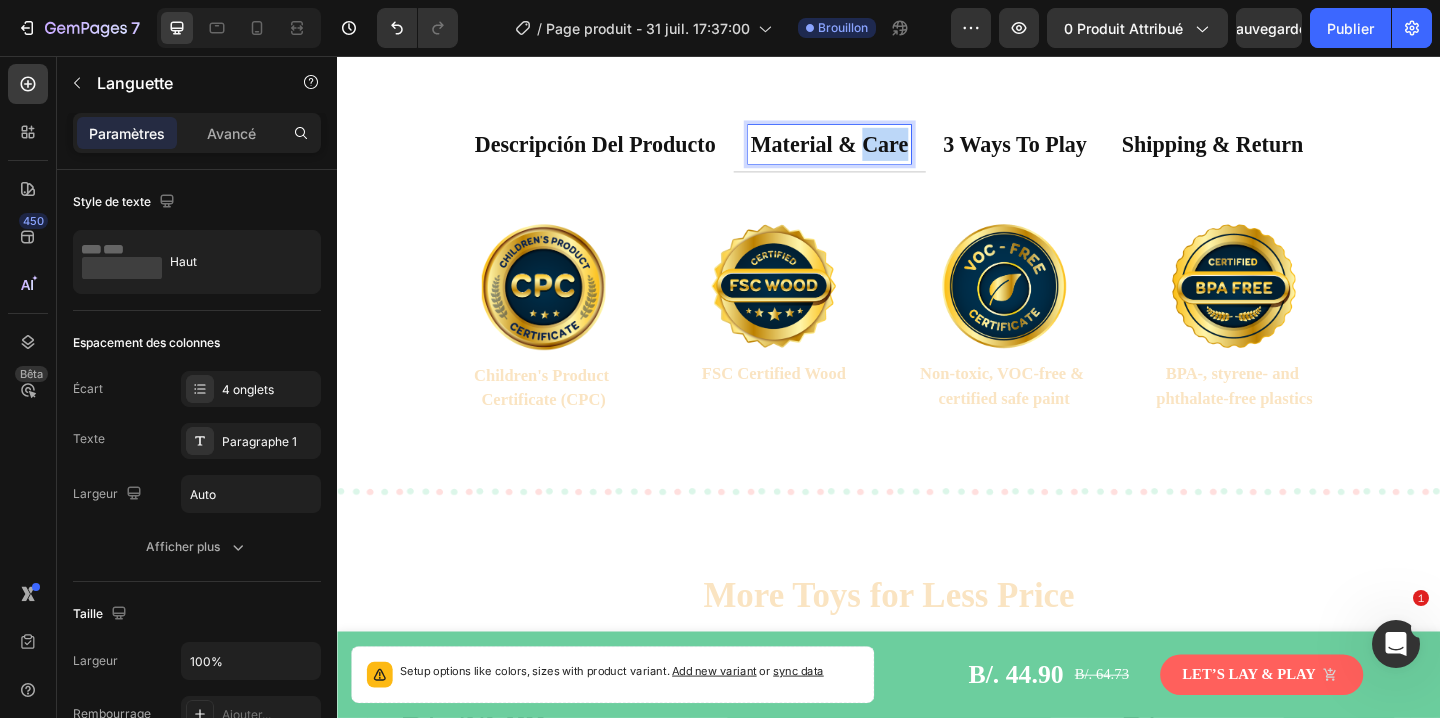 click on "material & care" at bounding box center (872, 152) 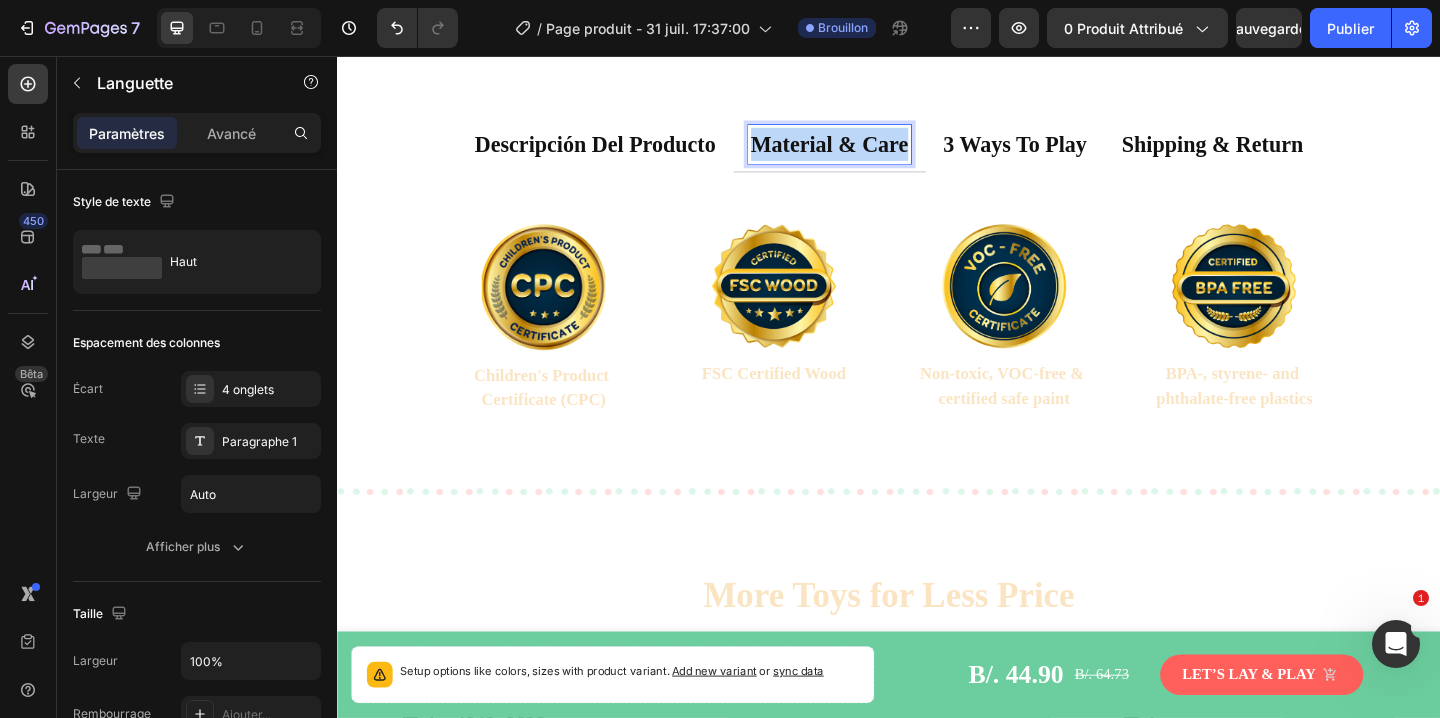click on "material & care" at bounding box center (872, 152) 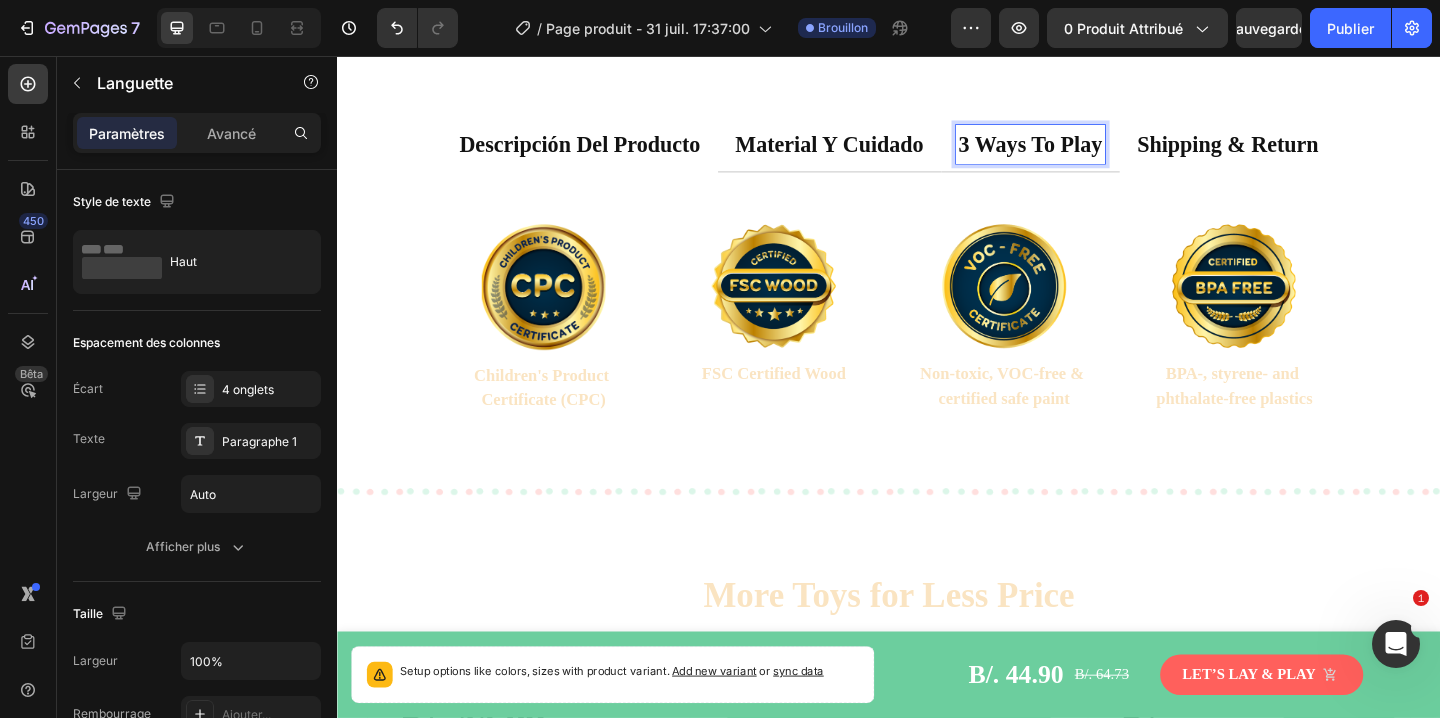 click on "3 ways to play" at bounding box center [1091, 152] 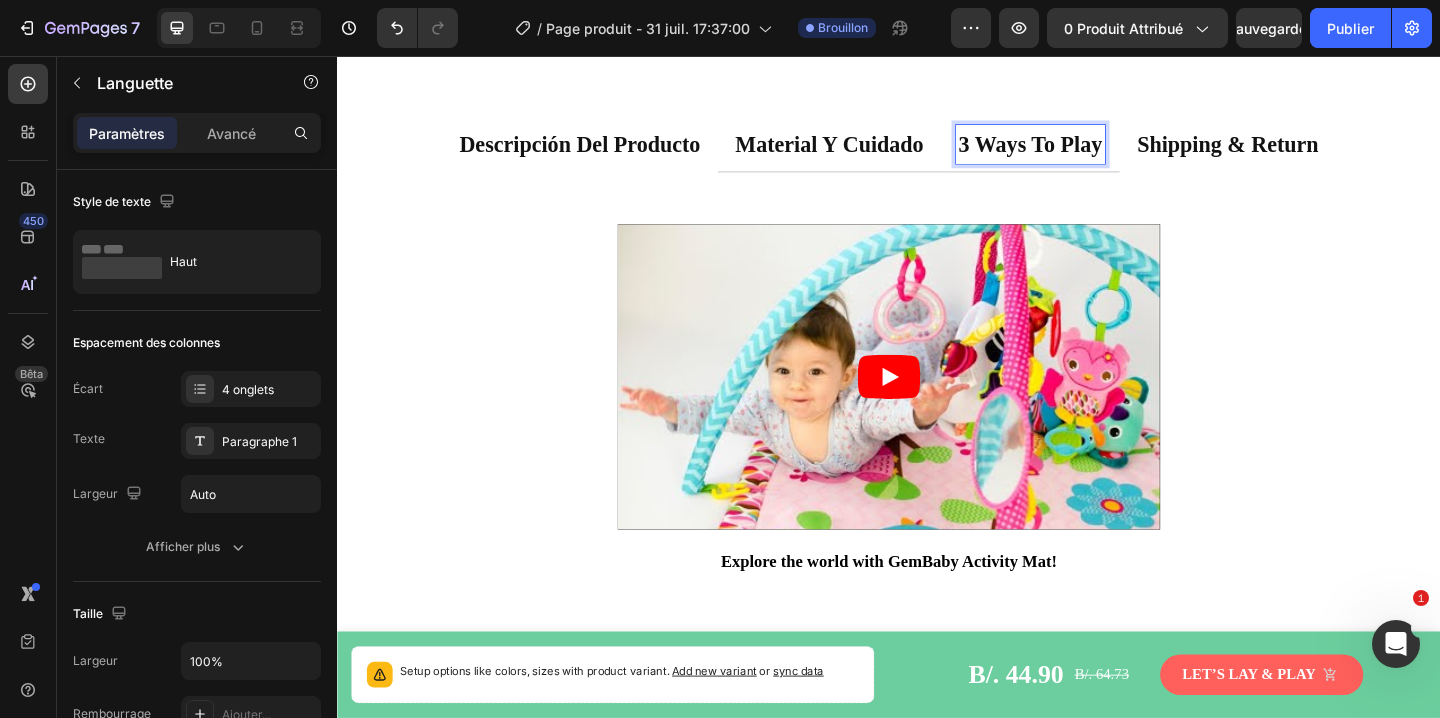 click on "3 ways to play" at bounding box center [1091, 152] 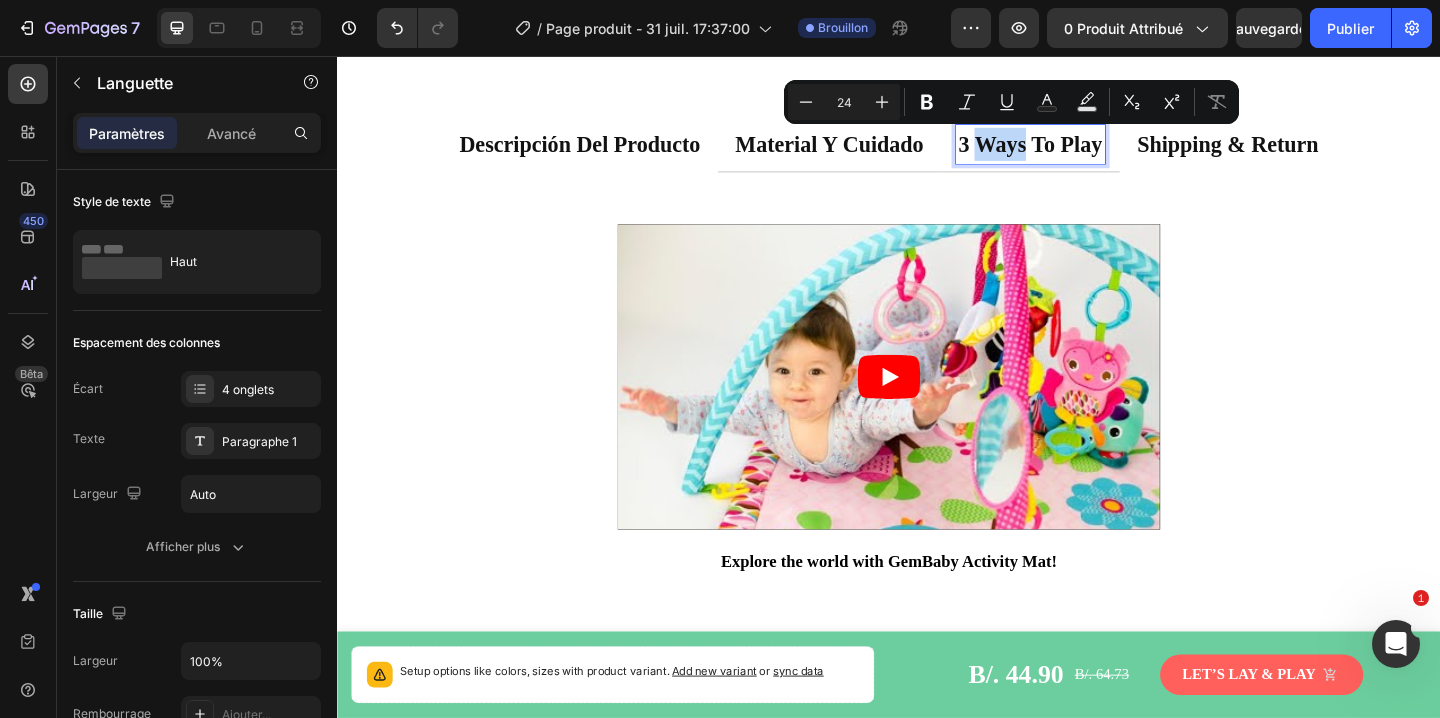 click on "3 ways to play" at bounding box center [1091, 152] 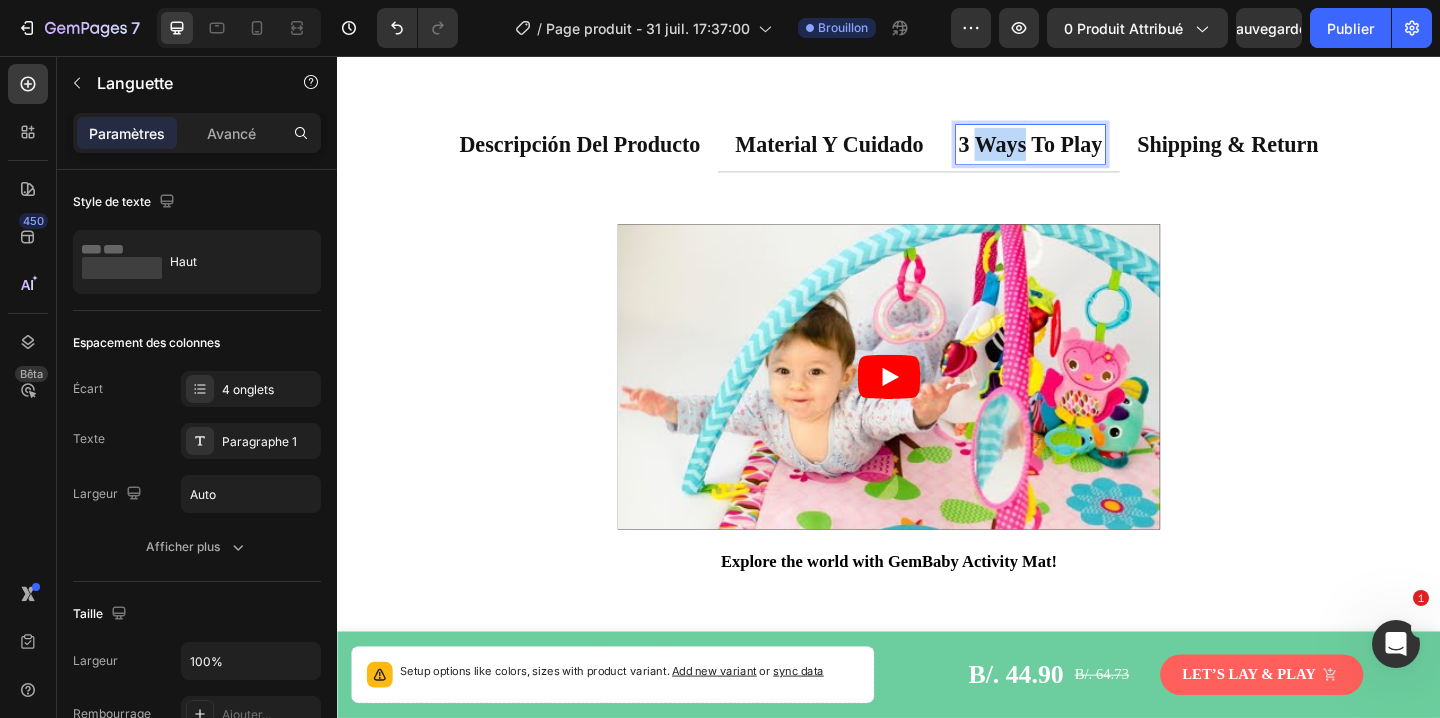 click on "3 ways to play" at bounding box center (1091, 152) 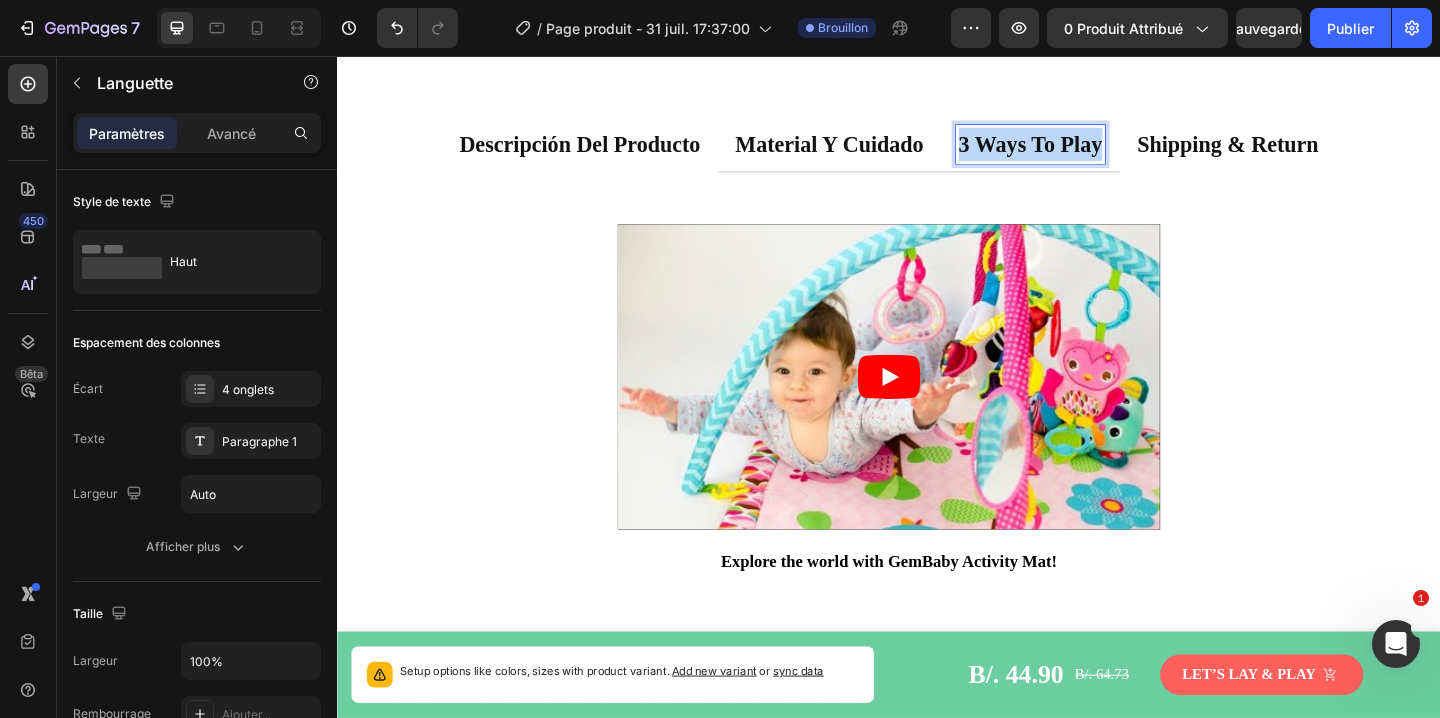click on "3 ways to play" at bounding box center [1091, 152] 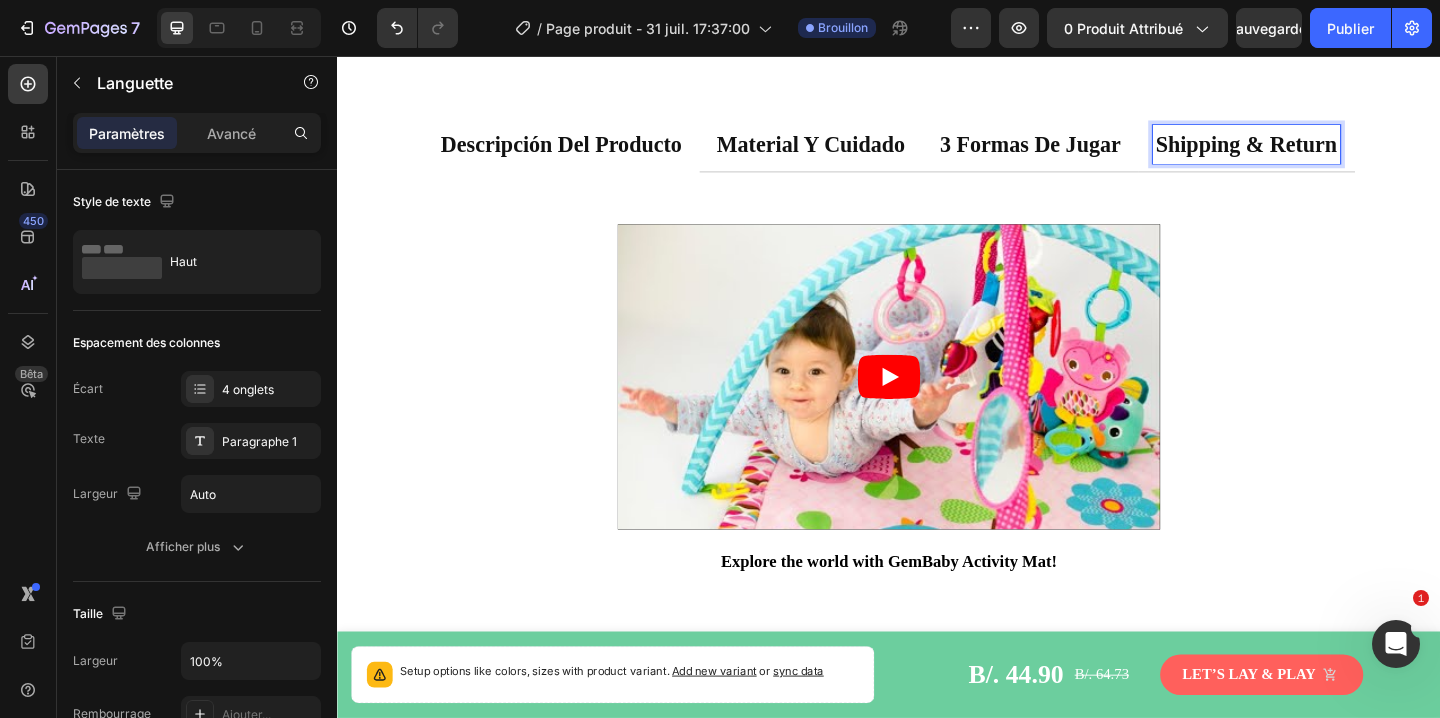 click on "shipping & return" at bounding box center (1325, 152) 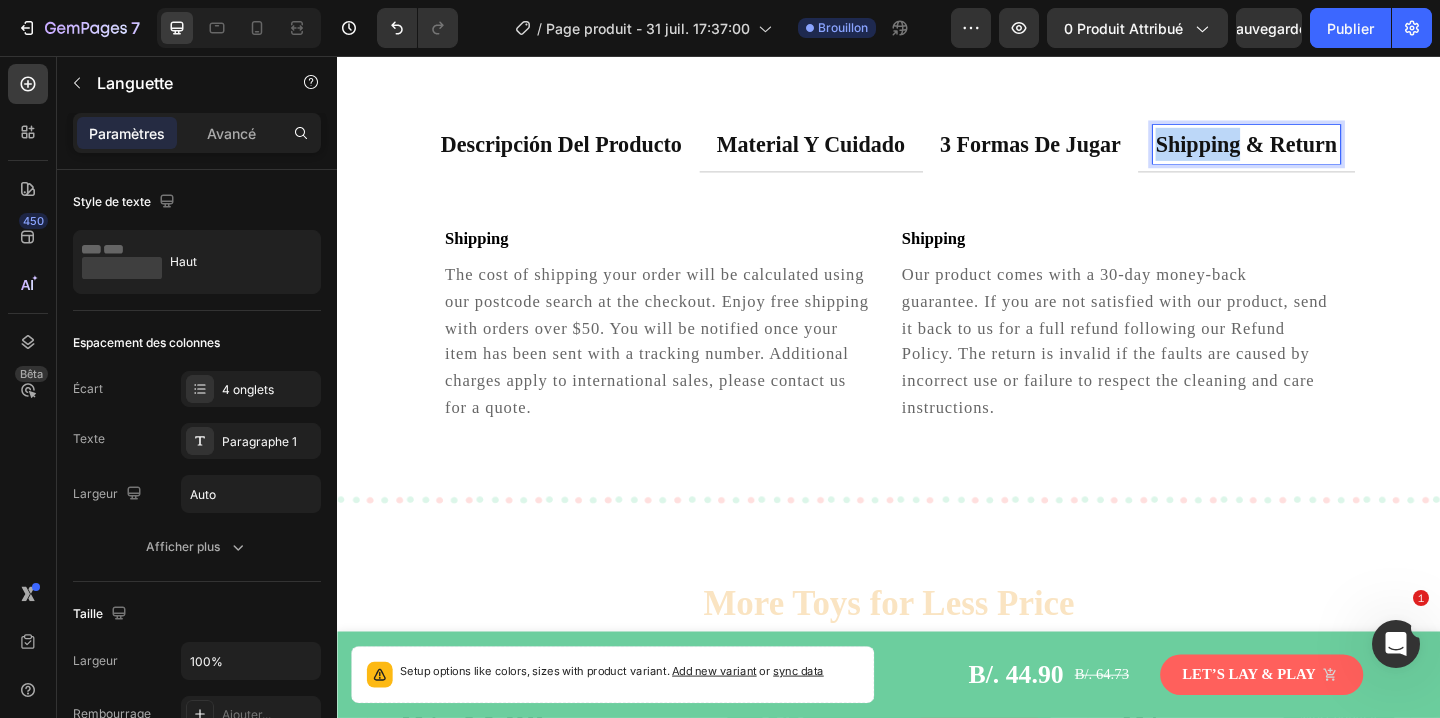 click on "shipping & return" at bounding box center (1325, 152) 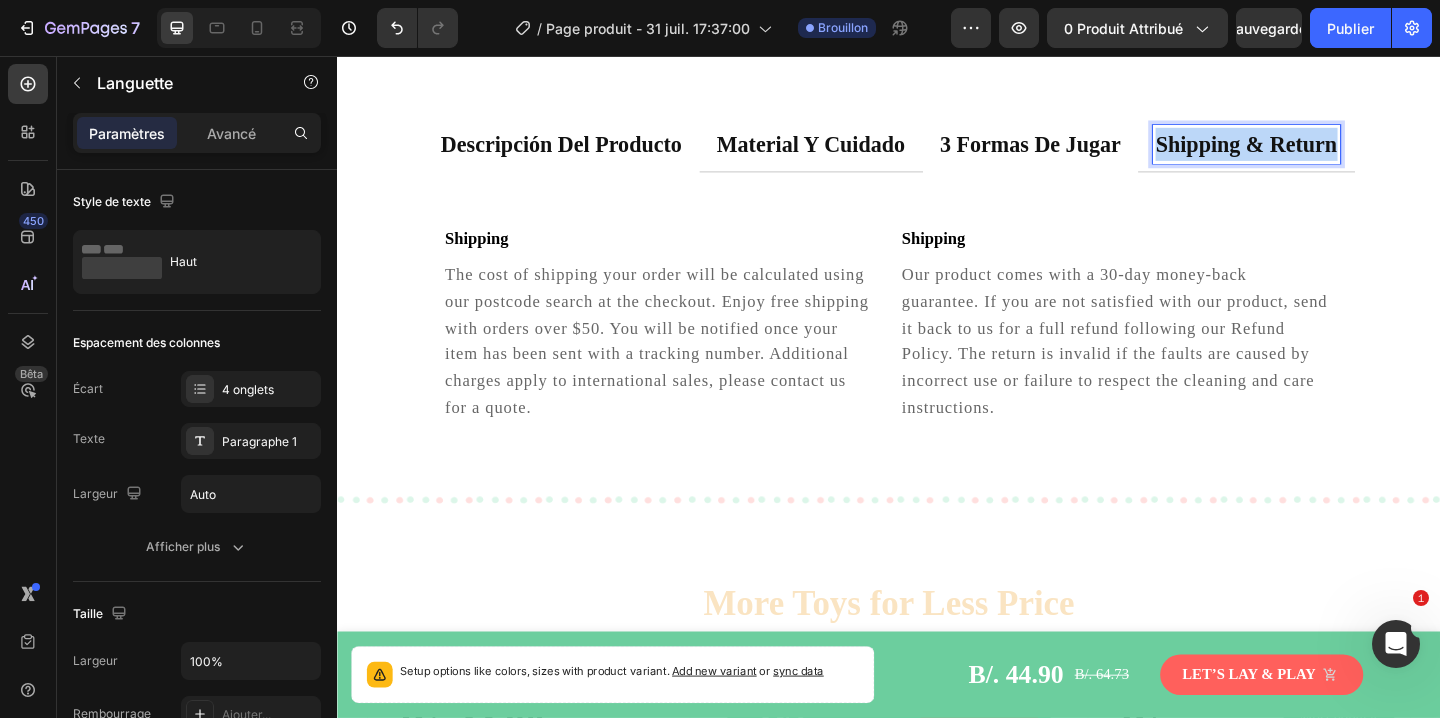 click on "shipping & return" at bounding box center (1325, 152) 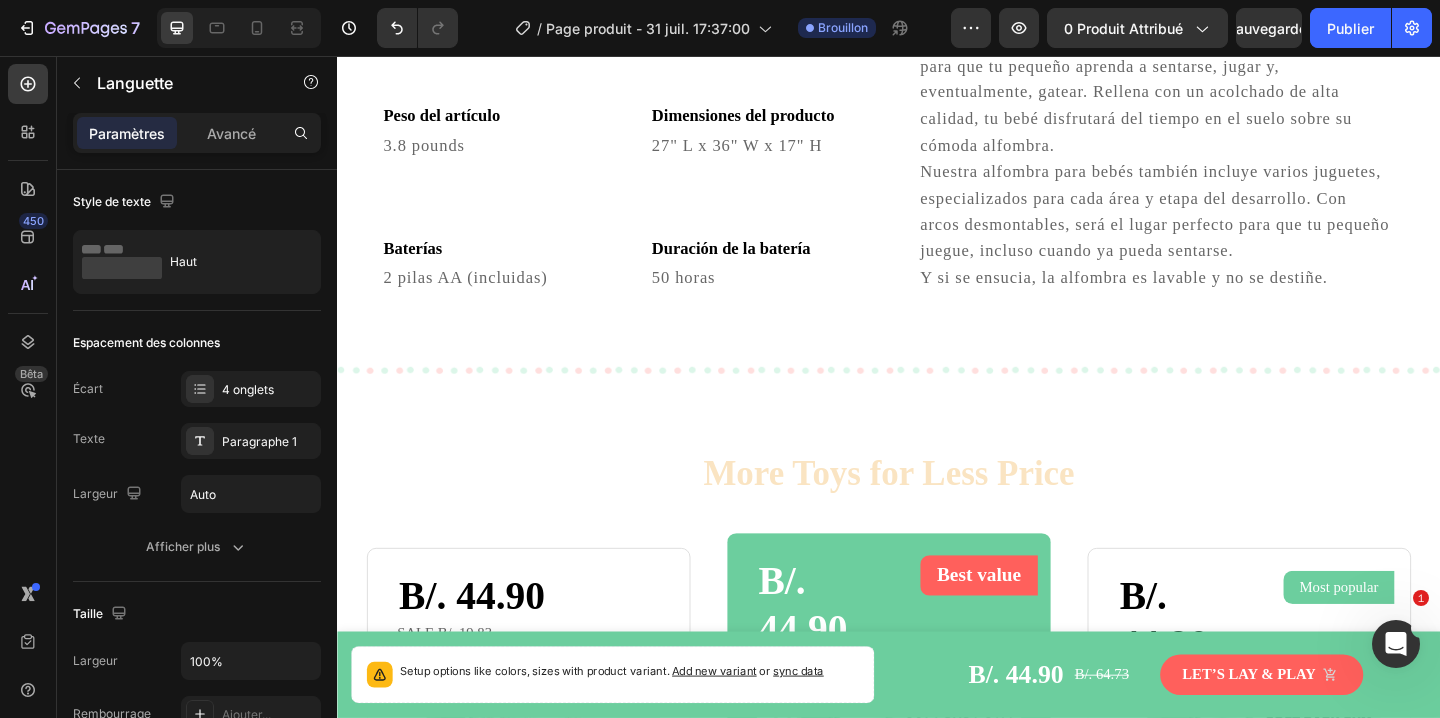 scroll, scrollTop: 3201, scrollLeft: 0, axis: vertical 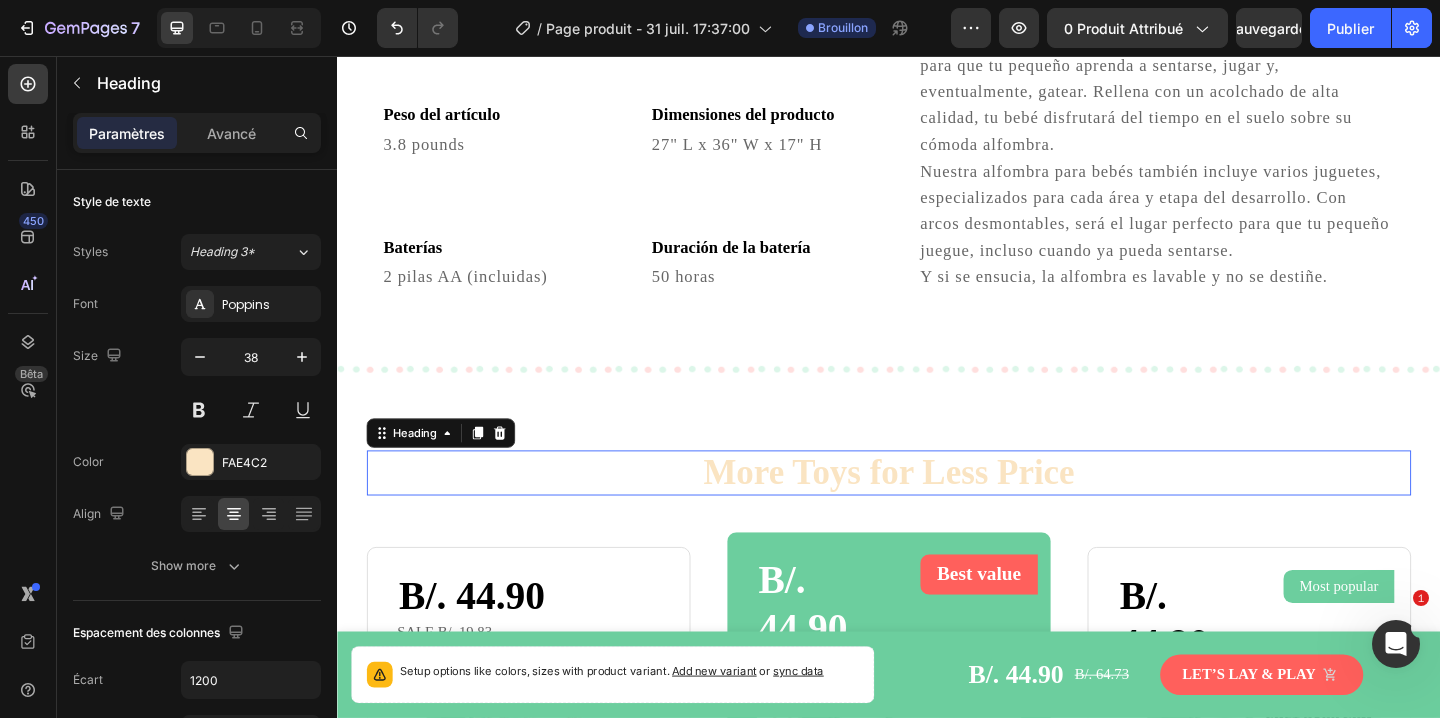 click on "More Toys for Less Price" at bounding box center [937, 510] 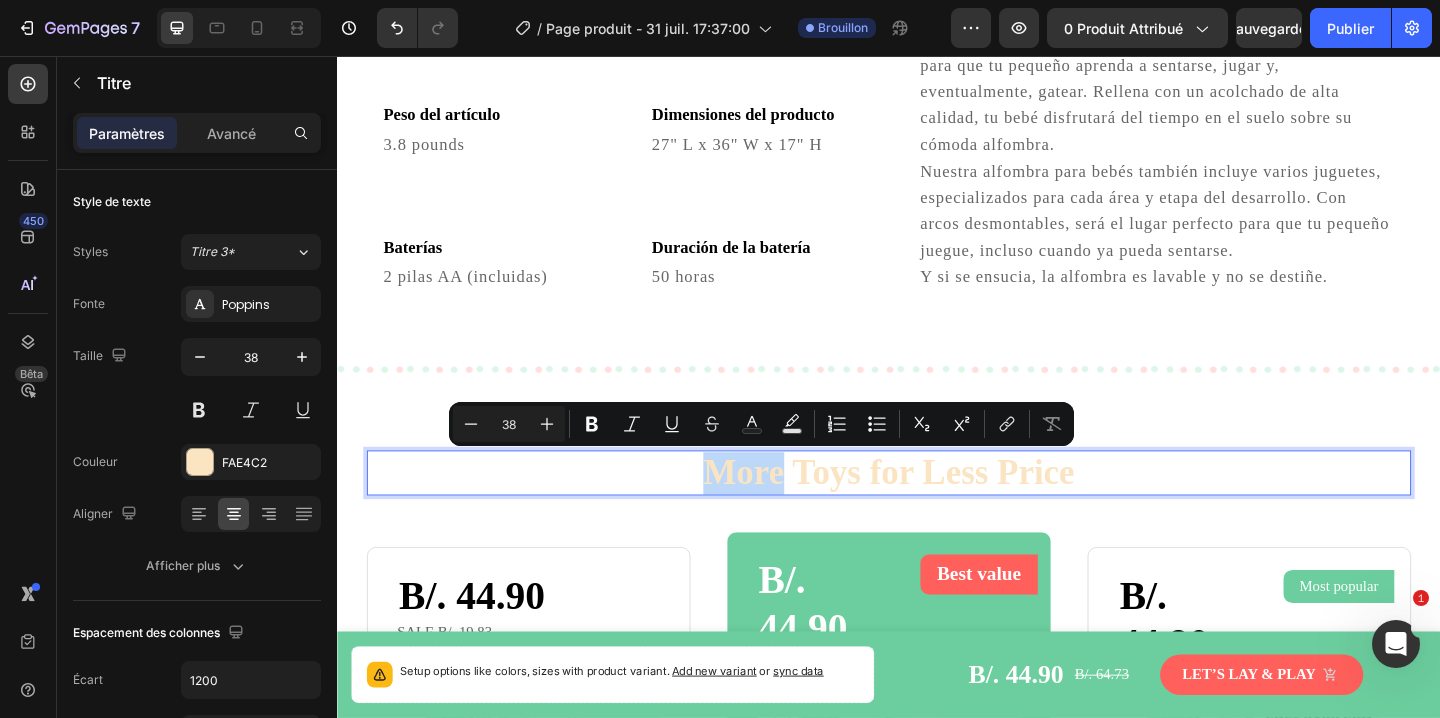 click on "More Toys for Less Price" at bounding box center [937, 510] 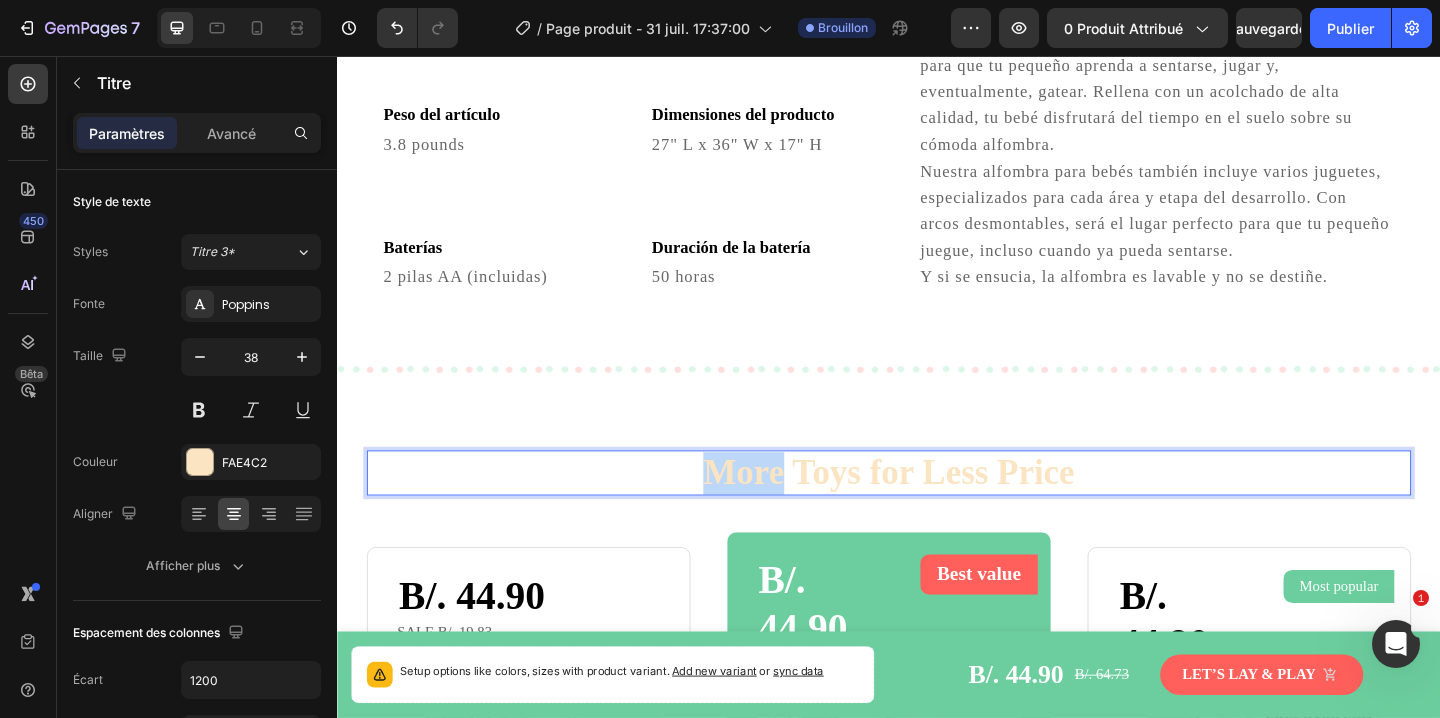 click on "More Toys for Less Price" at bounding box center [937, 510] 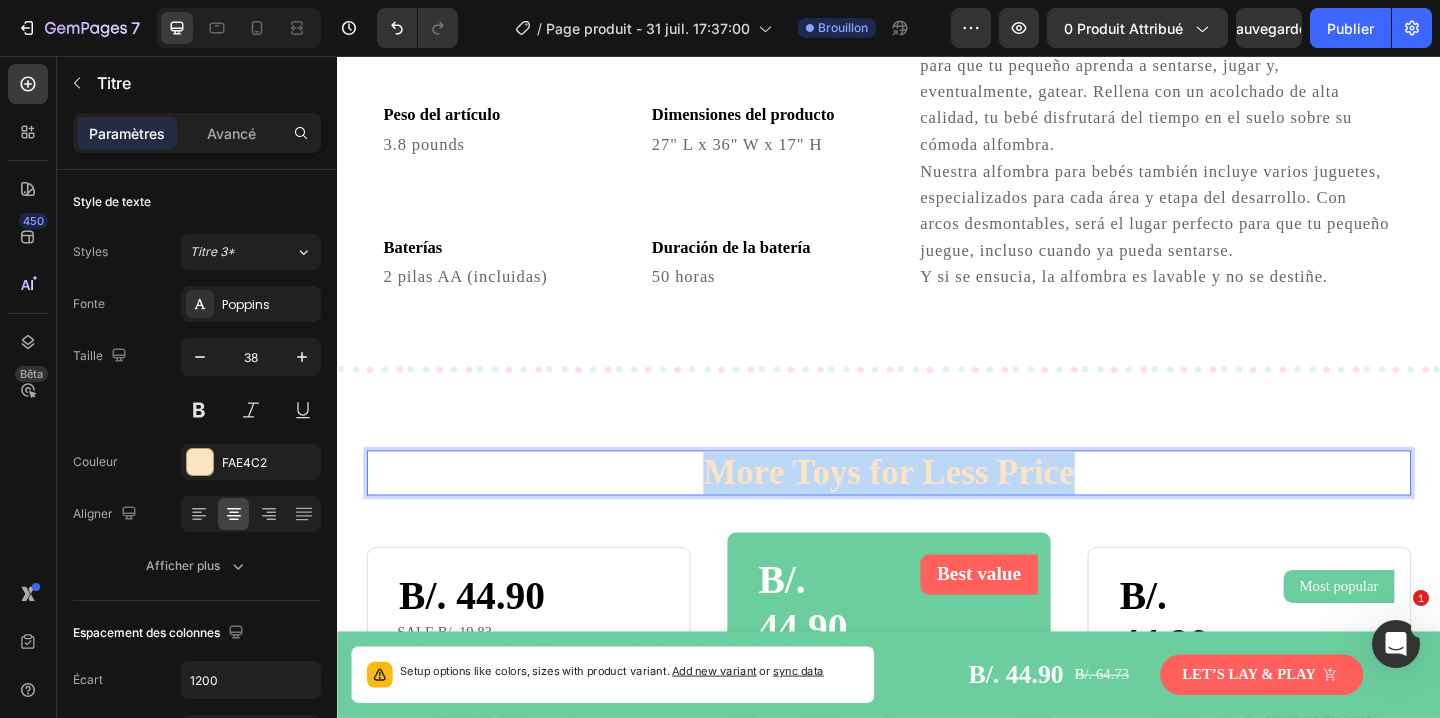 click on "More Toys for Less Price" at bounding box center (937, 510) 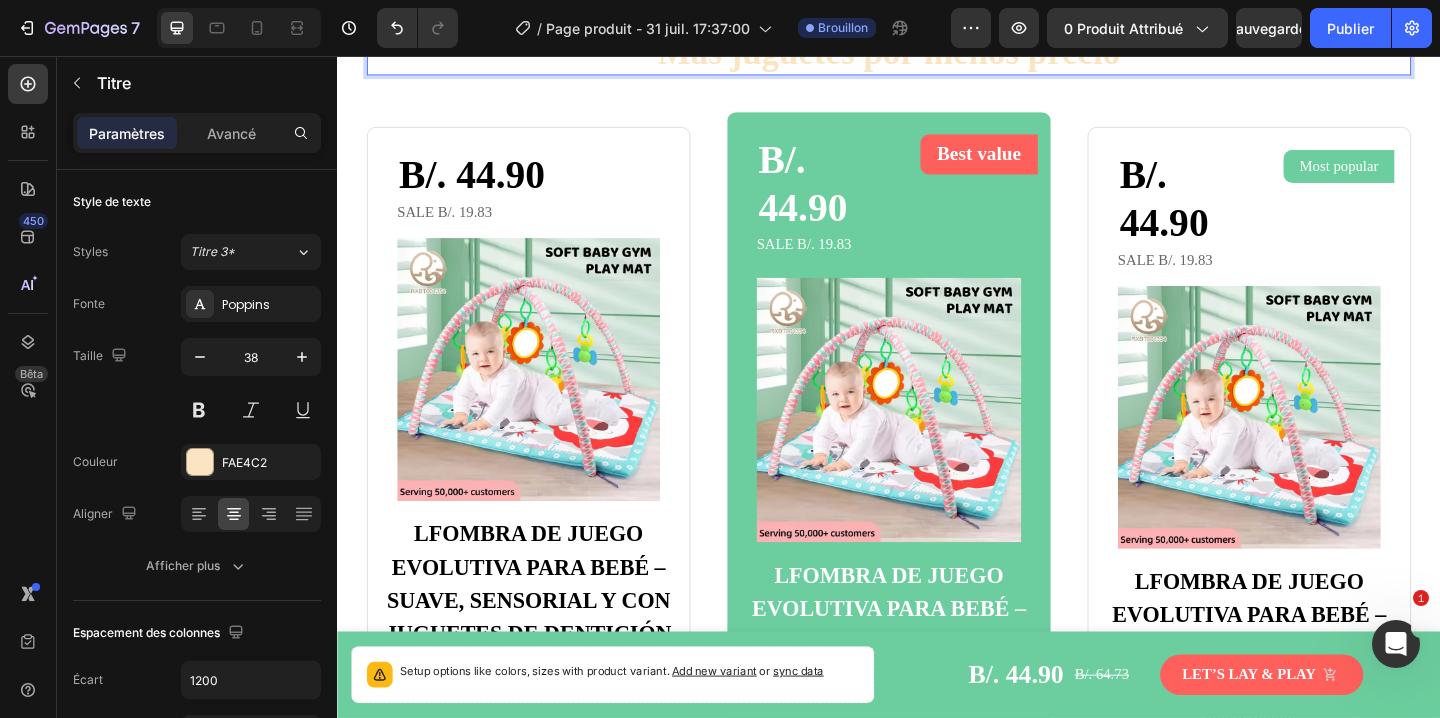 scroll, scrollTop: 3693, scrollLeft: 0, axis: vertical 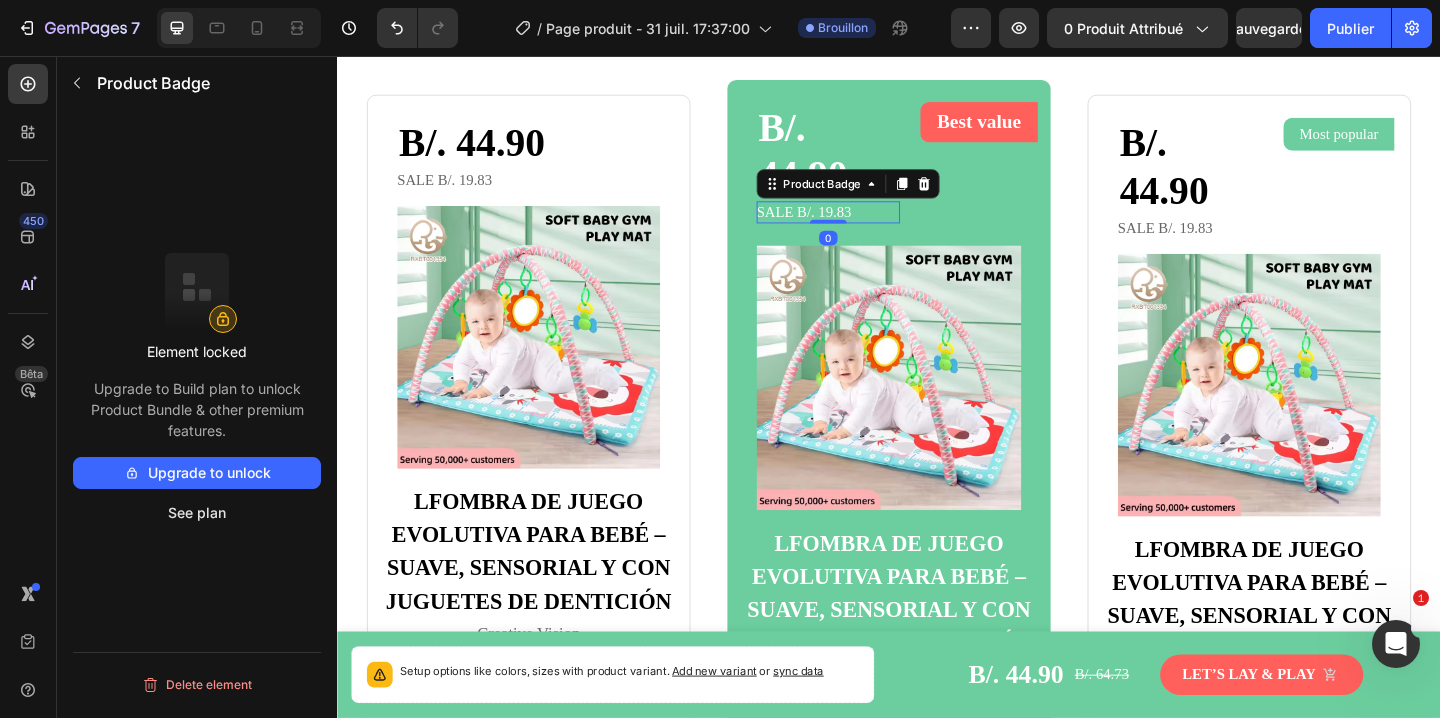 click on "Sale B/. [PRICE]" at bounding box center (844, 226) 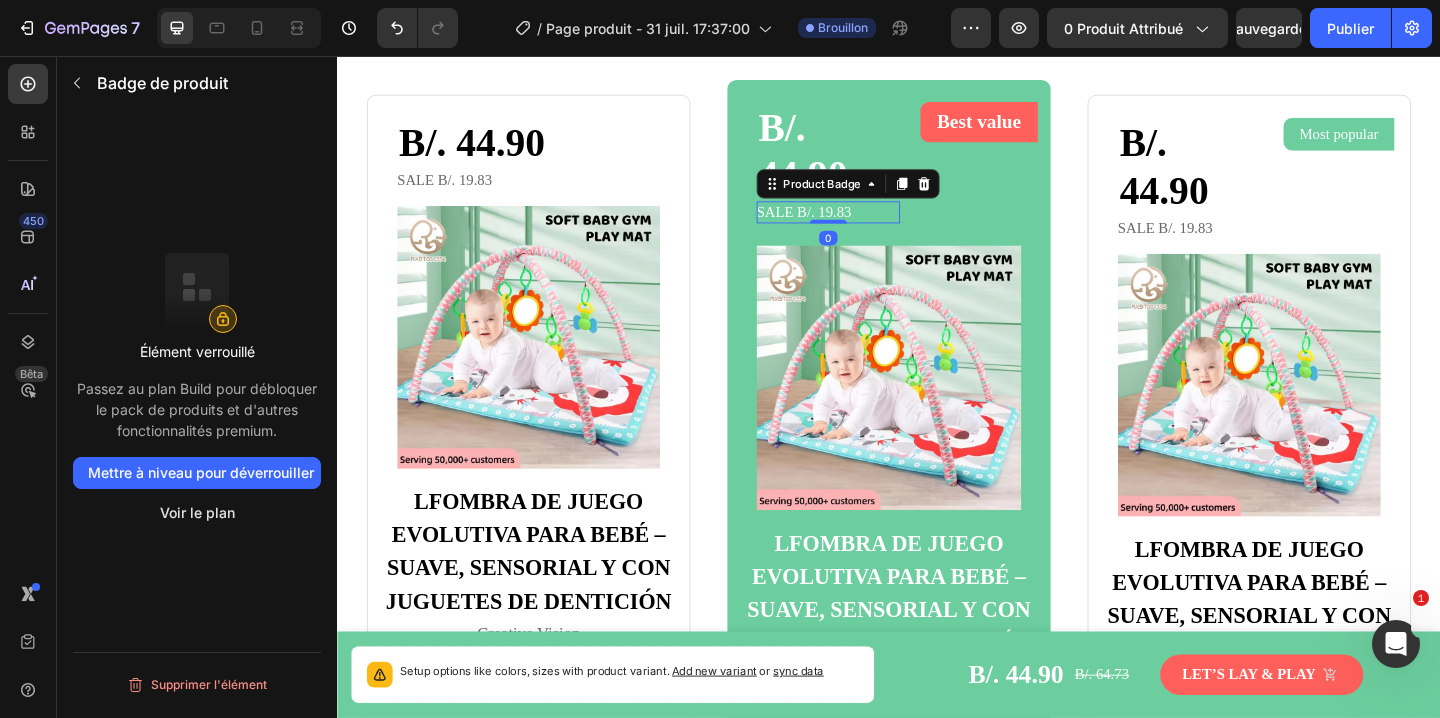 click on "Sale B/. [PRICE]" at bounding box center [844, 226] 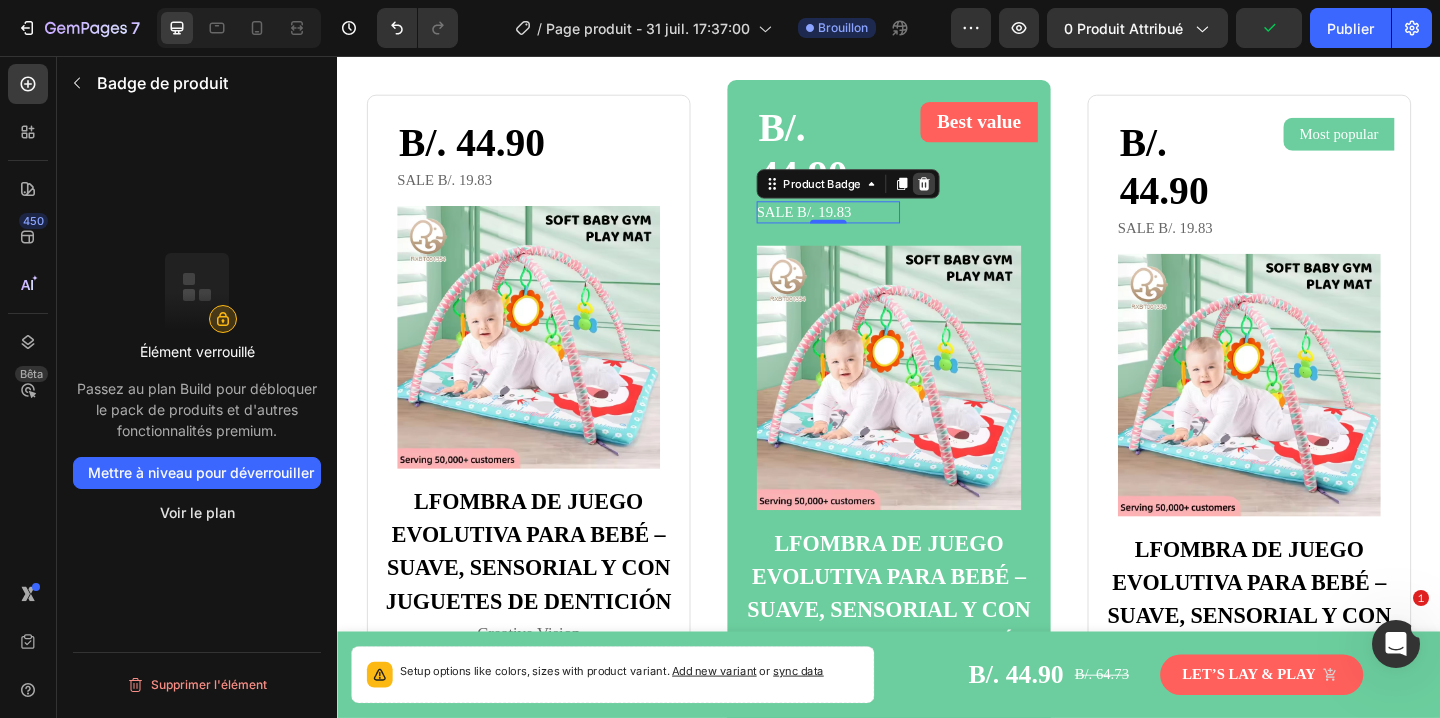 click 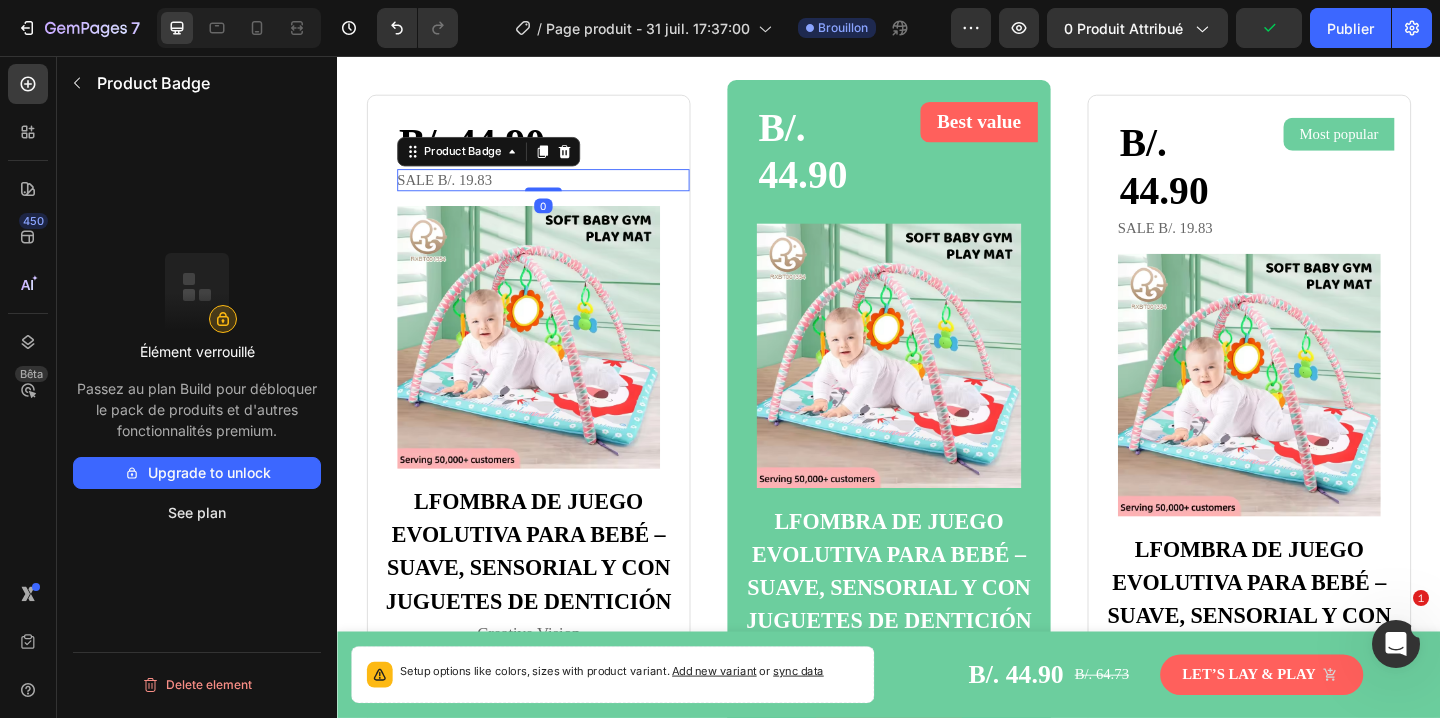 click on "Sale B/. [PRICE]" at bounding box center [453, 191] 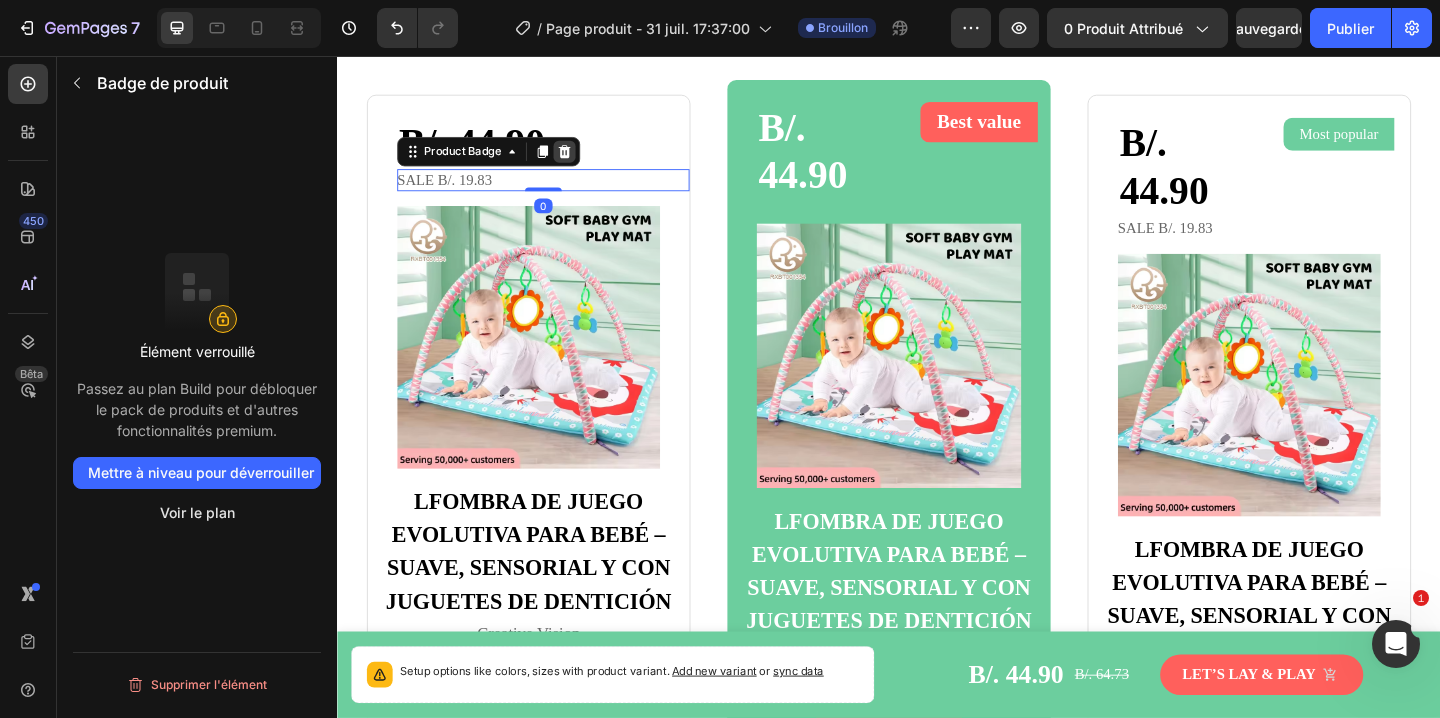 click 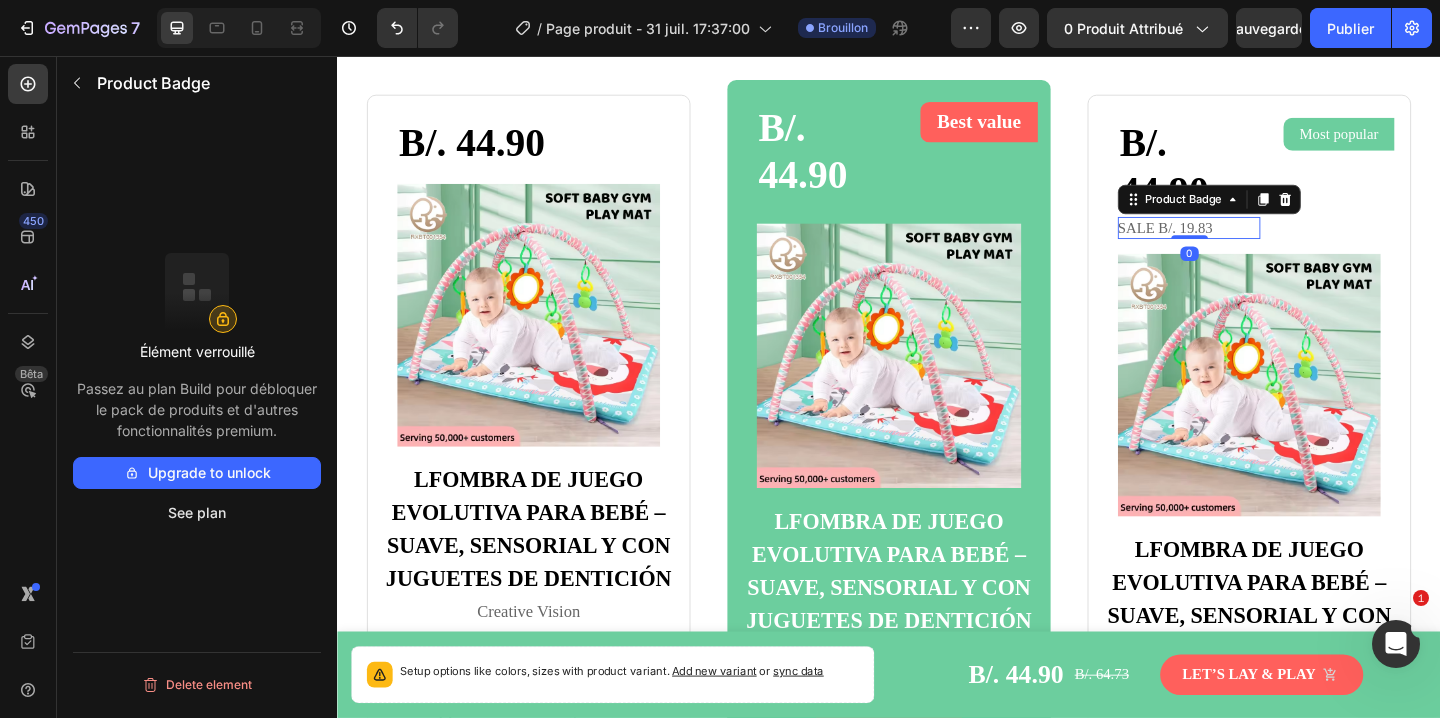 click on "Sale B/. [PRICE]" at bounding box center (1237, 243) 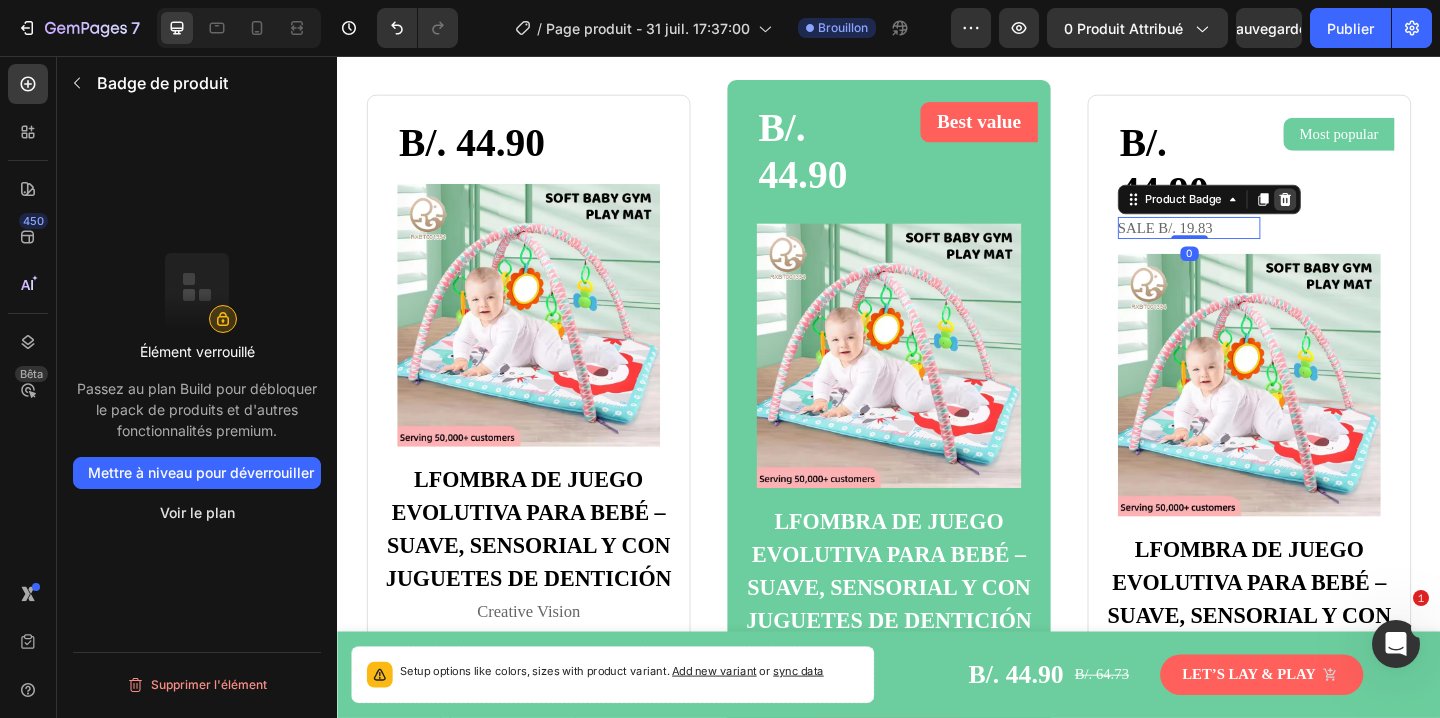 click 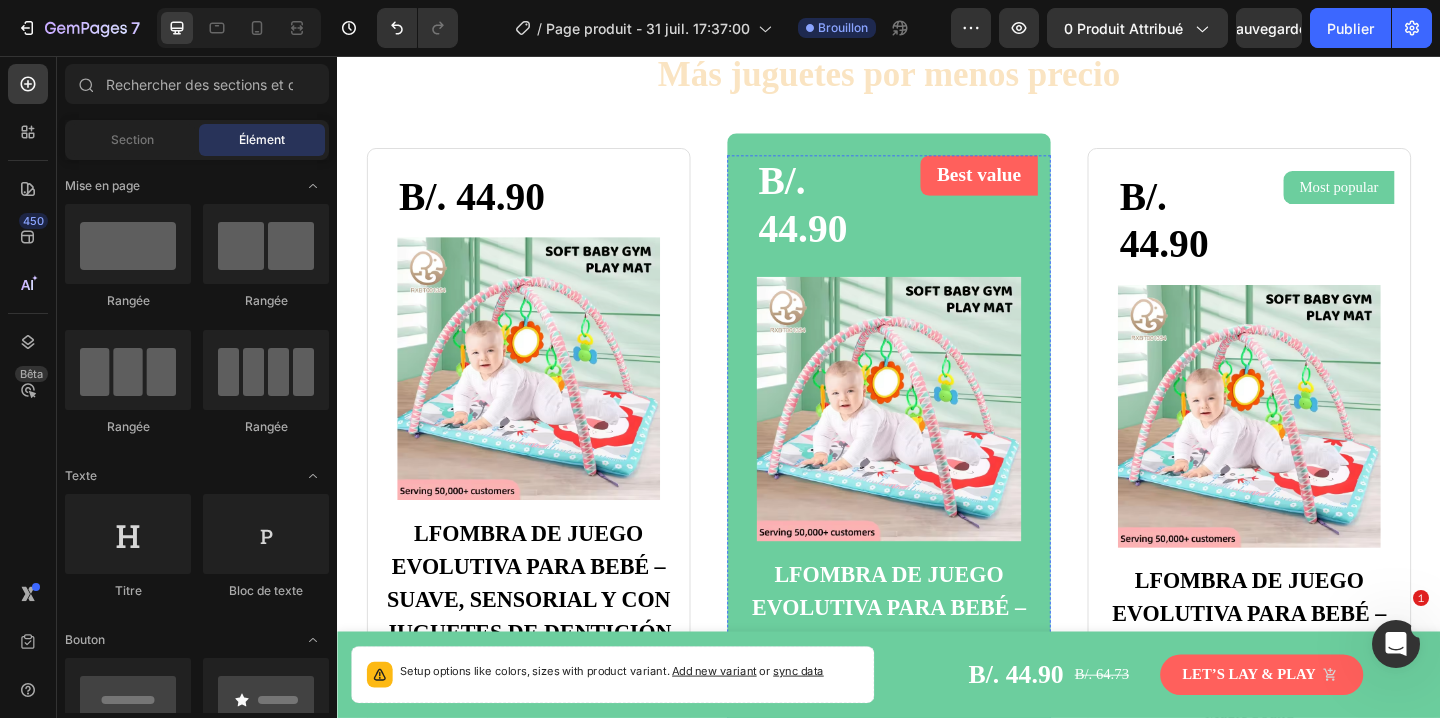scroll, scrollTop: 3634, scrollLeft: 0, axis: vertical 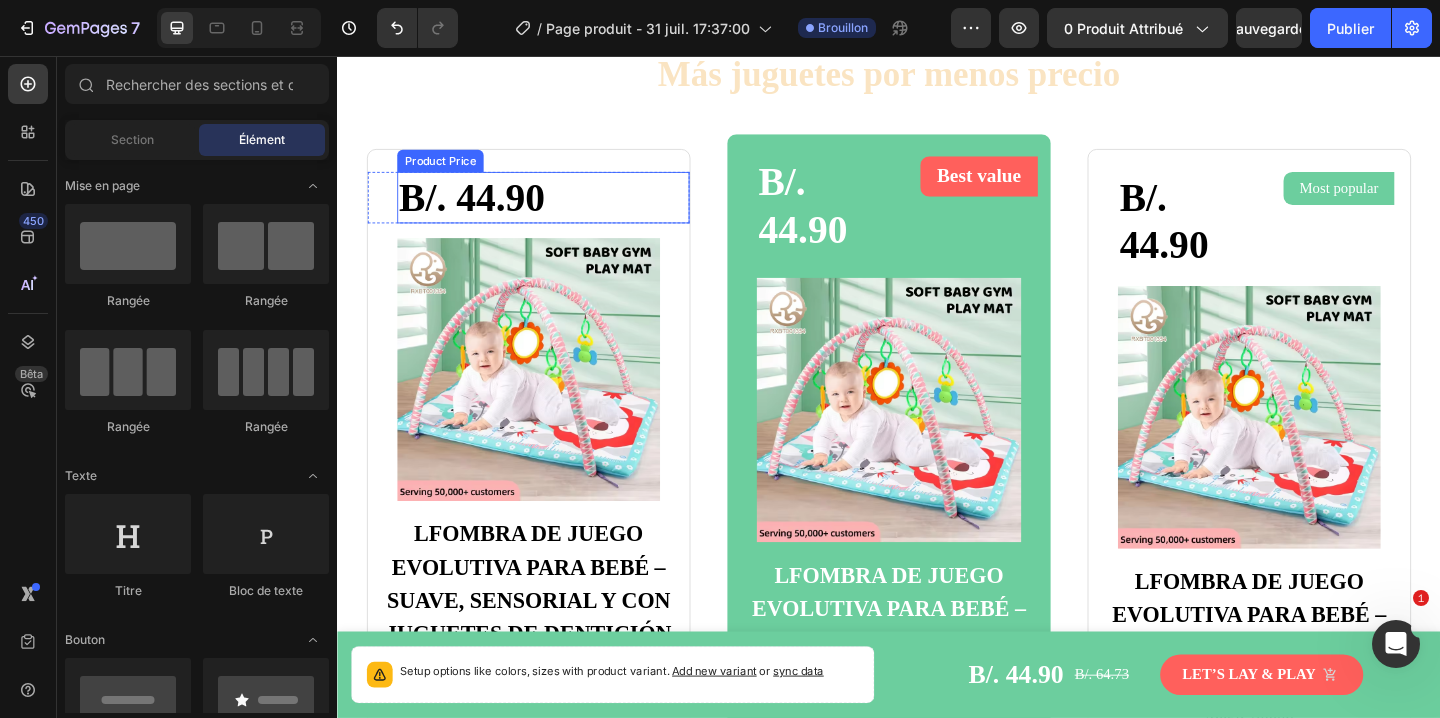 click on "B/. 44.90" at bounding box center (561, 210) 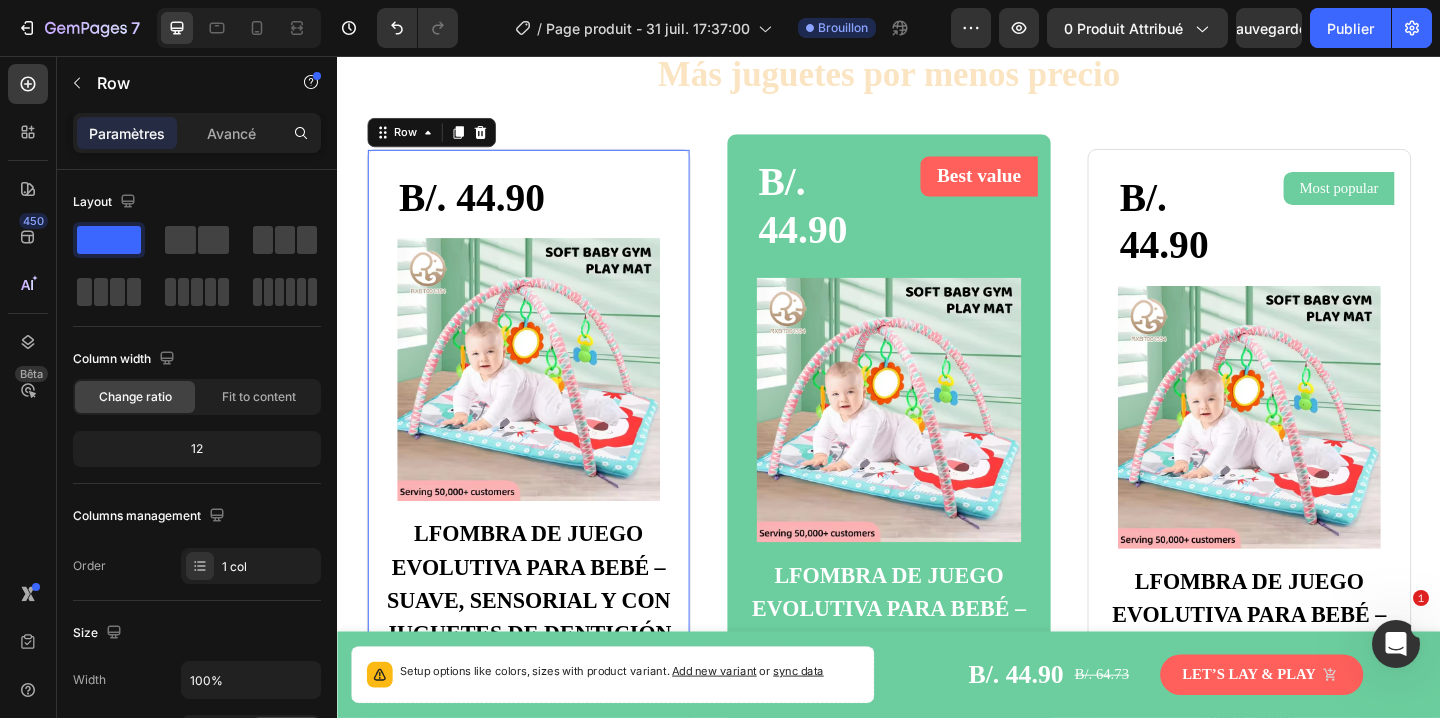 click on "B/. 44.90 Product Price Product Price Row Product Images lfombra de juego evolutiva para bebé – Suave, sensorial y con juguetes de dentición Product Title Creative Vision Text block Image 2 x Visual Toys ($8.00) Text block Row Image 1 x Activity Mat ($30.99) Text block Row choose IT Product Cart Button Row Product Row   0" at bounding box center [545, 544] 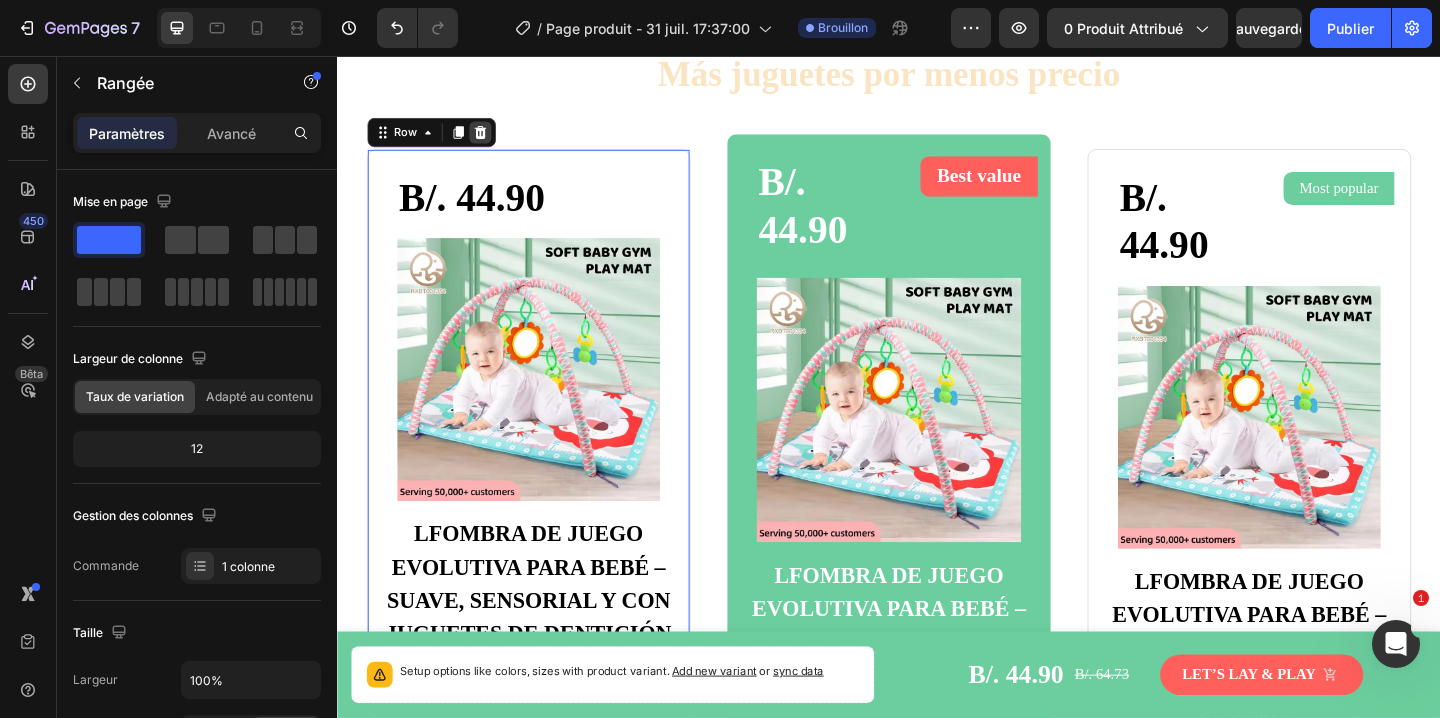 click 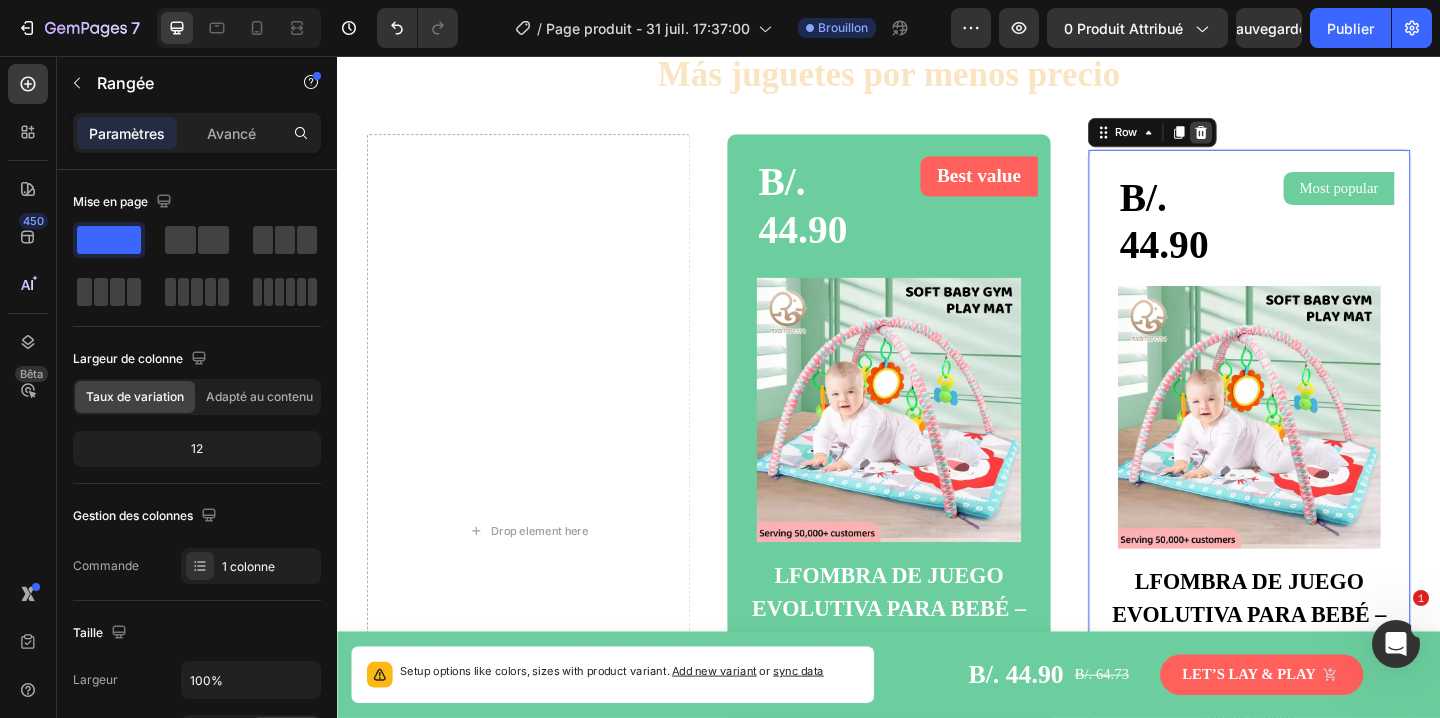 click 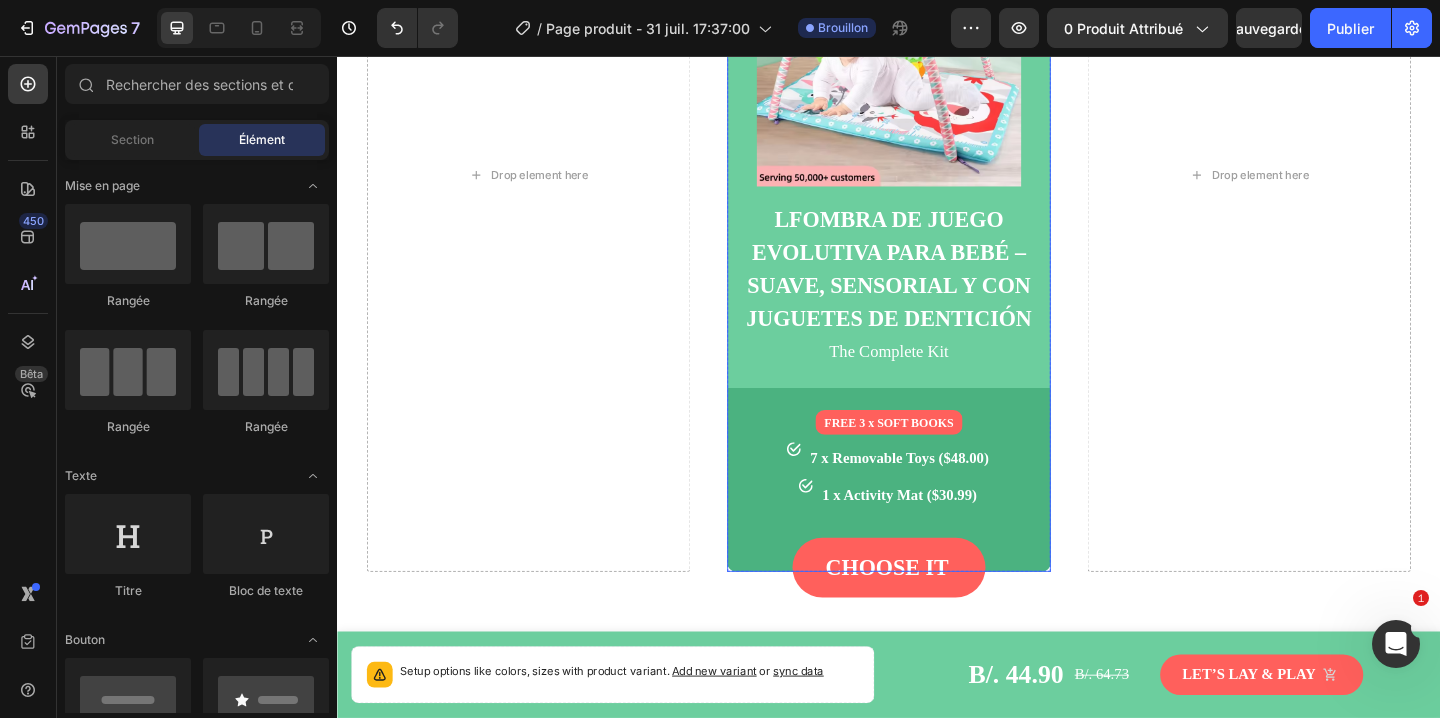 scroll, scrollTop: 4019, scrollLeft: 0, axis: vertical 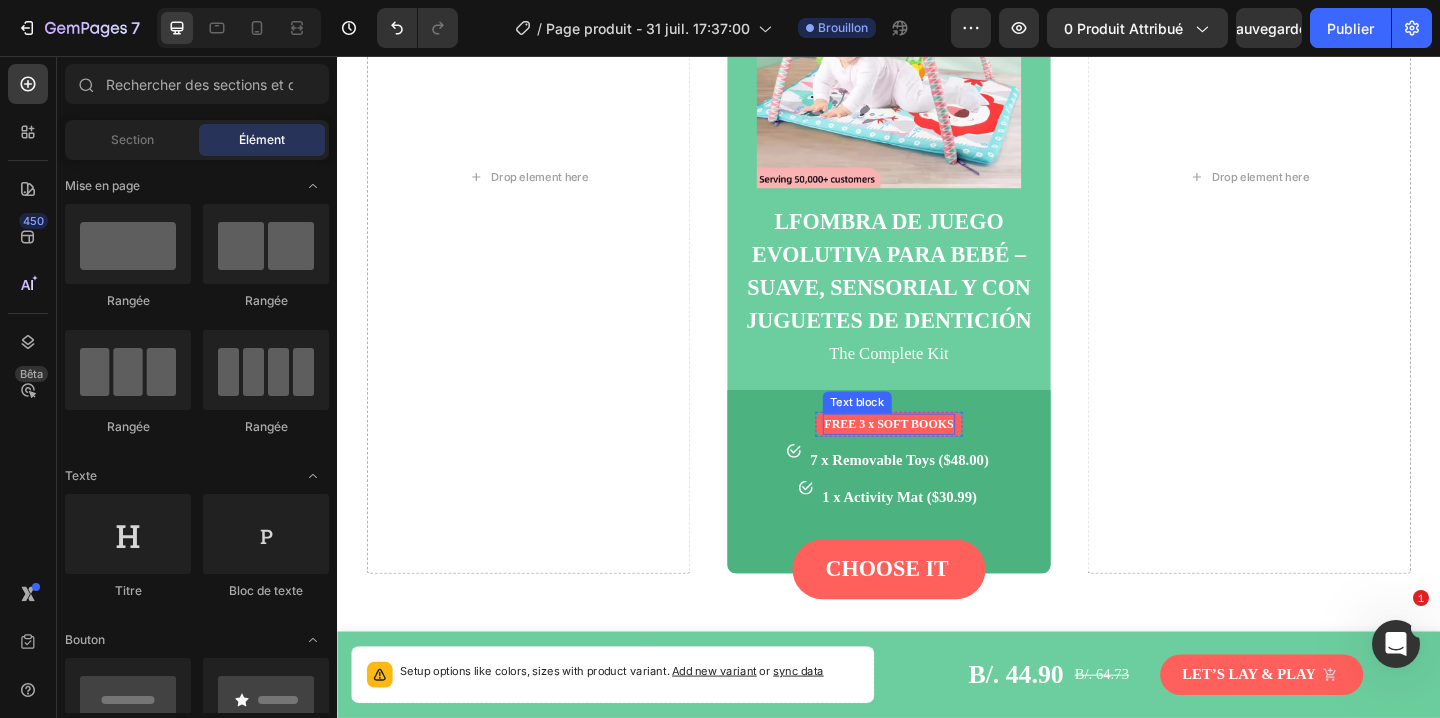 click on "FREE 3 x SOFT BOOKS" at bounding box center (937, 457) 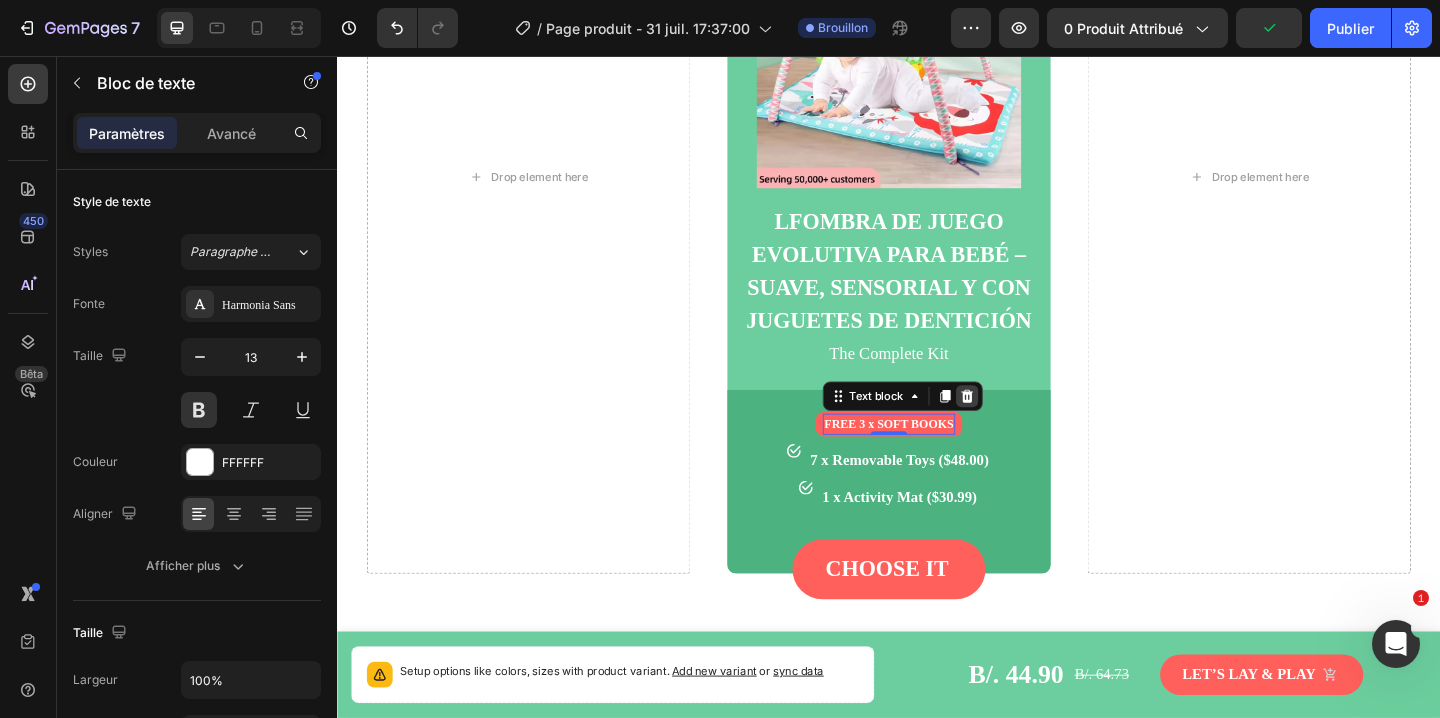 click at bounding box center (1022, 426) 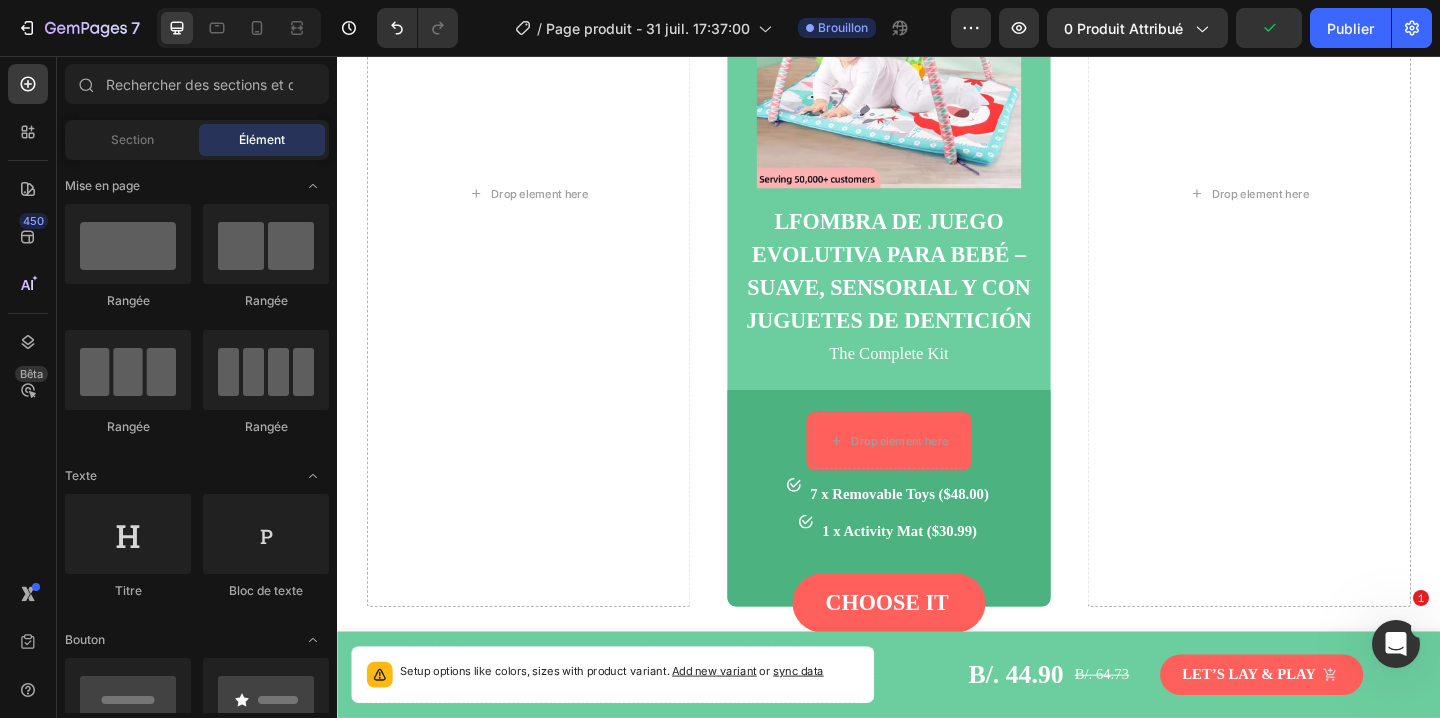 scroll, scrollTop: 4037, scrollLeft: 0, axis: vertical 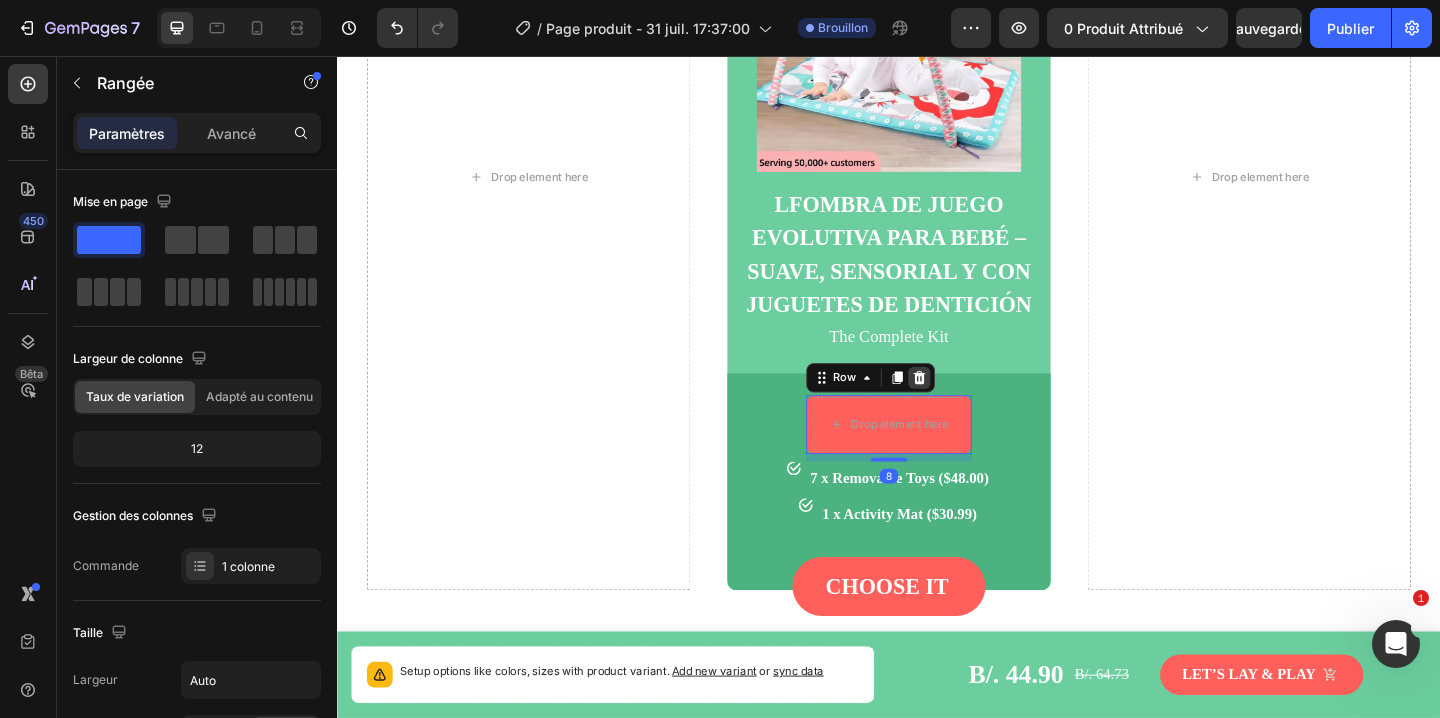 click 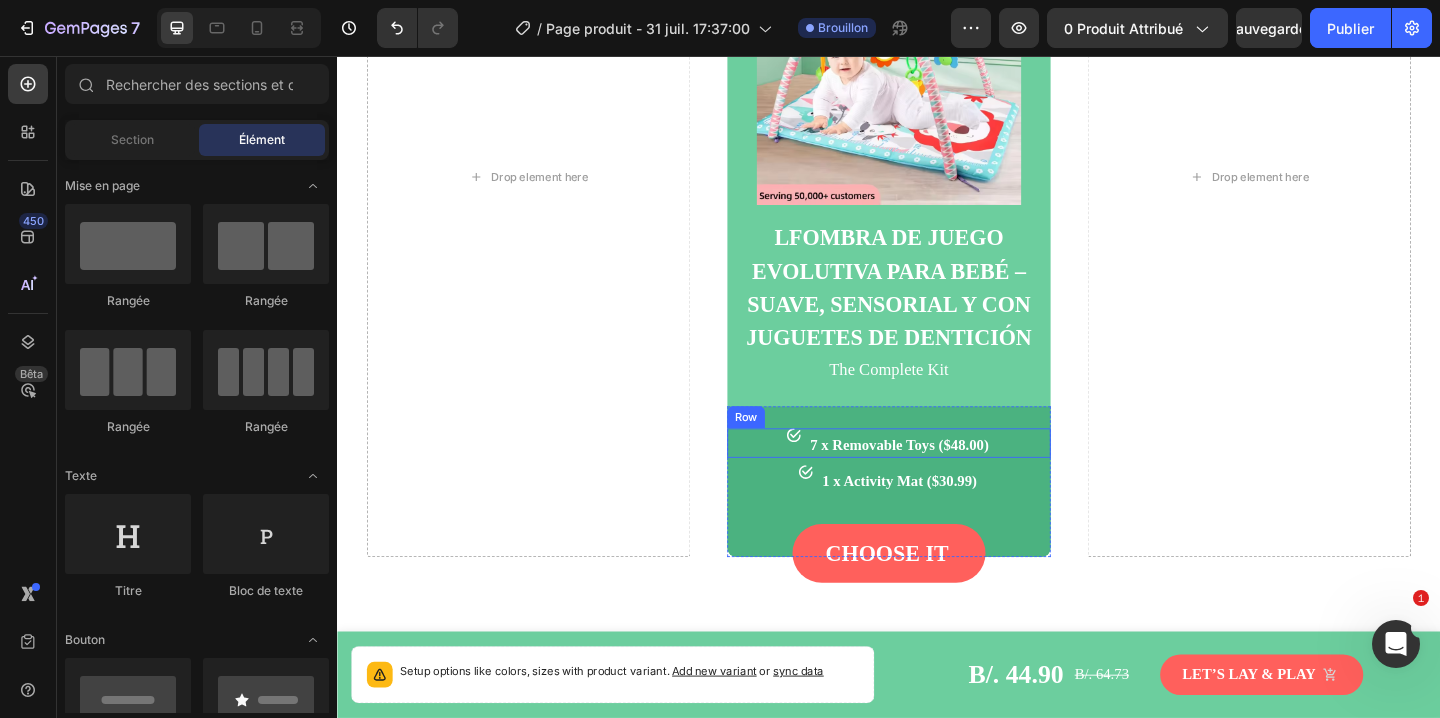 click on "Image 7 x Removable Toys ($48.00) Text block Row" at bounding box center (937, 477) 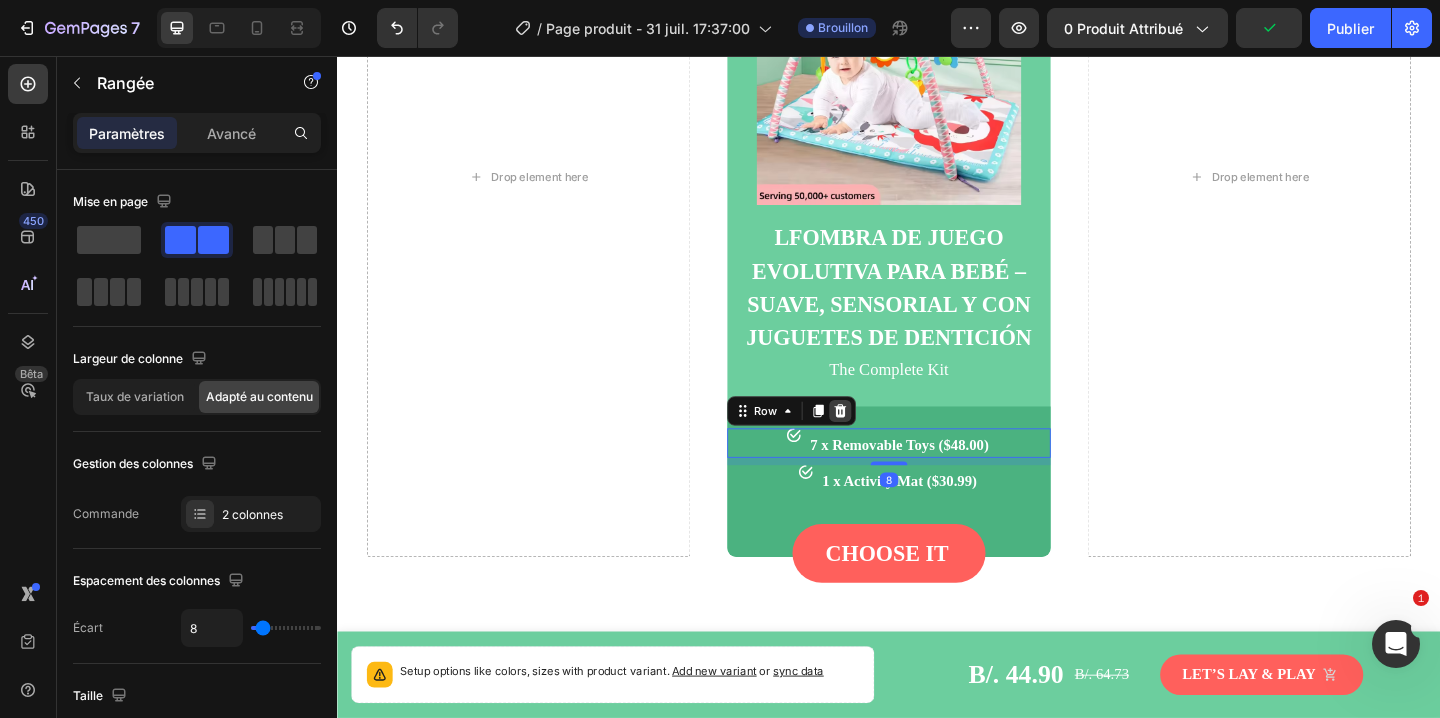 click 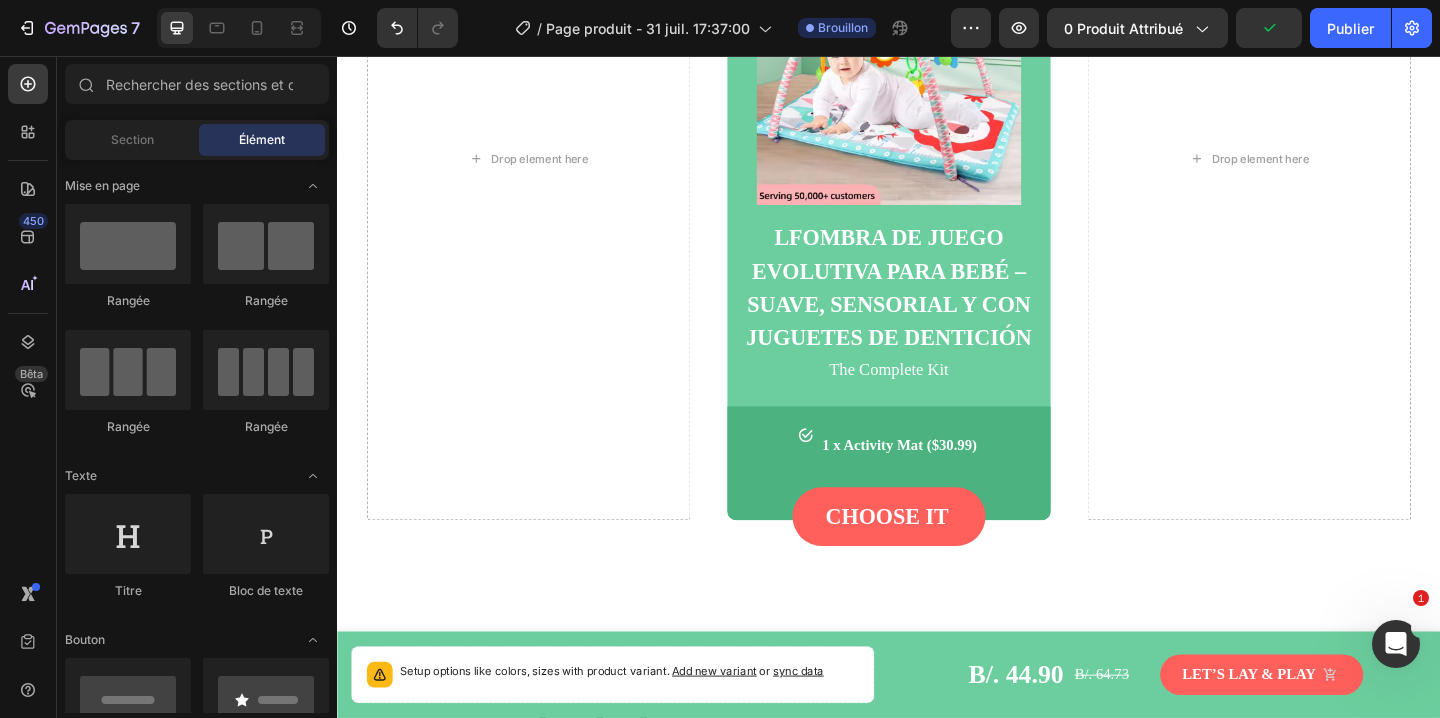 scroll, scrollTop: 3981, scrollLeft: 0, axis: vertical 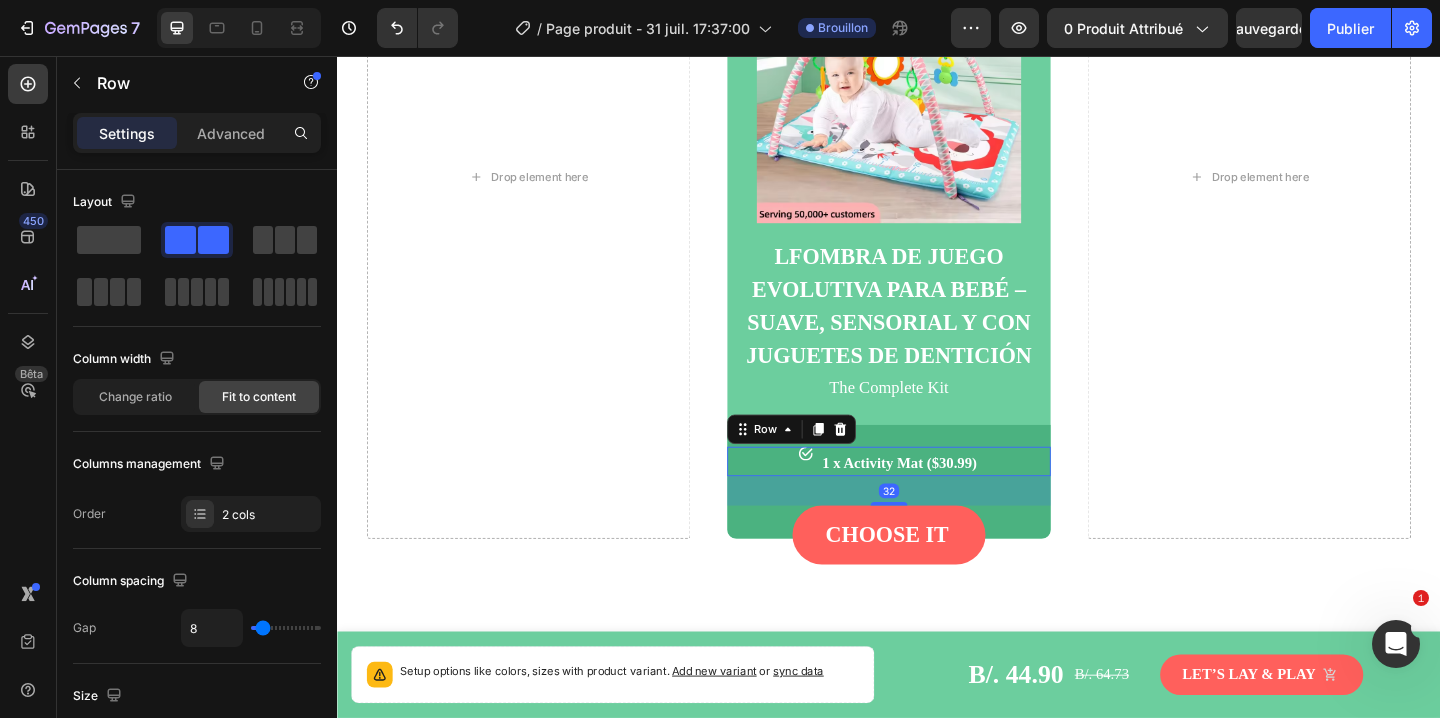 click on "Image 1 x Activity Mat ($30.99) Text block Row   32" at bounding box center (937, 497) 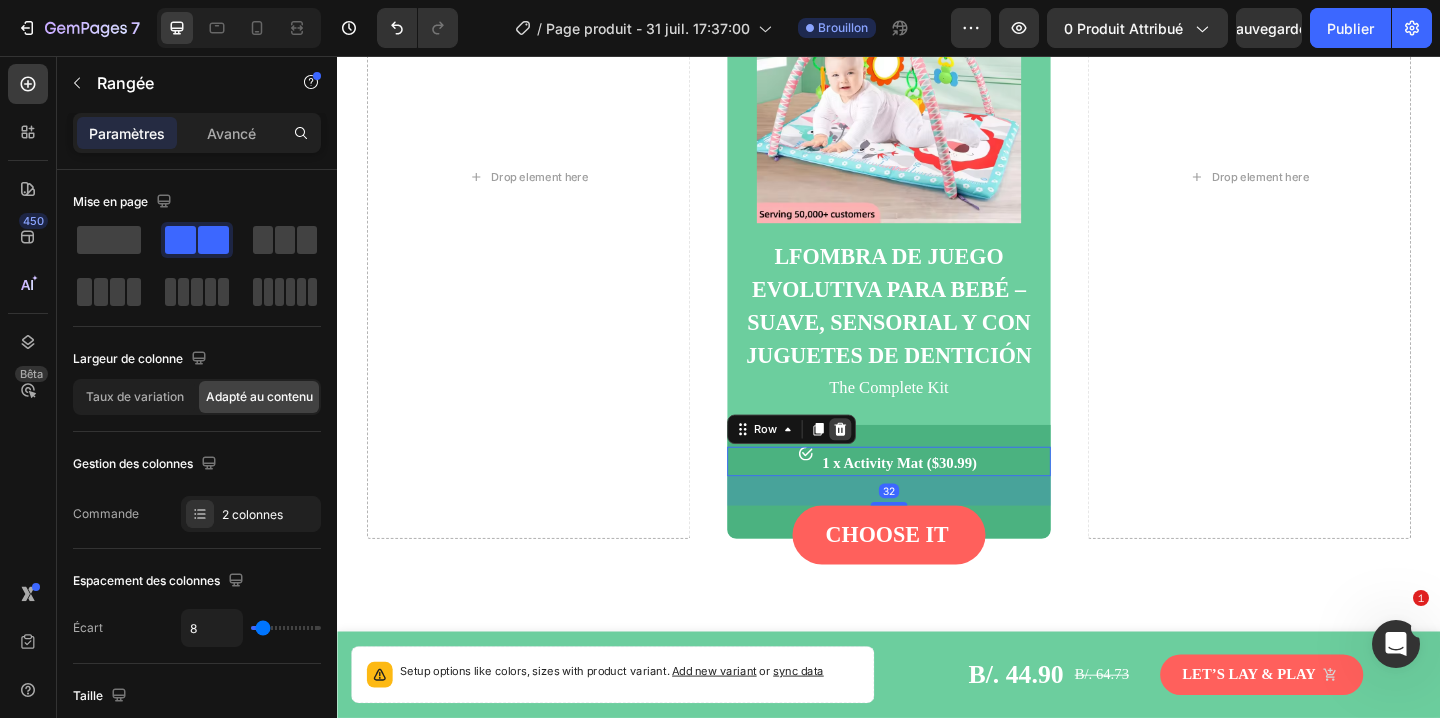 click 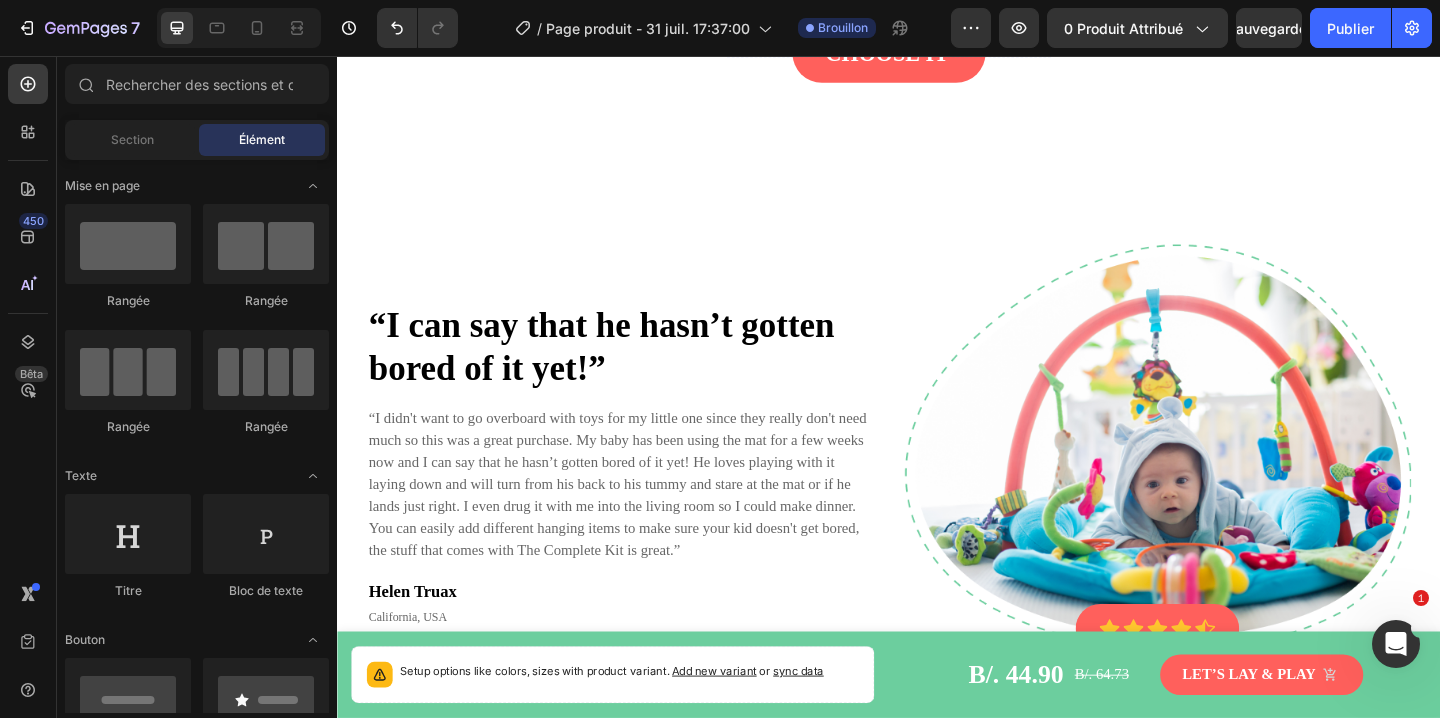 scroll, scrollTop: 4472, scrollLeft: 0, axis: vertical 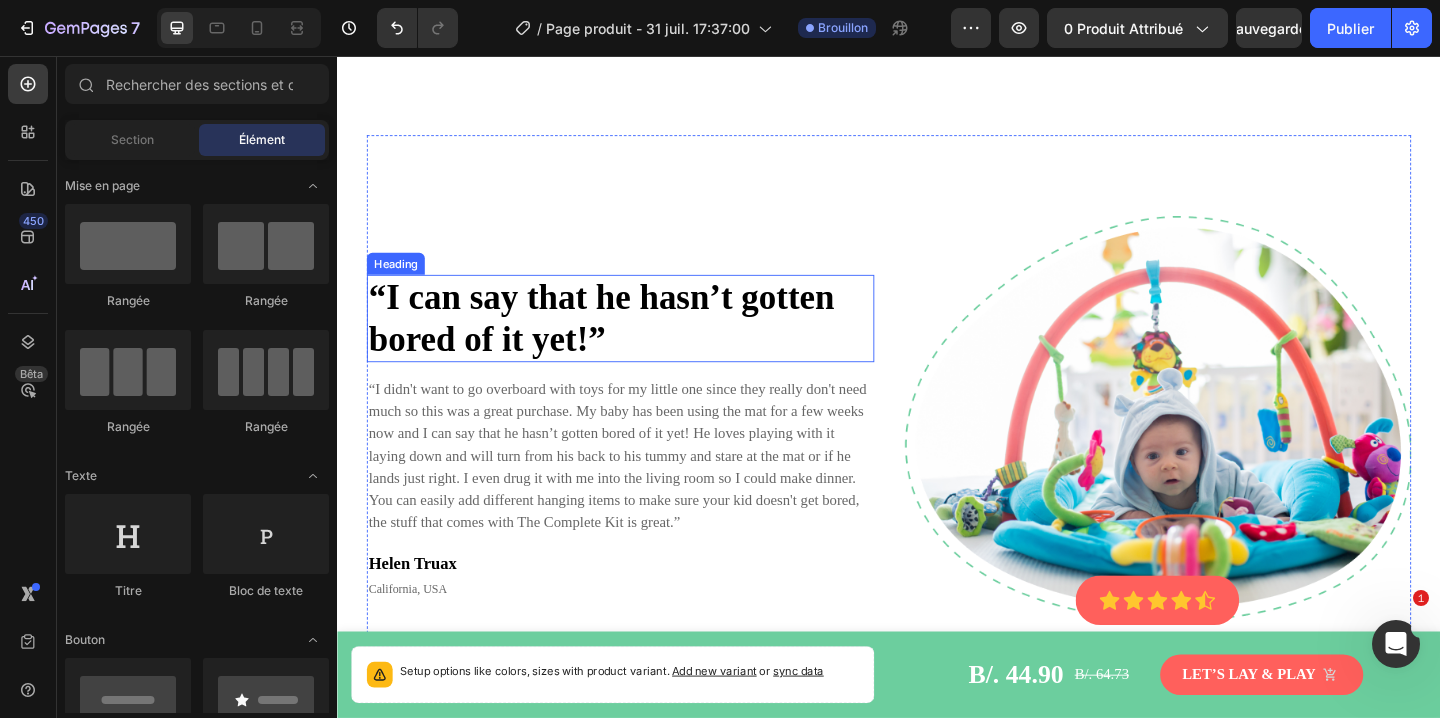 click on "“I can say that he hasn’t gotten bored of it yet!”" at bounding box center (645, 341) 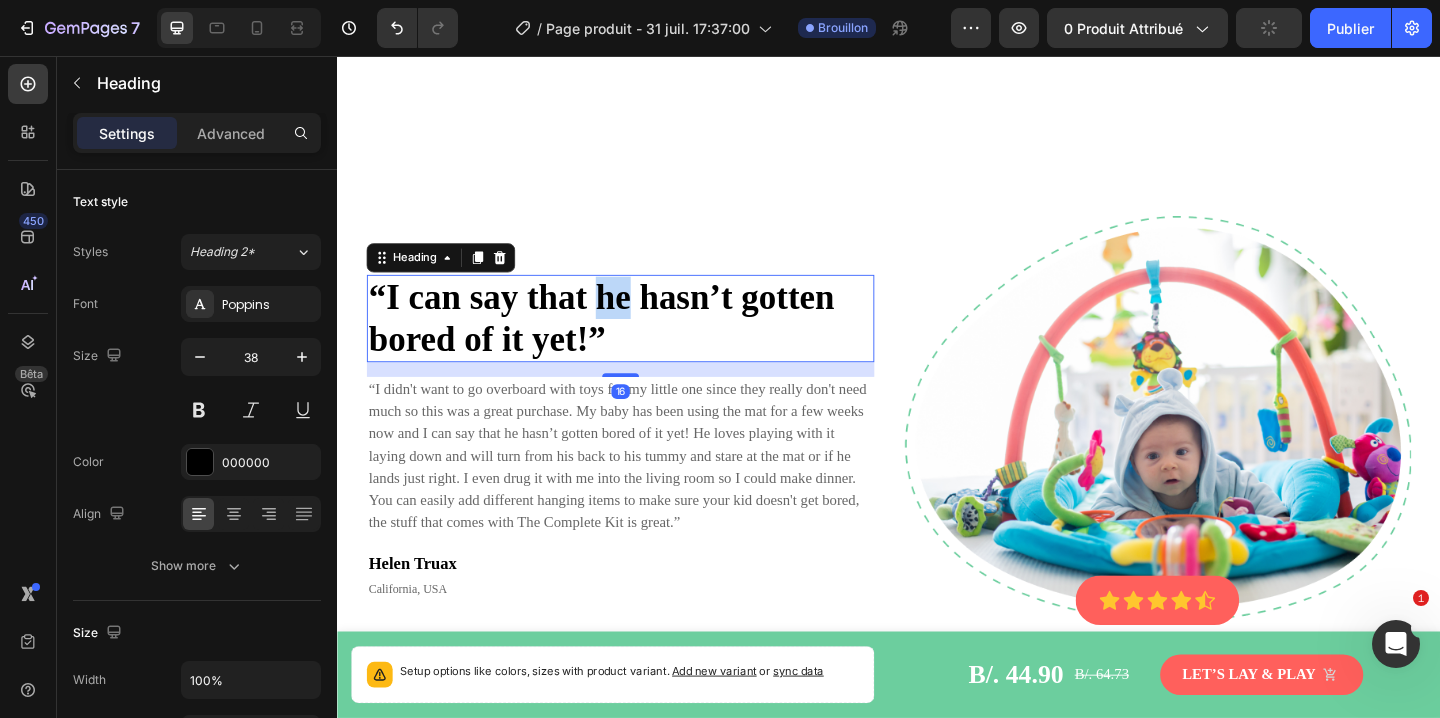 click on "“I can say that he hasn’t gotten bored of it yet!”" at bounding box center (645, 341) 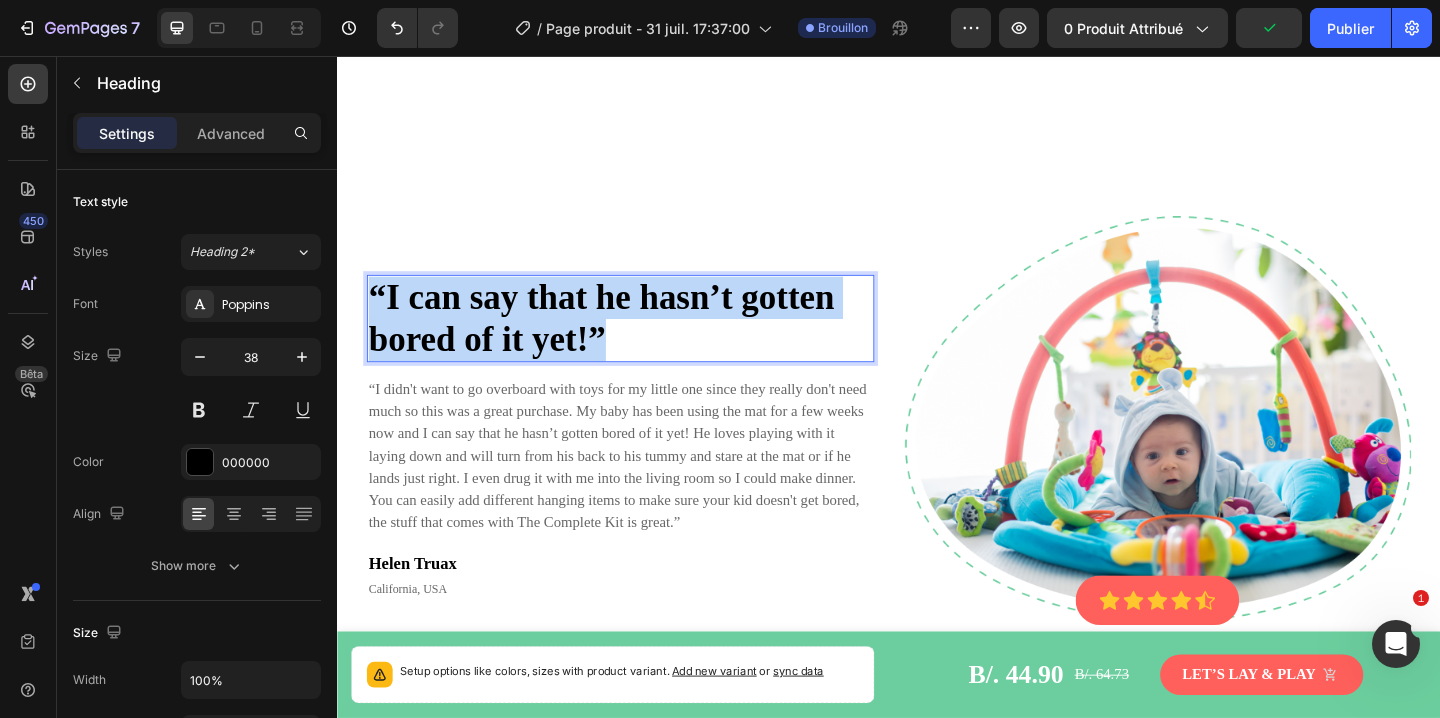 click on "“I can say that he hasn’t gotten bored of it yet!”" at bounding box center (645, 341) 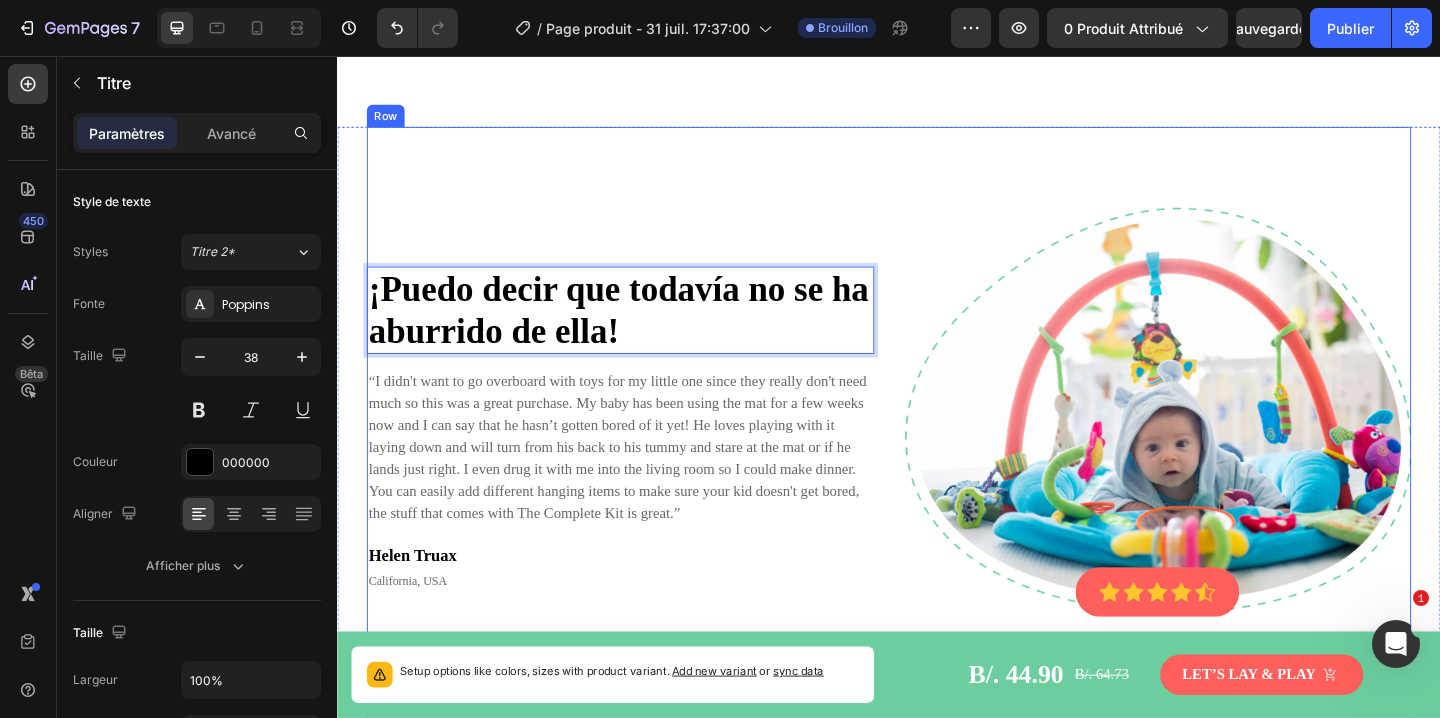 scroll, scrollTop: 4577, scrollLeft: 0, axis: vertical 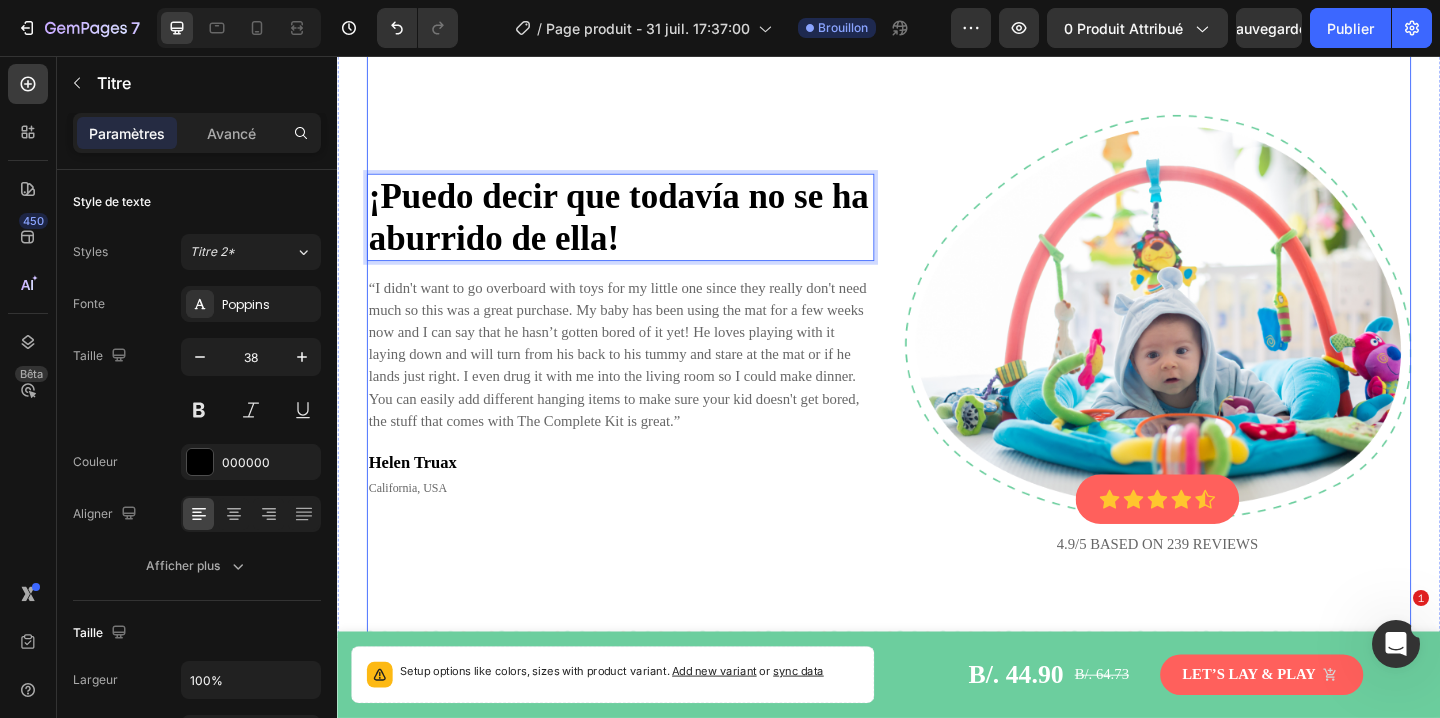 click on "“I didn't want to go overboard with toys for my little one since they really don't need much so this was a great purchase. My baby has been using the mat for a few weeks now and I can say that he hasn’t gotten bored of it yet! He loves playing with it laying down and will turn from his back to his tummy and stare at the mat or if he lands just right. I even drug it with me into the living room so I could make dinner. You can easily add different hanging items to make sure your kid doesn't get bored, the stuff that comes with The Complete Kit is great.”" at bounding box center [645, 381] 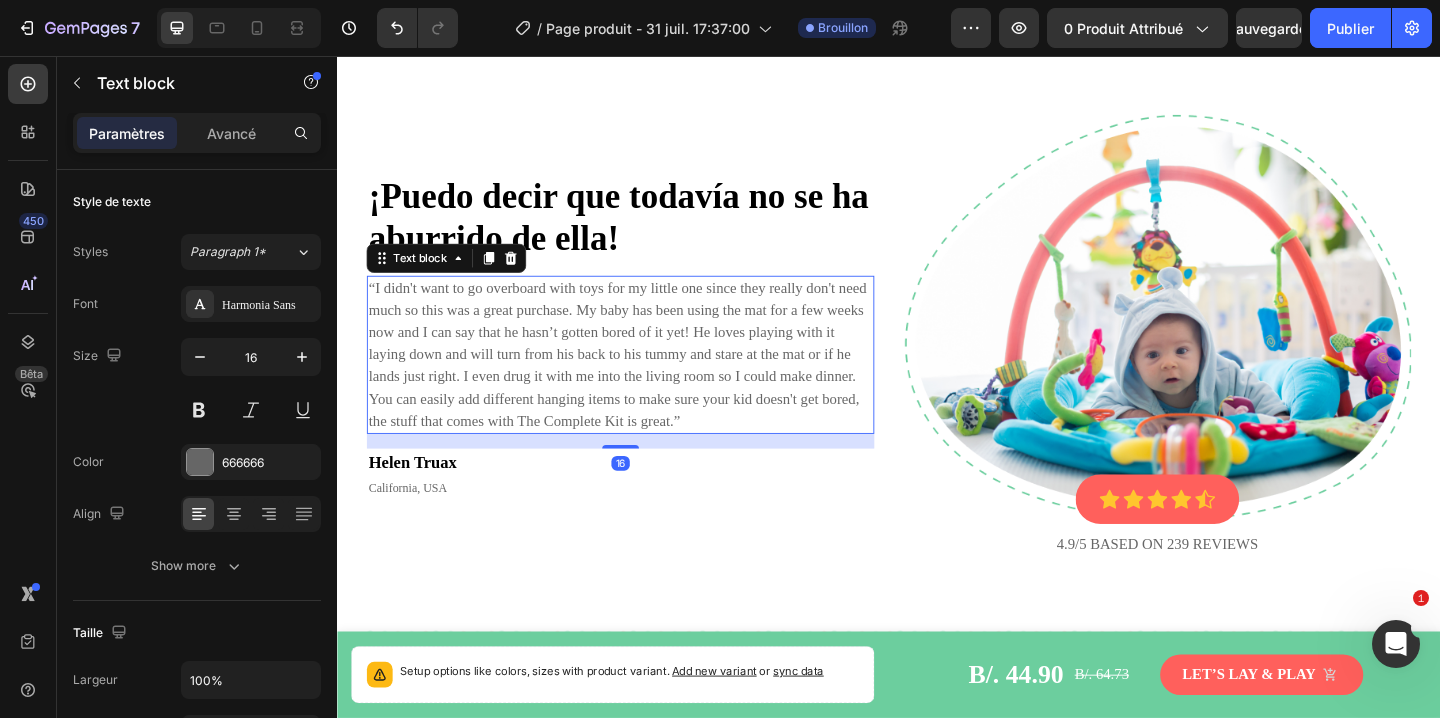 click on "“I didn't want to go overboard with toys for my little one since they really don't need much so this was a great purchase. My baby has been using the mat for a few weeks now and I can say that he hasn’t gotten bored of it yet! He loves playing with it laying down and will turn from his back to his tummy and stare at the mat or if he lands just right. I even drug it with me into the living room so I could make dinner. You can easily add different hanging items to make sure your kid doesn't get bored, the stuff that comes with The Complete Kit is great.”" at bounding box center (645, 381) 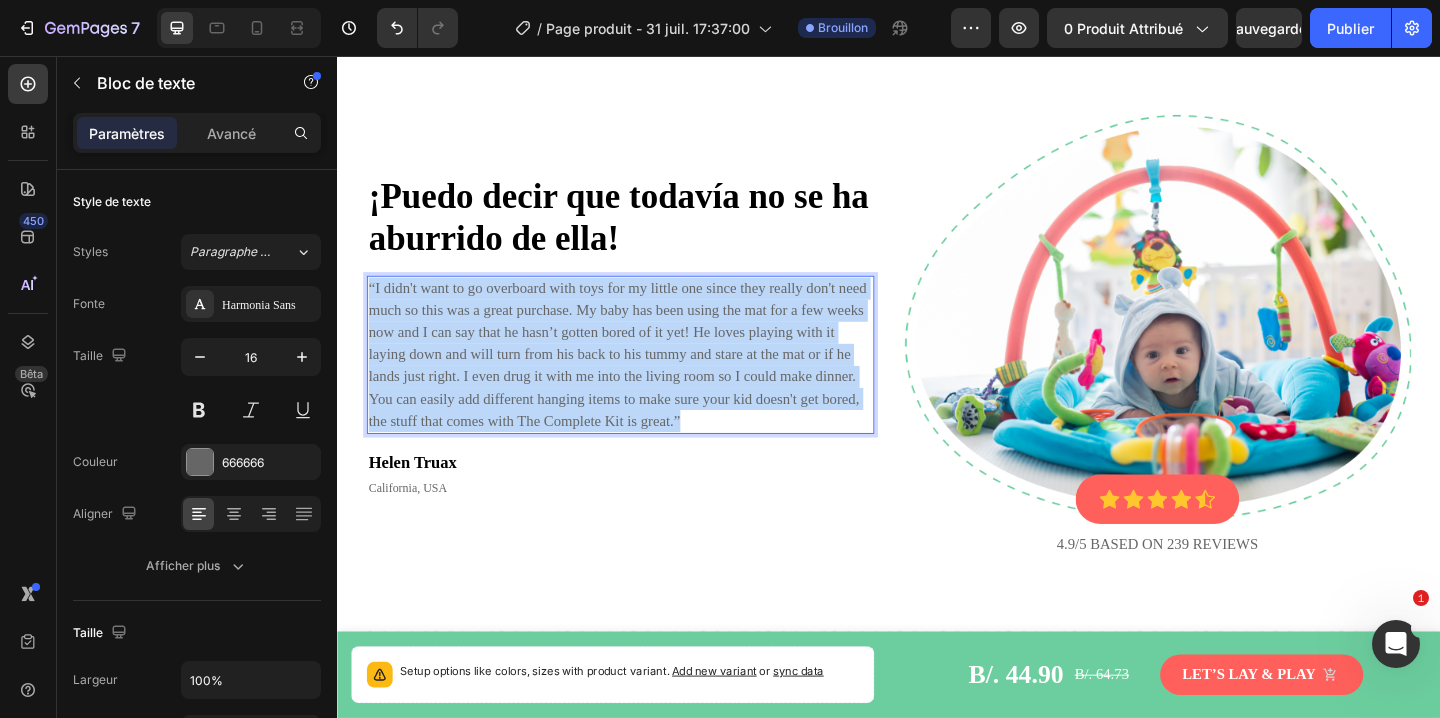 click on "“I didn't want to go overboard with toys for my little one since they really don't need much so this was a great purchase. My baby has been using the mat for a few weeks now and I can say that he hasn’t gotten bored of it yet! He loves playing with it laying down and will turn from his back to his tummy and stare at the mat or if he lands just right. I even drug it with me into the living room so I could make dinner. You can easily add different hanging items to make sure your kid doesn't get bored, the stuff that comes with The Complete Kit is great.”" at bounding box center (645, 381) 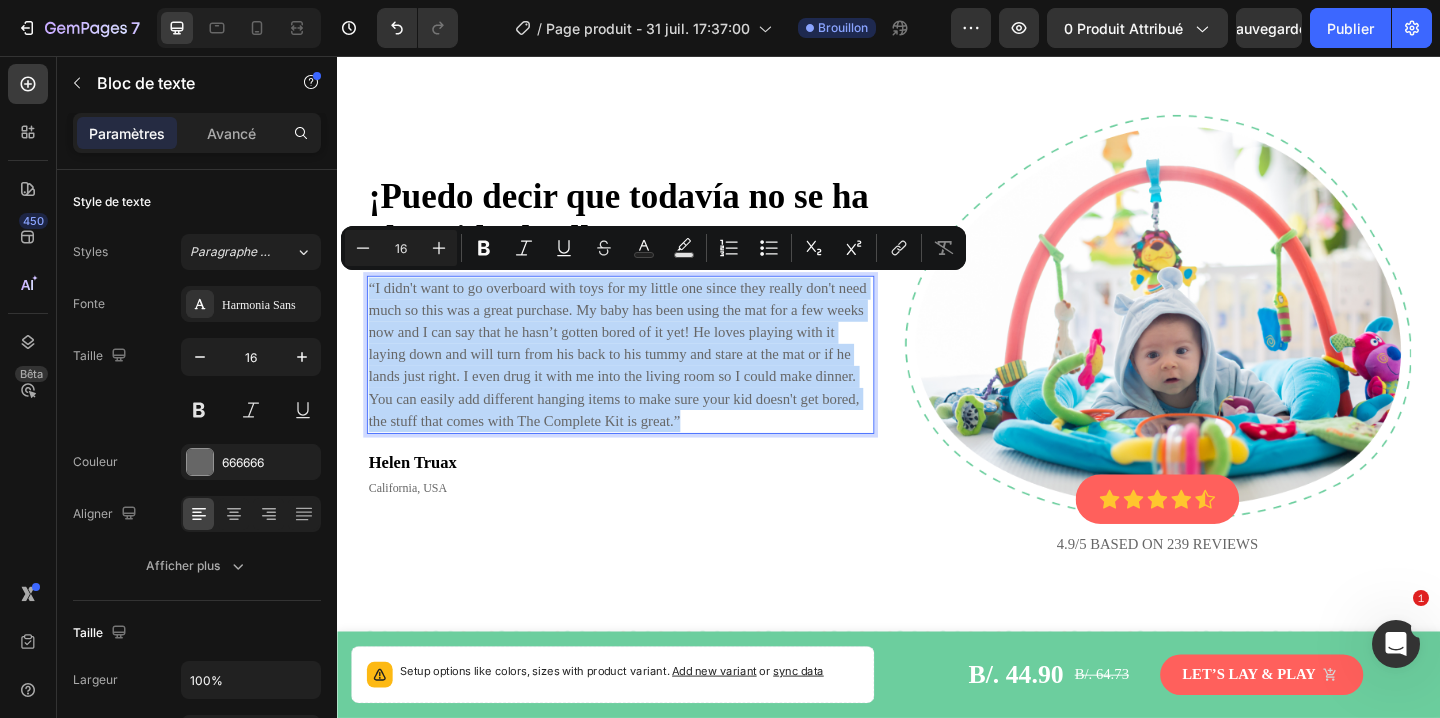 click on "“I didn't want to go overboard with toys for my little one since they really don't need much so this was a great purchase. My baby has been using the mat for a few weeks now and I can say that he hasn’t gotten bored of it yet! He loves playing with it laying down and will turn from his back to his tummy and stare at the mat or if he lands just right. I even drug it with me into the living room so I could make dinner. You can easily add different hanging items to make sure your kid doesn't get bored, the stuff that comes with The Complete Kit is great.”" at bounding box center [645, 381] 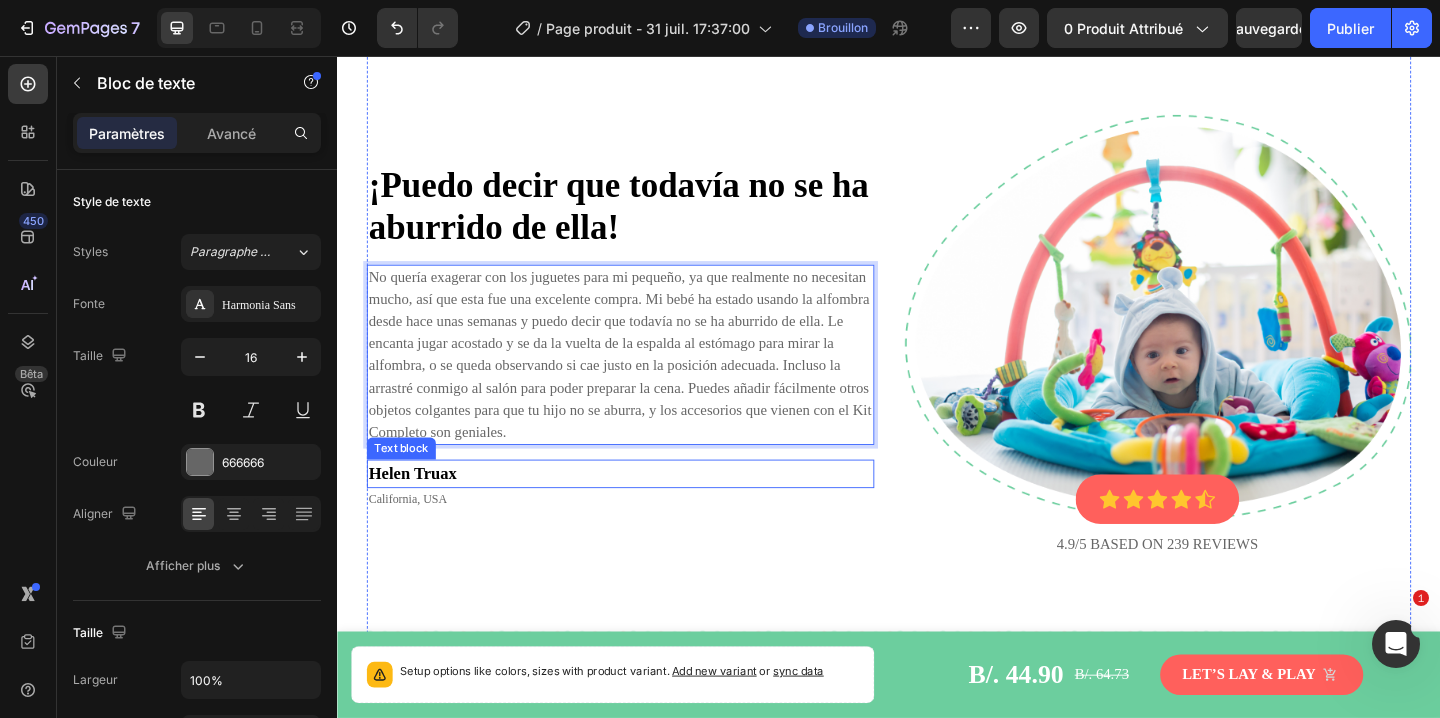 click on "Helen Truax" at bounding box center [645, 510] 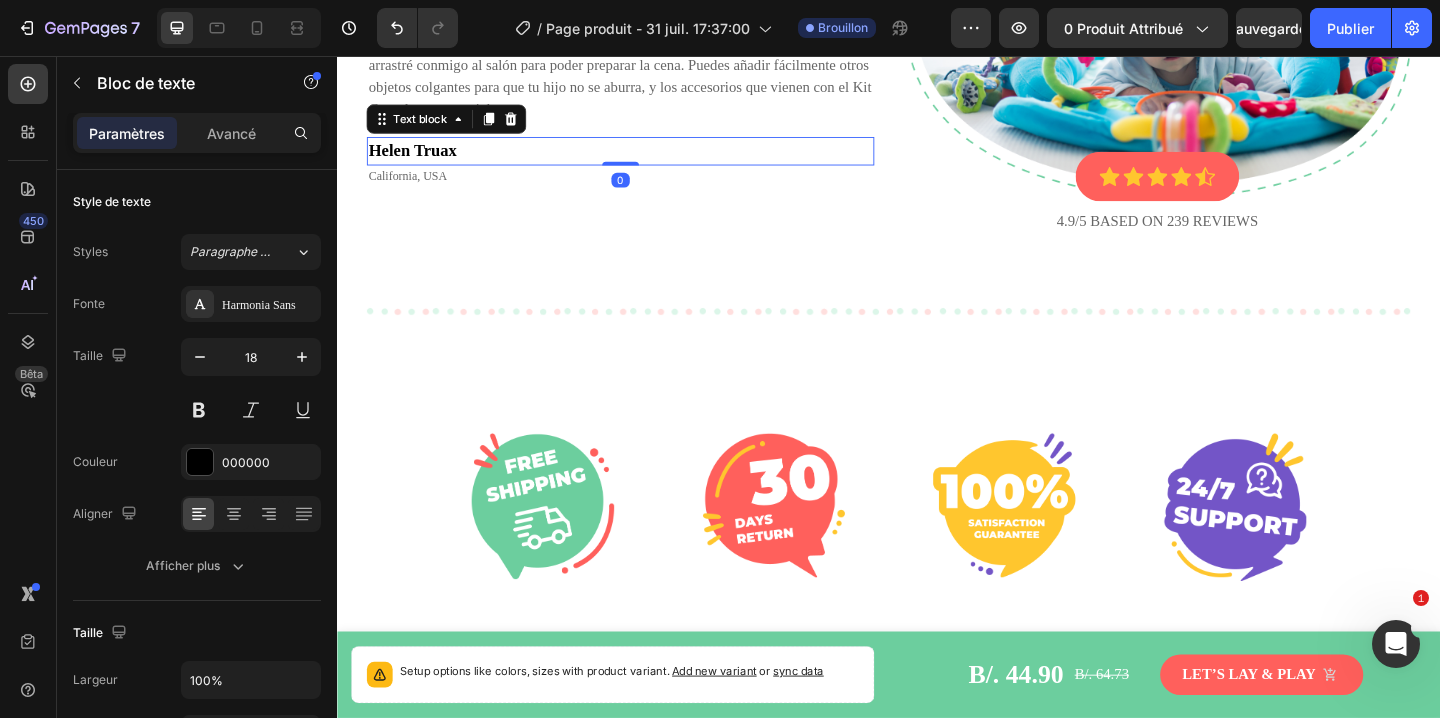 scroll, scrollTop: 4929, scrollLeft: 0, axis: vertical 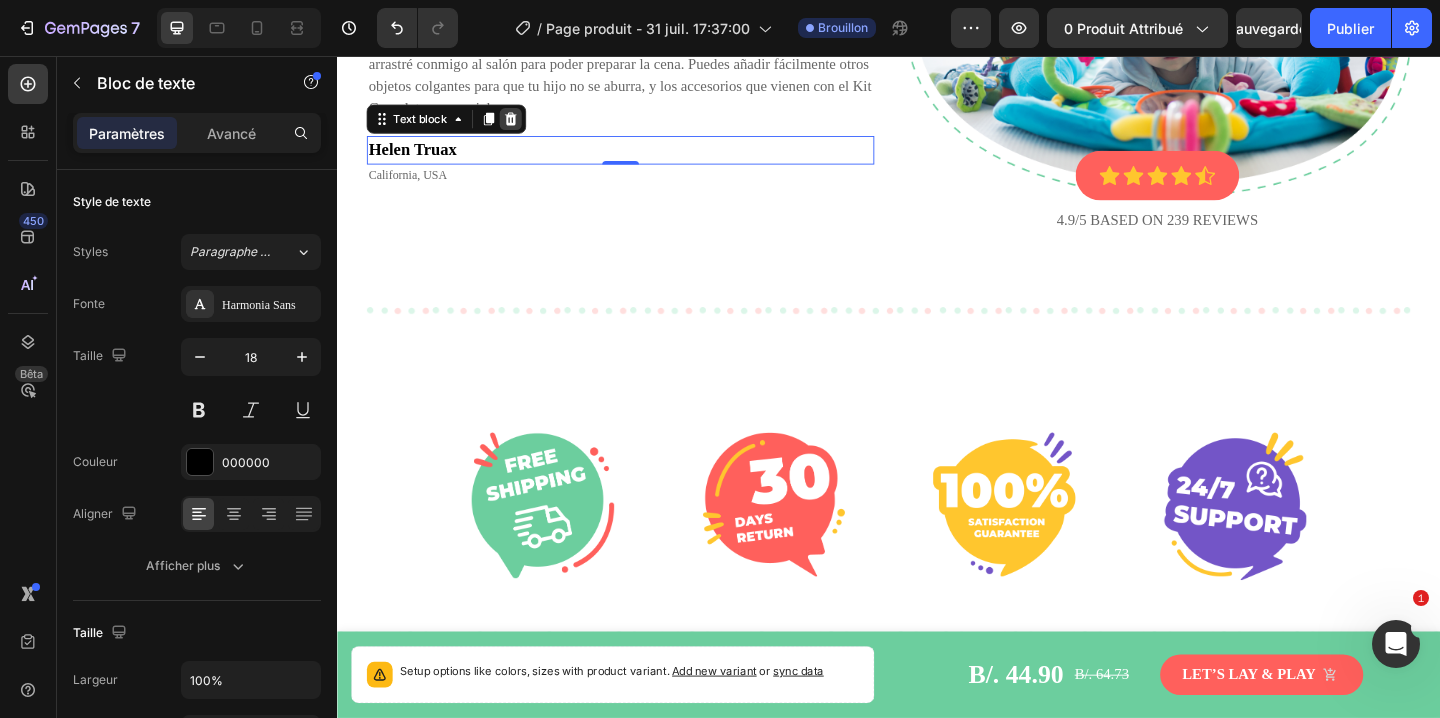 click 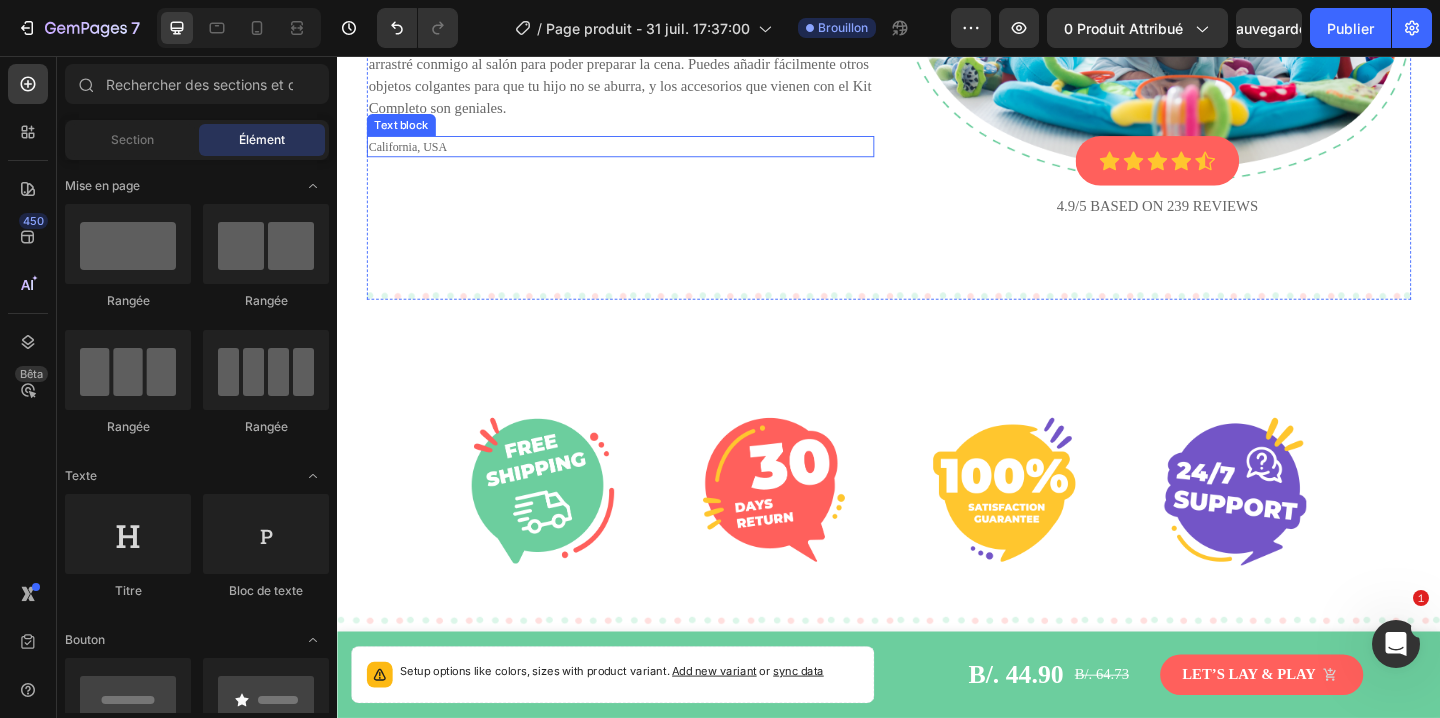 click on "California, USA" at bounding box center [645, 155] 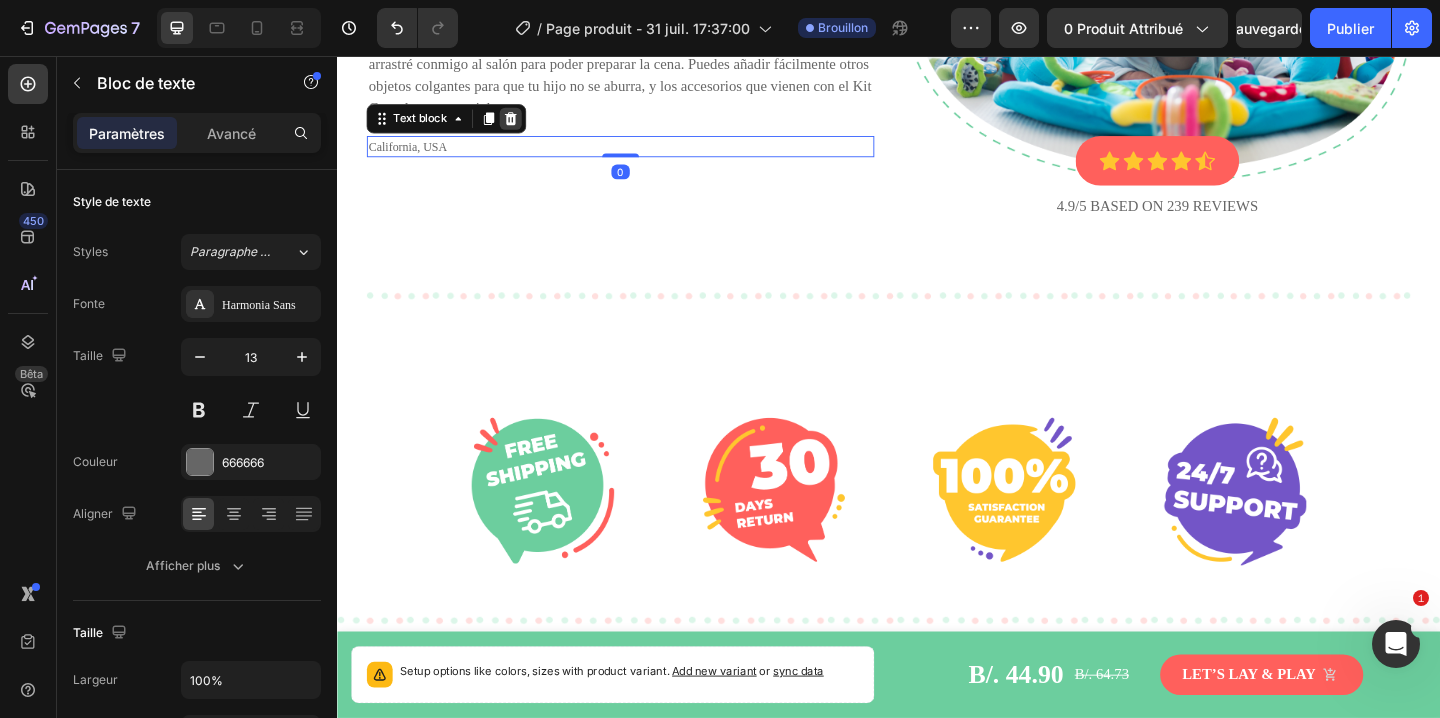 click 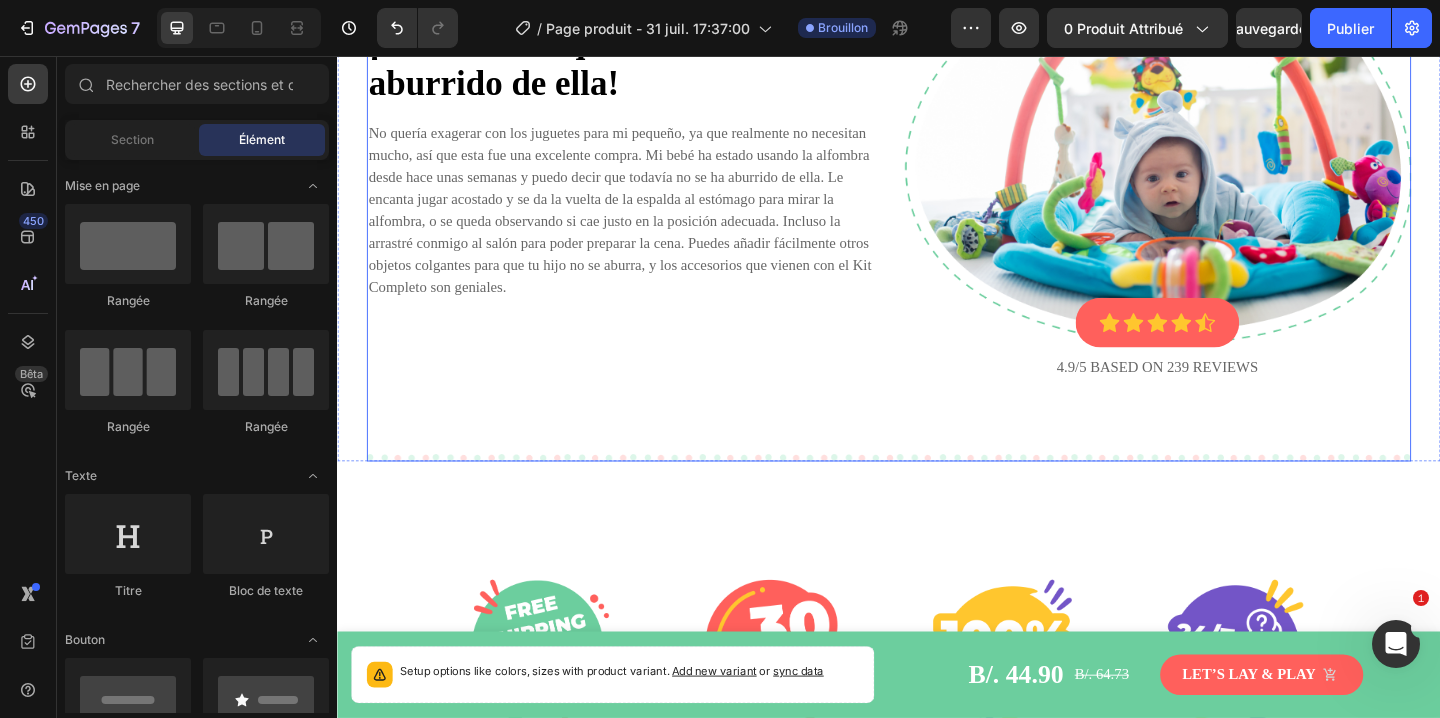 scroll, scrollTop: 4756, scrollLeft: 0, axis: vertical 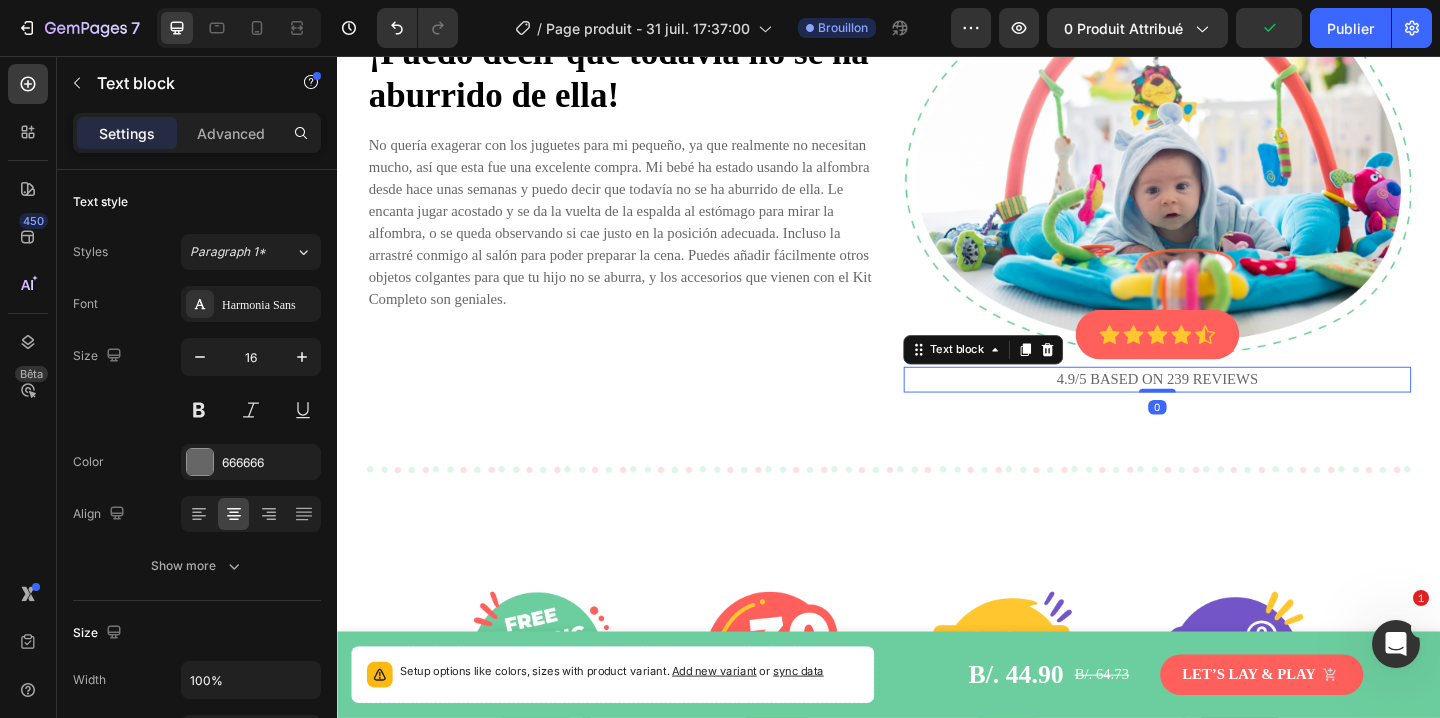click on "4.9/5 based on 239 reviews" at bounding box center [1229, 408] 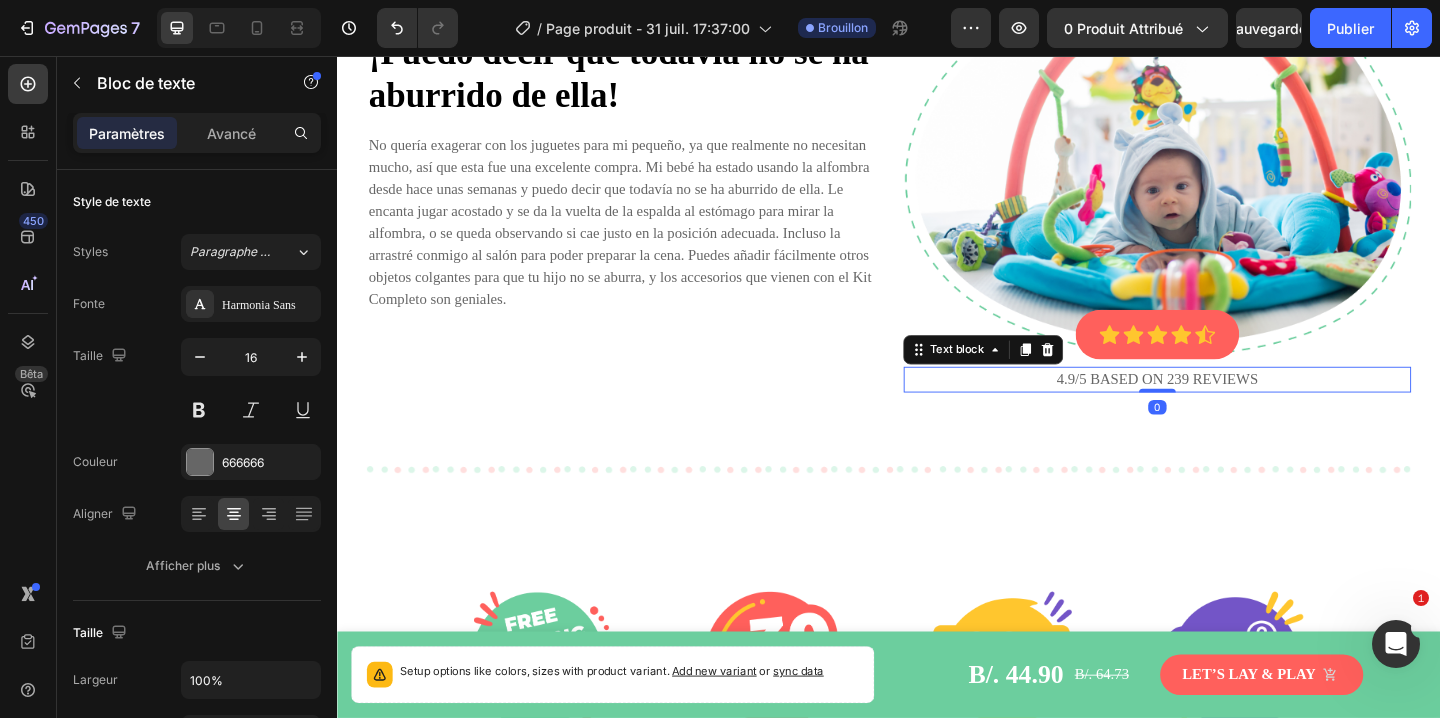 click on "4.9/5 based on 239 reviews" at bounding box center [1229, 408] 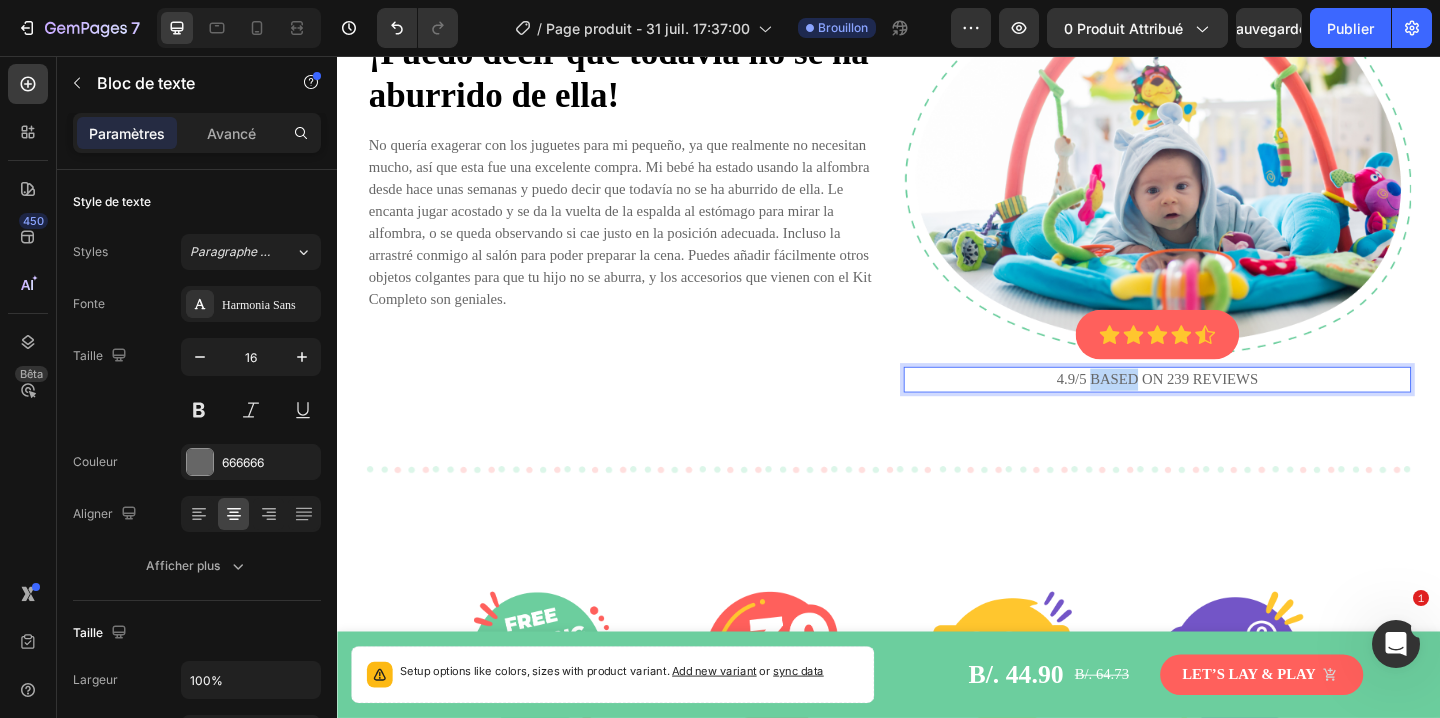 click on "4.9/5 based on 239 reviews" at bounding box center (1229, 408) 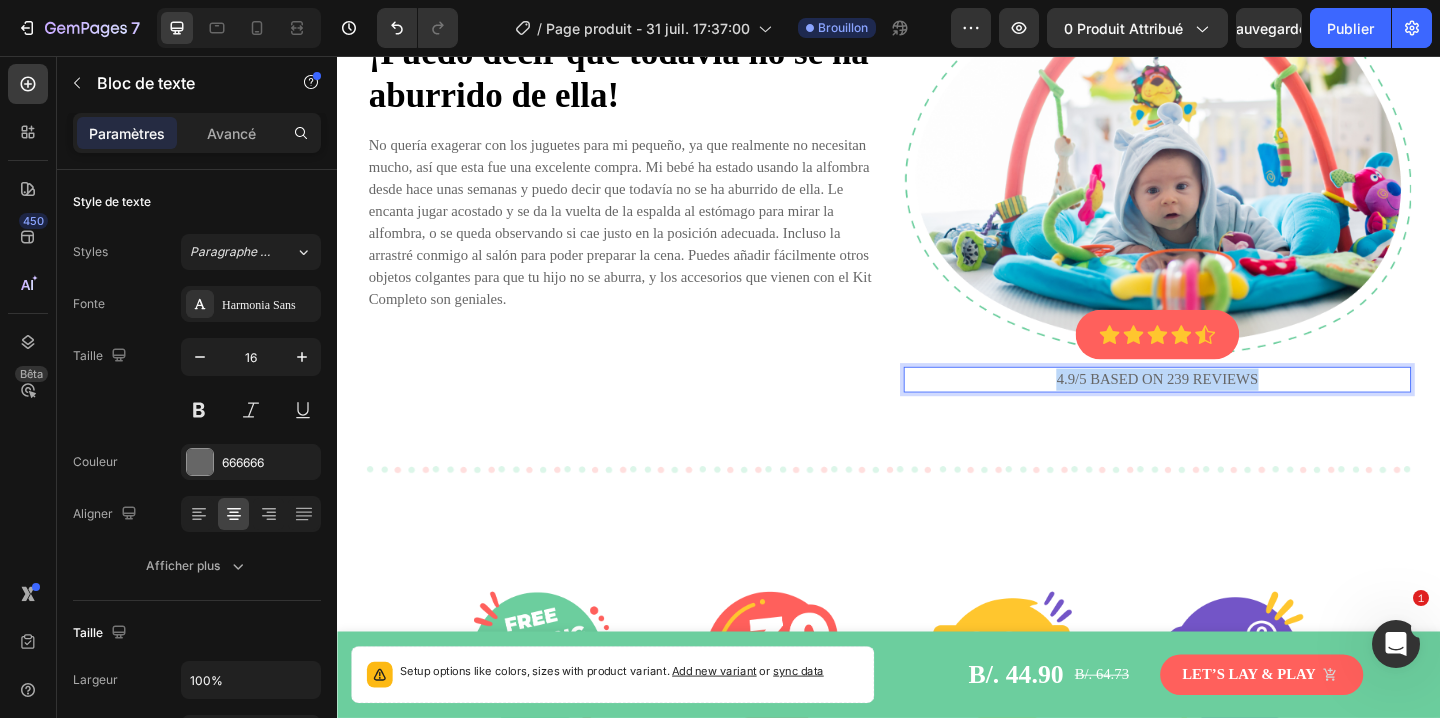 click on "4.9/5 based on 239 reviews" at bounding box center [1229, 408] 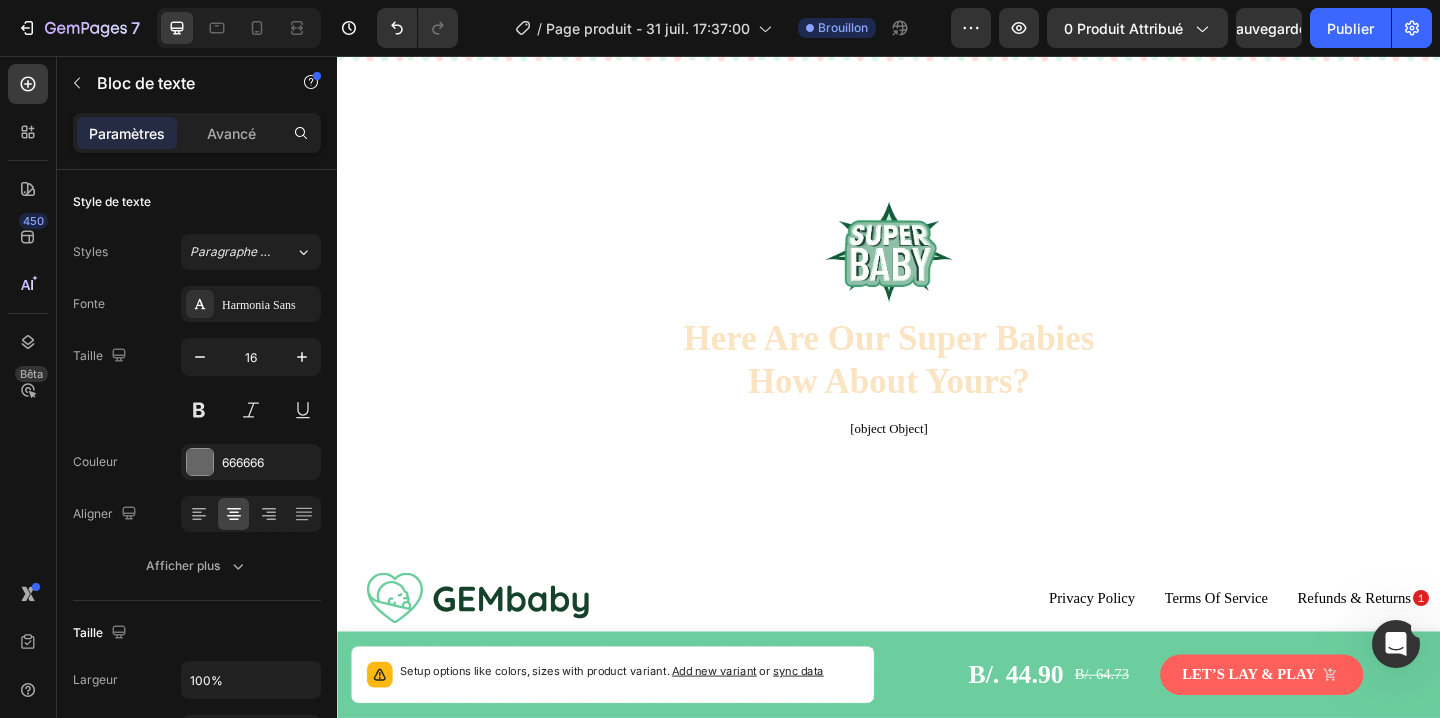 scroll, scrollTop: 5560, scrollLeft: 0, axis: vertical 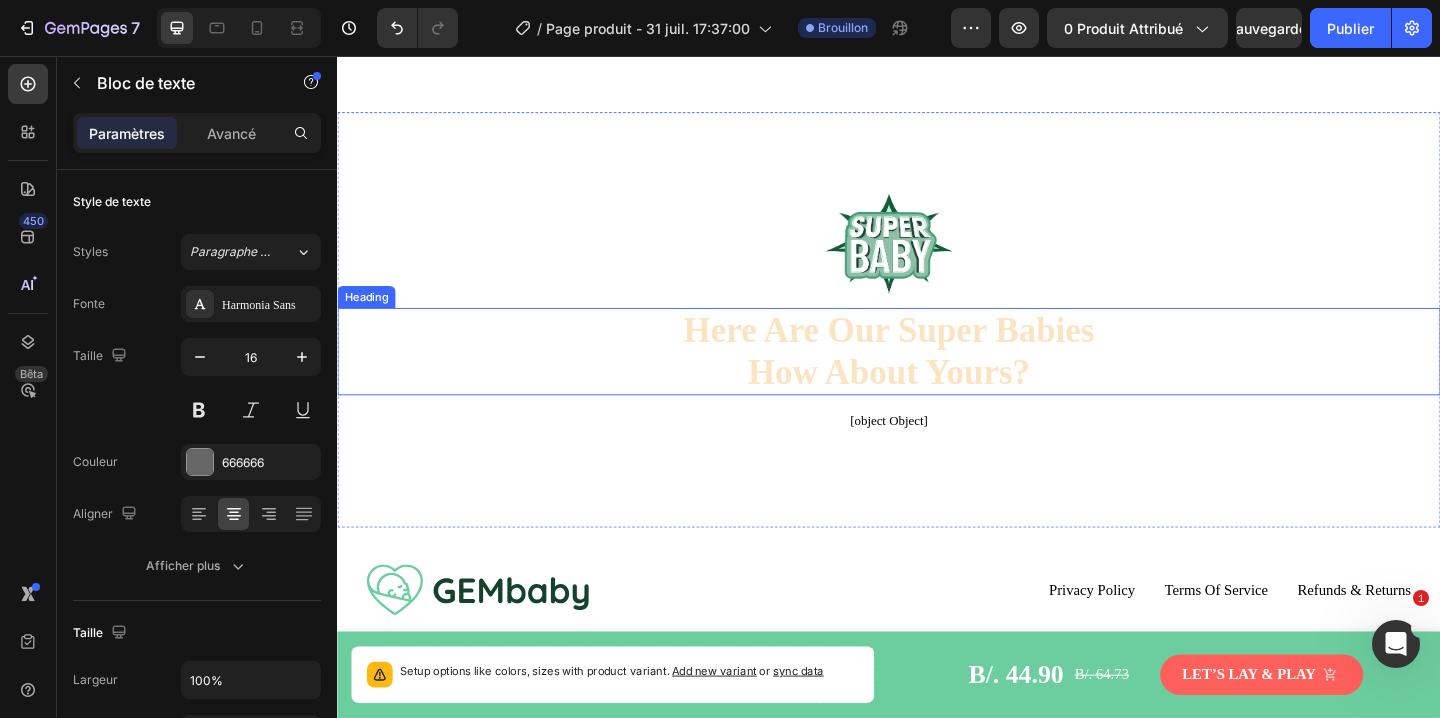 click on "Here Are Our Super Babies How About Yours?" at bounding box center (937, 377) 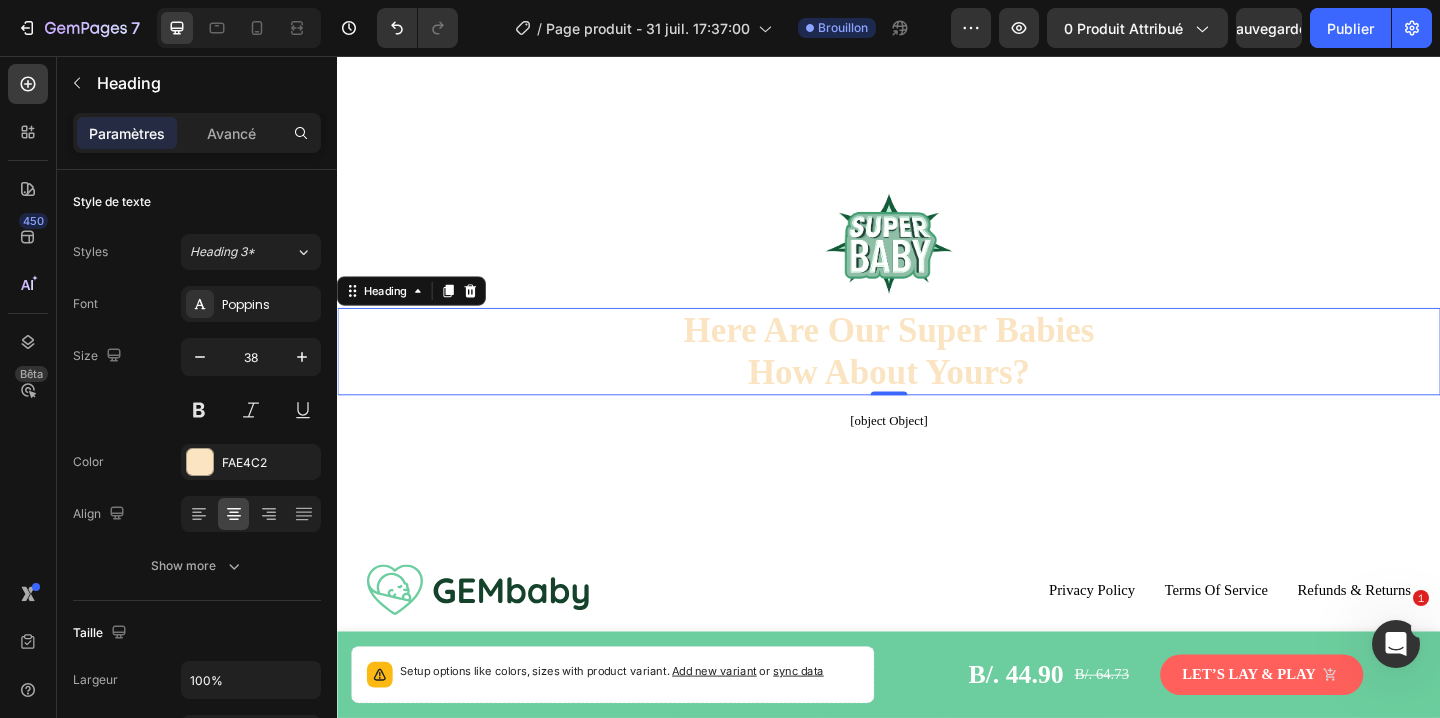 click on "Here Are Our Super Babies How About Yours?" at bounding box center (937, 377) 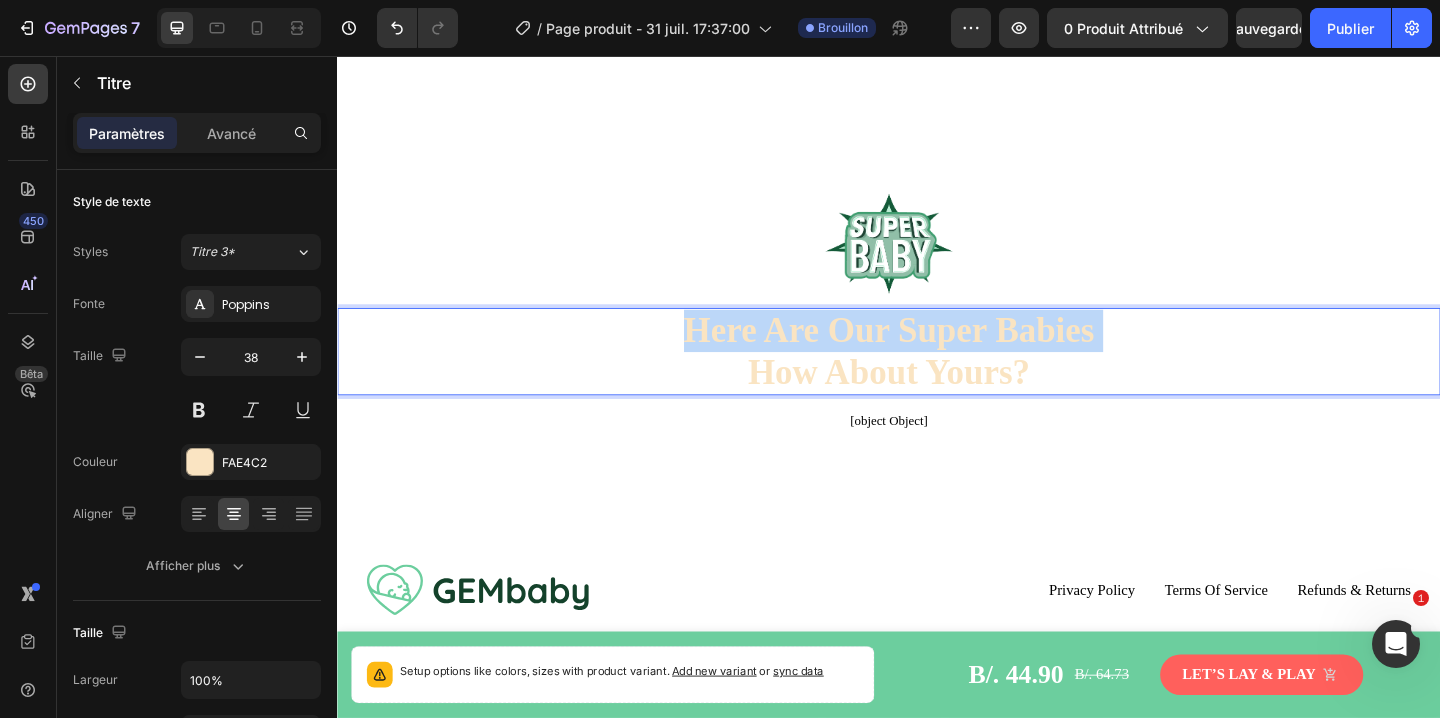 click on "Here Are Our Super Babies How About Yours?" at bounding box center [937, 377] 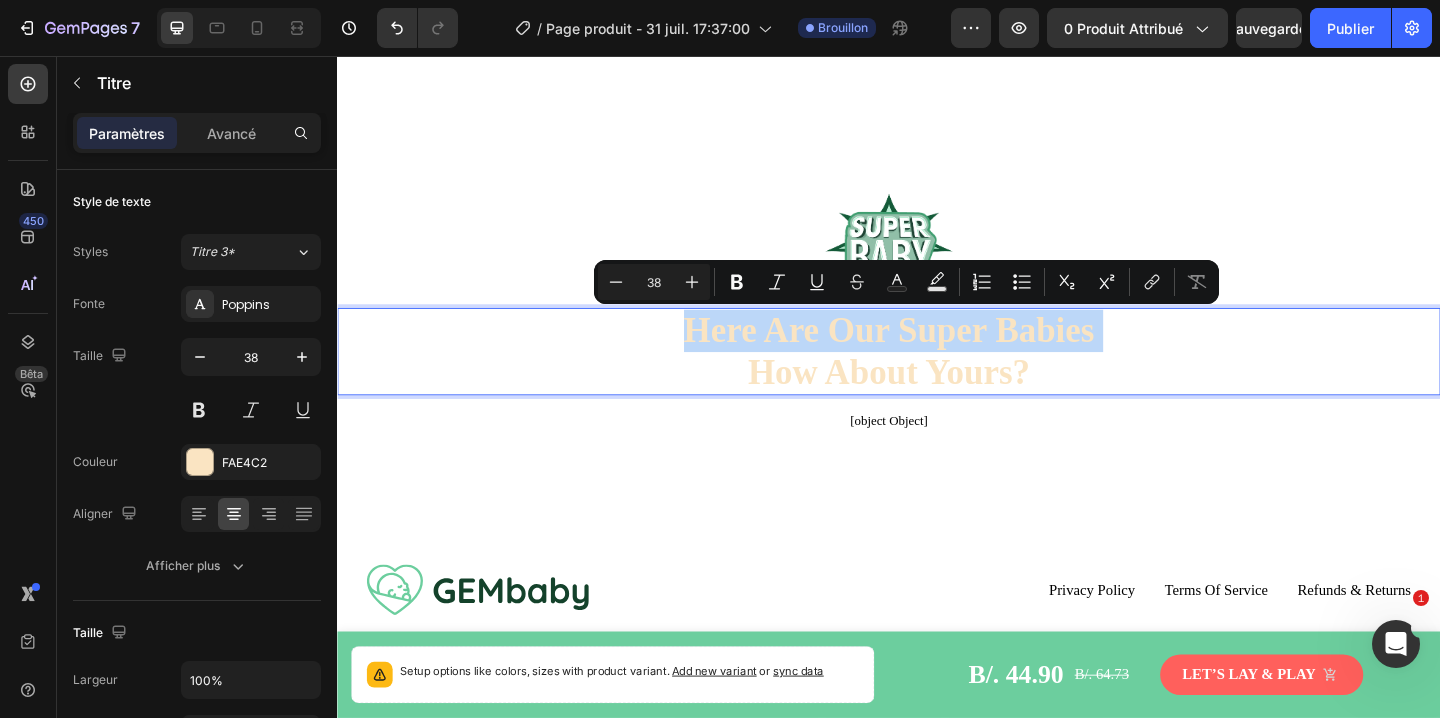 click on "Here Are Our Super Babies How About Yours?" at bounding box center (937, 377) 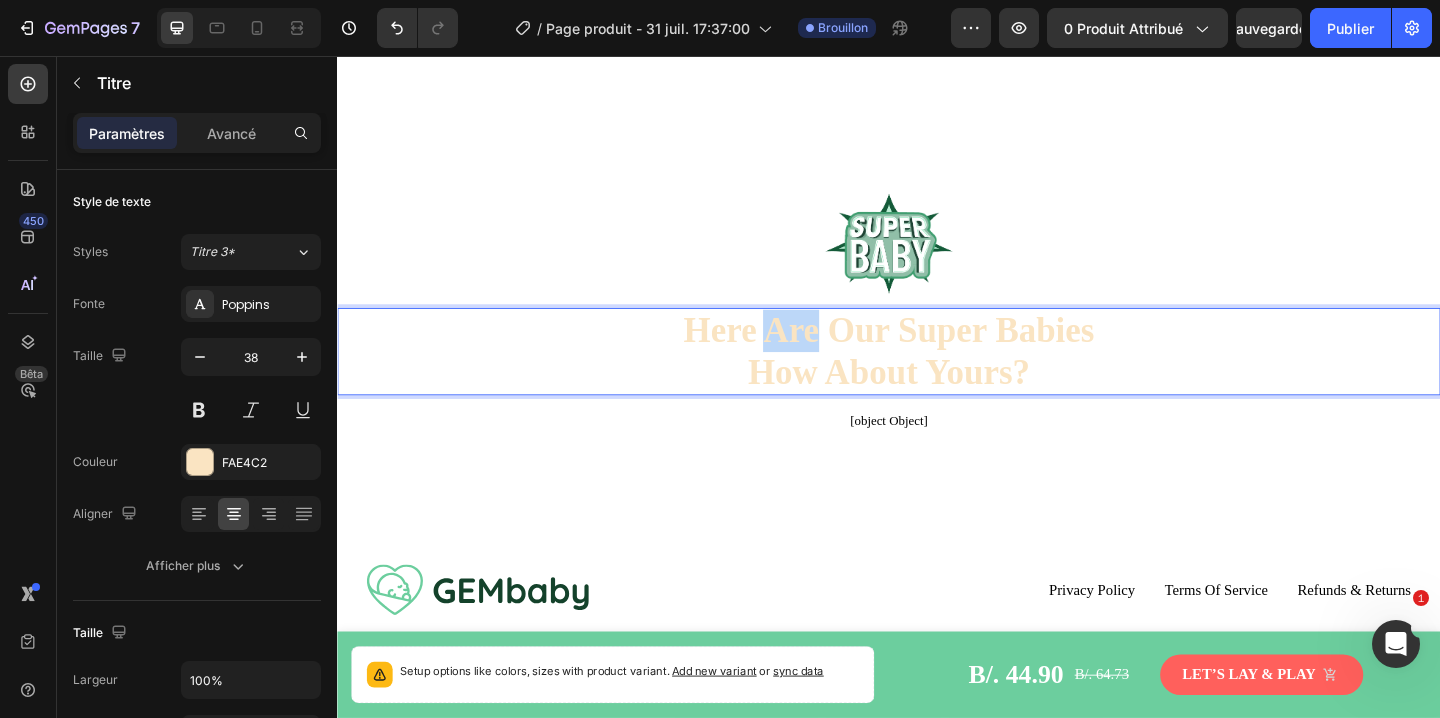 click on "Here Are Our Super Babies How About Yours?" at bounding box center (937, 377) 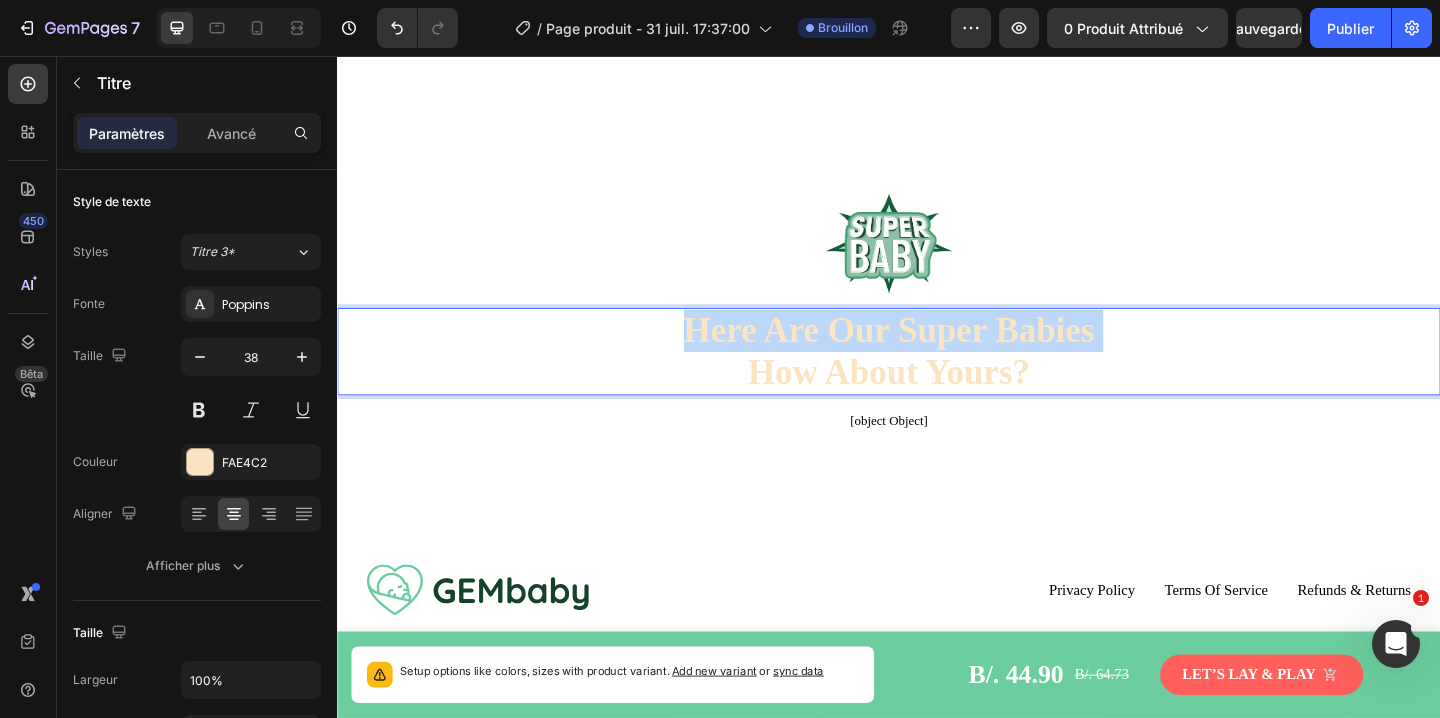 click on "Here Are Our Super Babies How About Yours?" at bounding box center [937, 377] 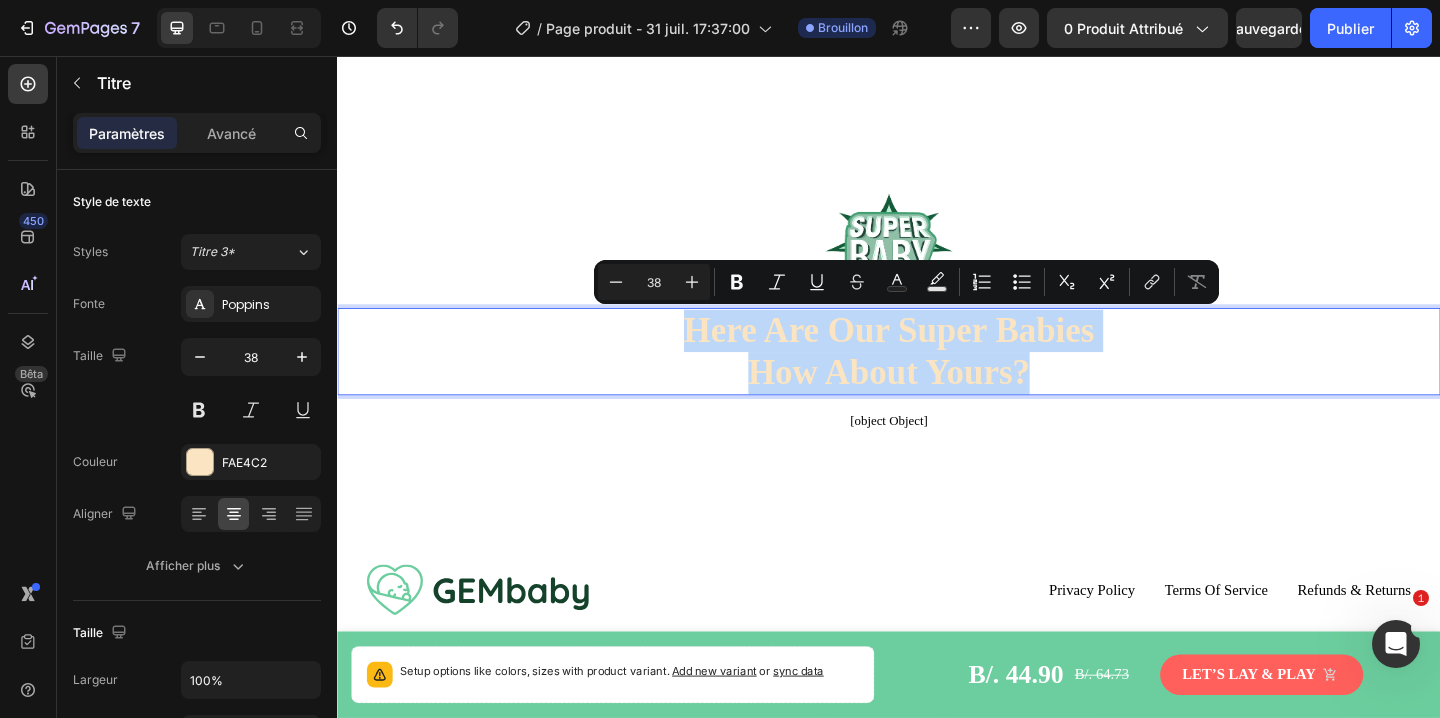 drag, startPoint x: 1093, startPoint y: 401, endPoint x: 709, endPoint y: 356, distance: 386.62772 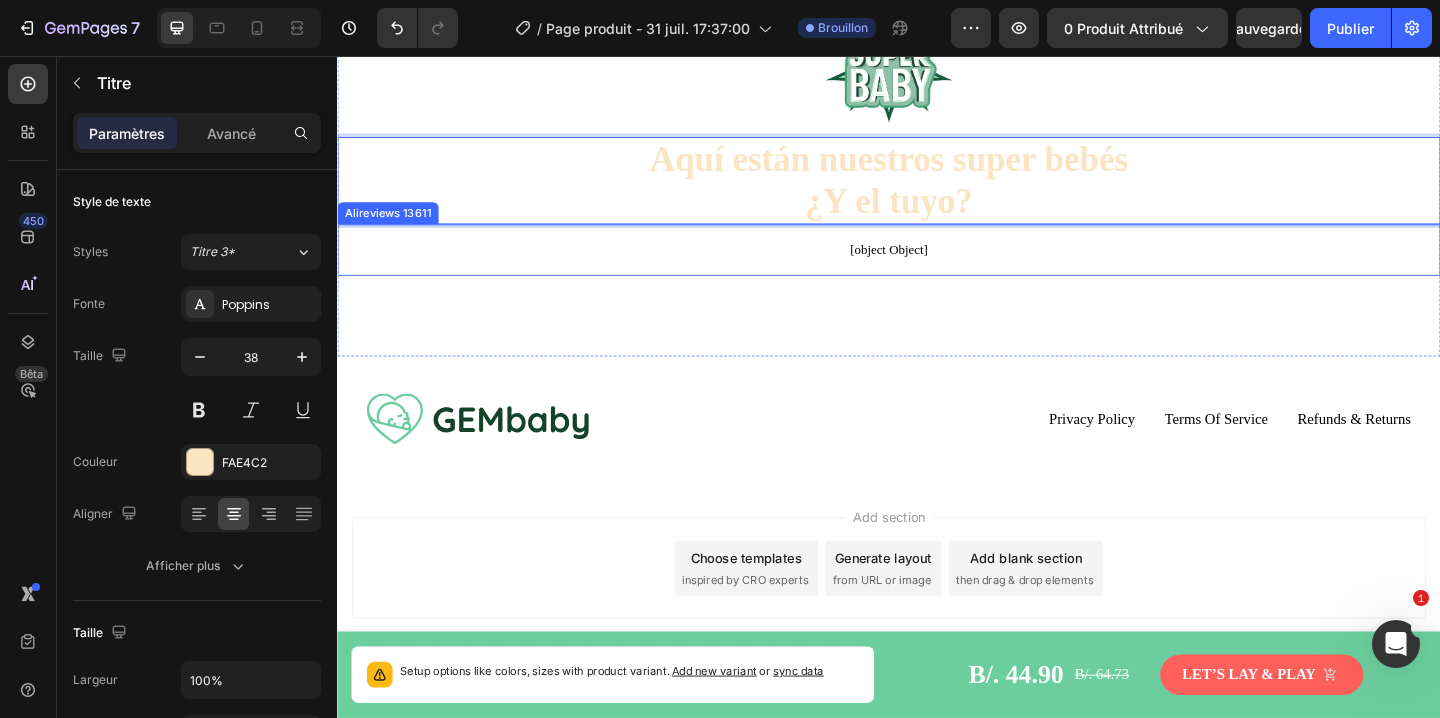 scroll, scrollTop: 5776, scrollLeft: 0, axis: vertical 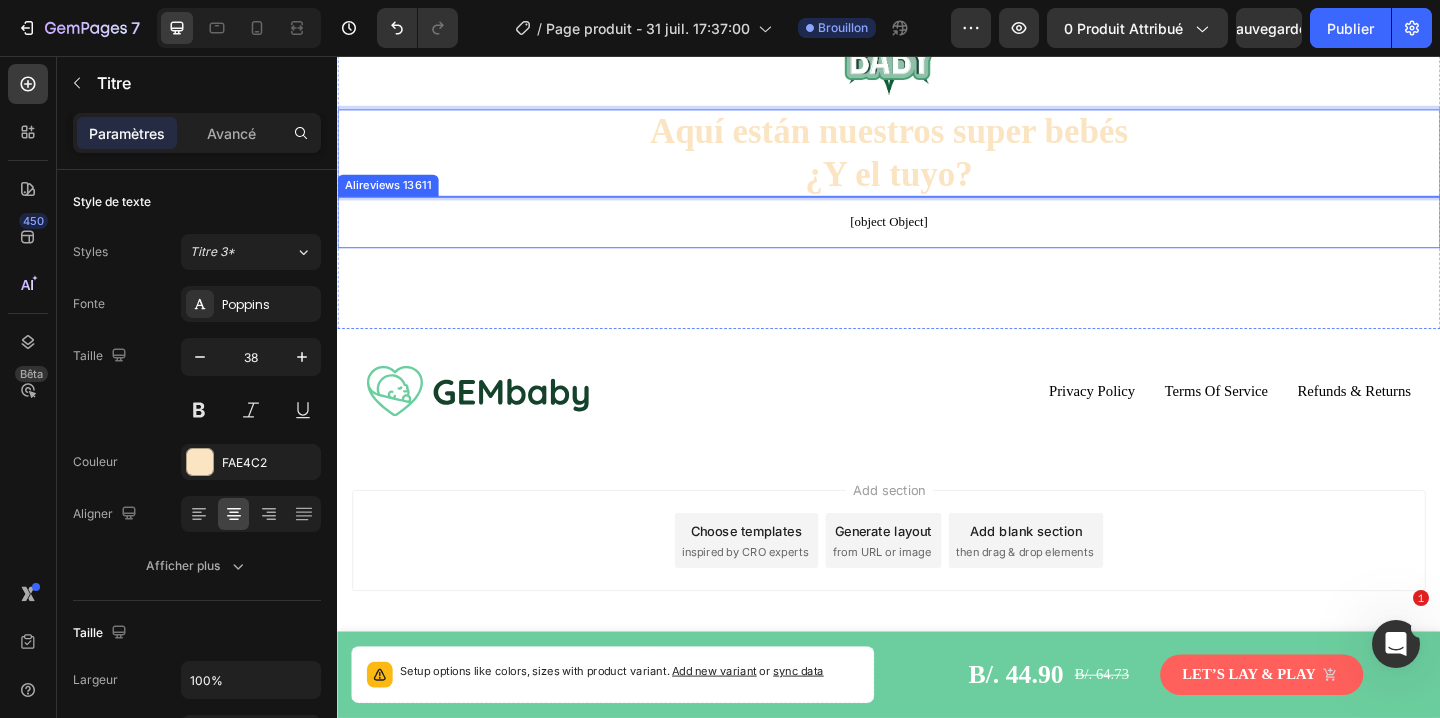 click on "[object Object]" at bounding box center [937, 237] 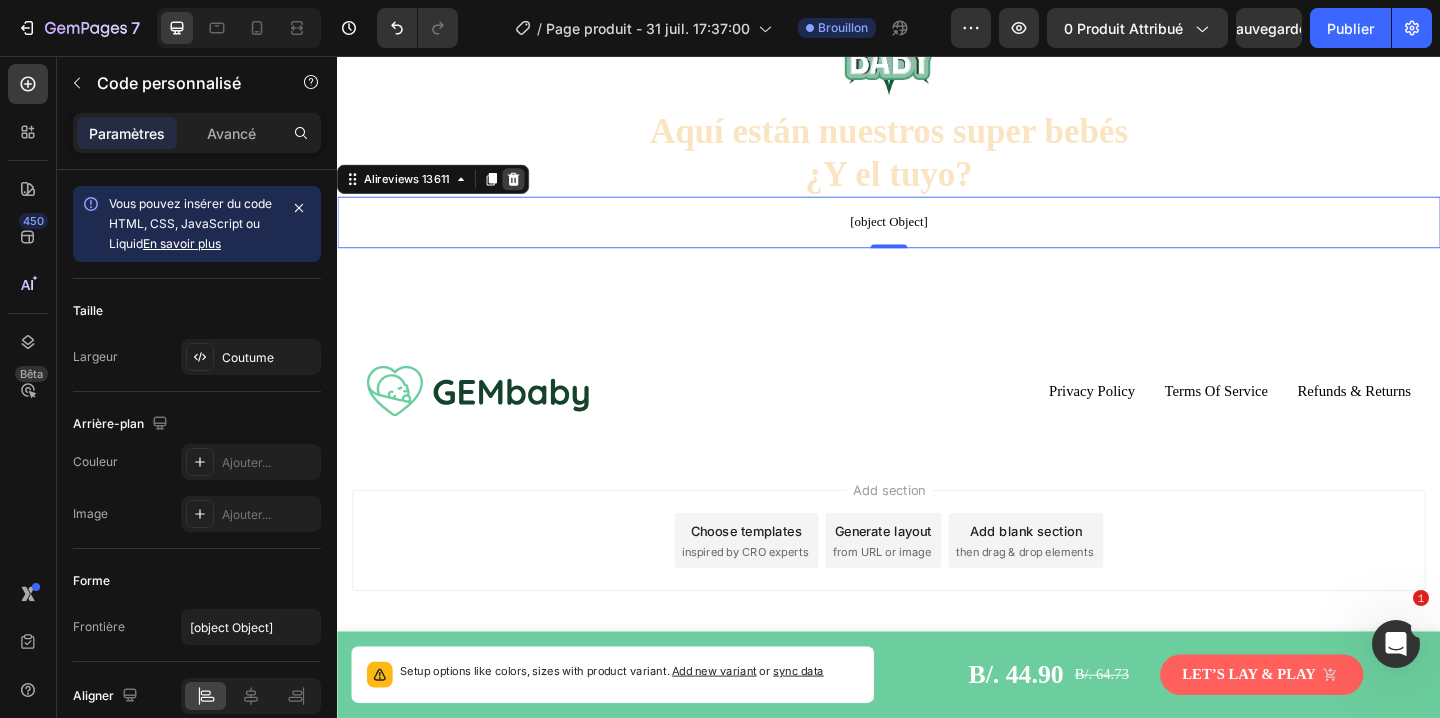 click at bounding box center (529, 190) 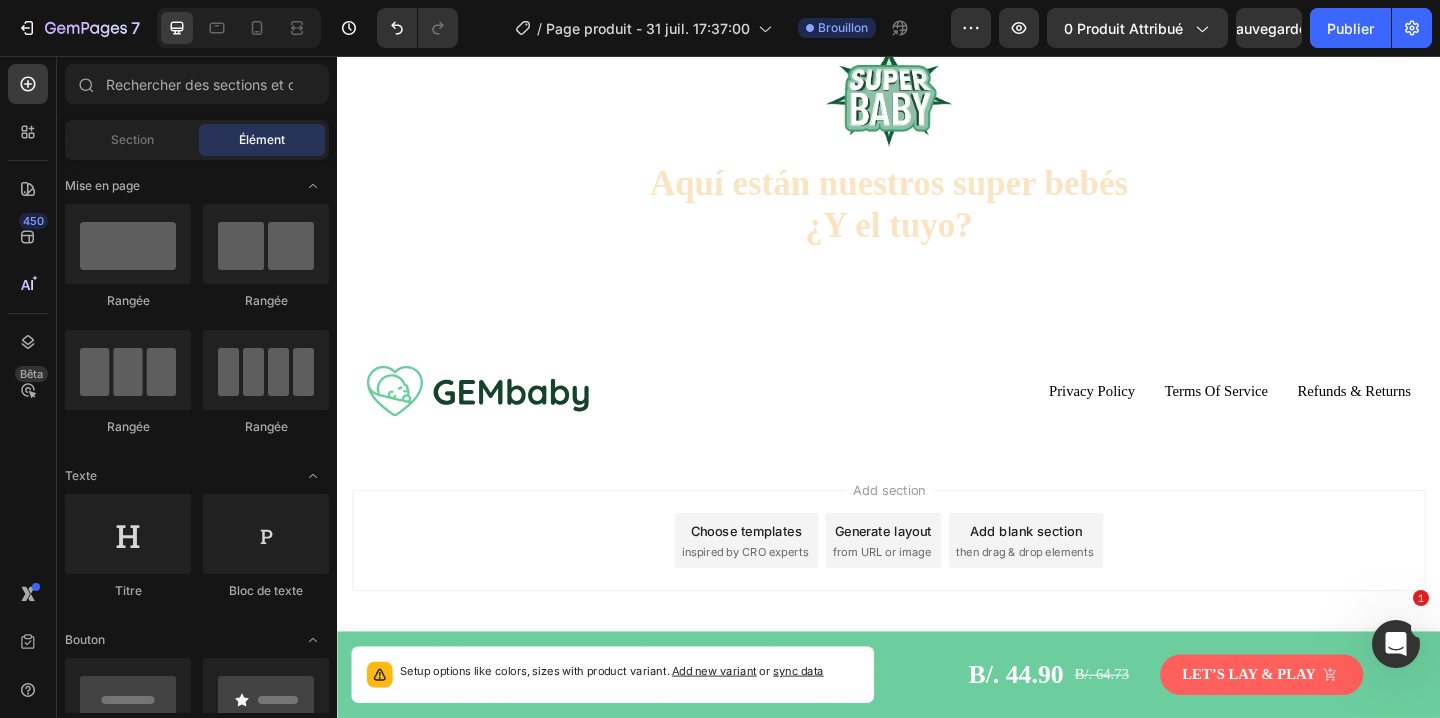 scroll, scrollTop: 5720, scrollLeft: 0, axis: vertical 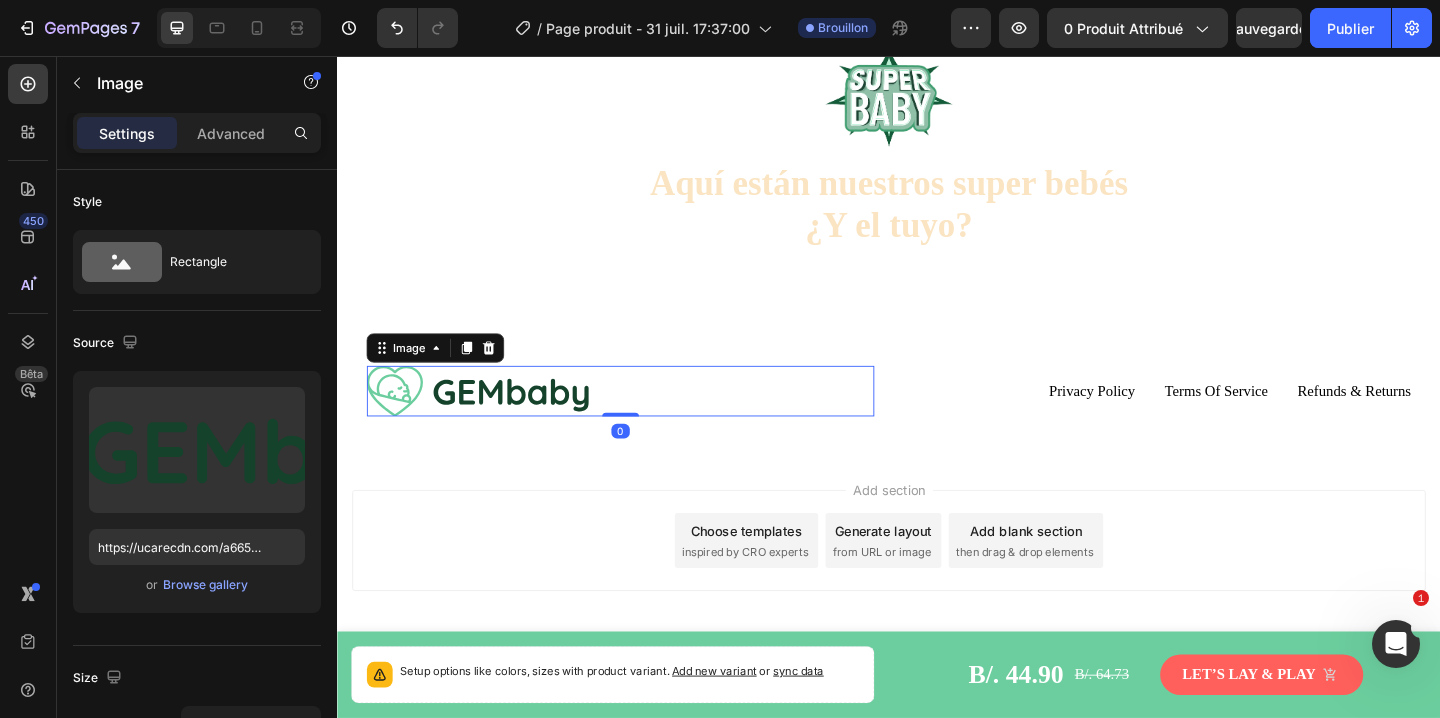 click at bounding box center [491, 420] 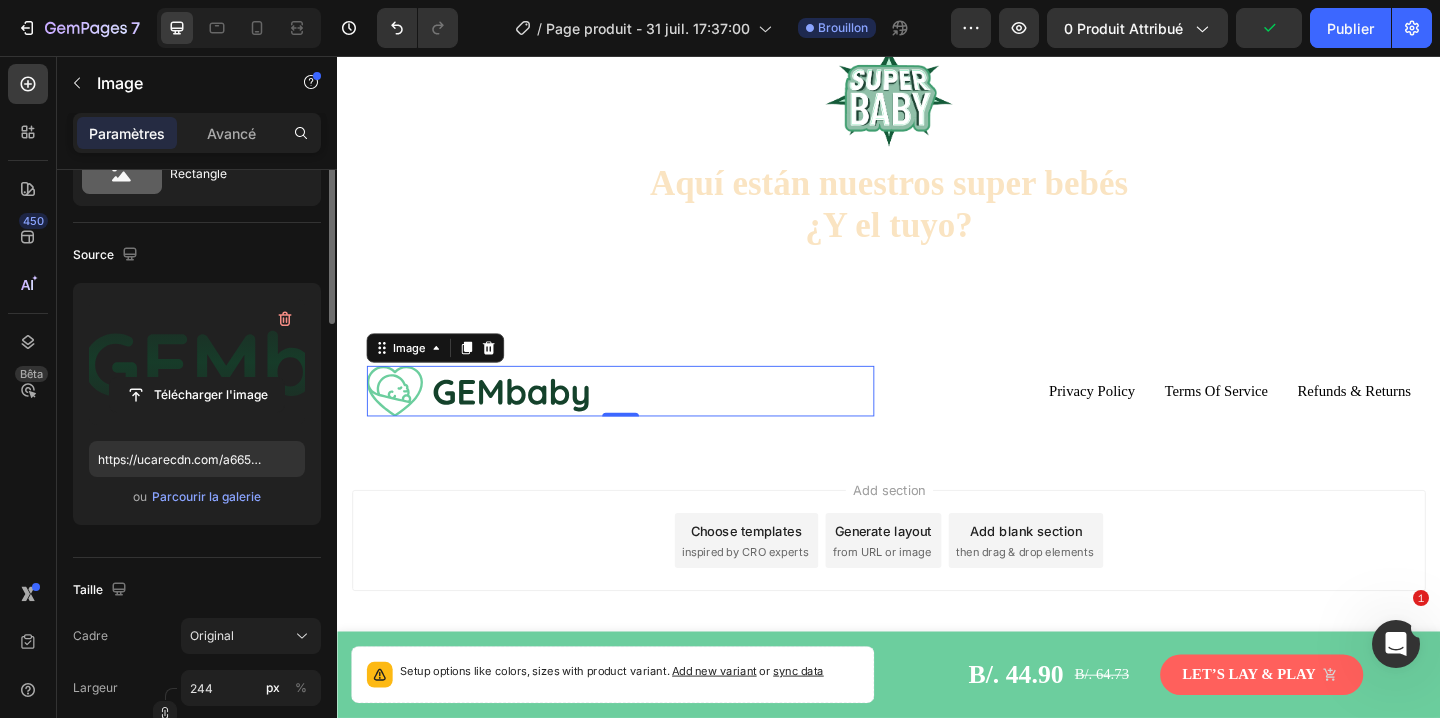 scroll, scrollTop: 0, scrollLeft: 0, axis: both 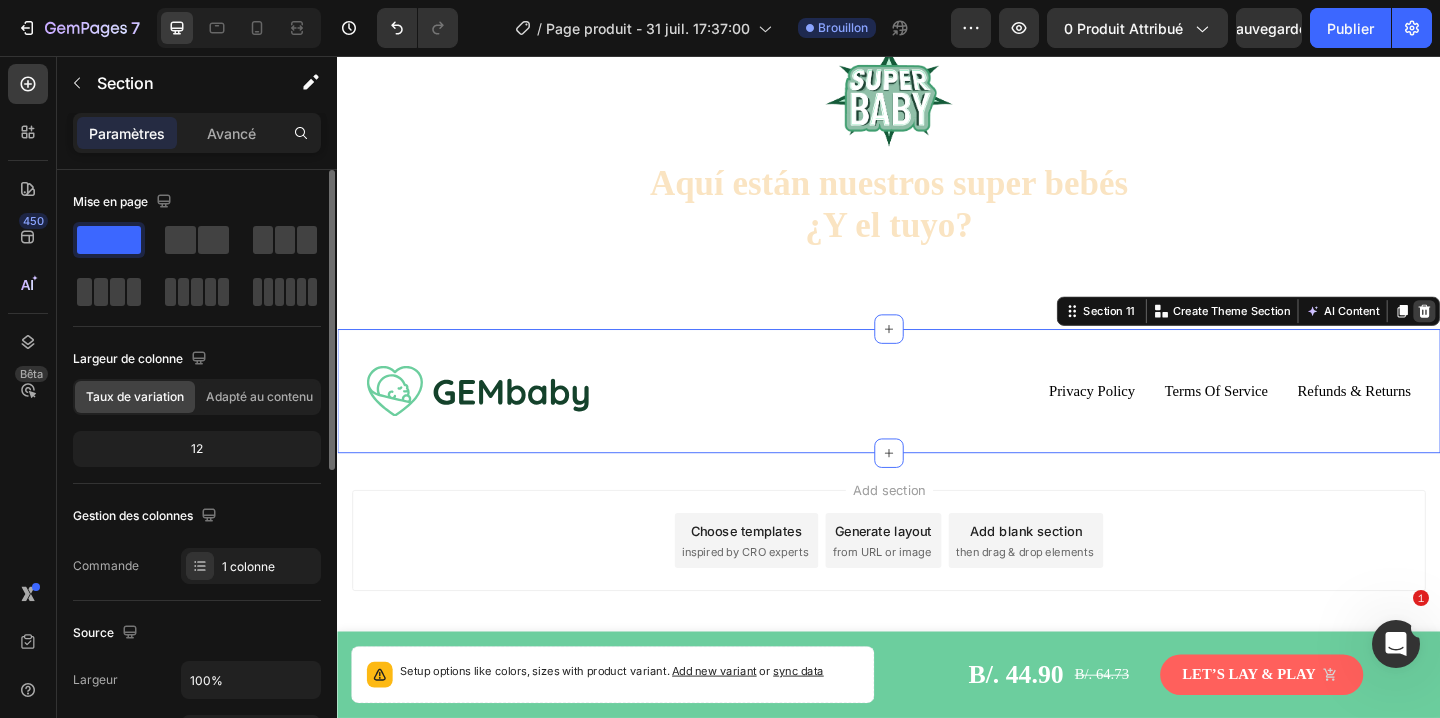 click at bounding box center [1520, 334] 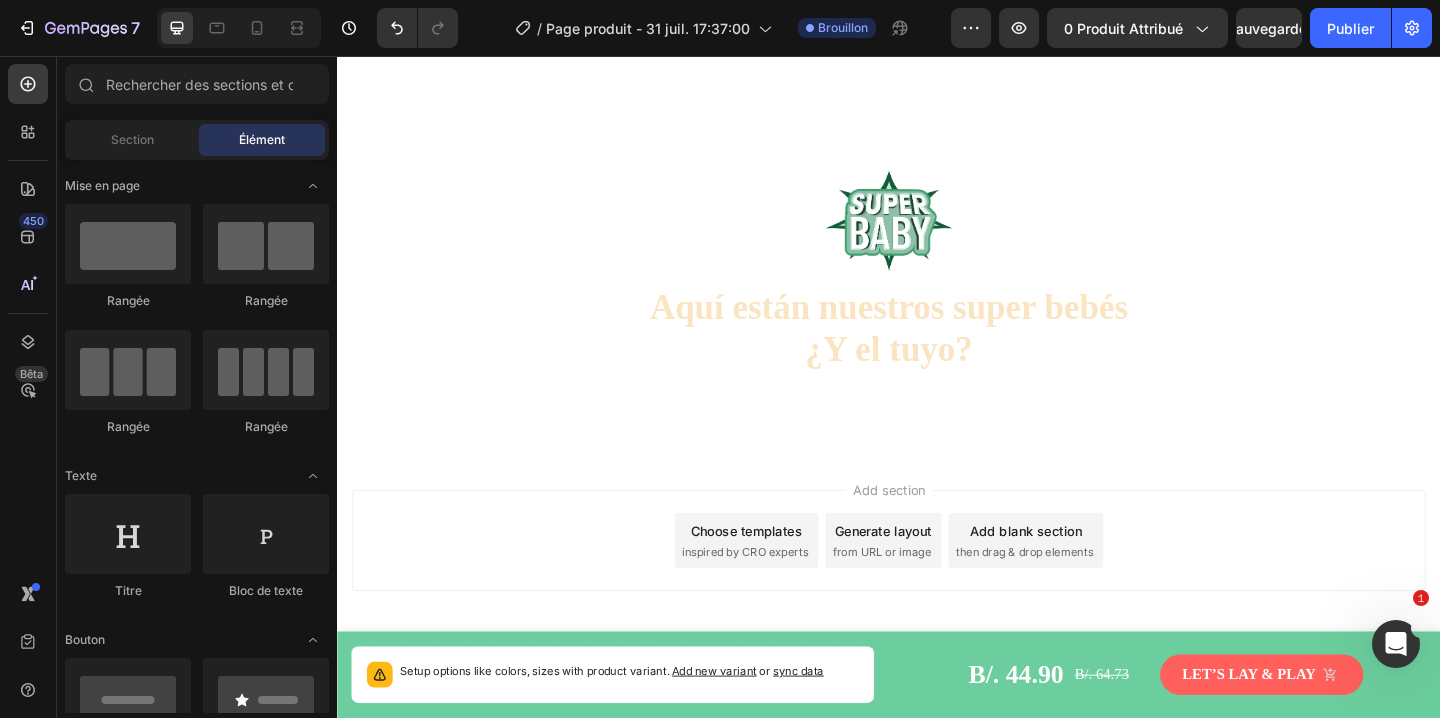 click on "Add section Choose templates inspired by CRO experts Generate layout from URL or image Add blank section then drag & drop elements" at bounding box center [937, 583] 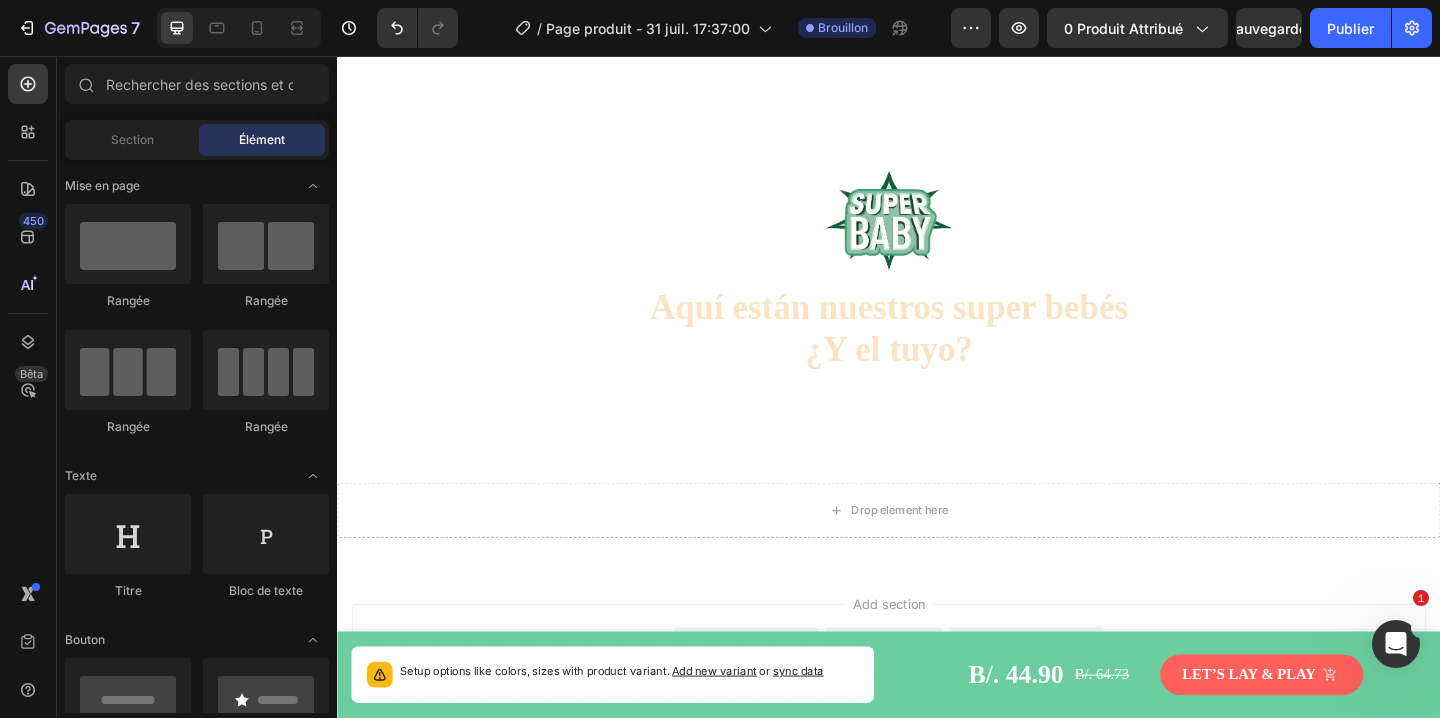 scroll, scrollTop: 5709, scrollLeft: 0, axis: vertical 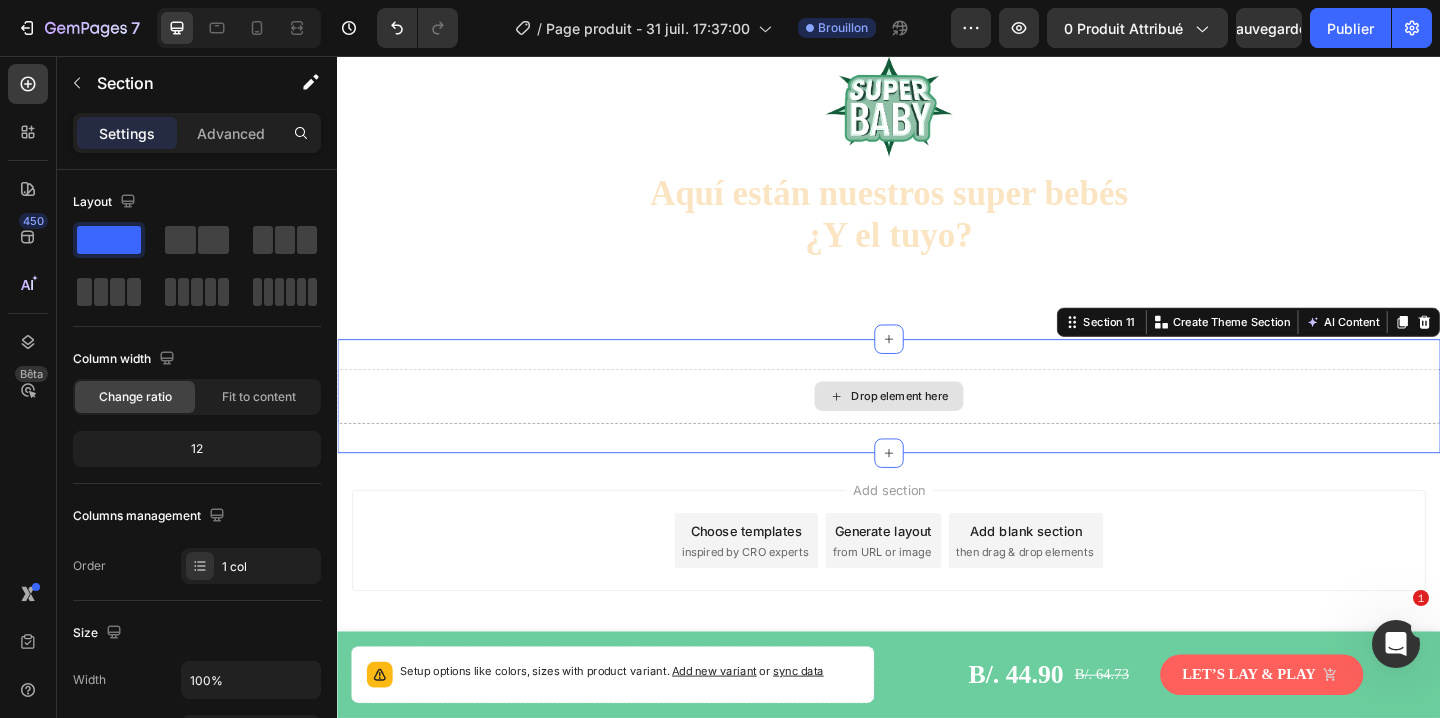 click on "Drop element here" at bounding box center (937, 426) 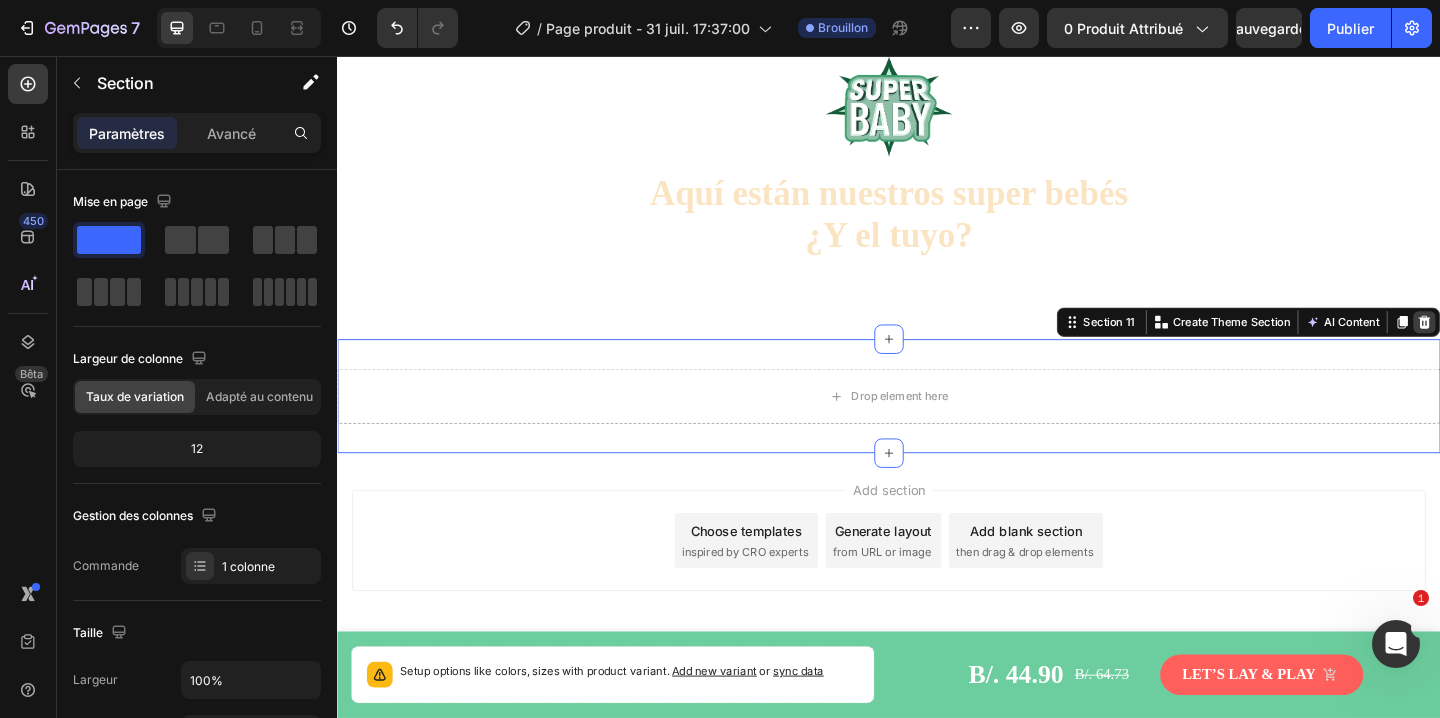 click 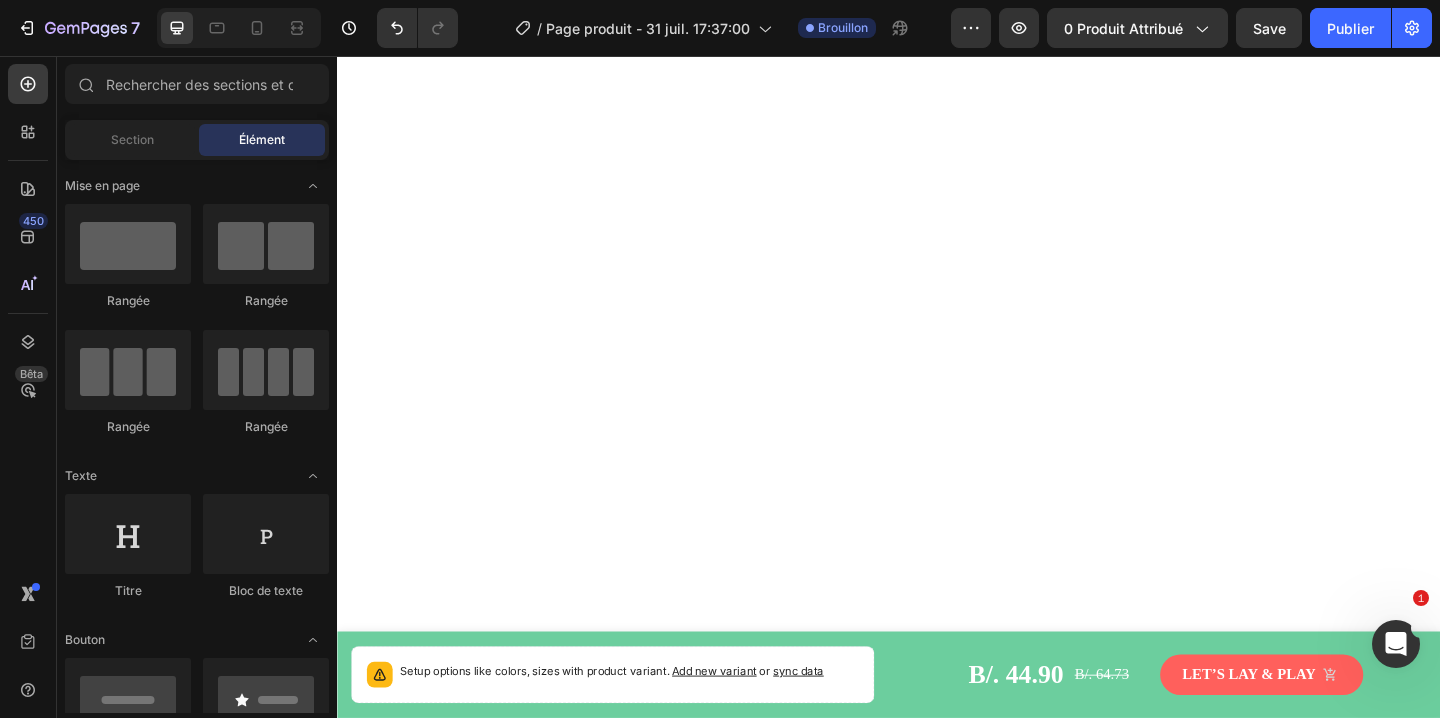 scroll, scrollTop: 0, scrollLeft: 0, axis: both 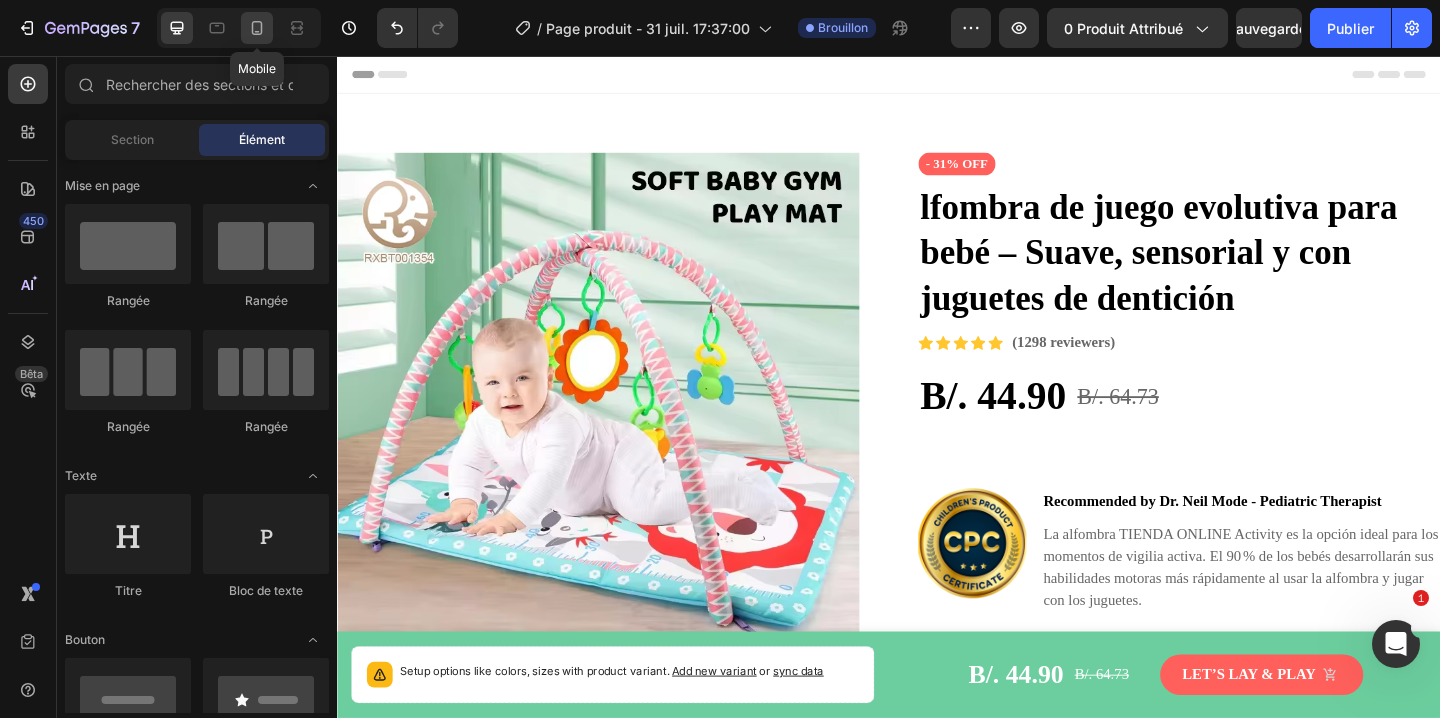 click 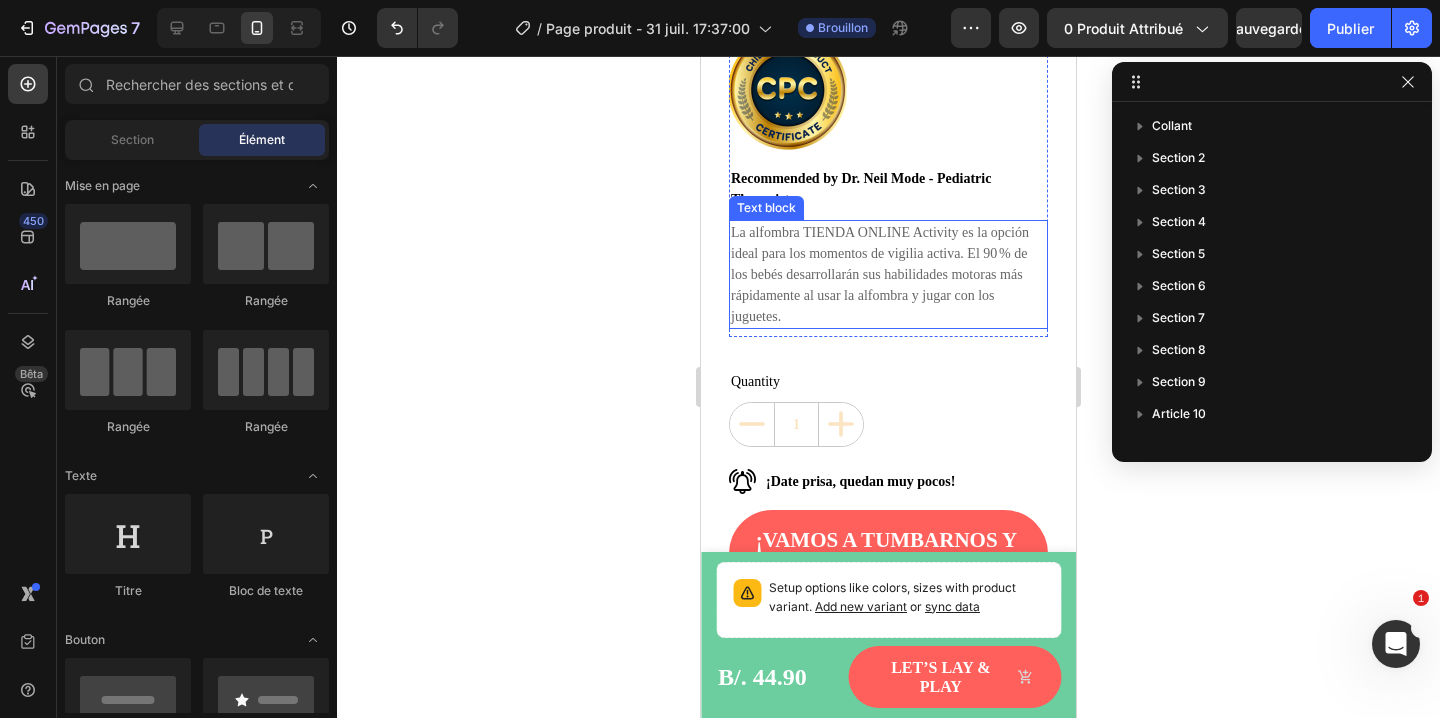 scroll, scrollTop: 848, scrollLeft: 0, axis: vertical 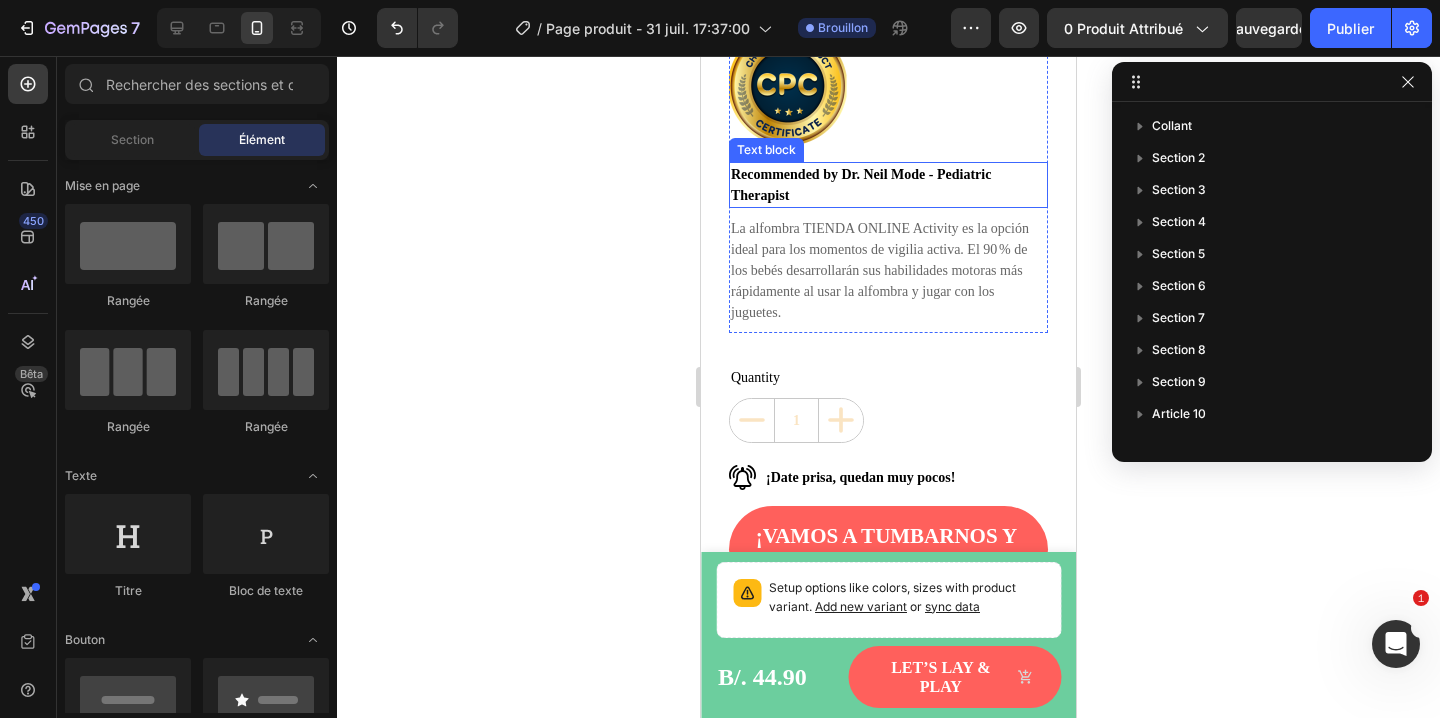 click on "Recommended by Dr. Neil Mode - Pediatric Therapist" at bounding box center [888, 185] 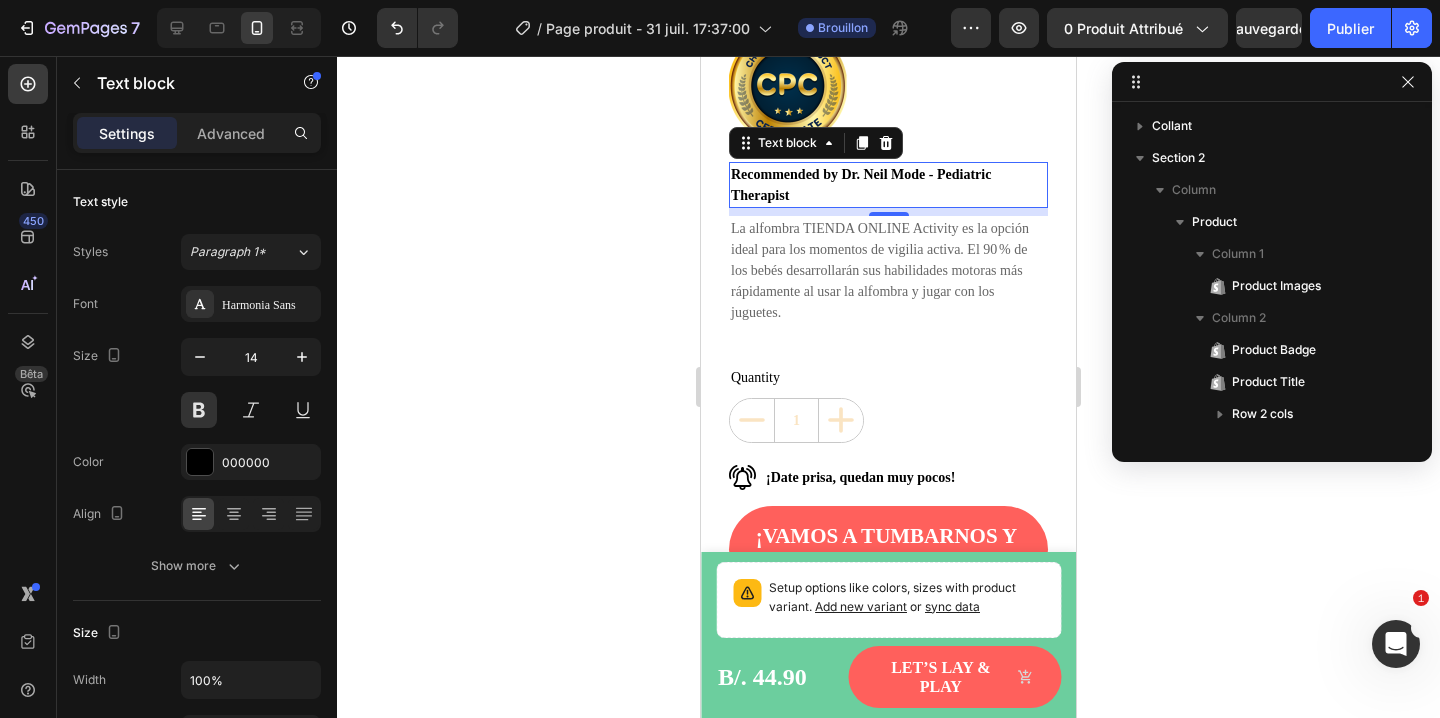 scroll, scrollTop: 346, scrollLeft: 0, axis: vertical 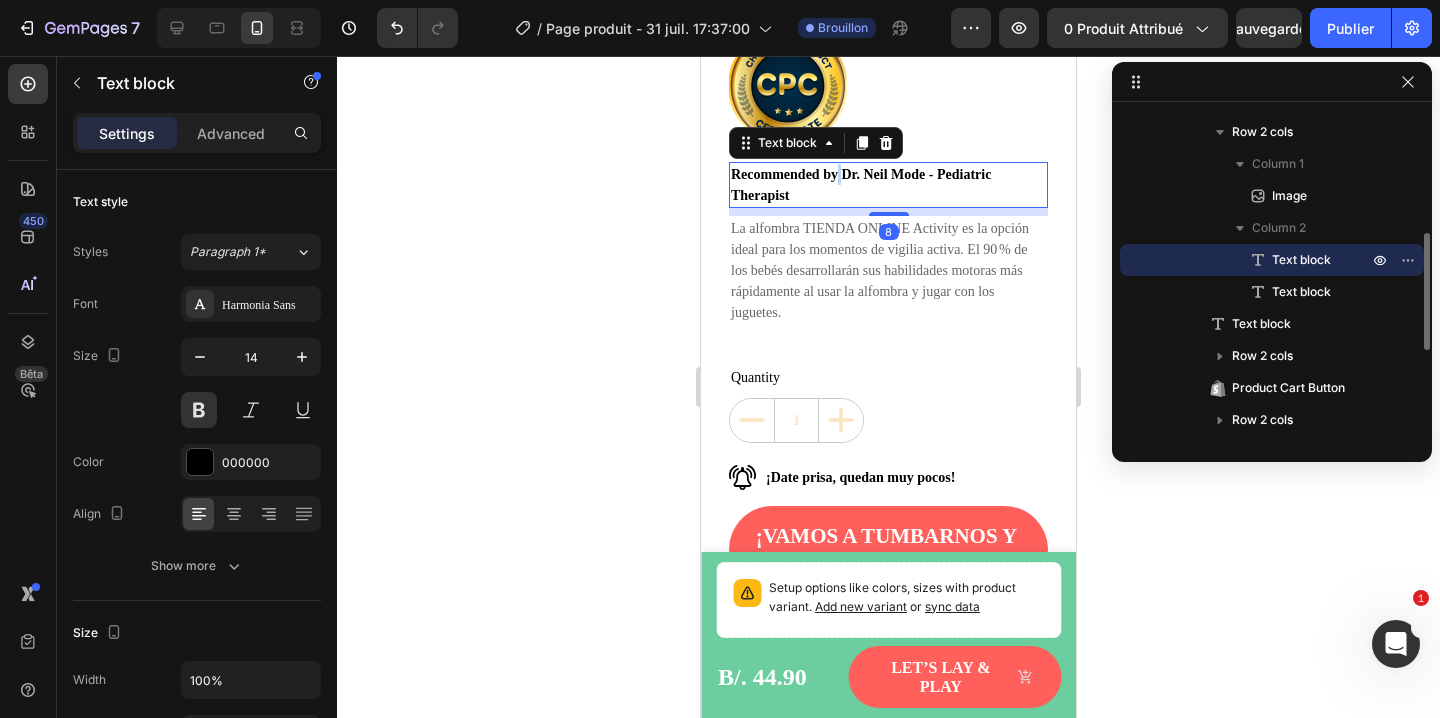 click on "Recommended by Dr. Neil Mode - Pediatric Therapist" at bounding box center (888, 185) 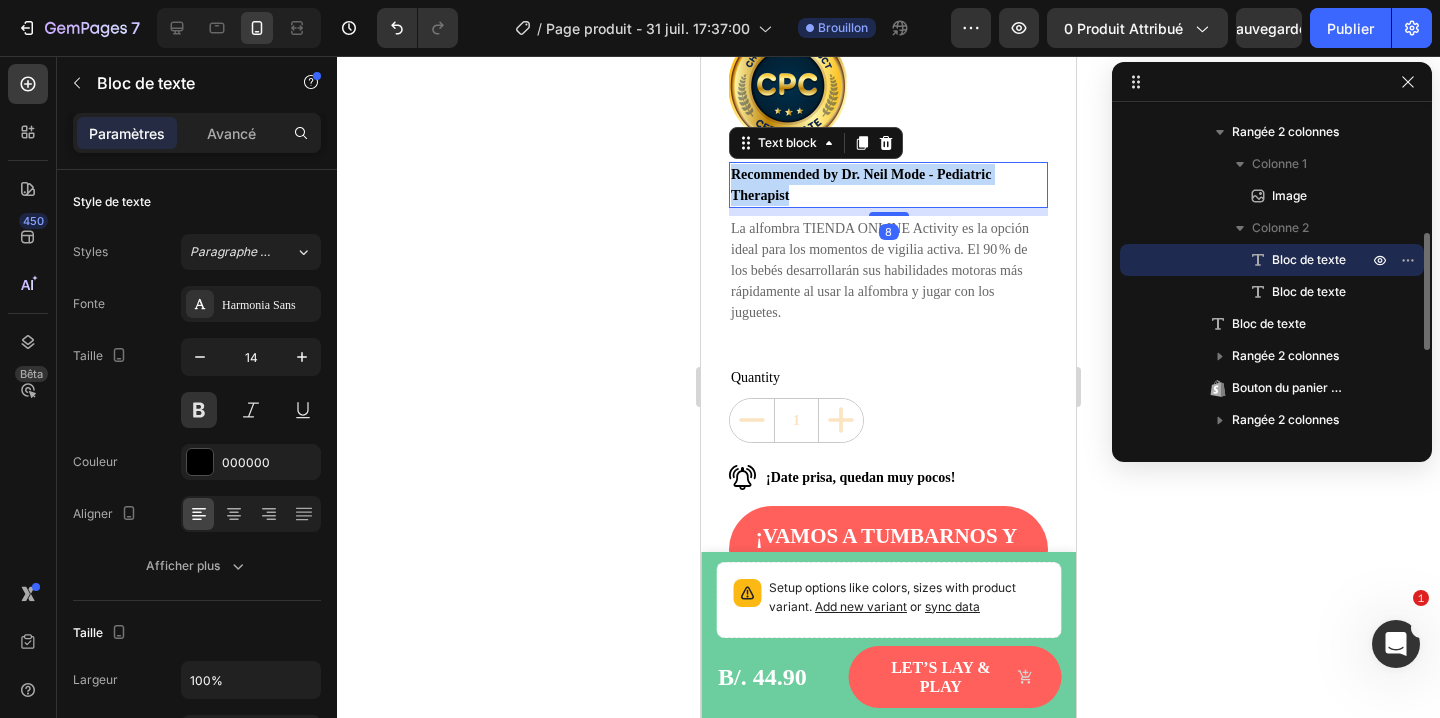 click on "Recommended by Dr. Neil Mode - Pediatric Therapist" at bounding box center (888, 185) 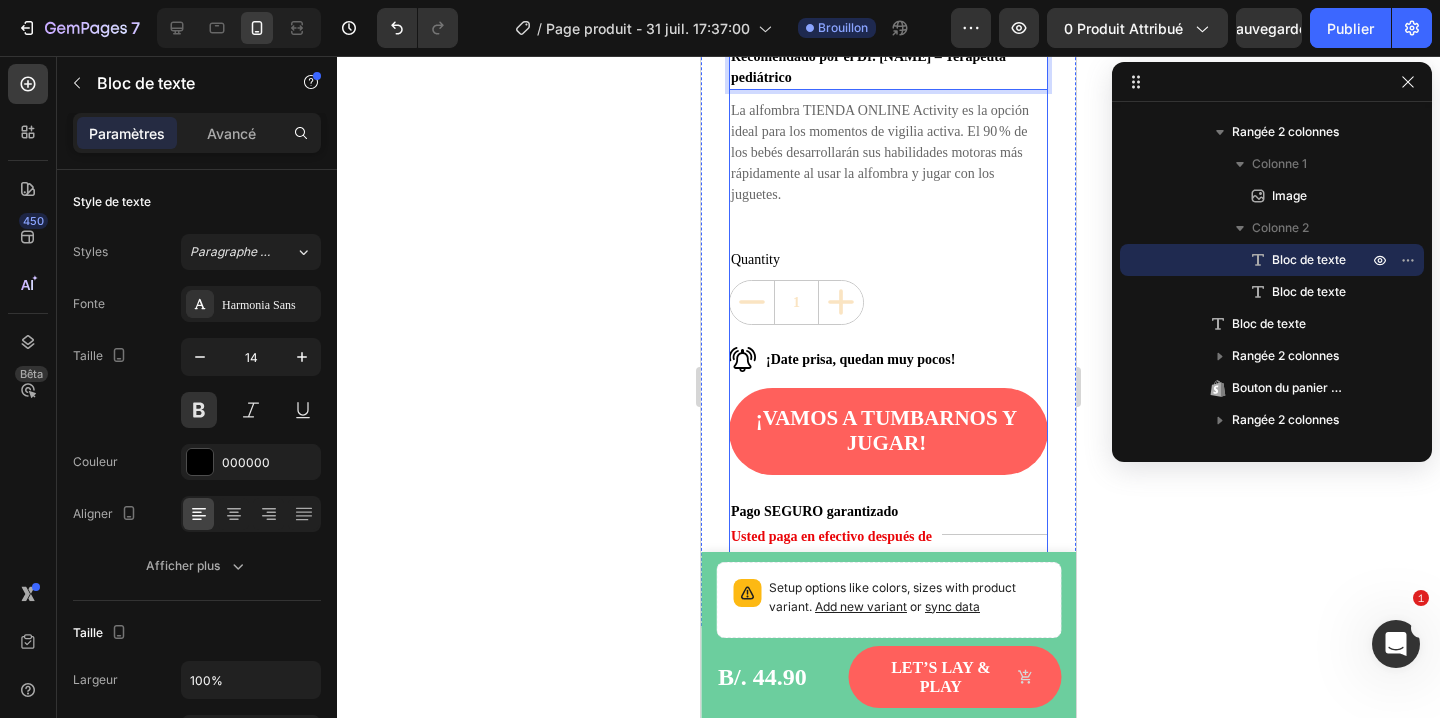 scroll, scrollTop: 967, scrollLeft: 0, axis: vertical 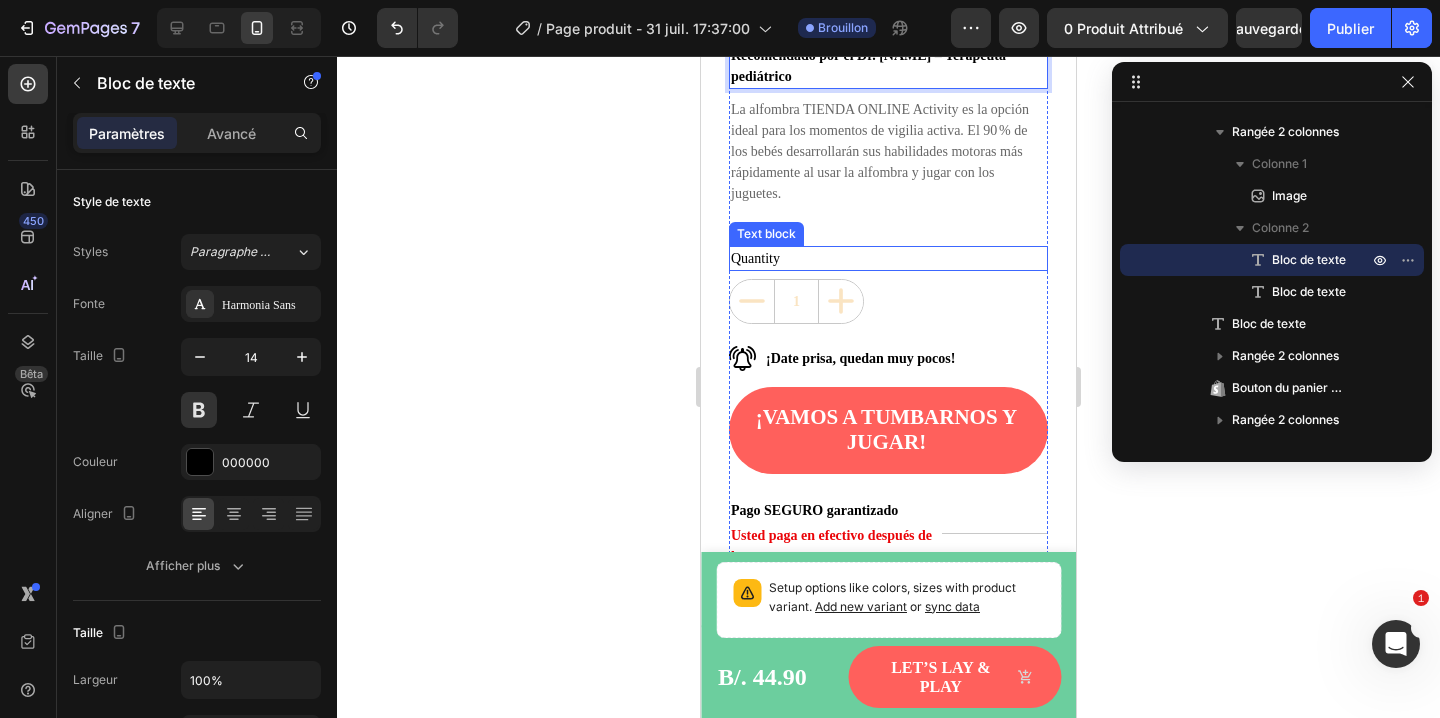 click on "Quantity" at bounding box center (888, 258) 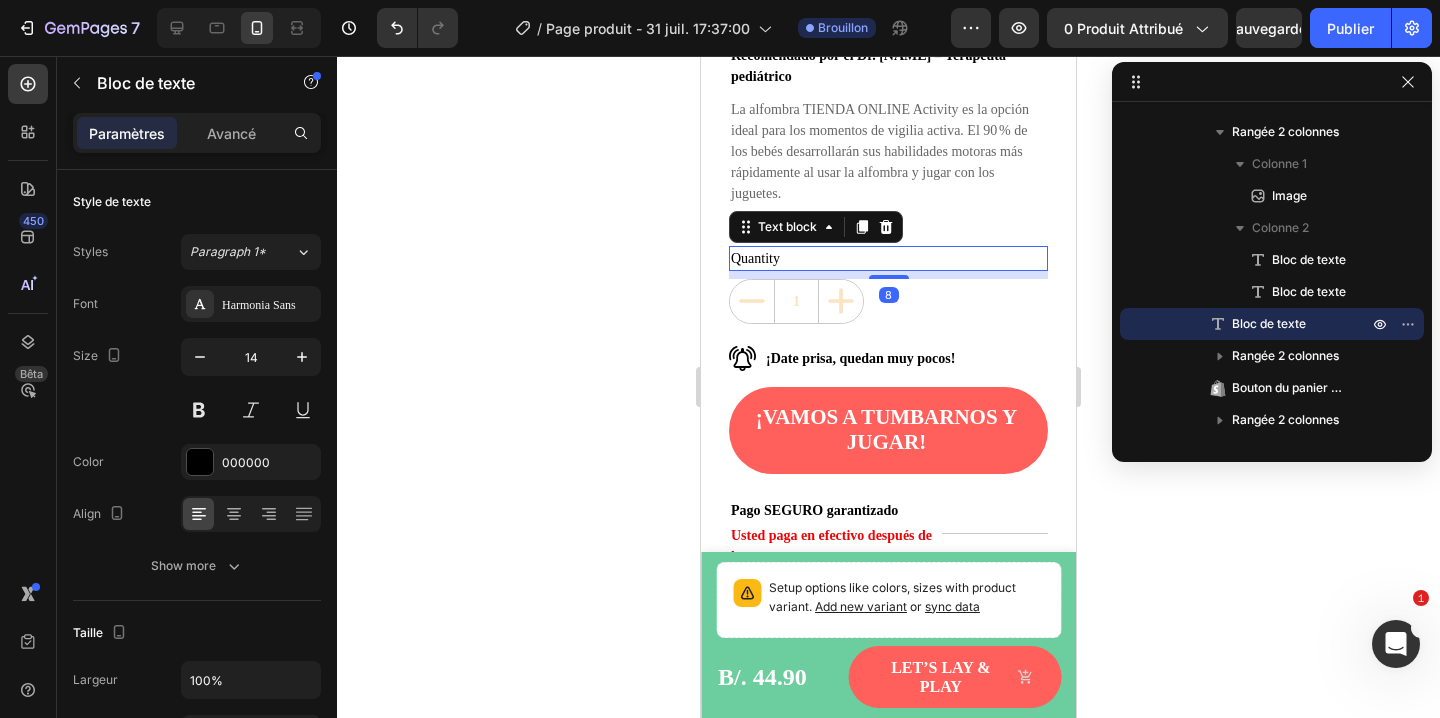 click on "Quantity" at bounding box center (888, 258) 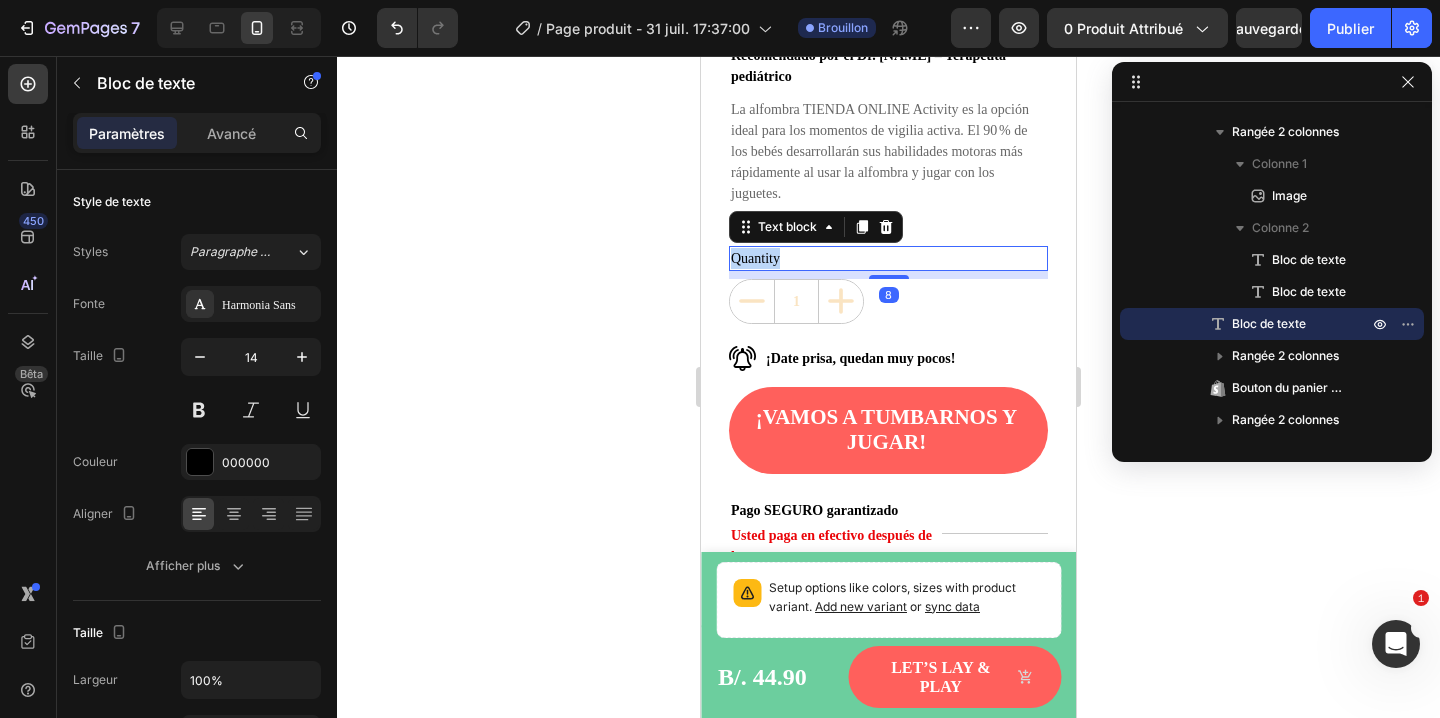 click on "Quantity" at bounding box center (888, 258) 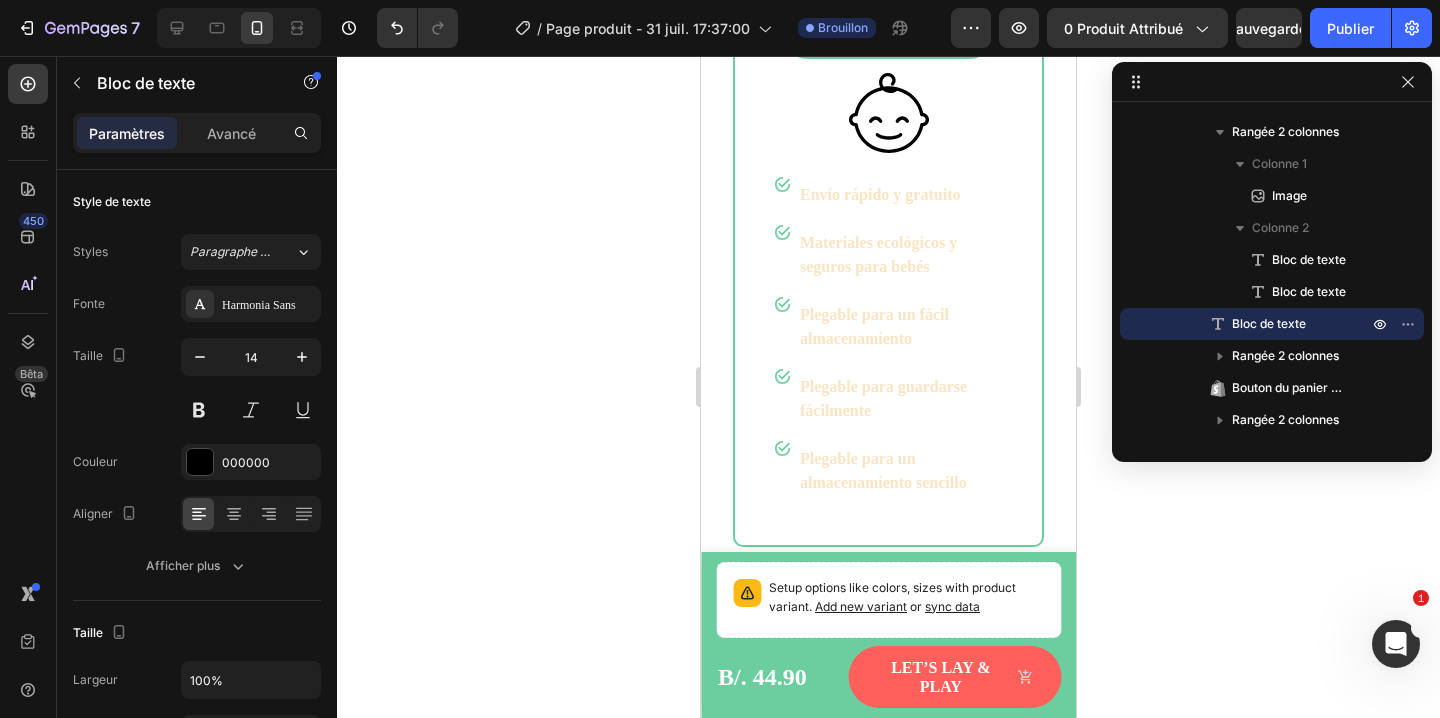 scroll, scrollTop: 2912, scrollLeft: 0, axis: vertical 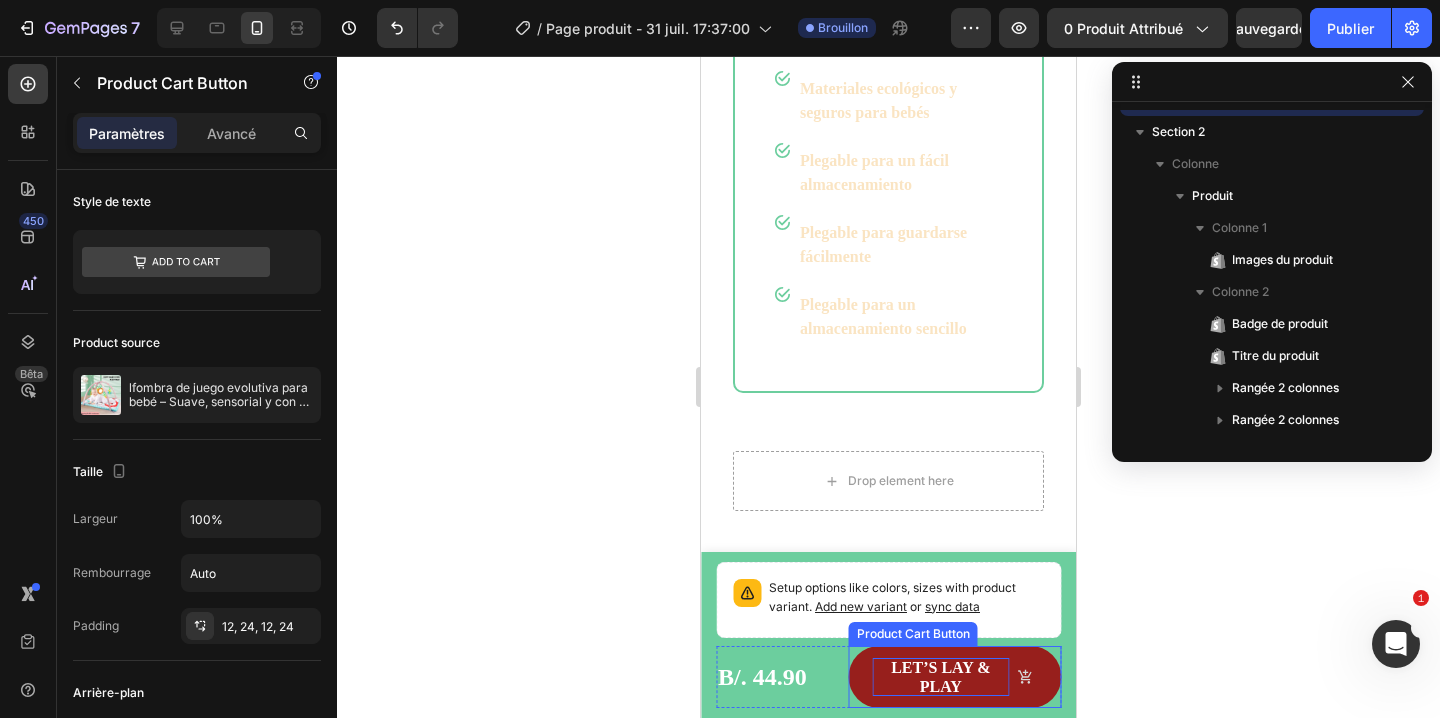 click on "Let’s lay & play" at bounding box center (941, 677) 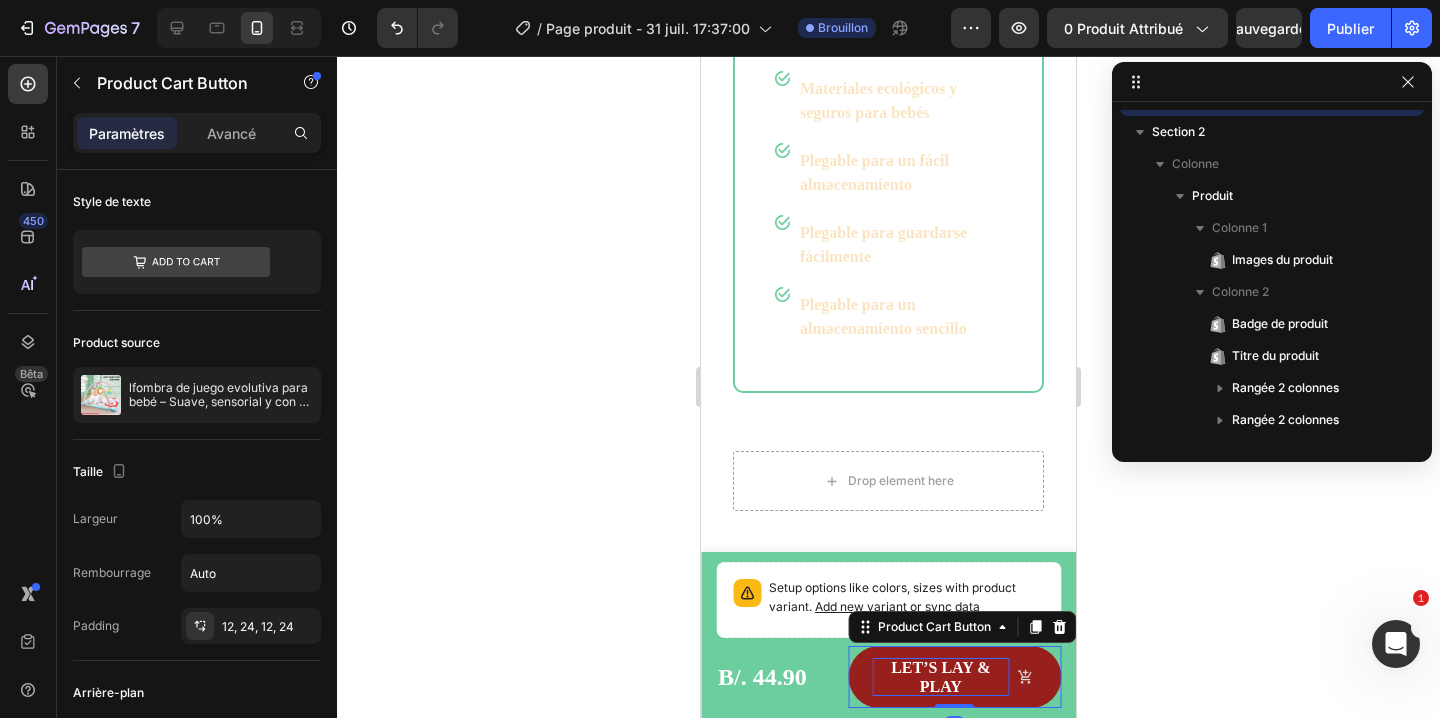 scroll, scrollTop: 186, scrollLeft: 0, axis: vertical 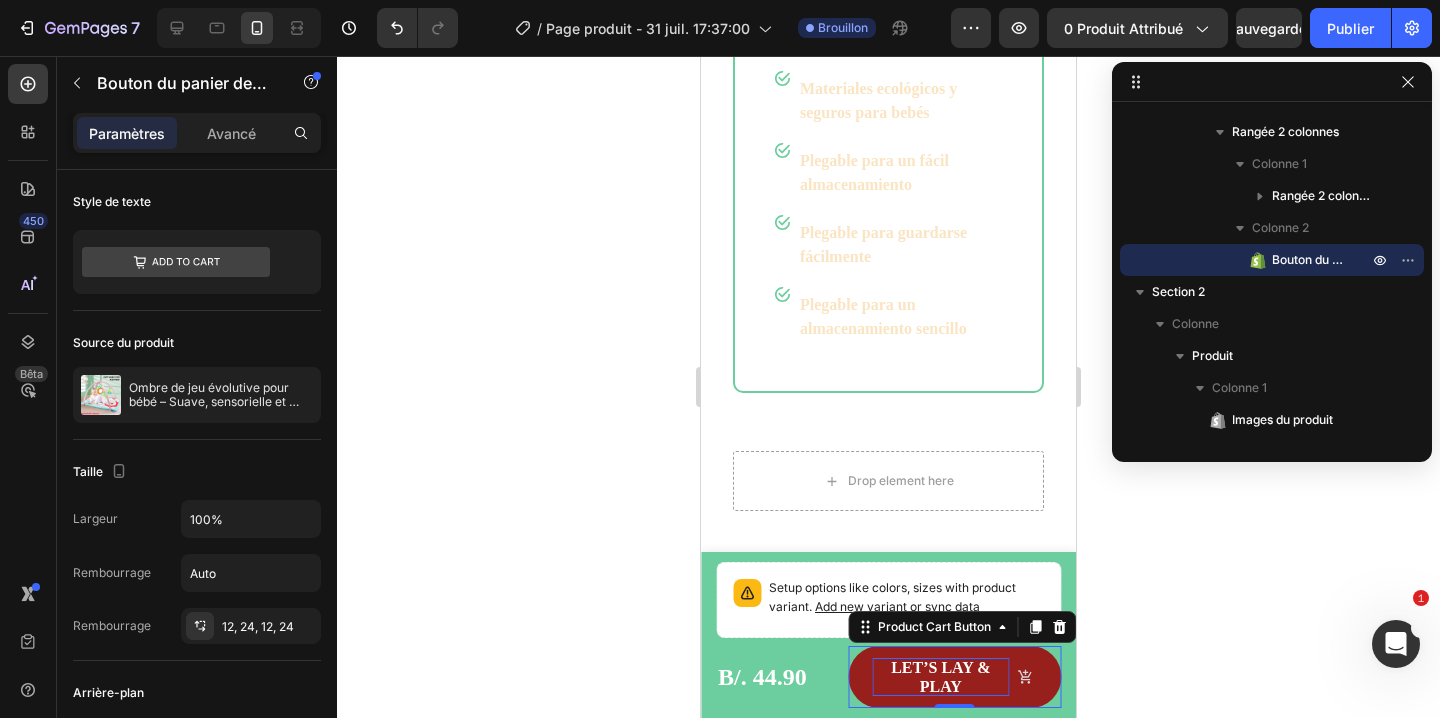 click on "Let’s lay & play" at bounding box center [941, 677] 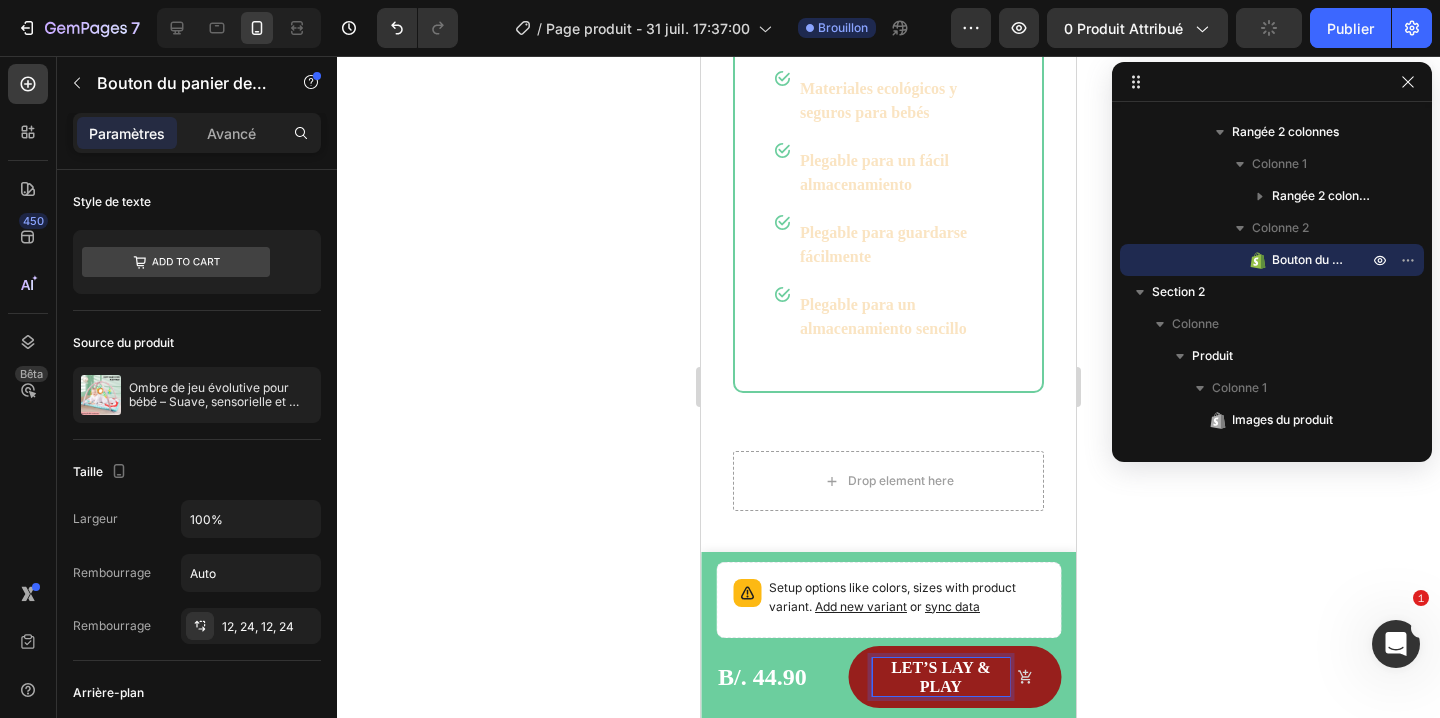 click on "Let’s lay & play" at bounding box center [941, 677] 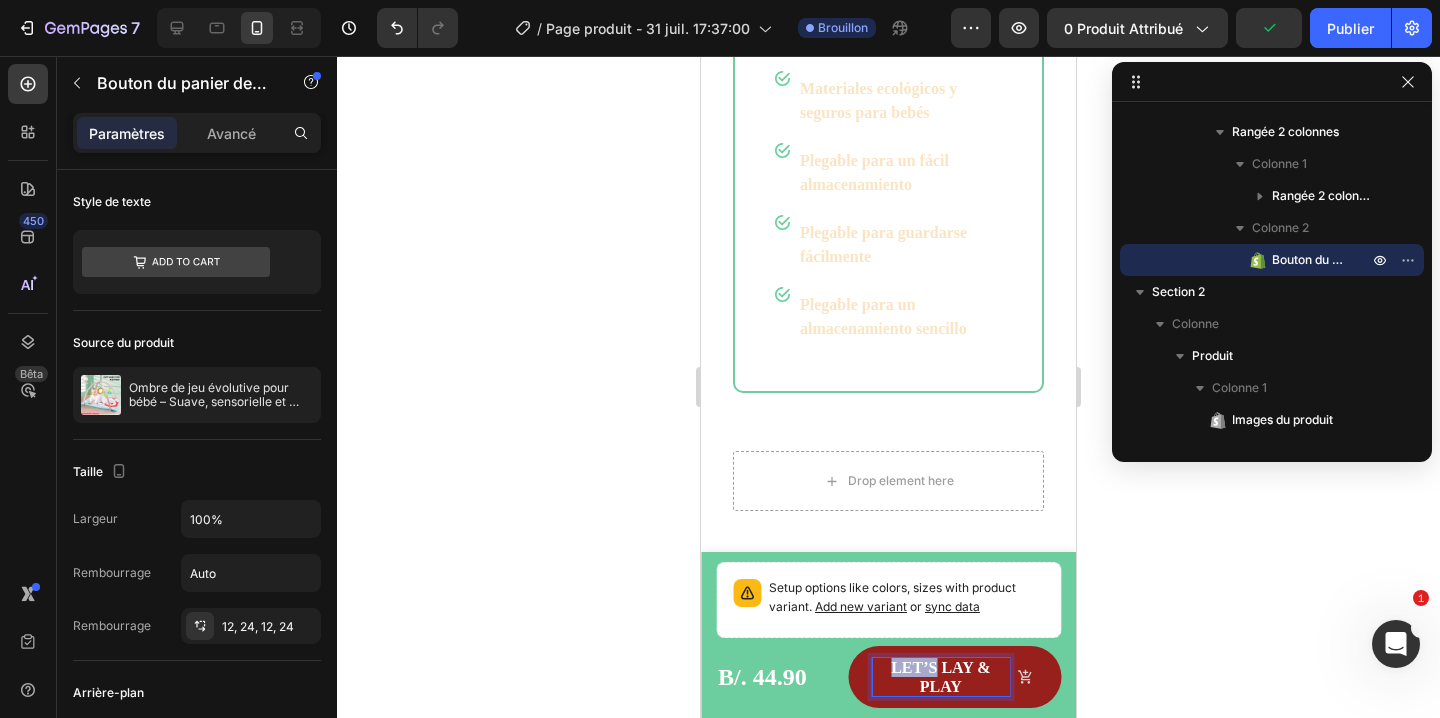 click on "Let’s lay & play" at bounding box center [941, 677] 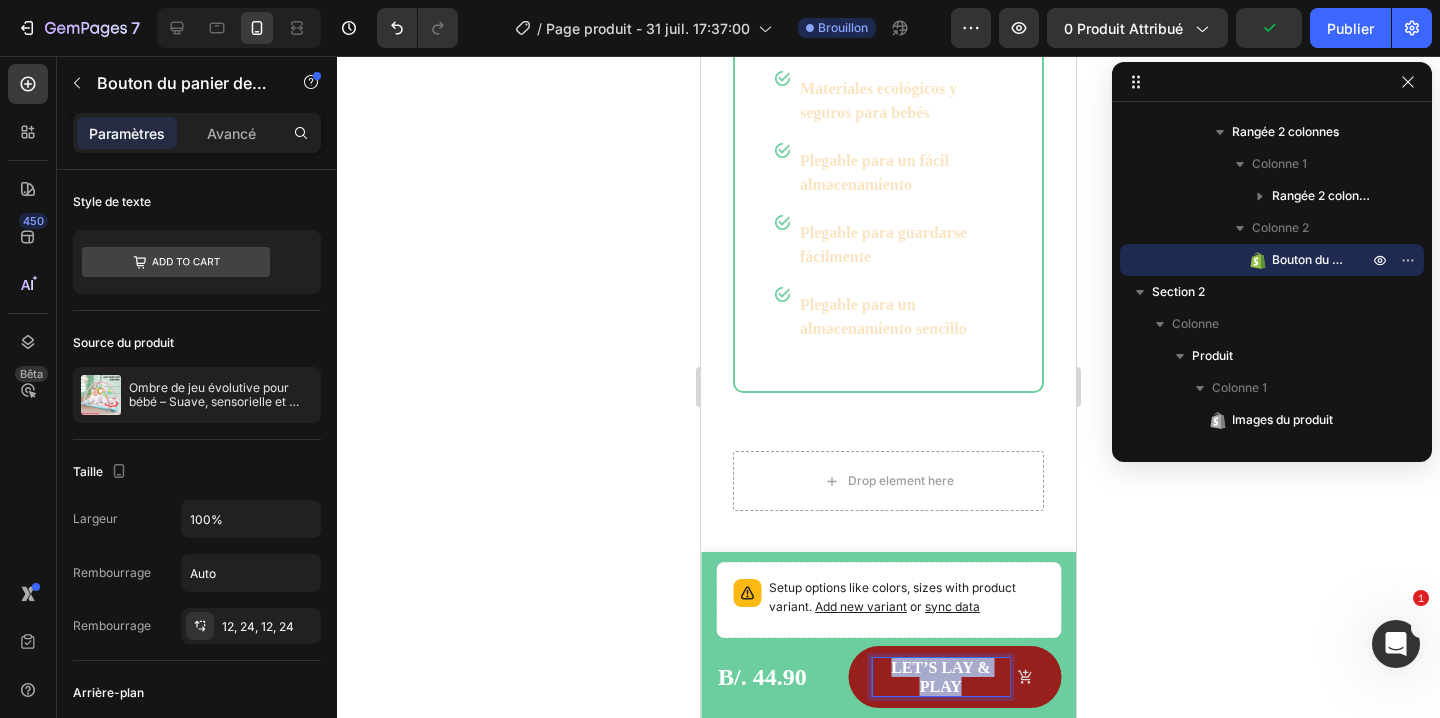 click on "Let’s lay & play" at bounding box center [941, 677] 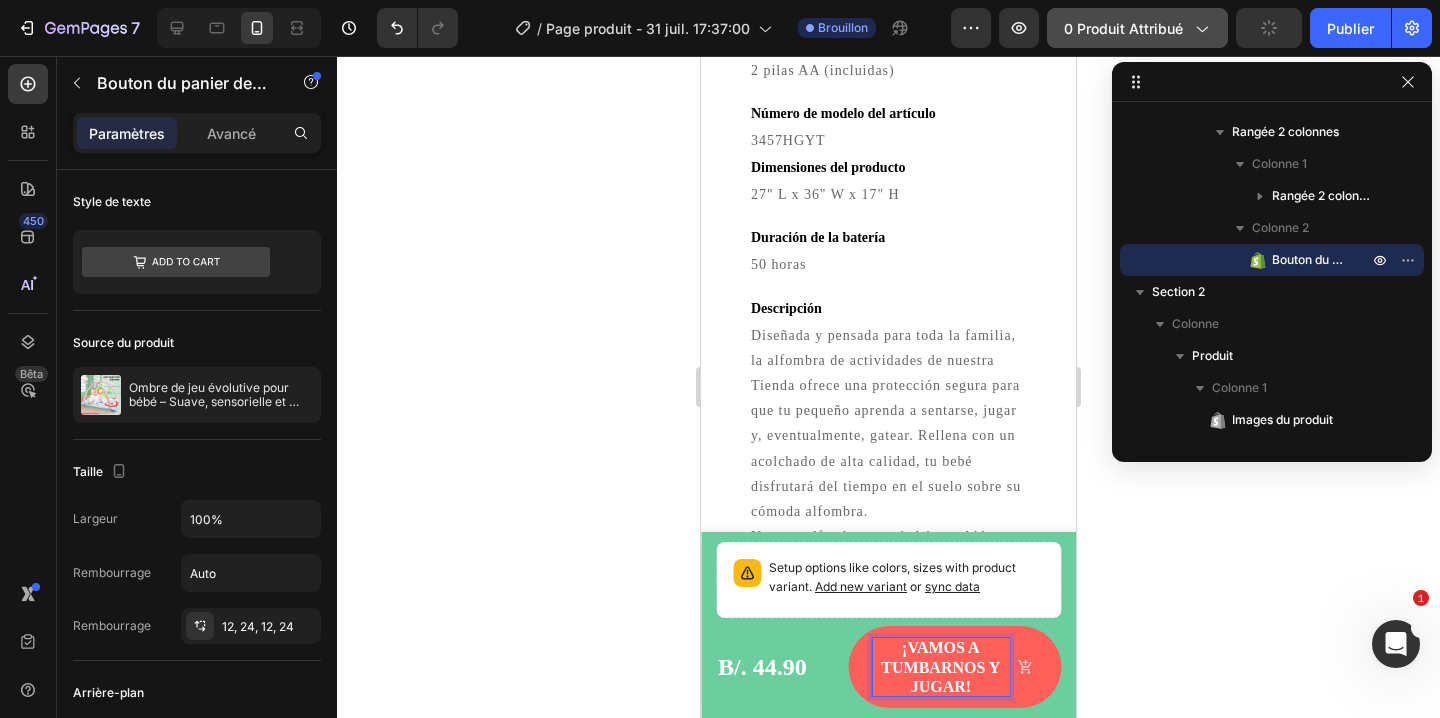 scroll, scrollTop: 3763, scrollLeft: 0, axis: vertical 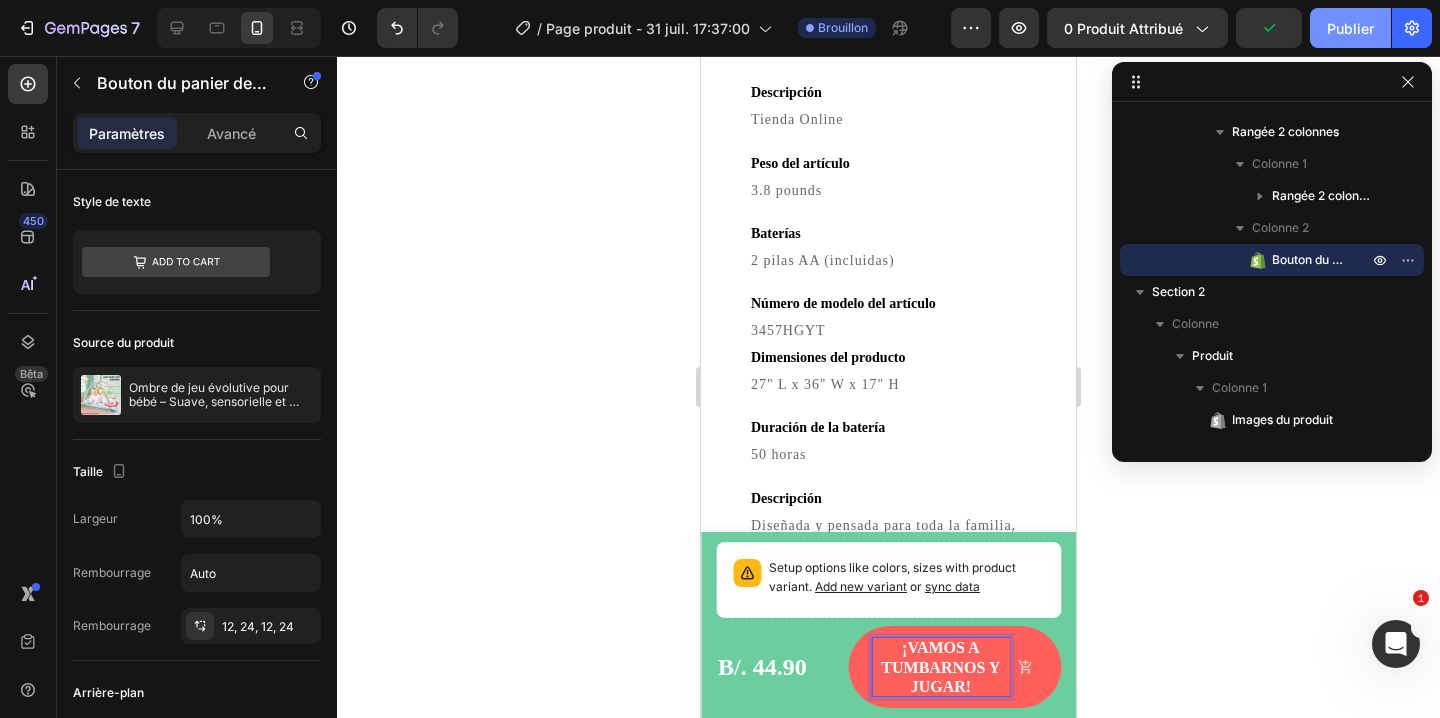 click on "Publier" at bounding box center (1350, 28) 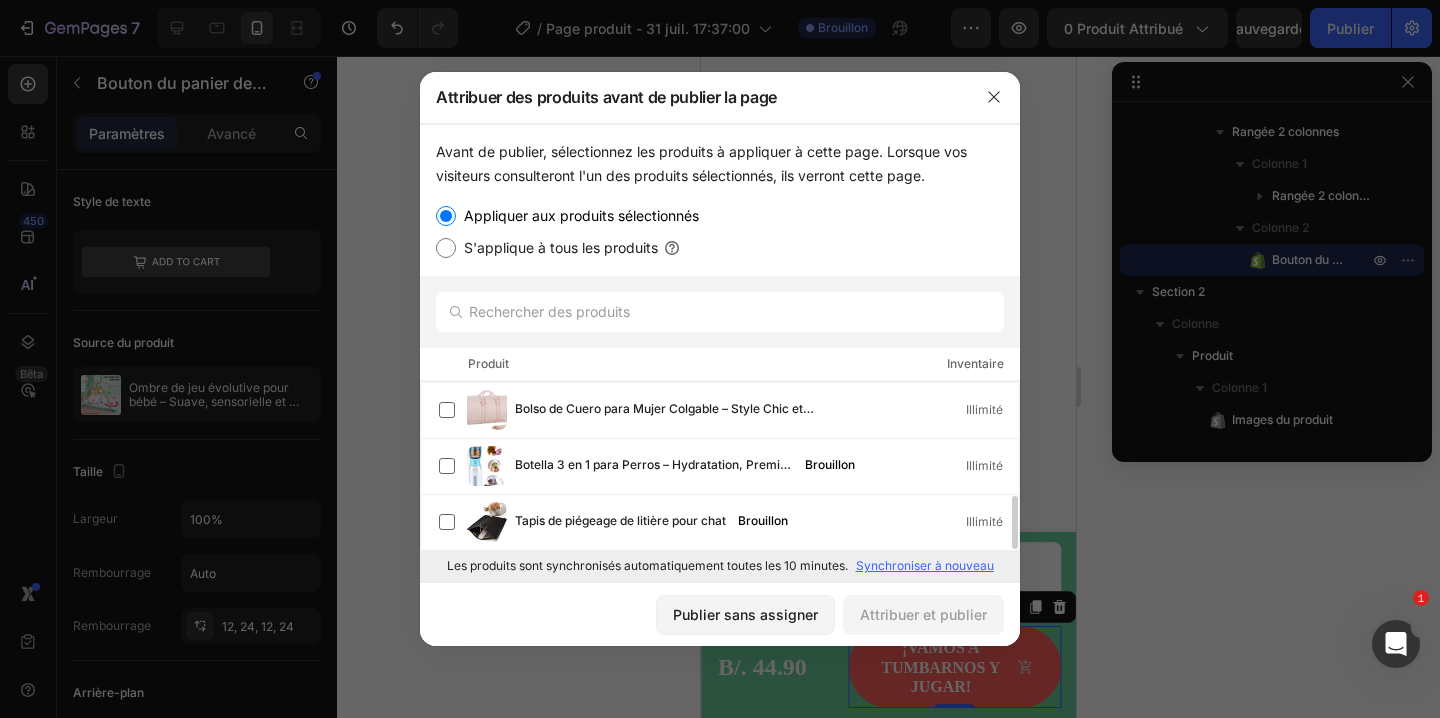 scroll, scrollTop: 215, scrollLeft: 0, axis: vertical 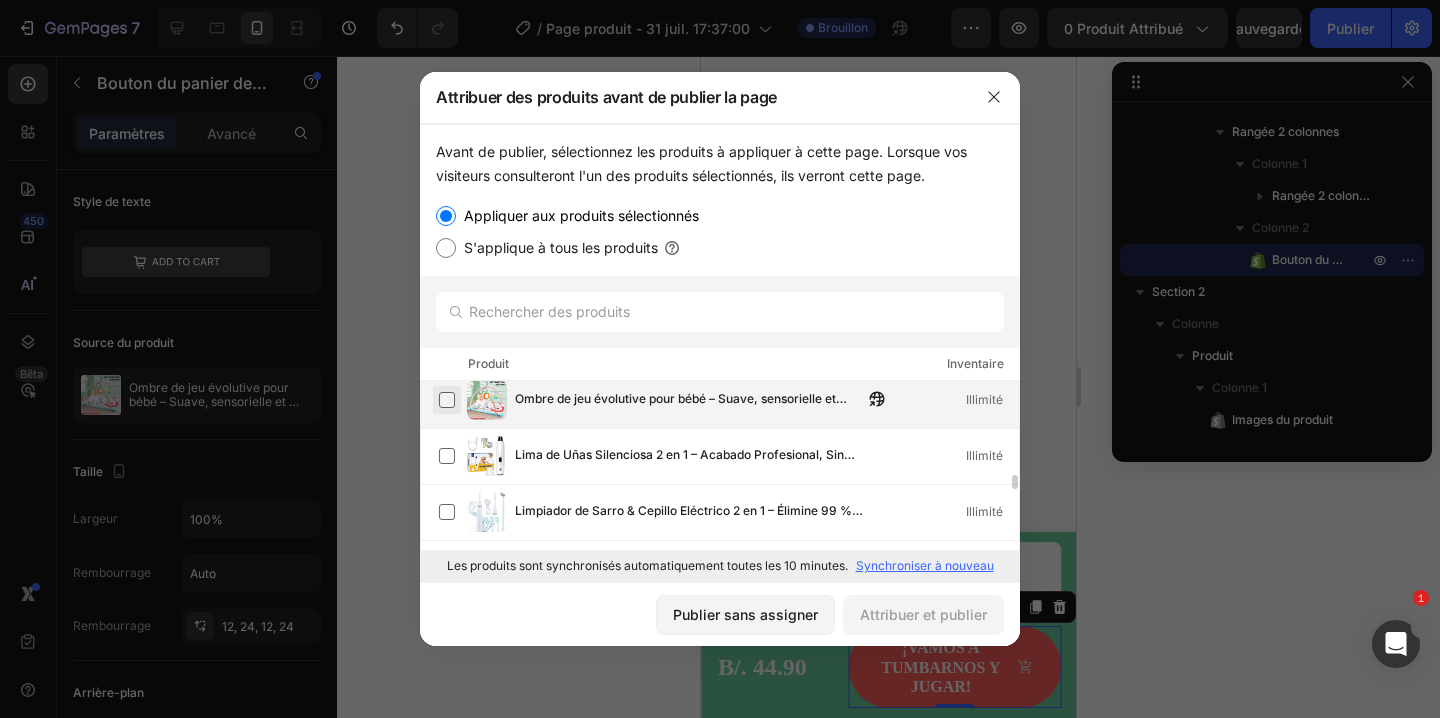 click at bounding box center [447, 400] 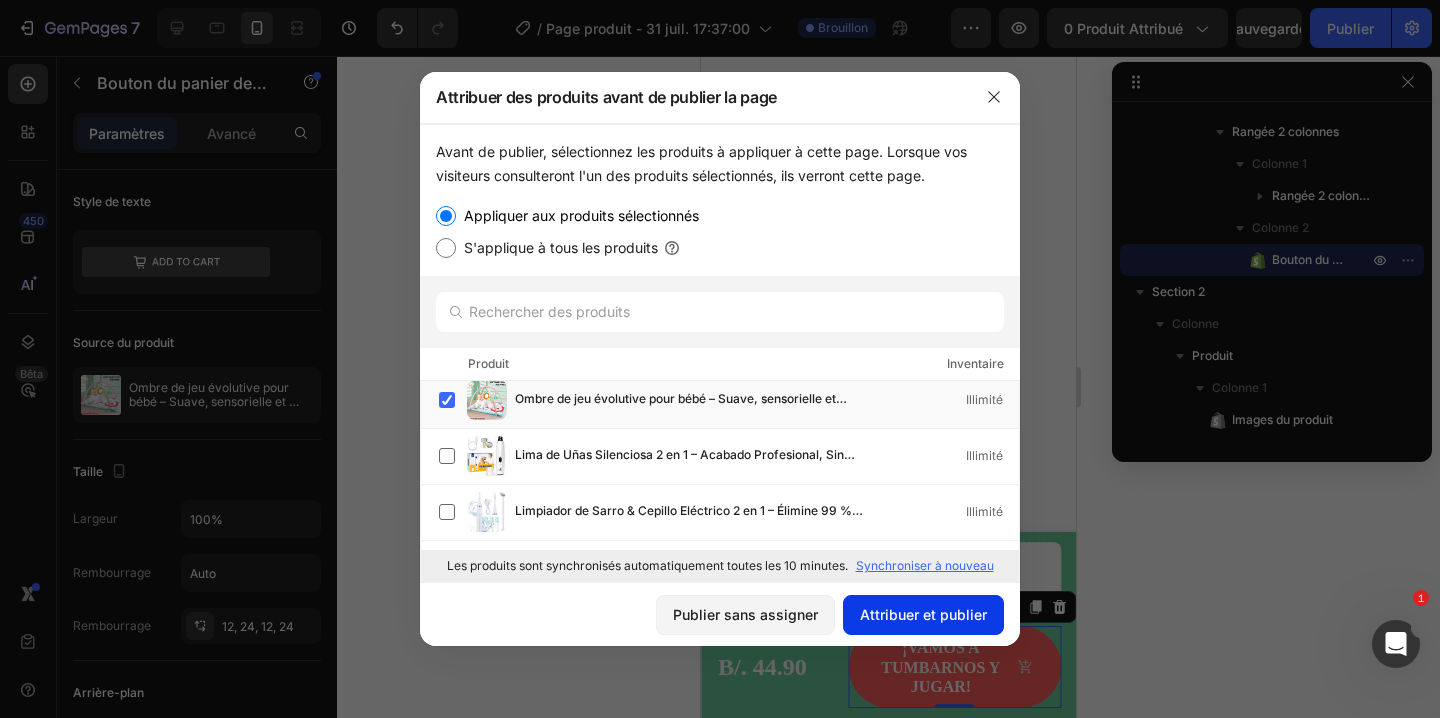 click on "Attribuer et publier" at bounding box center [923, 614] 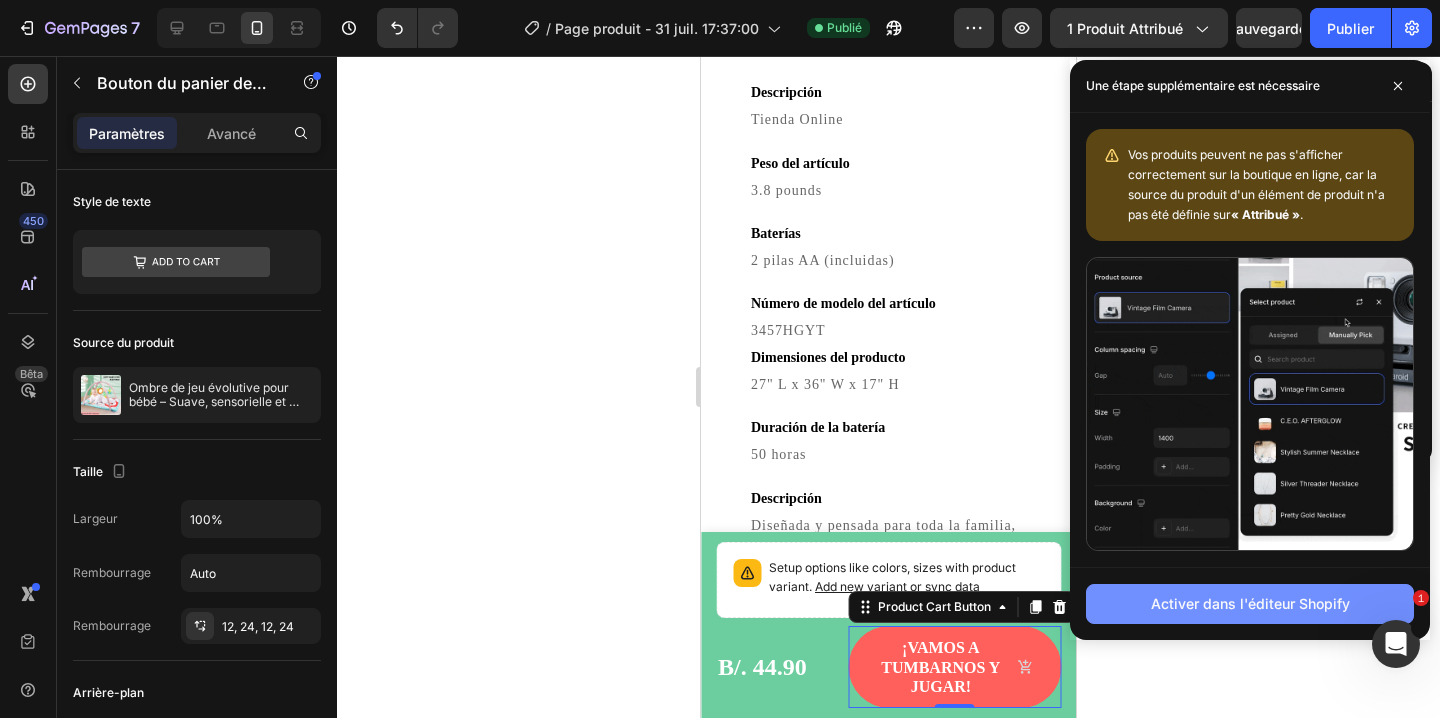 click on "Activer dans l'éditeur Shopify" at bounding box center [1250, 603] 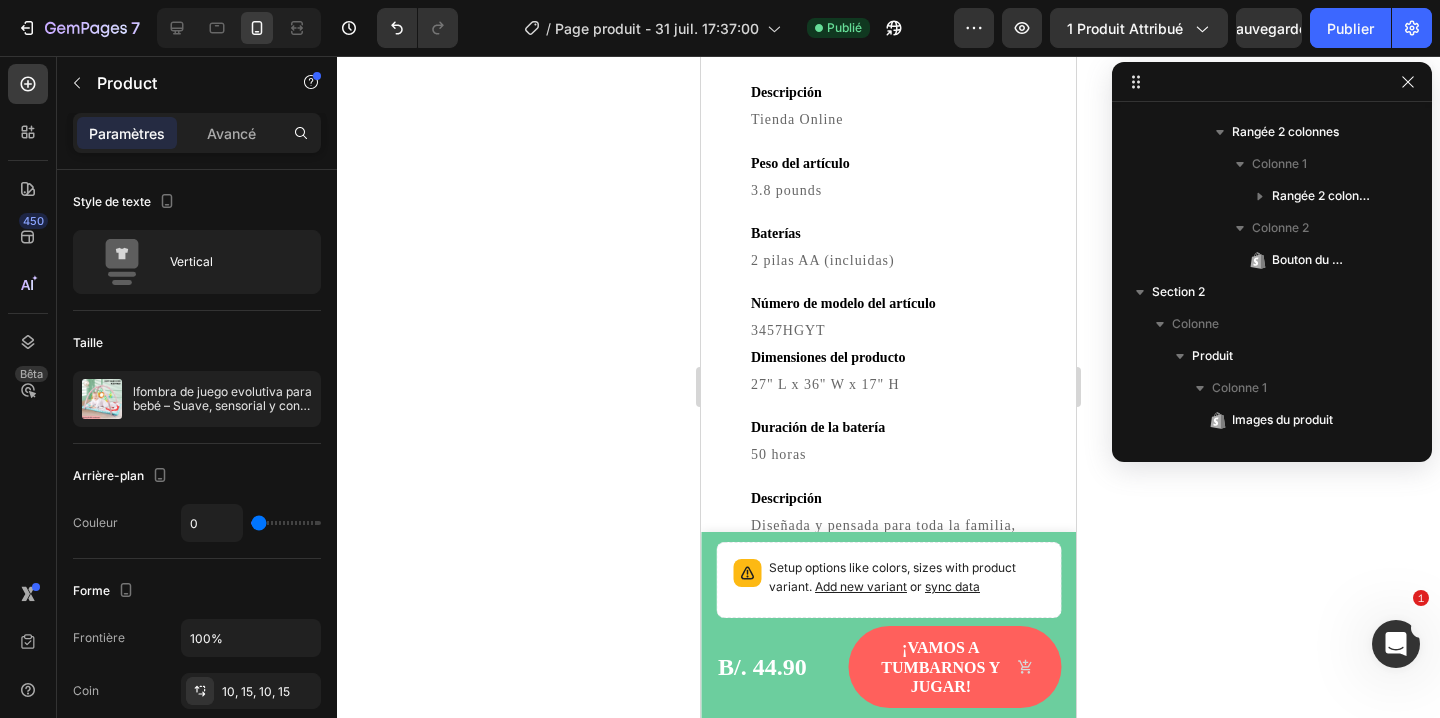 scroll, scrollTop: 0, scrollLeft: 0, axis: both 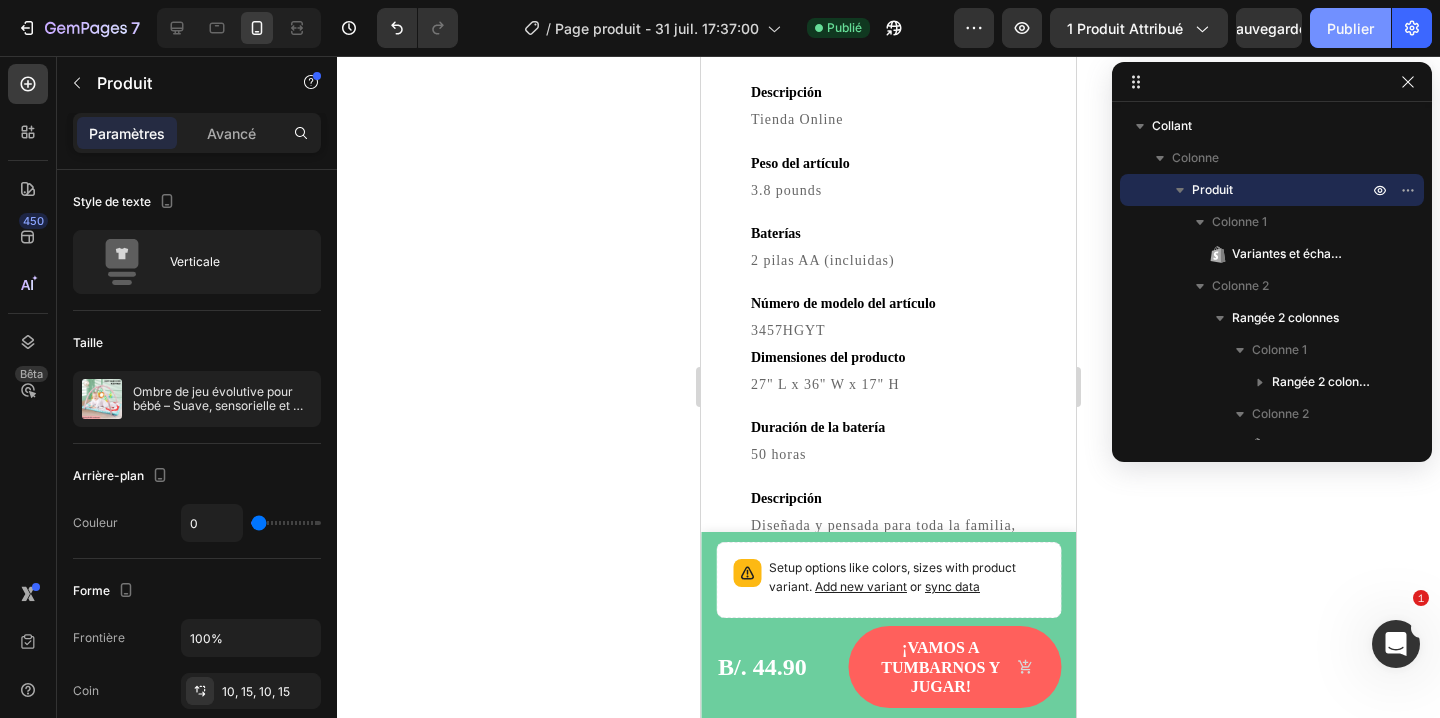 click on "Publier" 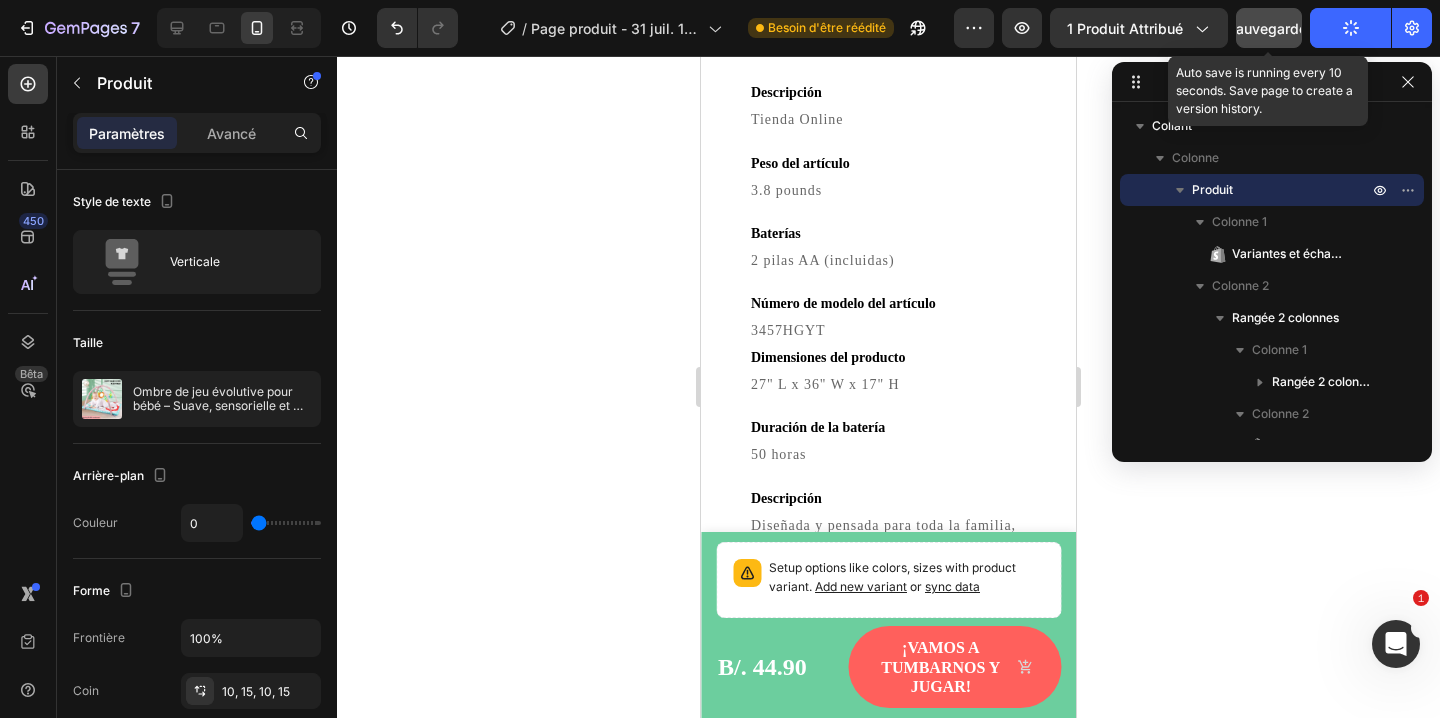 click on "Sauvegarder" 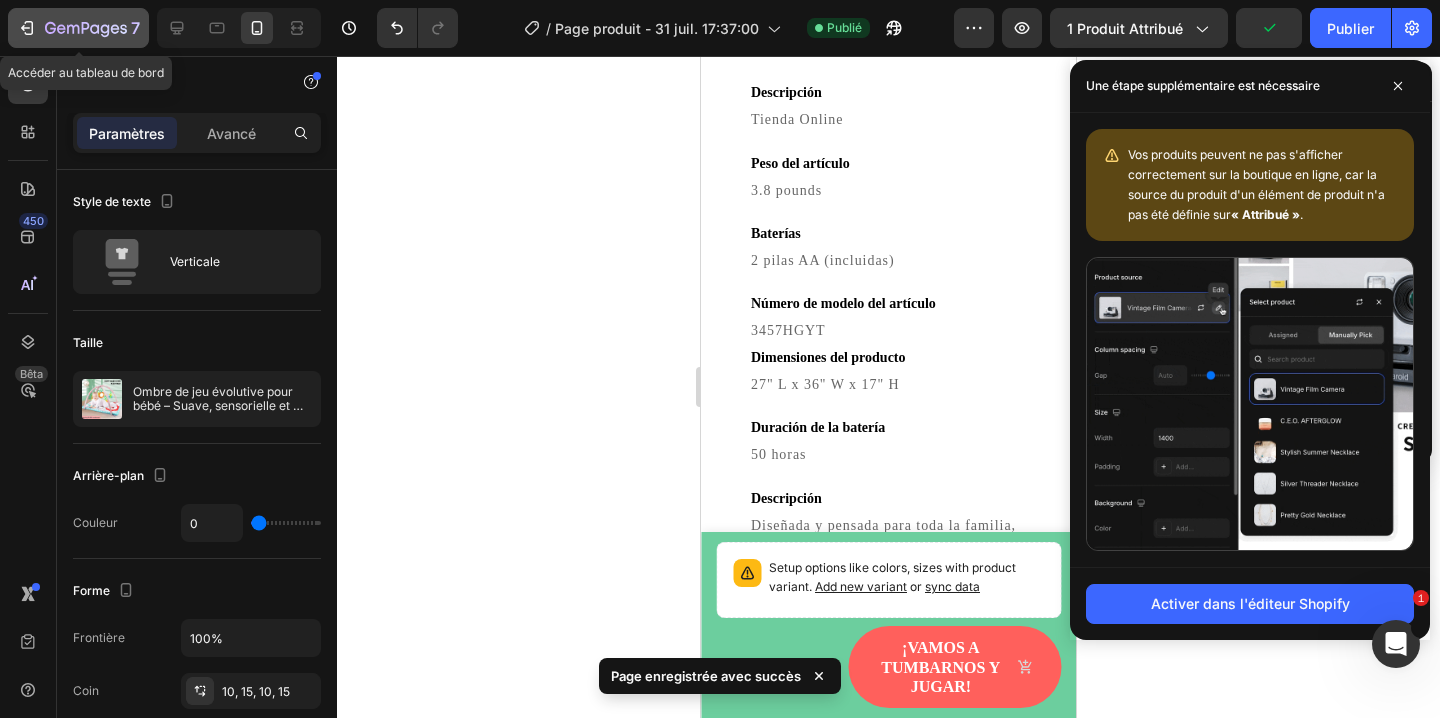click 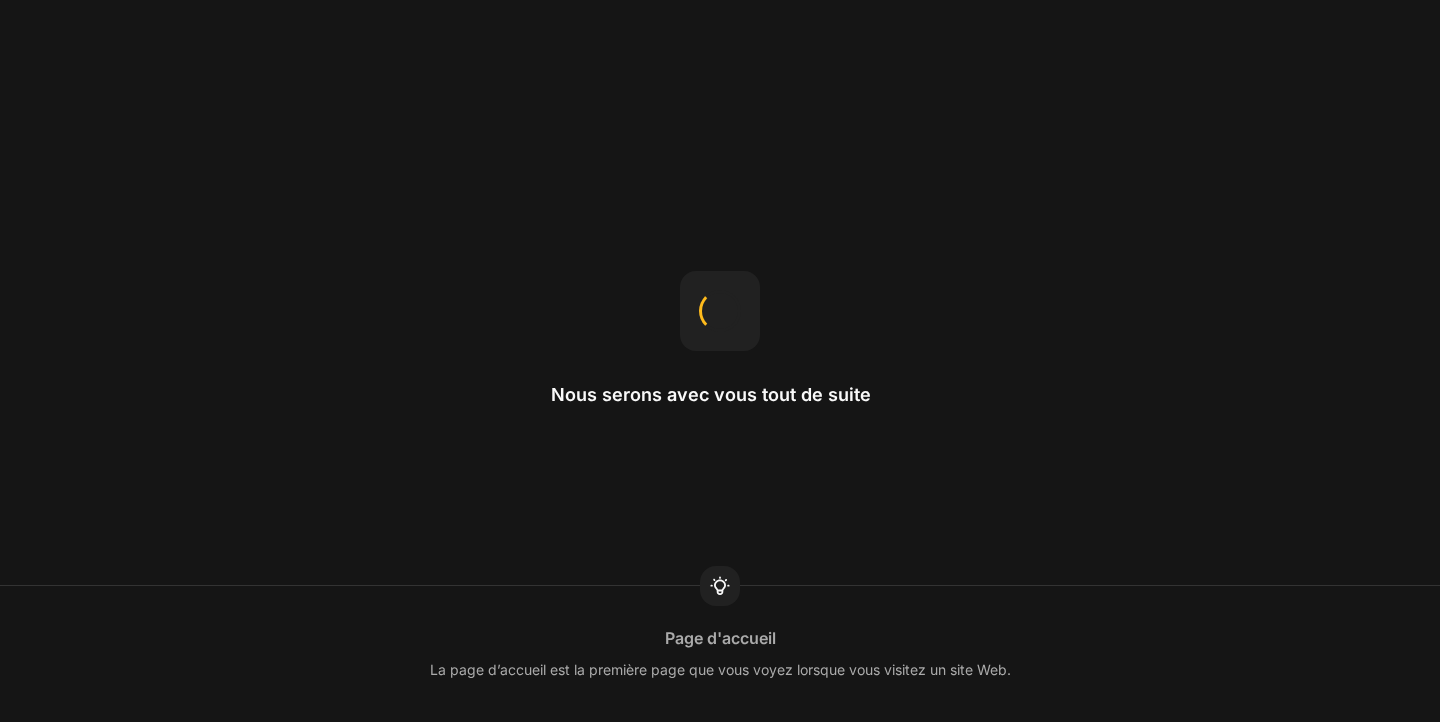 scroll, scrollTop: 0, scrollLeft: 0, axis: both 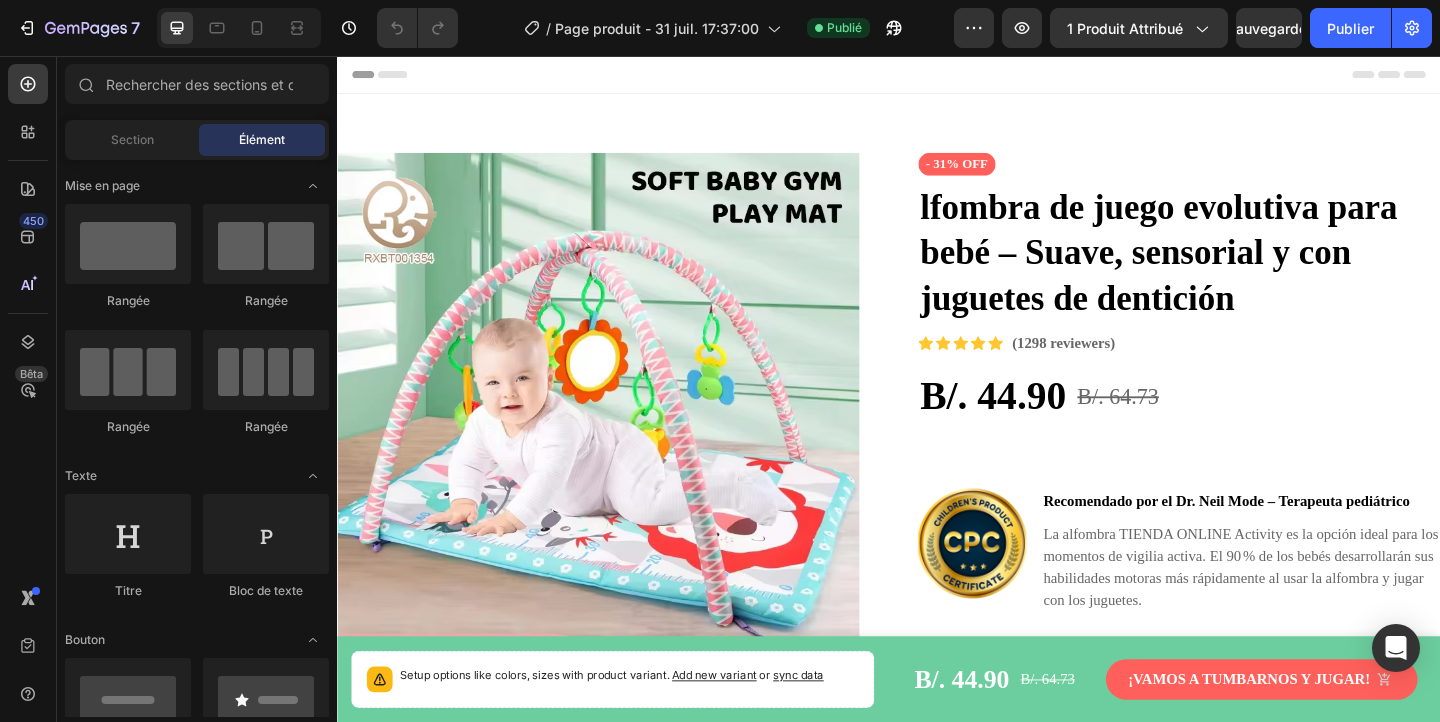 click at bounding box center (239, 28) 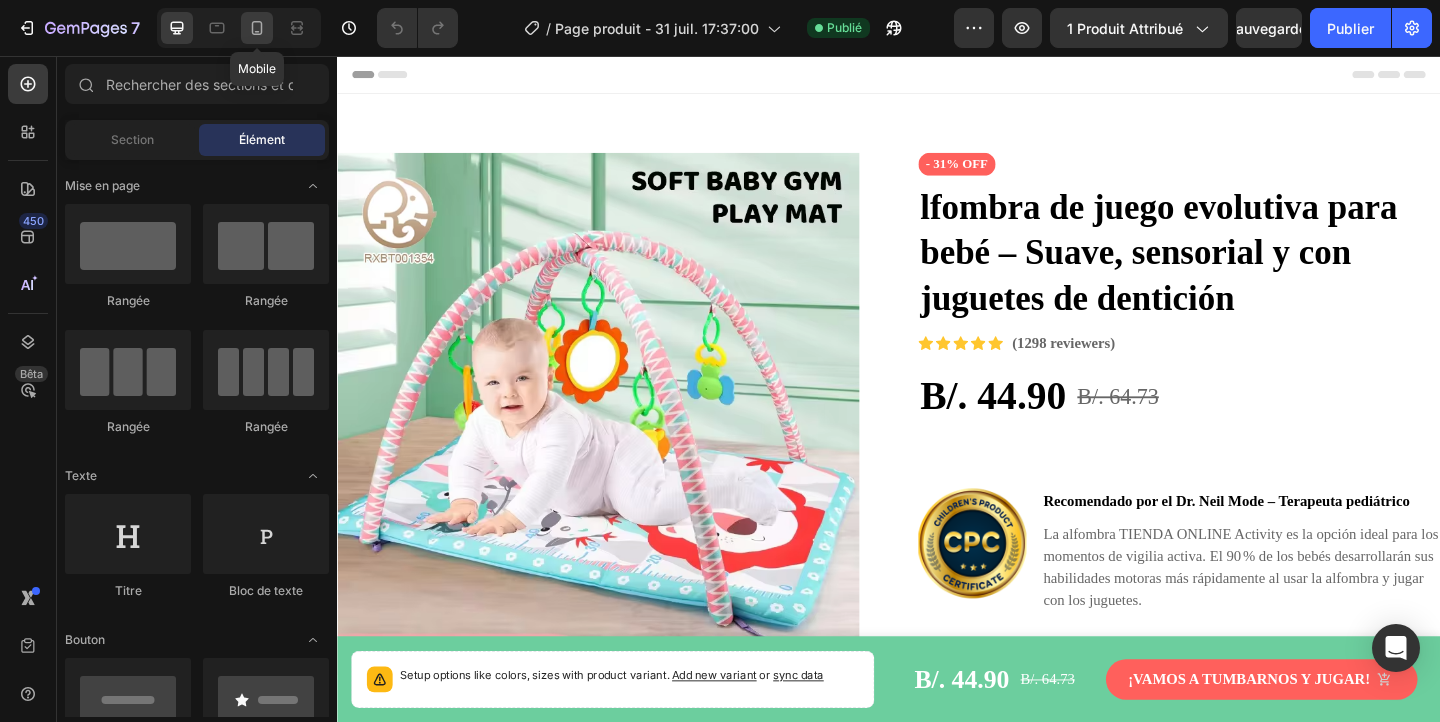 click 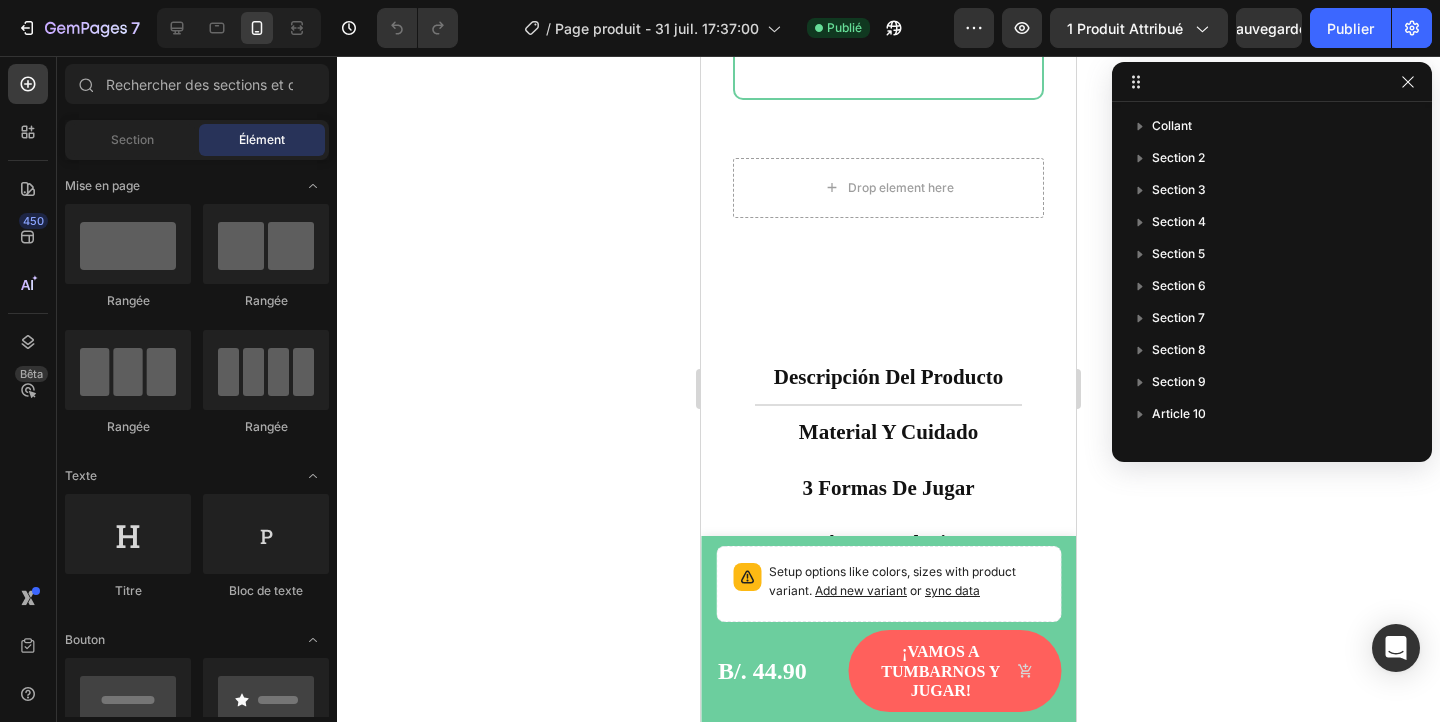 scroll, scrollTop: 3133, scrollLeft: 0, axis: vertical 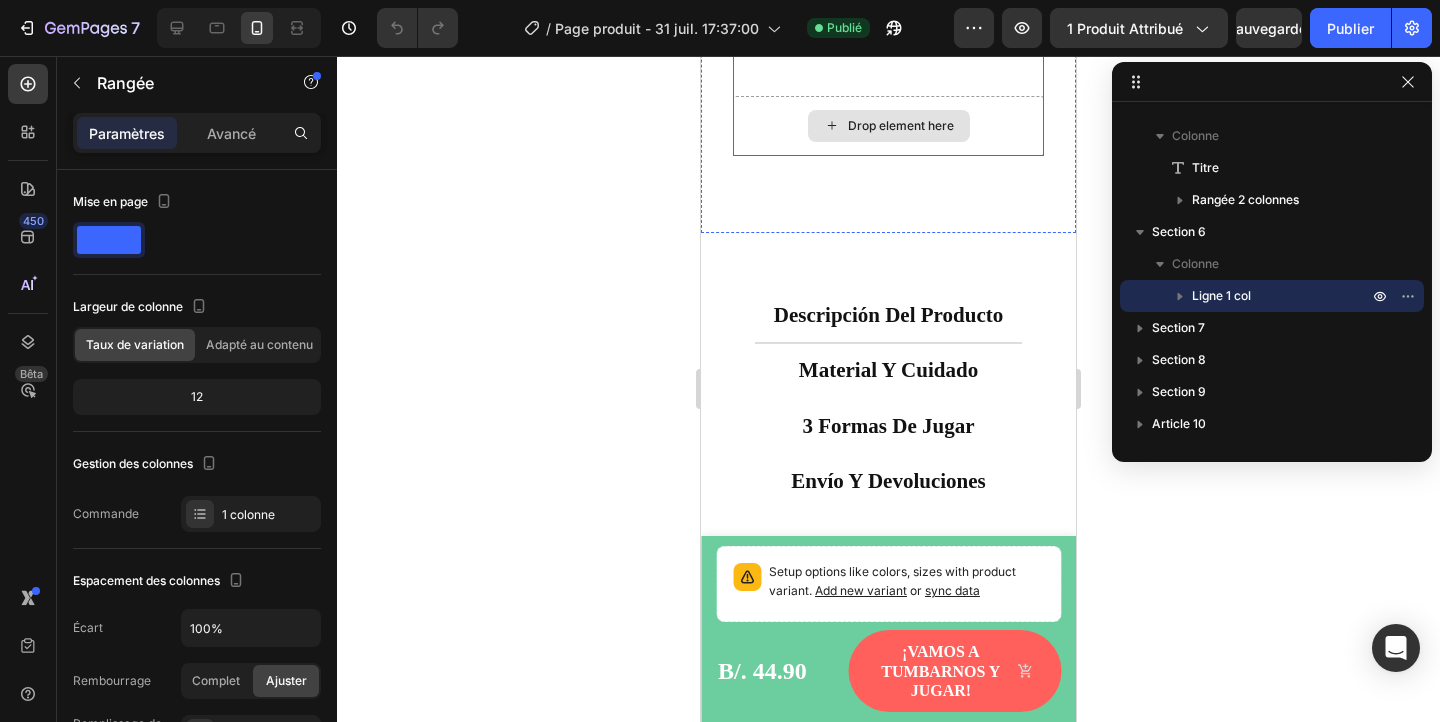 click on "Drop element here" at bounding box center (889, 126) 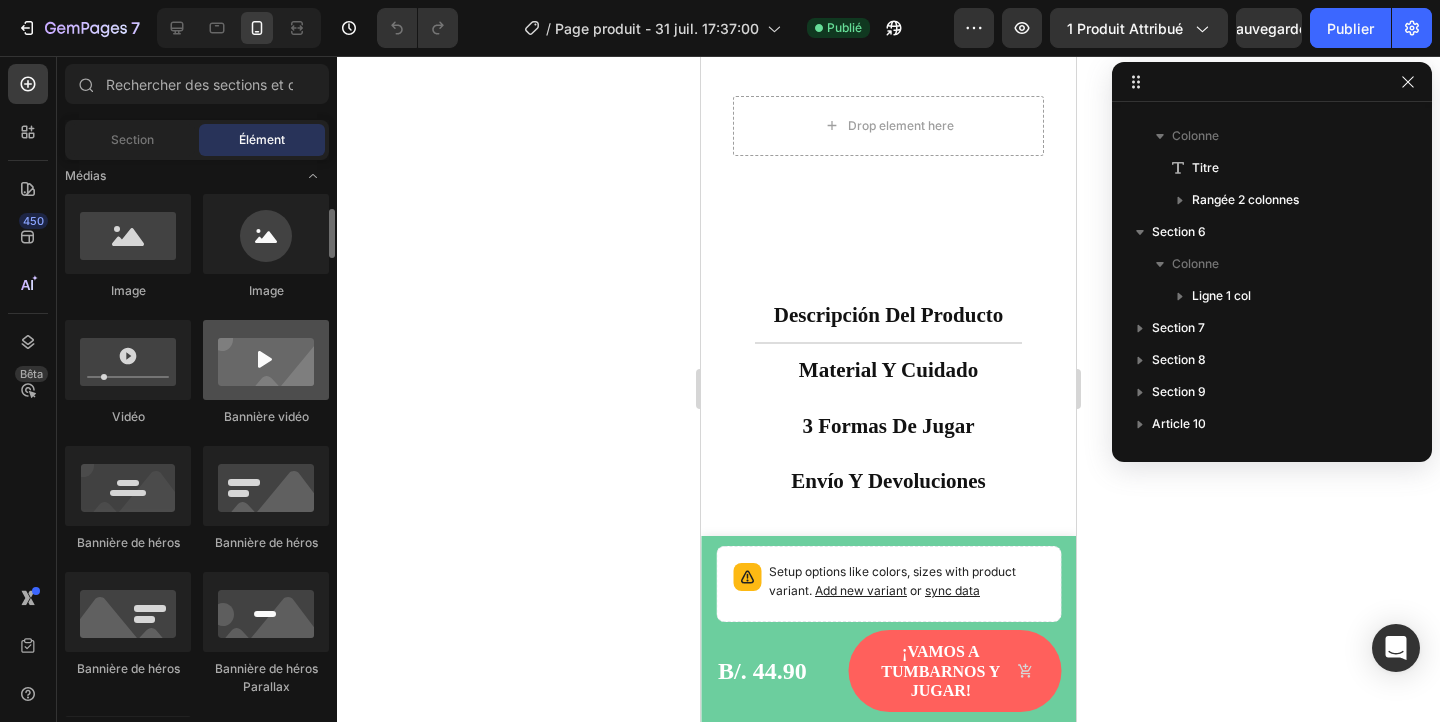 scroll, scrollTop: 674, scrollLeft: 0, axis: vertical 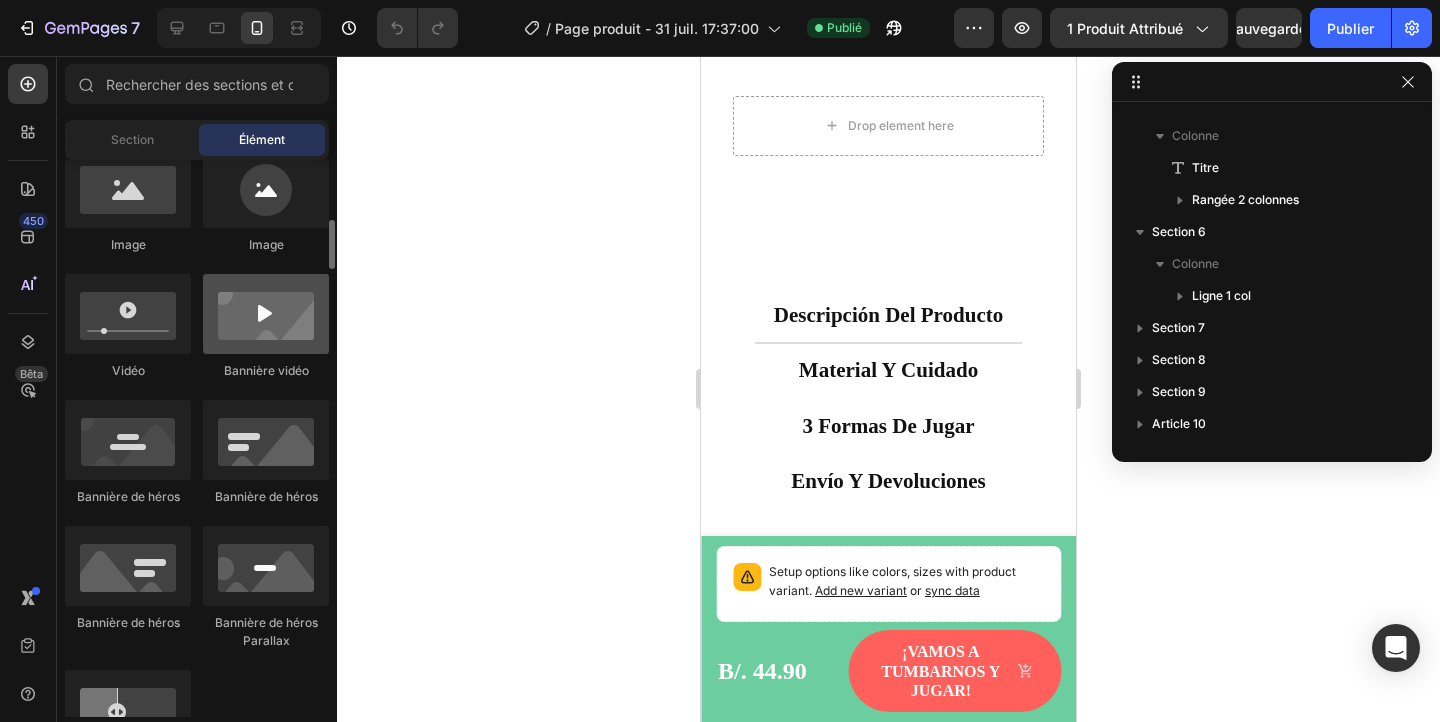 click at bounding box center [266, 314] 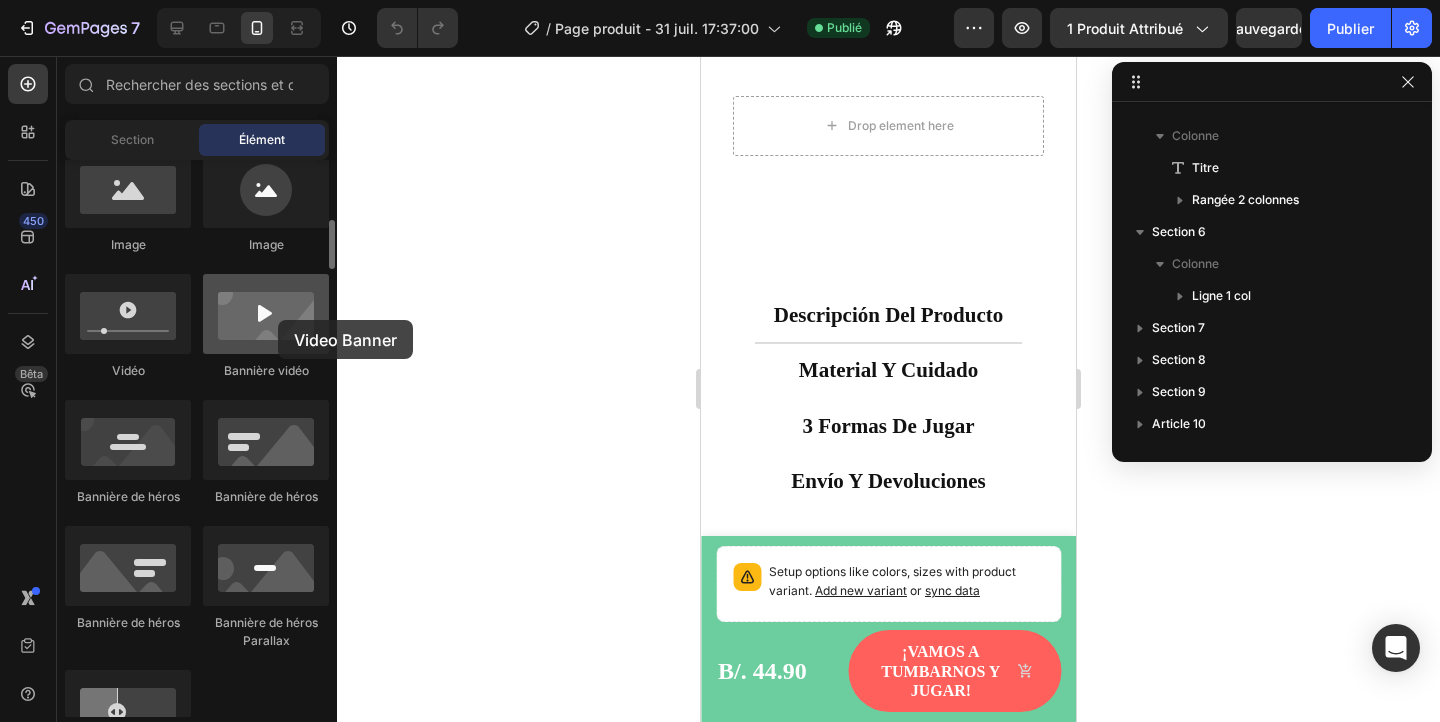 click at bounding box center [266, 314] 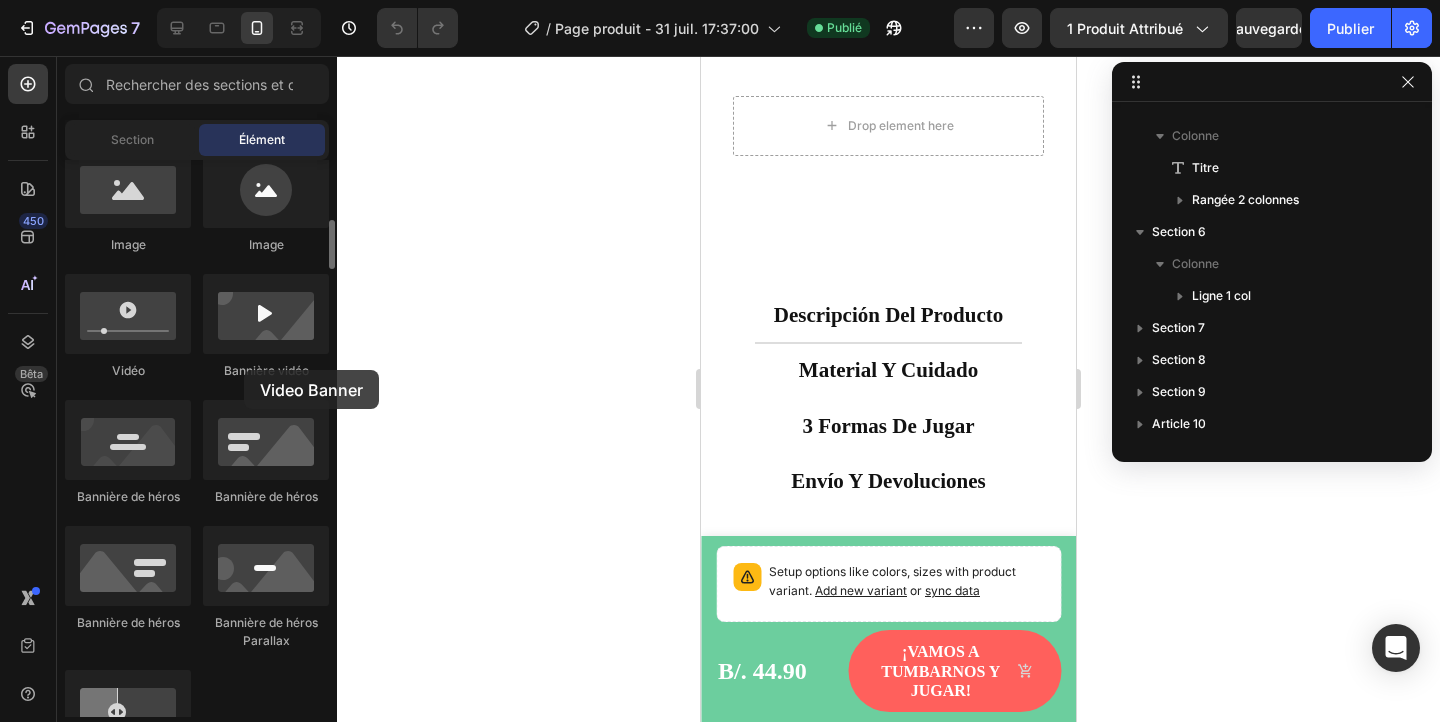 click on "Bannière vidéo" at bounding box center (266, 370) 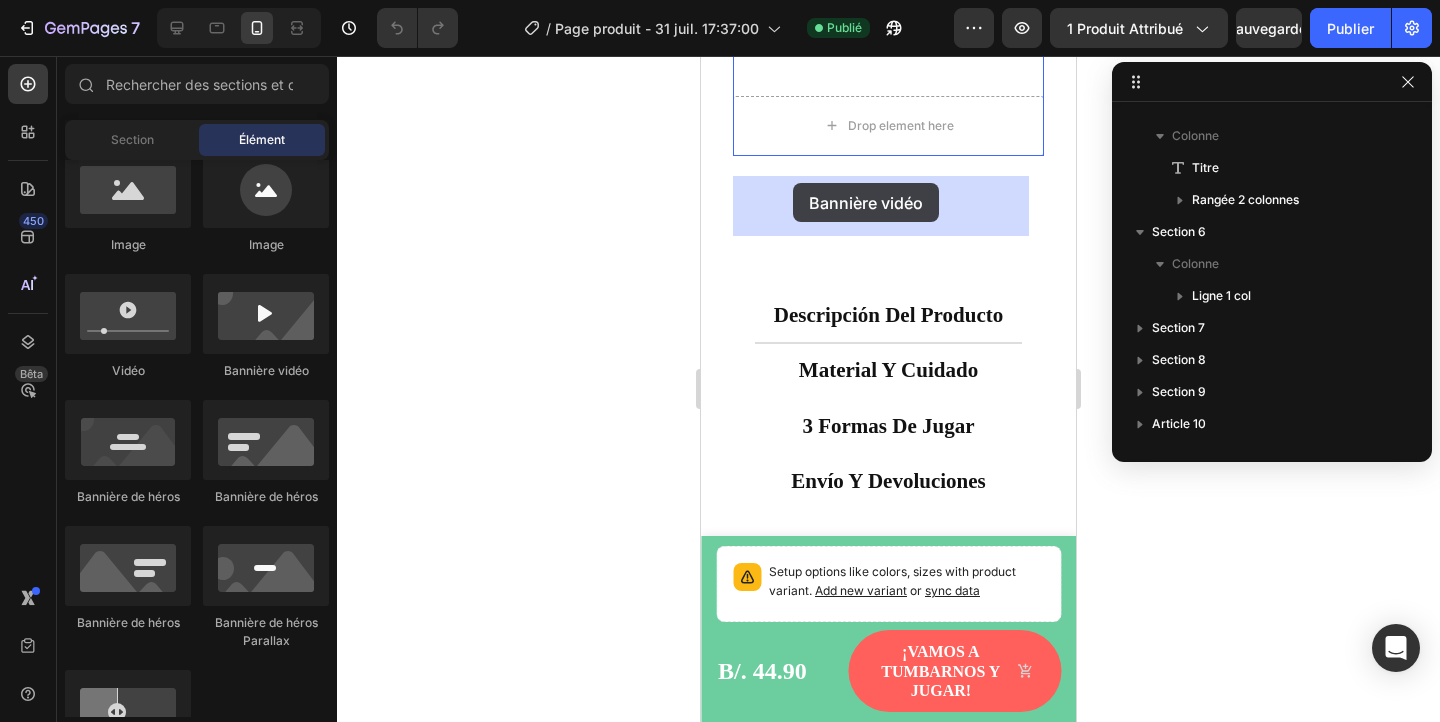 drag, startPoint x: 946, startPoint y: 368, endPoint x: 793, endPoint y: 183, distance: 240.07082 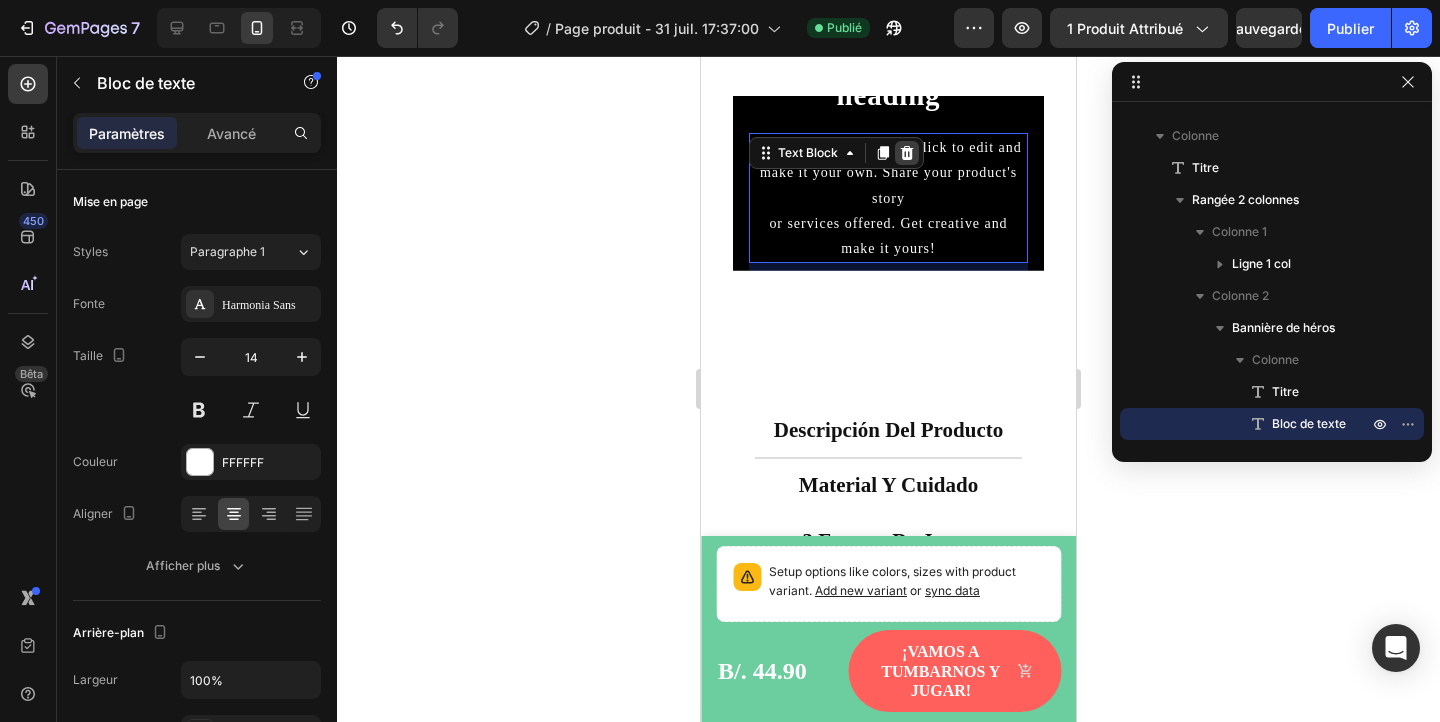 click 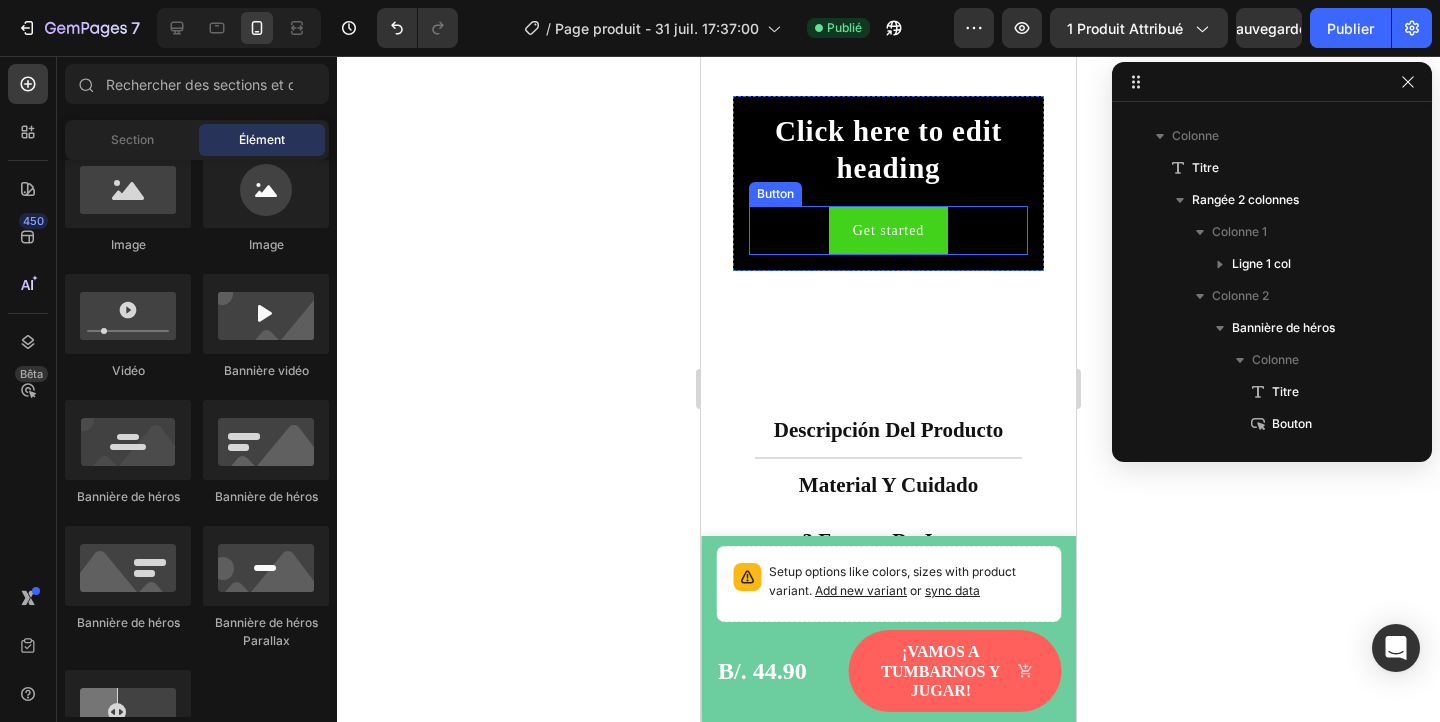 click on "Get started Button" at bounding box center [888, 230] 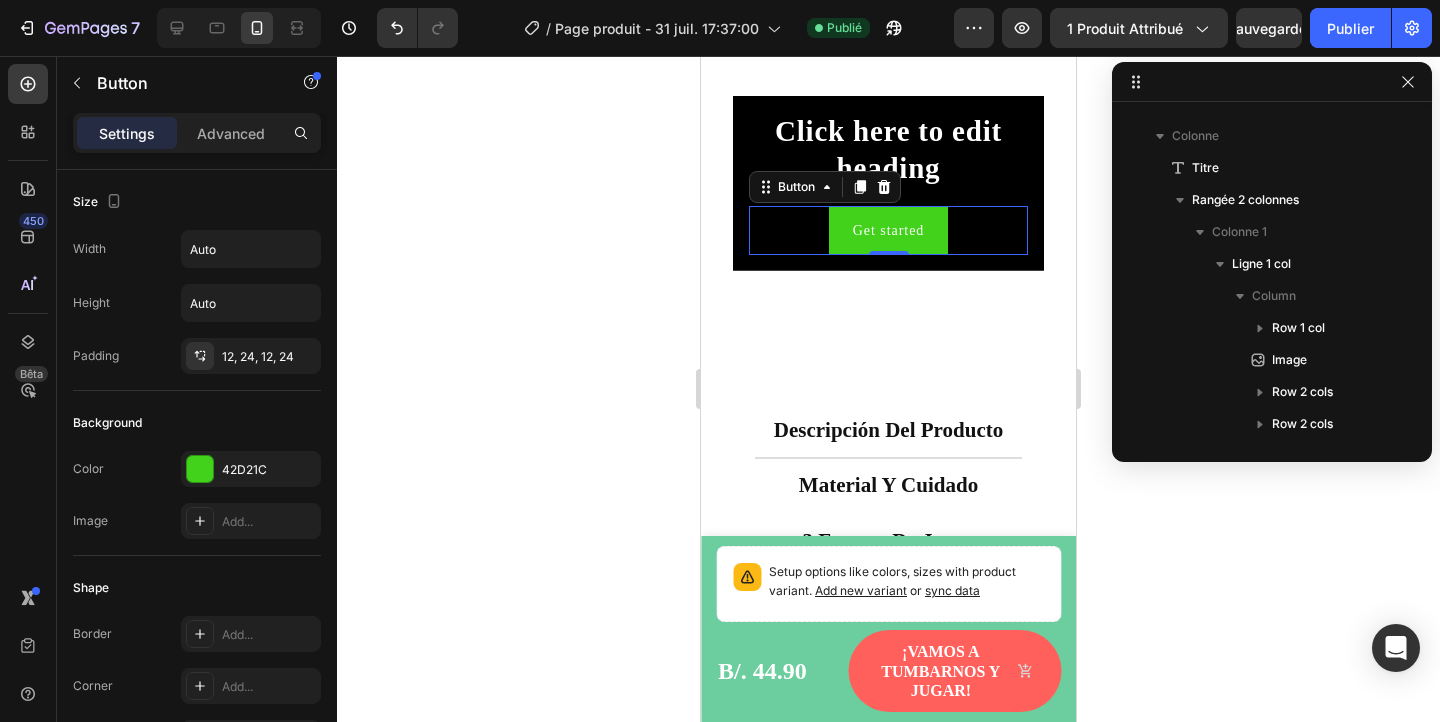 scroll, scrollTop: 570, scrollLeft: 0, axis: vertical 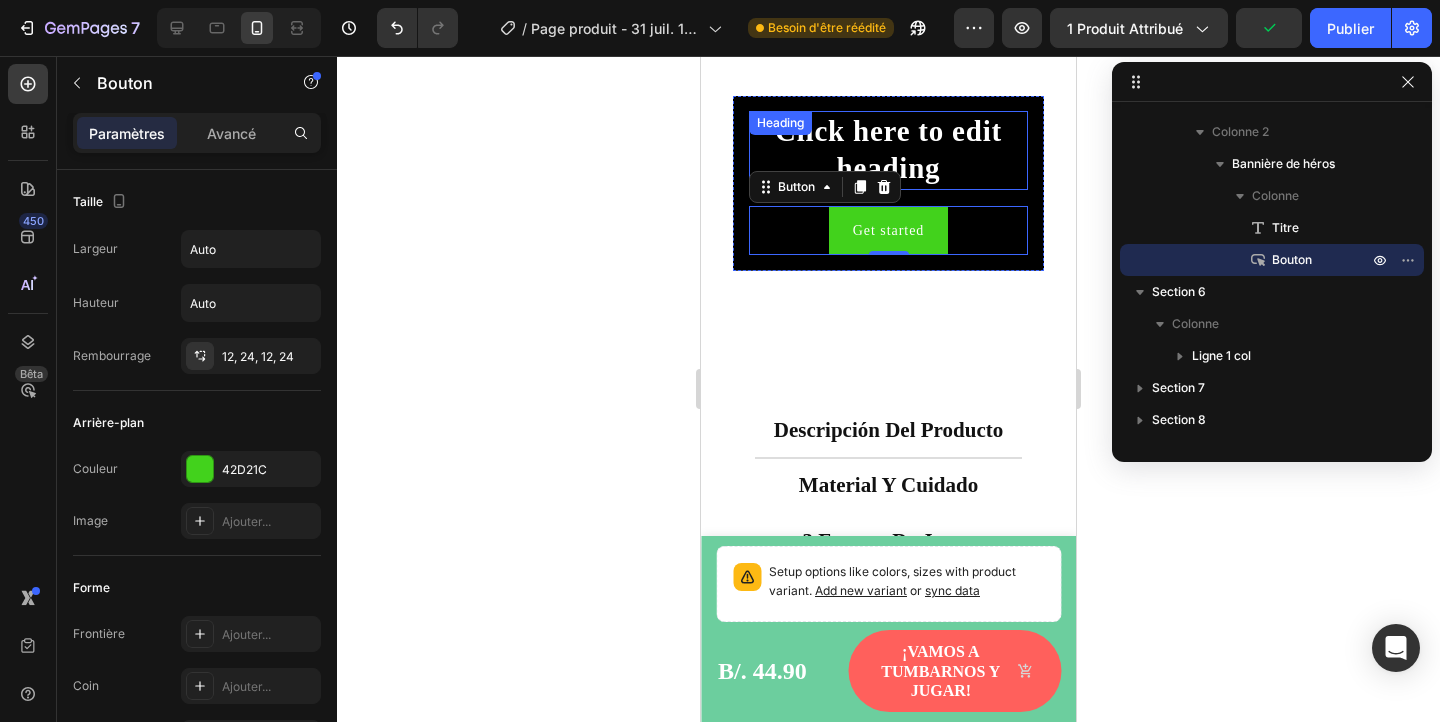 click on "Click here to edit heading" at bounding box center (888, 150) 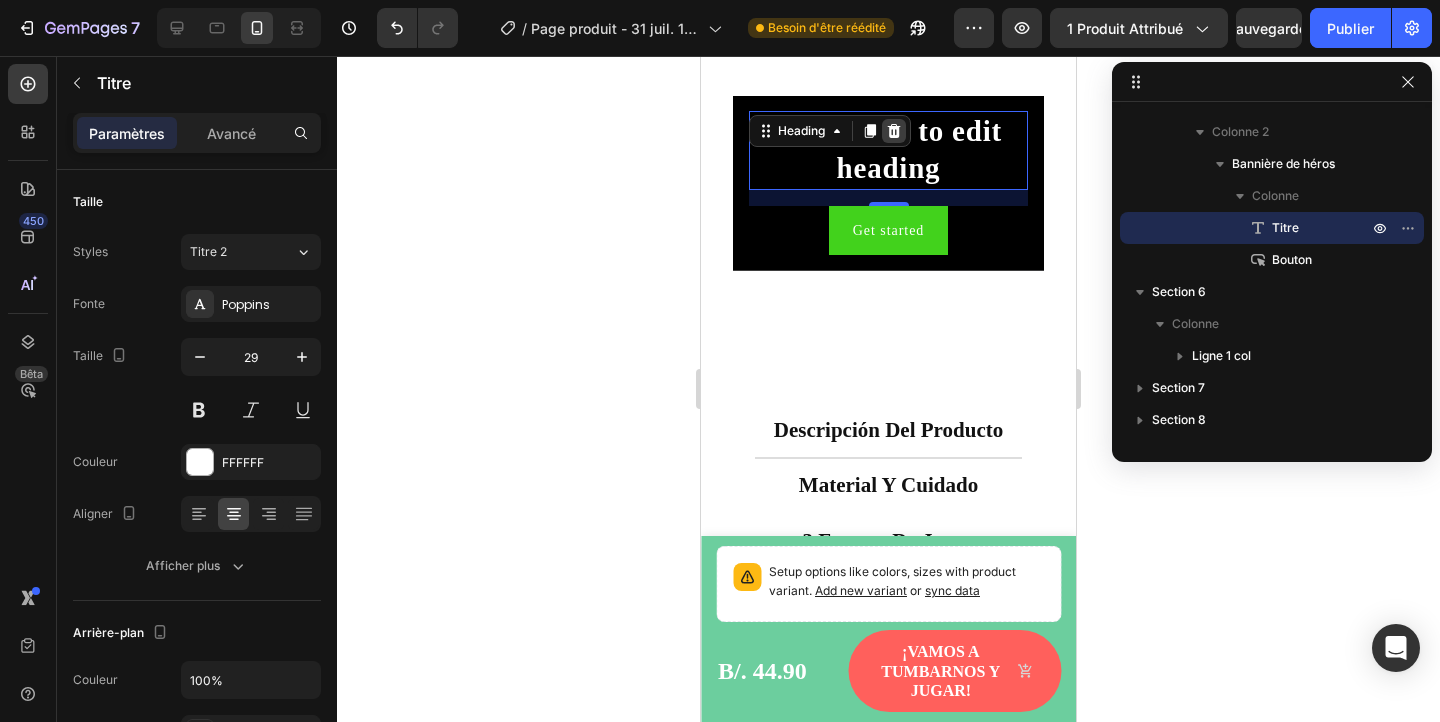 click 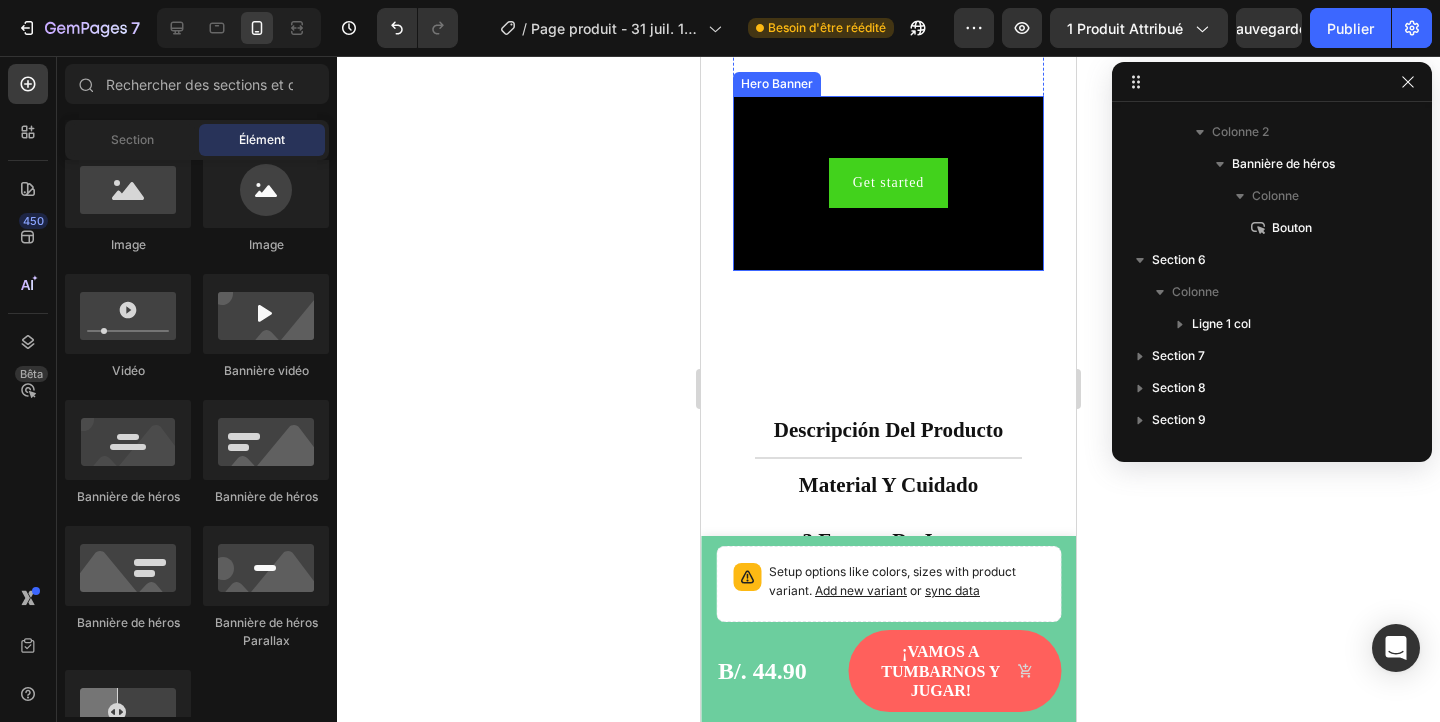 click on "Get started Button" at bounding box center (888, 182) 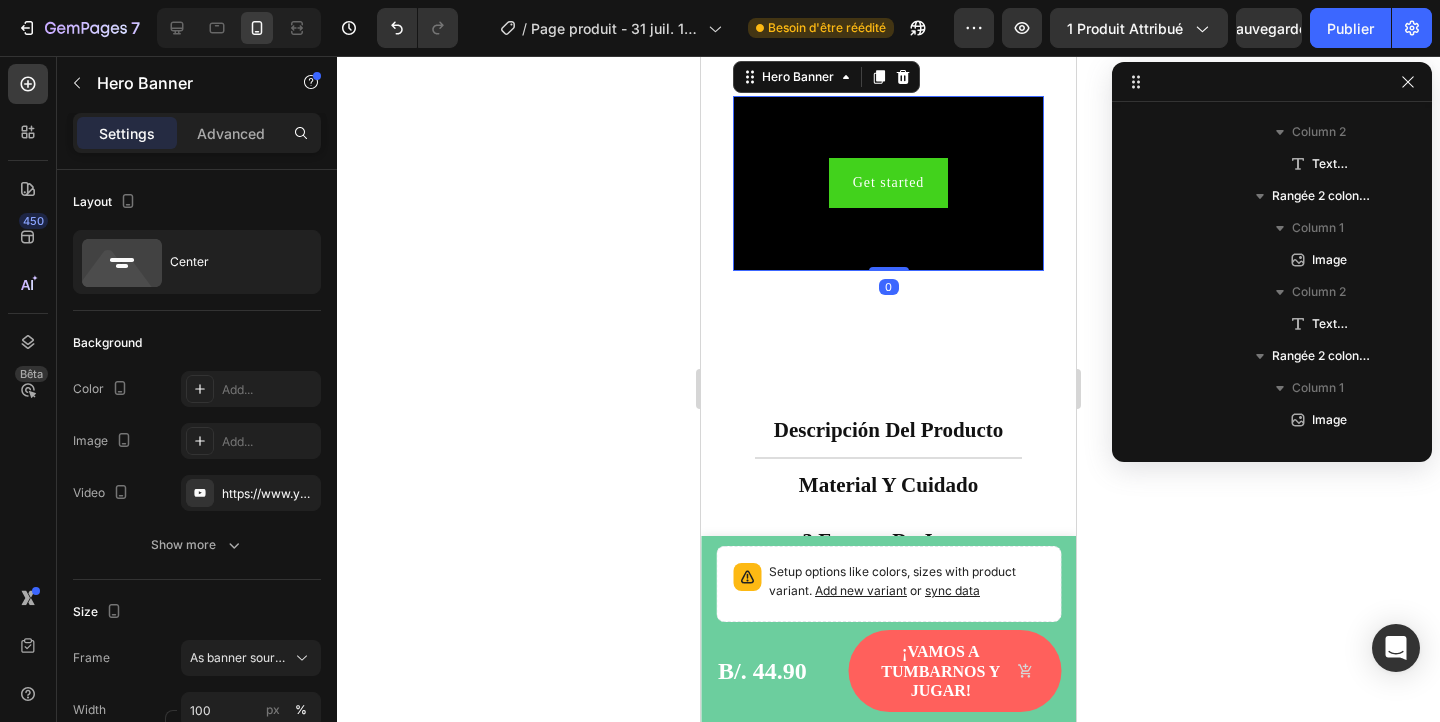 scroll, scrollTop: 1178, scrollLeft: 0, axis: vertical 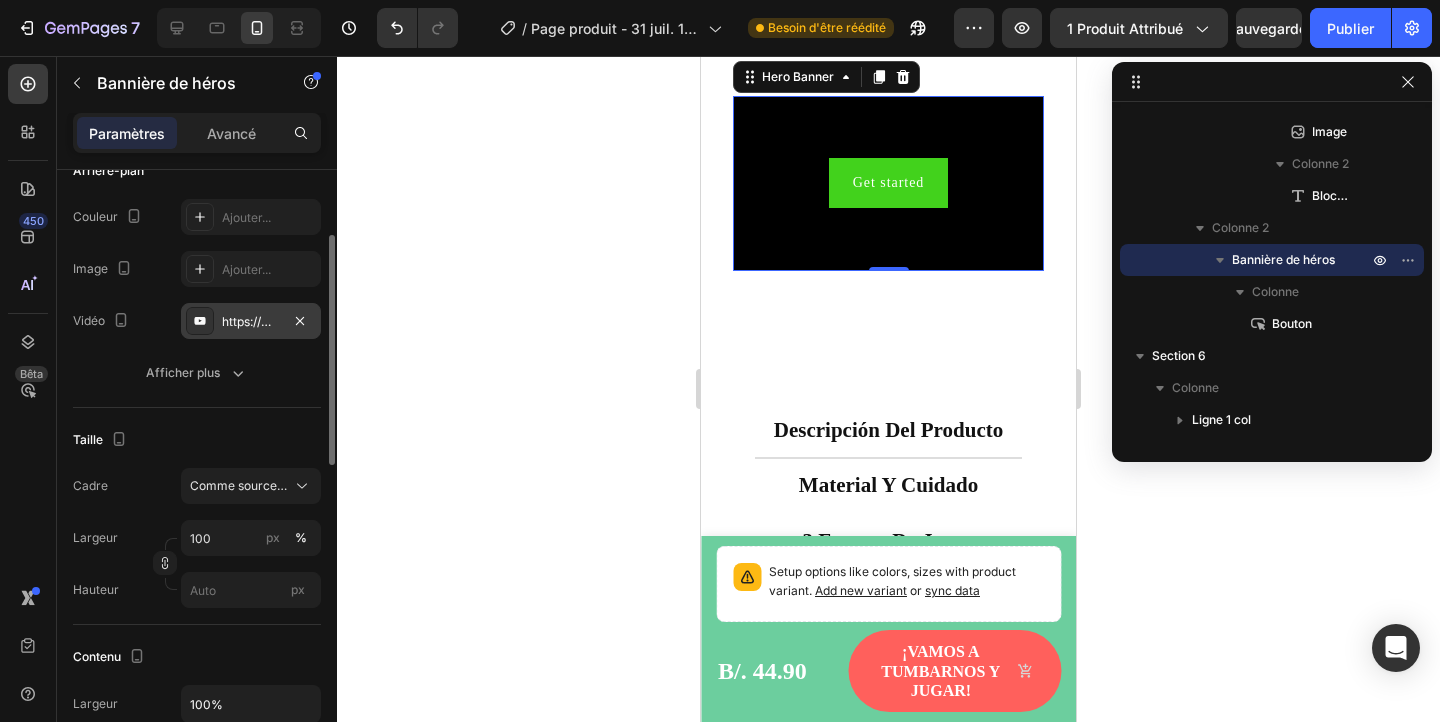click on "https://www.youtube.com/watch?v=drIt4RH_kyQ" at bounding box center [360, 321] 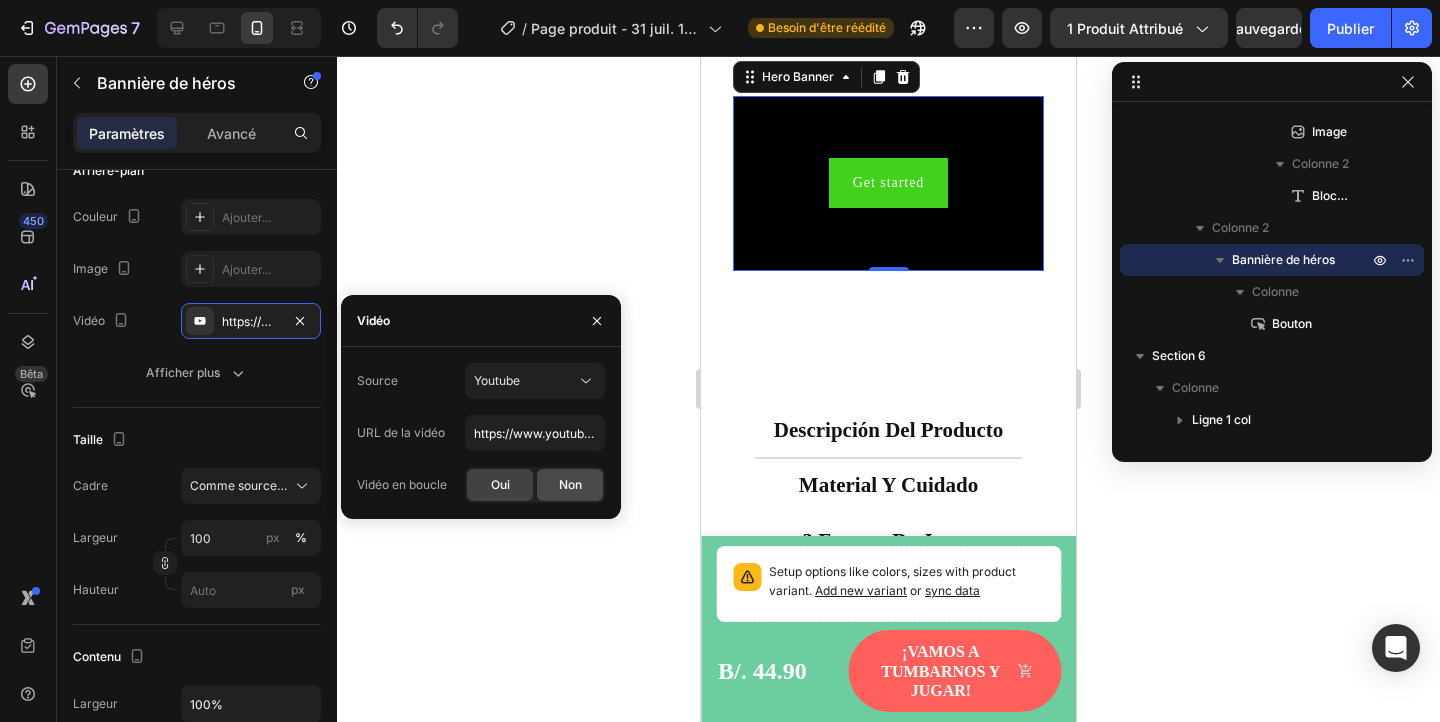 click on "Non" at bounding box center [570, 484] 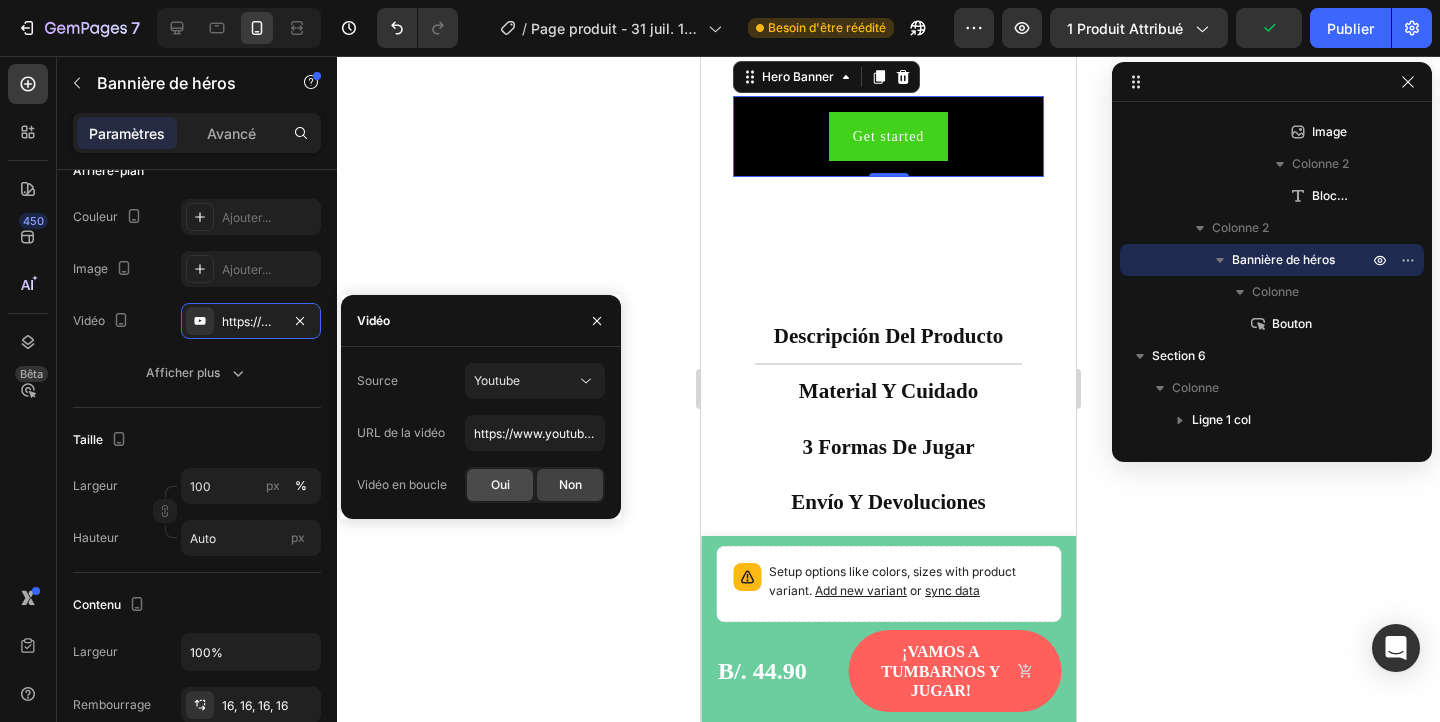 click on "Oui" 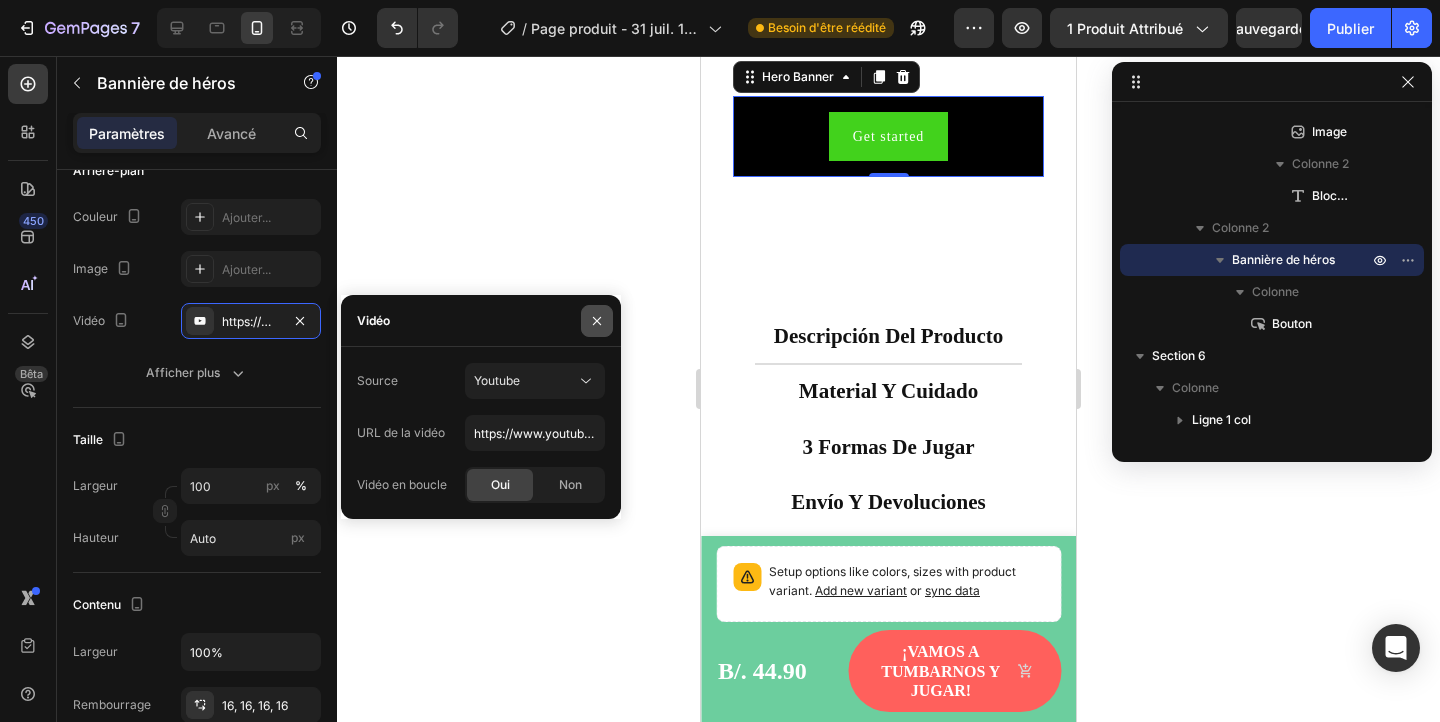 click at bounding box center [597, 321] 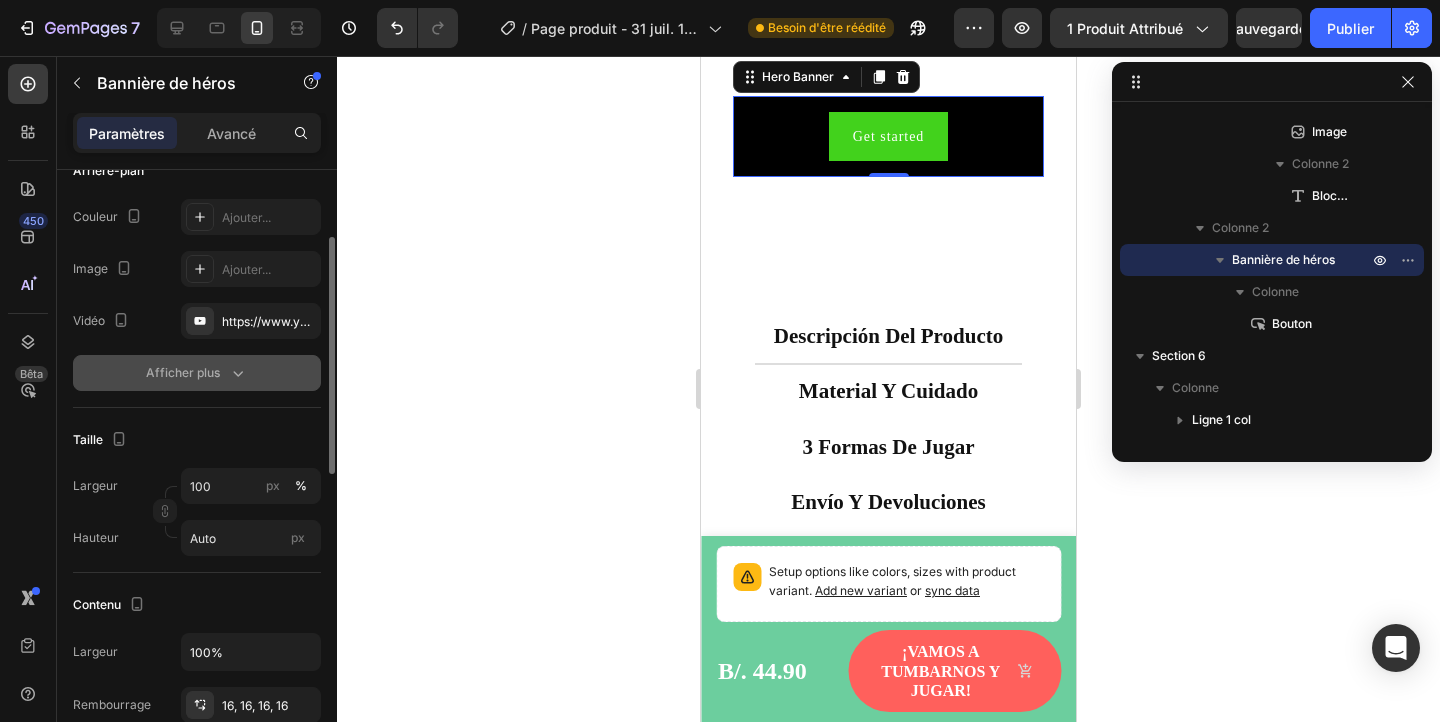click 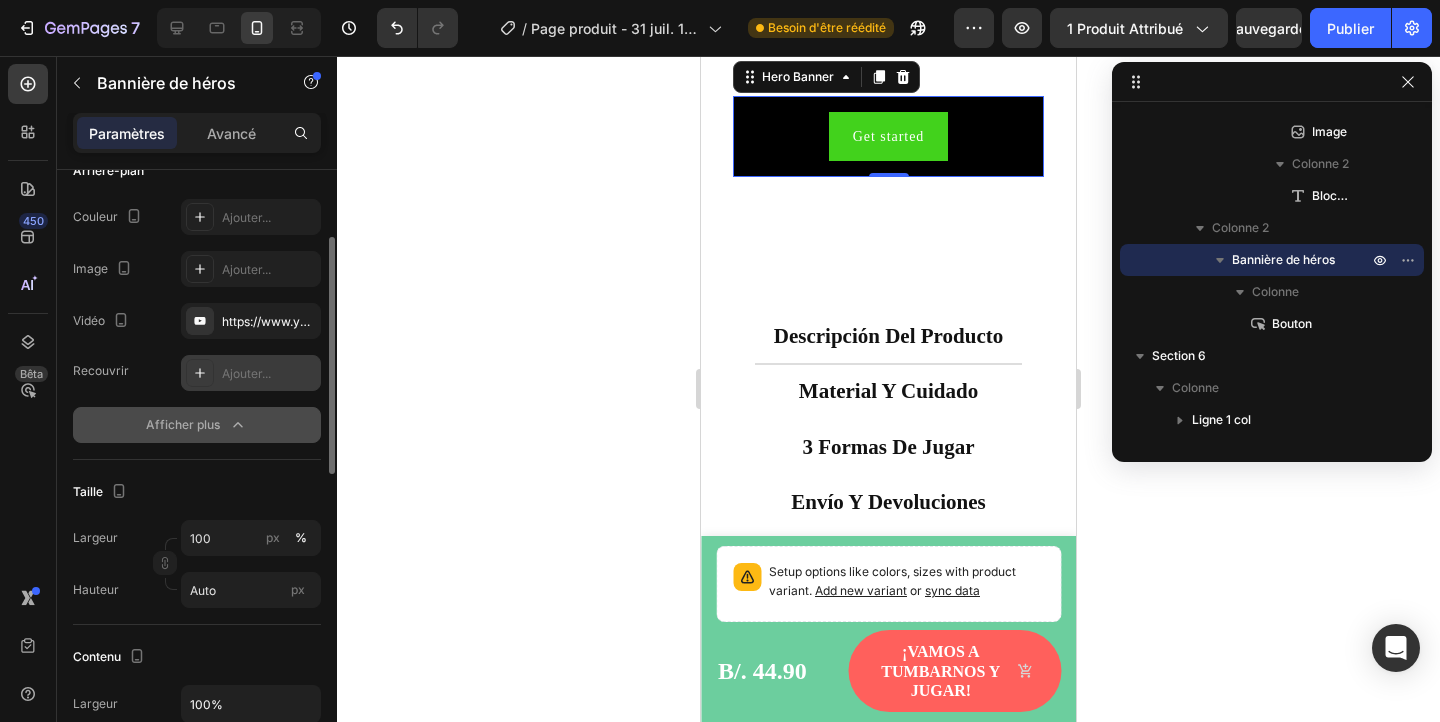 click on "Ajouter..." at bounding box center (251, 373) 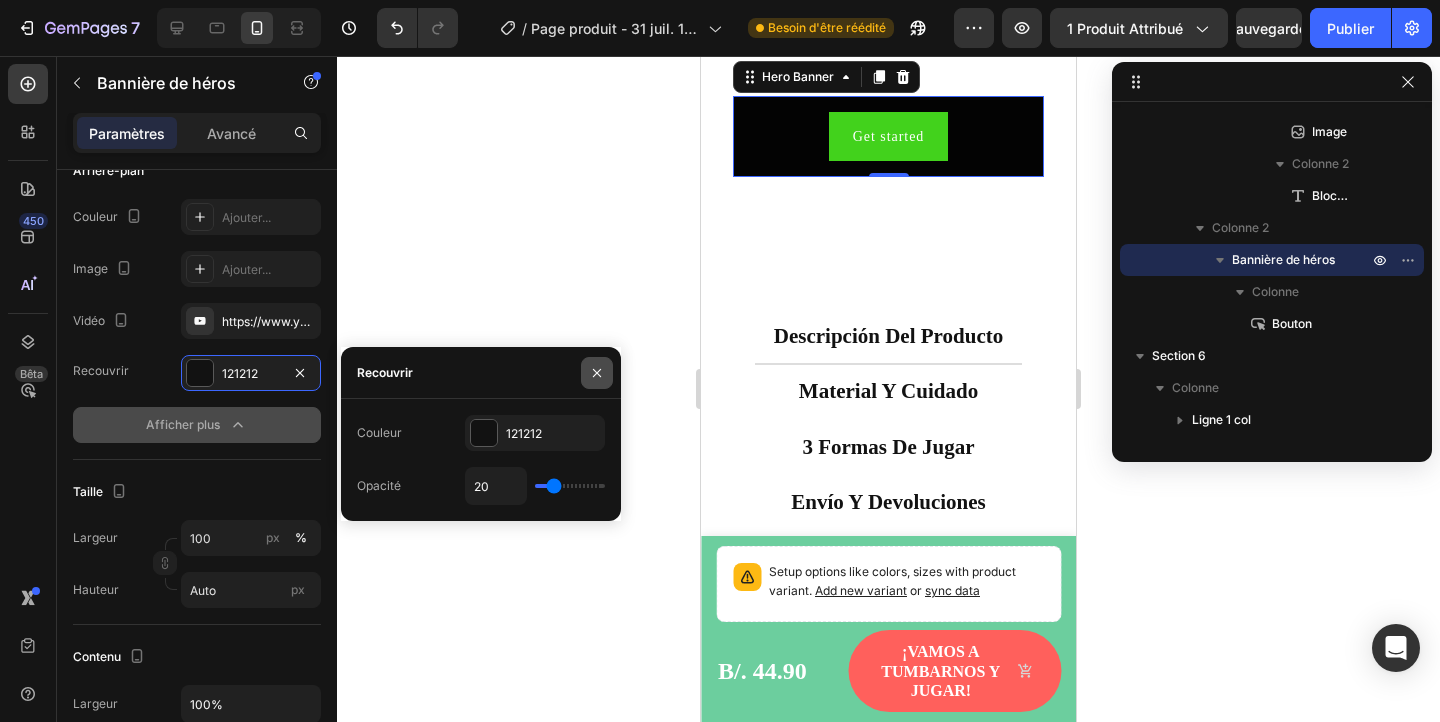 click 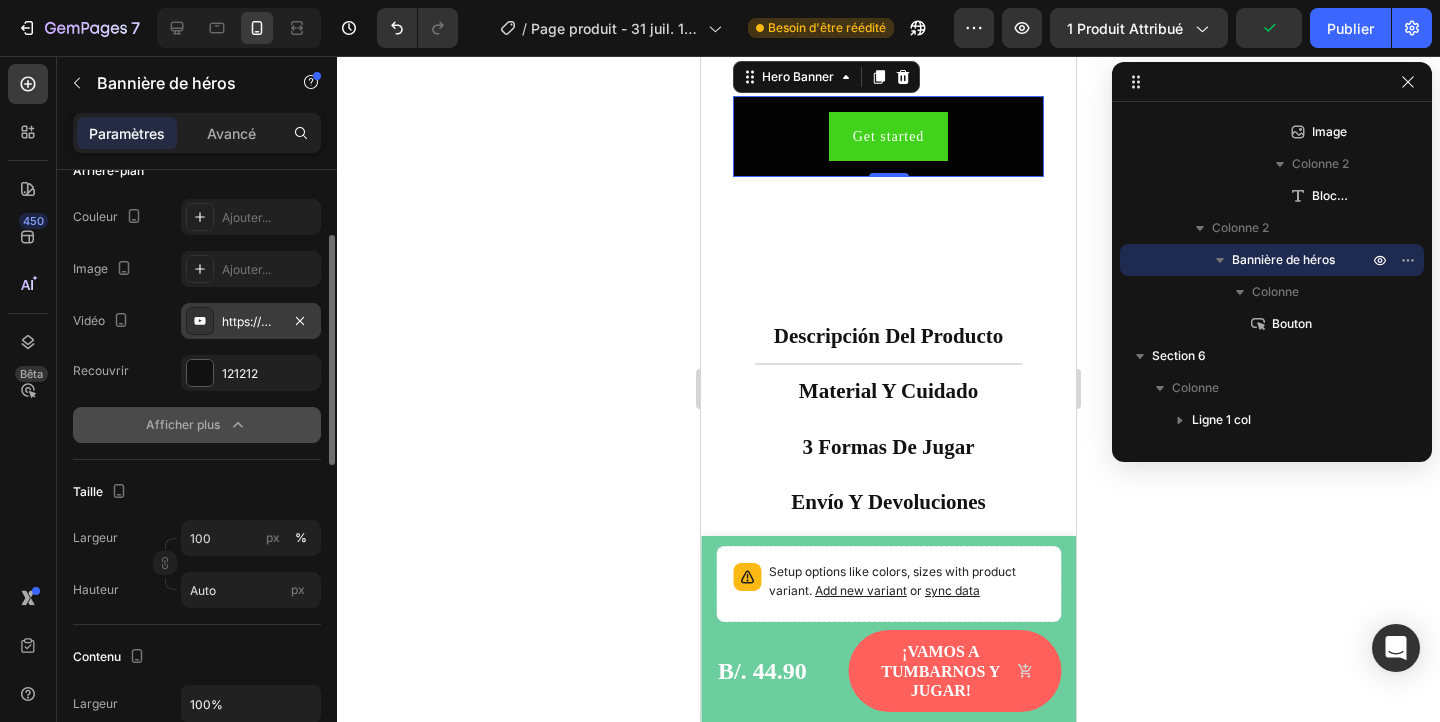 click on "https://www.youtube.com/watch?v=drIt4RH_kyQ" at bounding box center (360, 321) 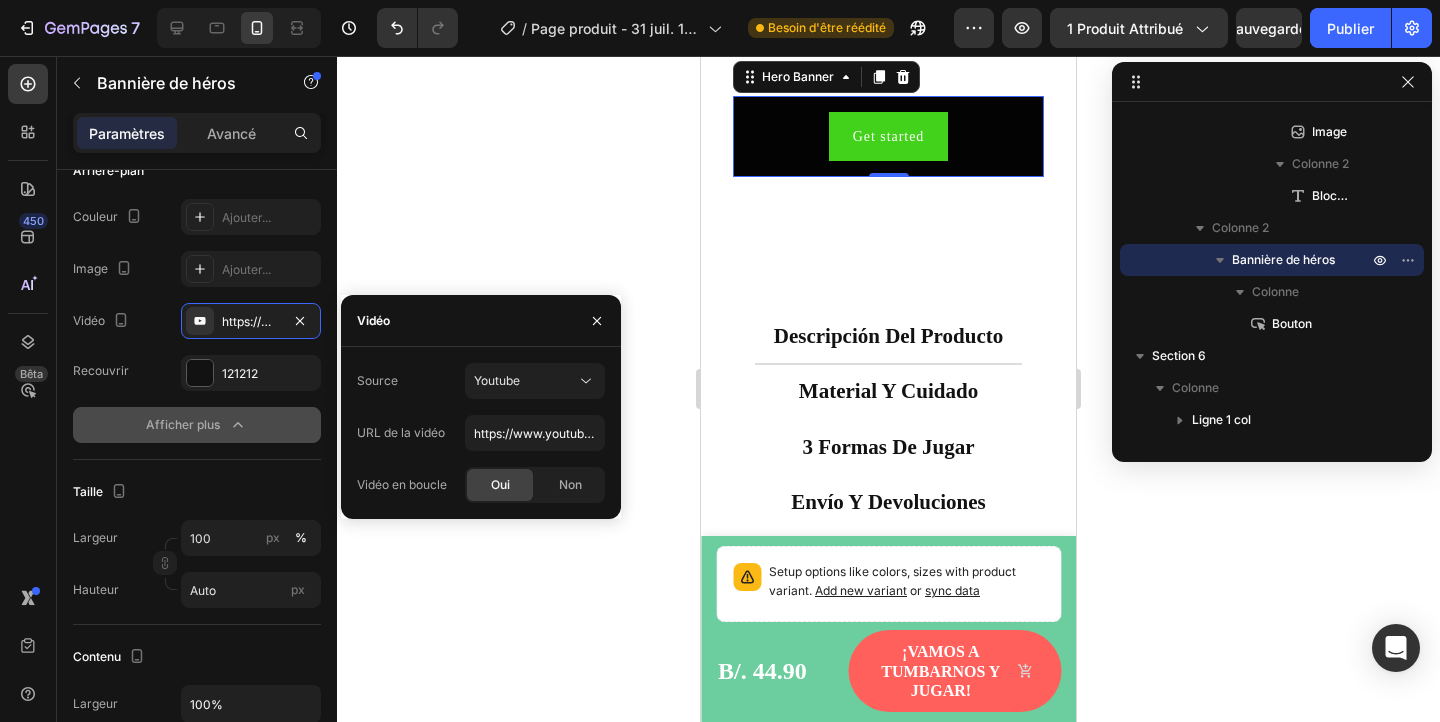 click 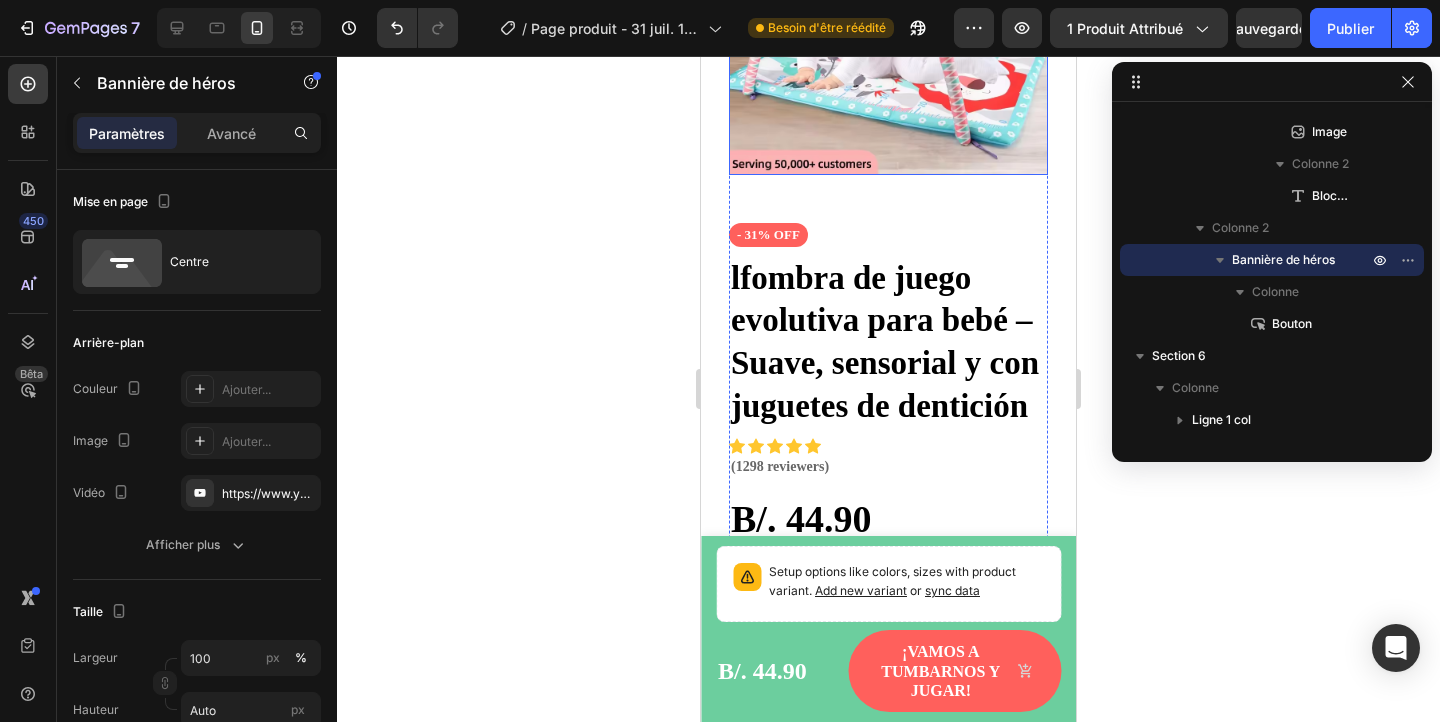 scroll, scrollTop: 327, scrollLeft: 0, axis: vertical 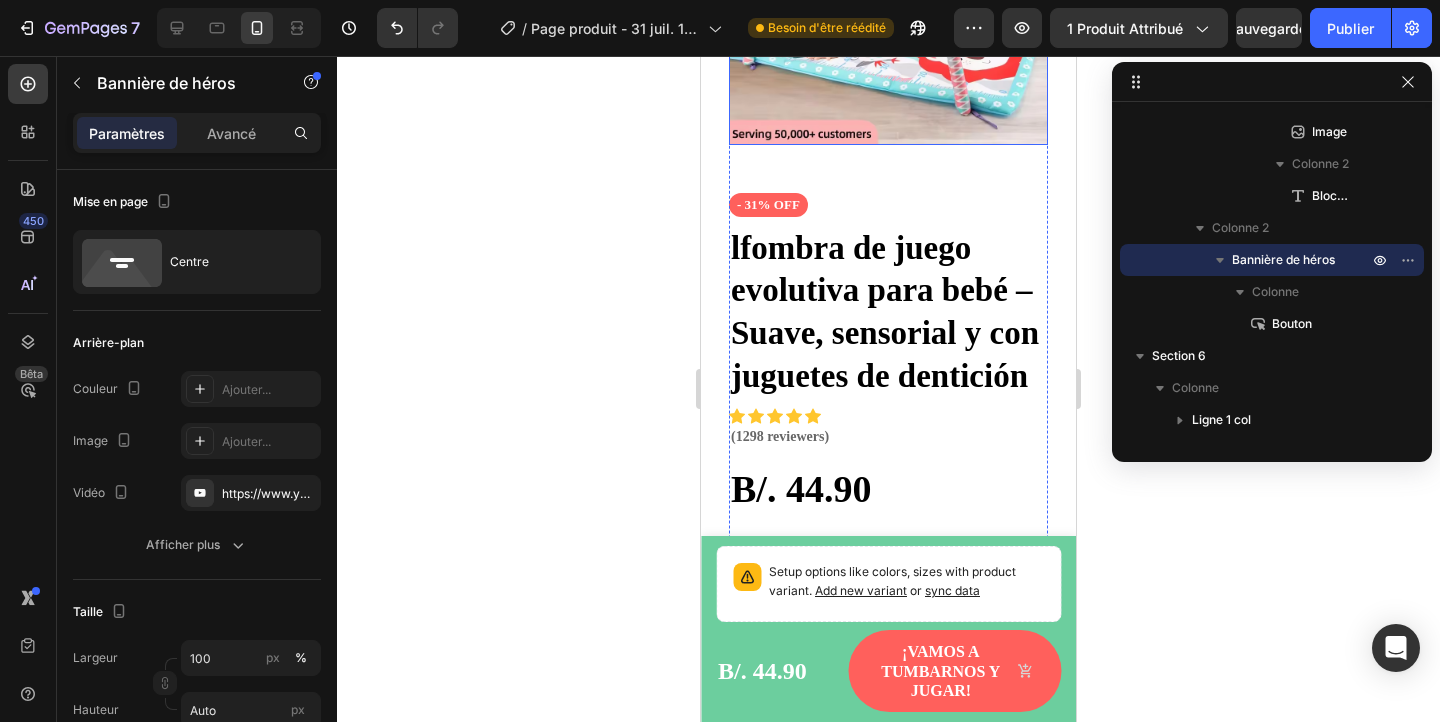 click on "lfombra de juego evolutiva para bebé – Suave, sensorial y con juguetes de dentición" at bounding box center (888, 313) 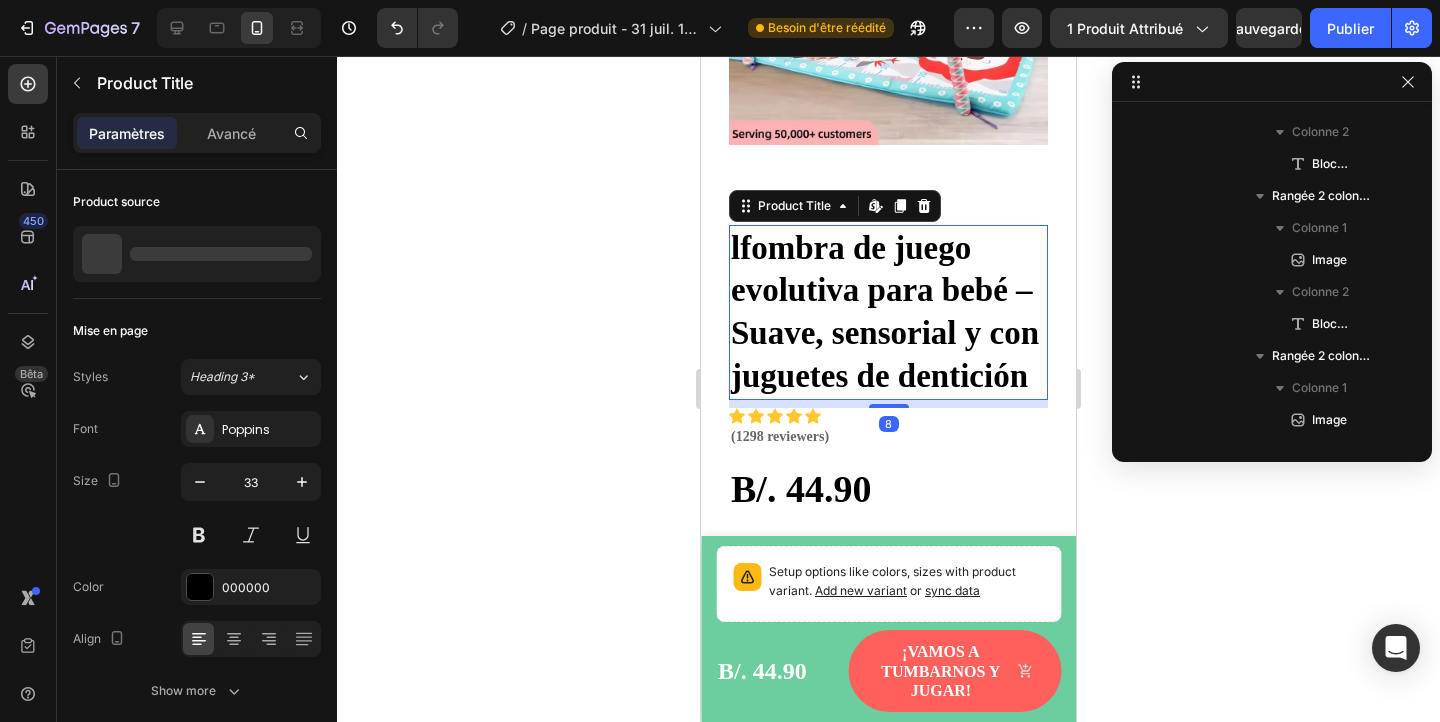 scroll, scrollTop: 122, scrollLeft: 0, axis: vertical 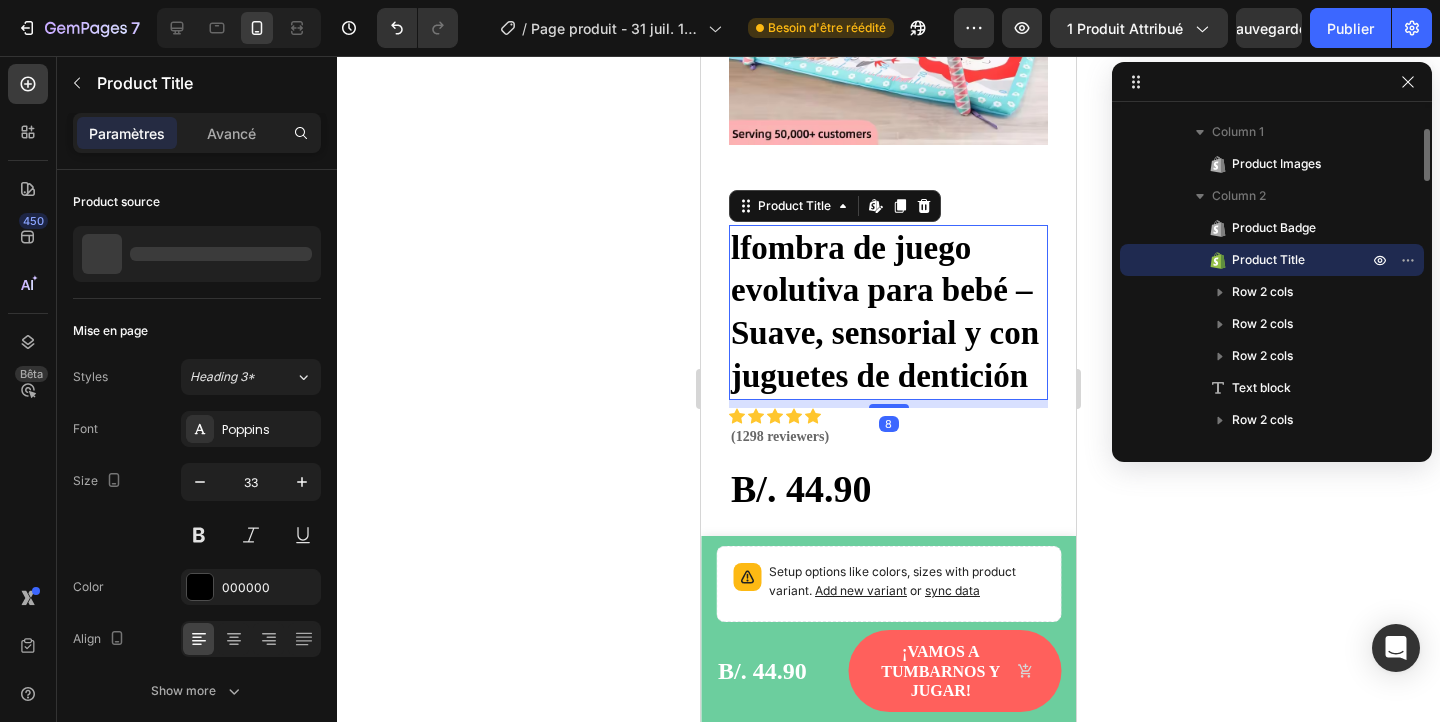 click on "lfombra de juego evolutiva para bebé – Suave, sensorial y con juguetes de dentición" at bounding box center [888, 313] 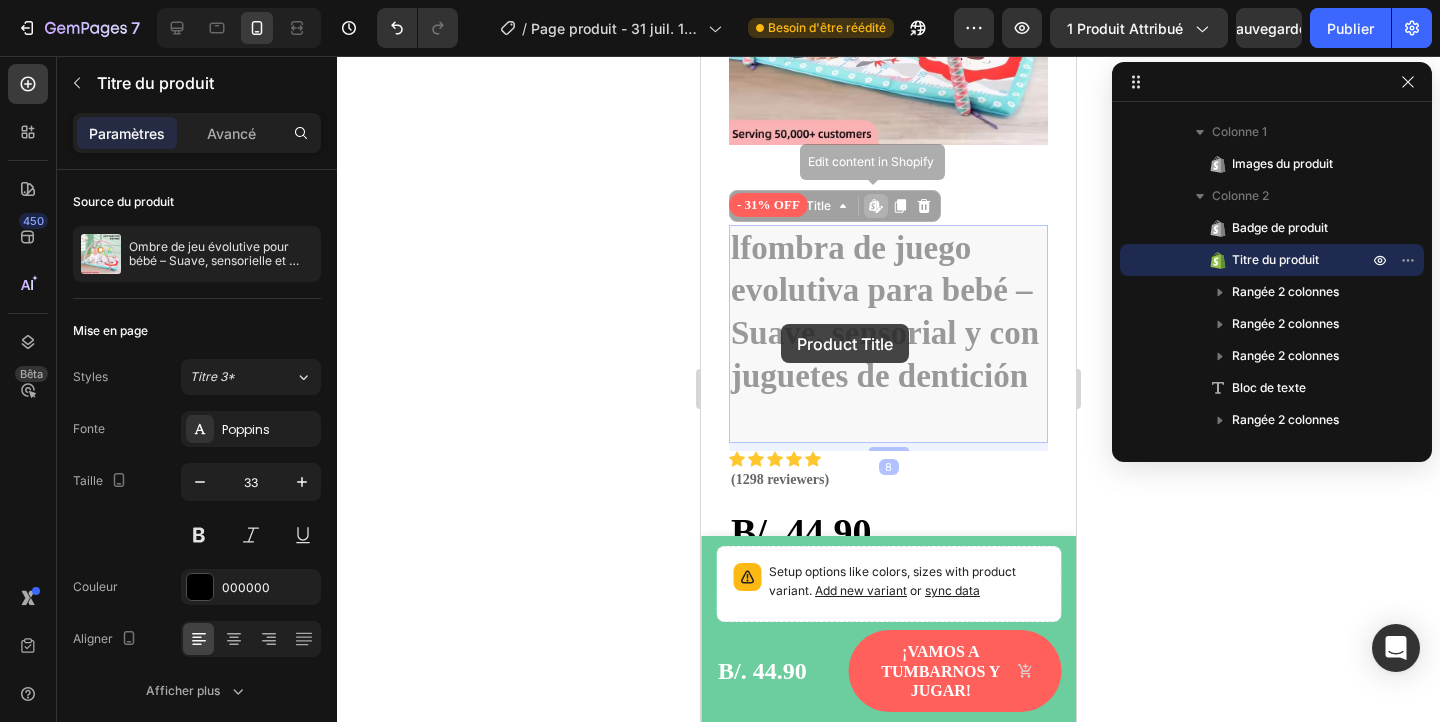 drag, startPoint x: 862, startPoint y: 403, endPoint x: 780, endPoint y: 322, distance: 115.260574 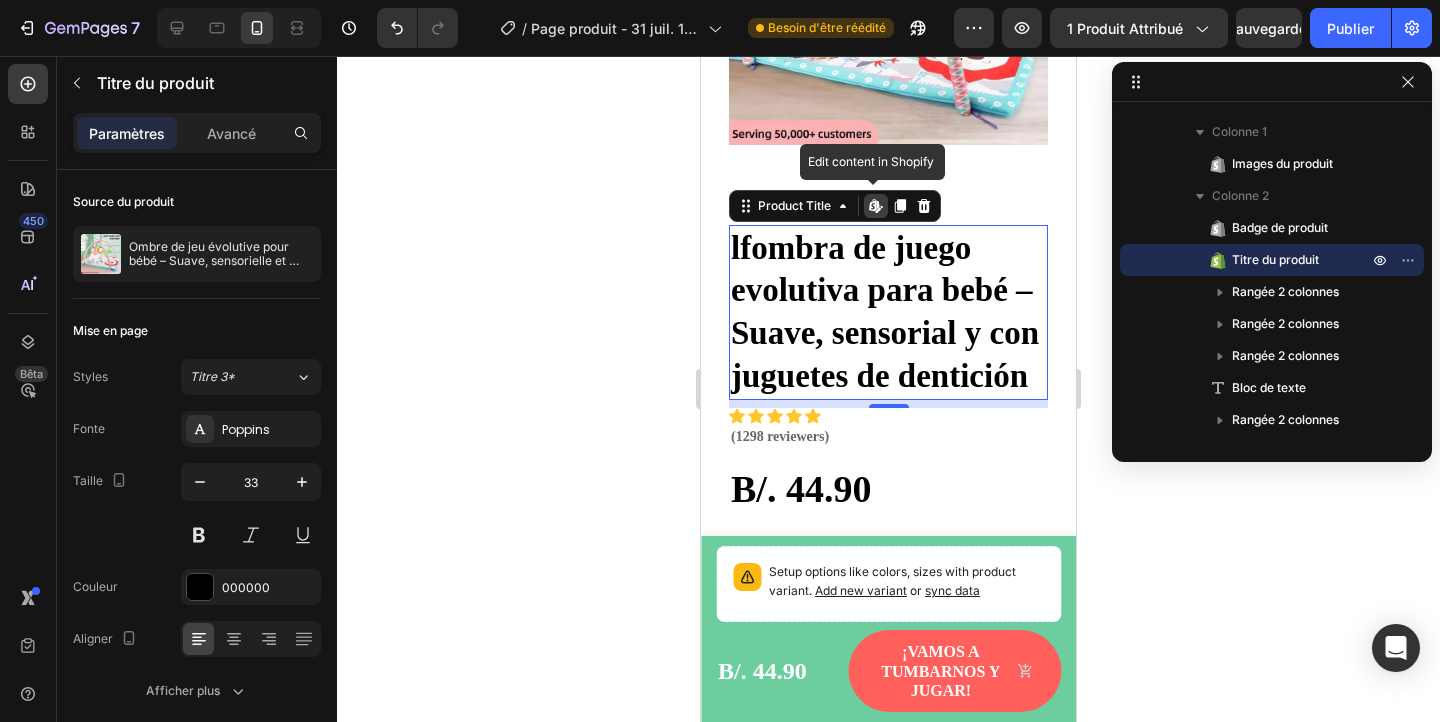 click on "lfombra de juego evolutiva para bebé – Suave, sensorial y con juguetes de dentición" at bounding box center [888, 313] 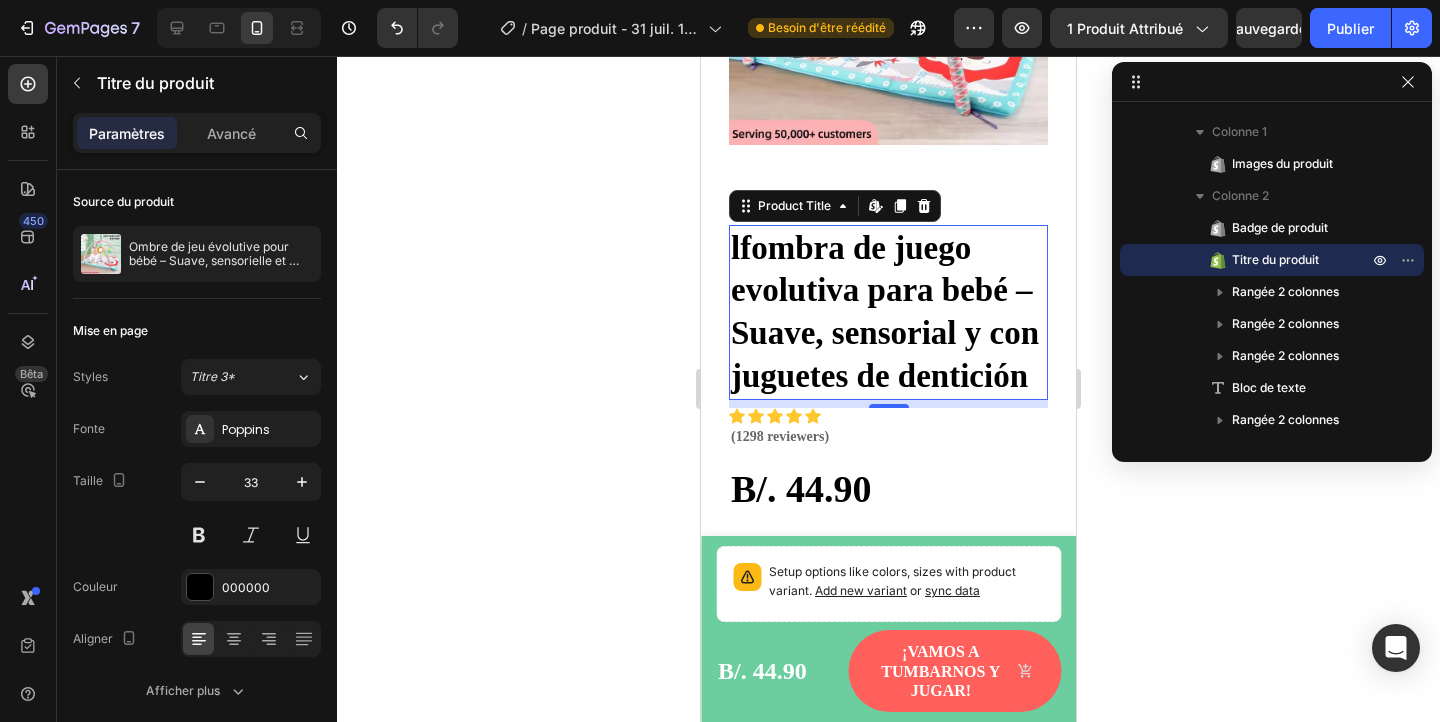 click on "lfombra de juego evolutiva para bebé – Suave, sensorial y con juguetes de dentición" at bounding box center [888, 313] 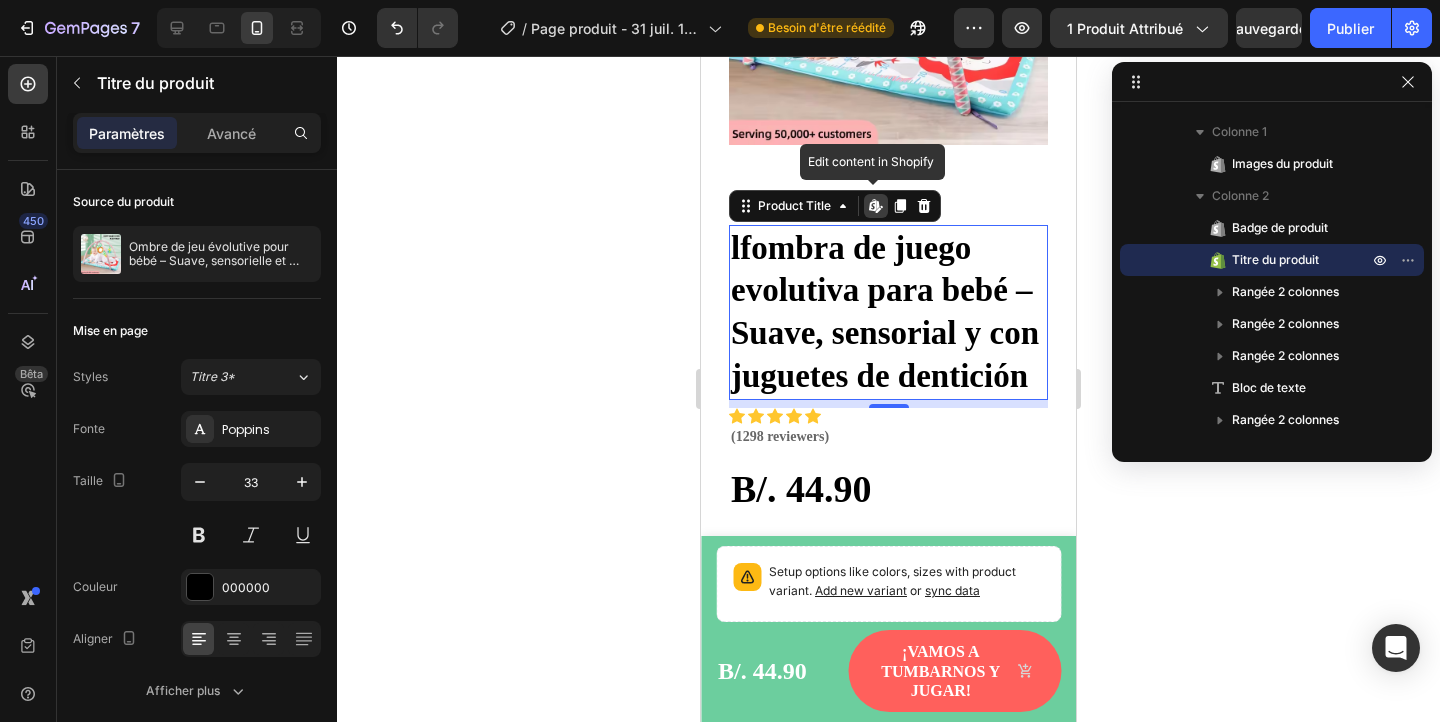 click on "lfombra de juego evolutiva para bebé – Suave, sensorial y con juguetes de dentición" at bounding box center (888, 313) 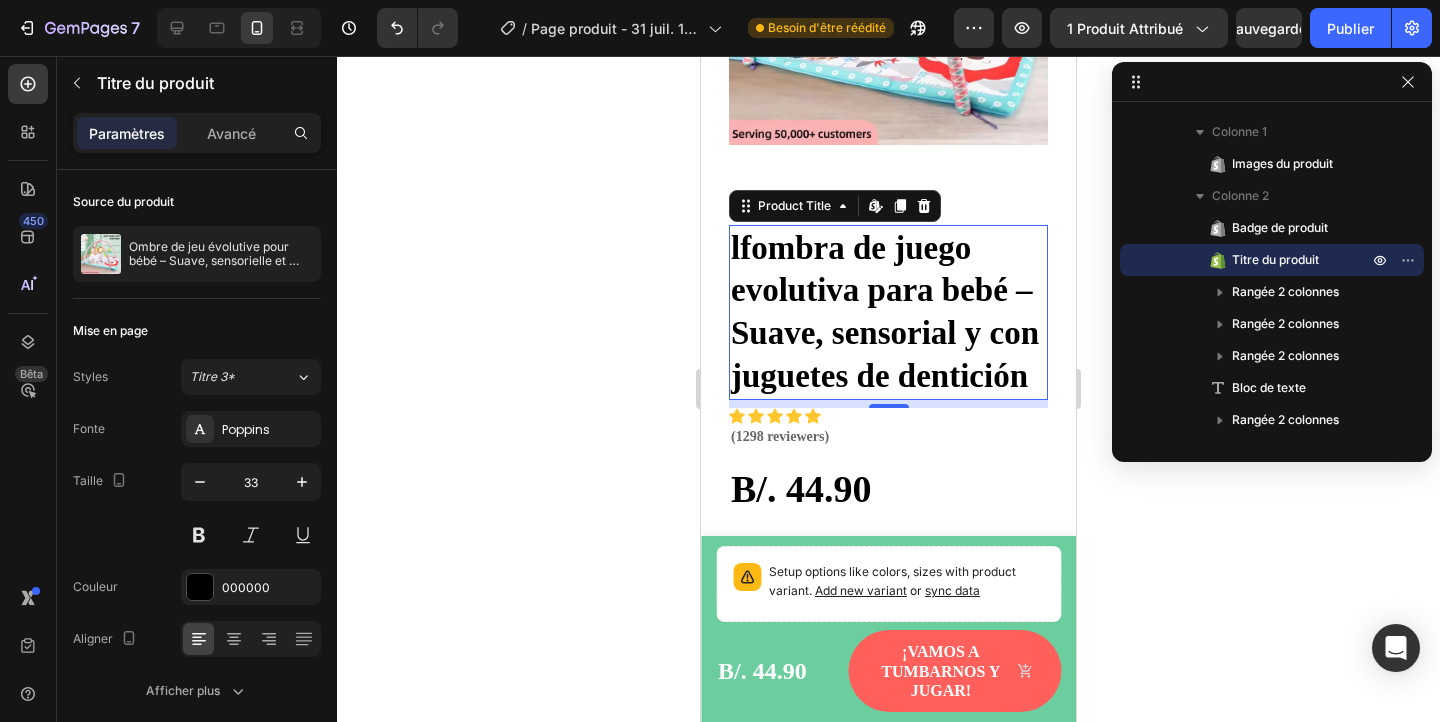 click on "lfombra de juego evolutiva para bebé – Suave, sensorial y con juguetes de dentición" at bounding box center [888, 313] 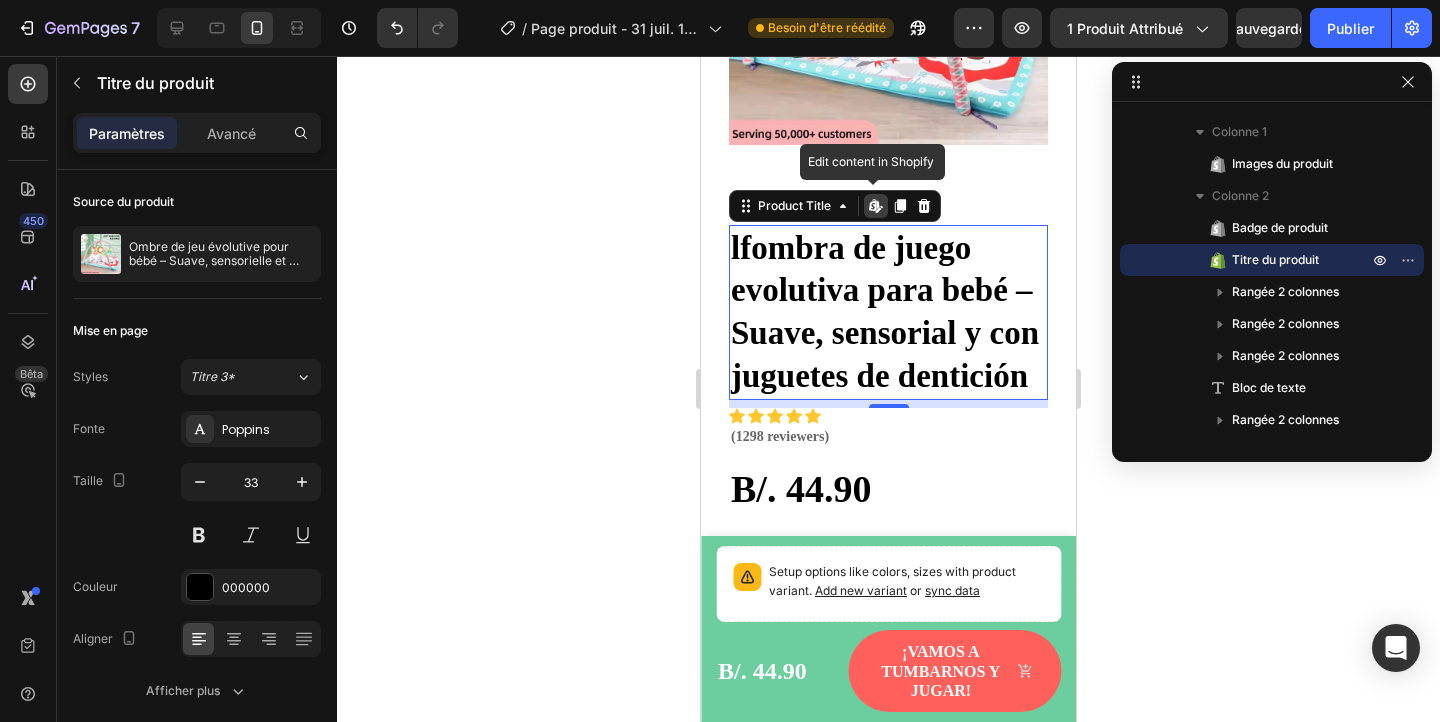 click on "lfombra de juego evolutiva para bebé – Suave, sensorial y con juguetes de dentición" at bounding box center [888, 313] 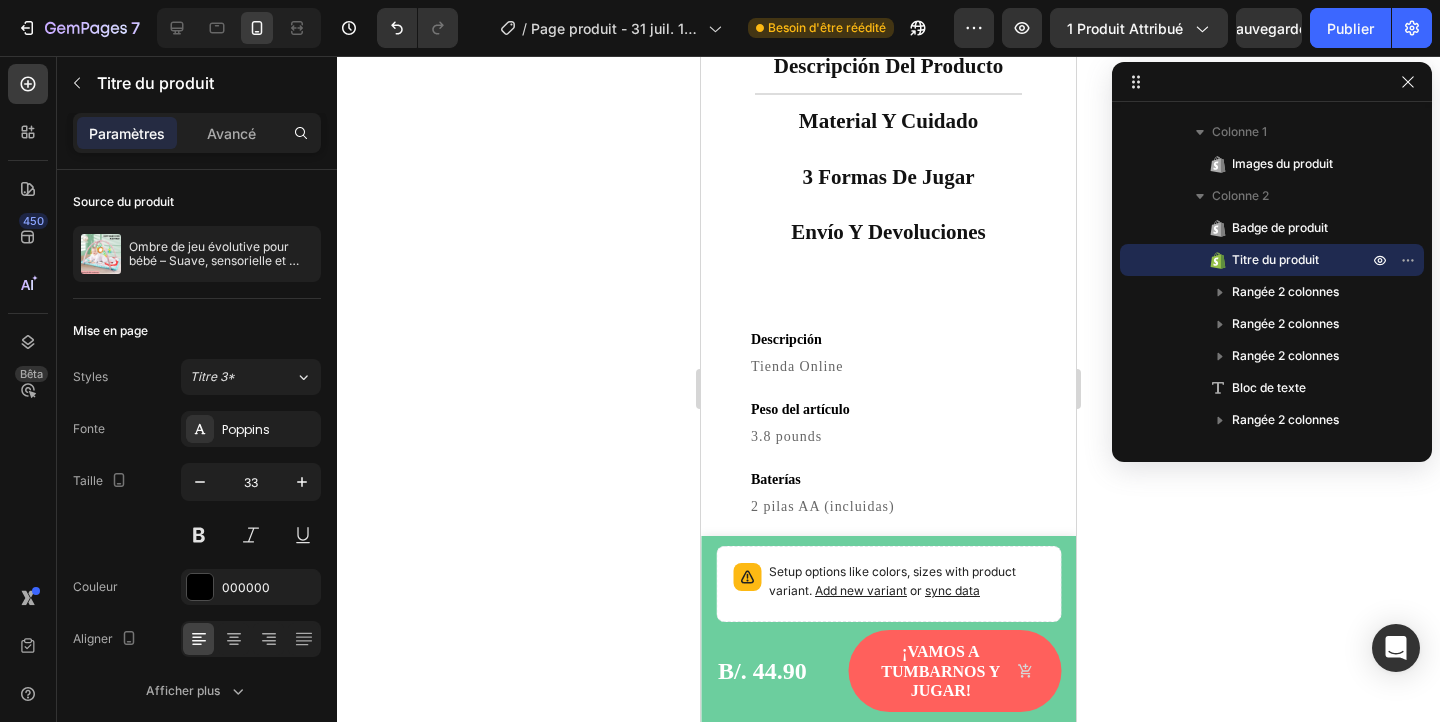 scroll, scrollTop: 3285, scrollLeft: 0, axis: vertical 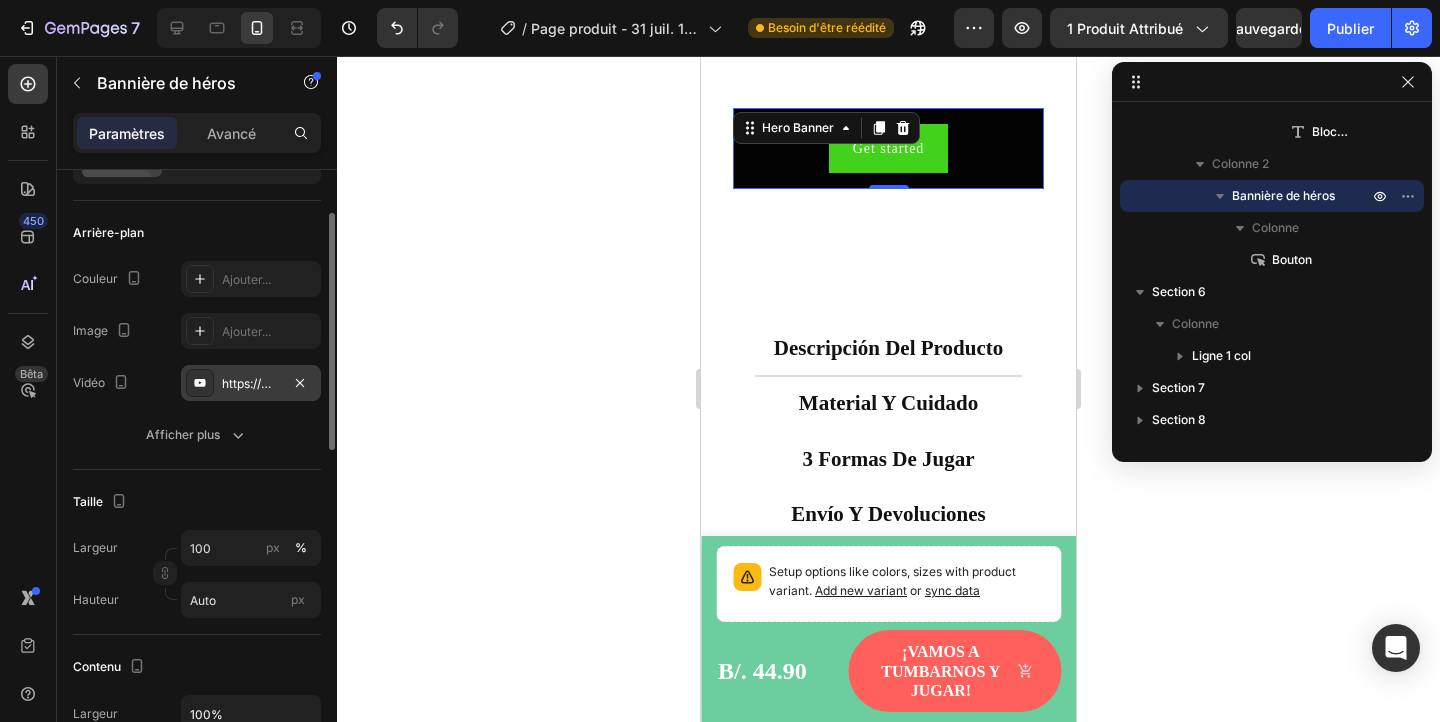 click on "https://www.youtube.com/watch?v=drIt4RH_kyQ" at bounding box center (251, 383) 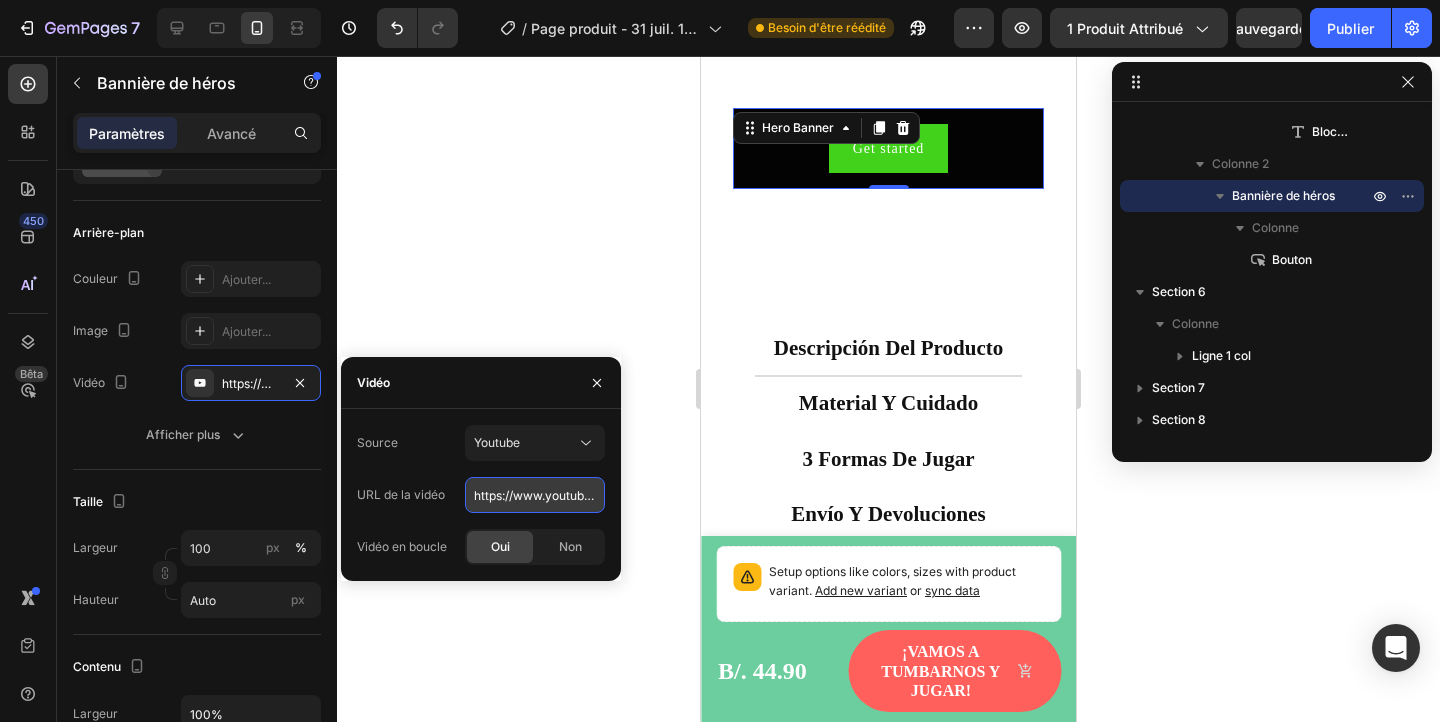 click on "https://www.youtube.com/watch?v=drIt4RH_kyQ" at bounding box center [535, 495] 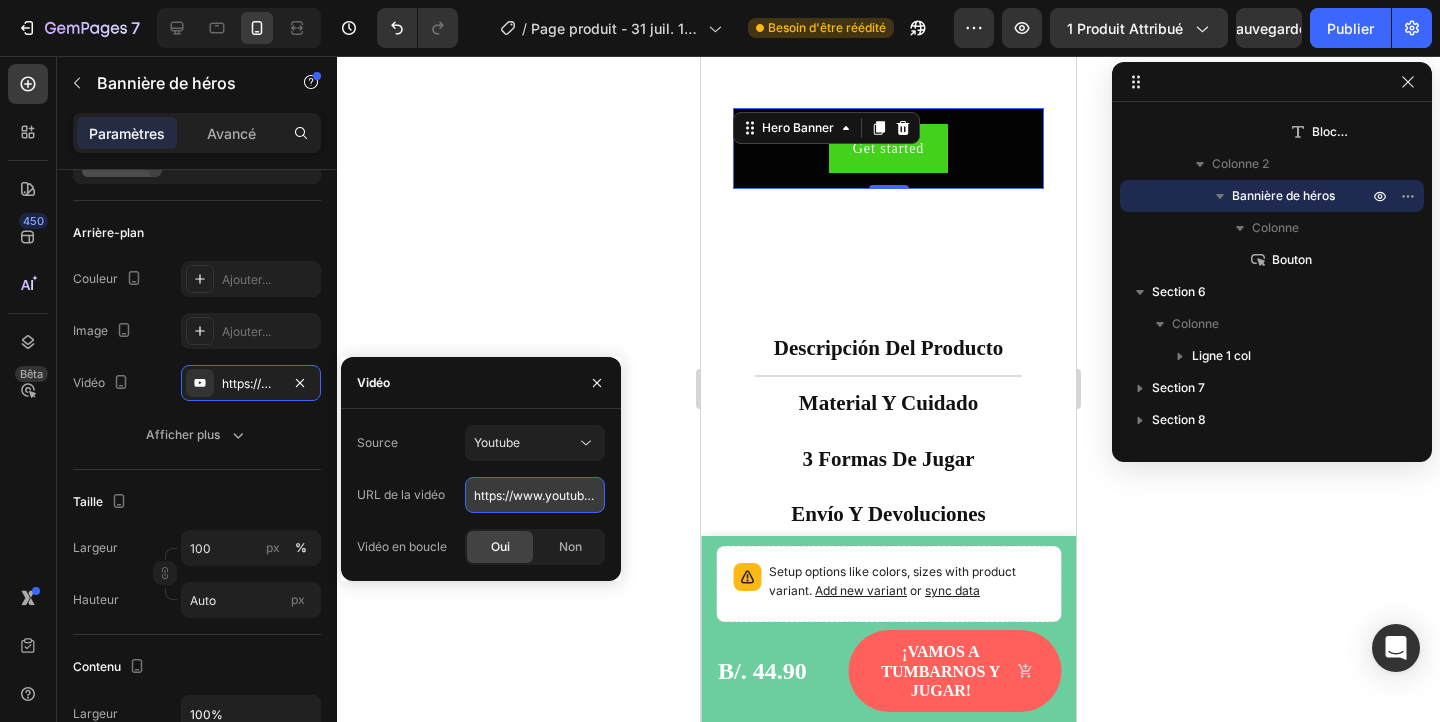 paste on "youtube.com/shorts/fp3FQjCCdXM?si=4nZmymAxF8NBeIgc" 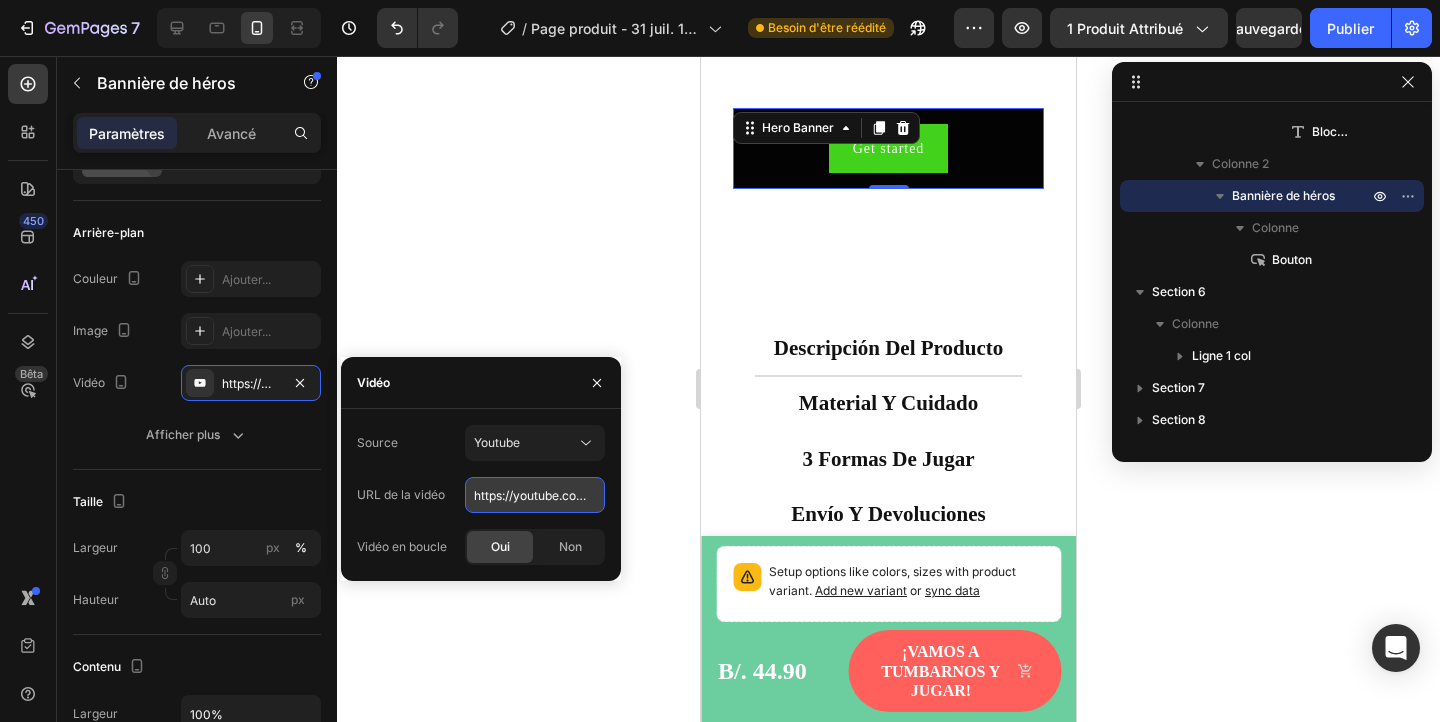 scroll, scrollTop: 0, scrollLeft: 263, axis: horizontal 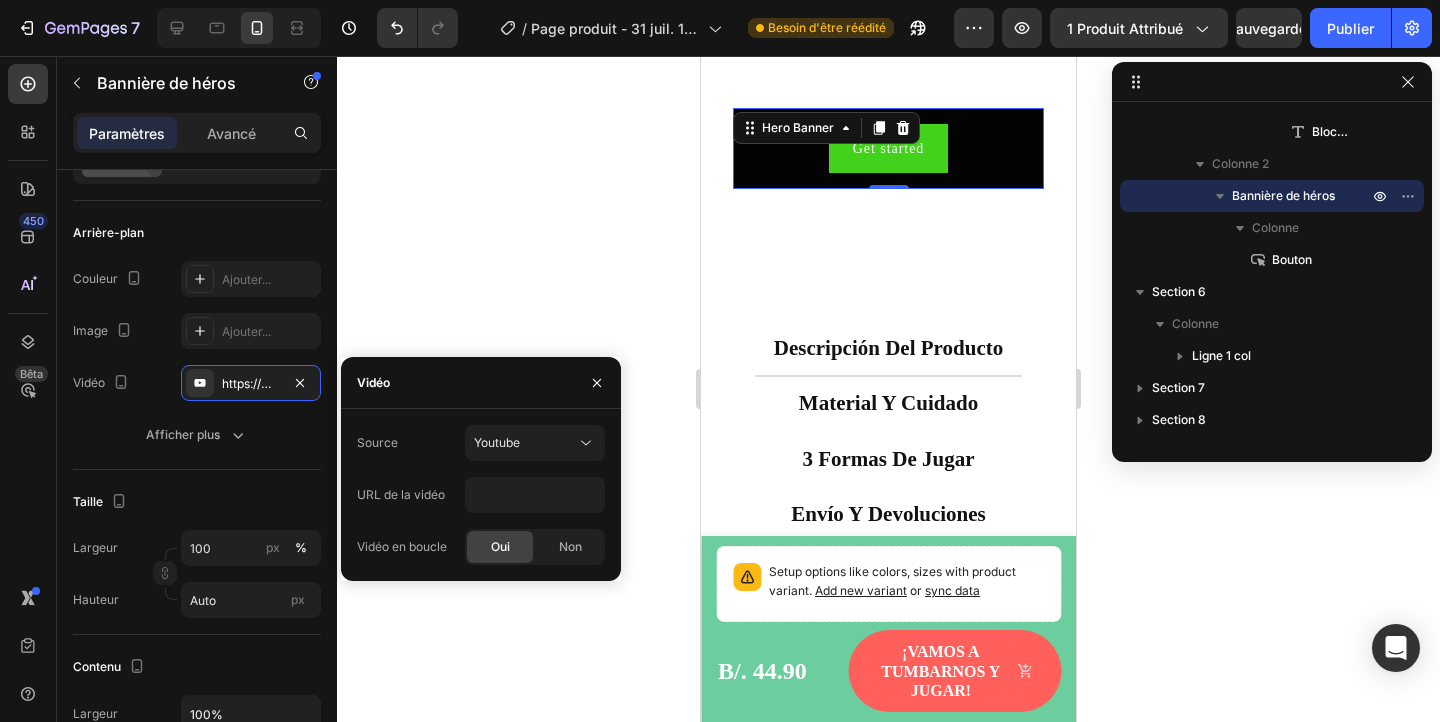 click 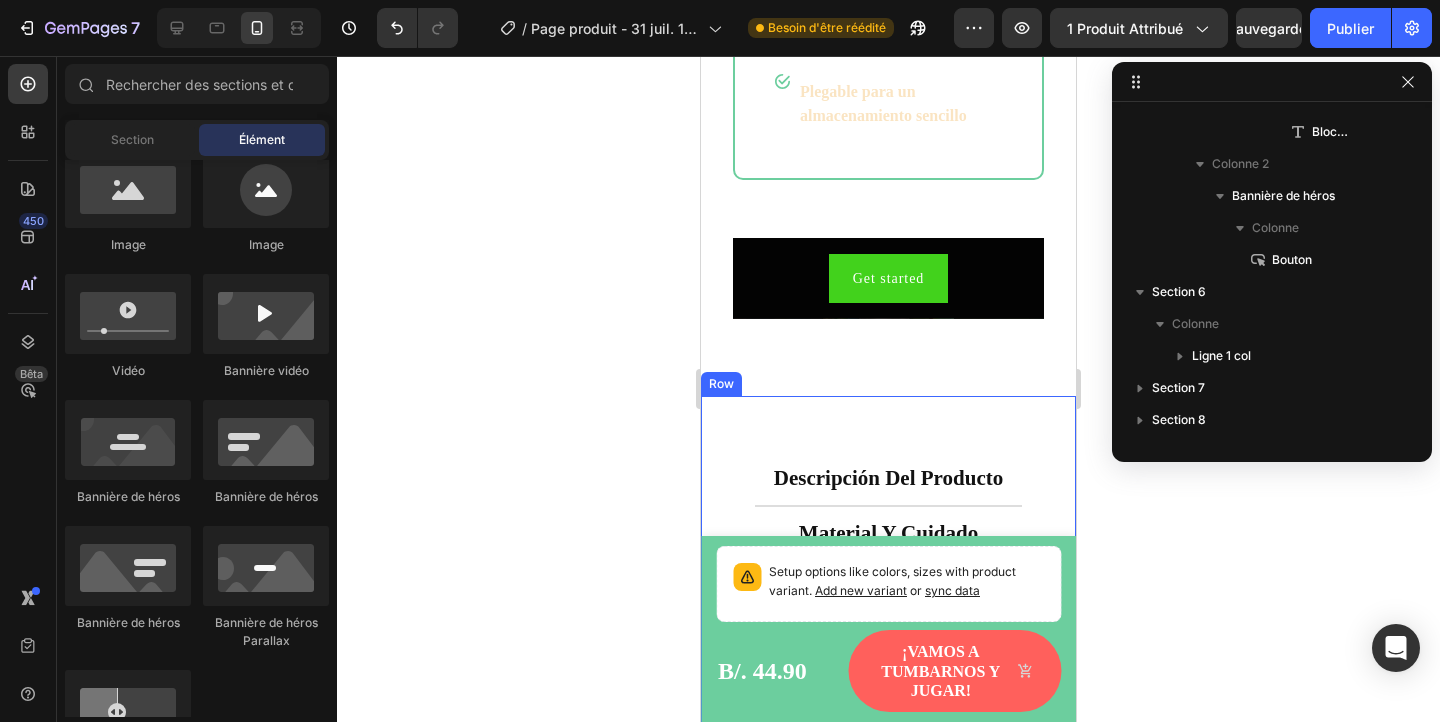 scroll, scrollTop: 3149, scrollLeft: 0, axis: vertical 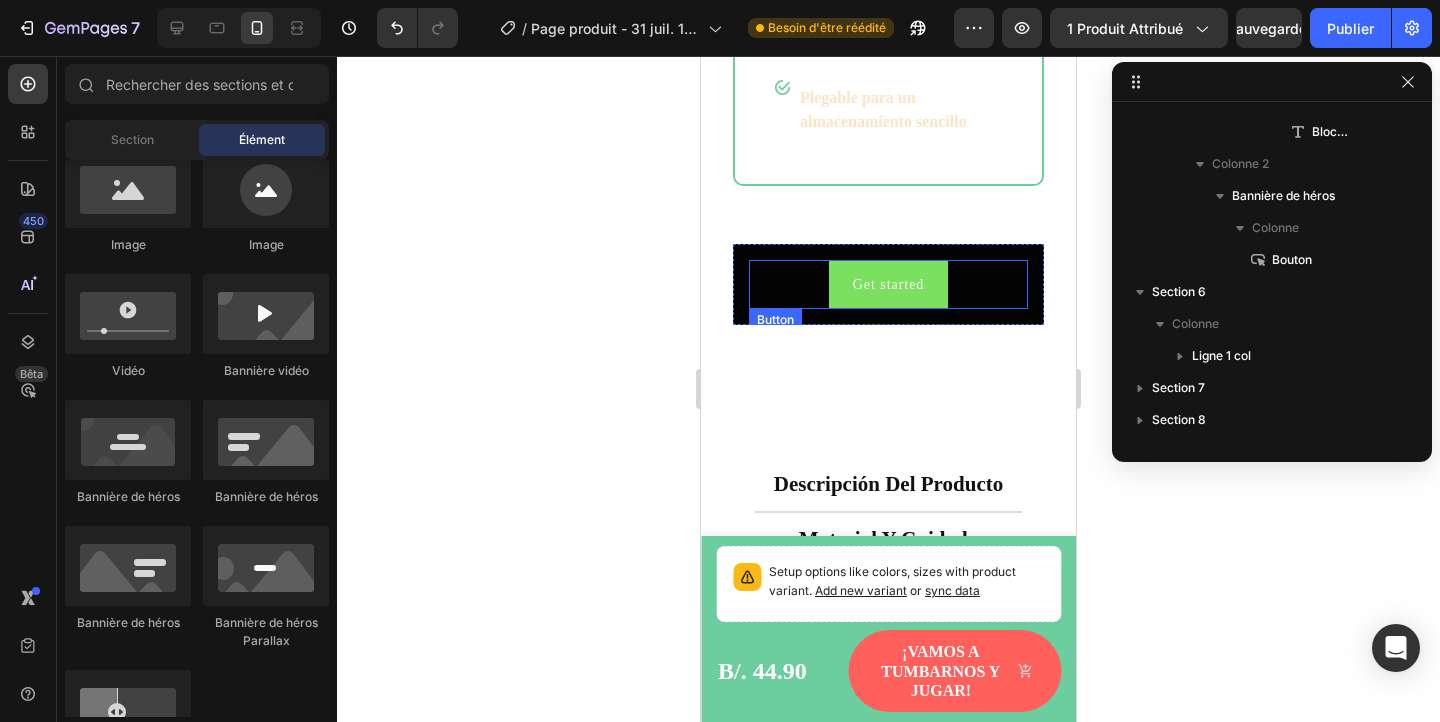click on "Get started" at bounding box center [889, 284] 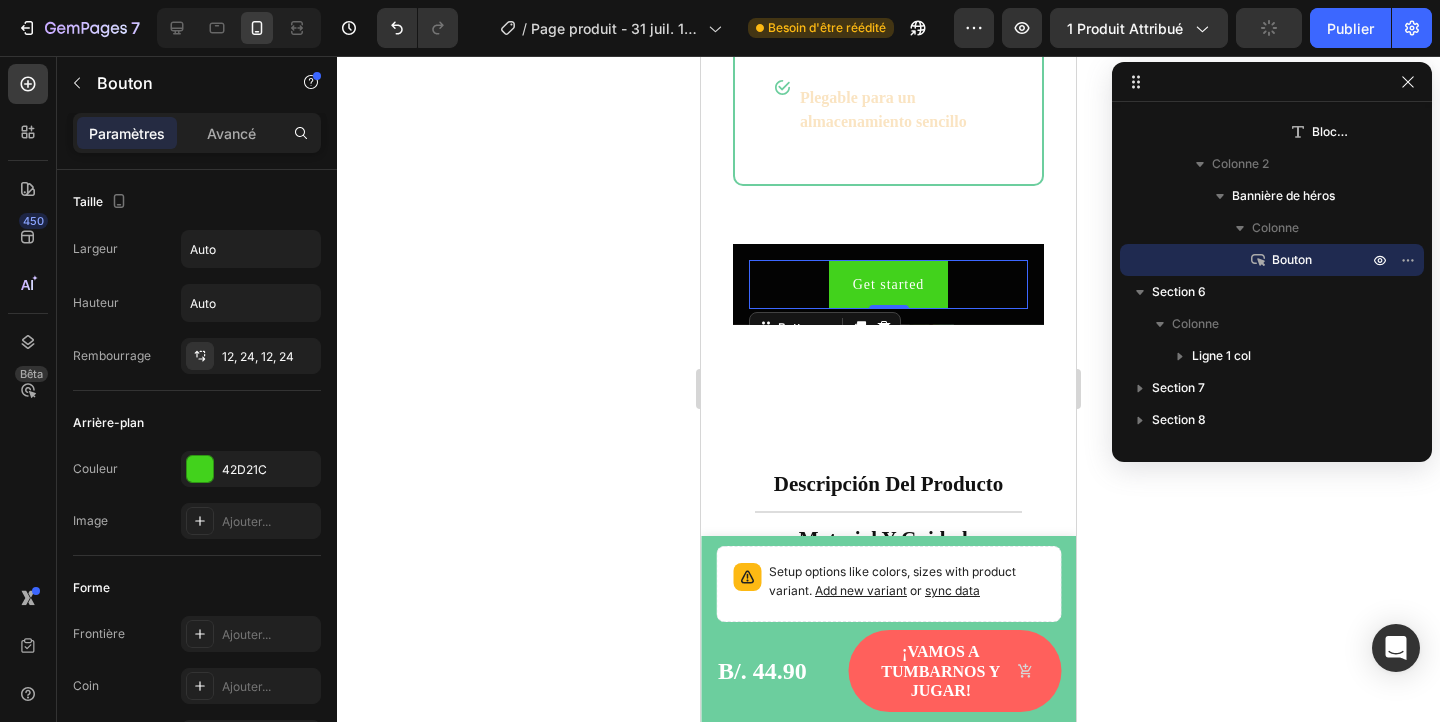 scroll, scrollTop: 825, scrollLeft: 0, axis: vertical 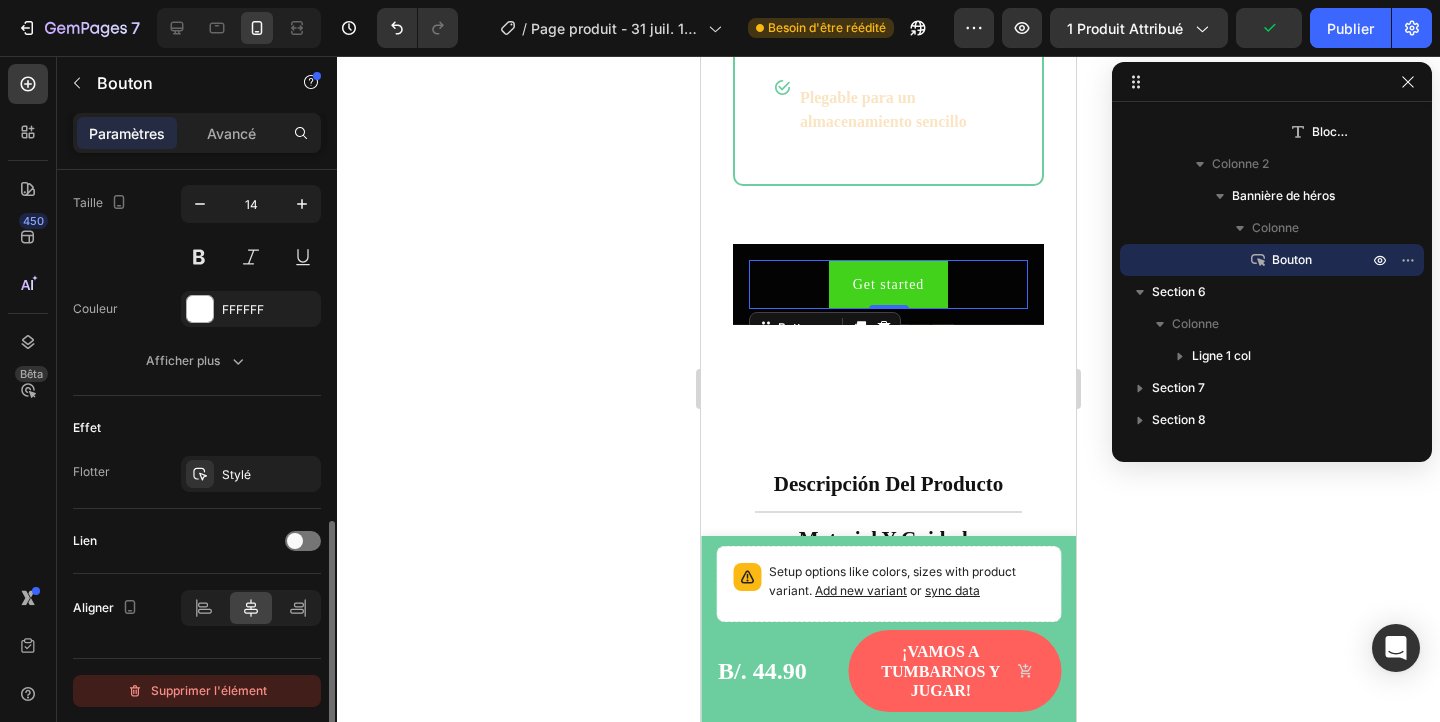 click on "Supprimer l'élément" at bounding box center (209, 690) 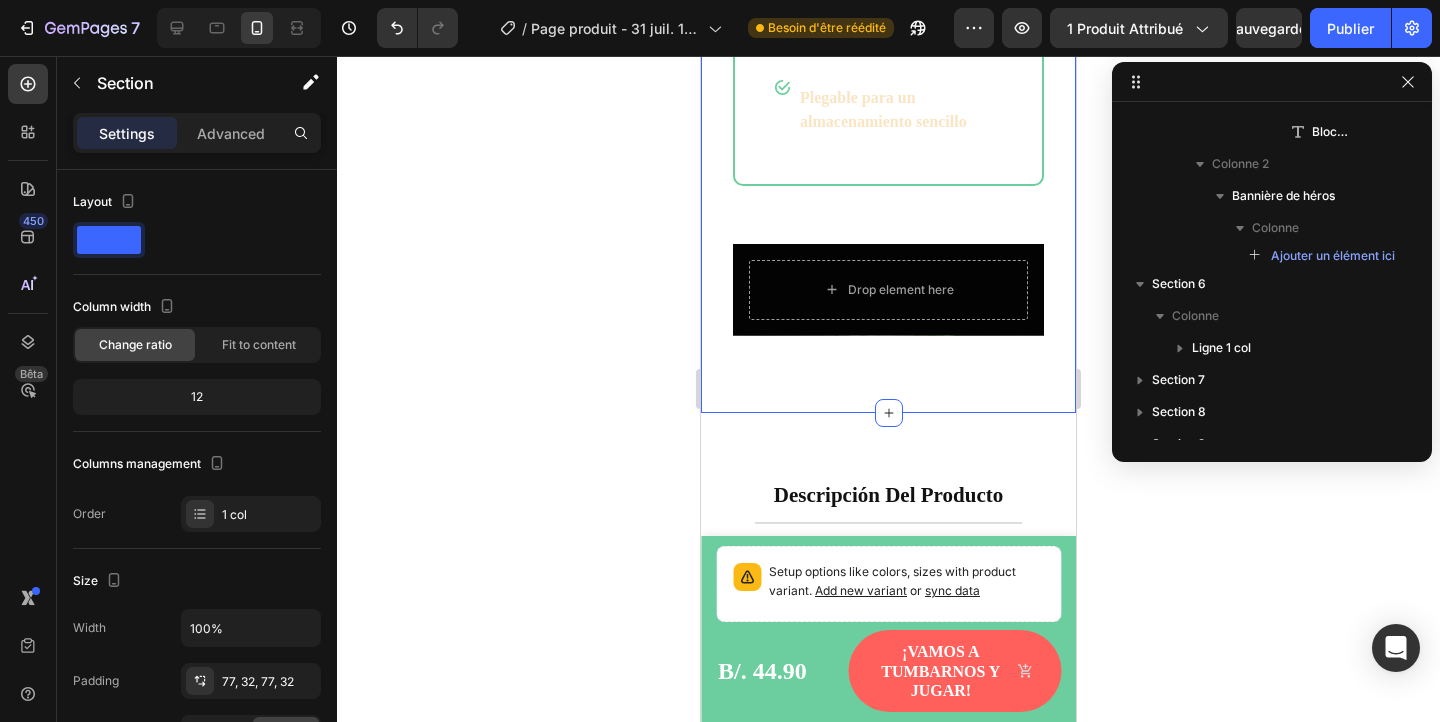 click on "¿Por qué elegir Tienda Online? Heading Tienda Online Text block Row Image Image Envío rápido y gratuito Text block Row Image Materiales ecológicos y seguros para bebés Text block Row Image Plegable para un fácil almacenamiento Text block Row Image Plegable para guardarse fácilmente Text block Row Image Plegable para un almacenamiento sencillo Text block Row Row
Drop element here Hero Banner Row Section 5" at bounding box center (888, -76) 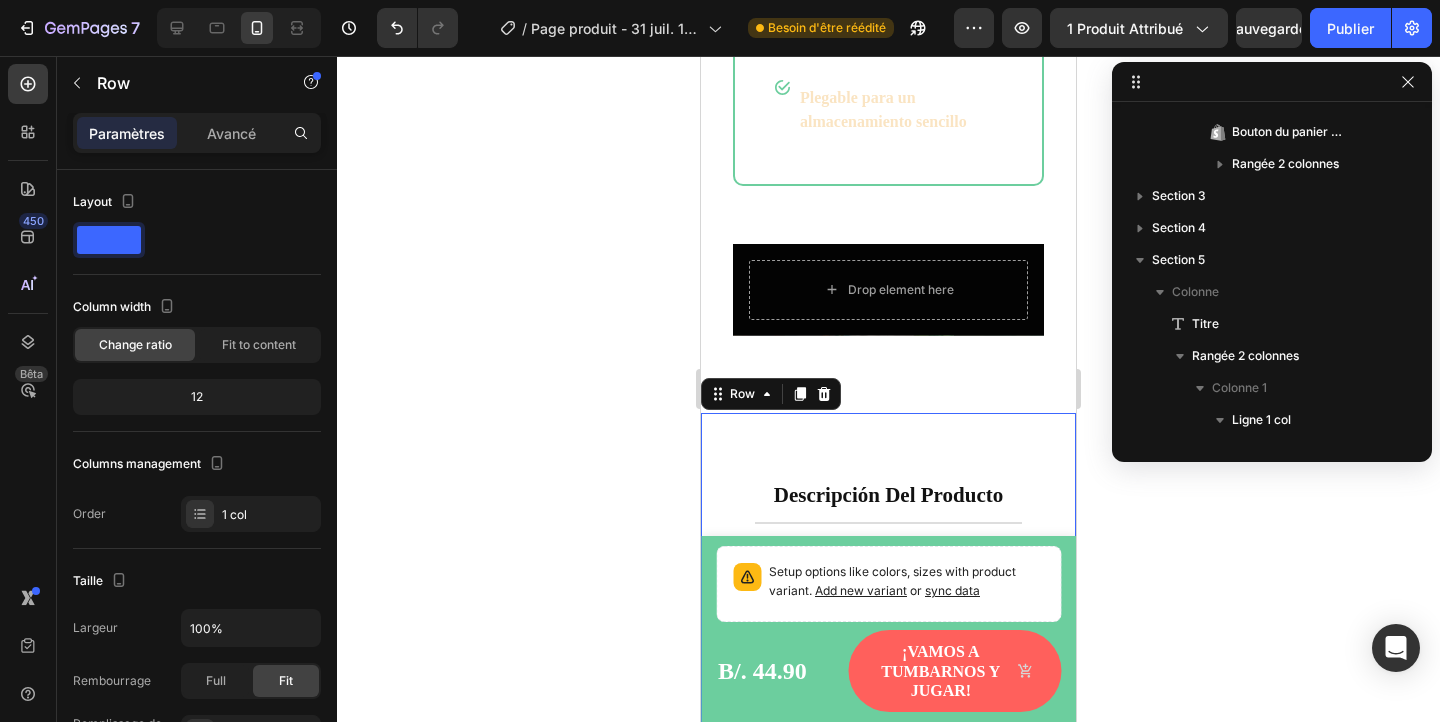 click on "descripción del producto material y cuidado 3 formas de jugar envío y devoluciones Descripción Text block Tienda Online Text block Row Peso del artículo Text block 3.8 pounds Text block Row Baterías Text block 2 pilas AA (incluidas) Text block Row Número de modelo del artículo Text block 3457HGYT Text block Row Dimensiones del producto Text block 27" L x 36" W x 17" H Text block Row Duración de la batería Text block 50 horas Text block Row Descripción Text block Diseñada y pensada para toda la familia, la alfombra de actividades de nuestra Tienda ofrece una protección segura para que tu pequeño aprenda a sentarse, jugar y, eventualmente, gatear. Rellena con un acolchado de alta calidad, tu bebé disfrutará del tiempo en el suelo sobre su cómoda alfombra. Nuestra alfombra para bebés también incluye varios juguetes, especializados para cada área y etapa del desarrollo. Con arcos desmontables, será el lugar perfecto para que tu pequeño juegue, incluso cuando ya pueda sentarse. Text block Row" at bounding box center (888, 1039) 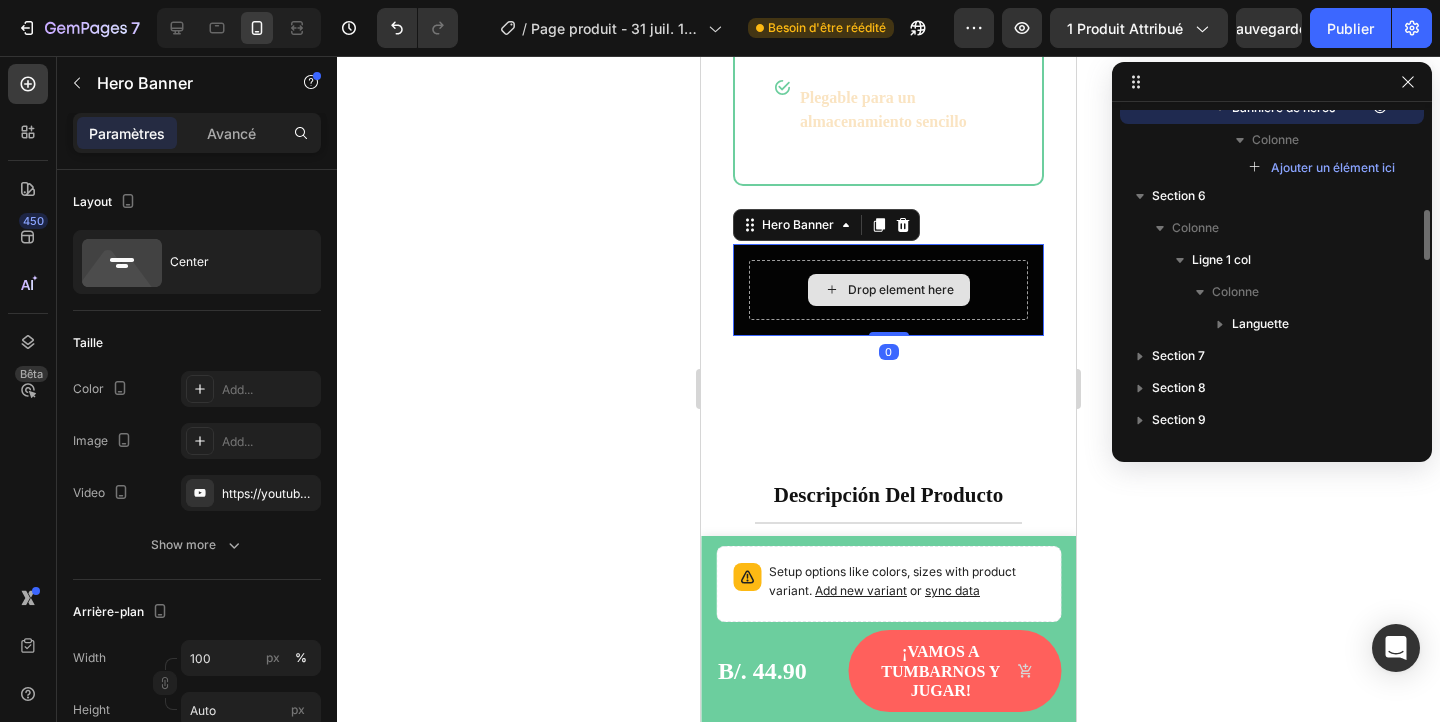 scroll, scrollTop: 1626, scrollLeft: 0, axis: vertical 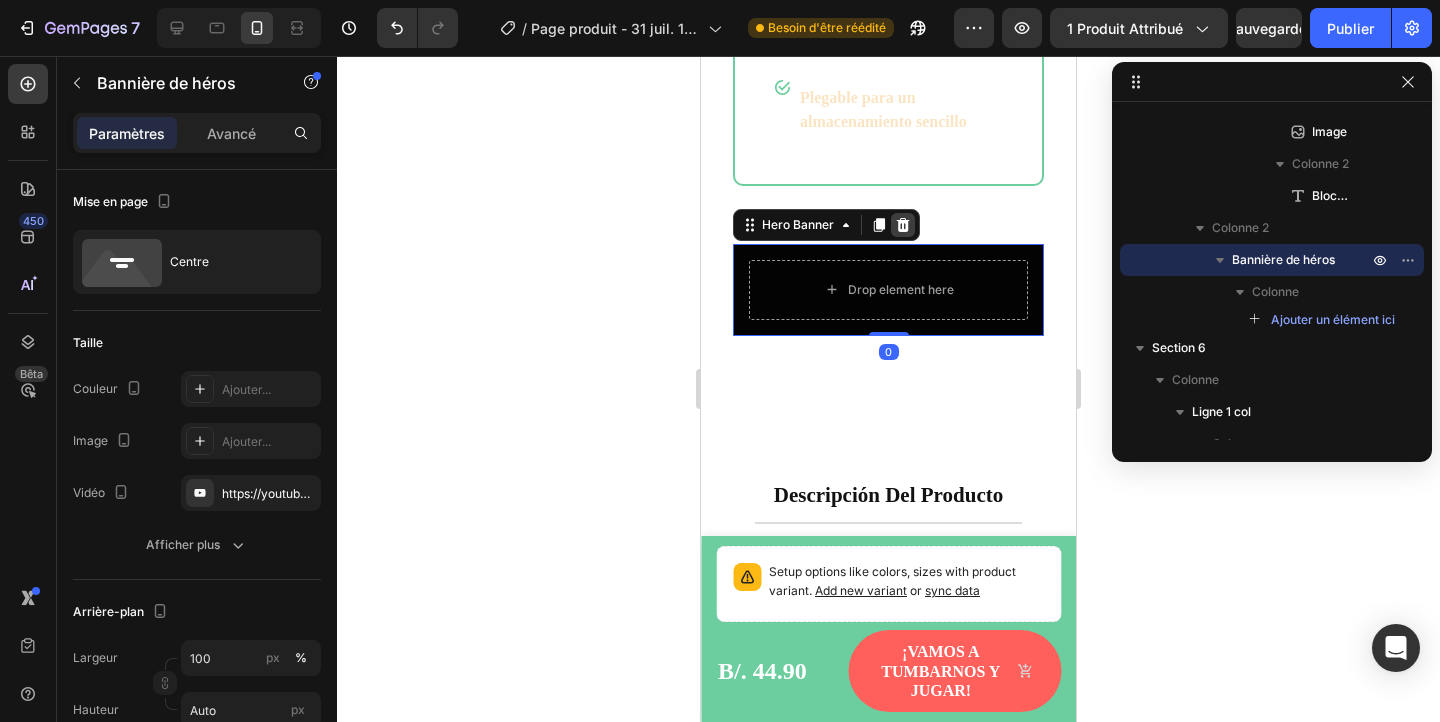 click 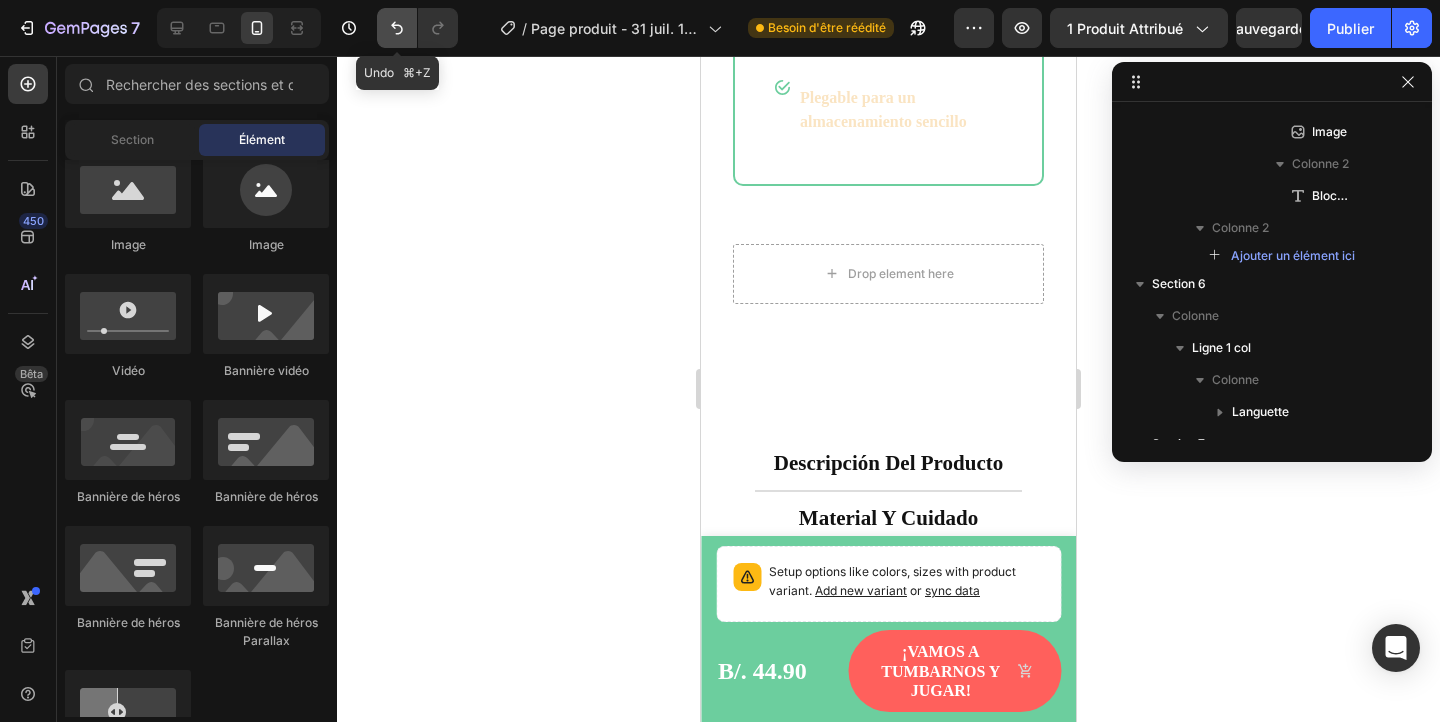 click 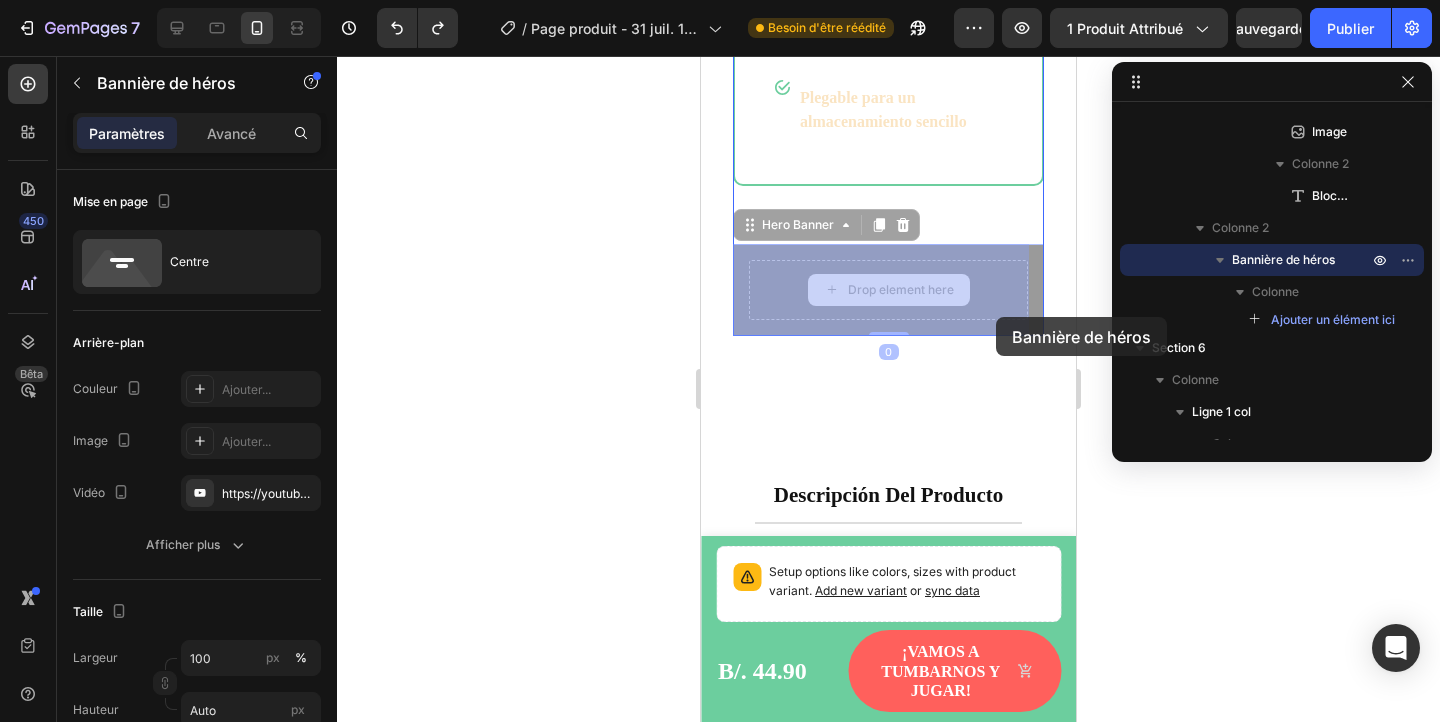drag, startPoint x: 997, startPoint y: 272, endPoint x: 996, endPoint y: 316, distance: 44.011364 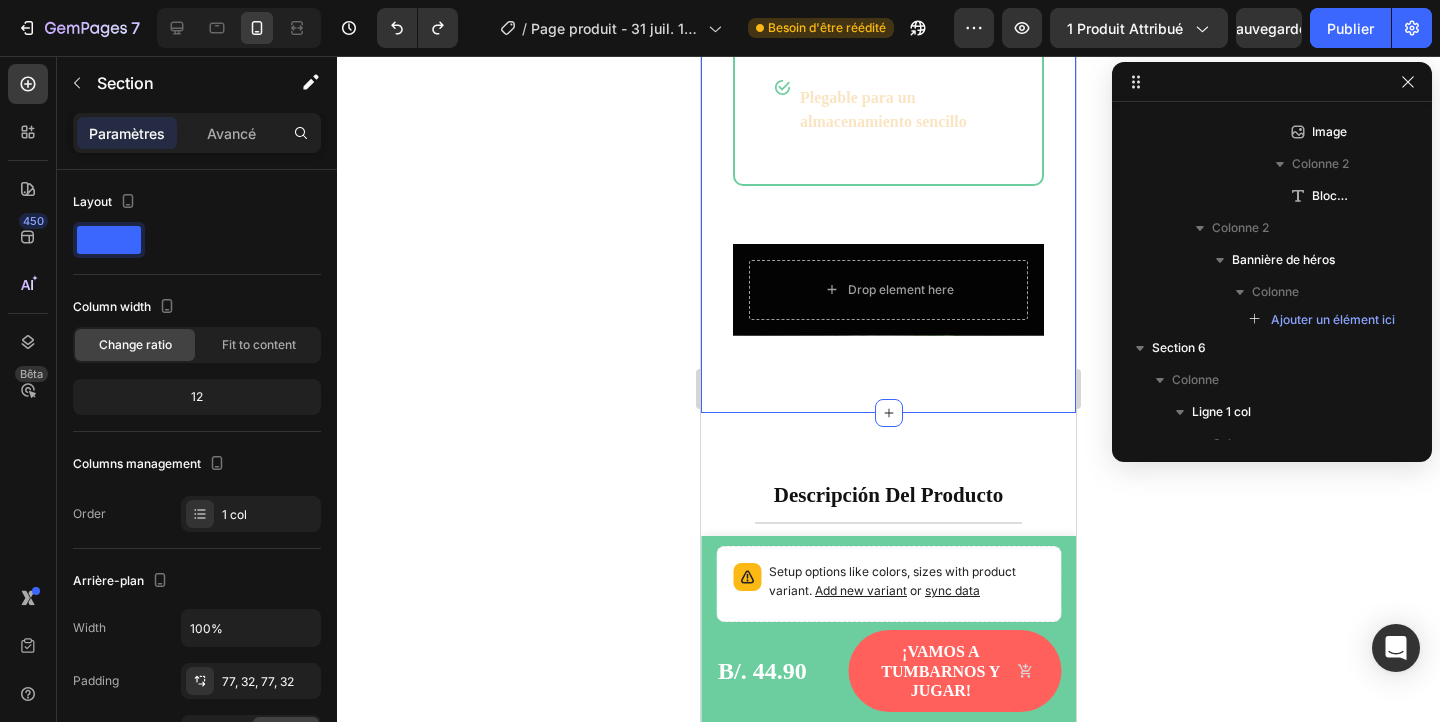 click on "¿Por qué elegir Tienda Online? Heading Tienda Online Text block Row Image Image Envío rápido y gratuito Text block Row Image Materiales ecológicos y seguros para bebés Text block Row Image Plegable para un fácil almacenamiento Text block Row Image Plegable para guardarse fácilmente Text block Row Image Plegable para un almacenamiento sencillo Text block Row Row
Drop element here Hero Banner Row Section 5   You can create reusable sections Create Theme Section AI Content Write with GemAI What would you like to describe here? Tone and Voice Persuasive Product lfombra de juego evolutiva para bebé – Suave, sensorial y con juguetes de dentición Show more Generate" at bounding box center (888, -76) 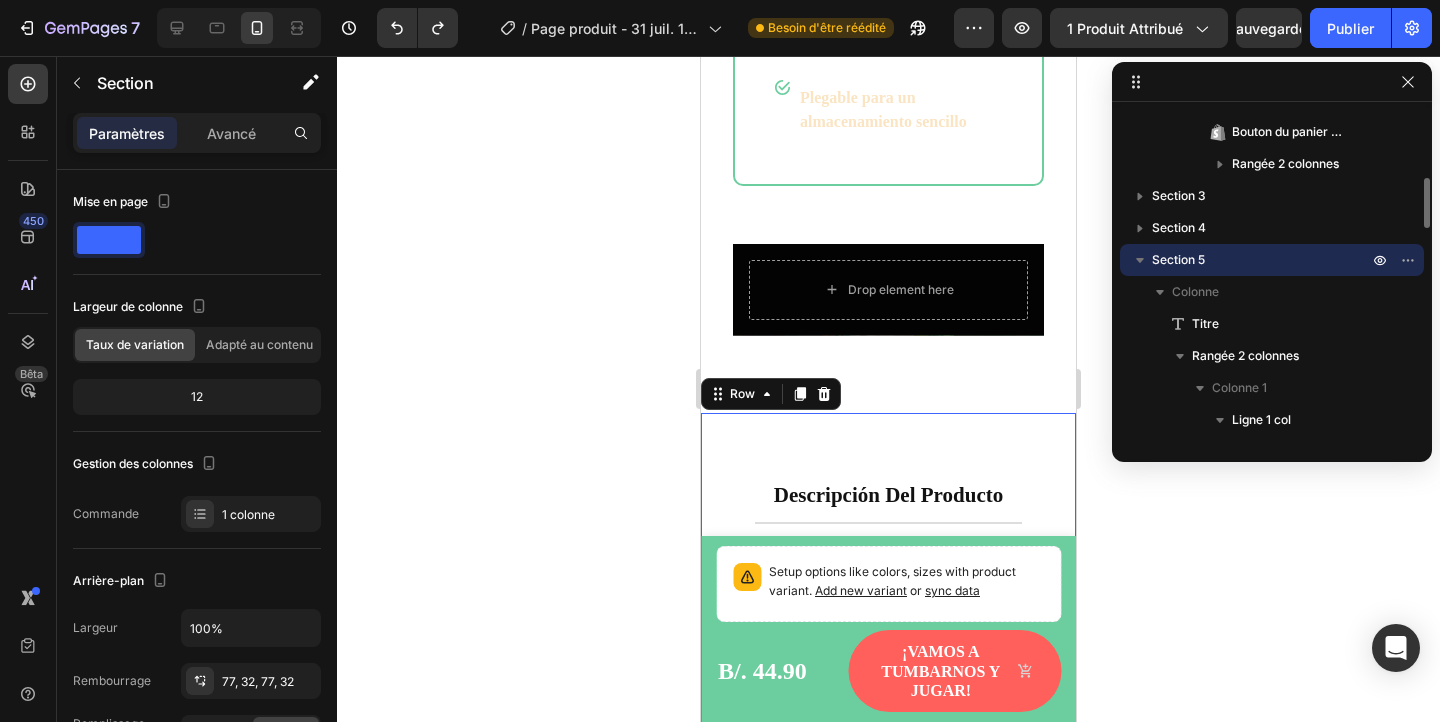 click on "descripción del producto material y cuidado 3 formas de jugar envío y devoluciones Descripción Text block Tienda Online Text block Row Peso del artículo Text block 3.8 pounds Text block Row Baterías Text block 2 pilas AA (incluidas) Text block Row Número de modelo del artículo Text block 3457HGYT Text block Row Dimensiones del producto Text block 27" L x 36" W x 17" H Text block Row Duración de la batería Text block 50 horas Text block Row Descripción Text block Diseñada y pensada para toda la familia, la alfombra de actividades de nuestra Tienda ofrece una protección segura para que tu pequeño aprenda a sentarse, jugar y, eventualmente, gatear. Rellena con un acolchado de alta calidad, tu bebé disfrutará del tiempo en el suelo sobre su cómoda alfombra. Nuestra alfombra para bebés también incluye varios juguetes, especializados para cada área y etapa del desarrollo. Con arcos desmontables, será el lugar perfecto para que tu pequeño juegue, incluso cuando ya pueda sentarse. Text block Row" at bounding box center (888, 1039) 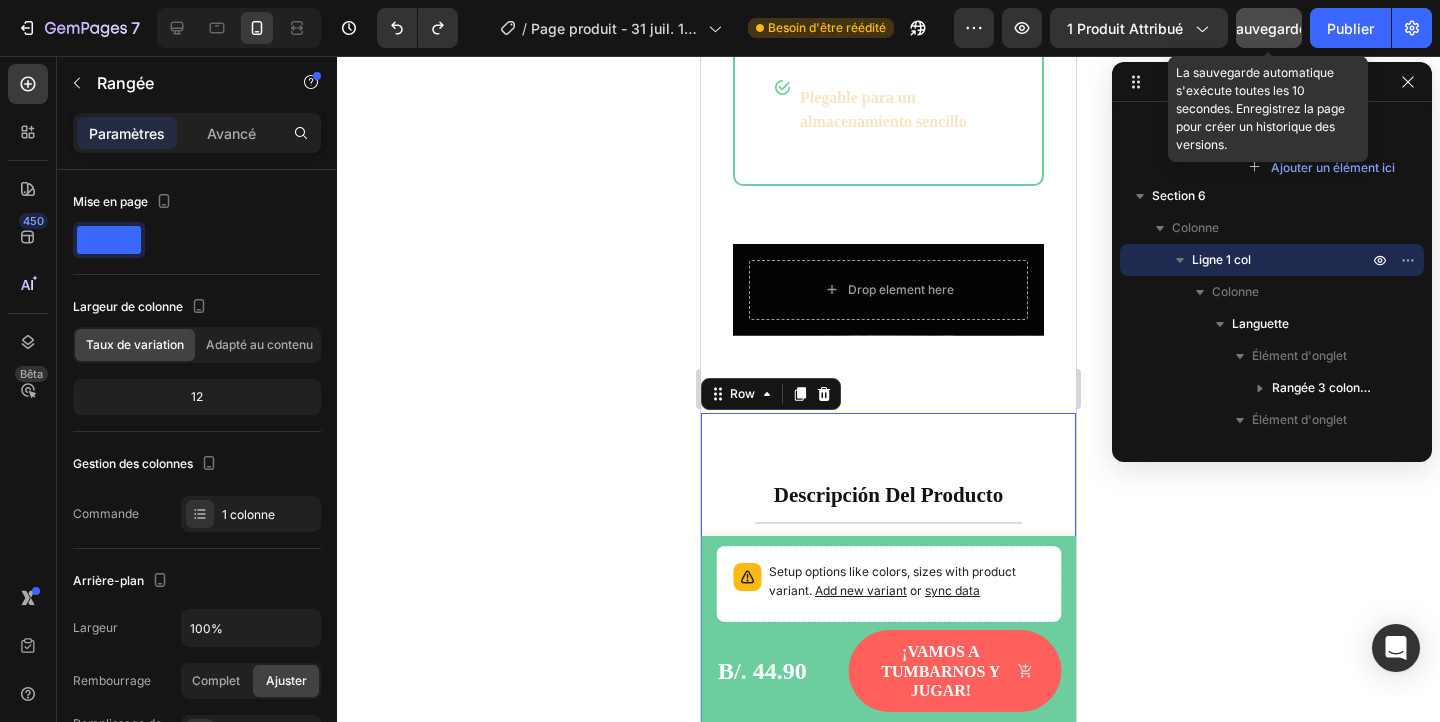 click on "Sauvegarder" at bounding box center (1269, 28) 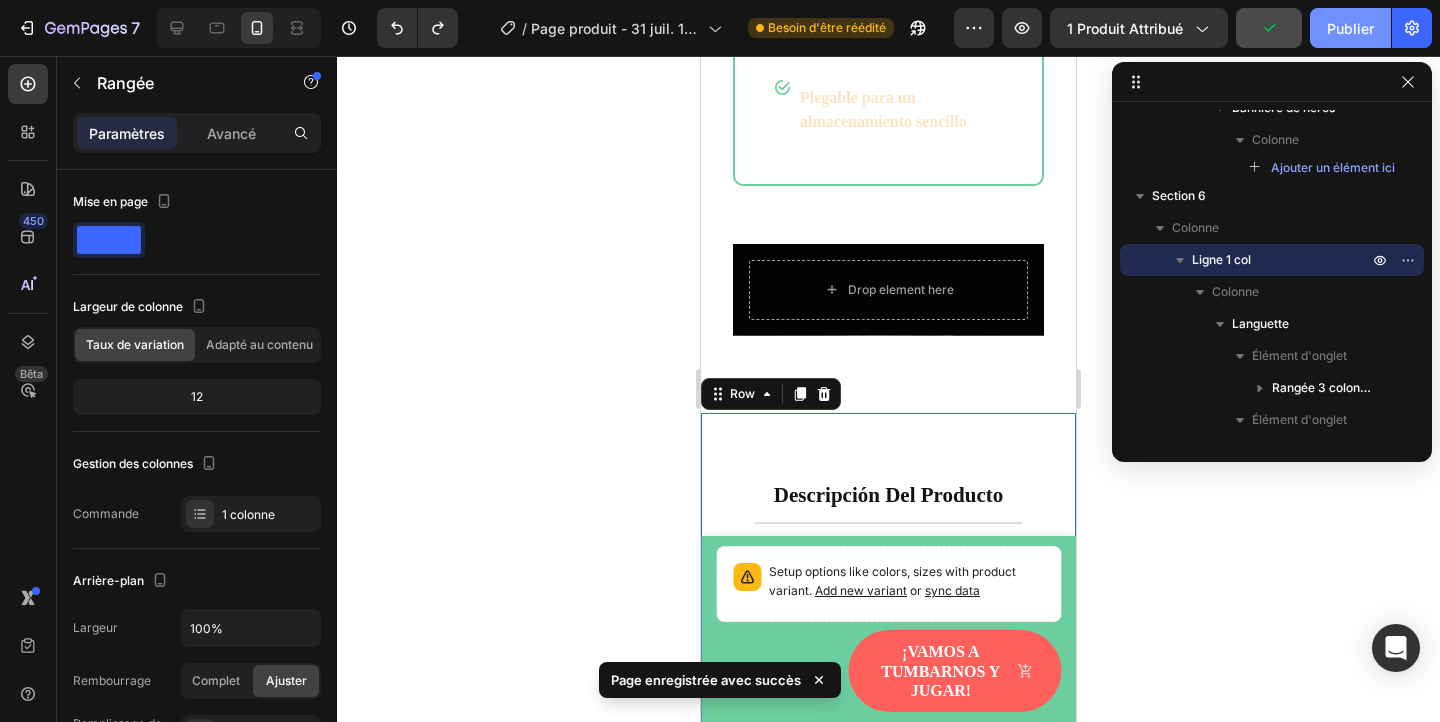 click on "Publier" at bounding box center (1350, 28) 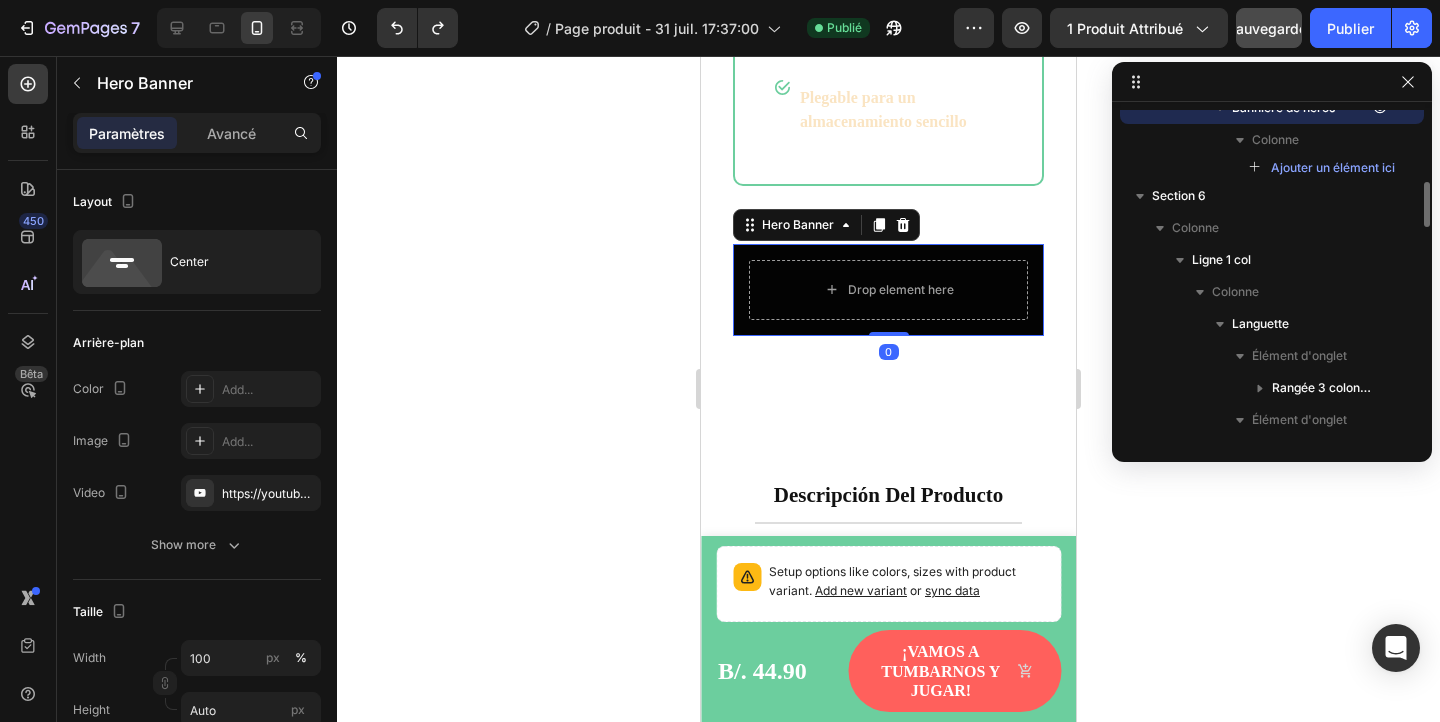 scroll, scrollTop: 1626, scrollLeft: 0, axis: vertical 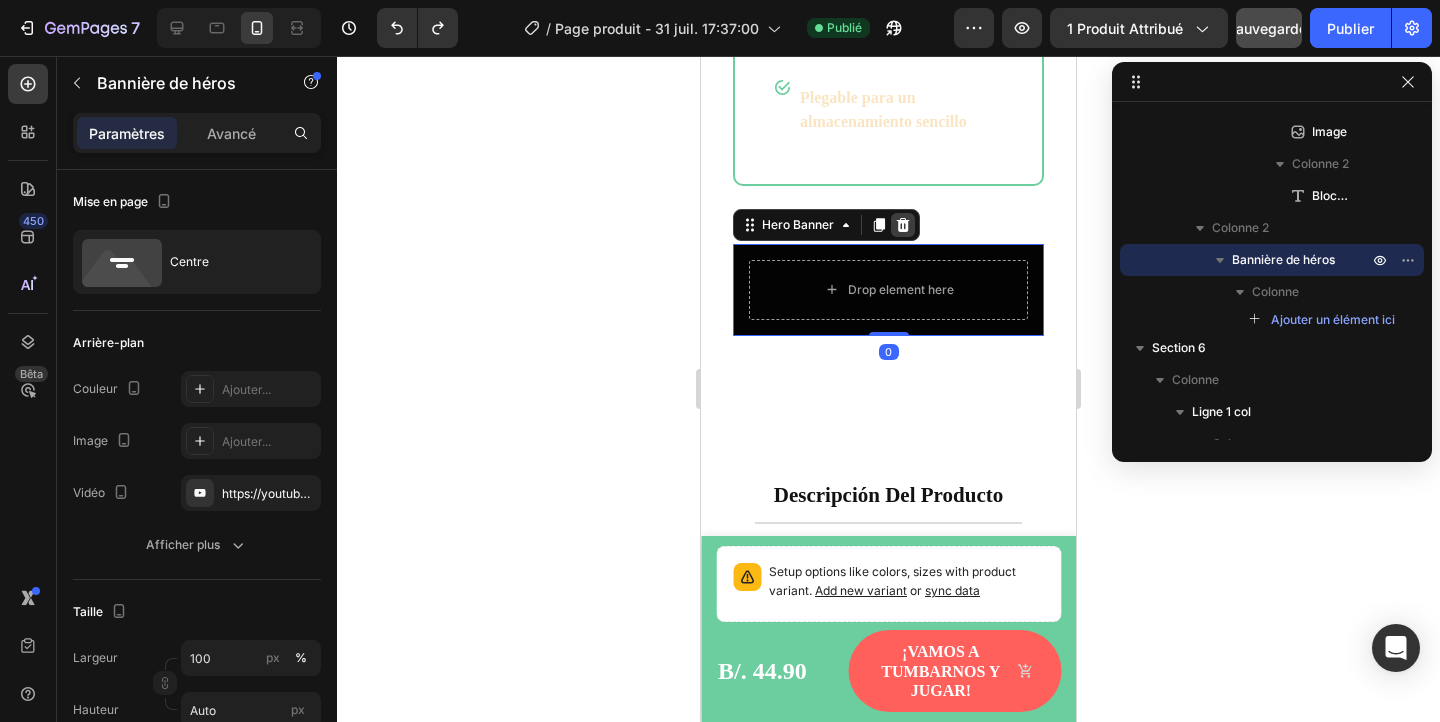 click at bounding box center (903, 225) 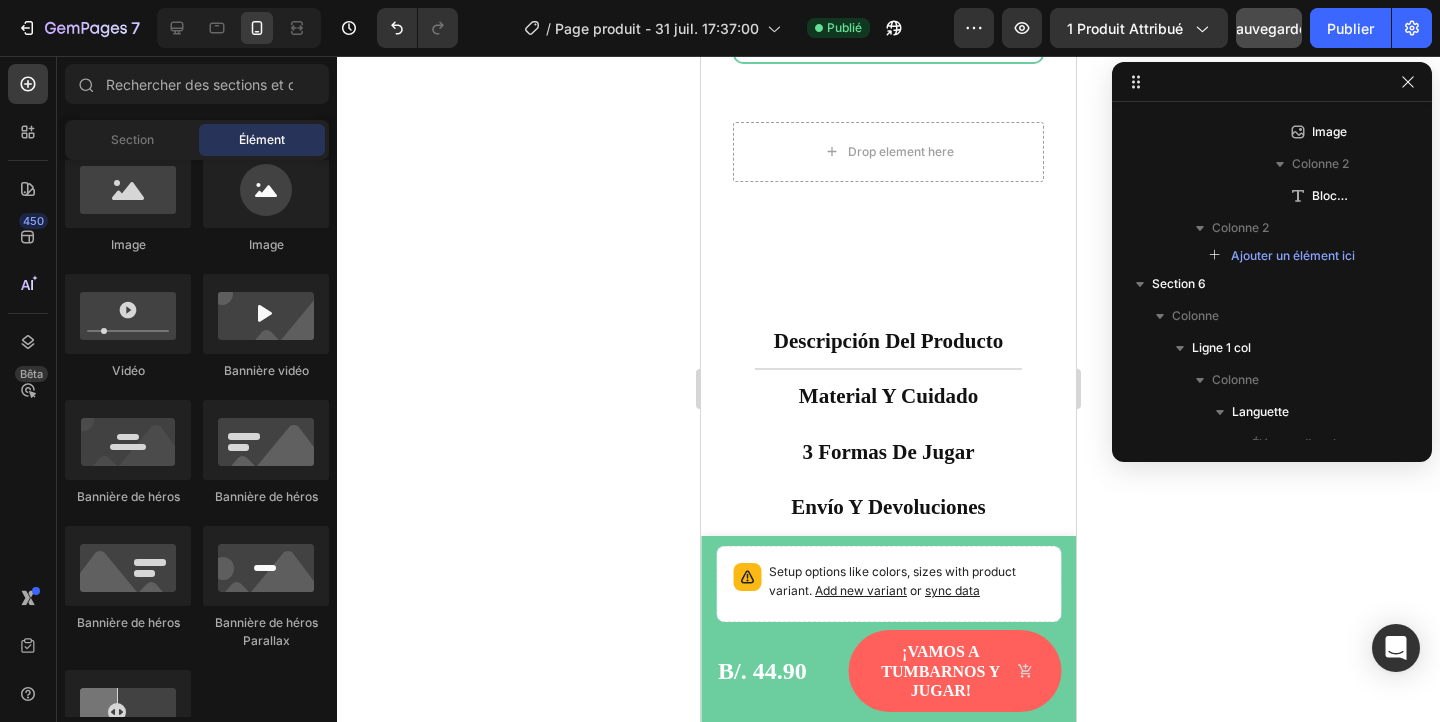 scroll, scrollTop: 3283, scrollLeft: 0, axis: vertical 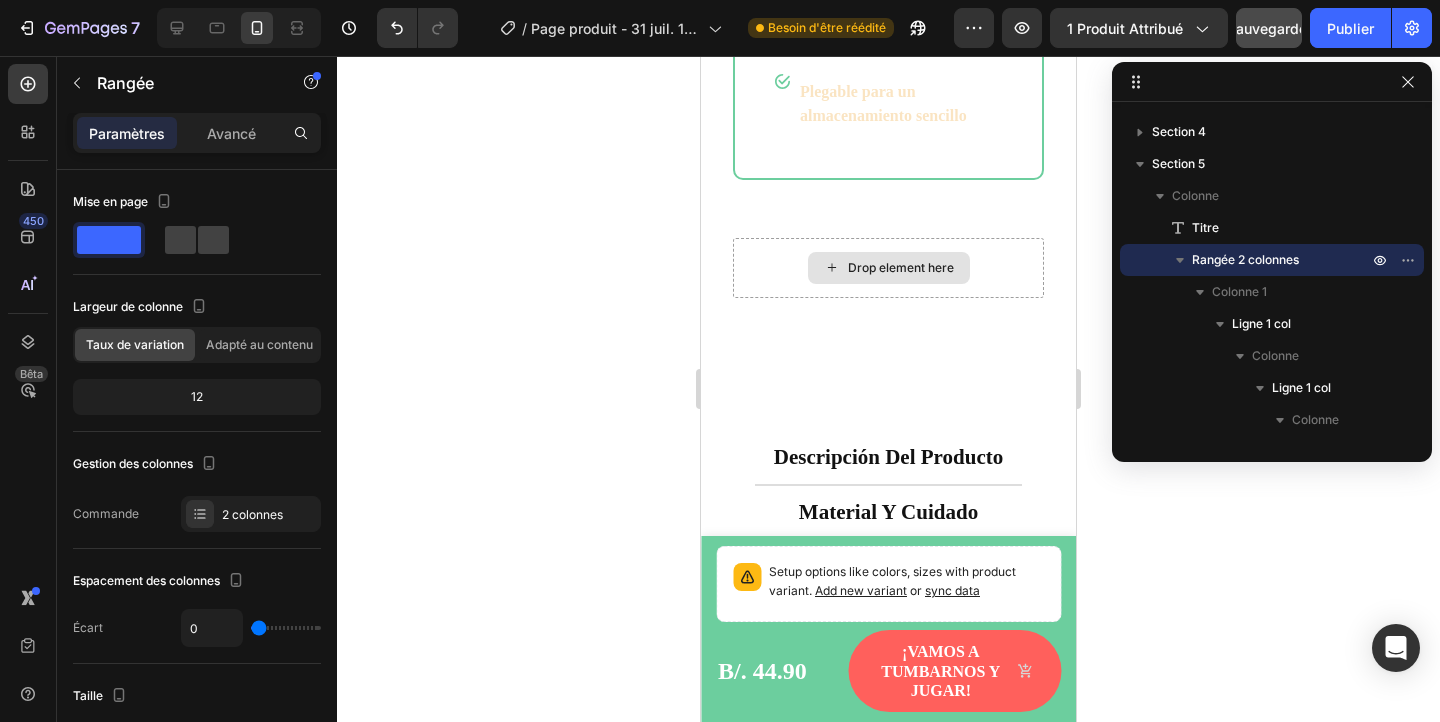 click on "Drop element here" at bounding box center (901, 268) 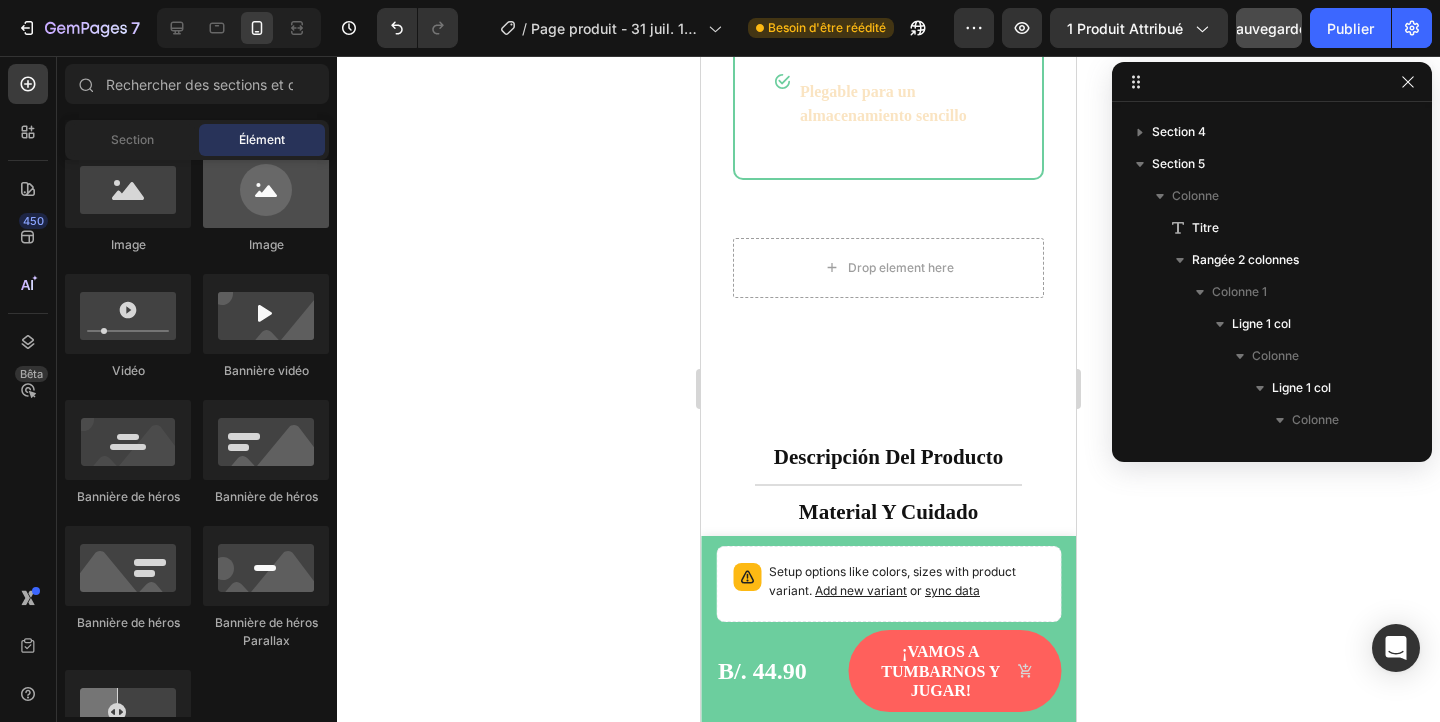 click at bounding box center [266, 188] 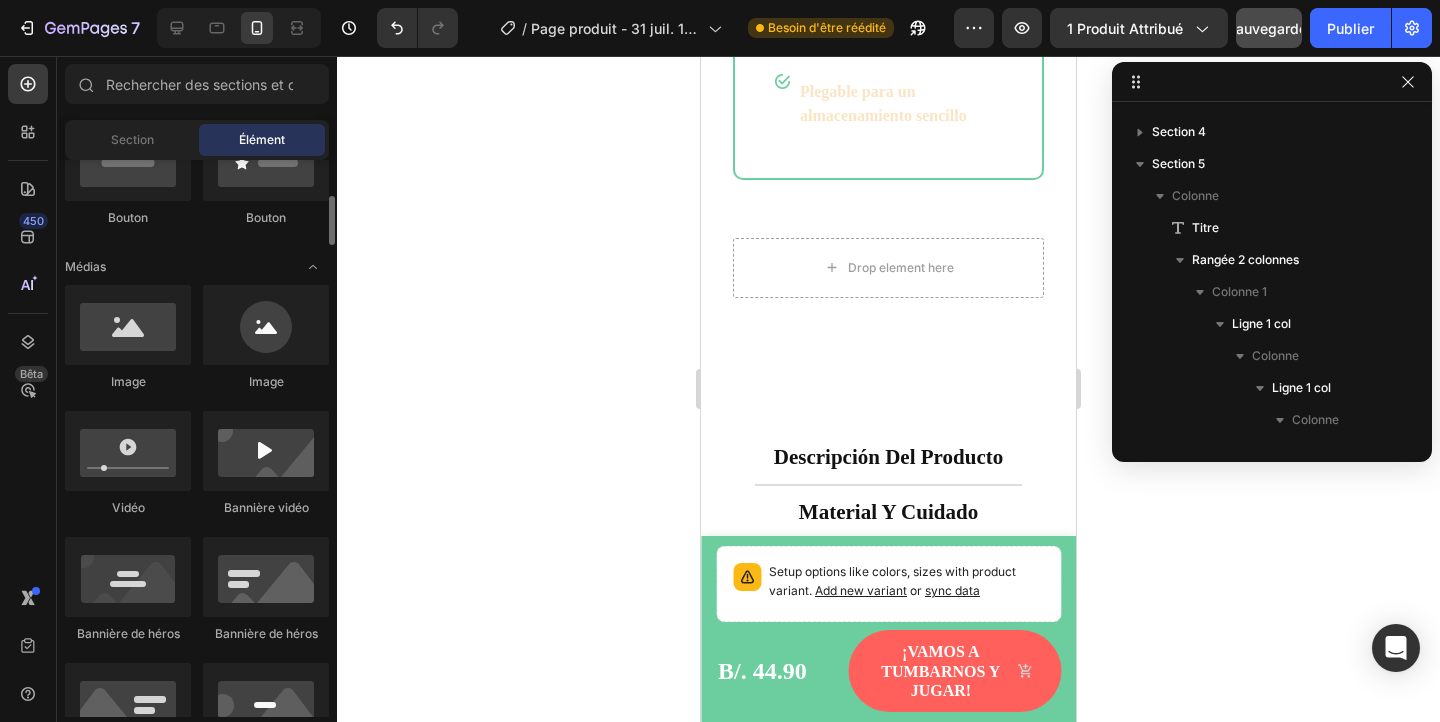 scroll, scrollTop: 521, scrollLeft: 0, axis: vertical 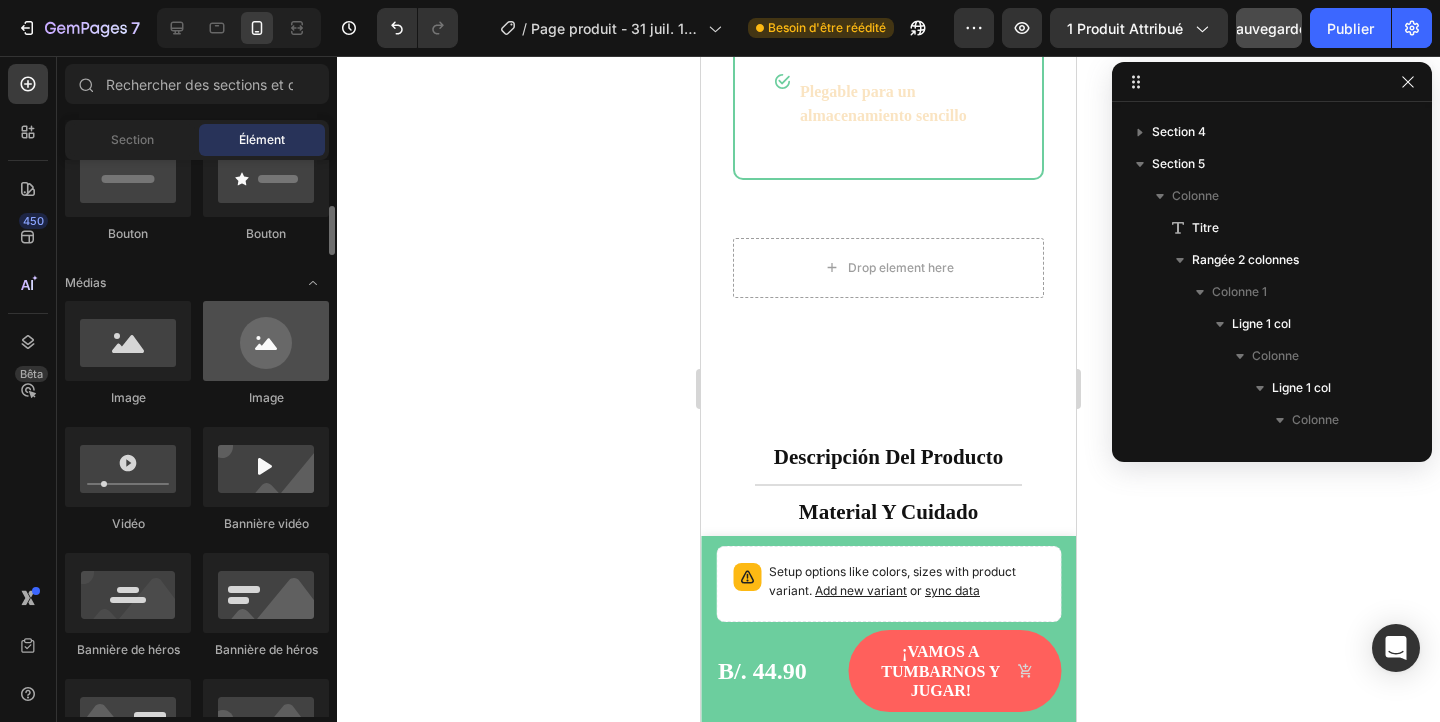 click at bounding box center (266, 341) 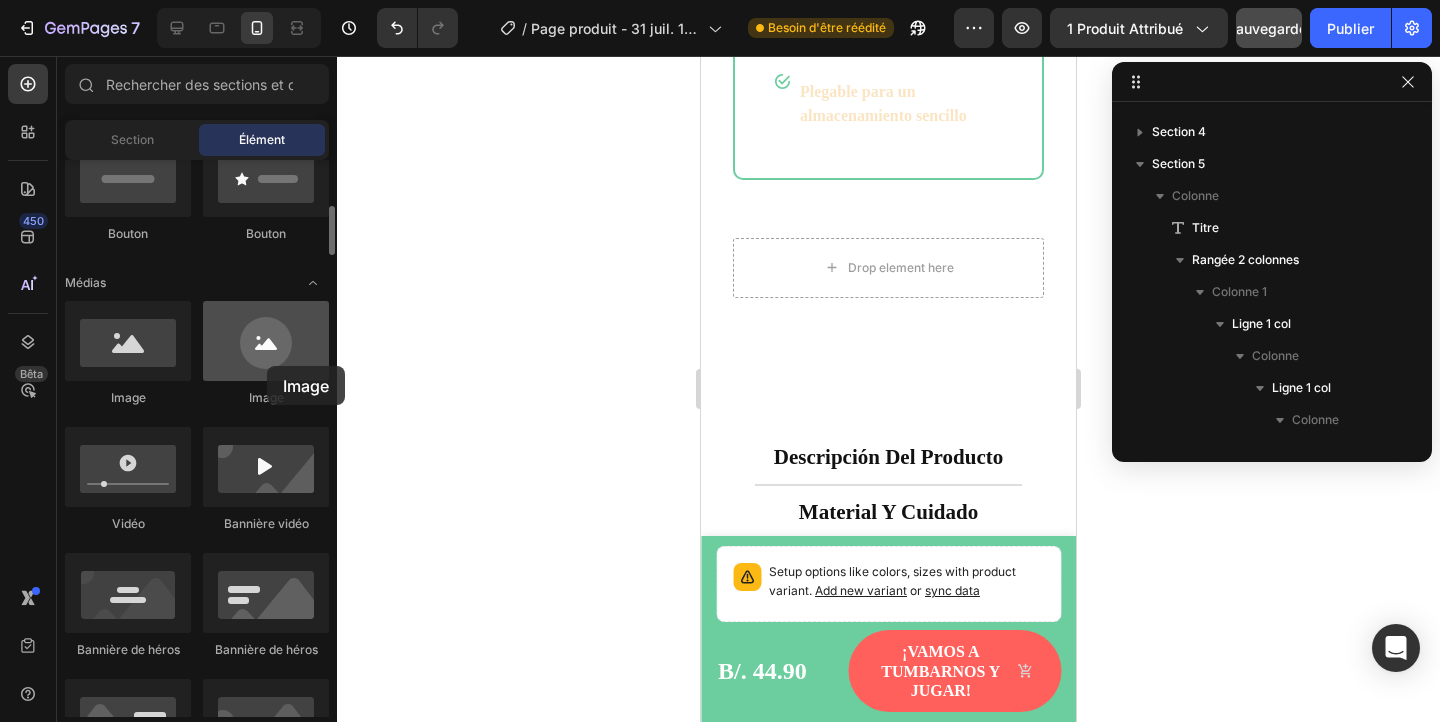 click at bounding box center [266, 341] 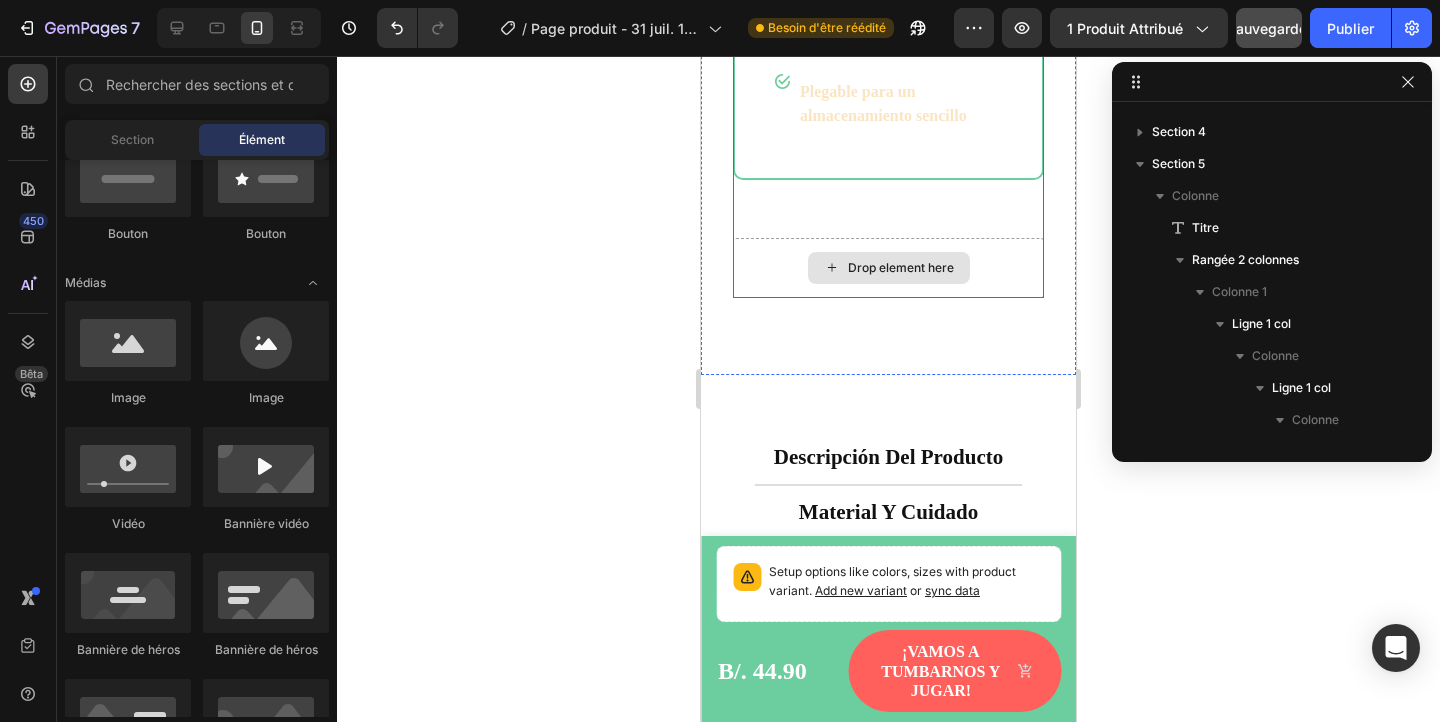click on "Drop element here" at bounding box center (889, 268) 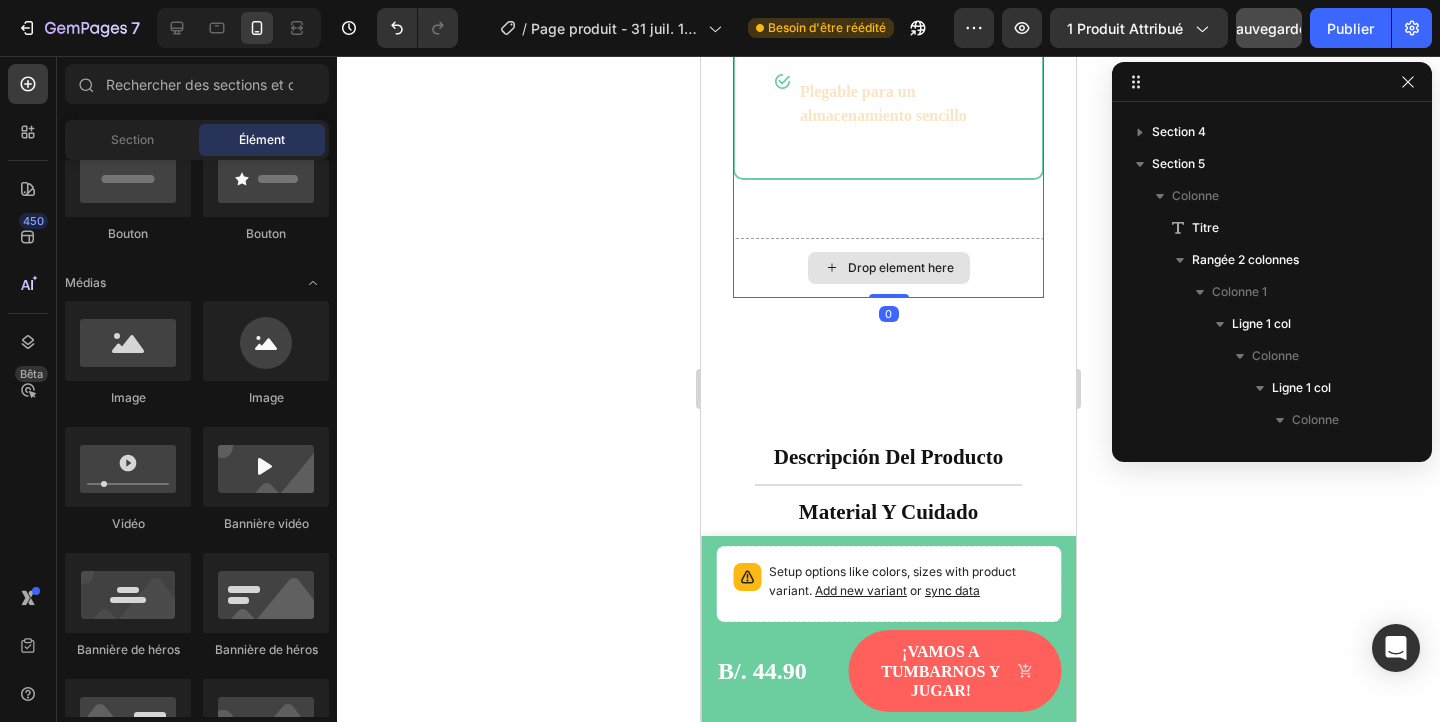 click on "Drop element here" at bounding box center [901, 268] 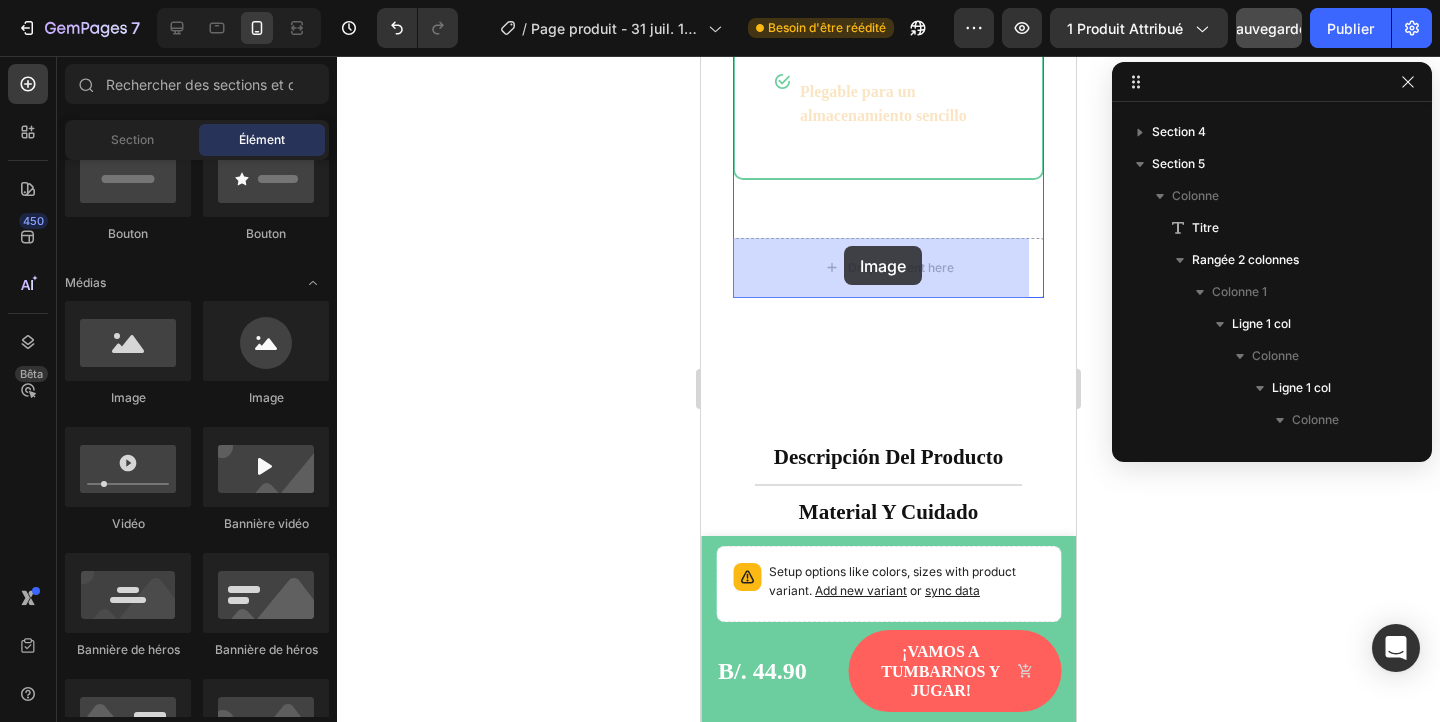 drag, startPoint x: 966, startPoint y: 414, endPoint x: 844, endPoint y: 246, distance: 207.62466 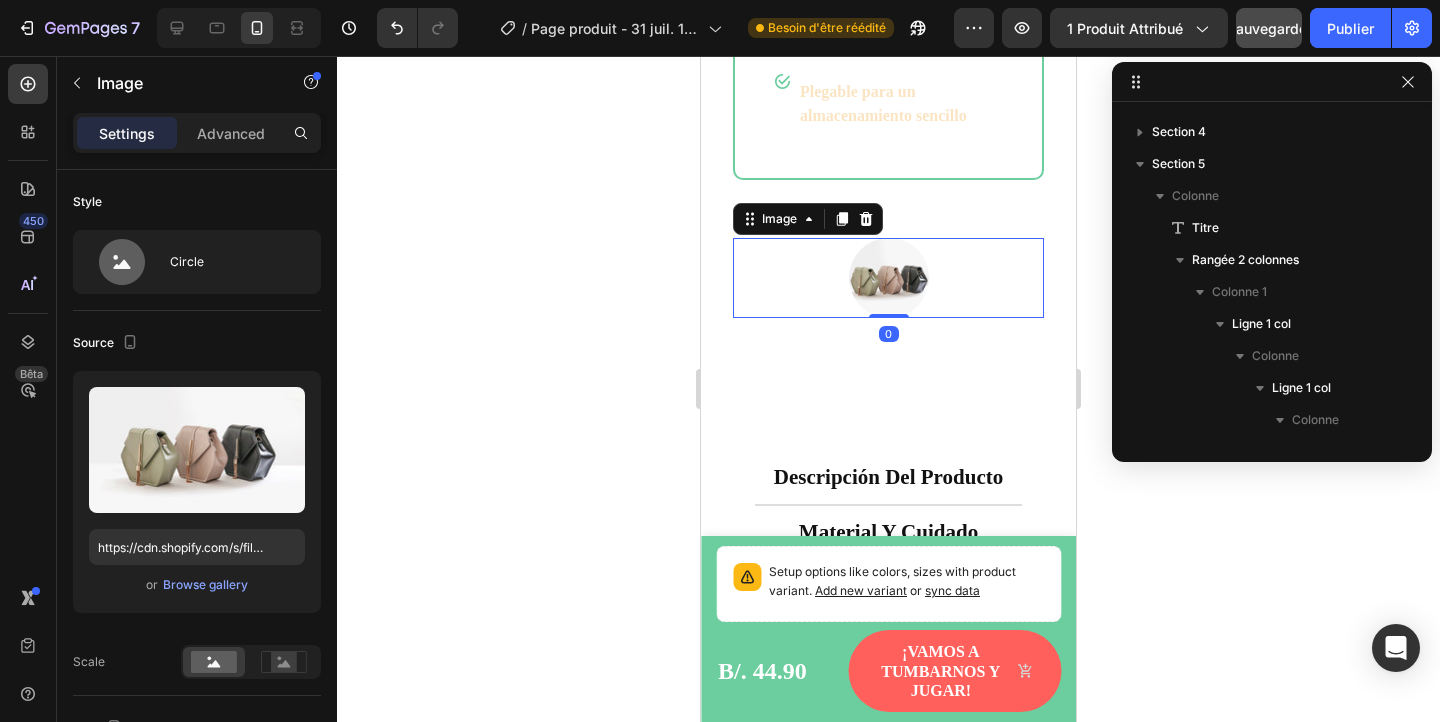 scroll, scrollTop: 1626, scrollLeft: 0, axis: vertical 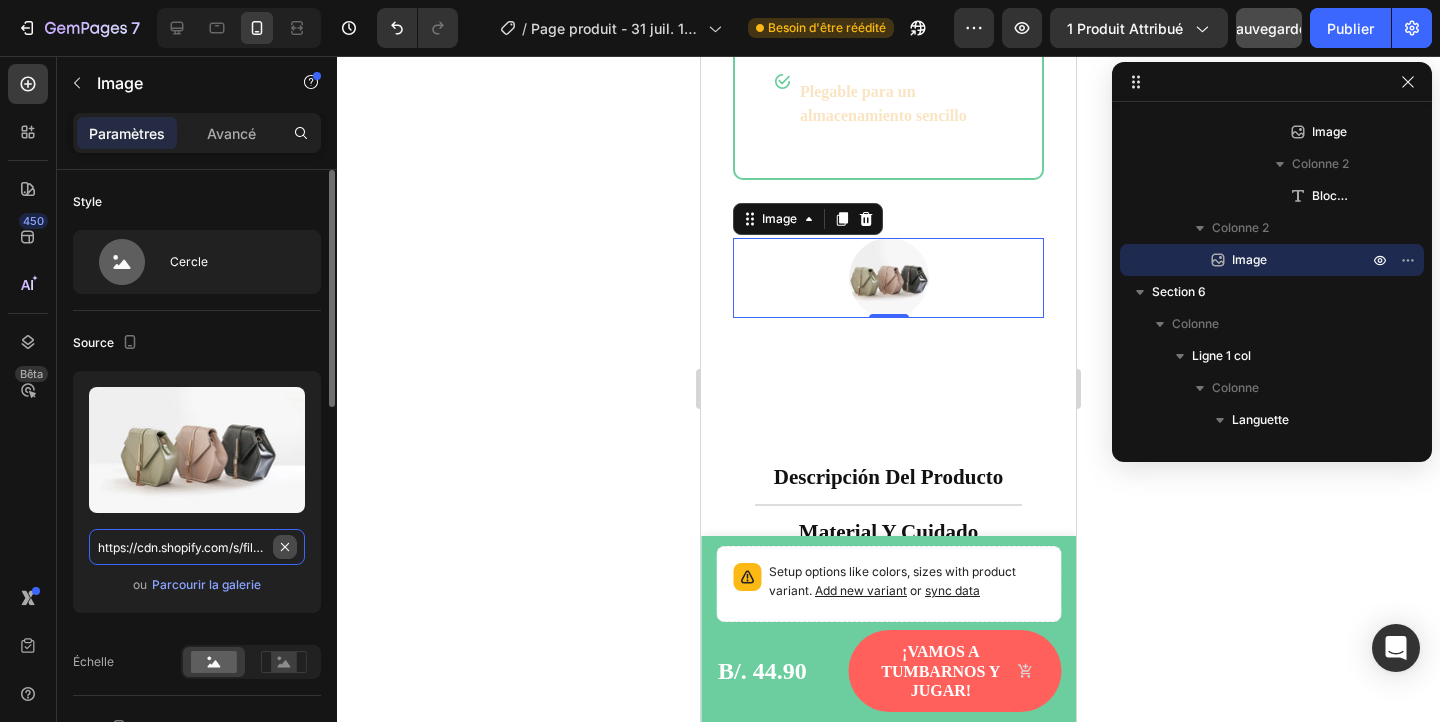 type 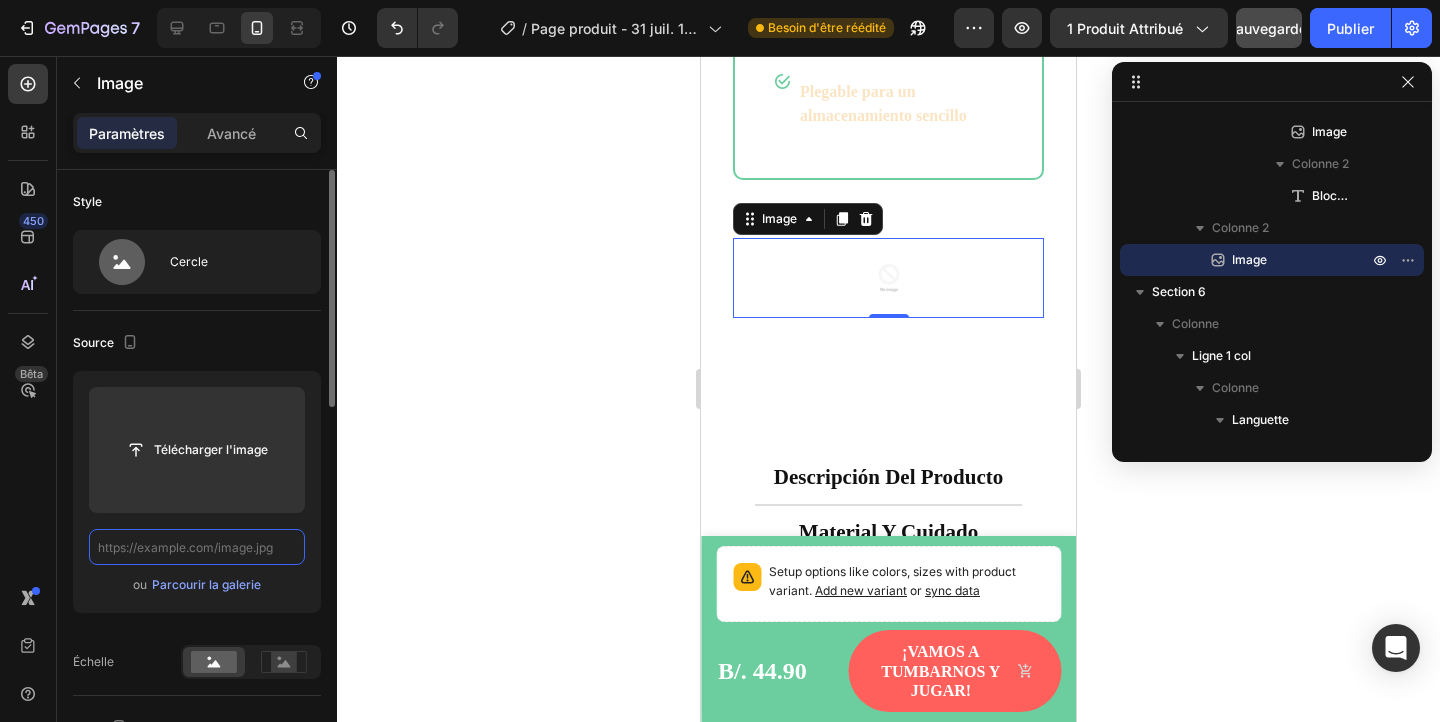 scroll, scrollTop: 0, scrollLeft: 0, axis: both 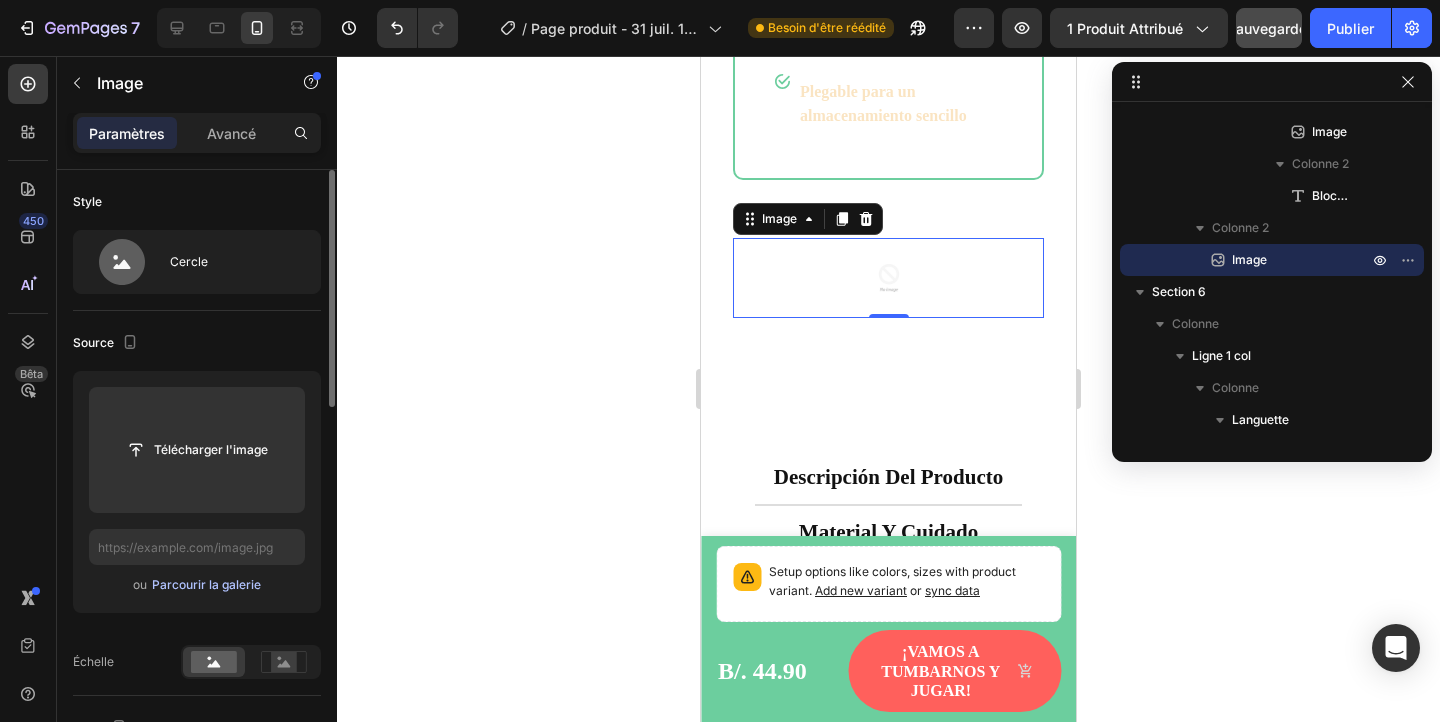 click on "Parcourir la galerie" at bounding box center (206, 584) 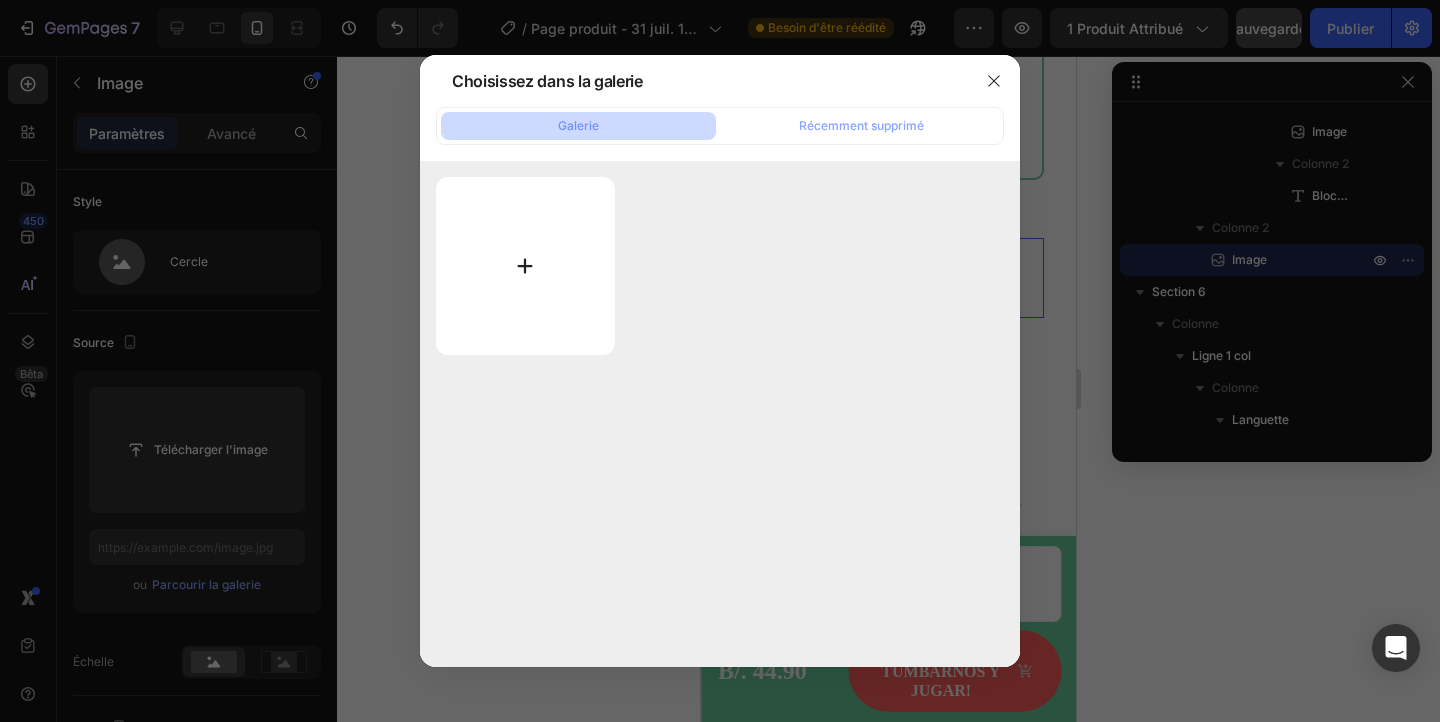 click at bounding box center [525, 266] 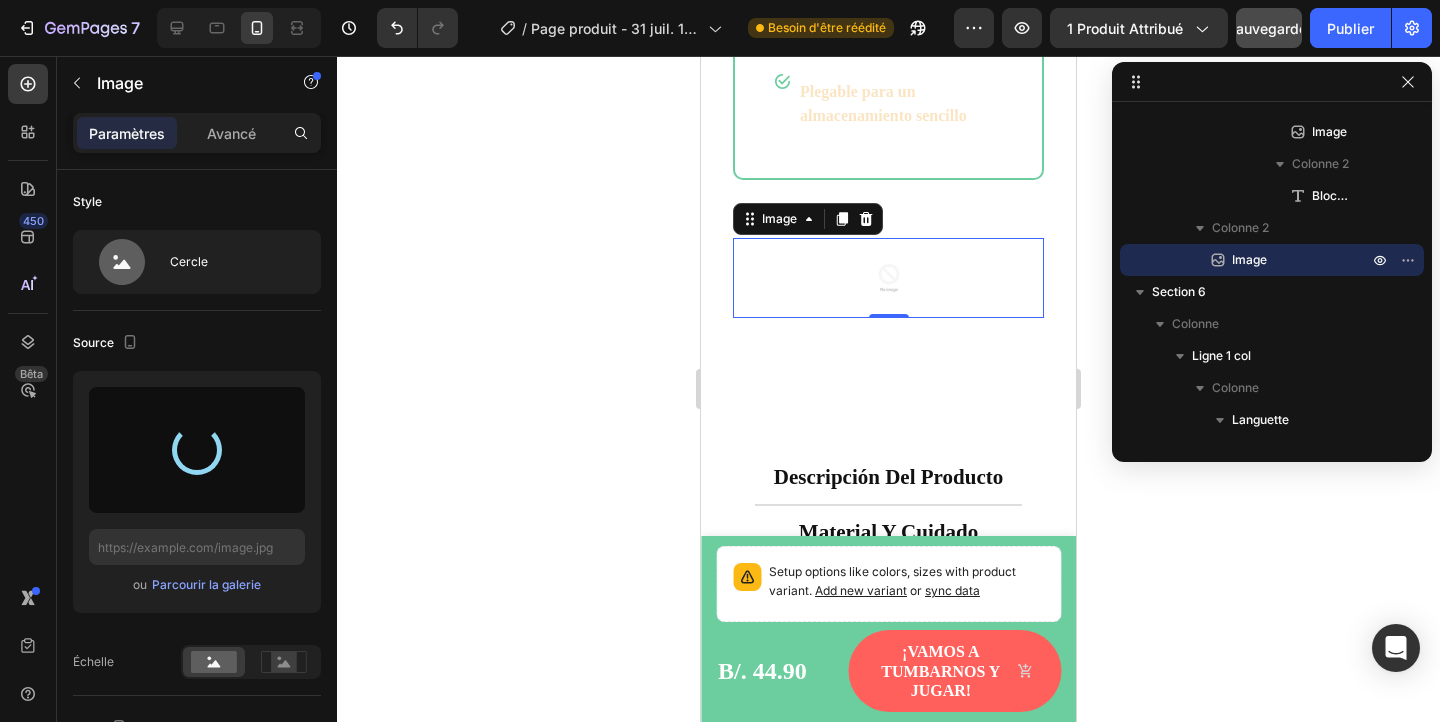 type on "https://cdn.shopify.com/s/files/1/0867/1877/5561/files/gempages_577760135636583100-b972ddb3-d818-4cff-9a08-a2a9e010e129.png" 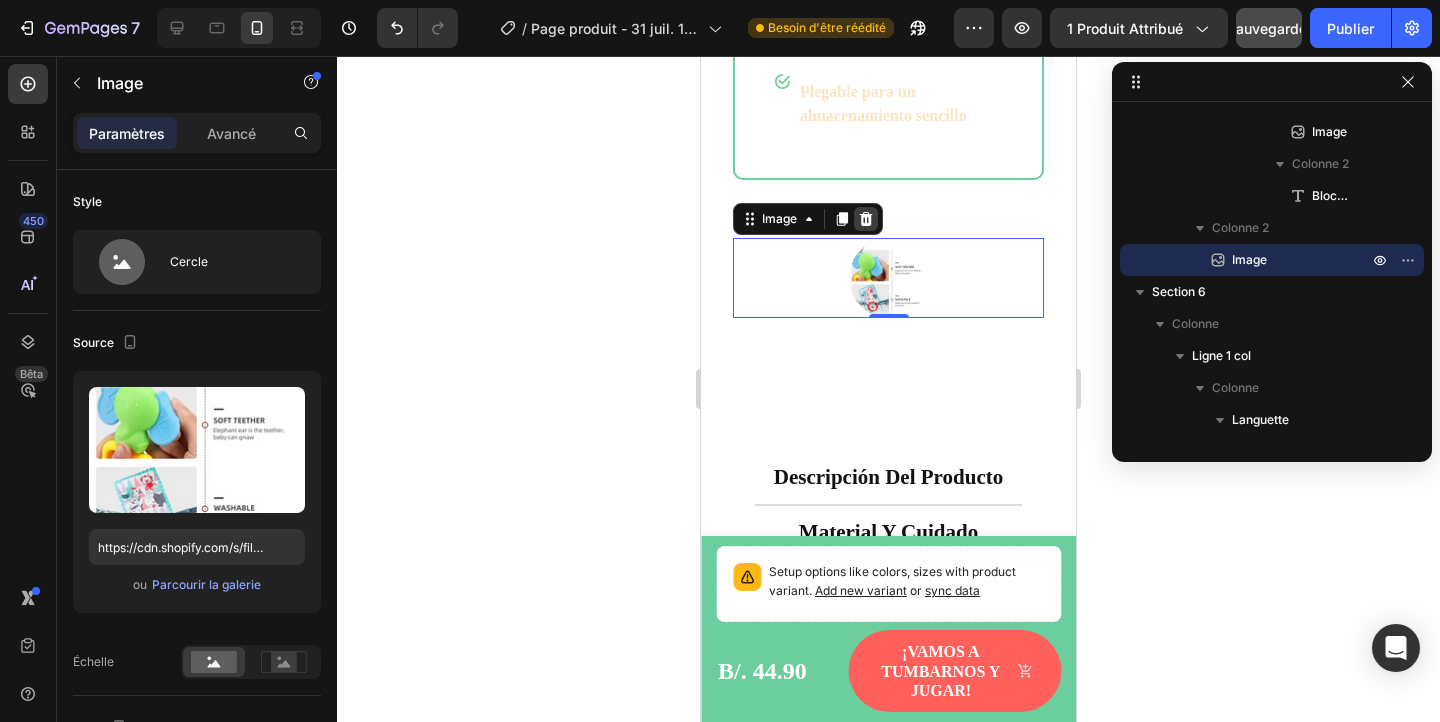 click 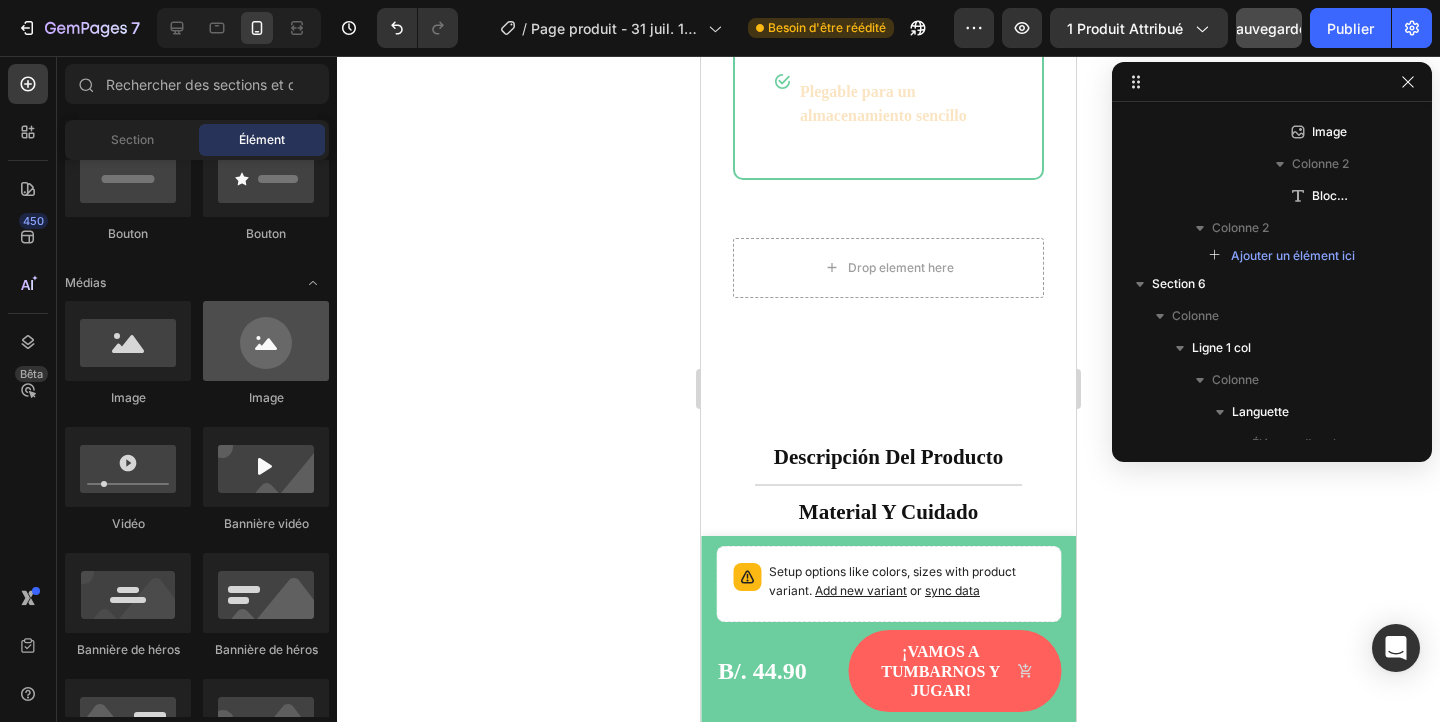 click at bounding box center [266, 341] 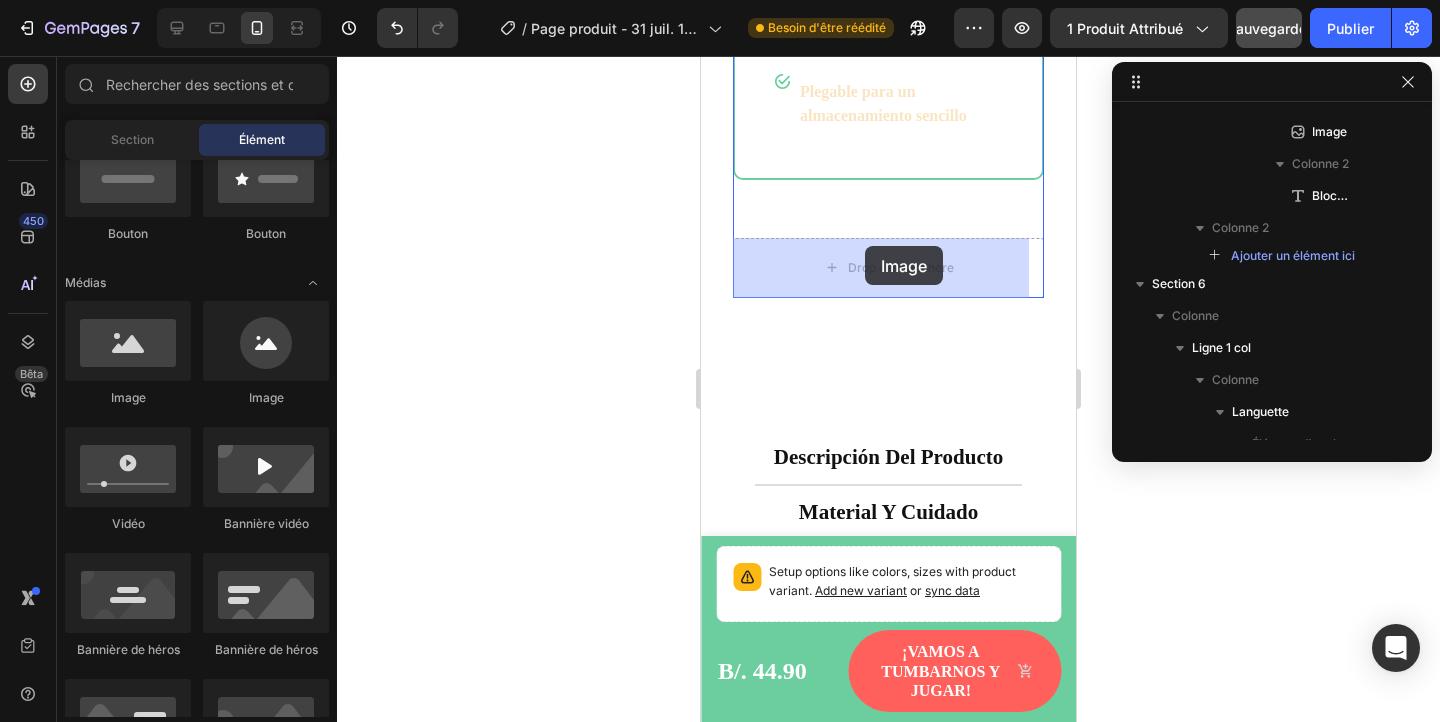drag, startPoint x: 949, startPoint y: 400, endPoint x: 865, endPoint y: 245, distance: 176.29805 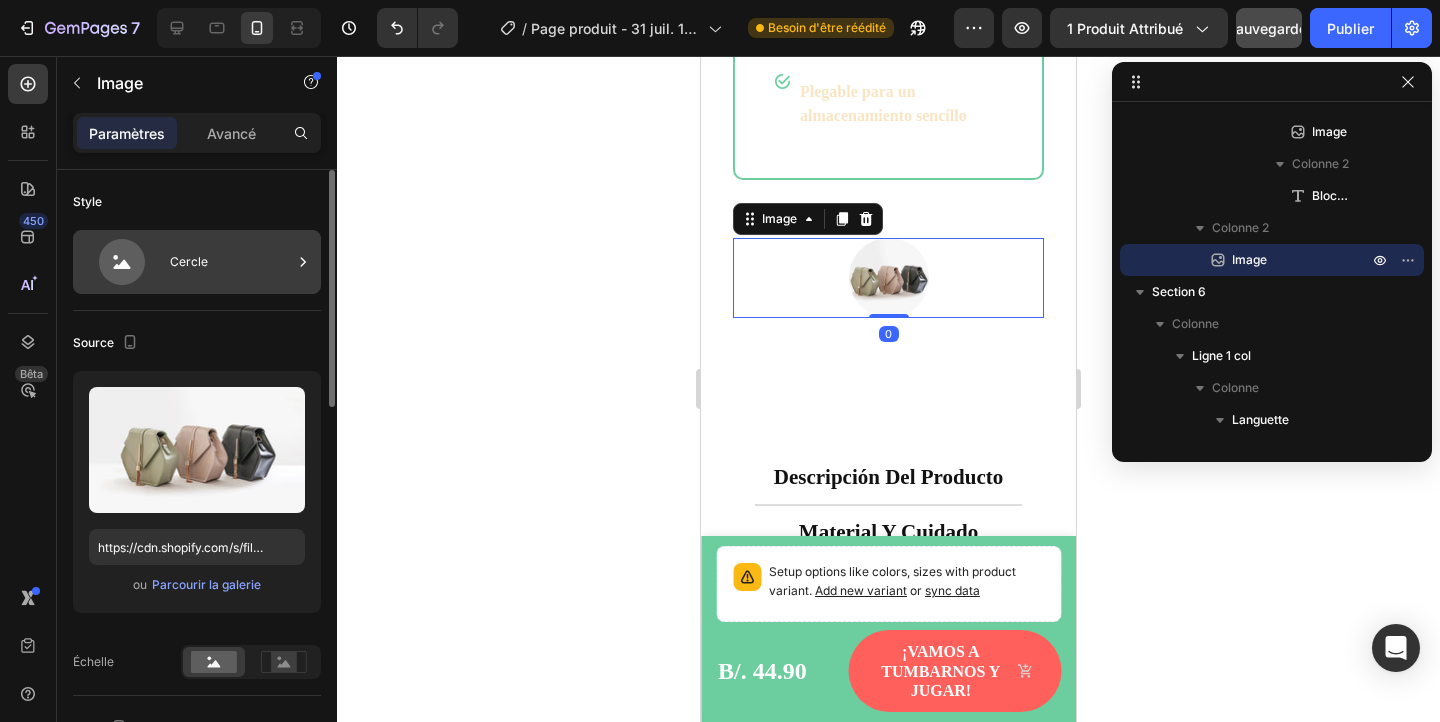 click on "Cercle" at bounding box center [197, 262] 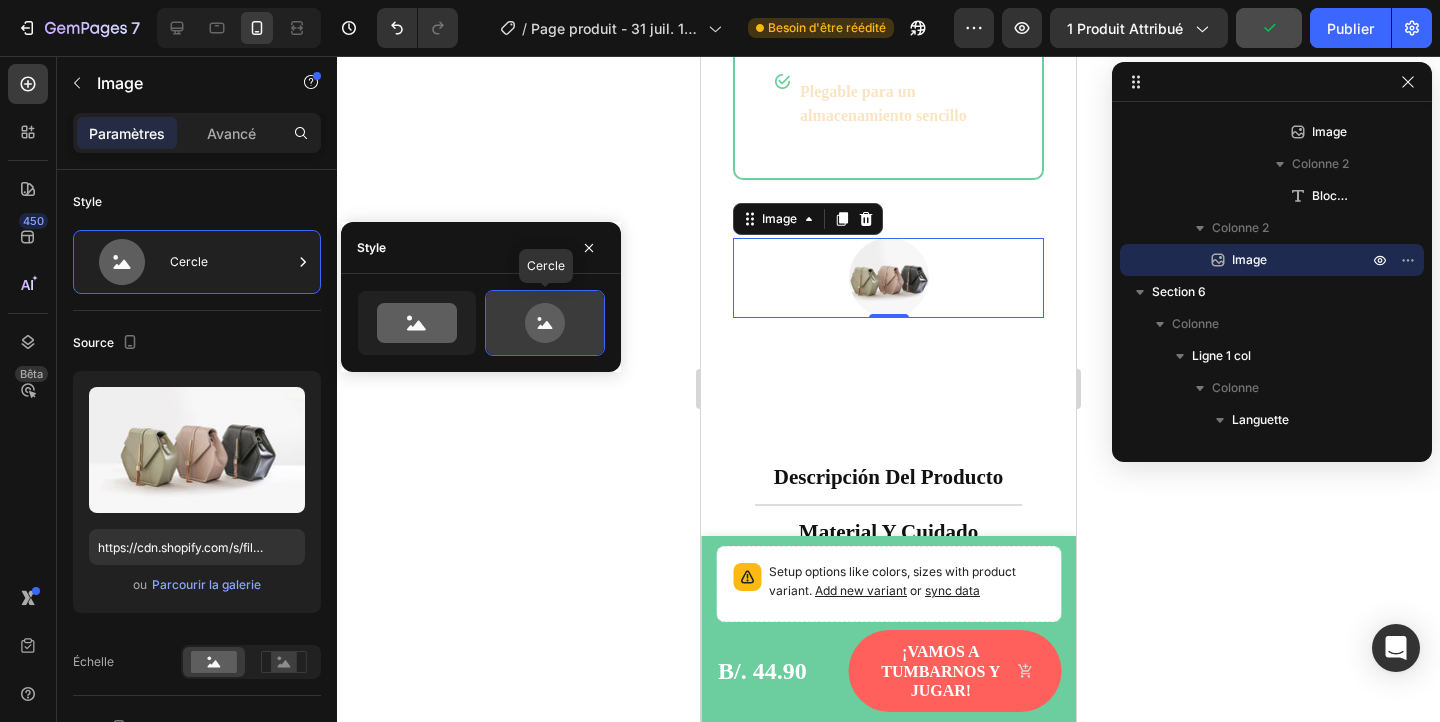 click 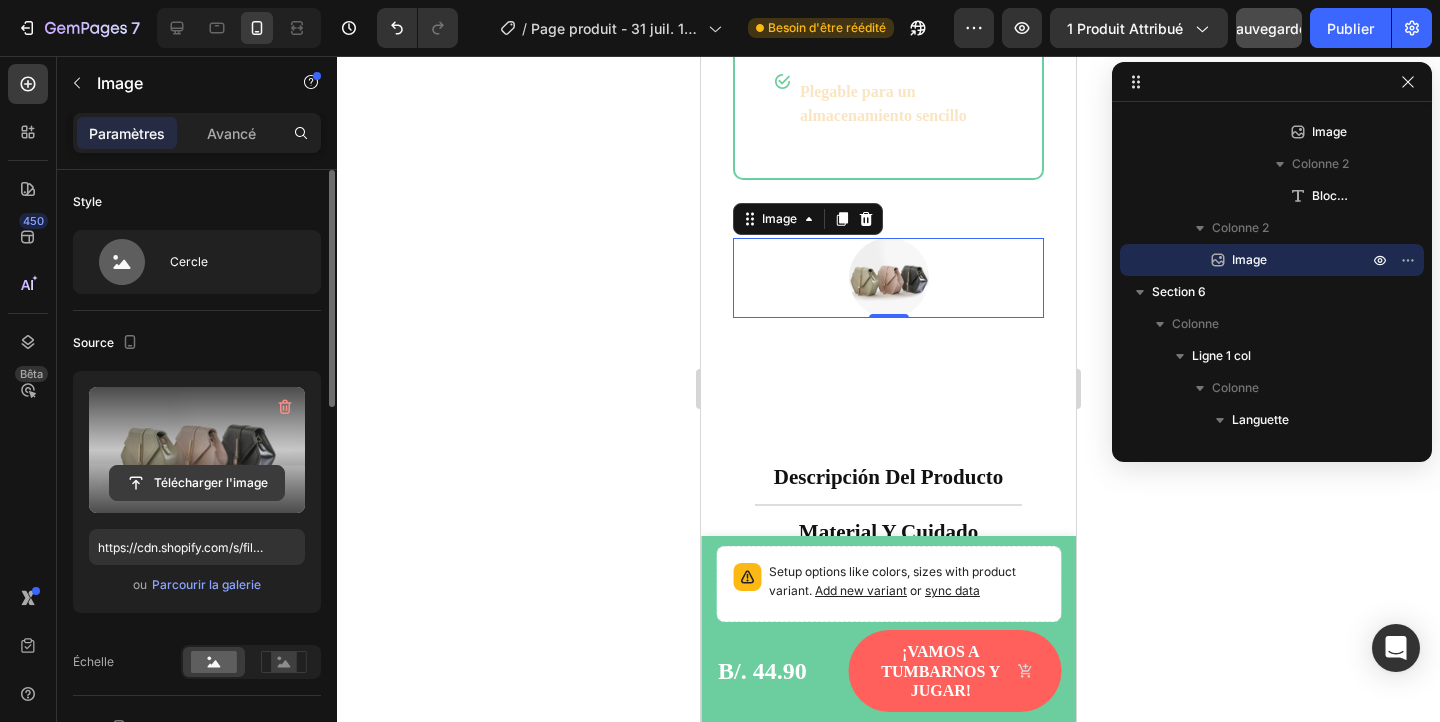 click 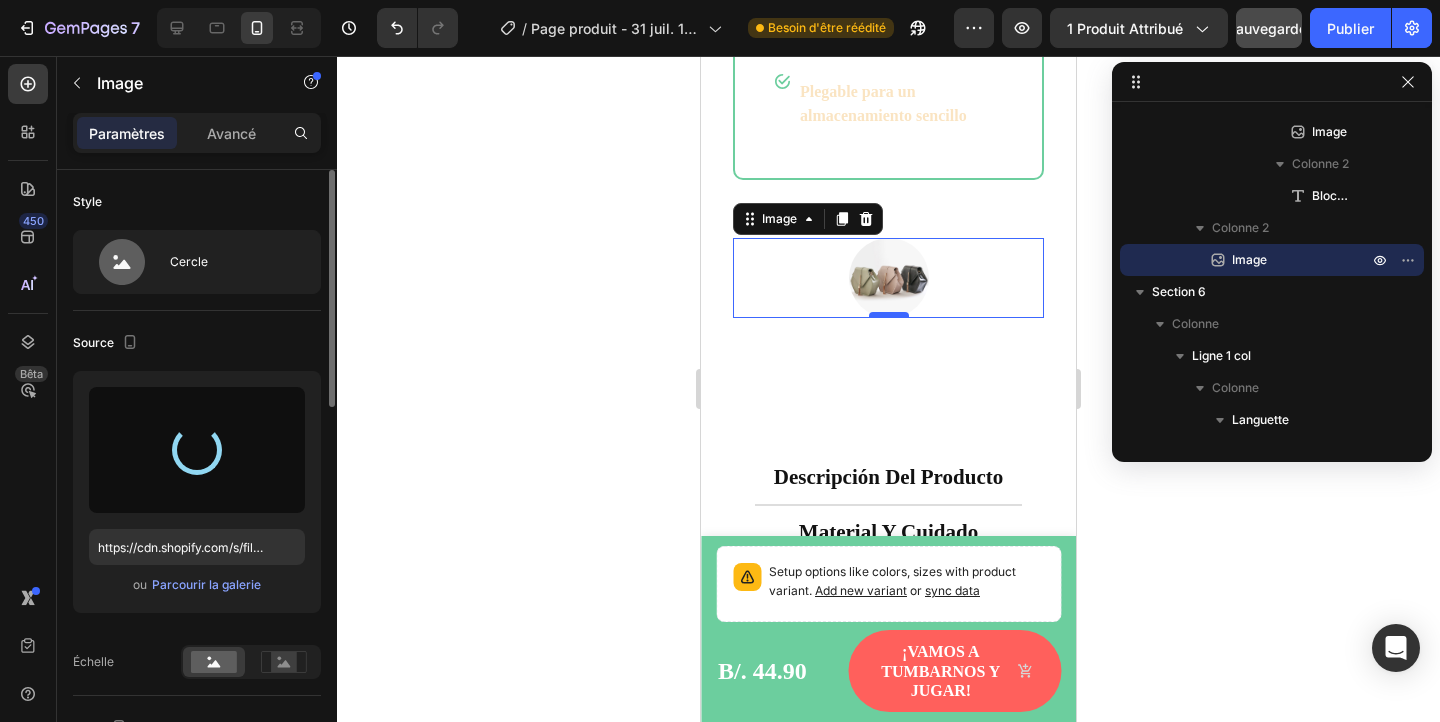 type on "https://cdn.shopify.com/s/files/1/0867/1877/5561/files/gempages_577760135636583100-717bdad2-9ccb-4d54-989d-9792c7f34f27.png" 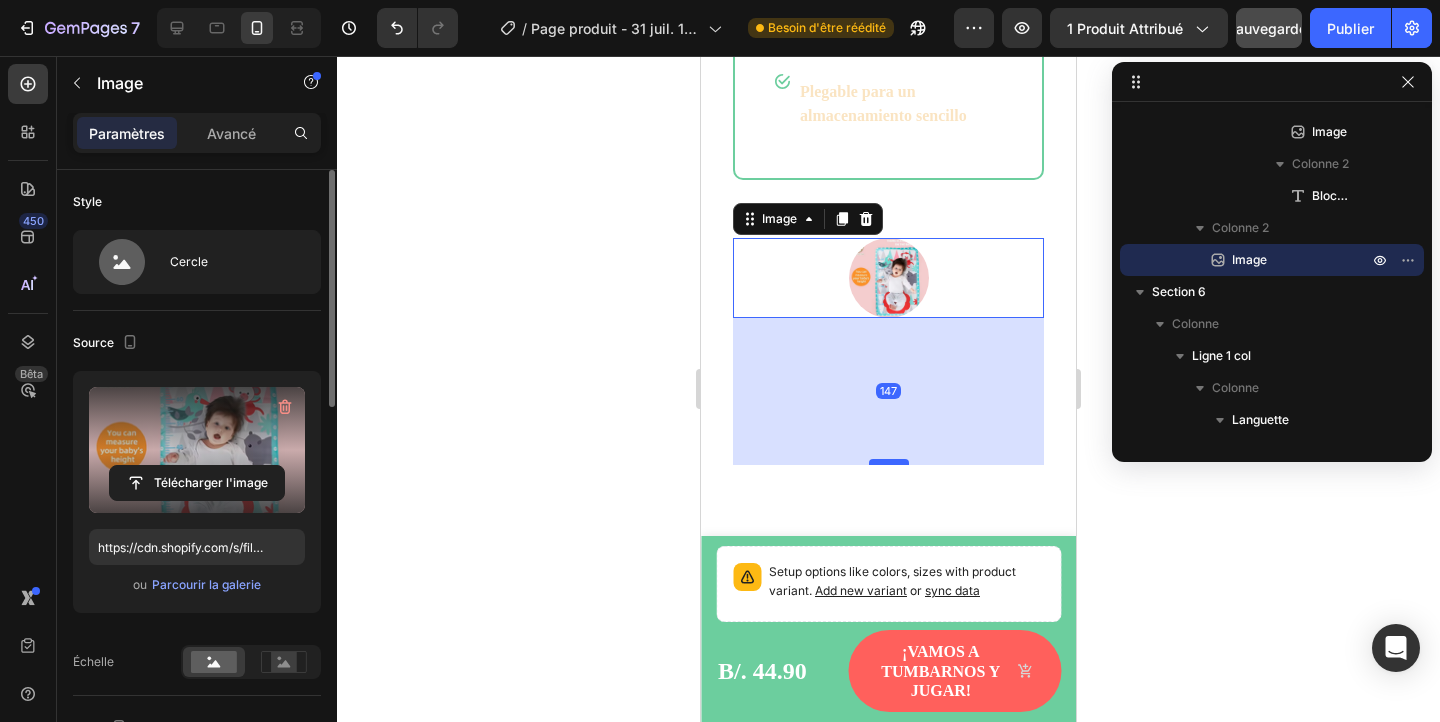 drag, startPoint x: 889, startPoint y: 316, endPoint x: 882, endPoint y: 462, distance: 146.16771 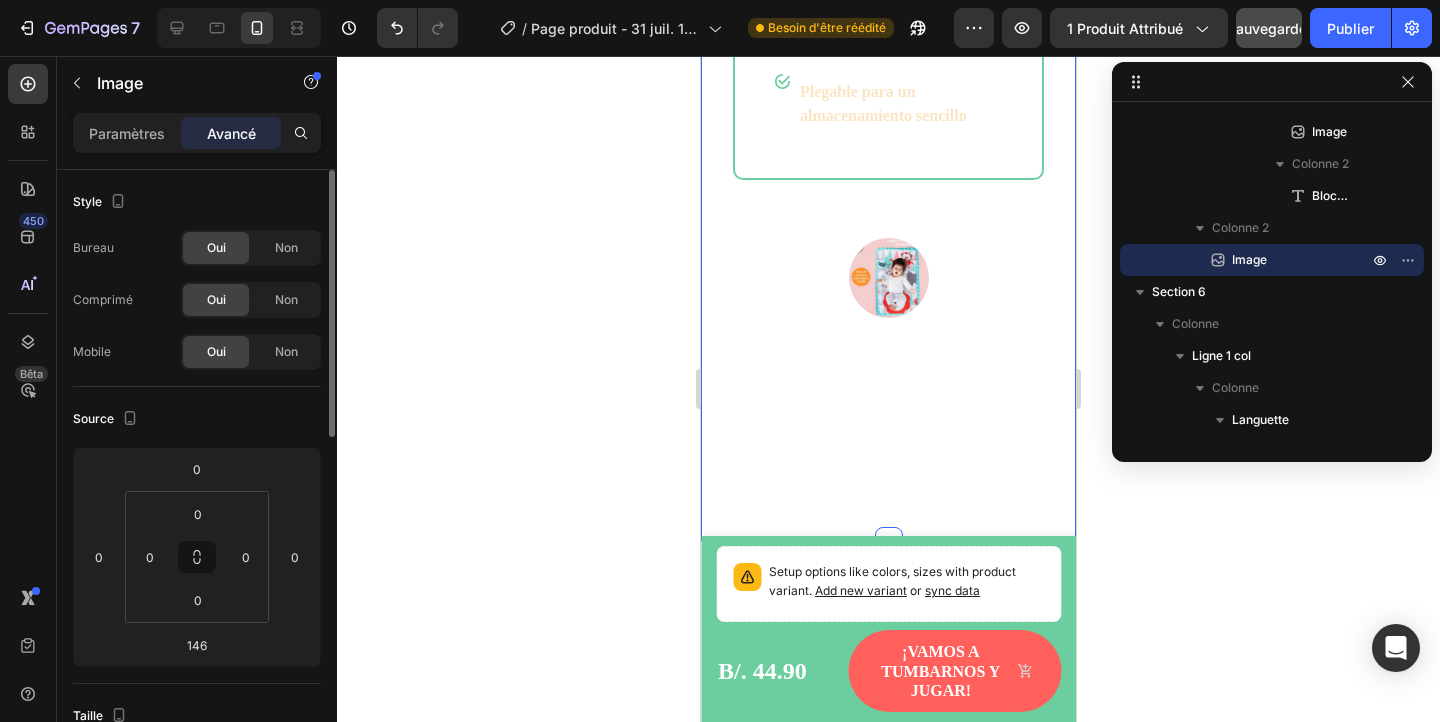 click on "¿Por qué elegir Tienda Online? Heading Tienda Online Text block Row Image Image Envío rápido y gratuito Text block Row Image Materiales ecológicos y seguros para bebés Text block Row Image Plegable para un fácil almacenamiento Text block Row Image Plegable para guardarse fácilmente Text block Row Image Plegable para un almacenamiento sencillo Text block Row Row Image Row Section 5   You can create reusable sections Create Theme Section AI Content Write with GemAI What would you like to describe here? Tone and Voice Persuasive Product Show more Generate" at bounding box center [888, -15] 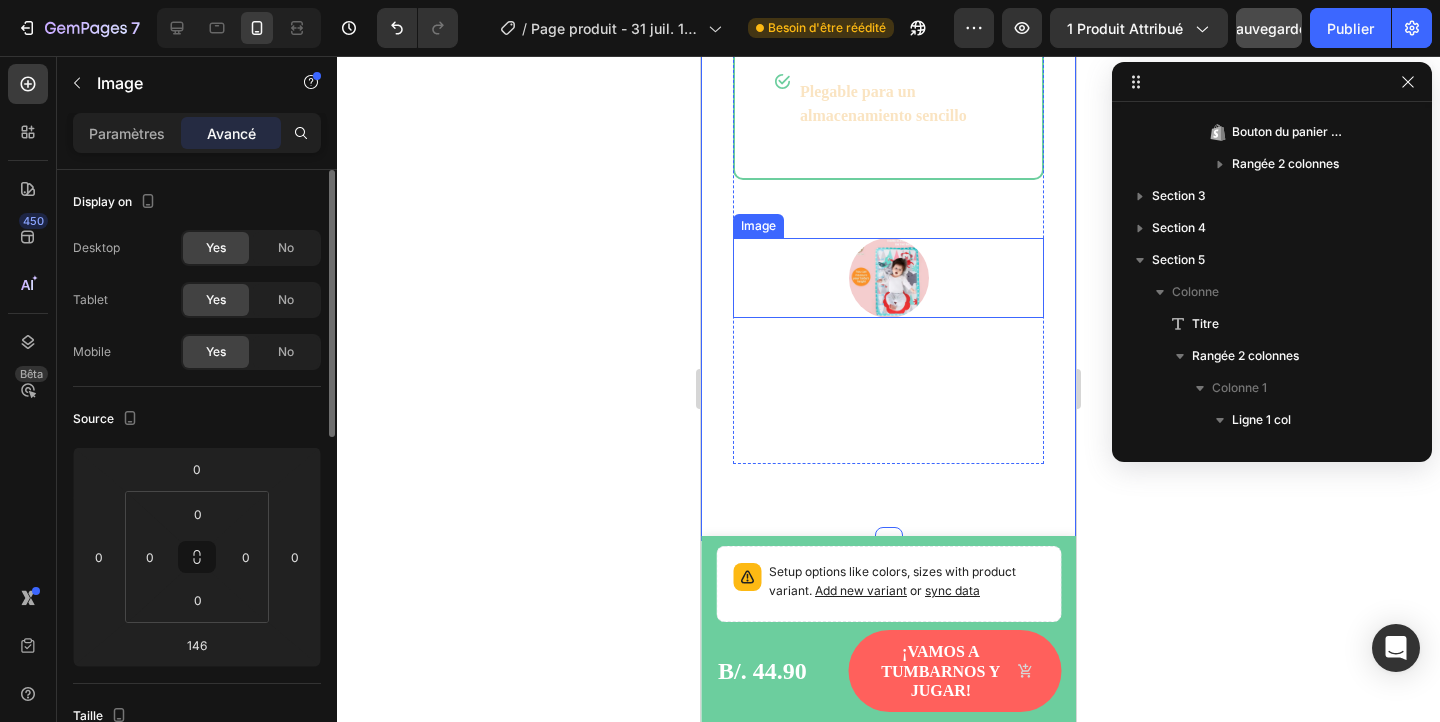 click at bounding box center (889, 278) 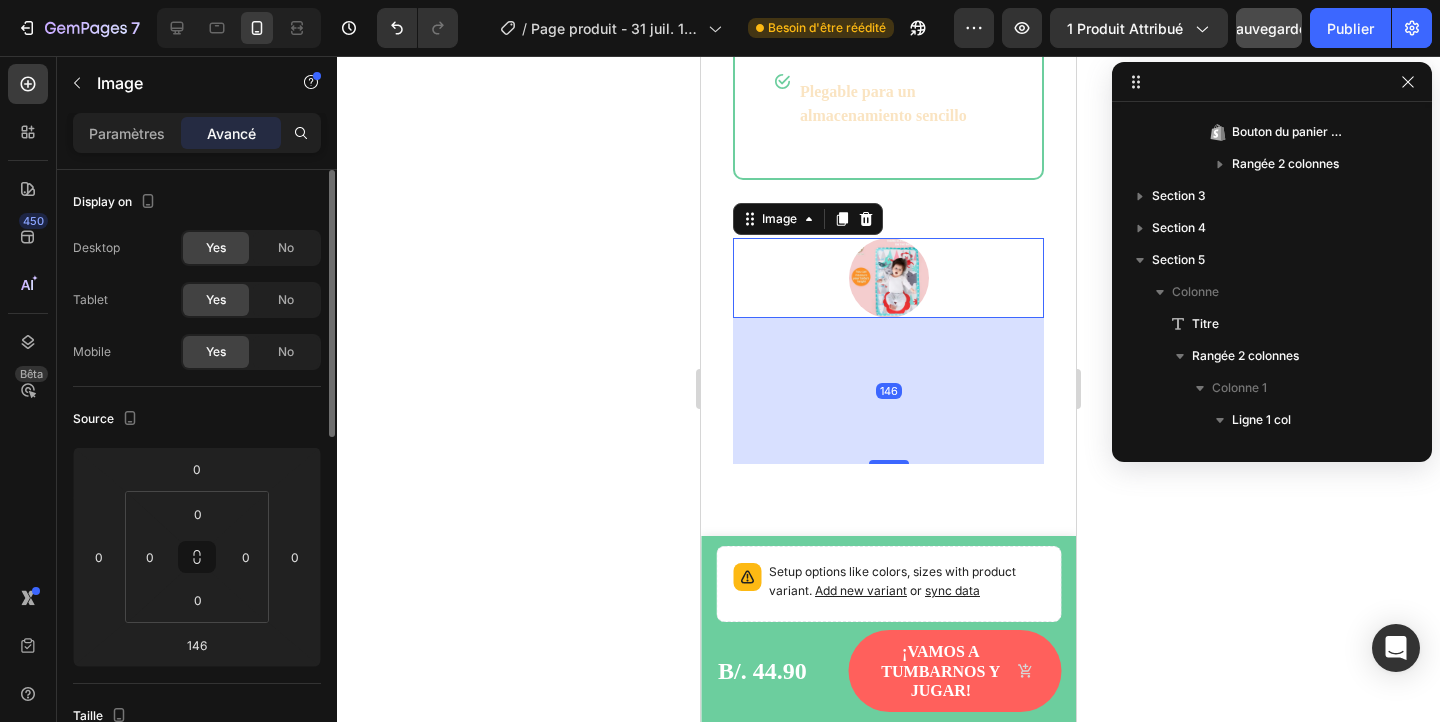 scroll, scrollTop: 1626, scrollLeft: 0, axis: vertical 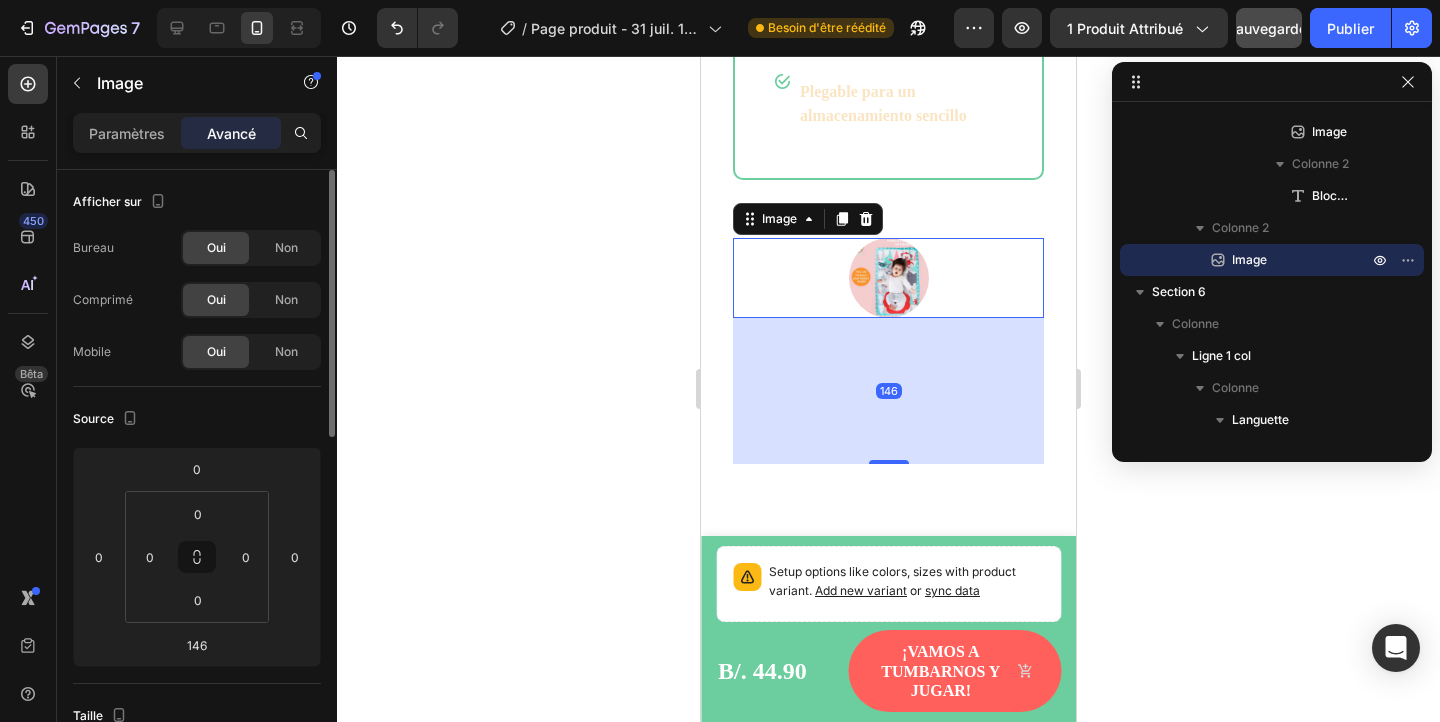 click on "146" at bounding box center (889, 391) 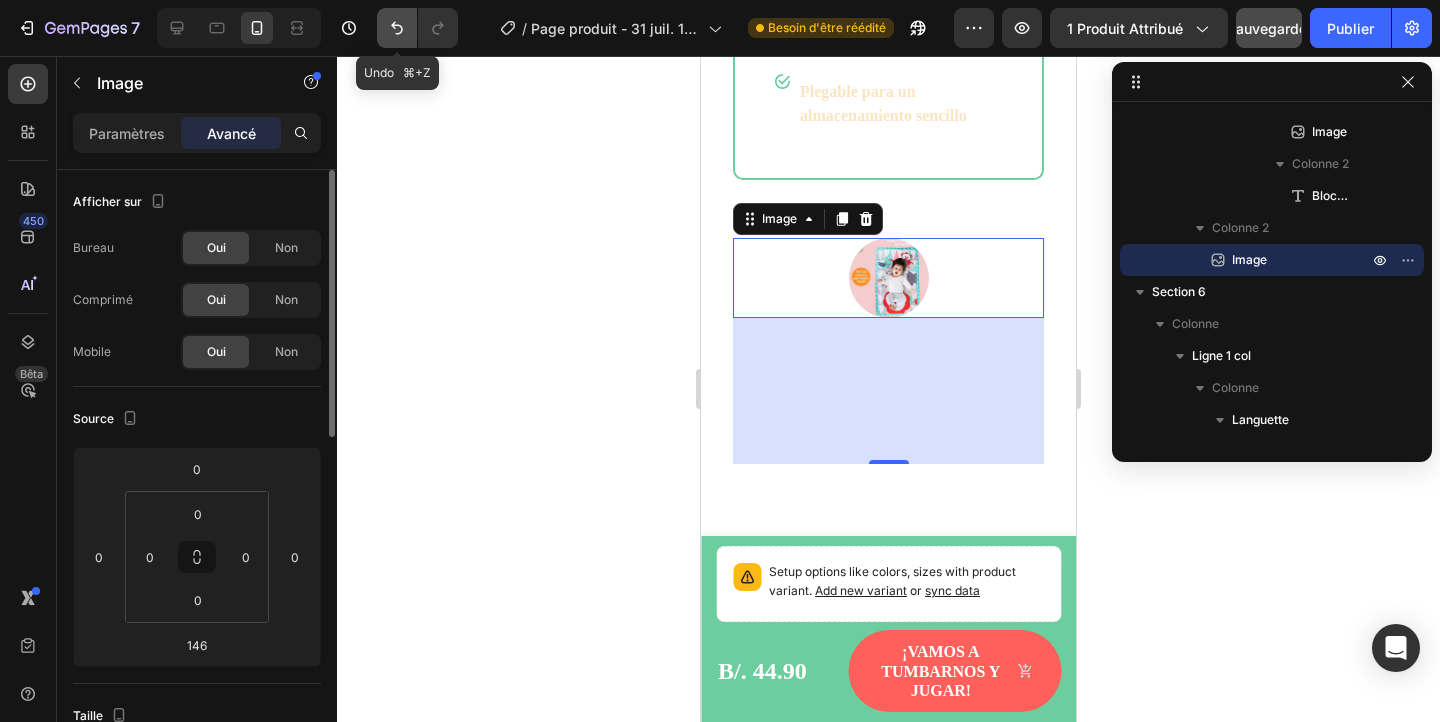 click 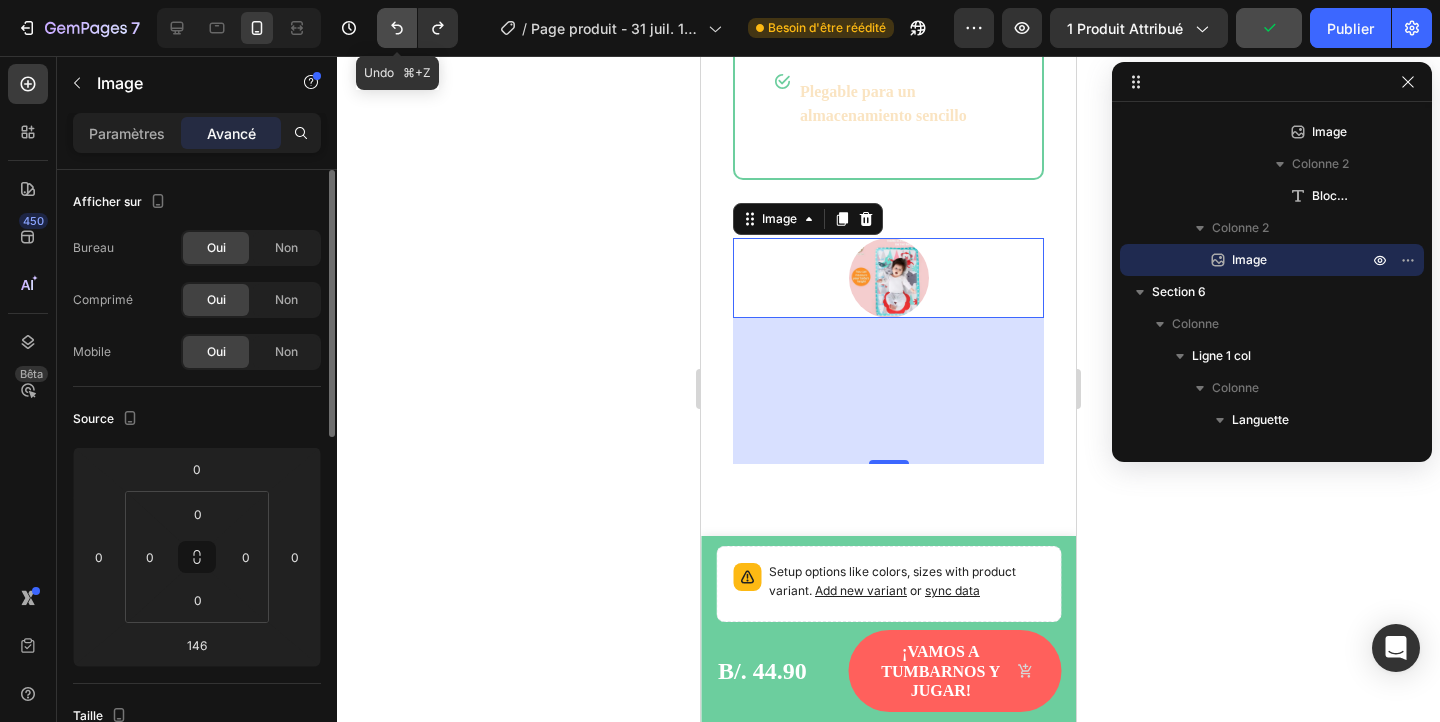 click 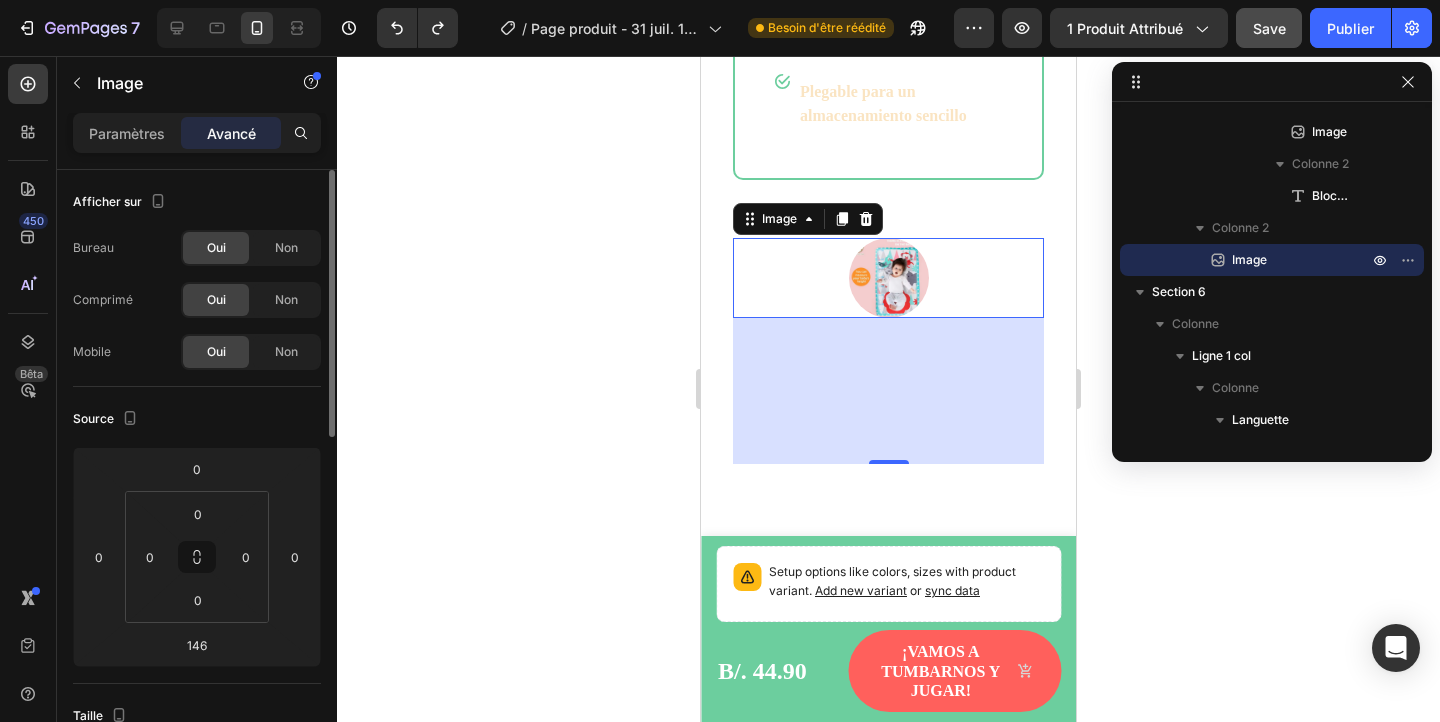 click 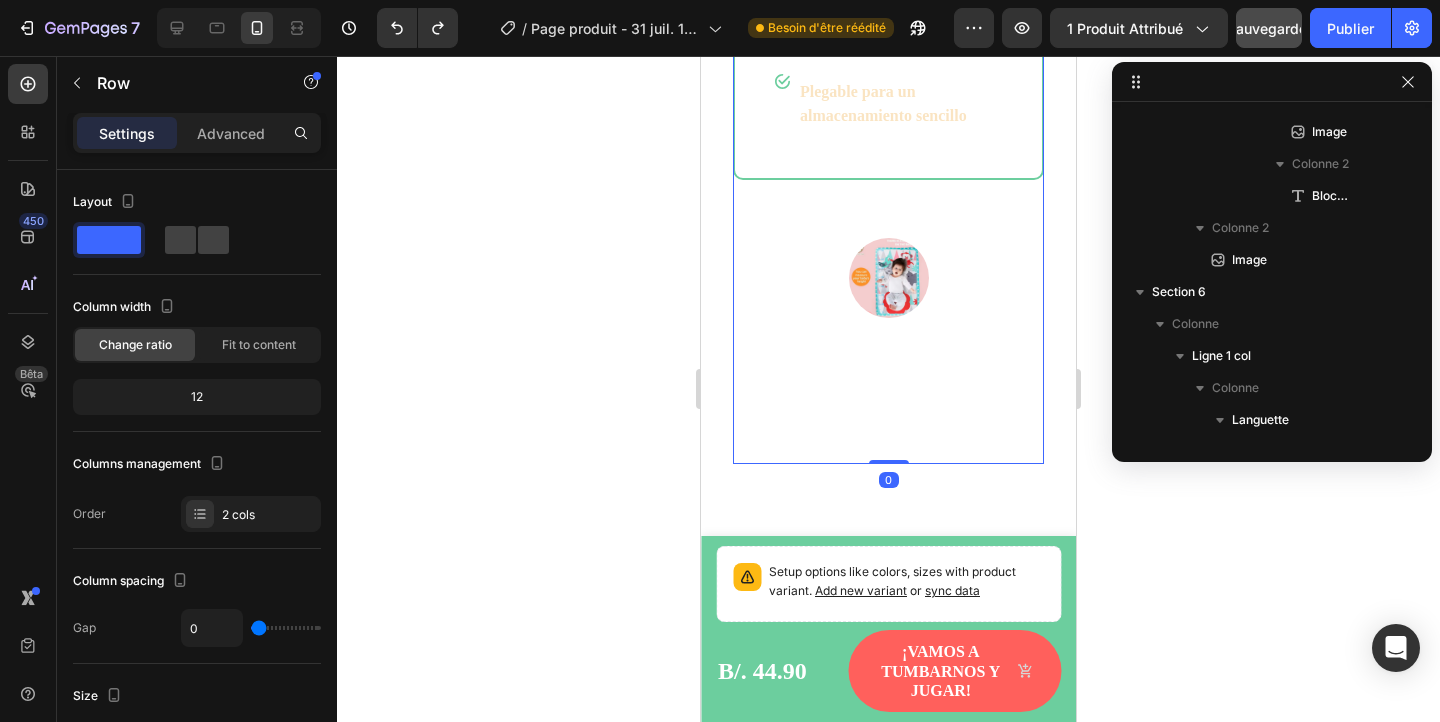 click on "Image" at bounding box center [888, 351] 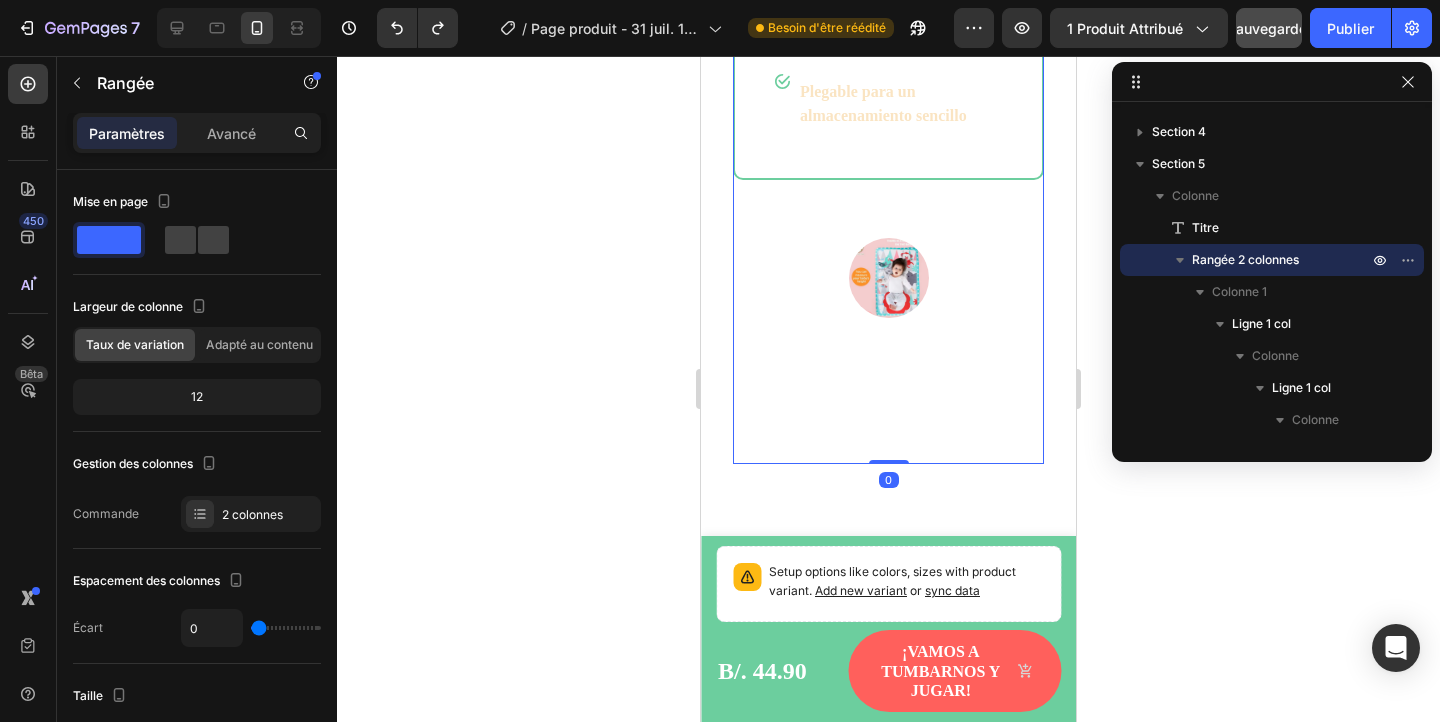 drag, startPoint x: 883, startPoint y: 461, endPoint x: 883, endPoint y: 328, distance: 133 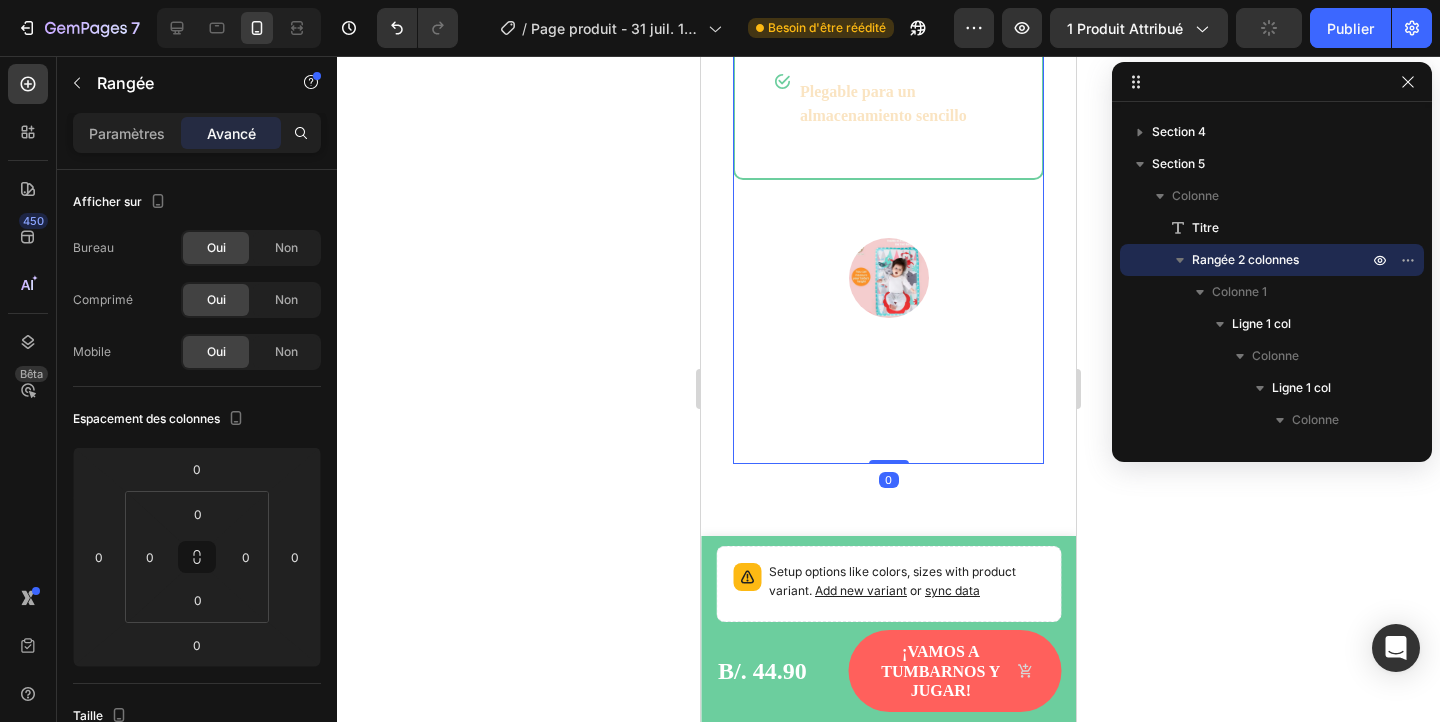 drag, startPoint x: 890, startPoint y: 459, endPoint x: 871, endPoint y: 331, distance: 129.40247 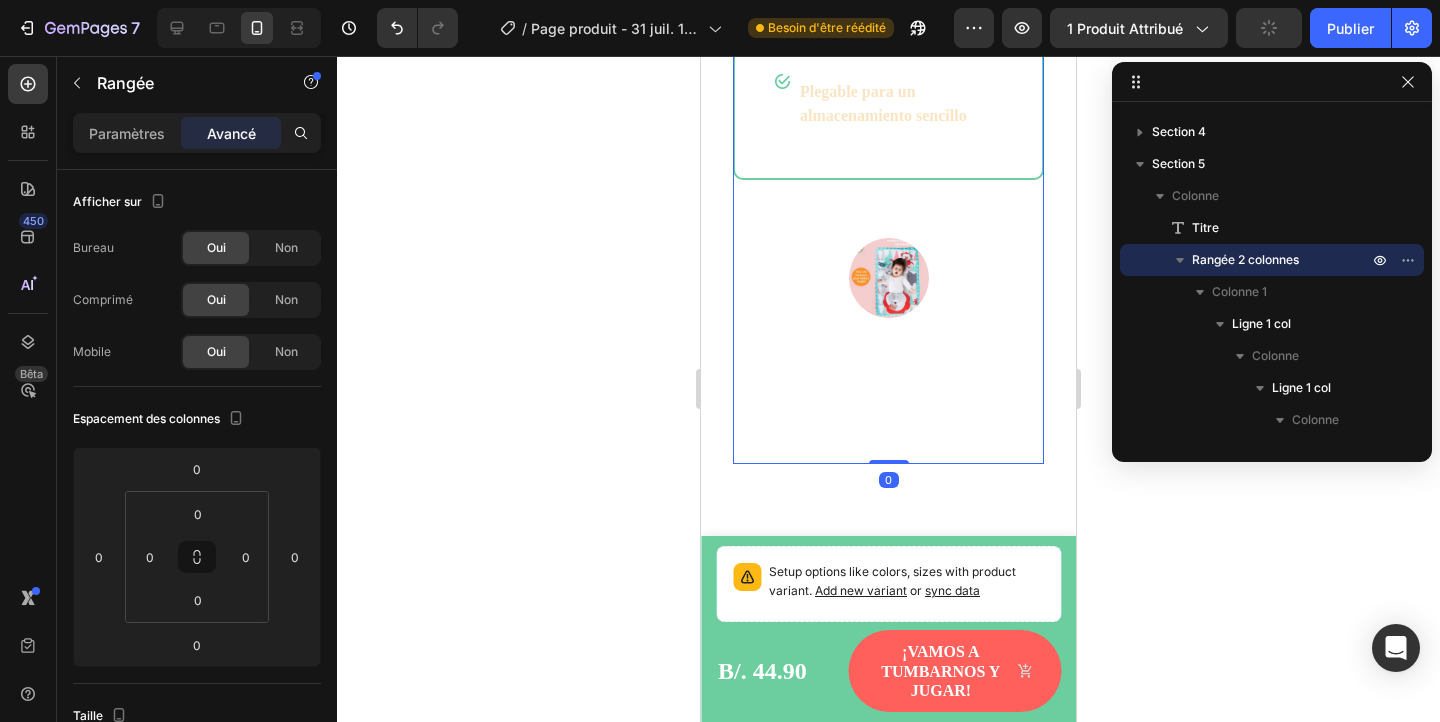 click on "Tienda Online Text block Row Image Image Envío rápido y gratuito Text block Row Image Materiales ecológicos y seguros para bebés Text block Row Image Plegable para un fácil almacenamiento Text block Row Image Plegable para guardarse fácilmente Text block Row Image Plegable para un almacenamiento sencillo Text block Row Row Image Row   0" at bounding box center (888, 59) 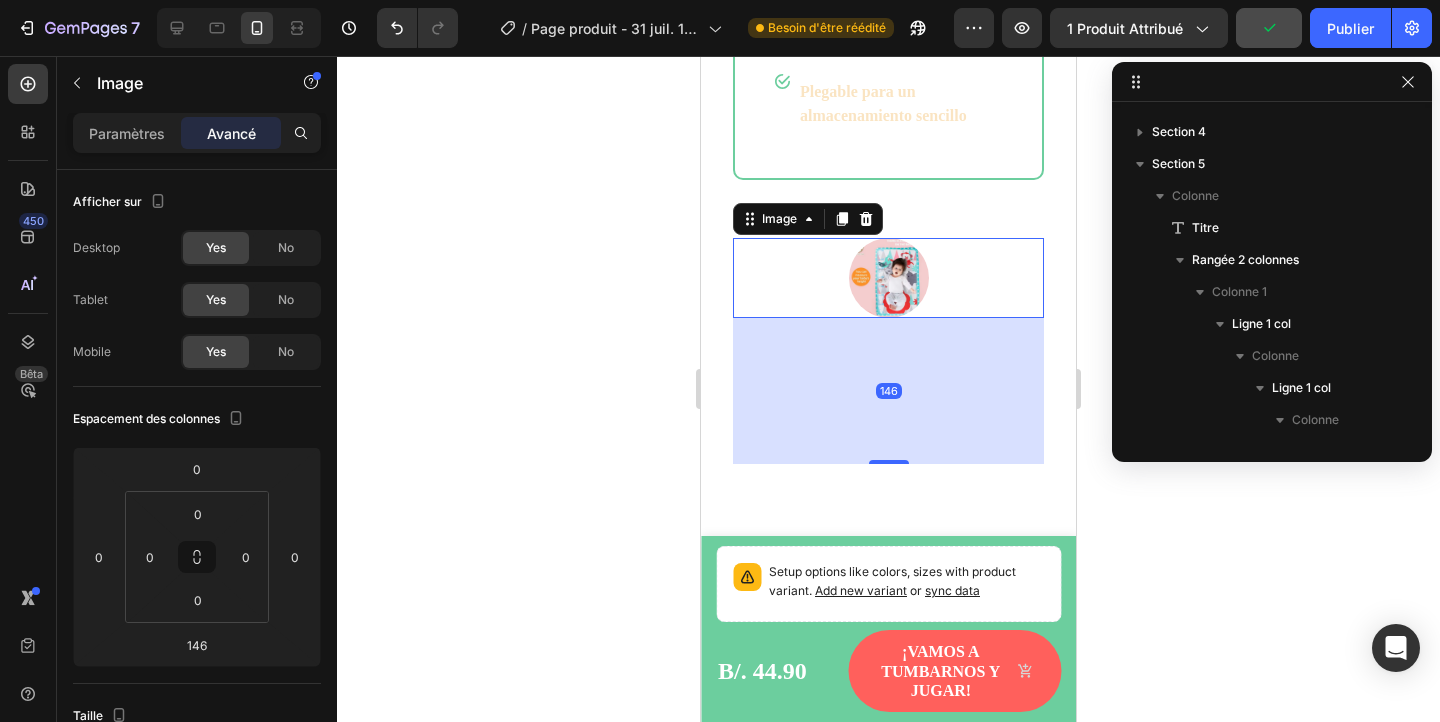 scroll, scrollTop: 1626, scrollLeft: 0, axis: vertical 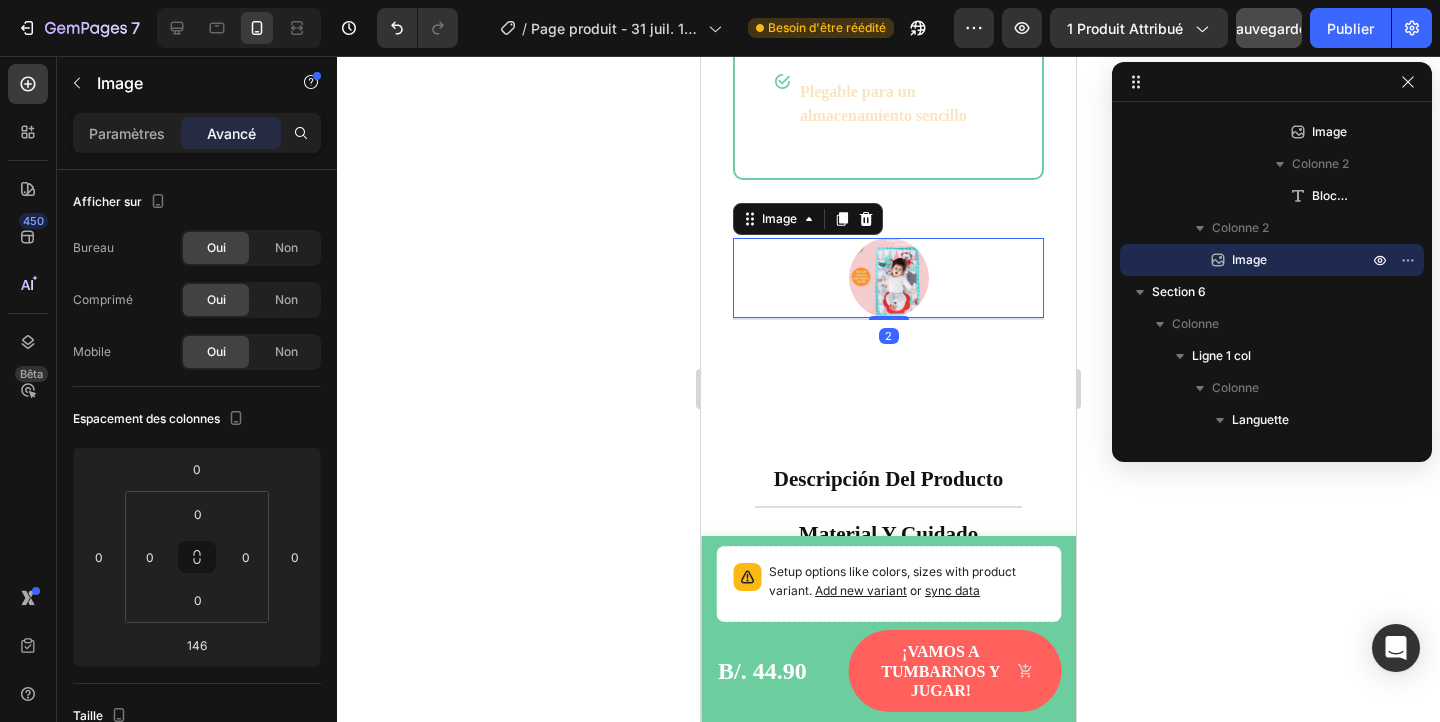 drag, startPoint x: 889, startPoint y: 457, endPoint x: 894, endPoint y: 314, distance: 143.08739 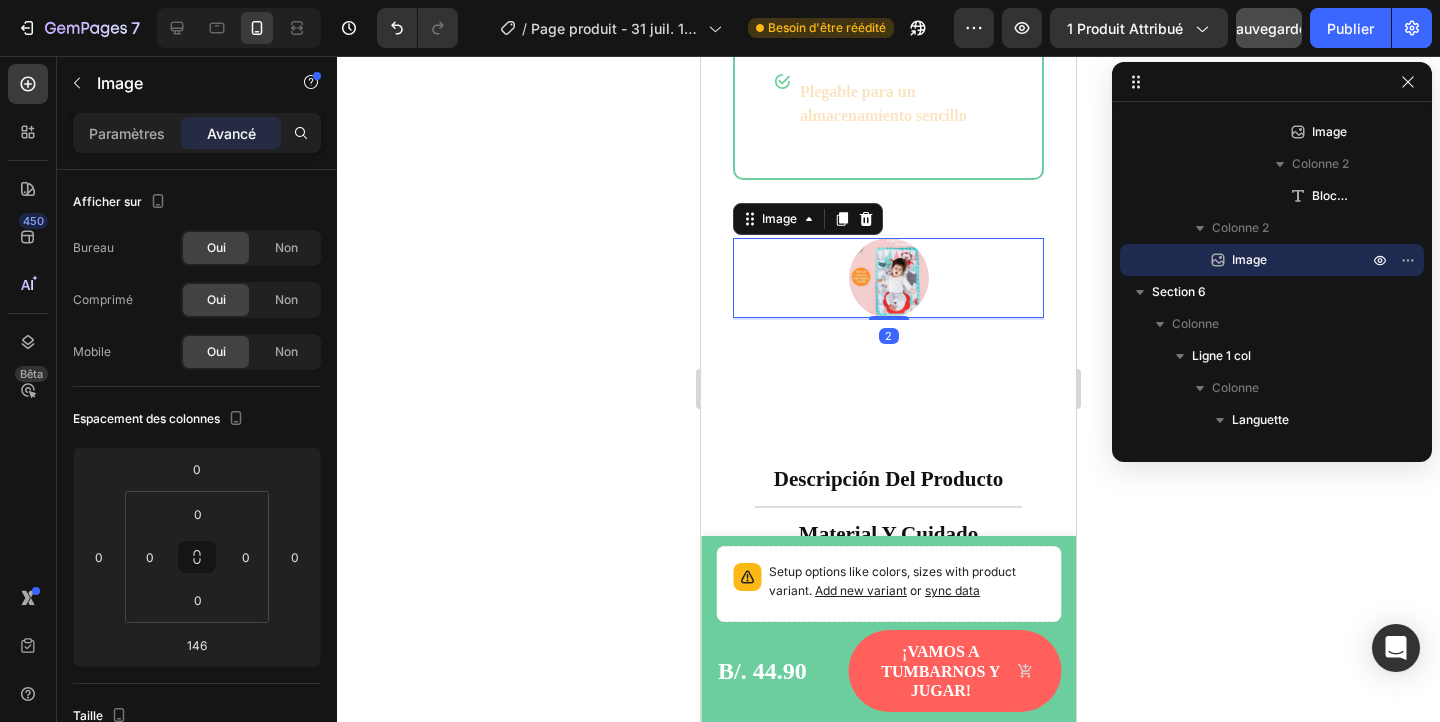 click on "Image   2" at bounding box center (888, 278) 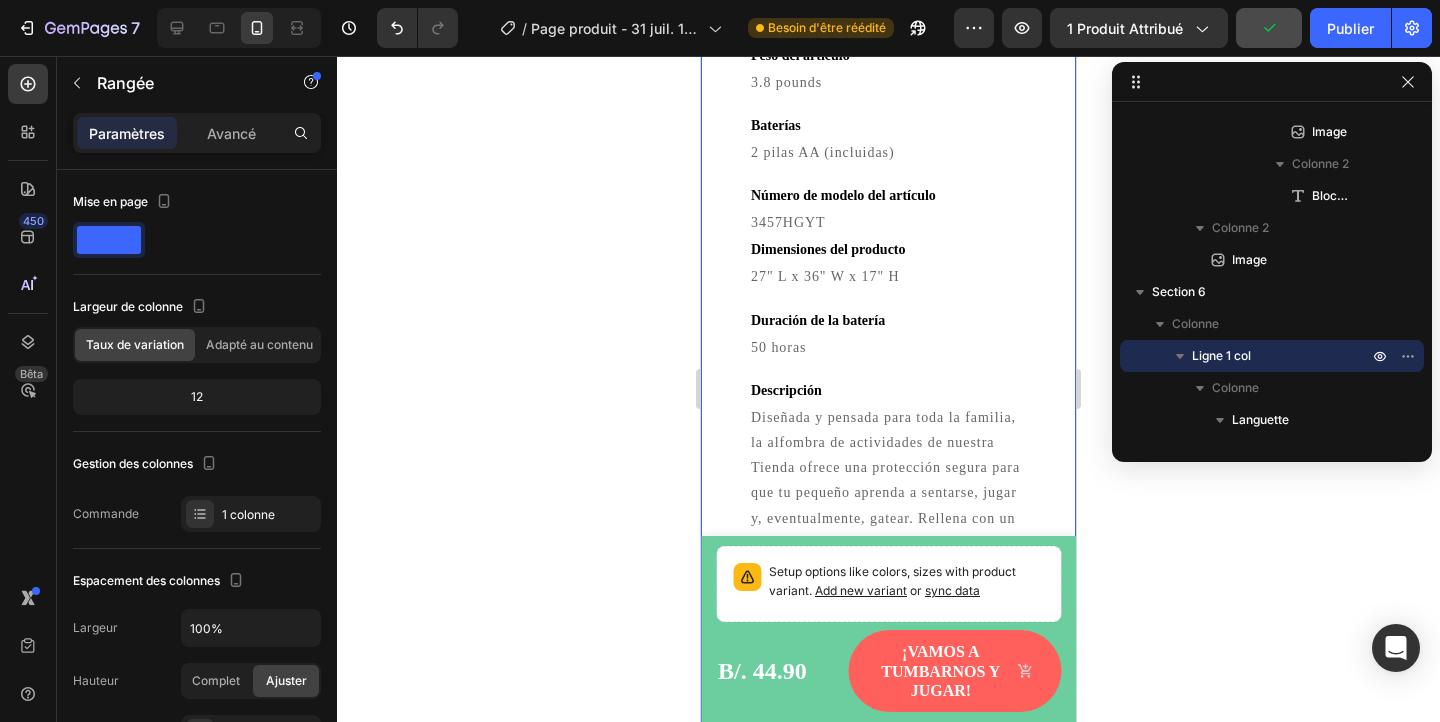 scroll, scrollTop: 4321, scrollLeft: 0, axis: vertical 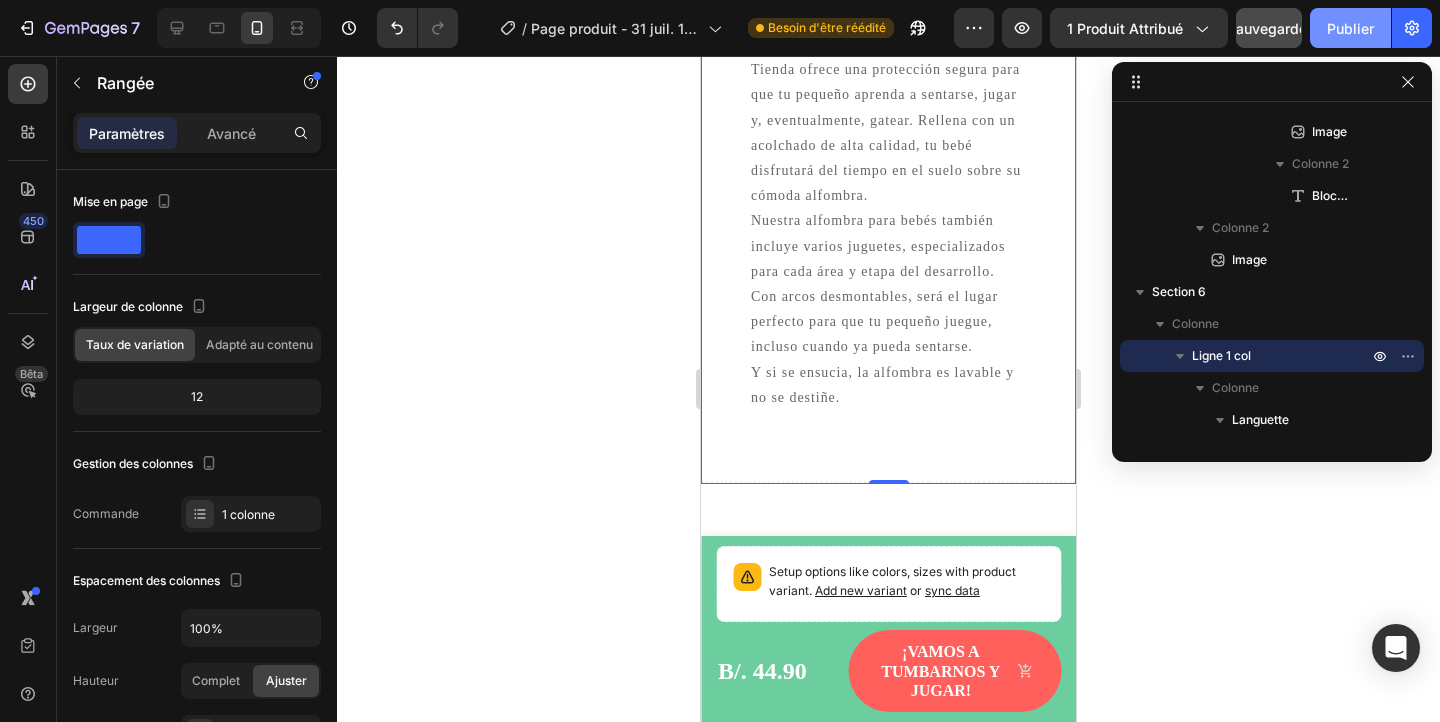 click on "Publier" 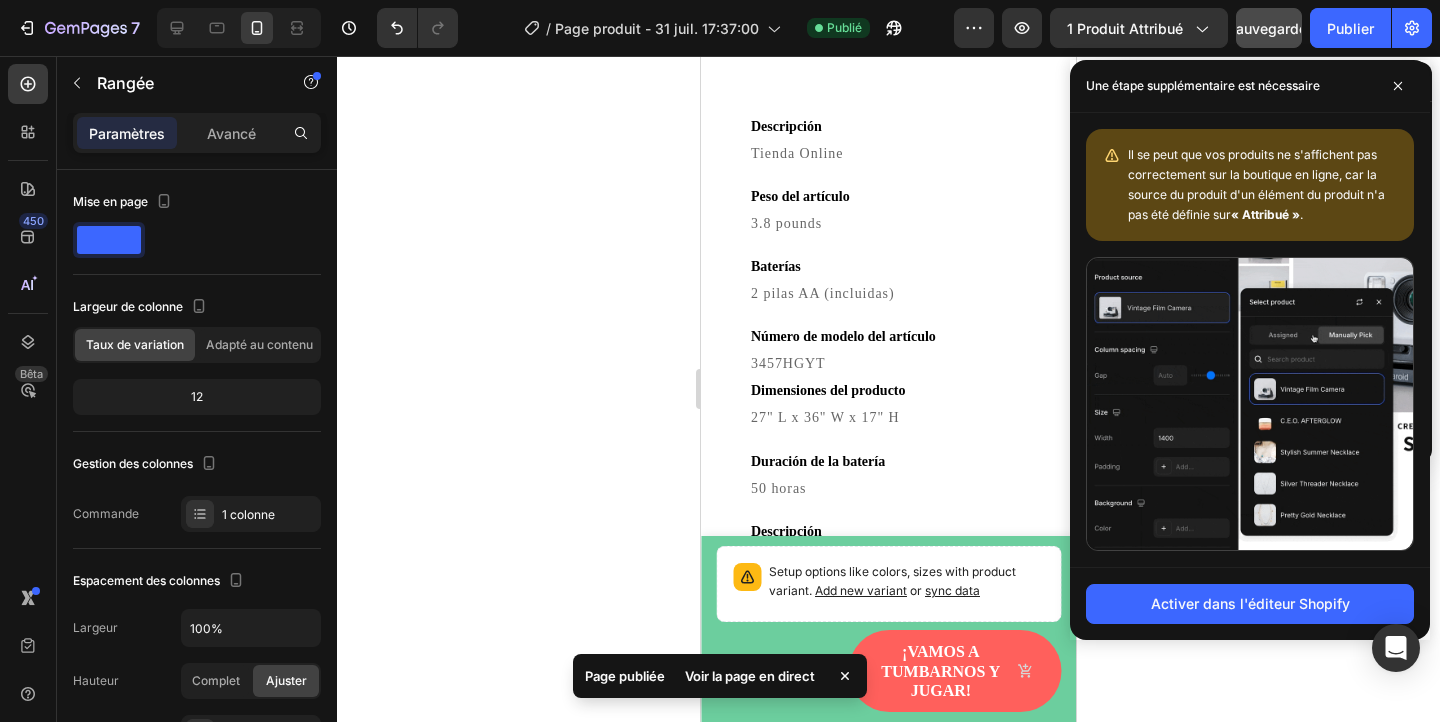scroll, scrollTop: 3754, scrollLeft: 0, axis: vertical 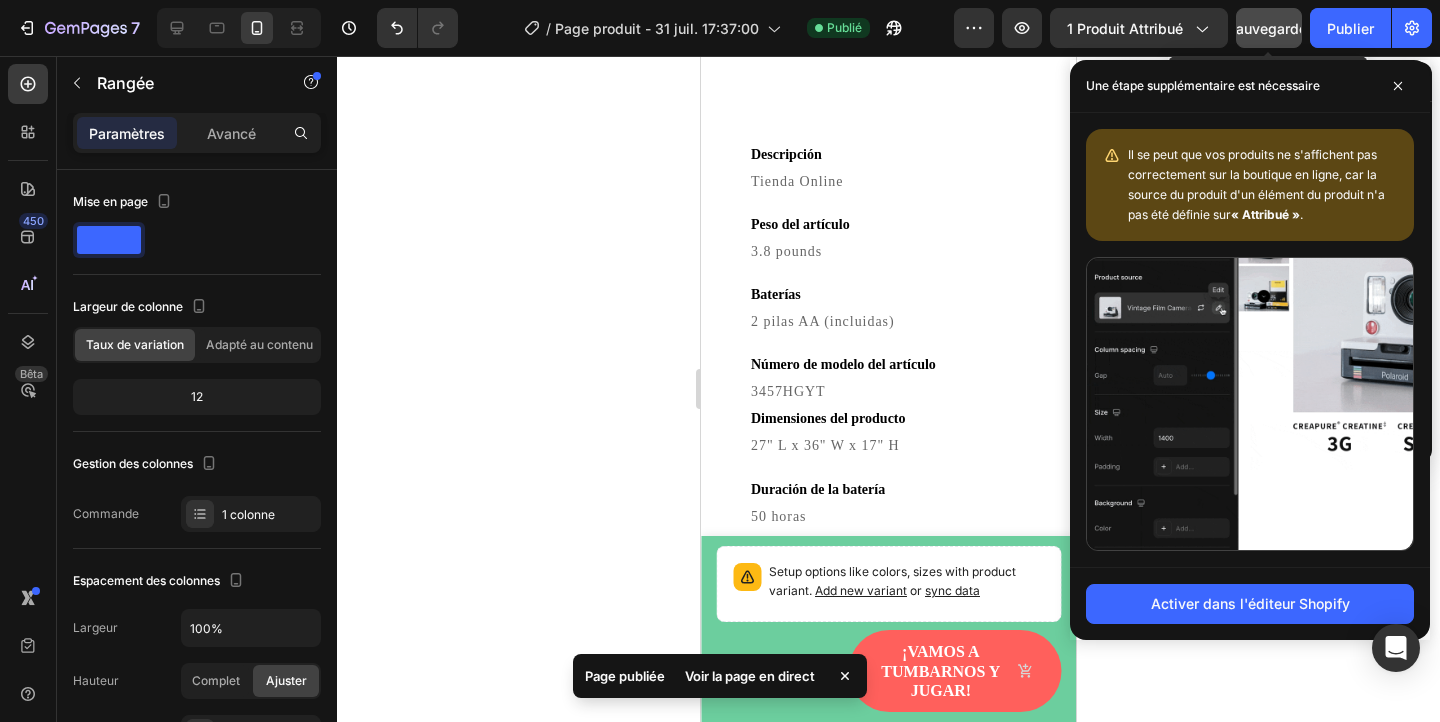 click on "Sauvegarder" at bounding box center [1269, 28] 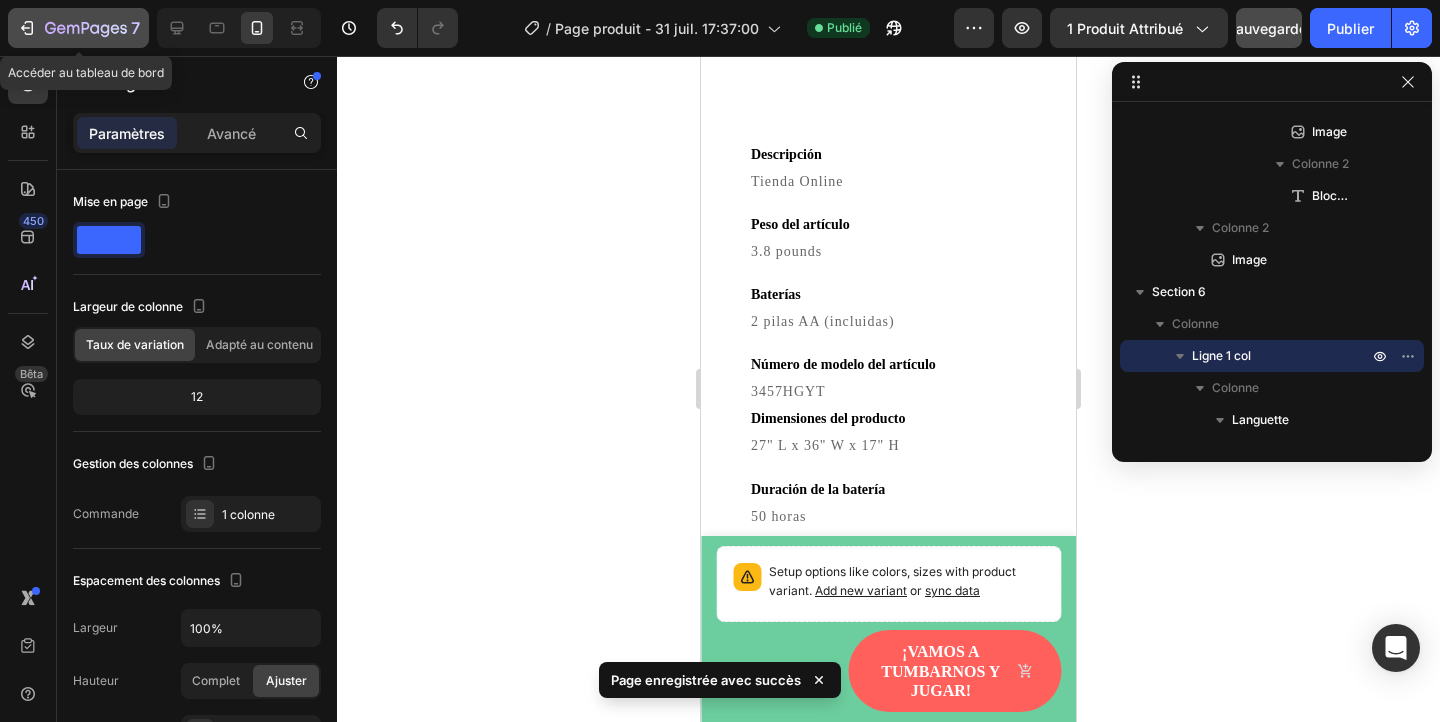 click 